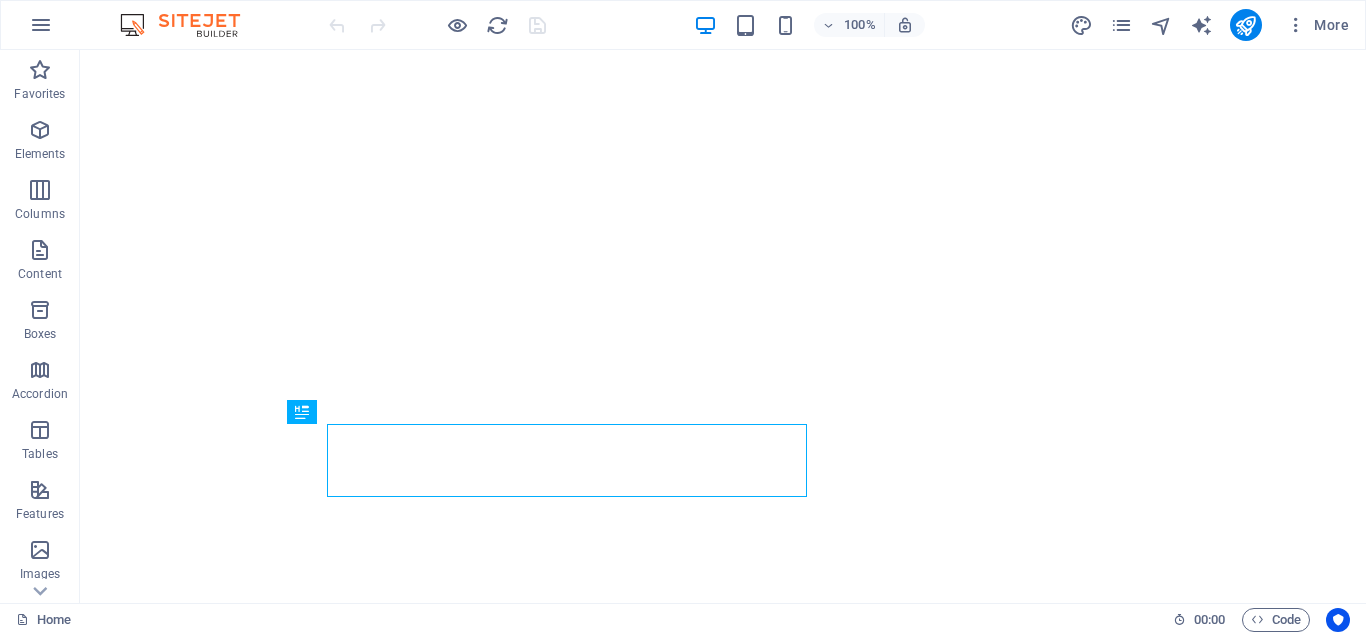scroll, scrollTop: 0, scrollLeft: 0, axis: both 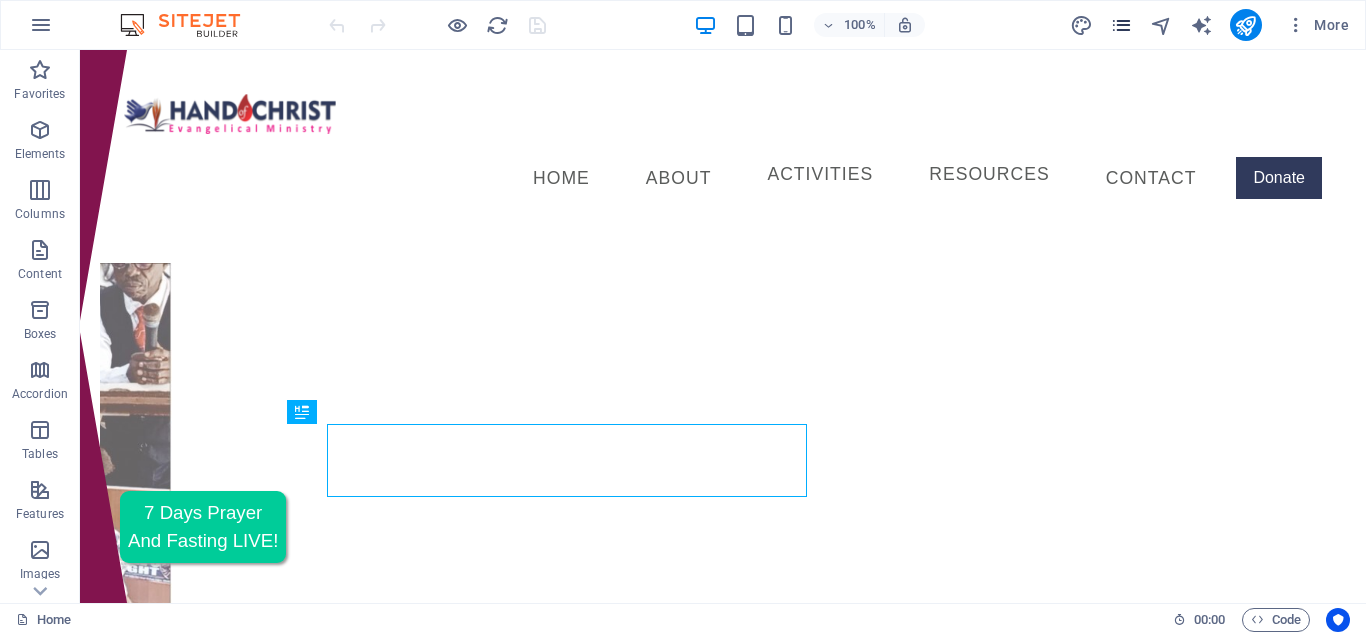click at bounding box center (1121, 25) 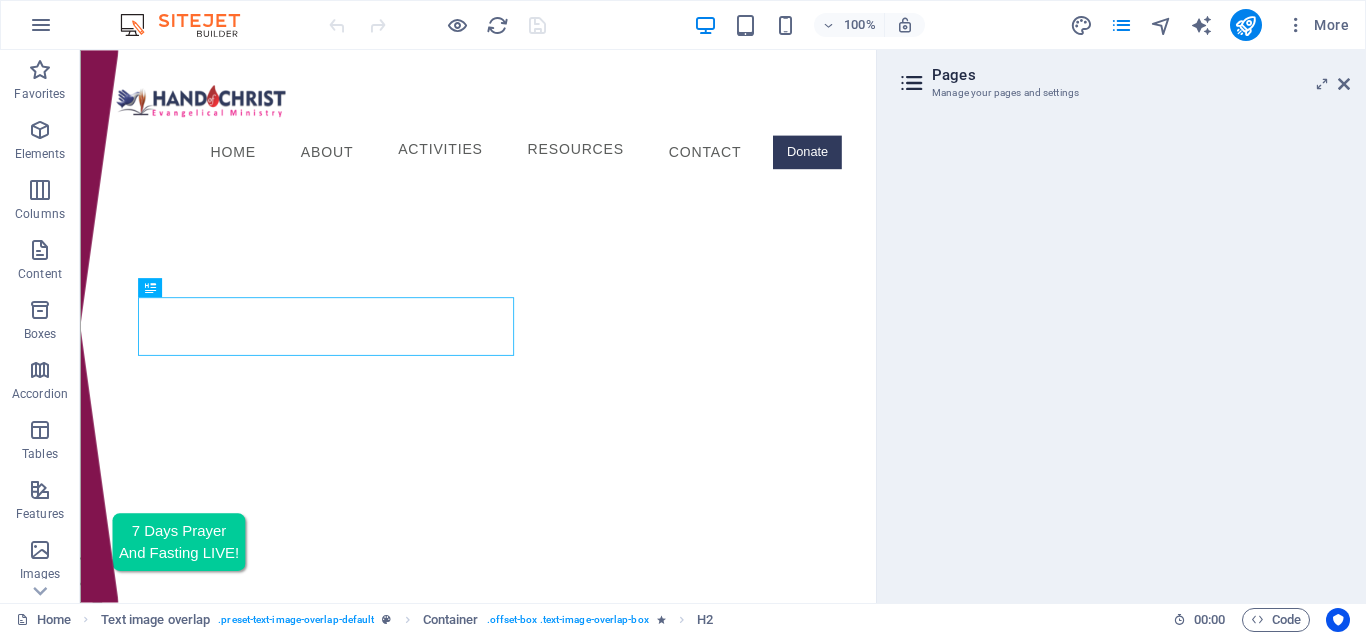 scroll, scrollTop: 548, scrollLeft: 0, axis: vertical 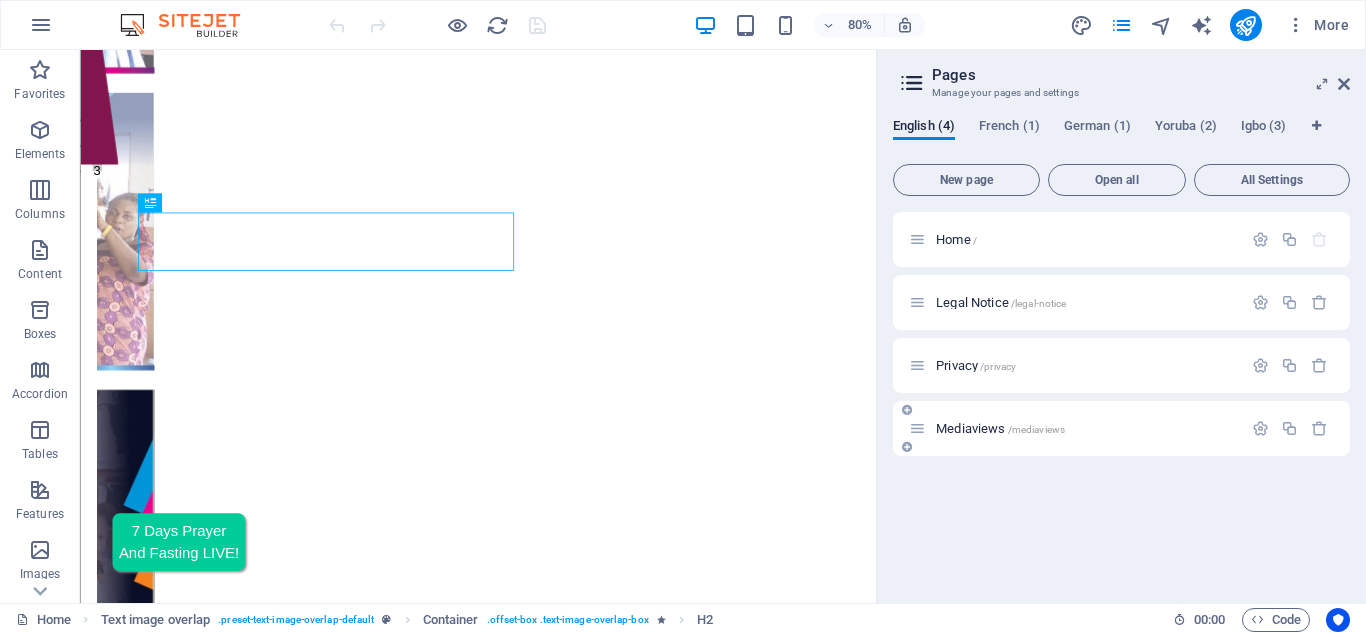 click on "Mediaviews /mediaviews" at bounding box center [1000, 428] 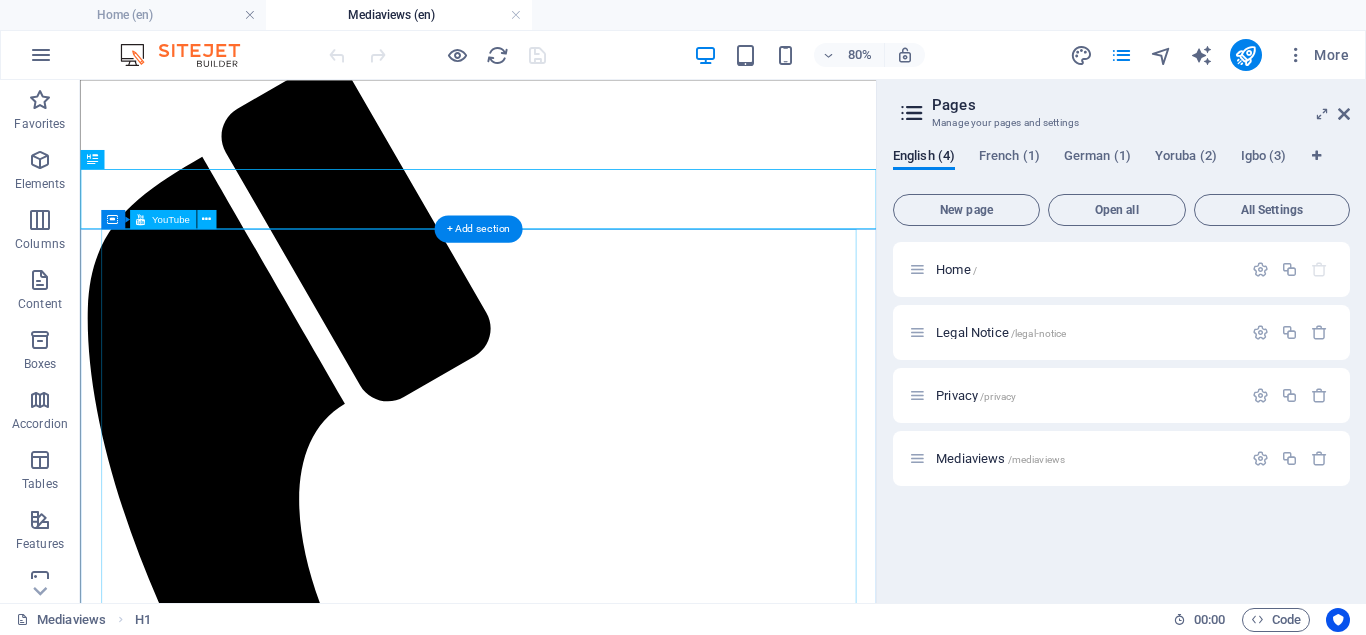 scroll, scrollTop: 102, scrollLeft: 0, axis: vertical 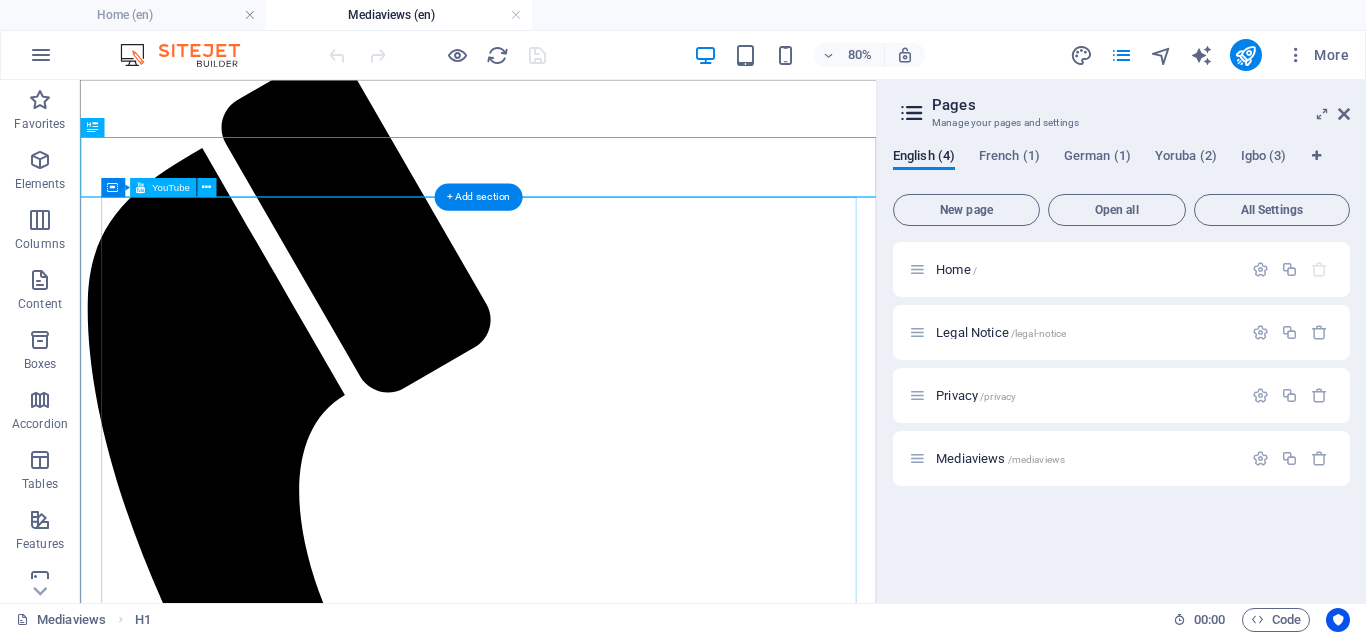 click at bounding box center [577, 1862] 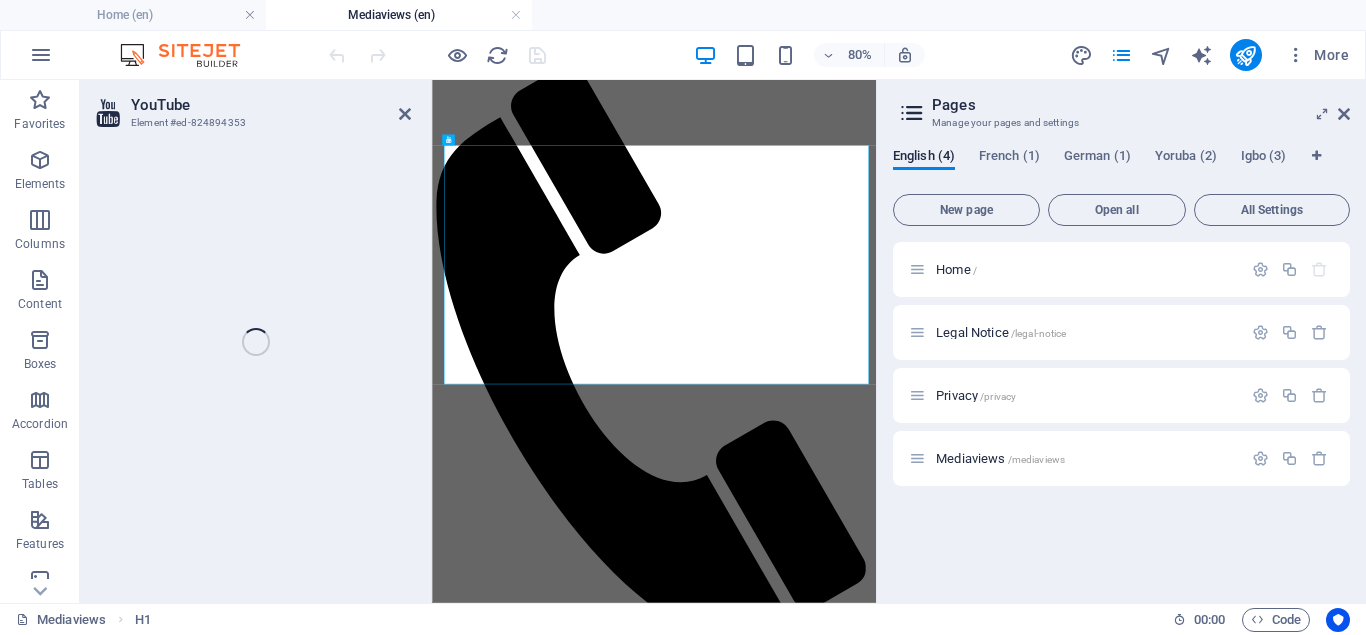 select on "ar16_9" 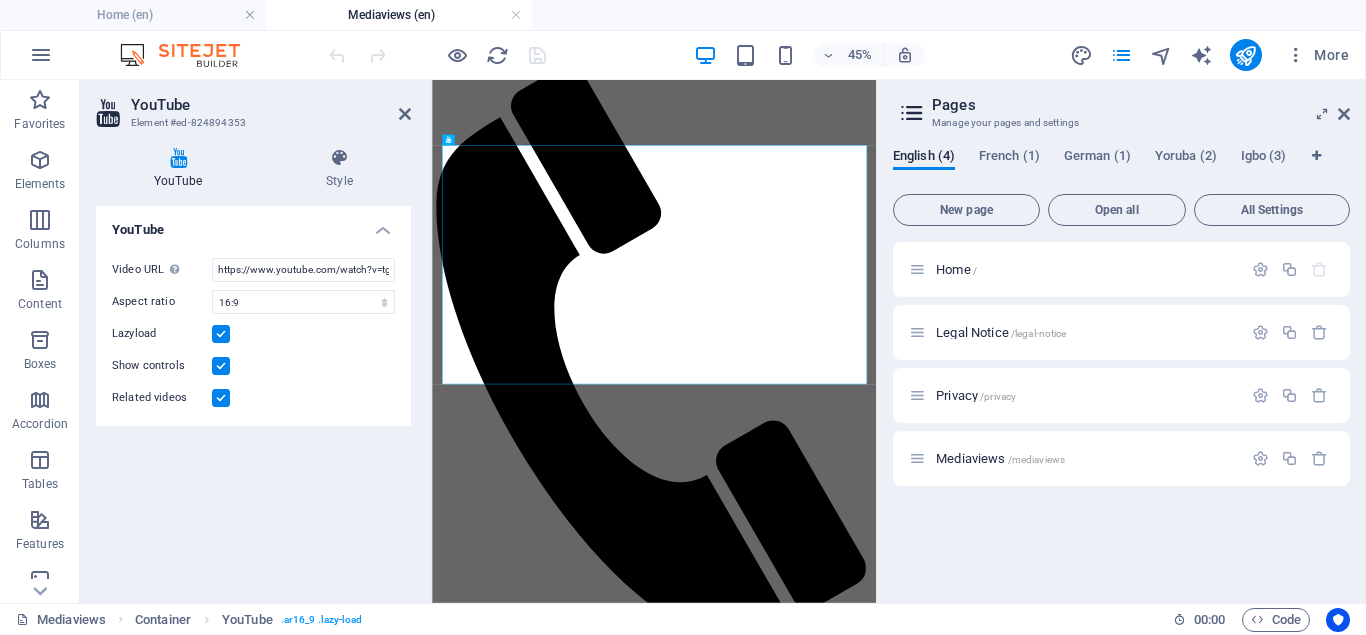 click on "Pages Manage your pages and settings English (4) French (1) German (1) Yoruba (2) Igbo (3) New page Open all All Settings Home / Legal Notice /legal-notice Privacy /privacy Mediaviews /mediaviews" at bounding box center [1121, 341] 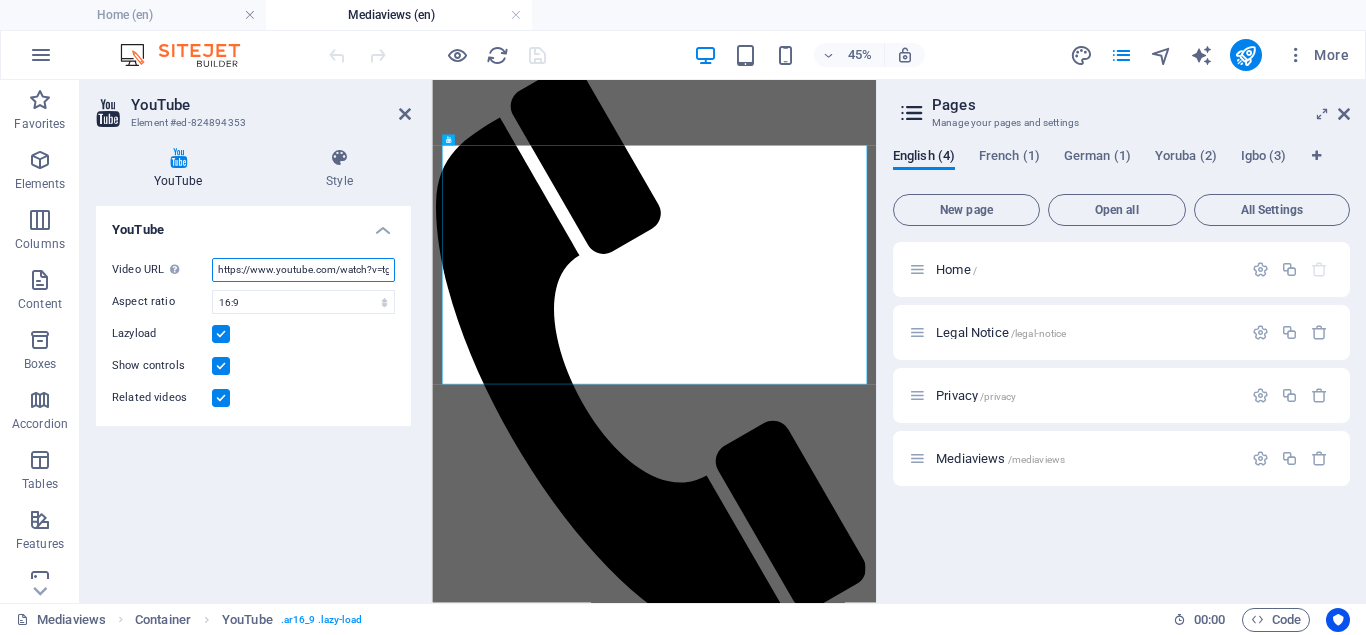 click on "https://www.youtube.com/watch?v=tgSY_mnC9H0" at bounding box center [303, 270] 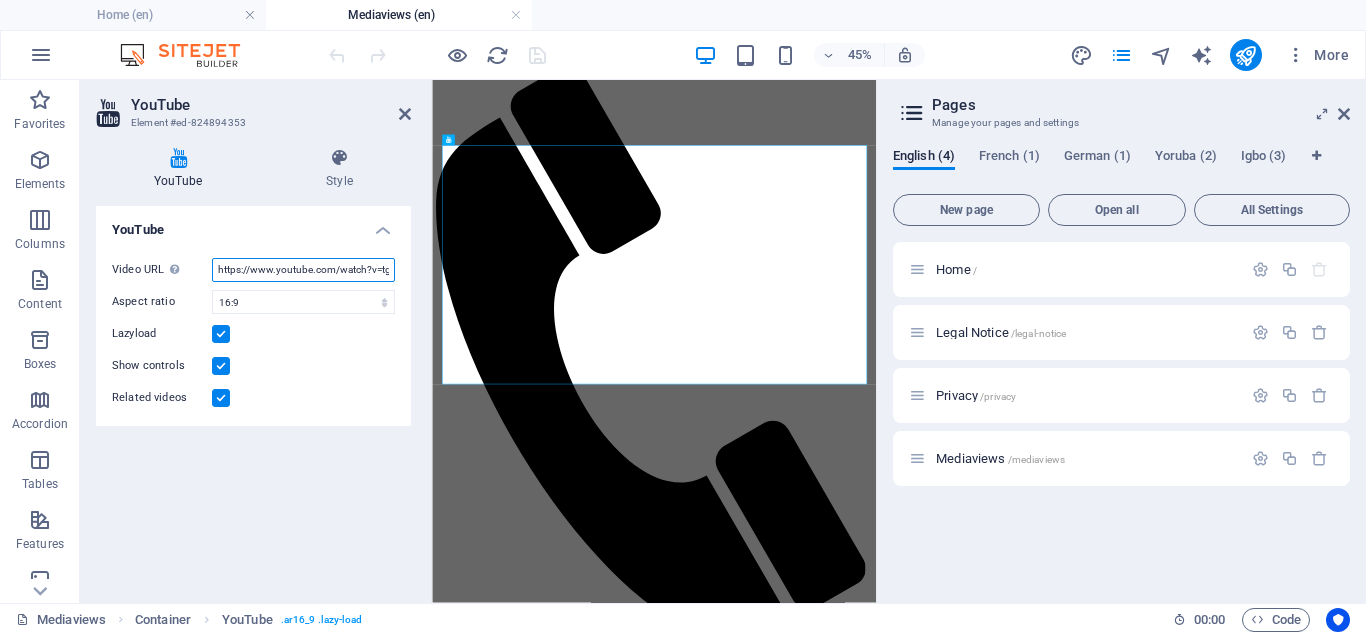 click on "https://www.youtube.com/watch?v=tgSY_mnC9H0" at bounding box center (303, 270) 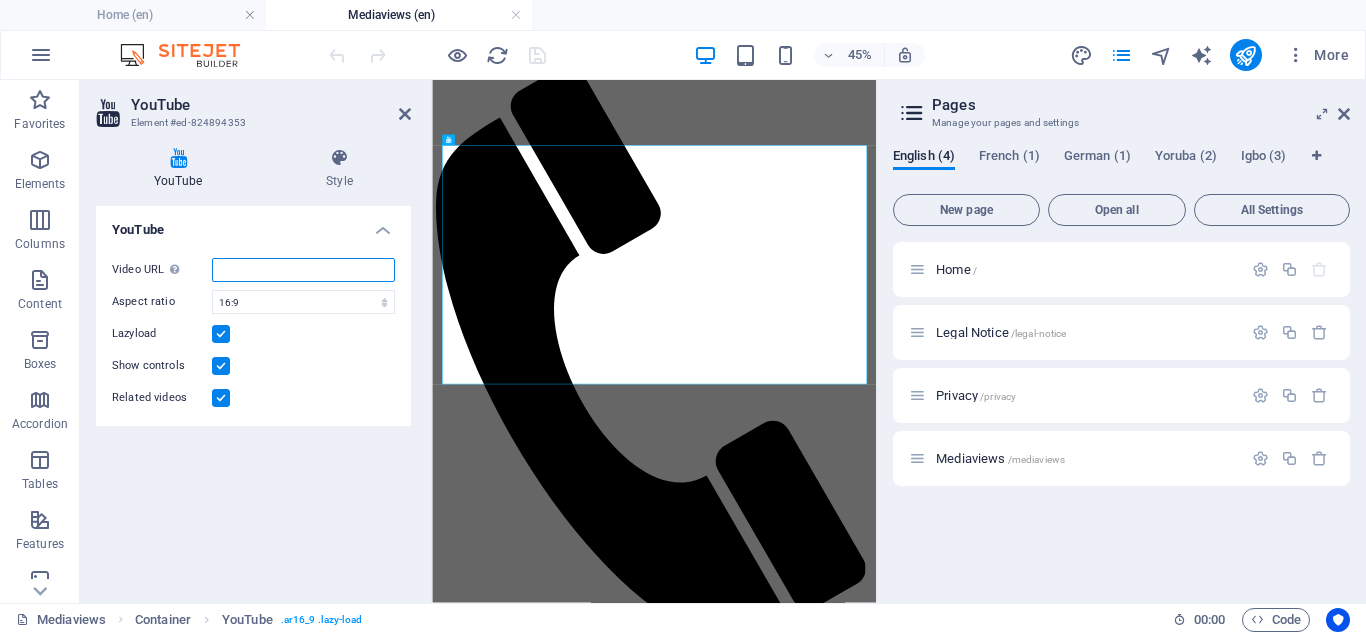 paste on "https://youtube.com/live/b5kcTsGawUQ" 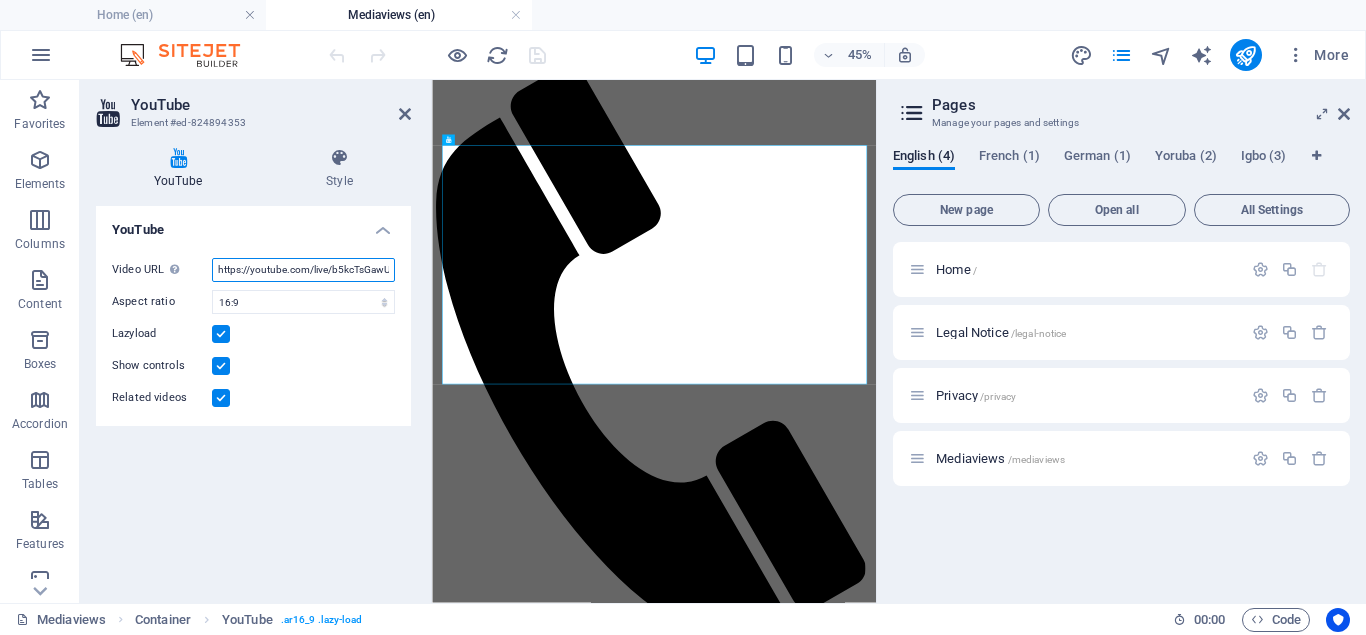 scroll, scrollTop: 0, scrollLeft: 8, axis: horizontal 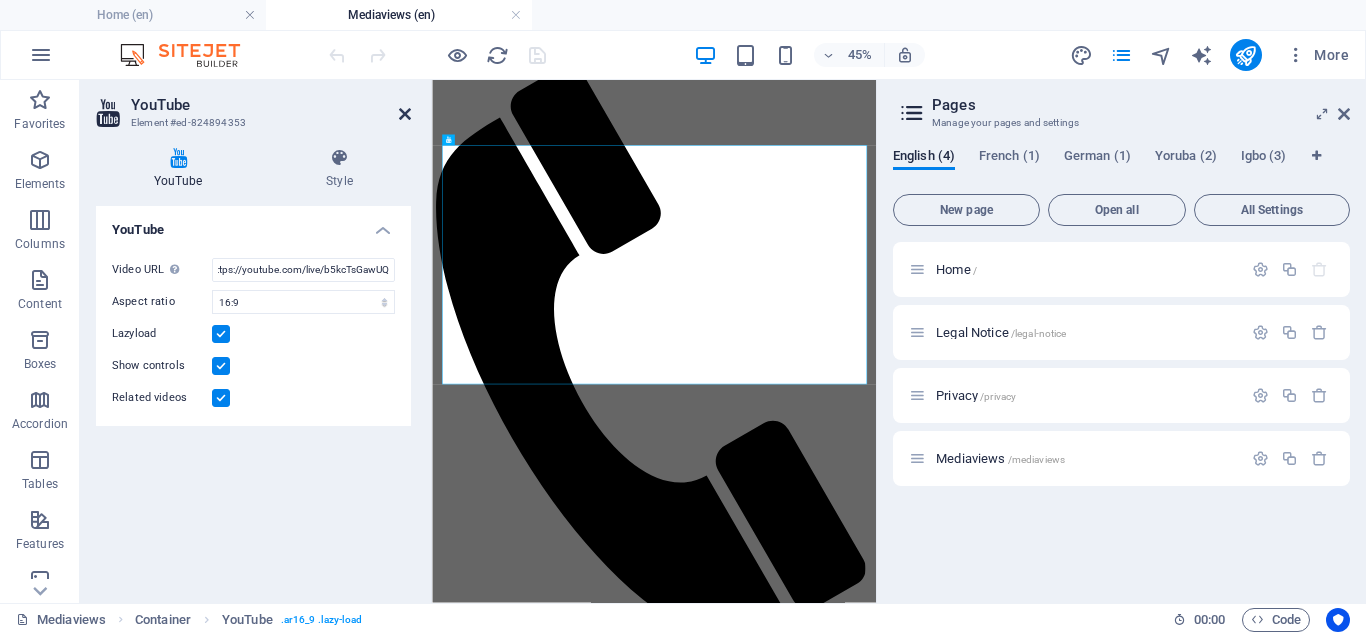 click at bounding box center (405, 114) 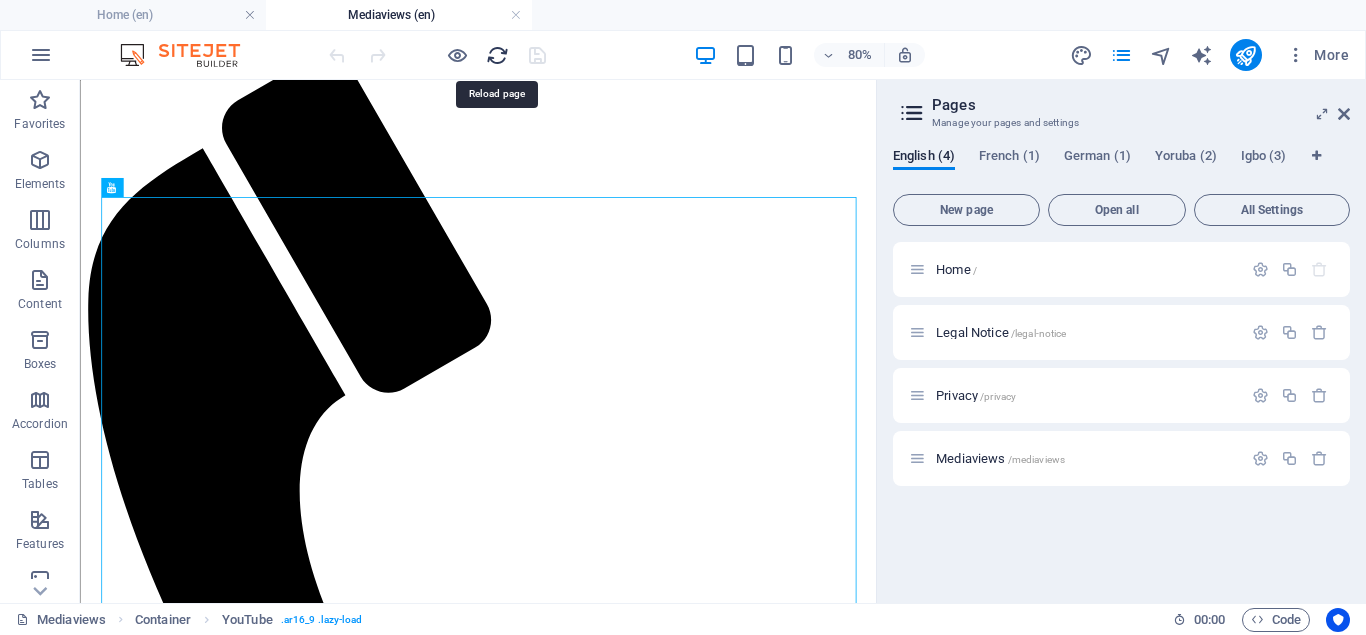 click at bounding box center (497, 55) 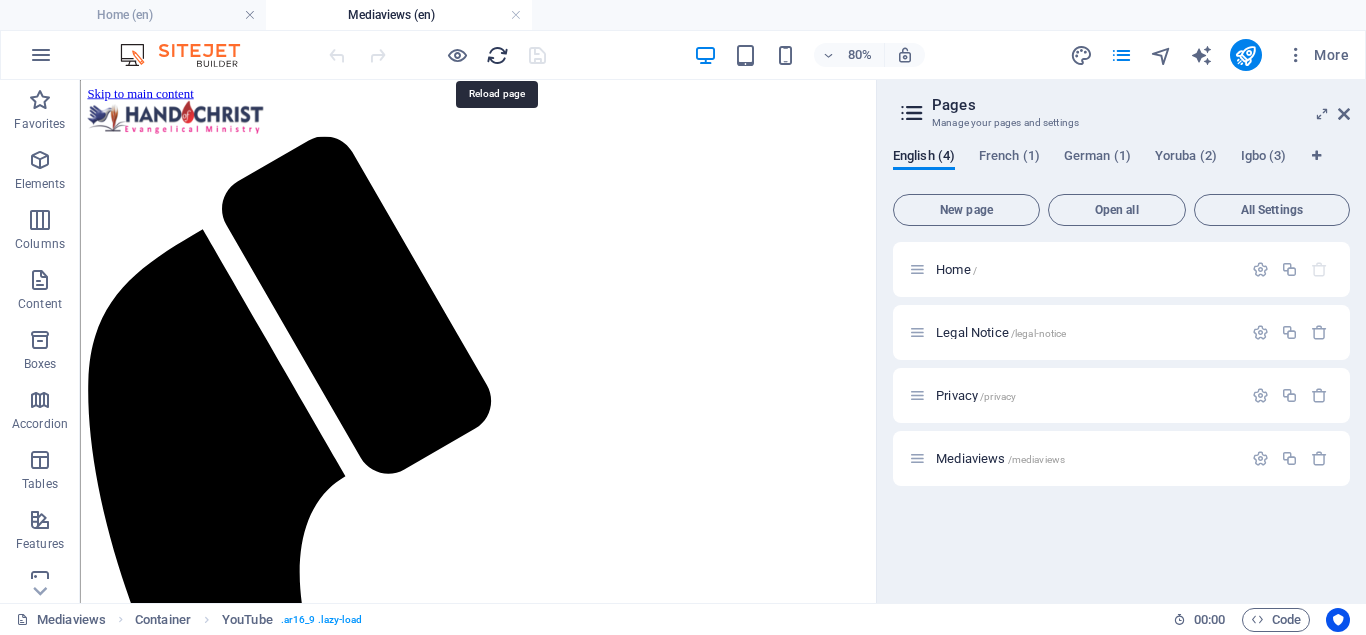 scroll, scrollTop: 0, scrollLeft: 0, axis: both 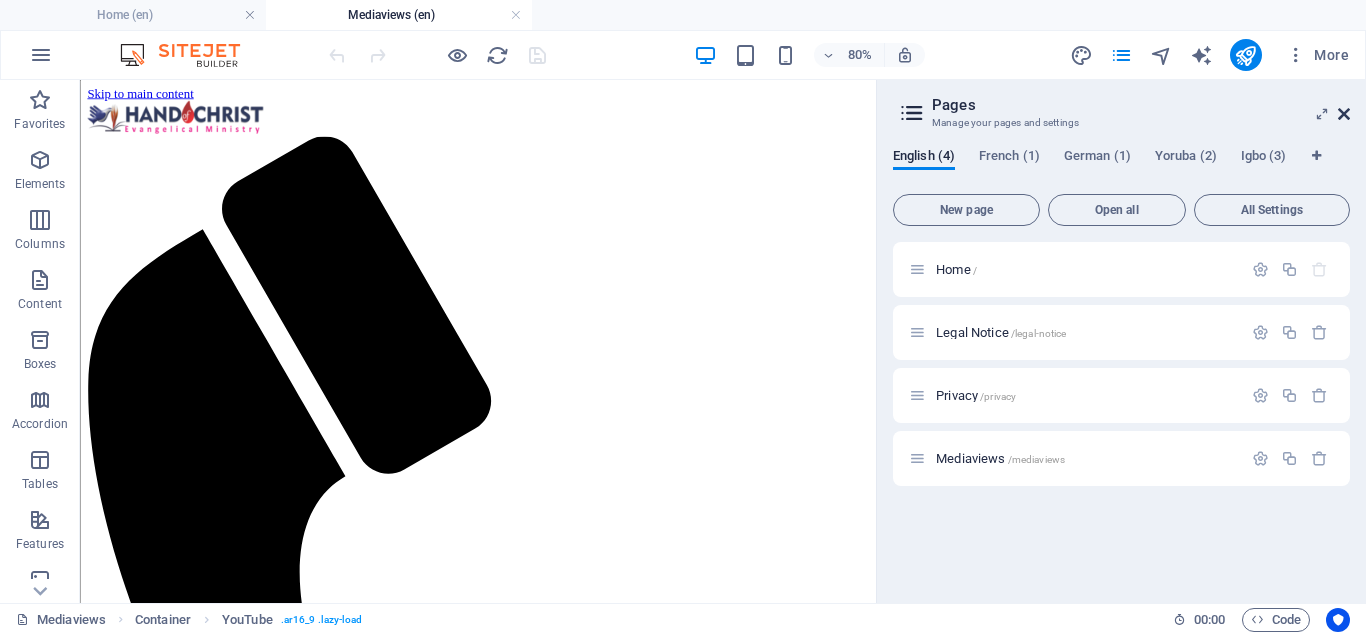 click at bounding box center [1344, 114] 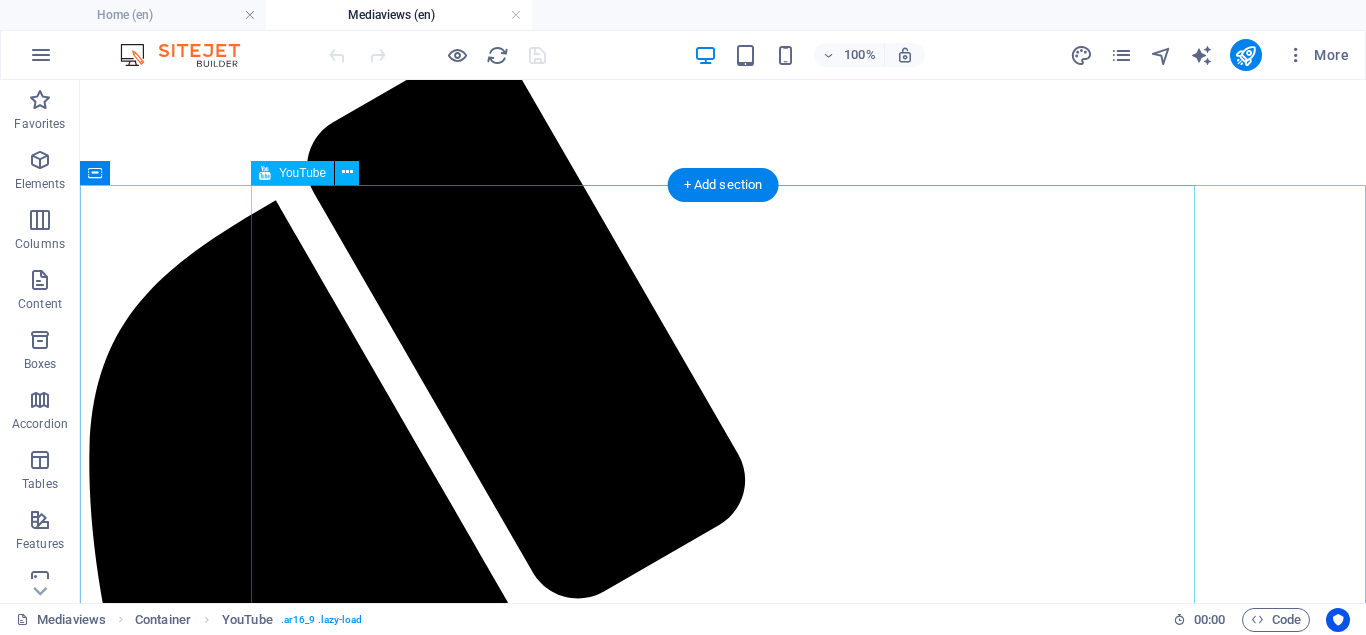 scroll, scrollTop: 102, scrollLeft: 0, axis: vertical 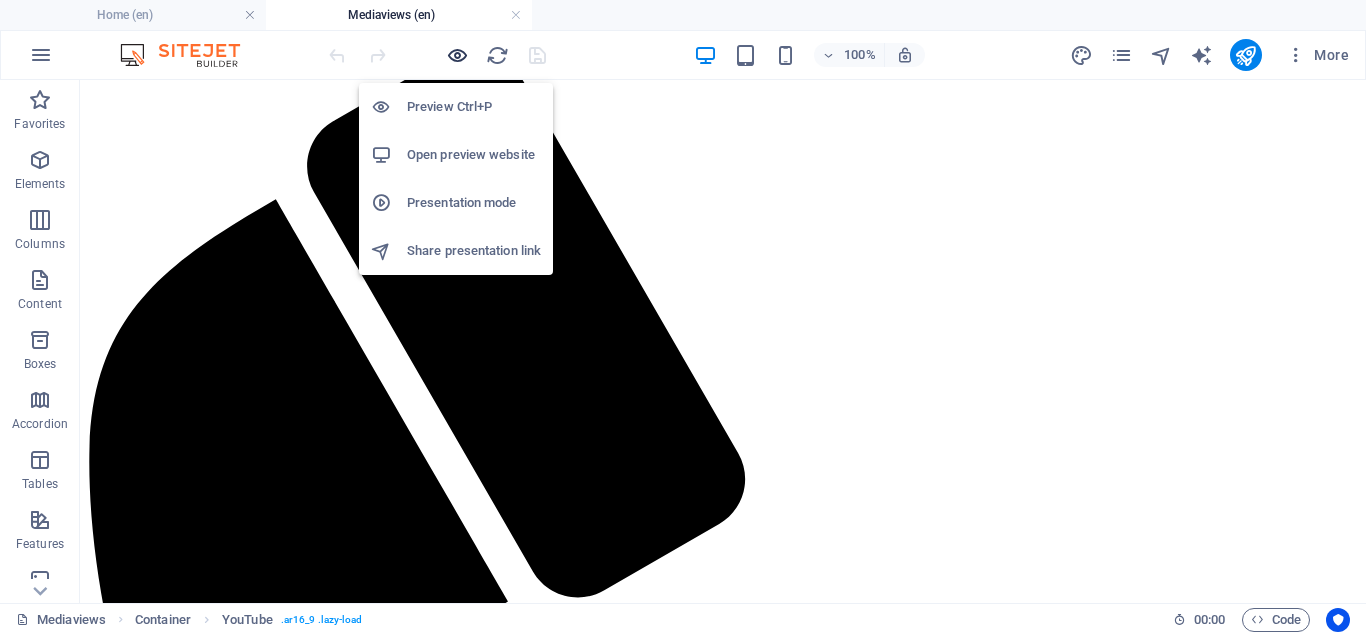 click at bounding box center [457, 55] 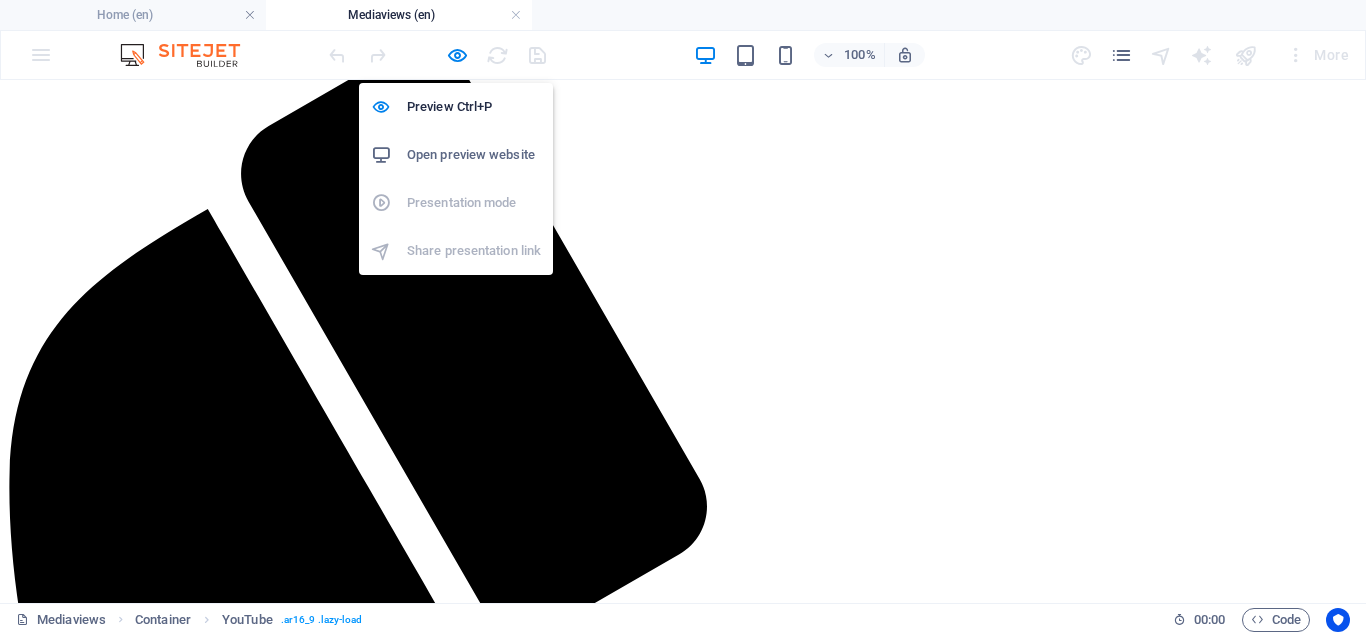 click on "Open preview website" at bounding box center (474, 155) 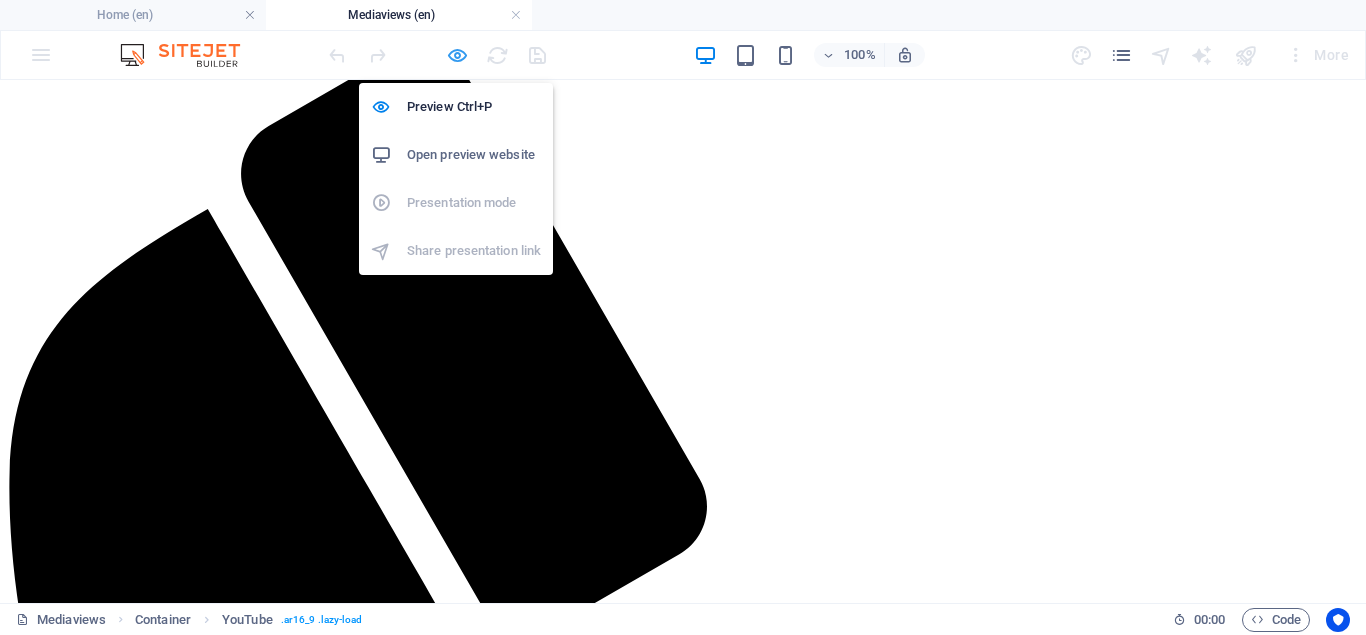 click at bounding box center (457, 55) 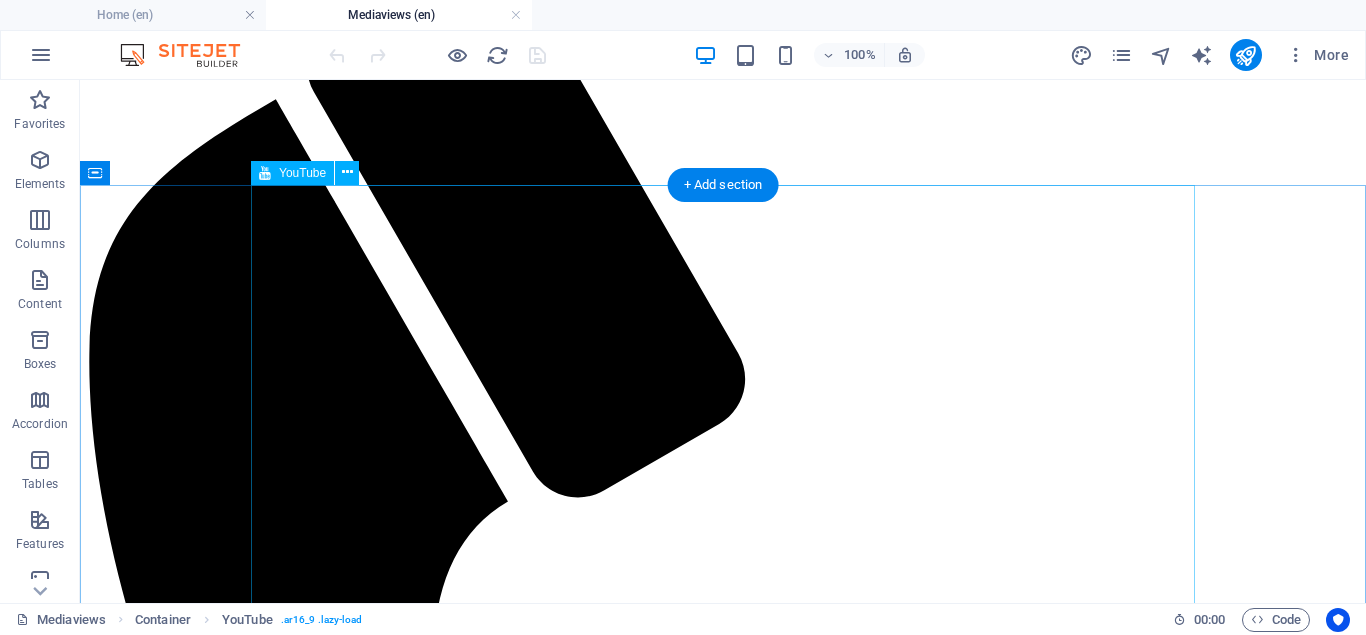 scroll, scrollTop: 102, scrollLeft: 0, axis: vertical 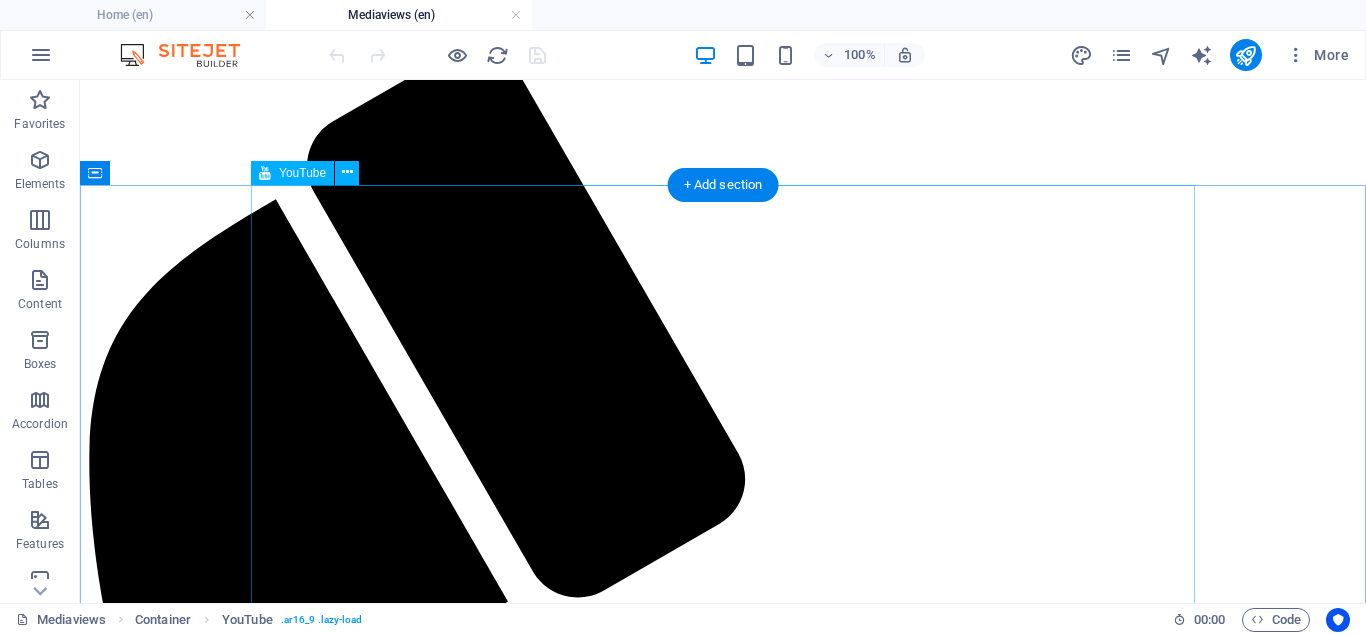 click at bounding box center [723, 2248] 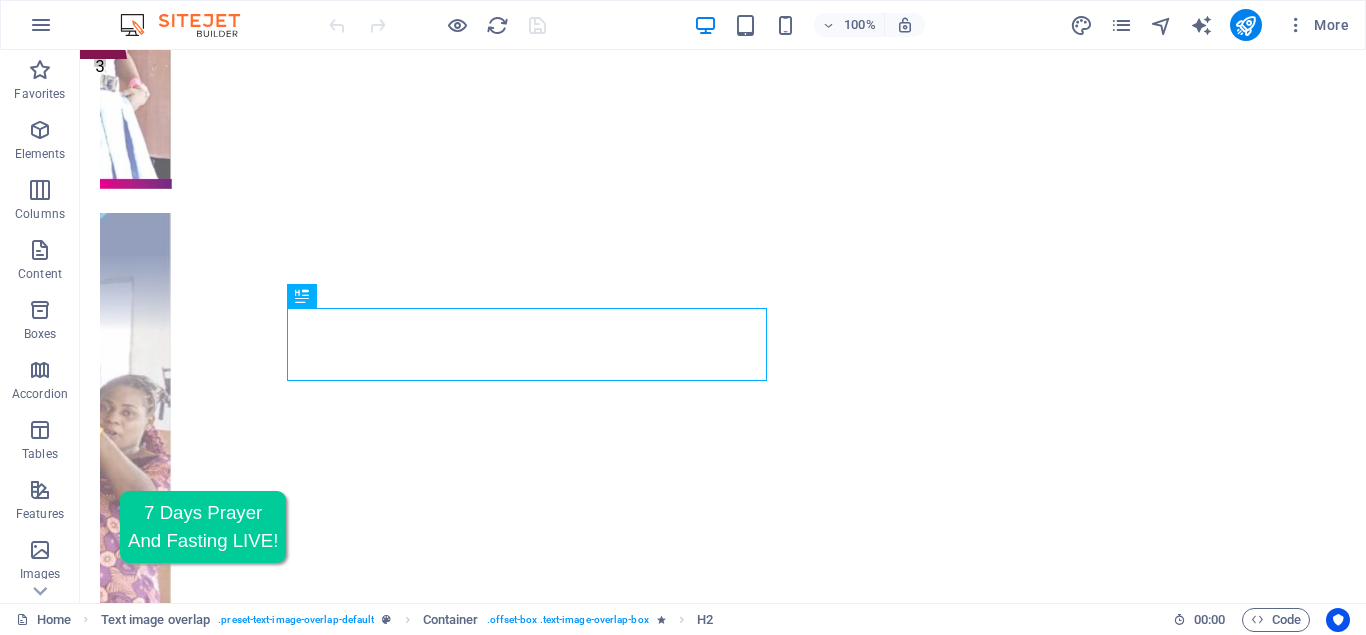 scroll, scrollTop: 544, scrollLeft: 0, axis: vertical 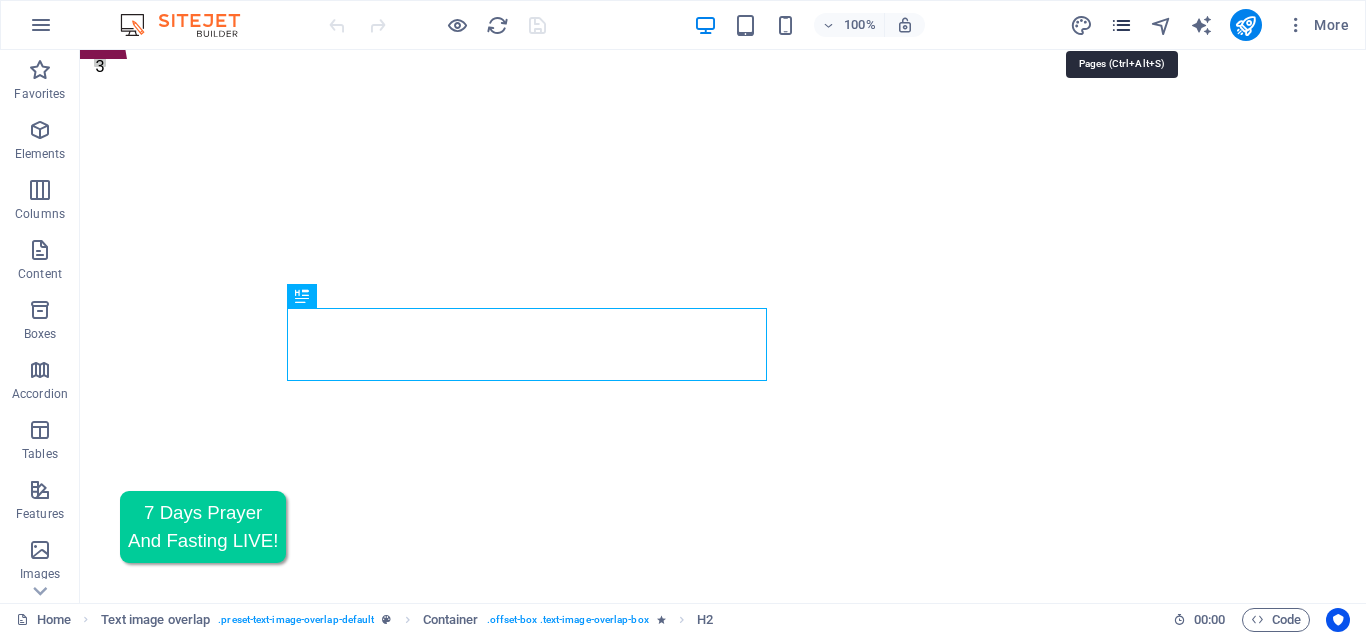 click at bounding box center [1121, 25] 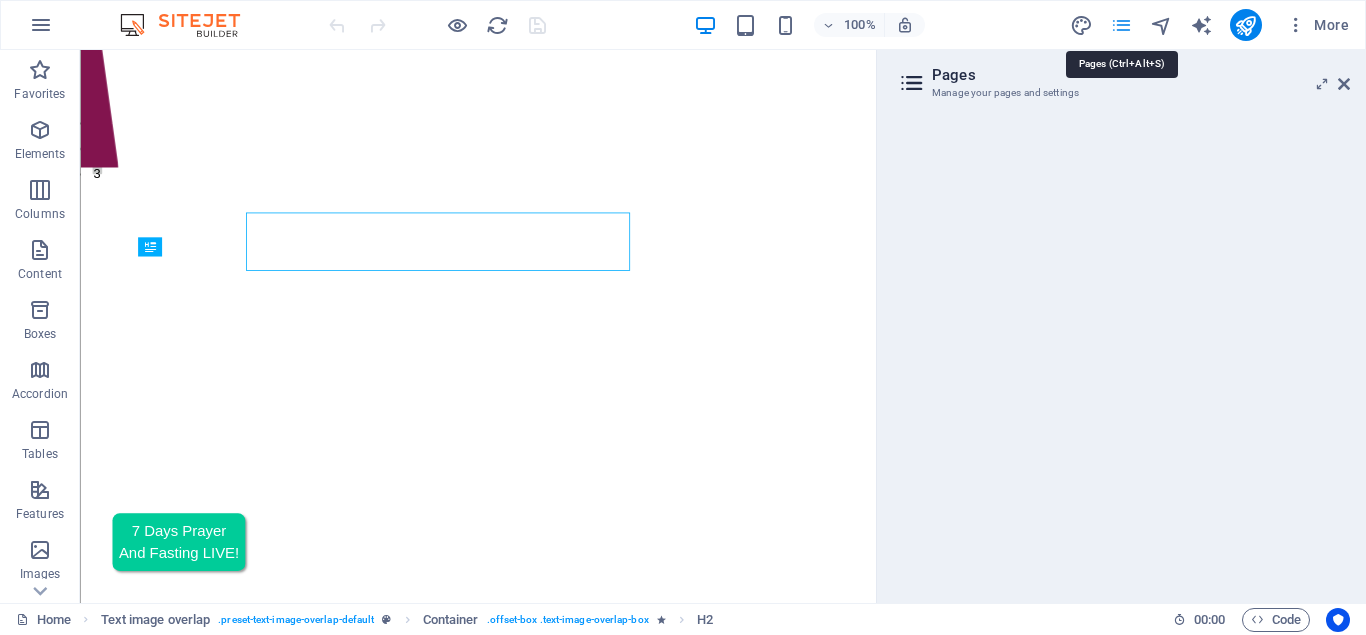 scroll, scrollTop: 599, scrollLeft: 0, axis: vertical 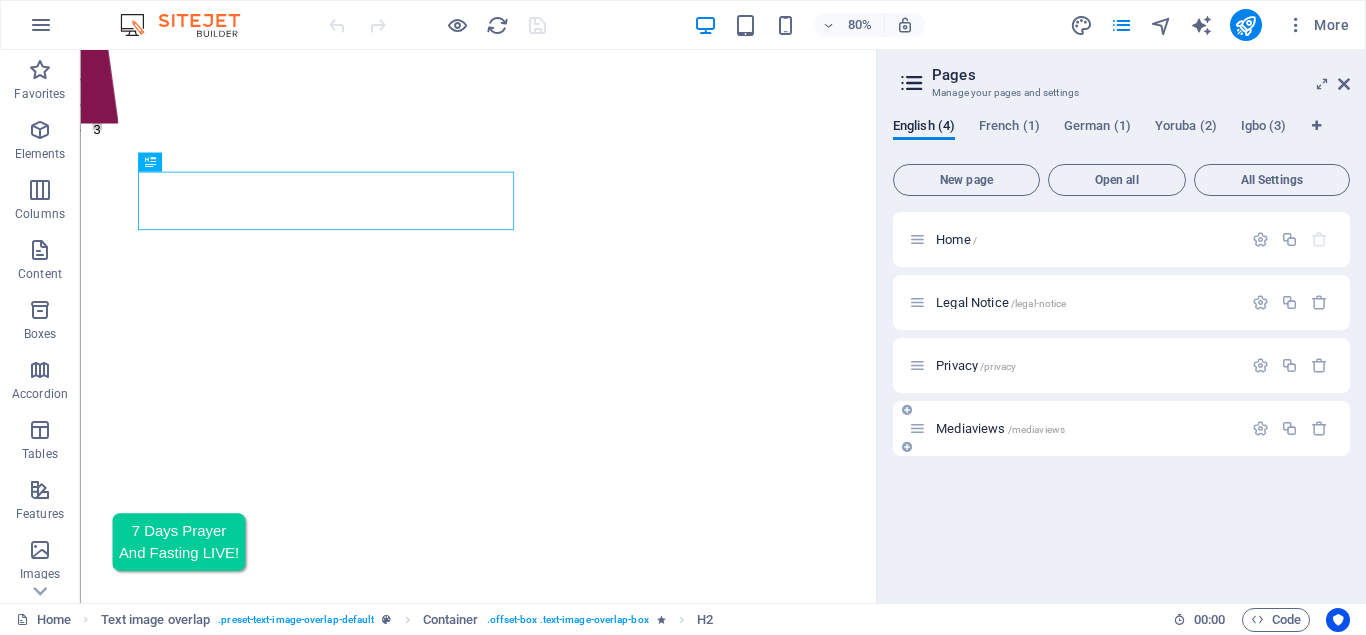 click on "Mediaviews /mediaviews" at bounding box center [1000, 428] 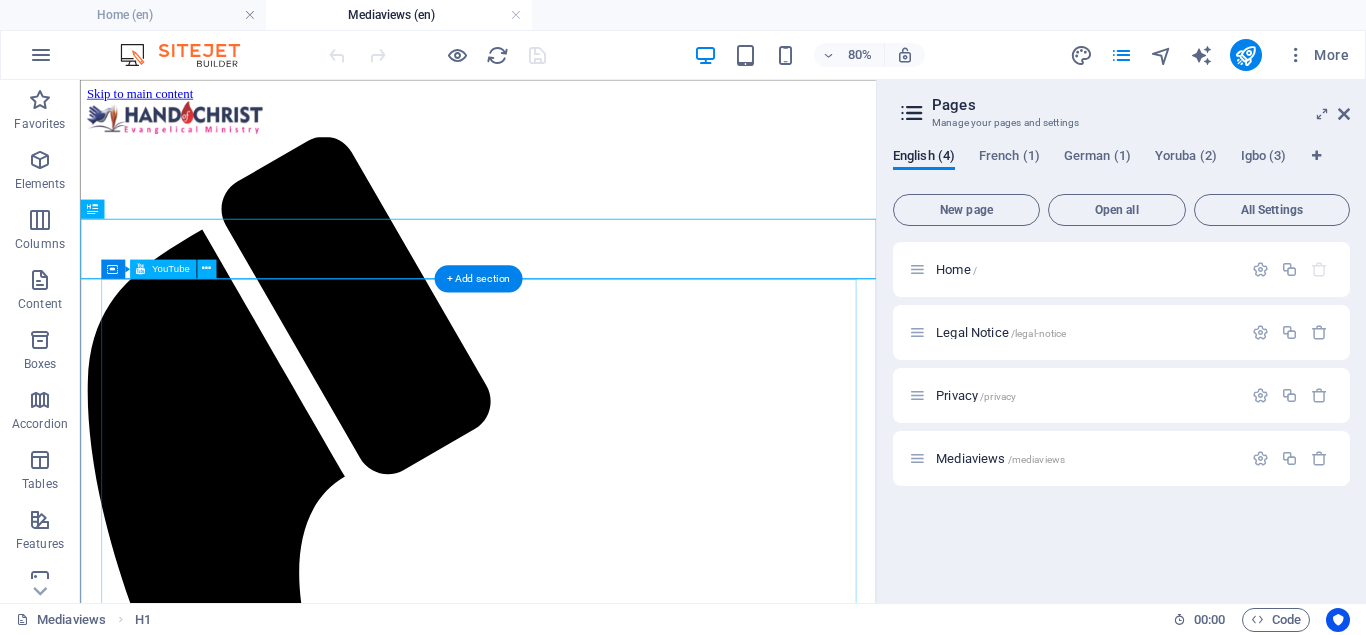 scroll, scrollTop: 0, scrollLeft: 0, axis: both 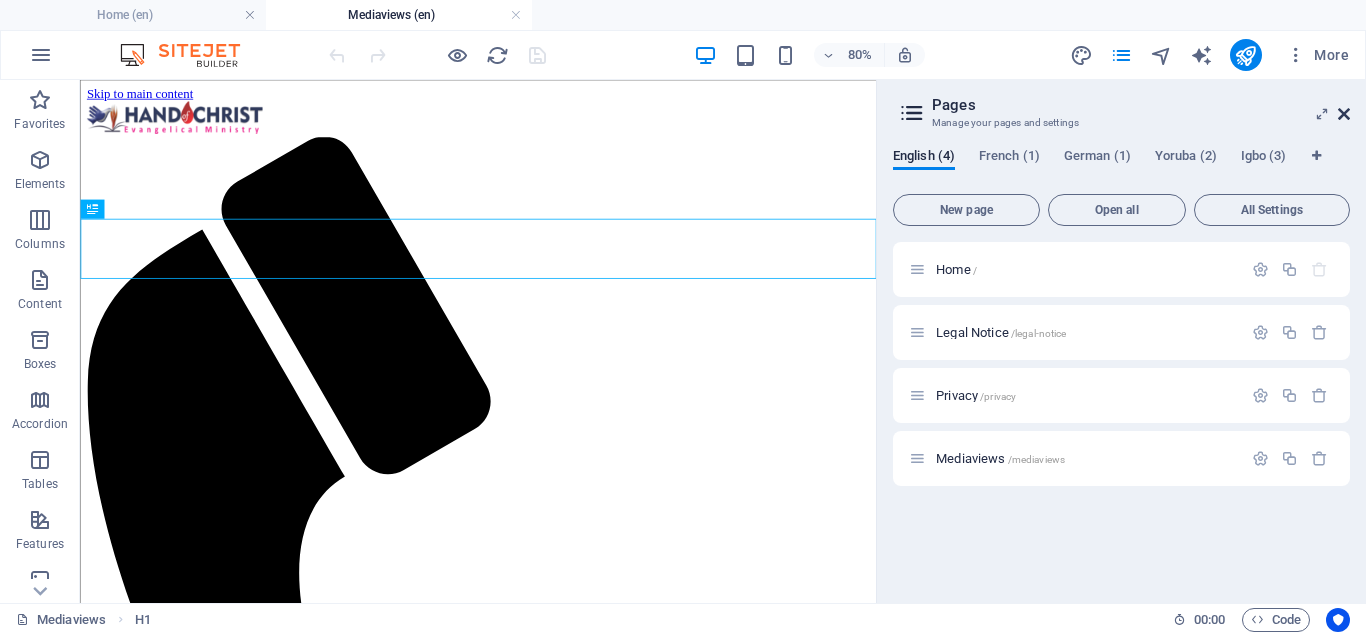 click at bounding box center [1344, 114] 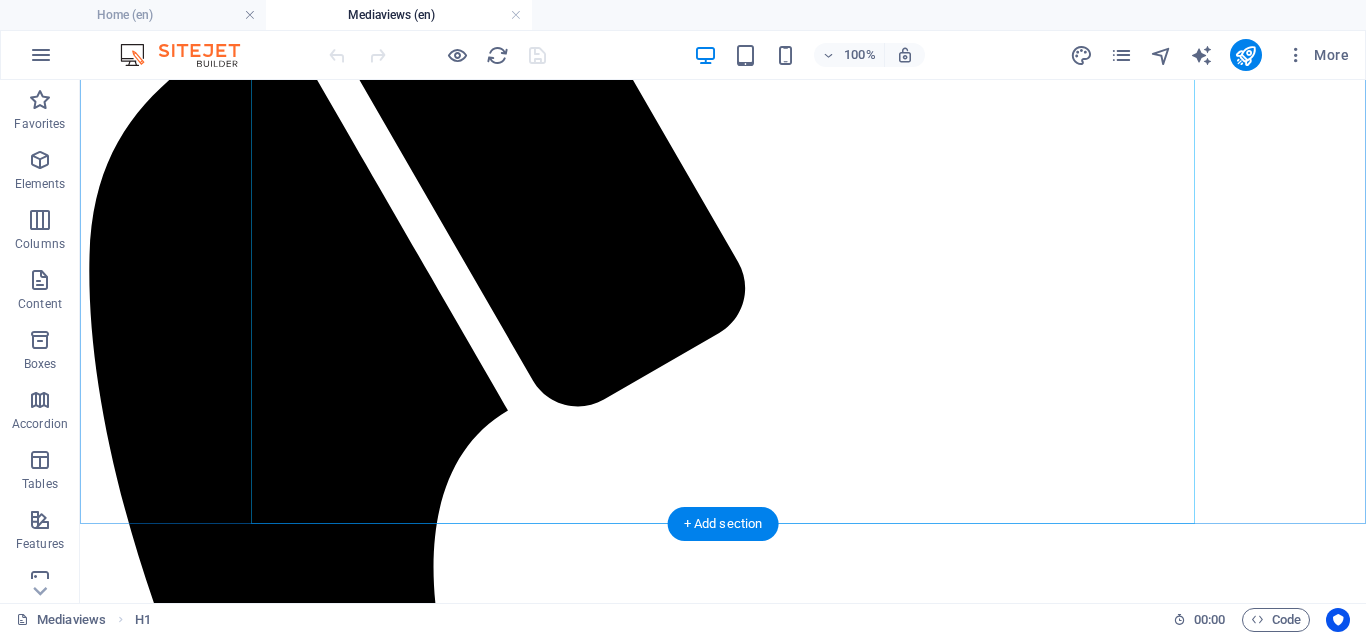 scroll, scrollTop: 510, scrollLeft: 0, axis: vertical 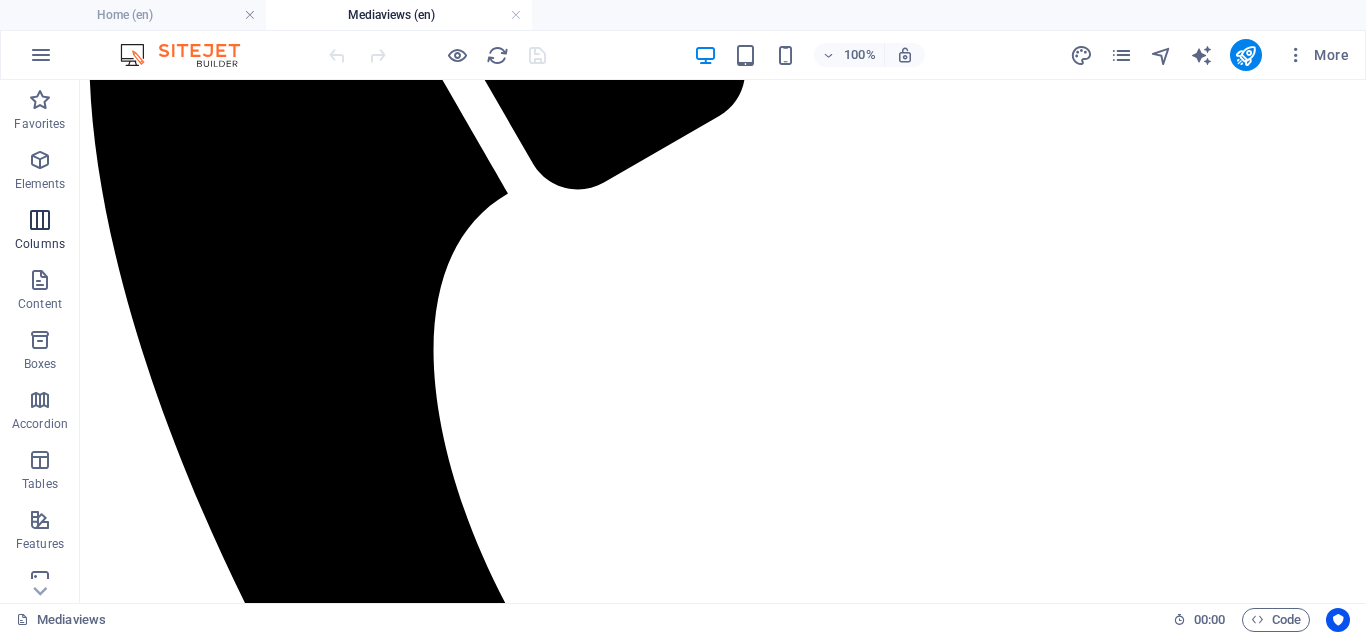 click on "Columns" at bounding box center [40, 232] 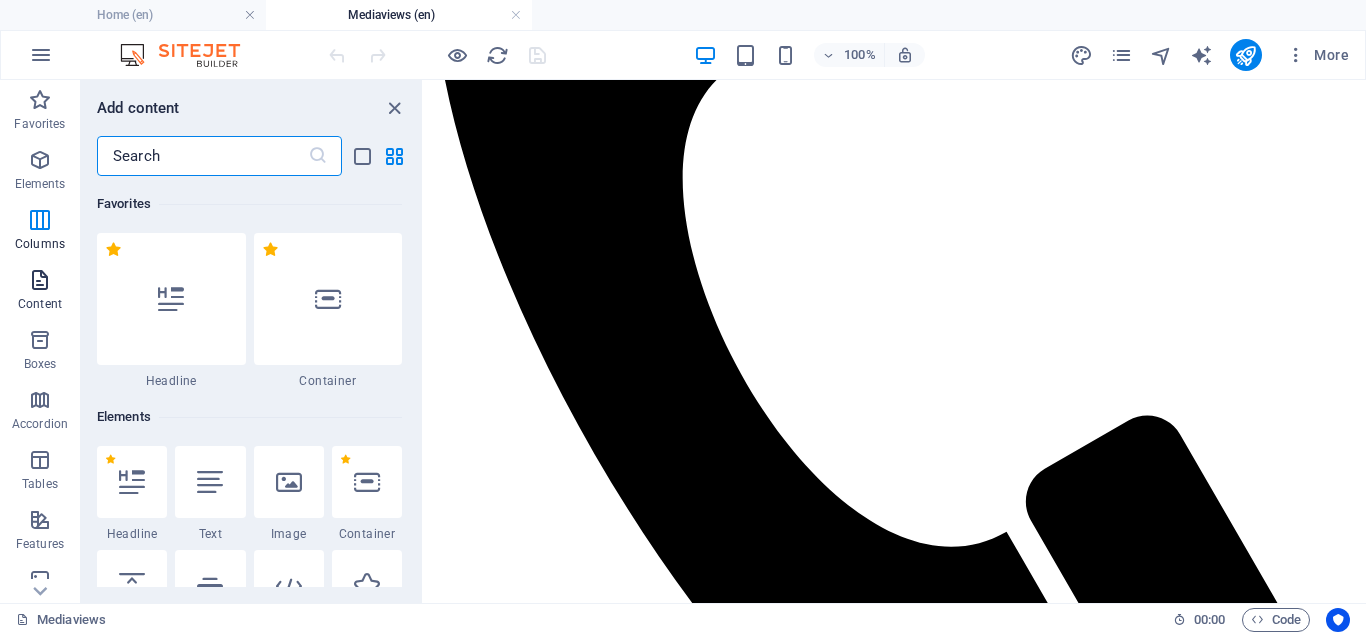 scroll, scrollTop: 990, scrollLeft: 0, axis: vertical 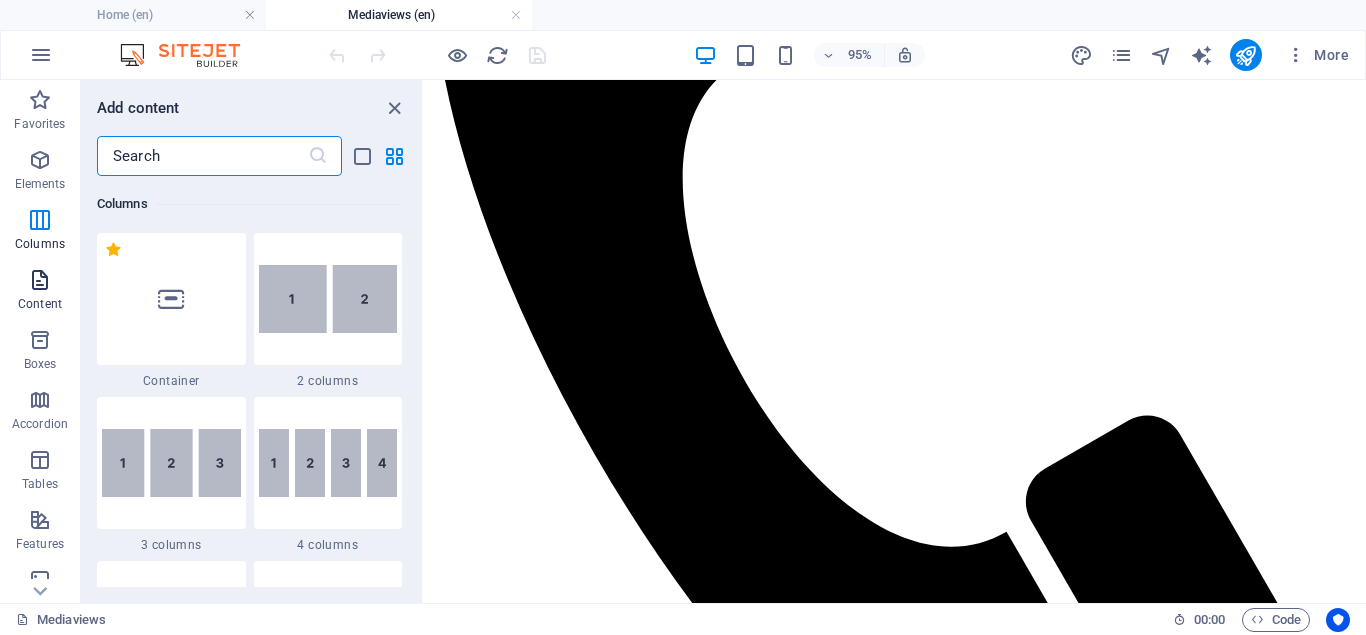click on "Content" at bounding box center [40, 292] 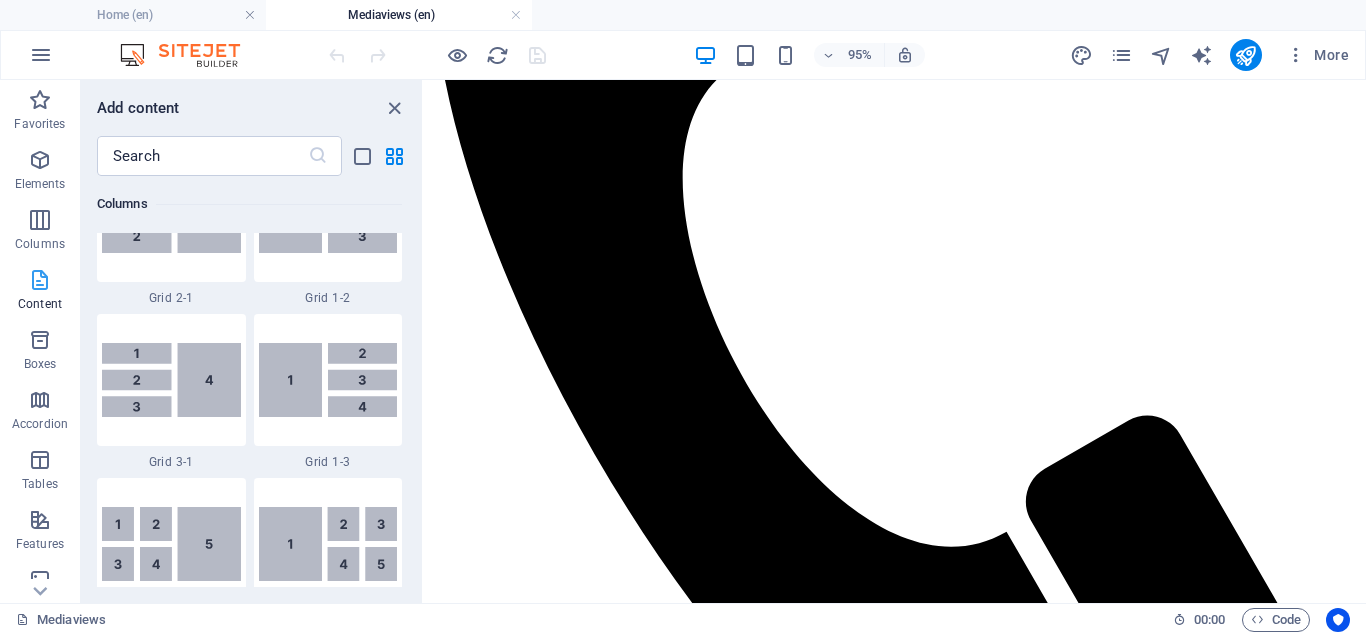 scroll, scrollTop: 3499, scrollLeft: 0, axis: vertical 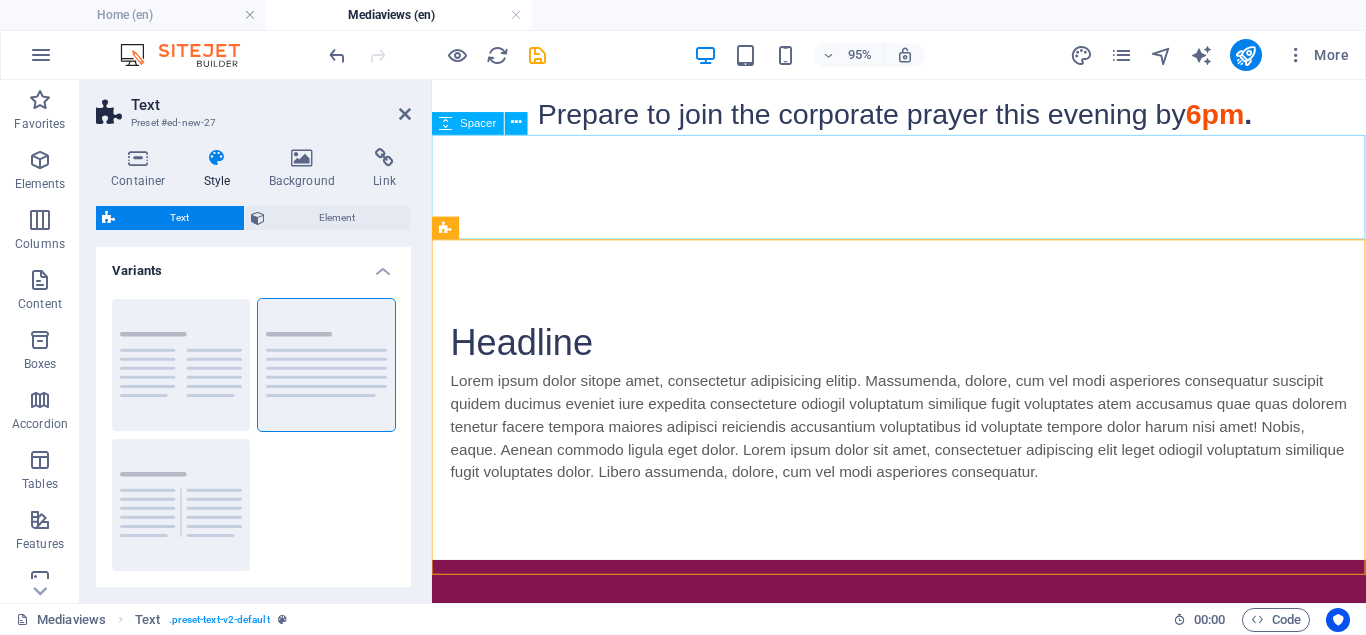 click at bounding box center (923, 193) 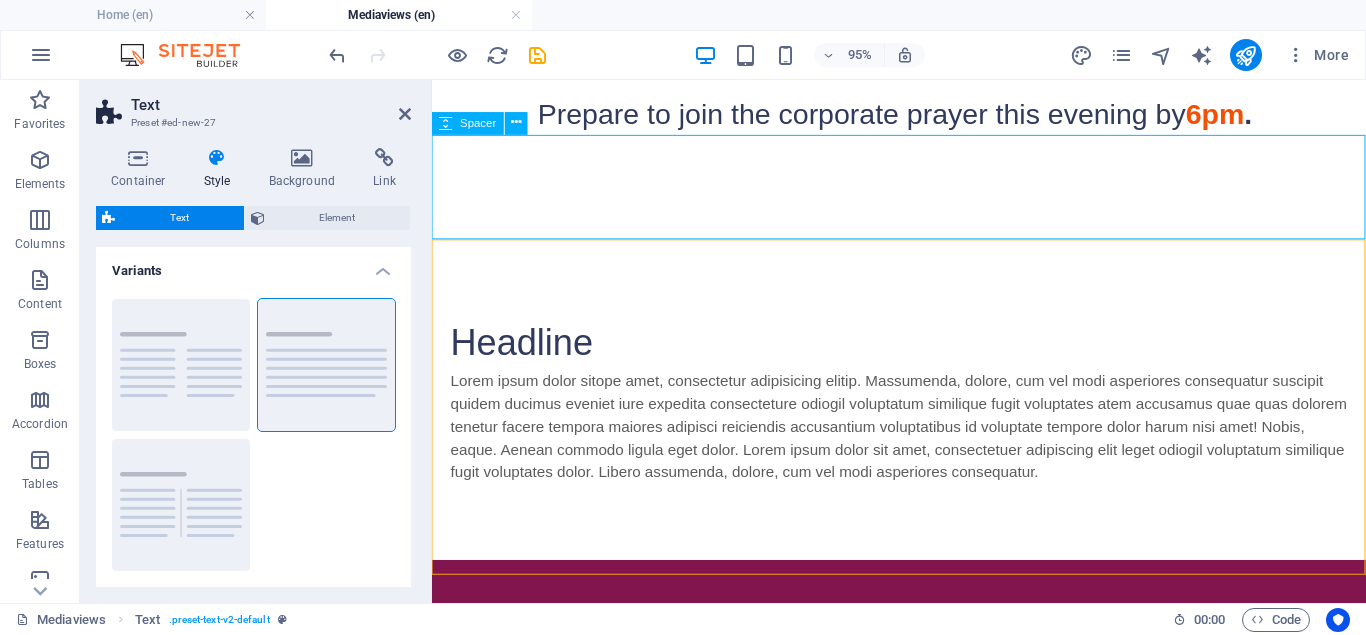 click at bounding box center [923, 193] 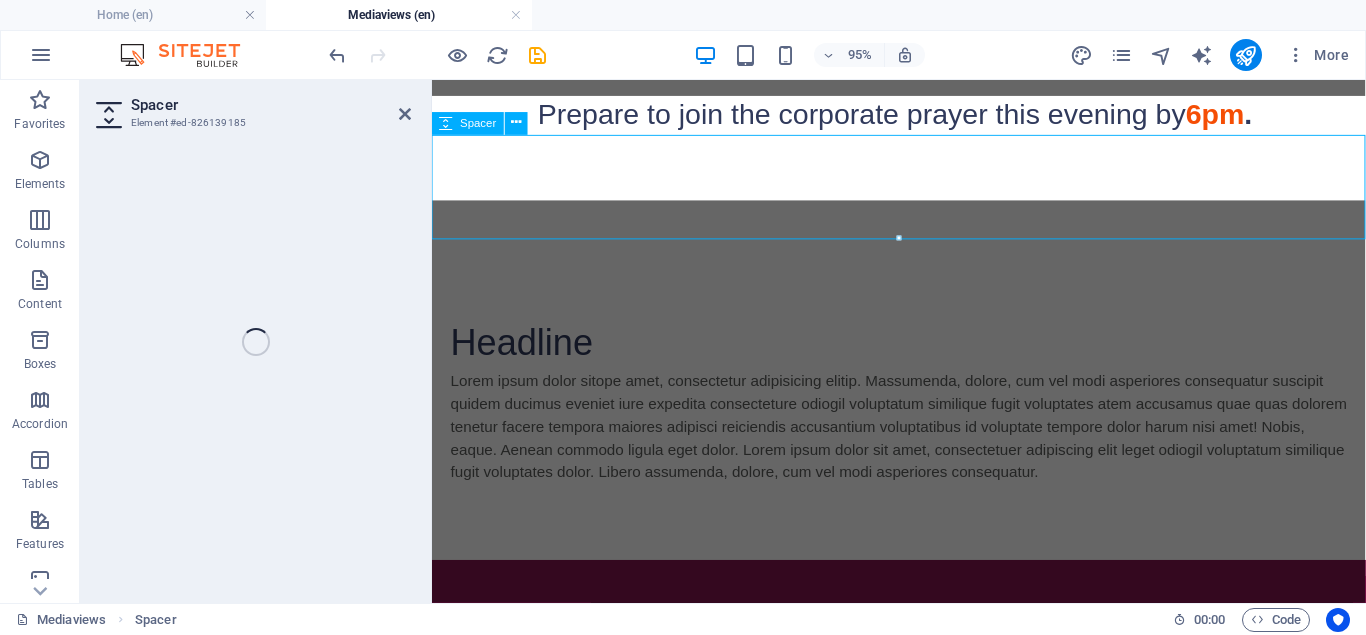 select on "px" 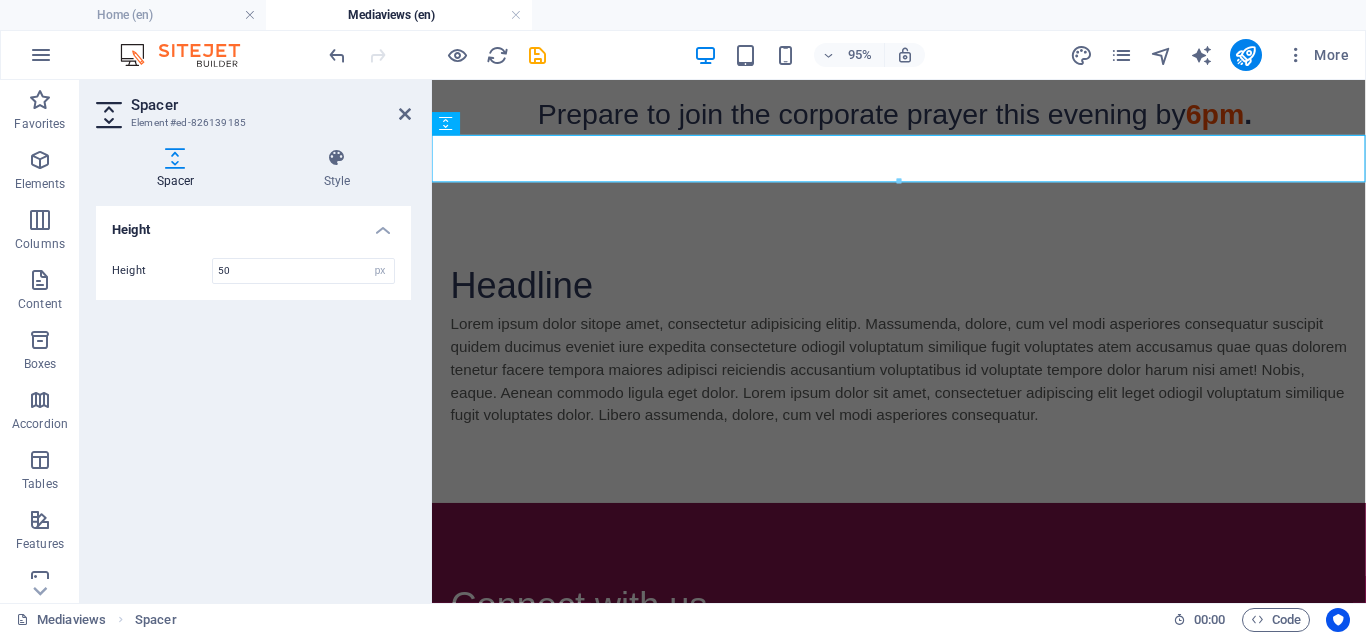type on "50" 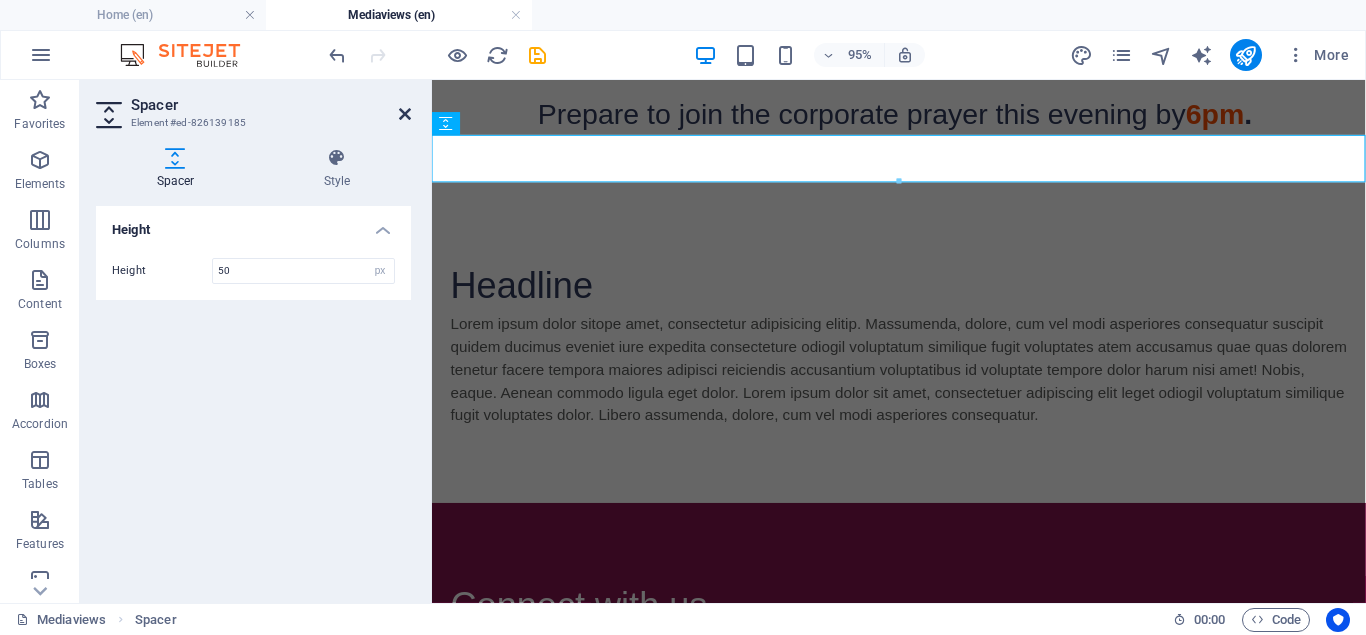 click at bounding box center (405, 114) 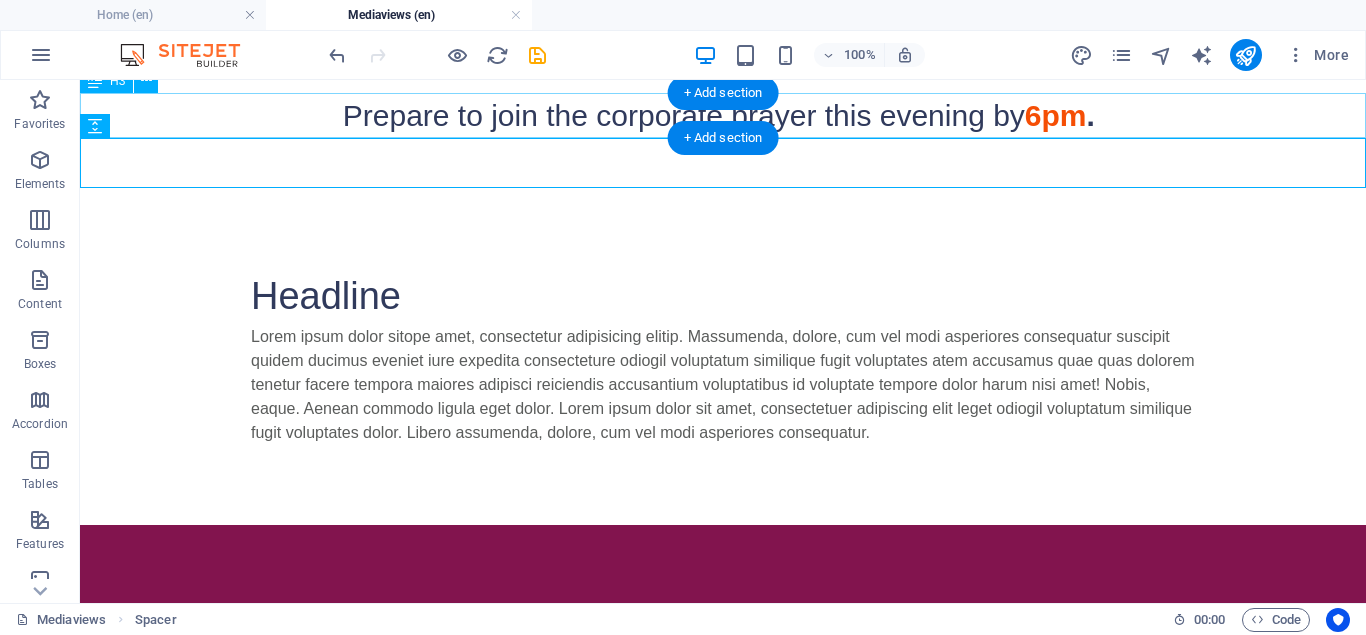scroll, scrollTop: 775, scrollLeft: 0, axis: vertical 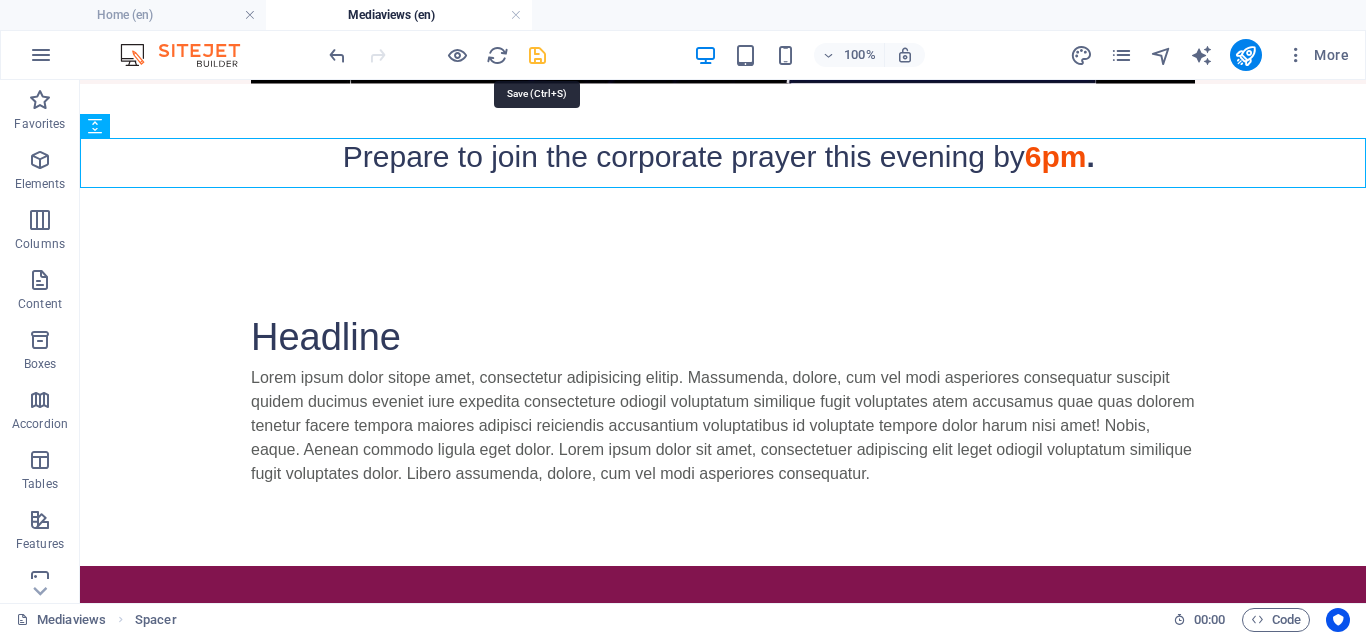 click at bounding box center [537, 55] 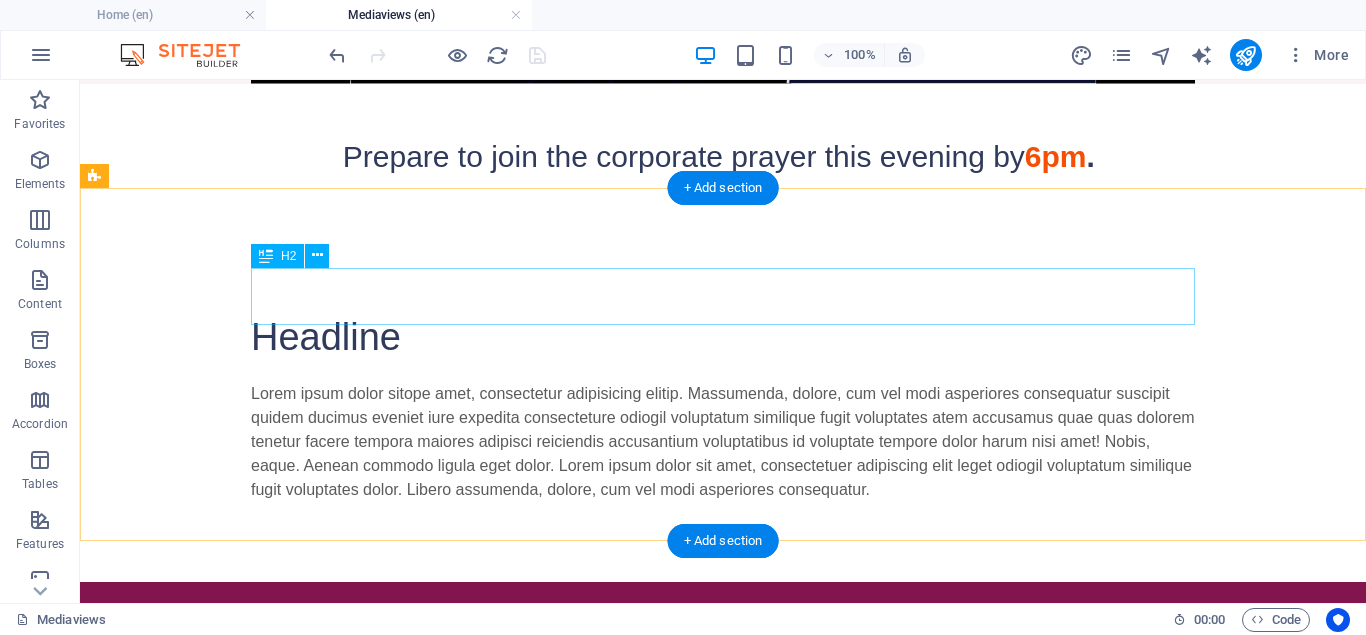 click on "Headline" at bounding box center (723, 337) 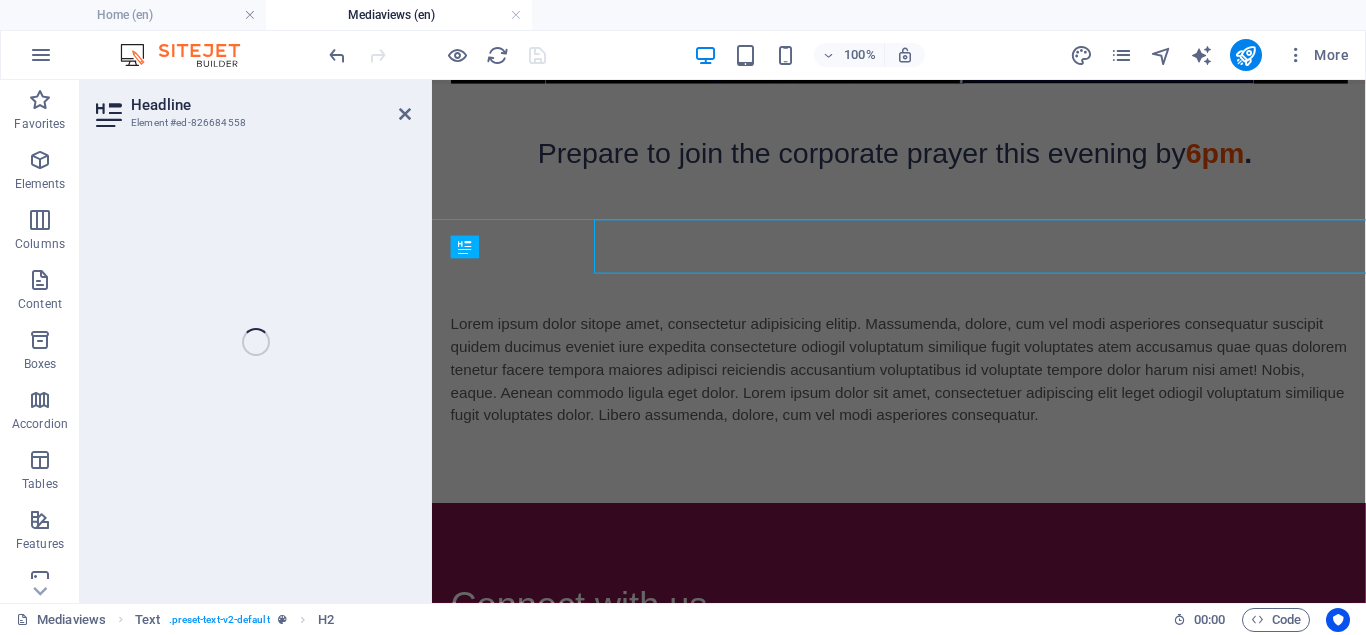 scroll, scrollTop: 816, scrollLeft: 0, axis: vertical 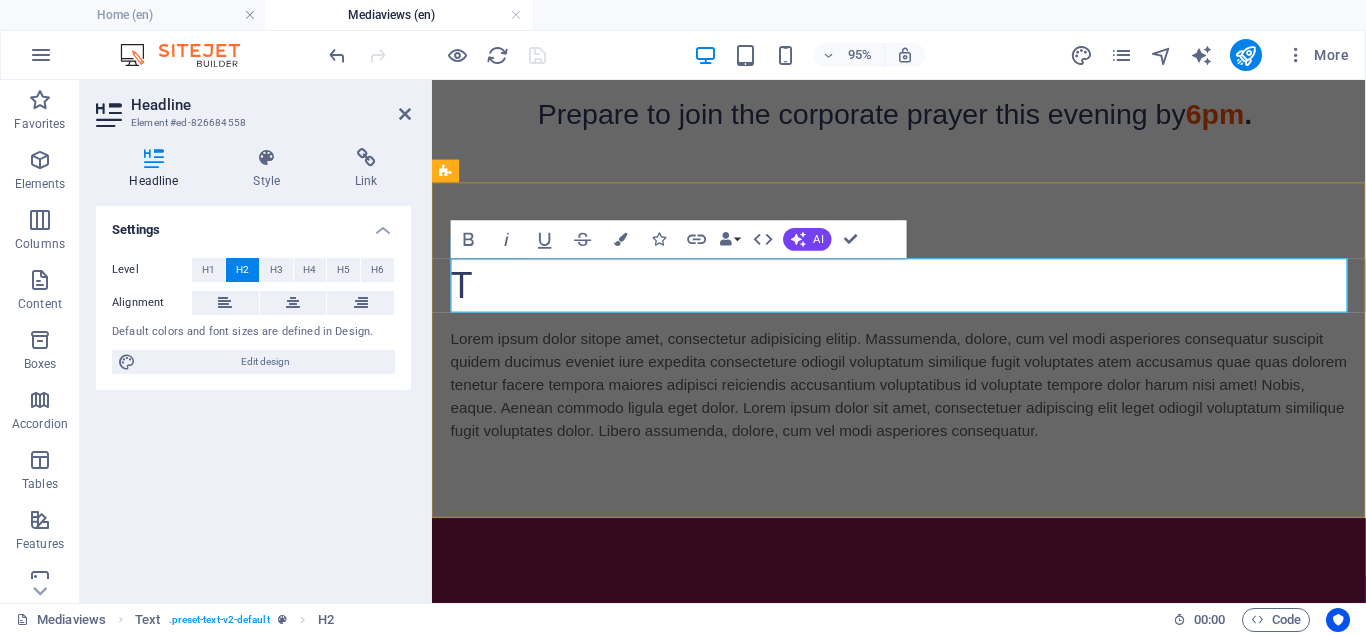 type 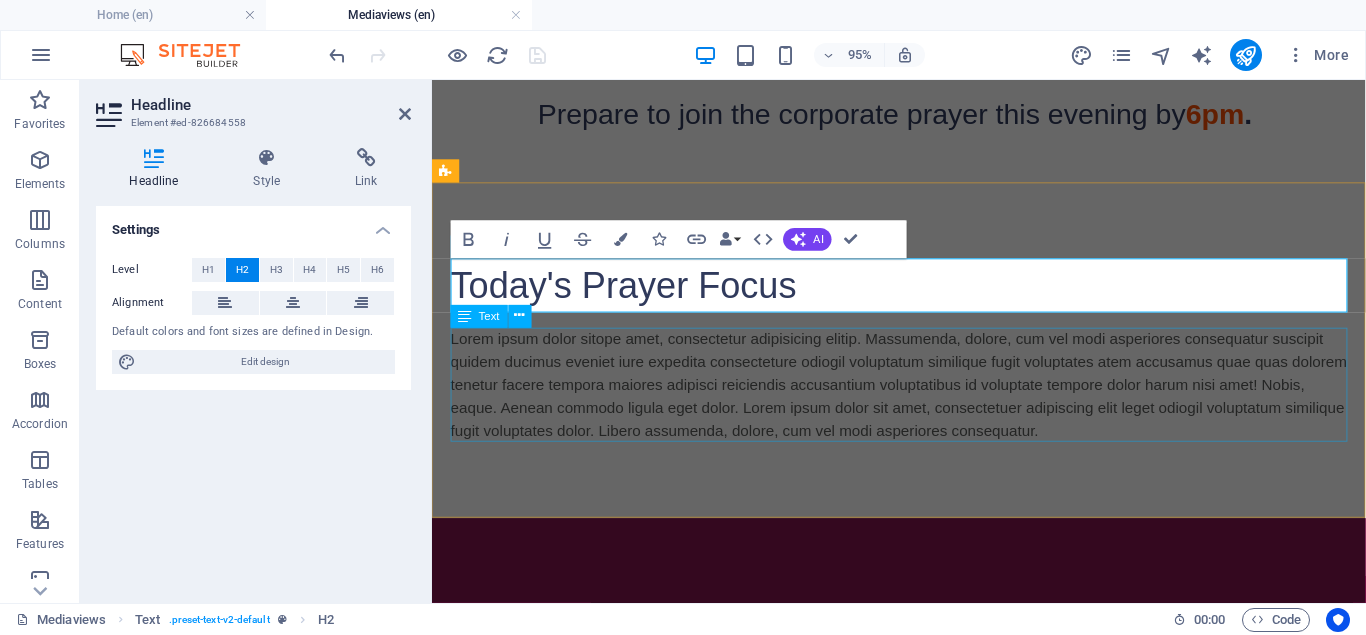 click on "Lorem ipsum dolor sitope amet, consectetur adipisicing elitip. Massumenda, dolore, cum vel modi asperiores consequatur suscipit quidem ducimus eveniet iure expedita consecteture odiogil voluptatum similique fugit voluptates atem accusamus quae quas dolorem tenetur facere tempora maiores adipisci reiciendis accusantium voluptatibus id voluptate tempore dolor harum nisi amet! Nobis, eaque. Aenean commodo ligula eget dolor. Lorem ipsum dolor sit amet, consectetuer adipiscing elit leget odiogil voluptatum similique fugit voluptates dolor. Libero assumenda, dolore, cum vel modi asperiores consequatur." at bounding box center [924, 401] 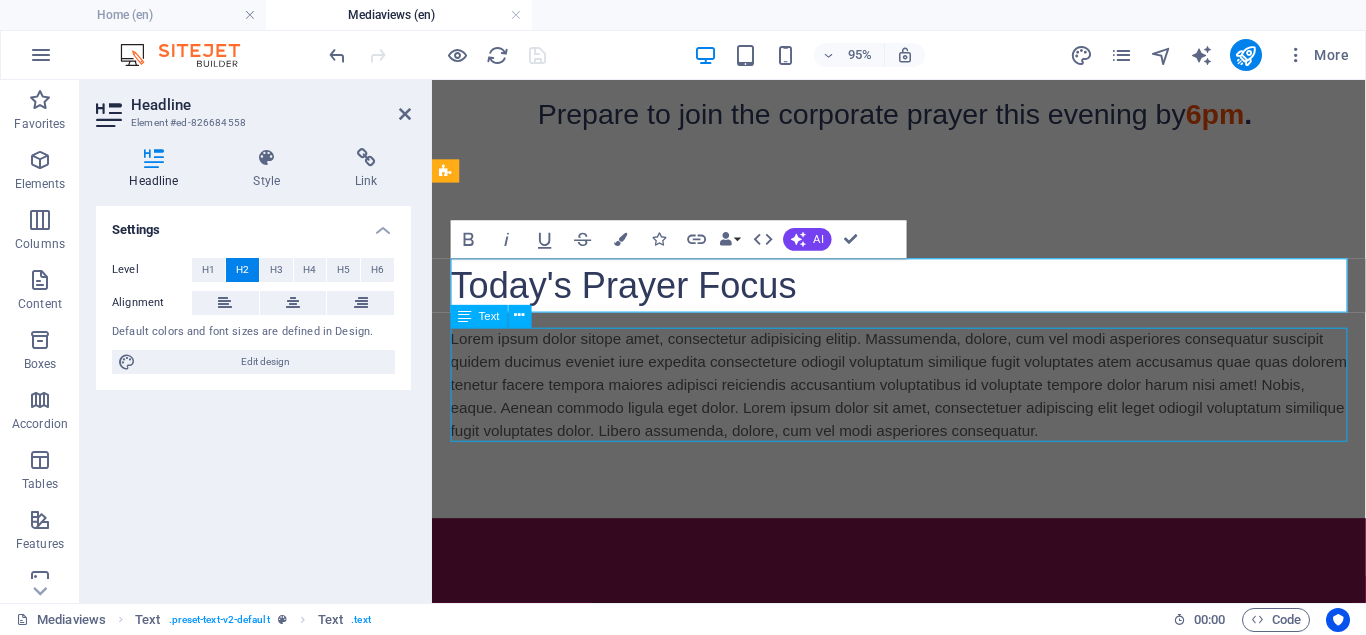 click on "Lorem ipsum dolor sitope amet, consectetur adipisicing elitip. Massumenda, dolore, cum vel modi asperiores consequatur suscipit quidem ducimus eveniet iure expedita consecteture odiogil voluptatum similique fugit voluptates atem accusamus quae quas dolorem tenetur facere tempora maiores adipisci reiciendis accusantium voluptatibus id voluptate tempore dolor harum nisi amet! Nobis, eaque. Aenean commodo ligula eget dolor. Lorem ipsum dolor sit amet, consectetuer adipiscing elit leget odiogil voluptatum similique fugit voluptates dolor. Libero assumenda, dolore, cum vel modi asperiores consequatur." at bounding box center (924, 401) 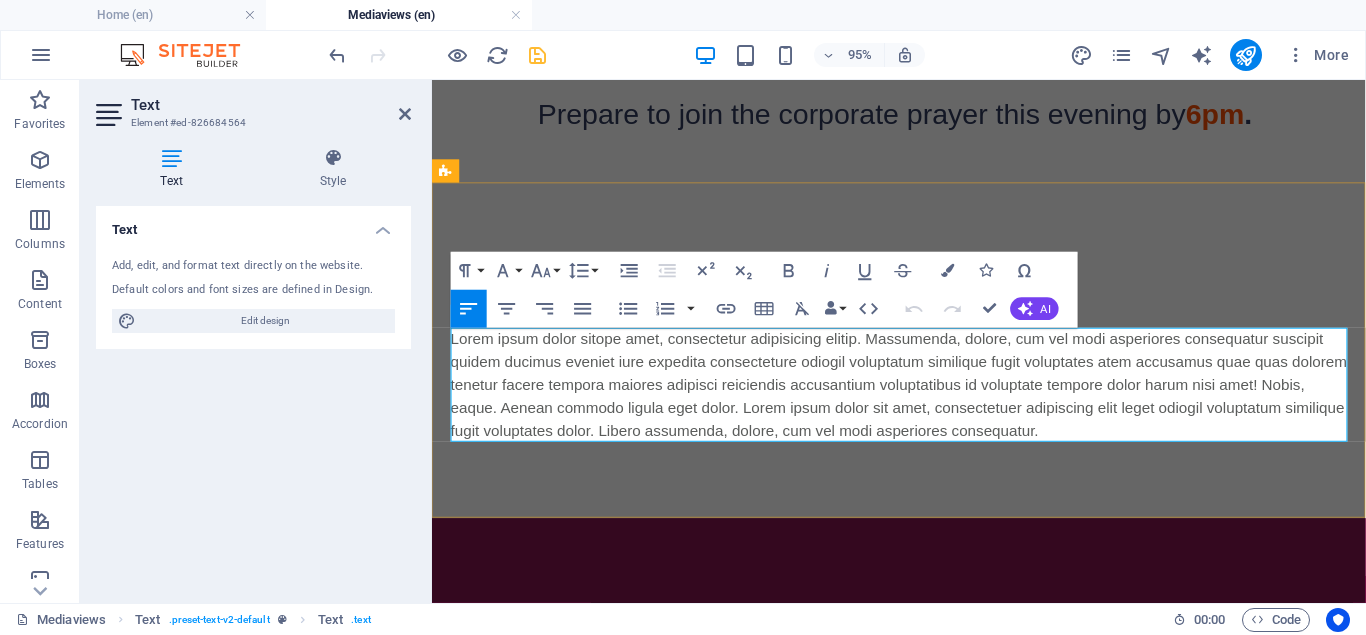 type 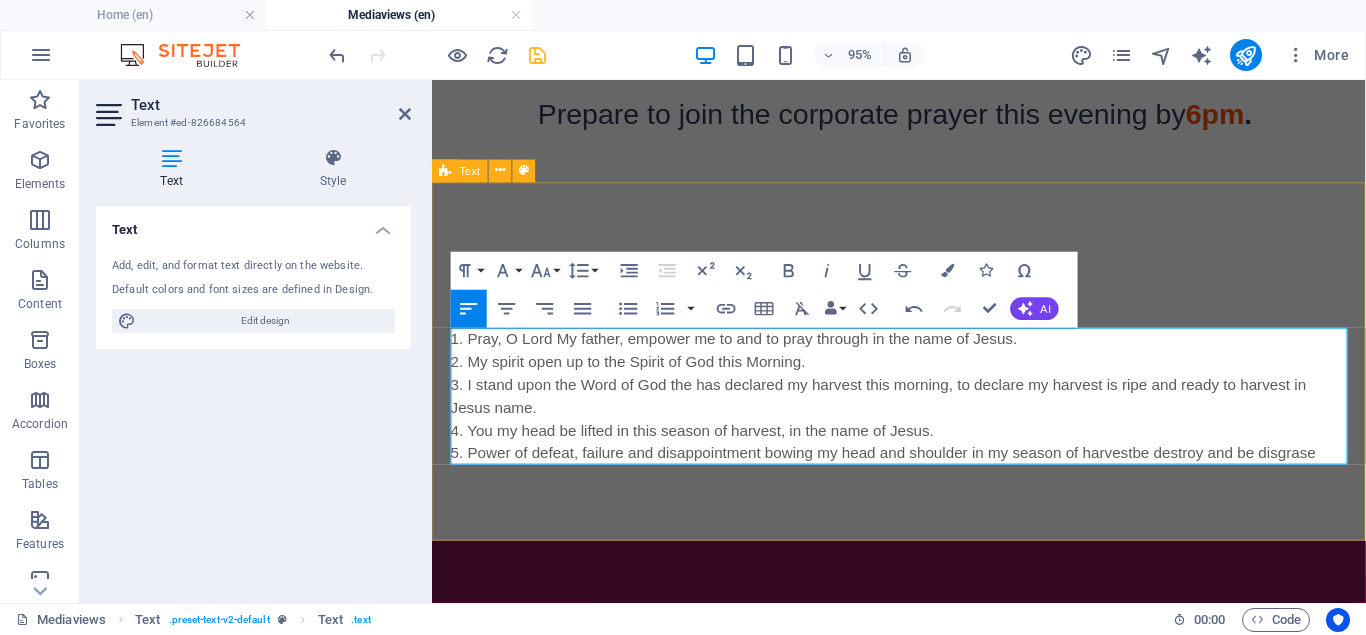 click on "5. Power of defeat, failure and disappointment bowing my head and shoulder in my season of harvest   be destroy and be disgrase" at bounding box center [924, 473] 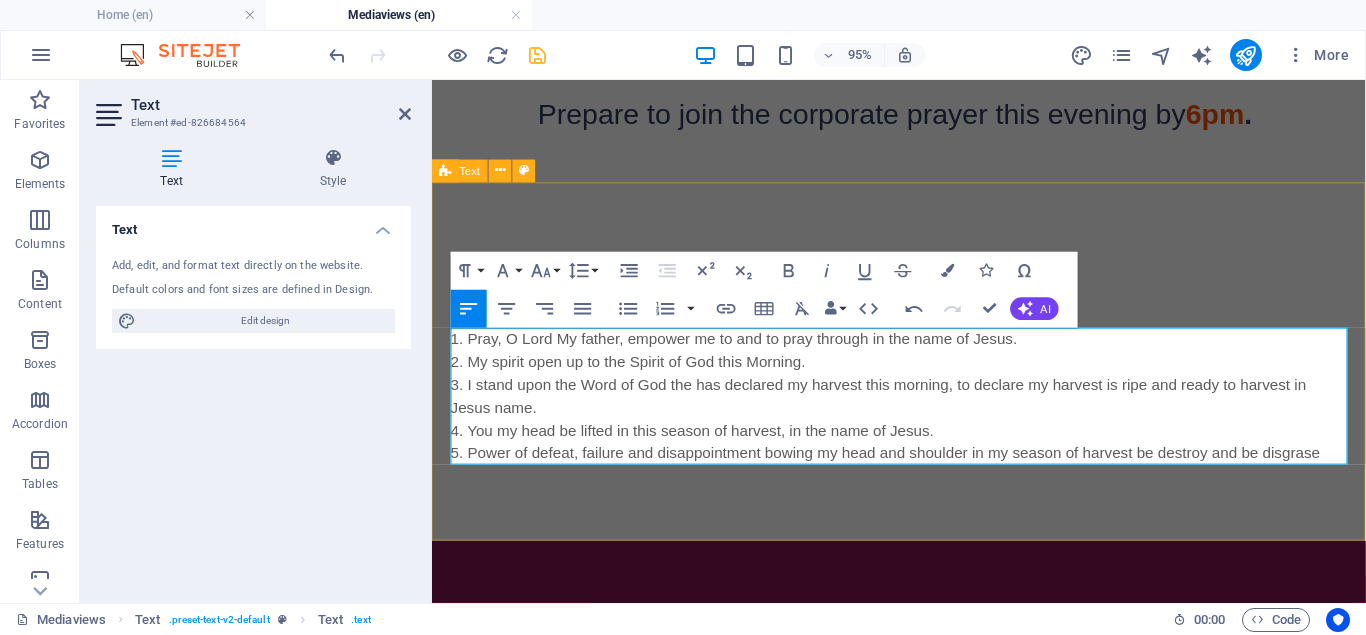 click on "5. Power of defeat, failure and disappointment bowing my head and shoulder in my season of harvest be destroy and be disgrase" at bounding box center (924, 473) 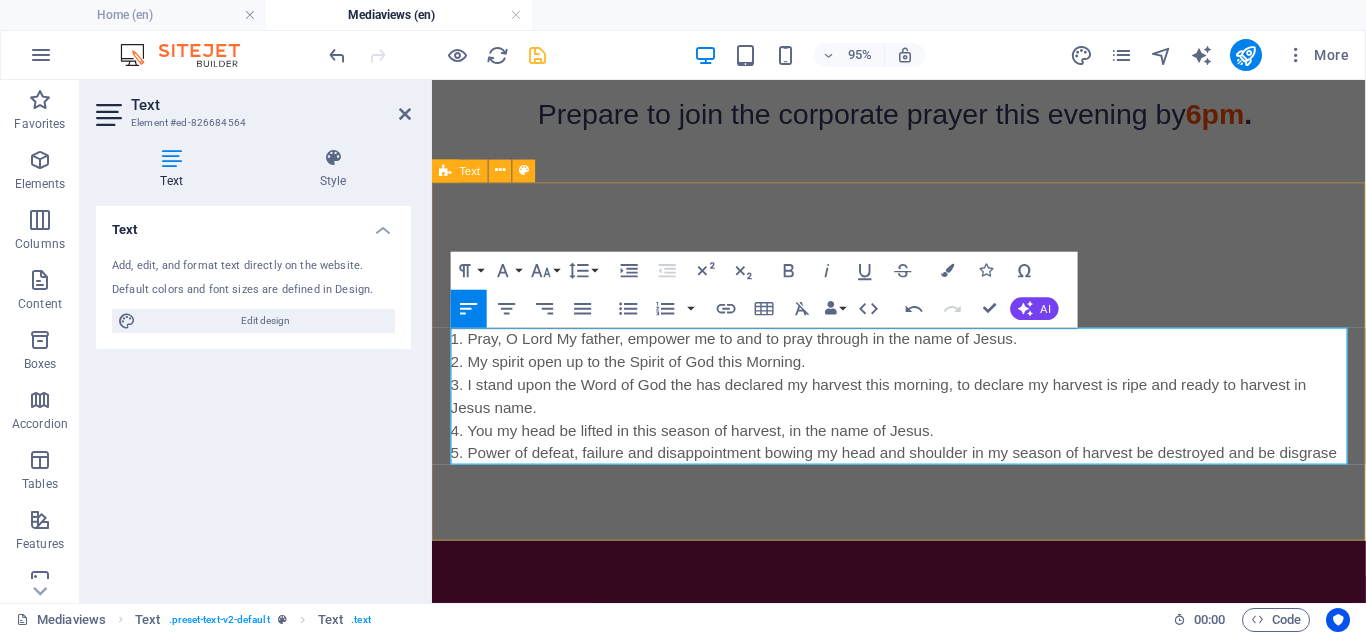 click on "5. Power of defeat, failure and disappointment bowing my head and shoulder in my season of harvest be destroyed and be disgrase" at bounding box center (924, 473) 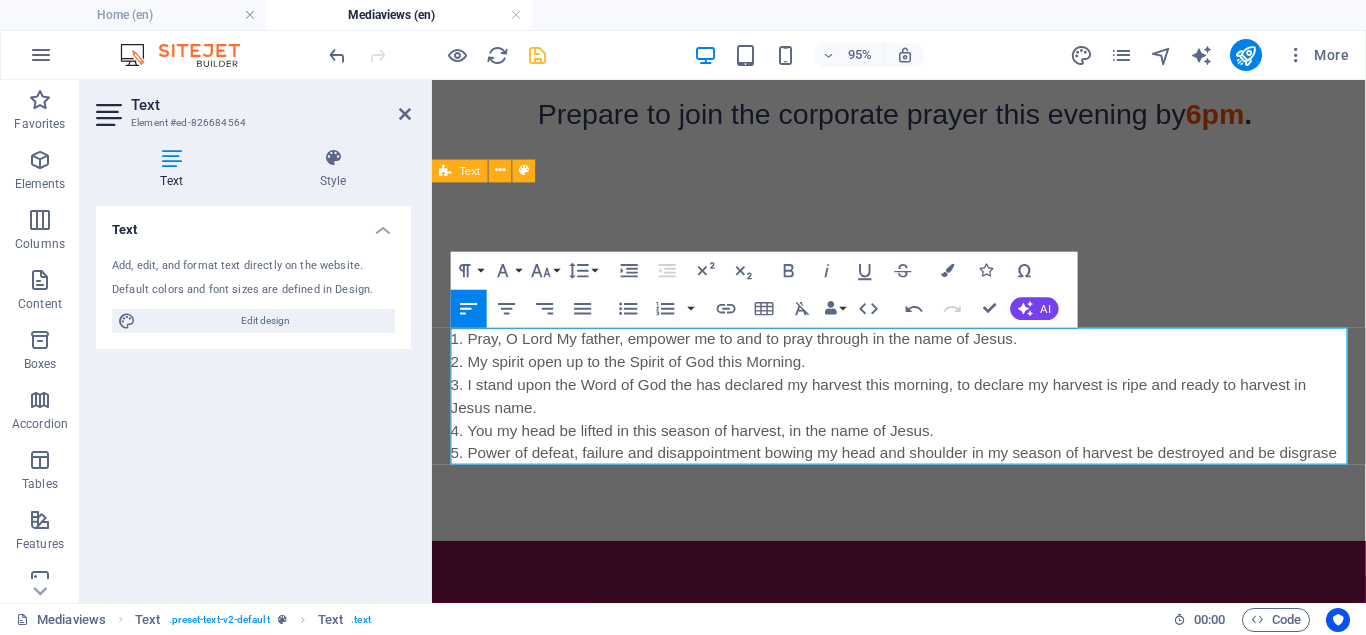 click on "disgra c e" 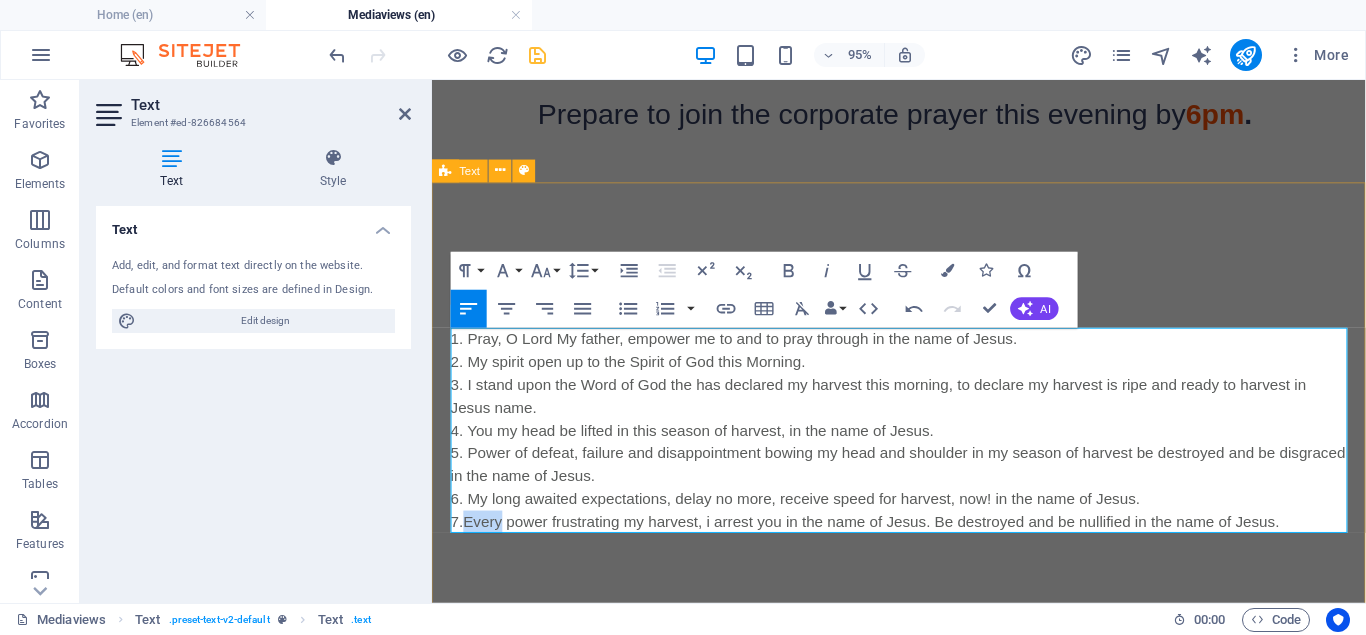 drag, startPoint x: 467, startPoint y: 543, endPoint x: 507, endPoint y: 540, distance: 40.112343 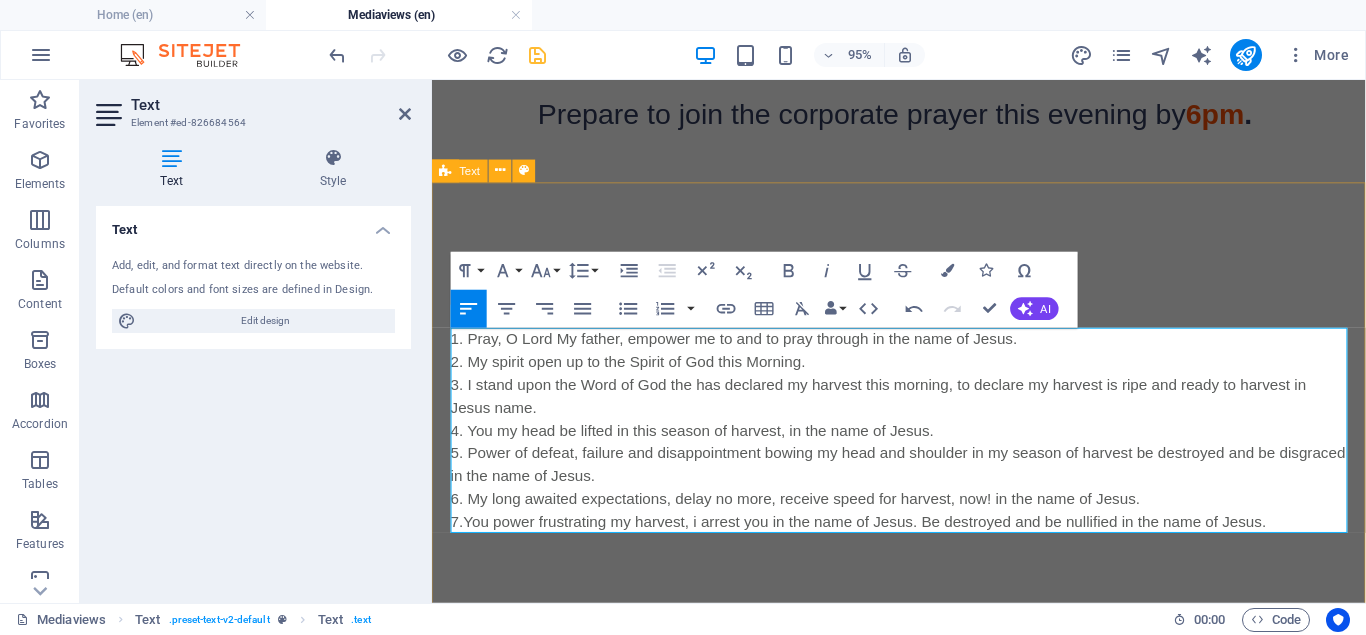 drag, startPoint x: 1313, startPoint y: 539, endPoint x: 1355, endPoint y: 714, distance: 179.96944 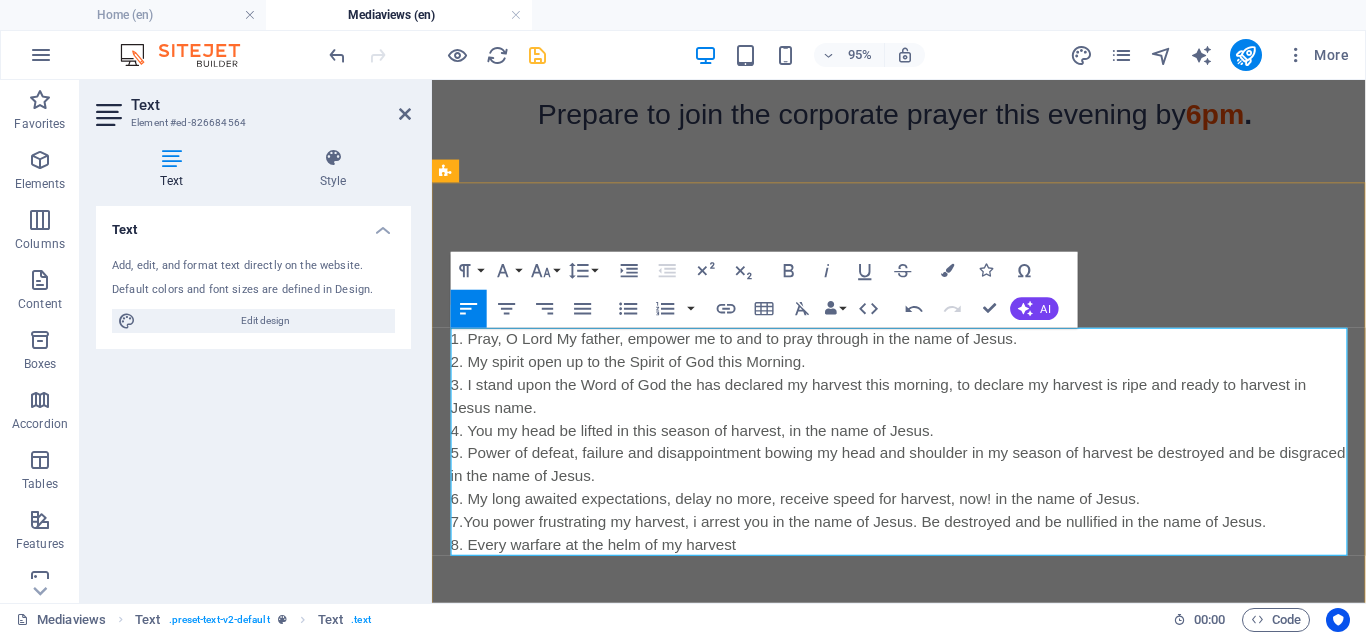 click on "6. My long awaited expectations, delay no more, receive speed for harvest, now! in the name of Jesus." at bounding box center [924, 521] 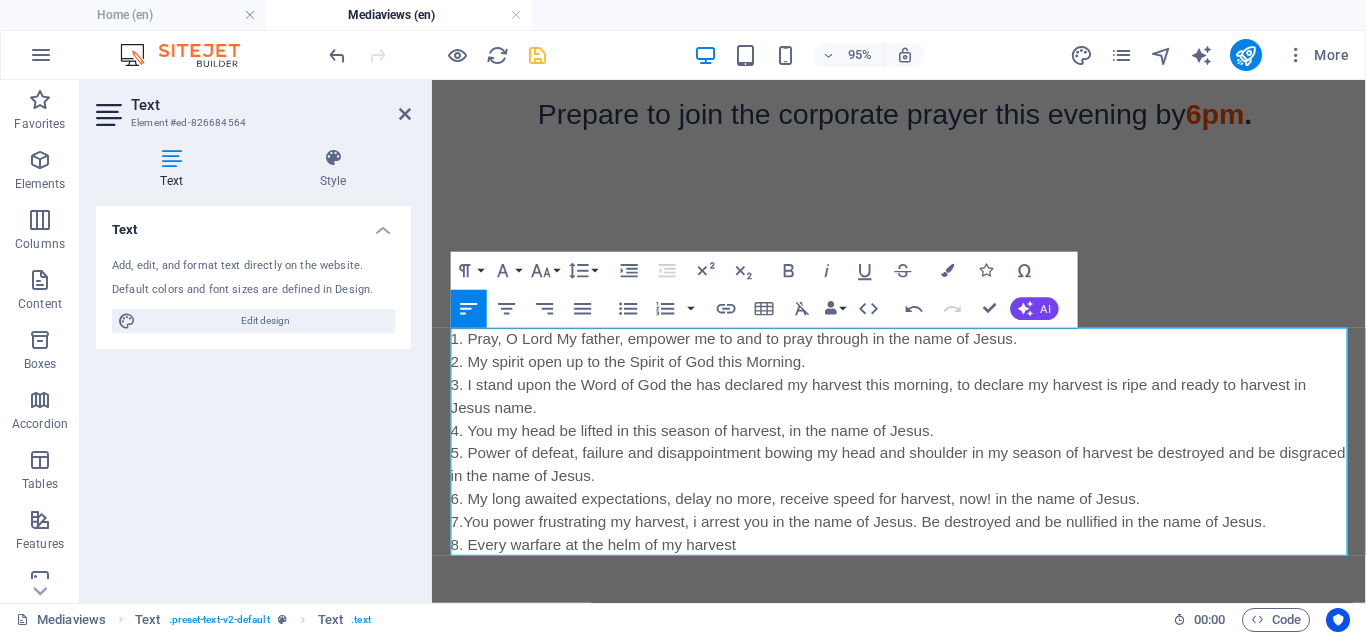 click on "I n" 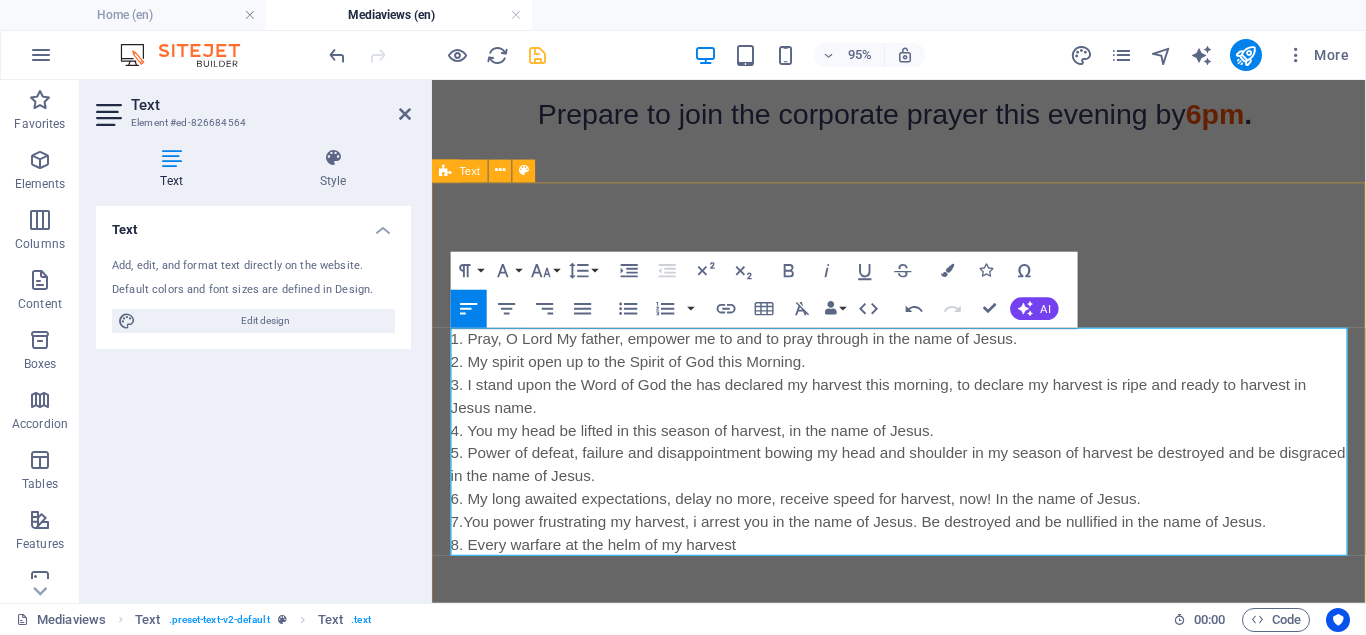click on "7.You power frustrating my harvest, i arrest you in the name of Jesus. Be destroyed and be nullified in the name of Jesus." at bounding box center [924, 545] 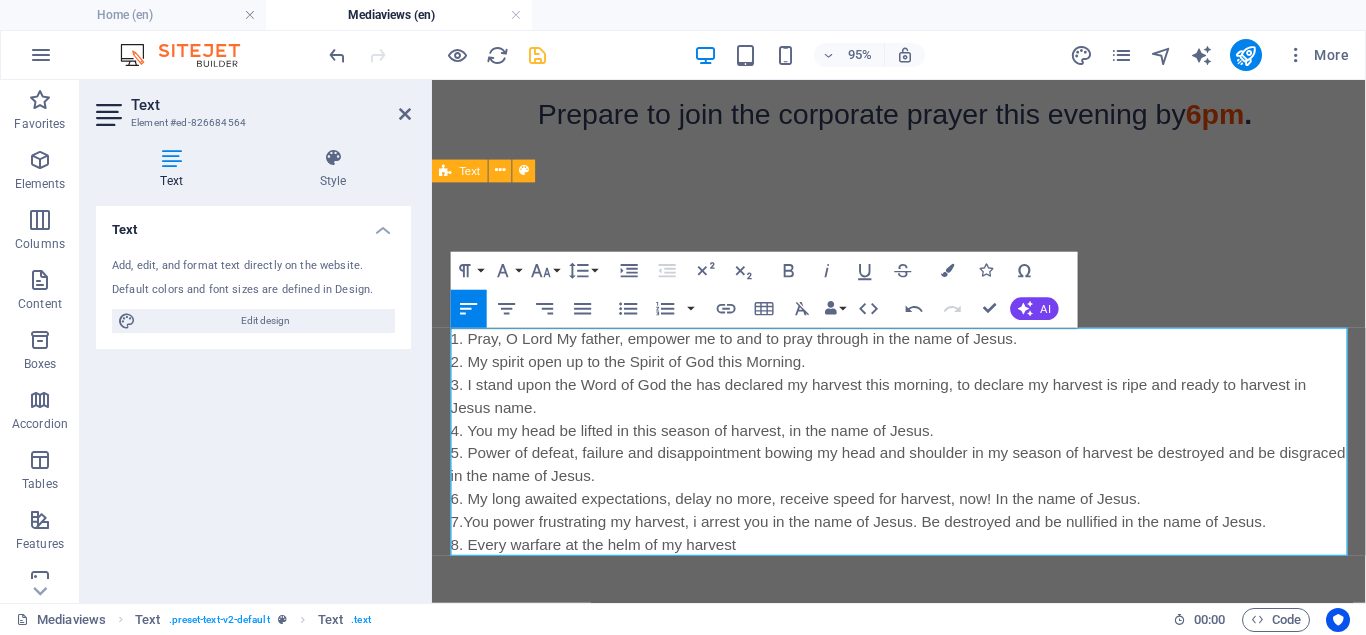 click on "I" 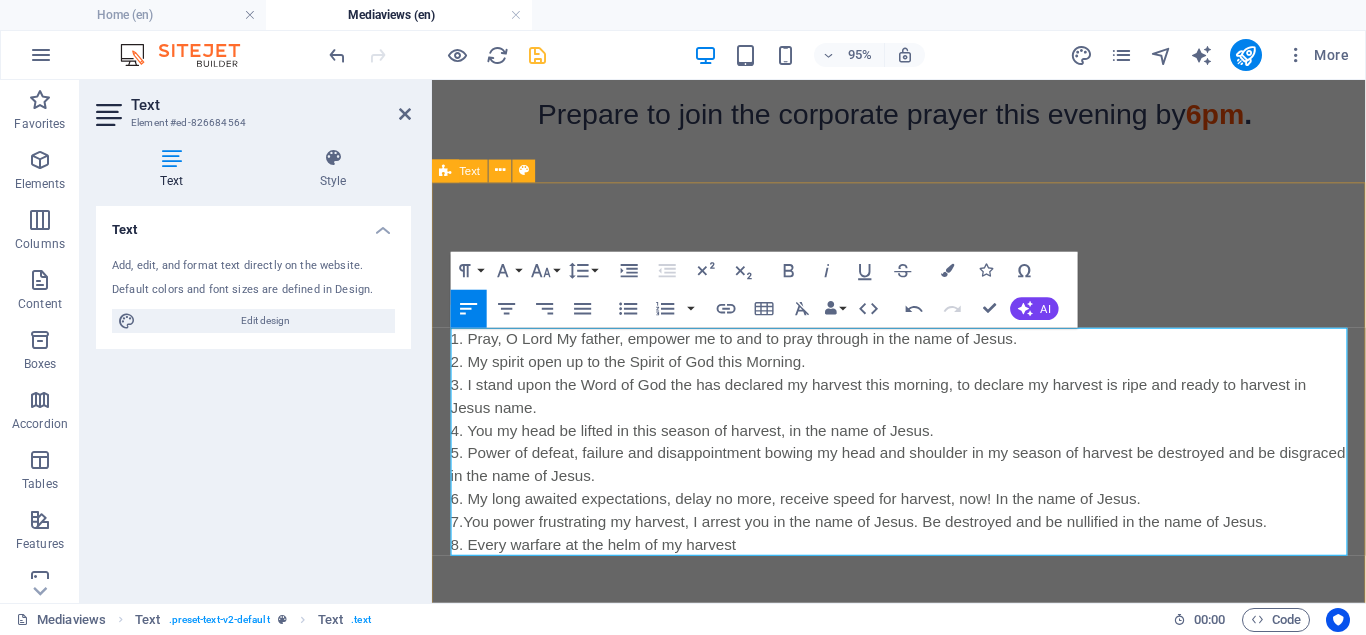 click on "4. You my head be lifted in this season of harvest, in the name of Jesus." at bounding box center [924, 449] 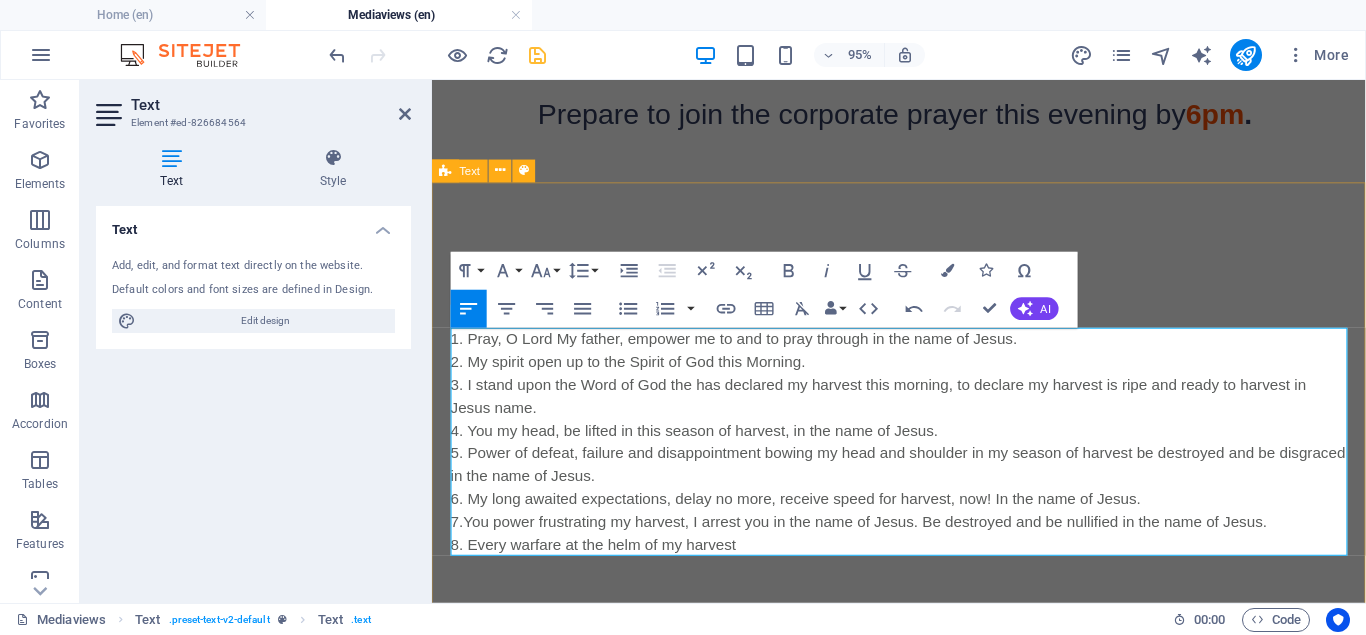 click on "7.You power frustrating my harvest, I arrest you in the name of Jesus. Be destroyed and be nullified in the name of Jesus." at bounding box center [924, 545] 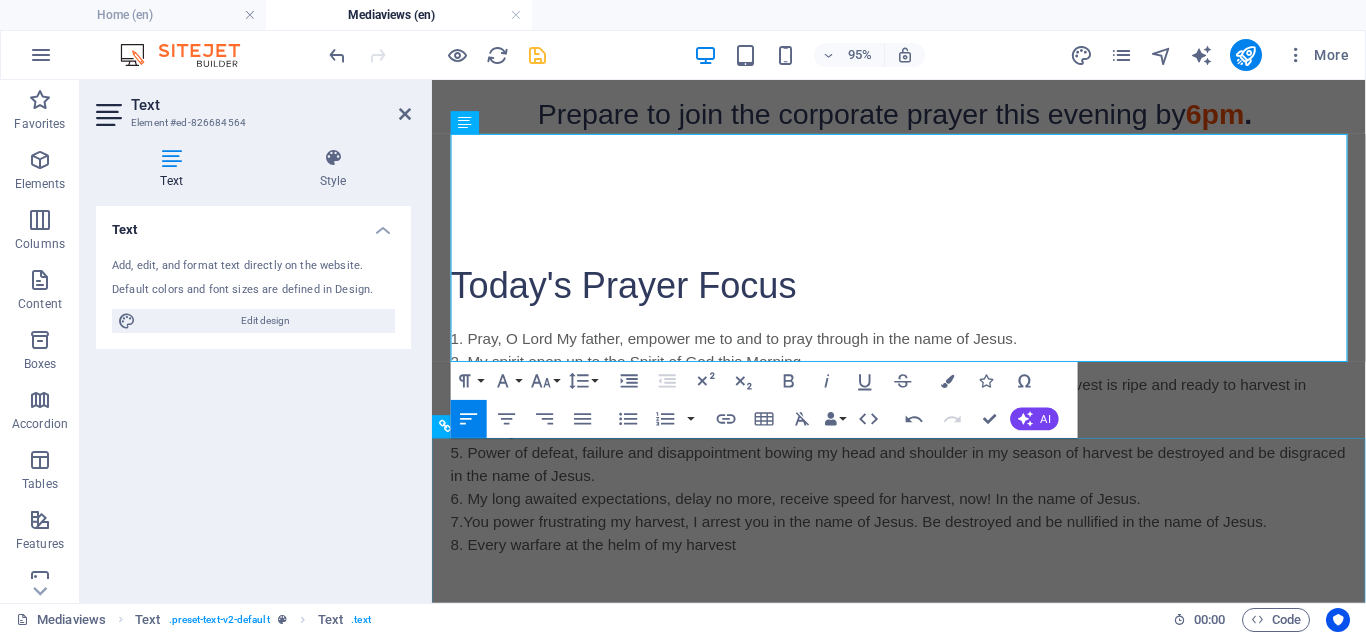 scroll, scrollTop: 1019, scrollLeft: 0, axis: vertical 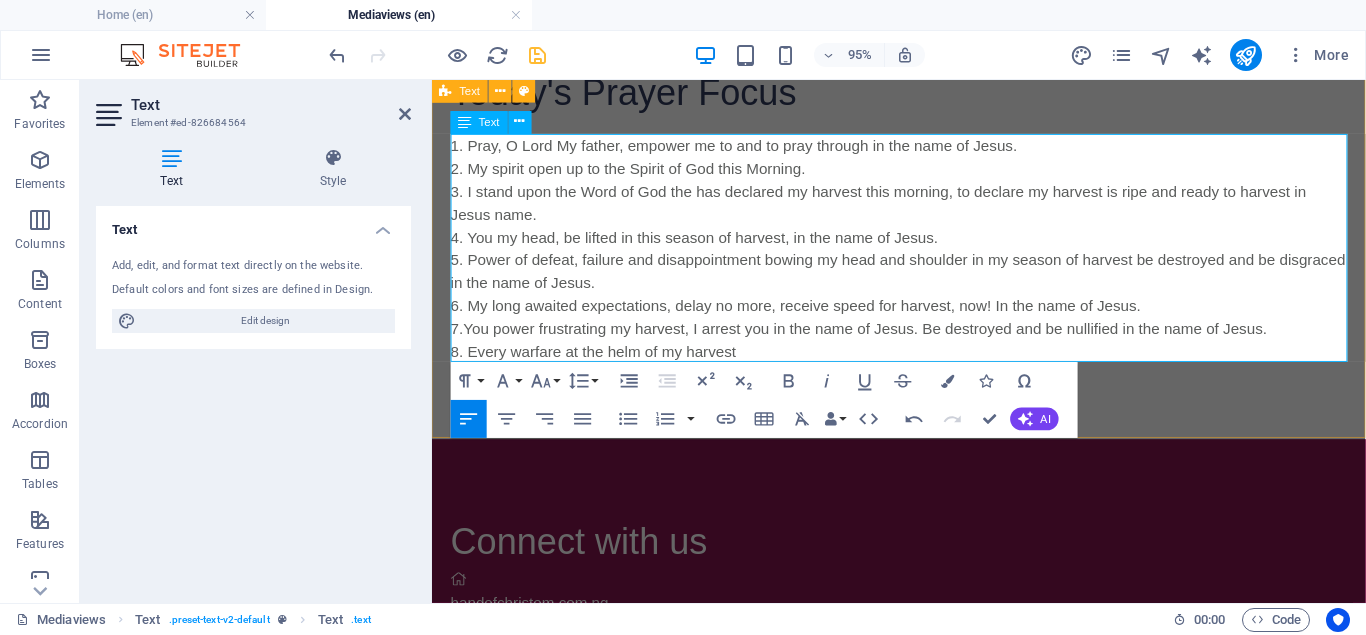 click on "7.You power frustrating my harvest, I arrest you in the name of Jesus. Be destroyed and be nullified in the name of Jesus." at bounding box center [924, 342] 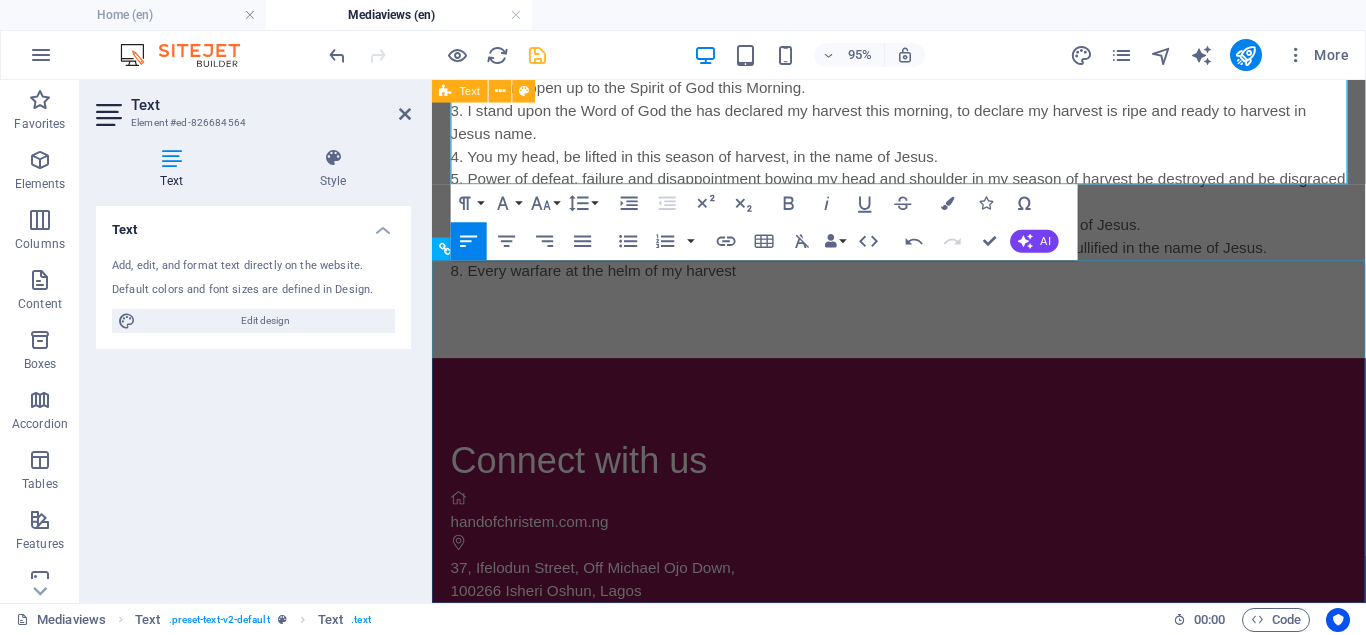 scroll, scrollTop: 1207, scrollLeft: 0, axis: vertical 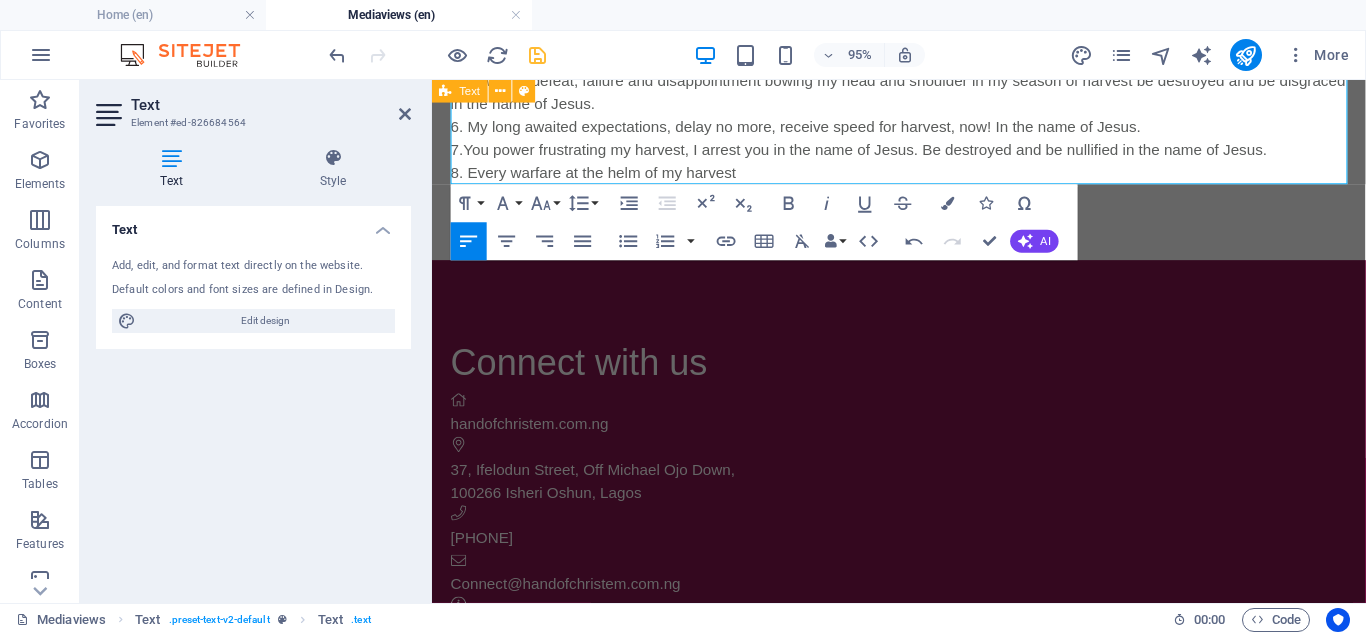 click on "·You" 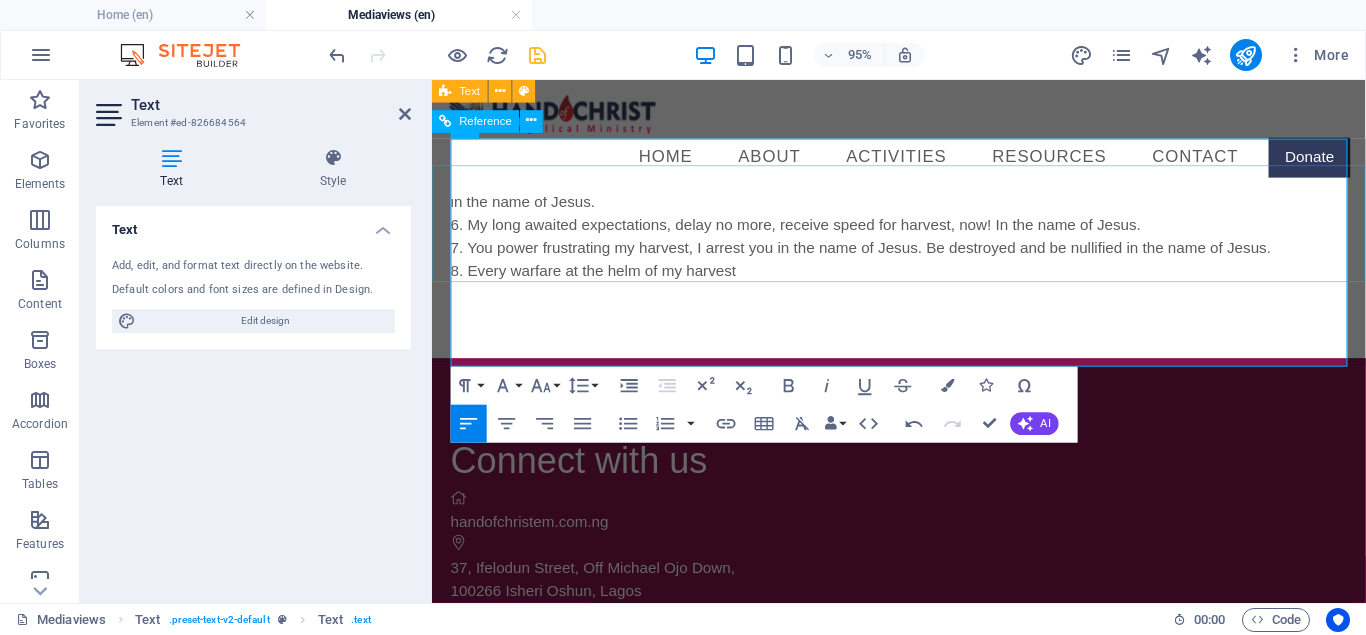 scroll, scrollTop: 1002, scrollLeft: 0, axis: vertical 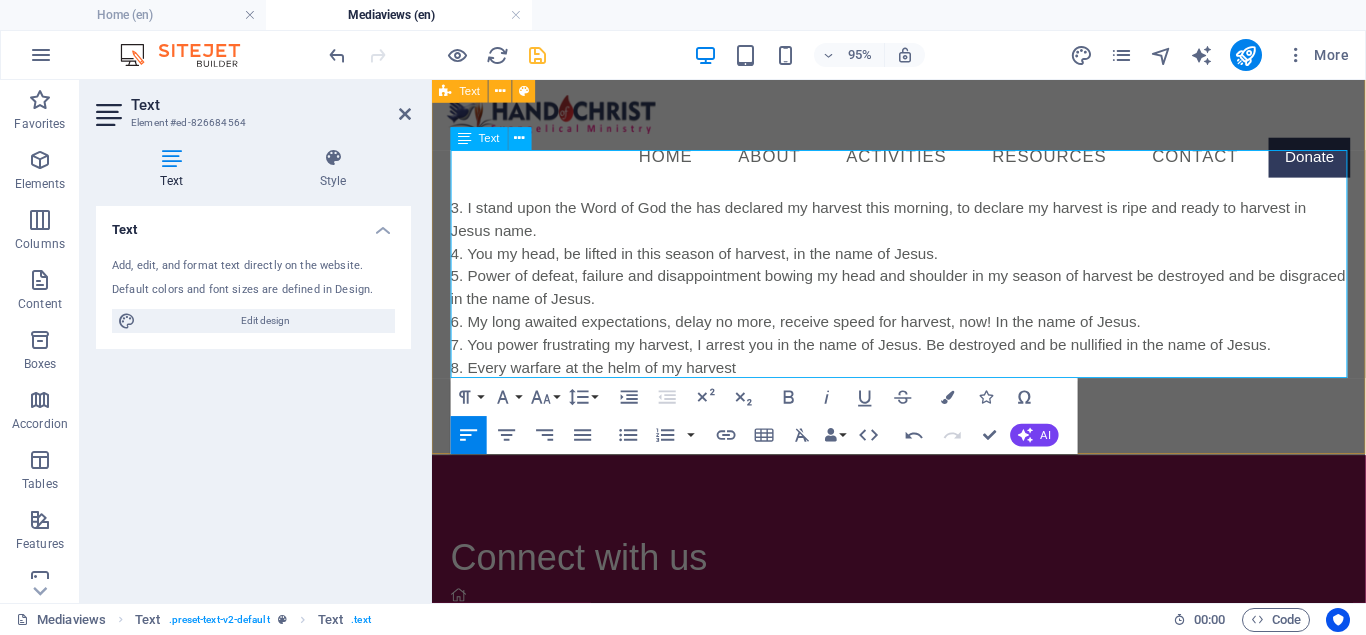 click on "8. Every warfare at the helm of my harvest" at bounding box center (924, 383) 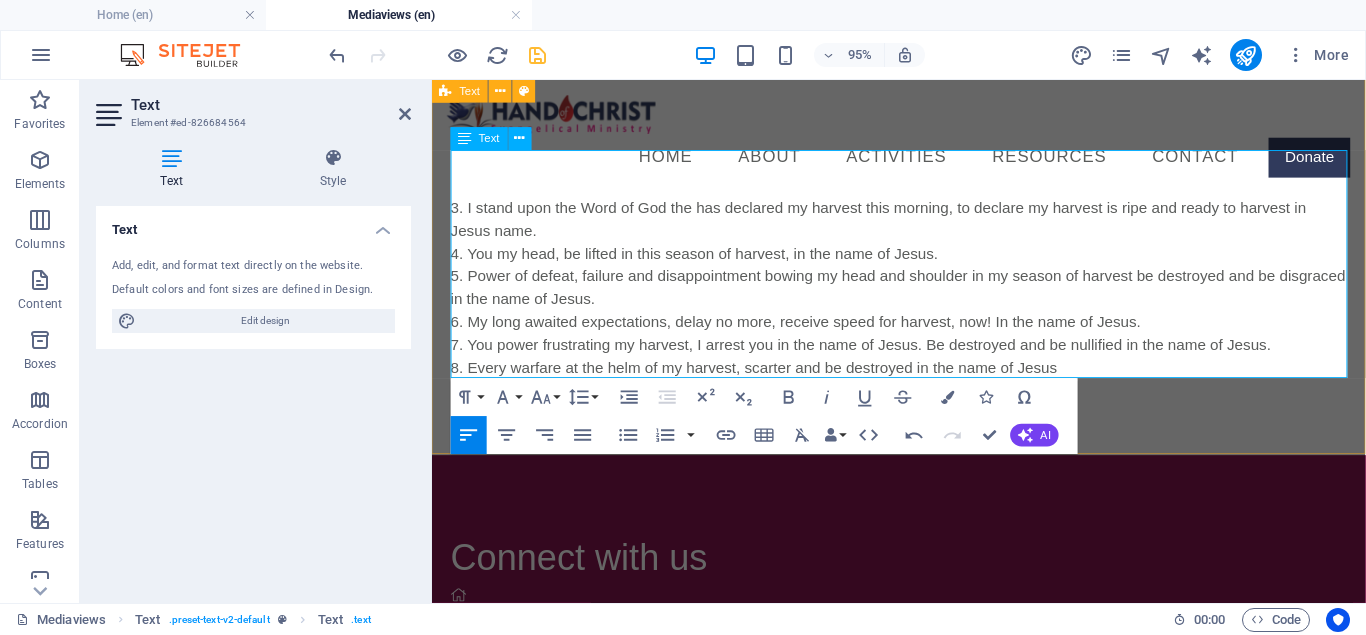 click on "8. Every warfare at the helm of my harvest, scarter and be destroyed in the name of Jesus" at bounding box center (924, 383) 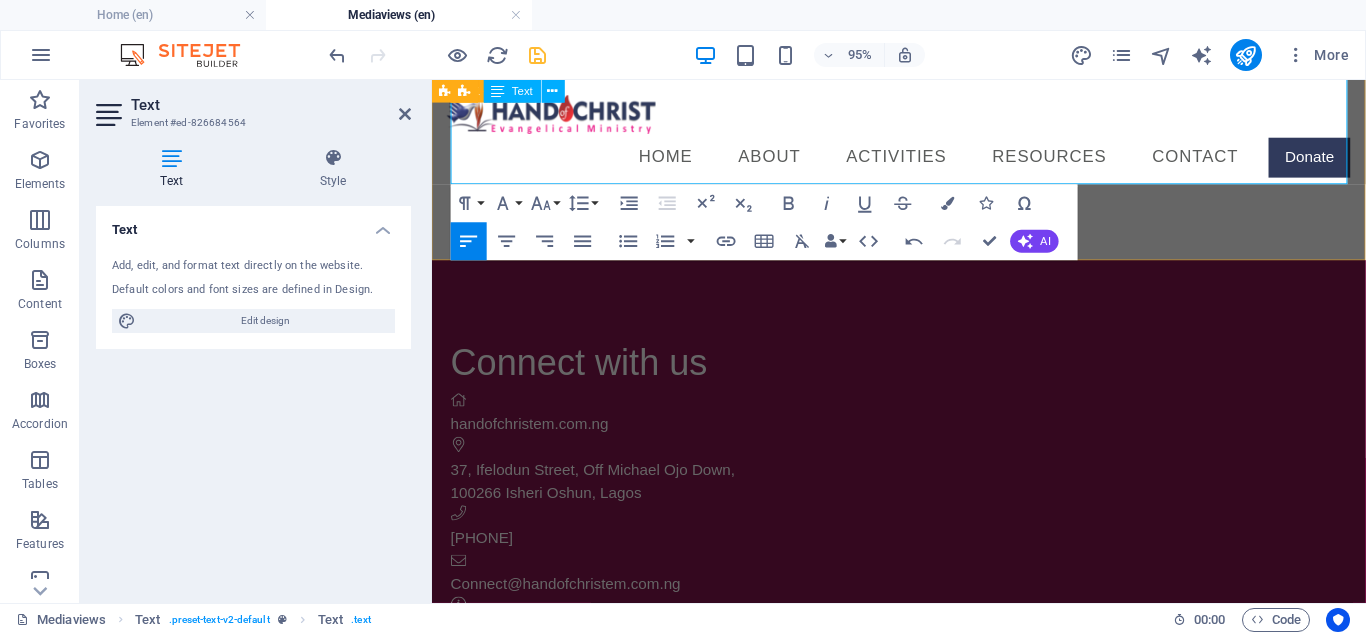 scroll, scrollTop: 900, scrollLeft: 0, axis: vertical 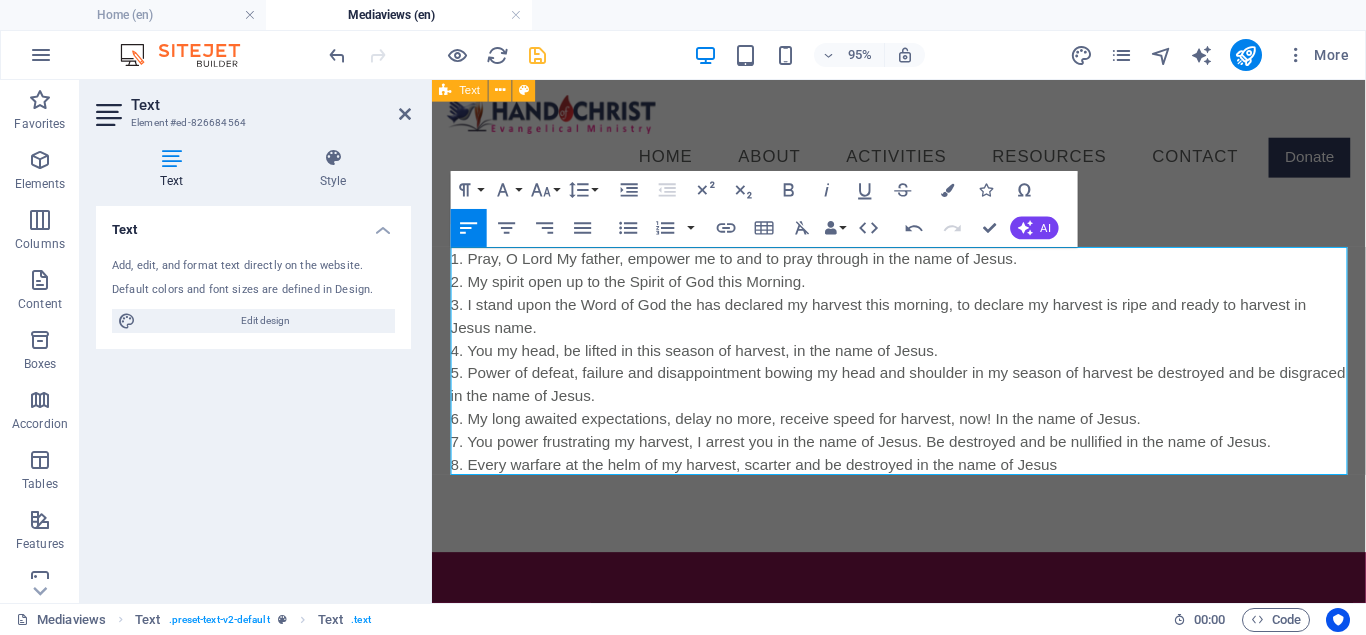 click on "scatter" 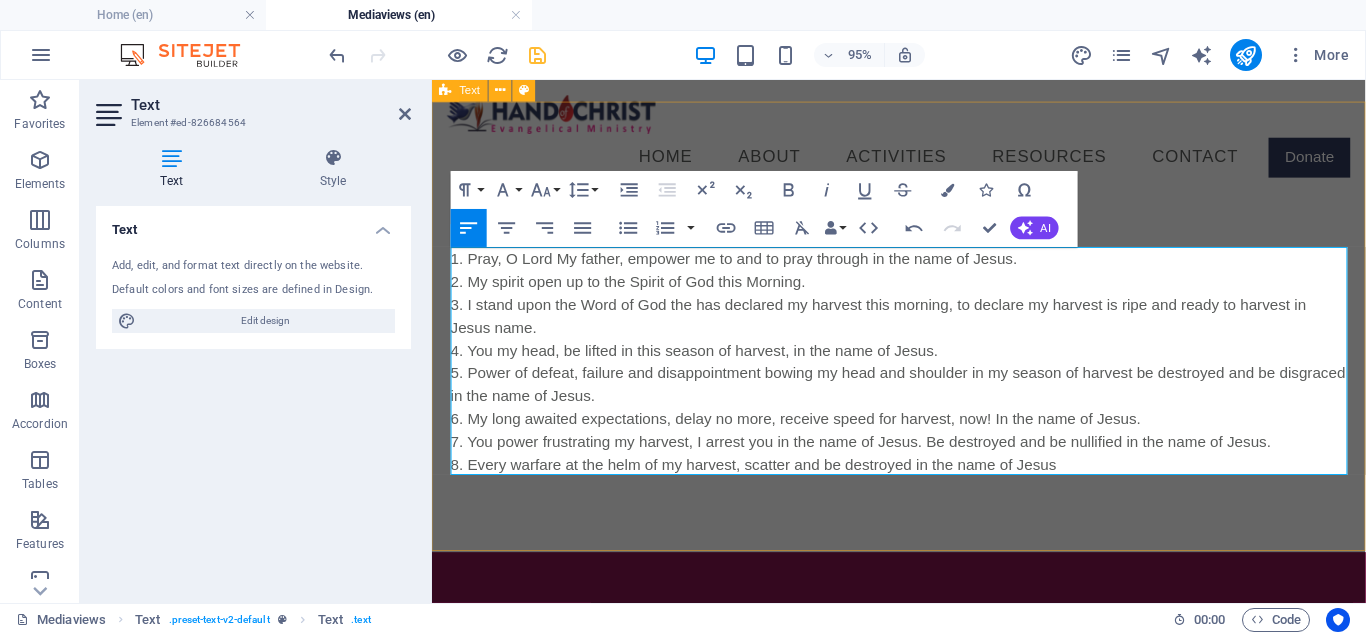 click on "8. Every warfare at the helm of my harvest, scatter and be destroyed in the name of Jesus" at bounding box center (924, 485) 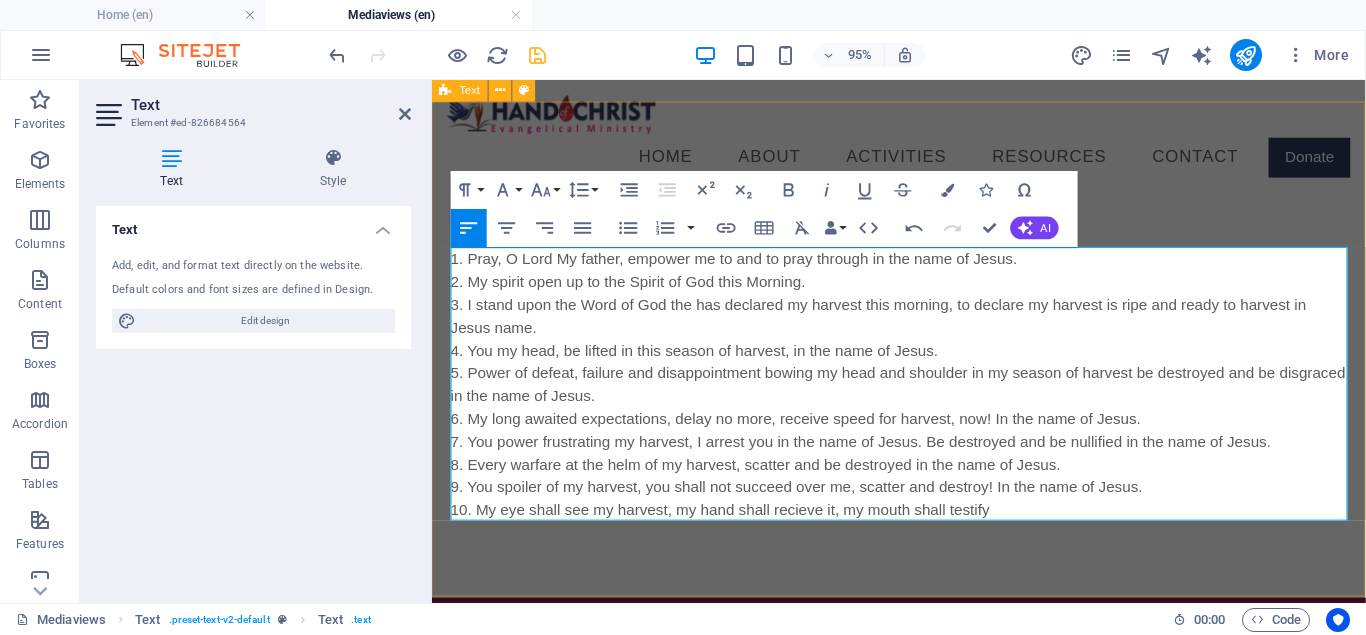 click on "10. My eye shall see my harvest, my hand shall recieve it, my mouth shall testify" at bounding box center (924, 533) 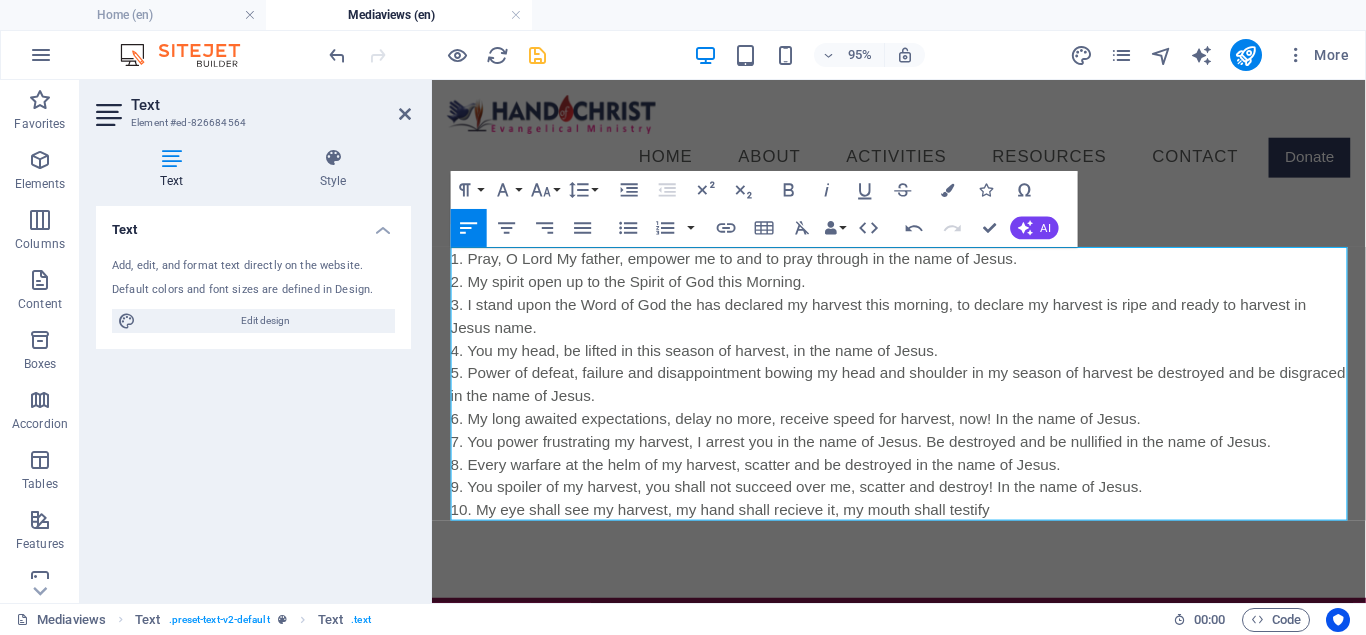 click on "rec ei ve" 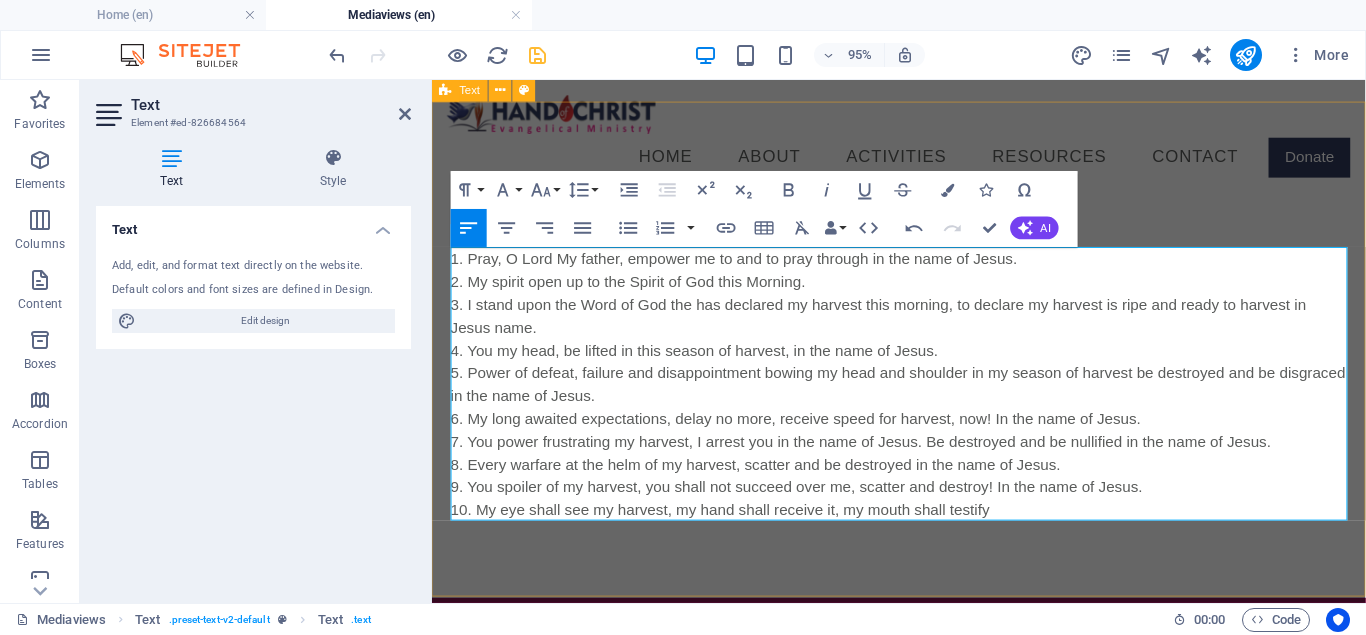 click on "10. My eye shall see my harvest, my hand shall receive it, my mouth shall testify" at bounding box center [924, 533] 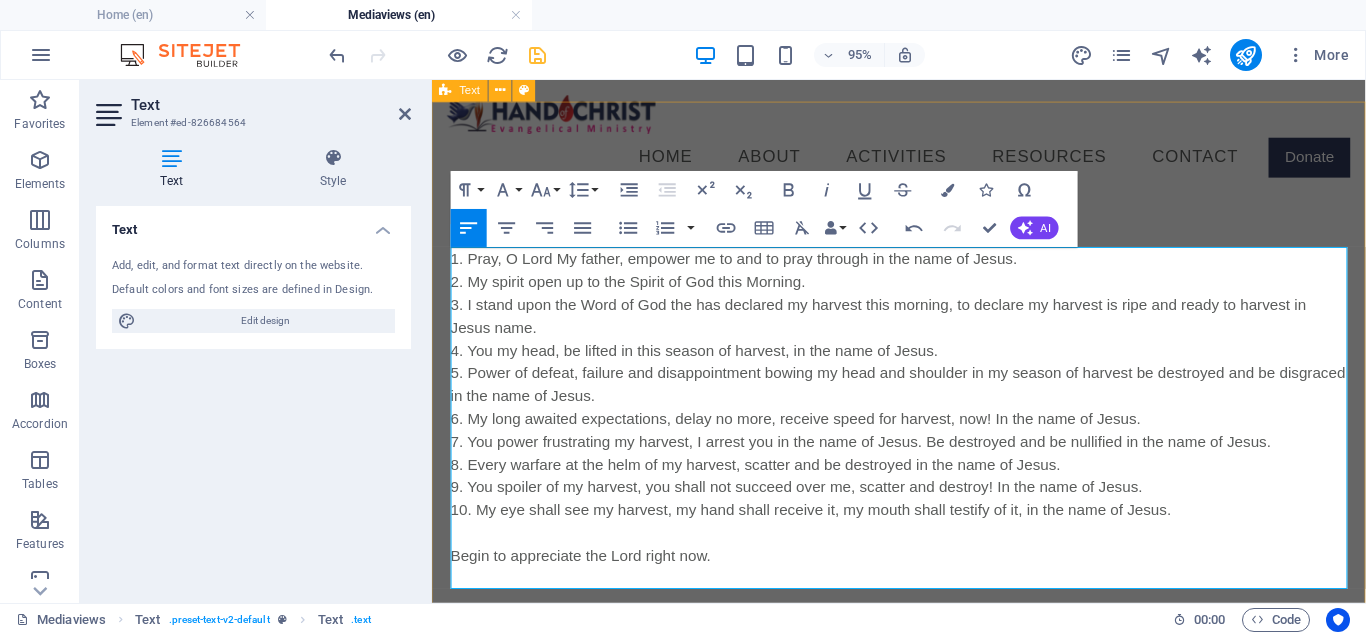 click on "Begin to appreciate the Lord right now." at bounding box center [924, 581] 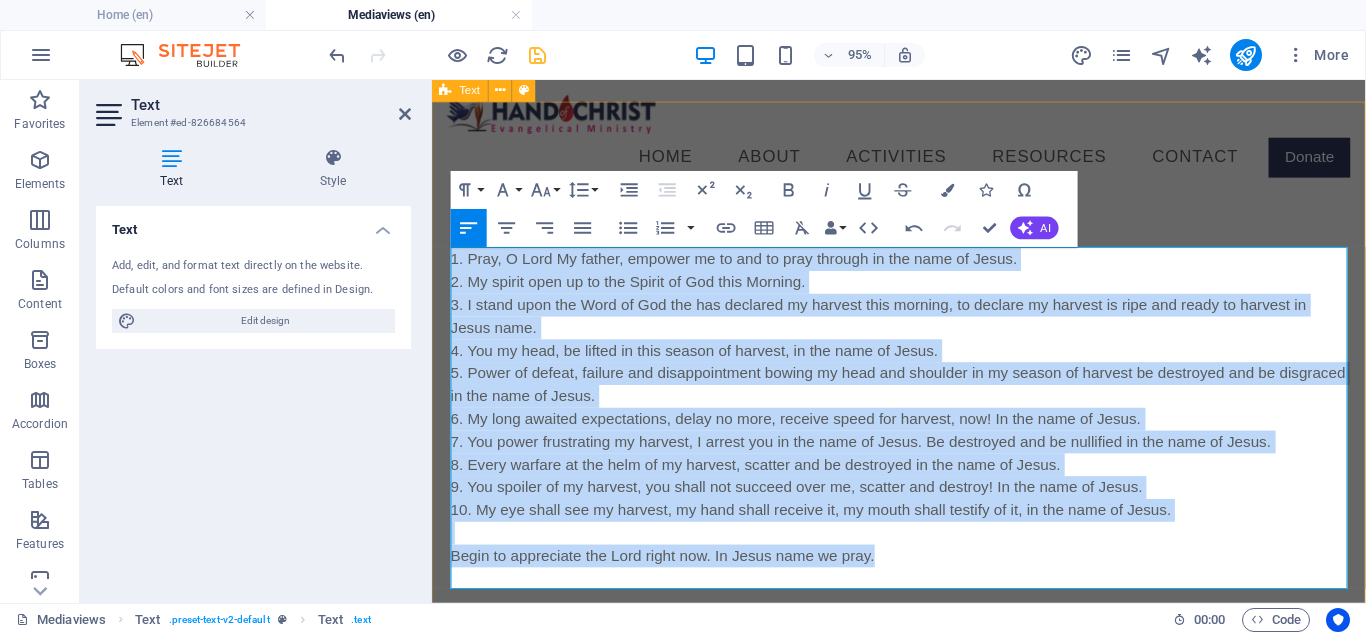 drag, startPoint x: 901, startPoint y: 585, endPoint x: 451, endPoint y: 269, distance: 549.8691 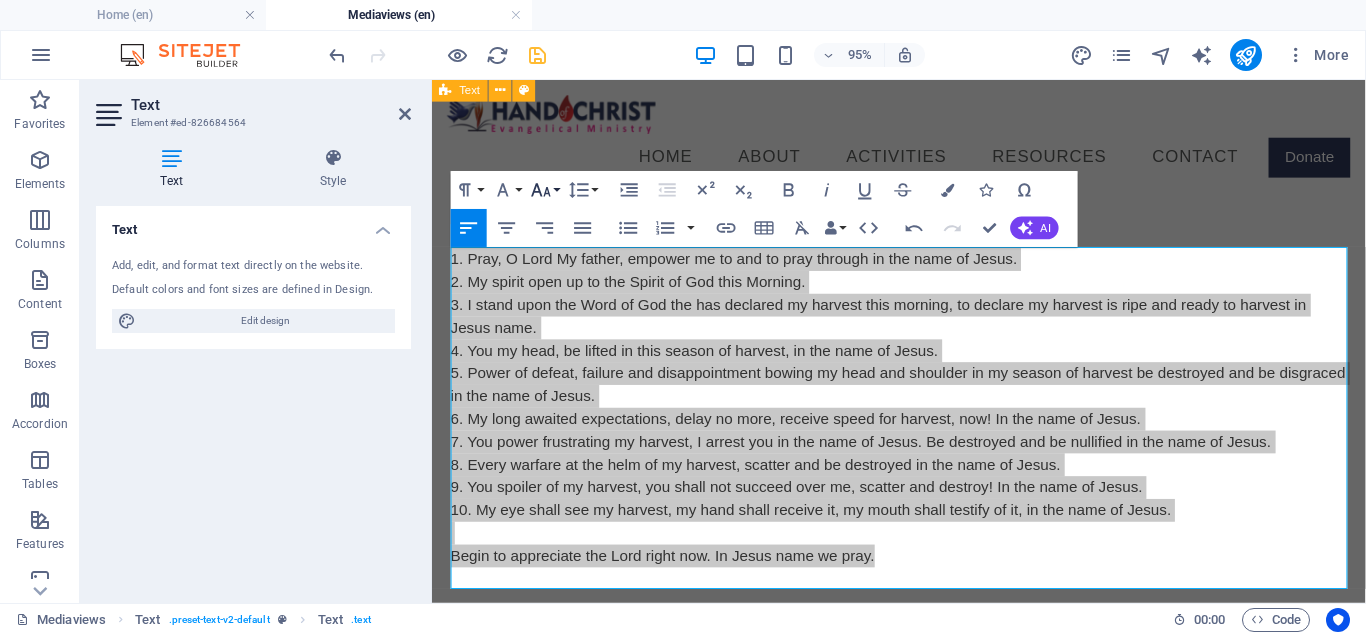 click on "Font Size" at bounding box center [545, 190] 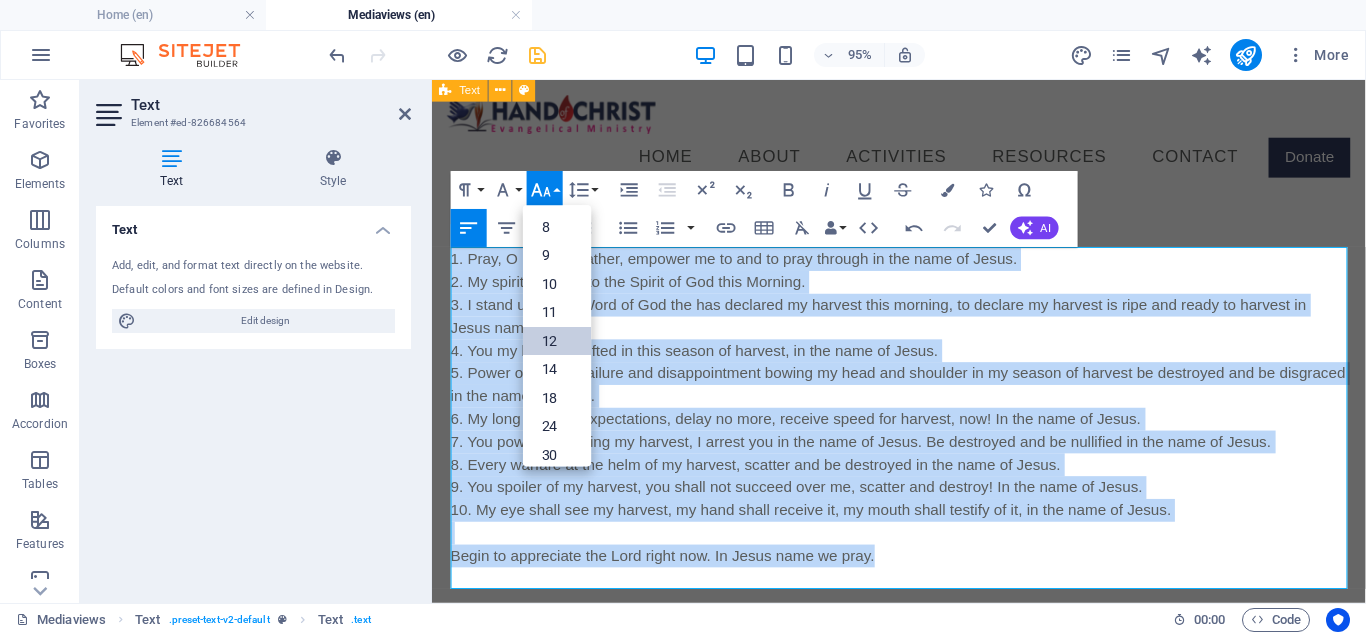 click on "12" at bounding box center [557, 341] 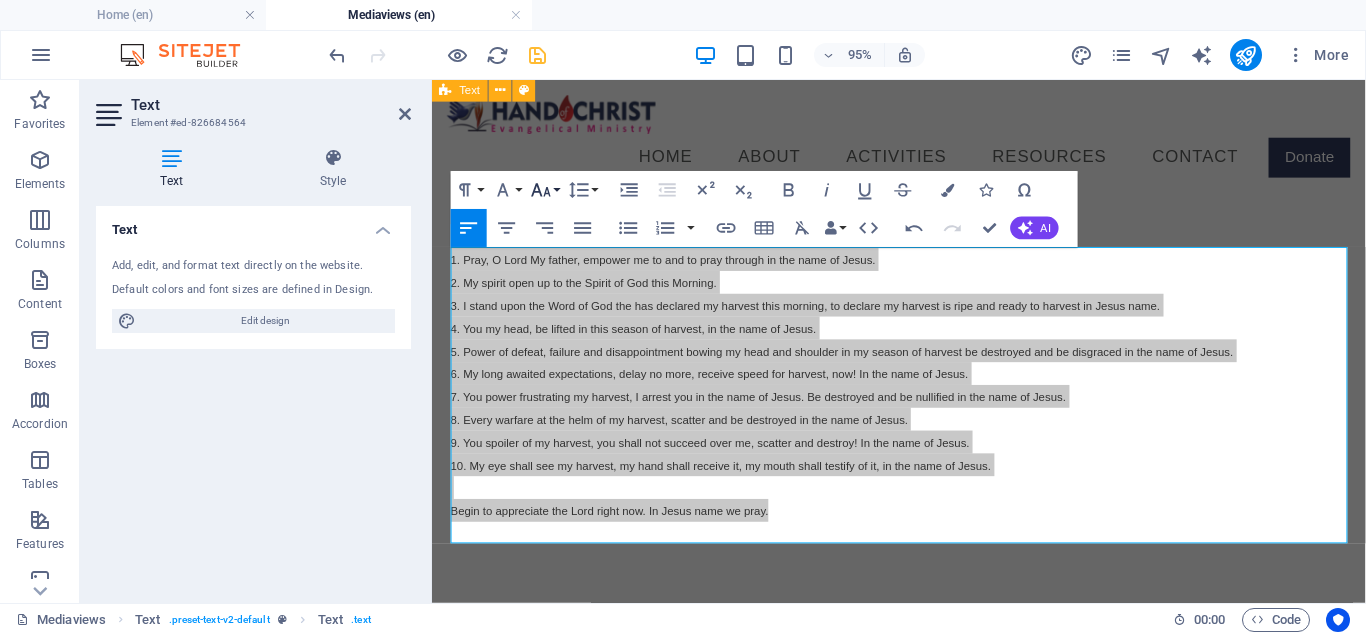 click on "Font Size" at bounding box center [545, 190] 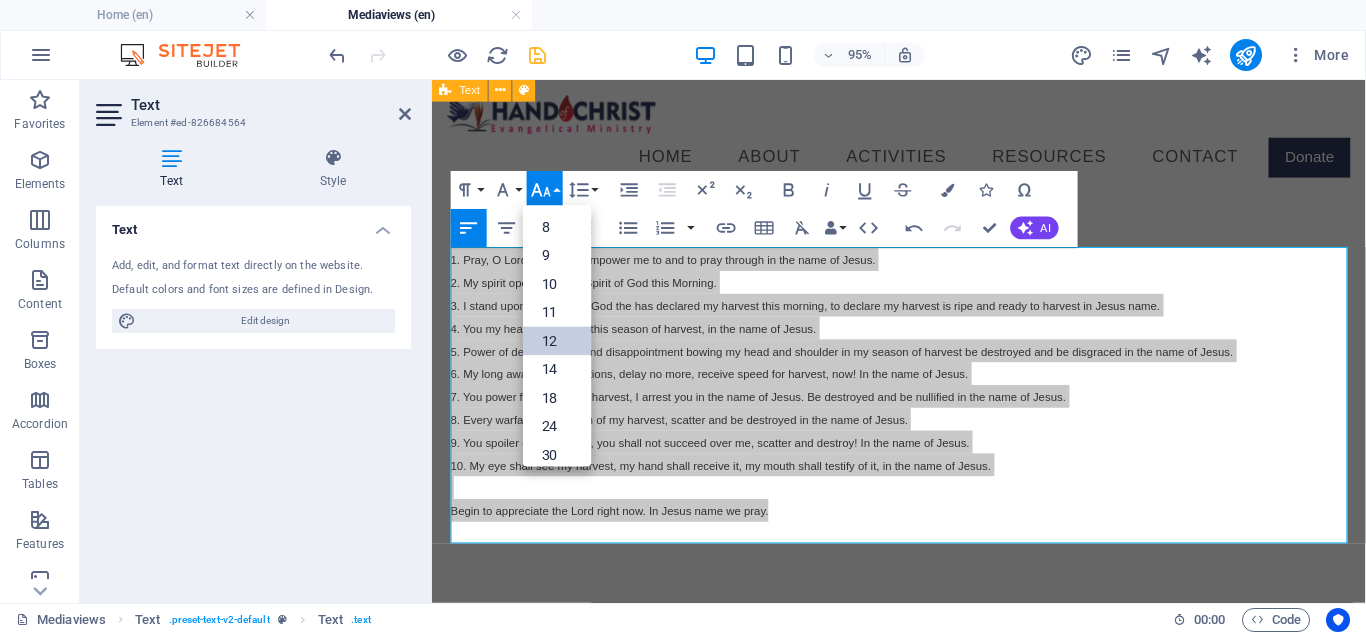 scroll, scrollTop: 143, scrollLeft: 0, axis: vertical 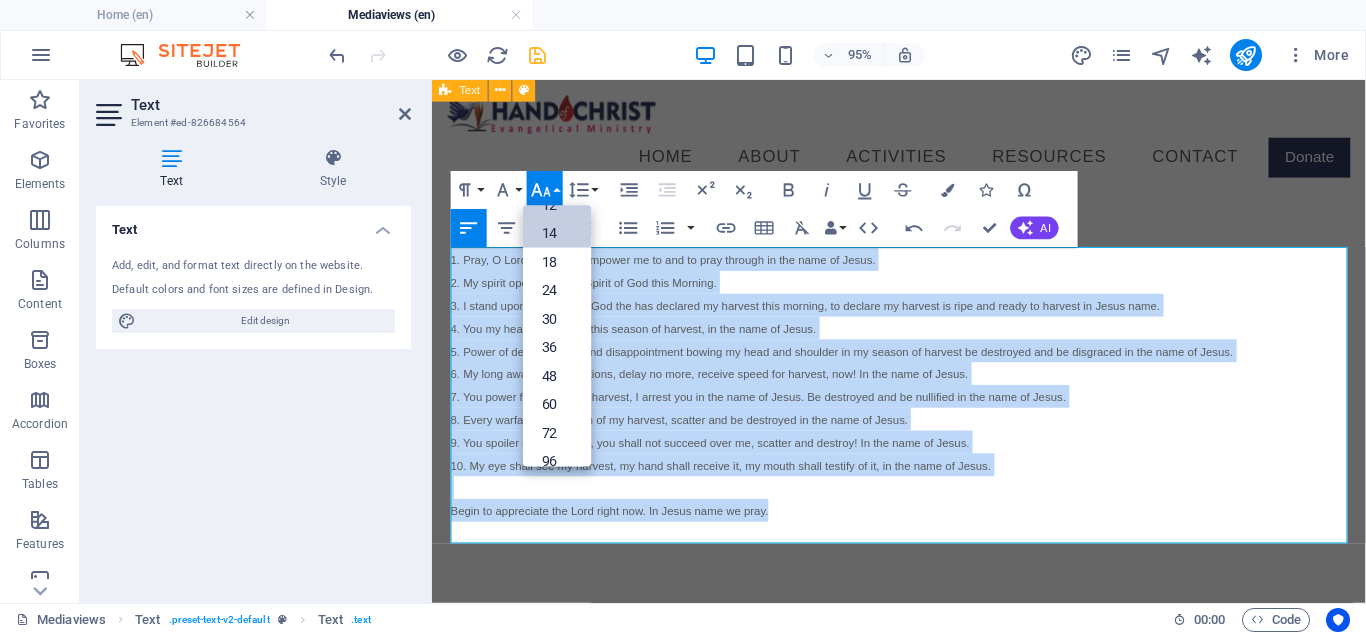 click on "14" at bounding box center (557, 234) 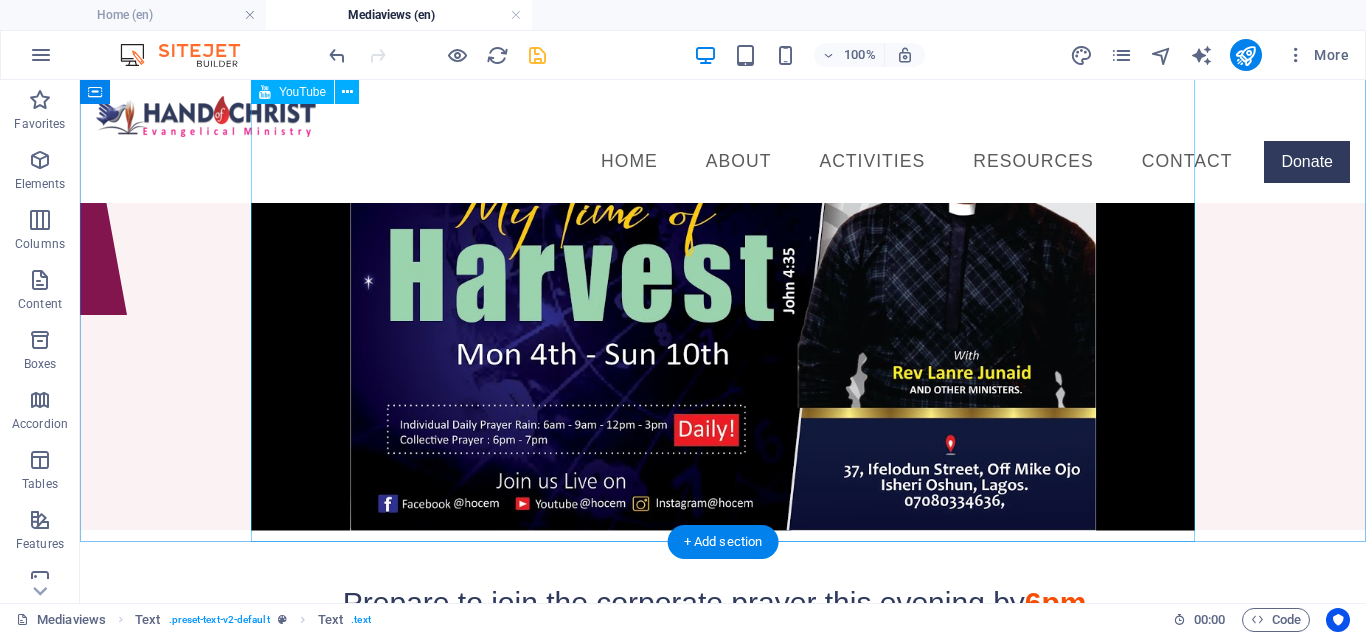 scroll, scrollTop: 0, scrollLeft: 0, axis: both 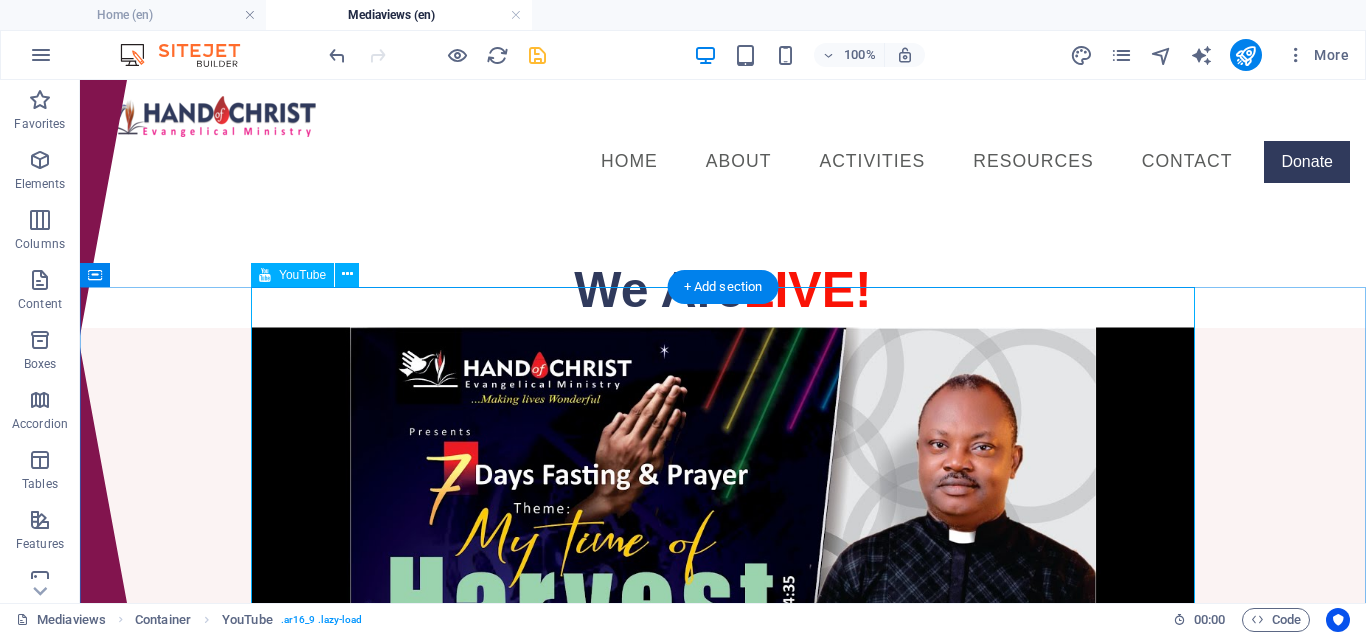 click at bounding box center [723, 593] 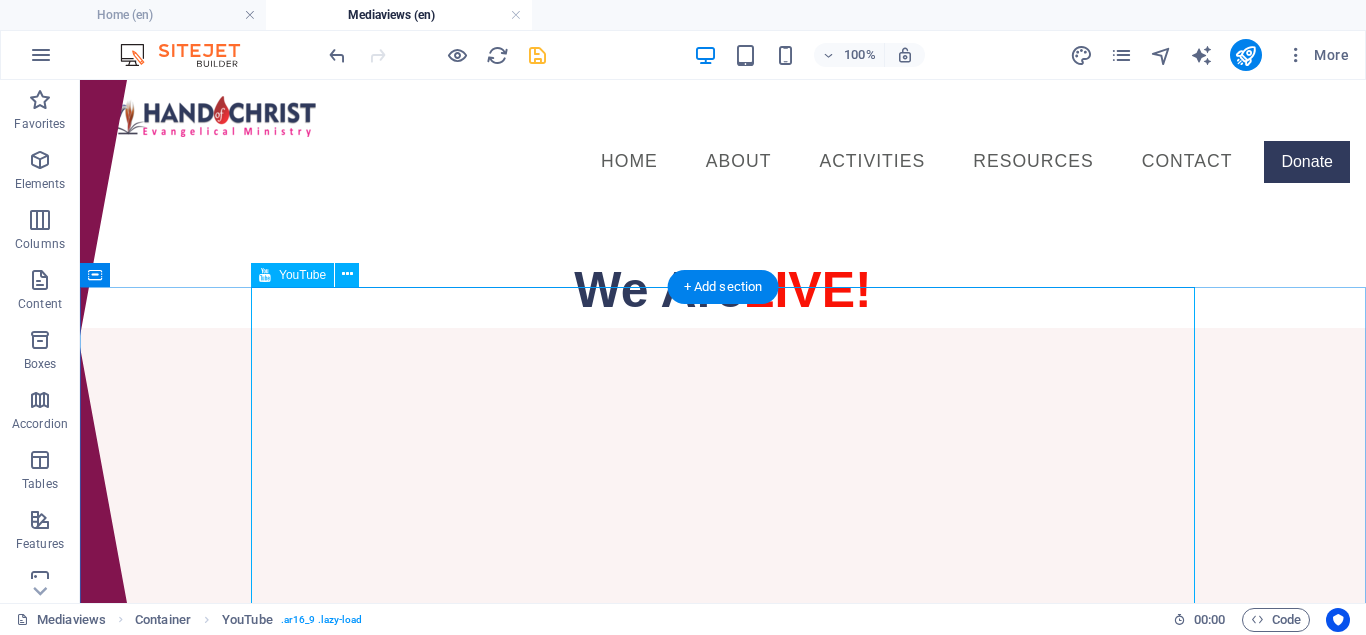 select on "ar16_9" 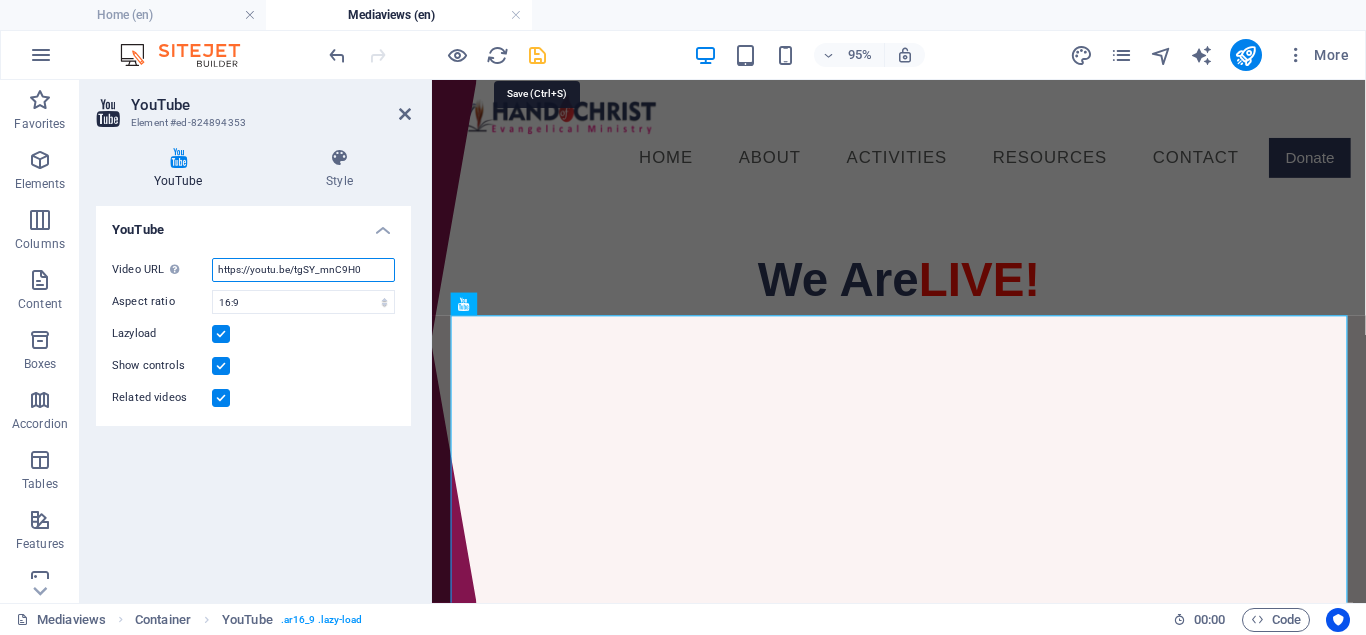 type on "https://youtu.be/tgSY_mnC9H0" 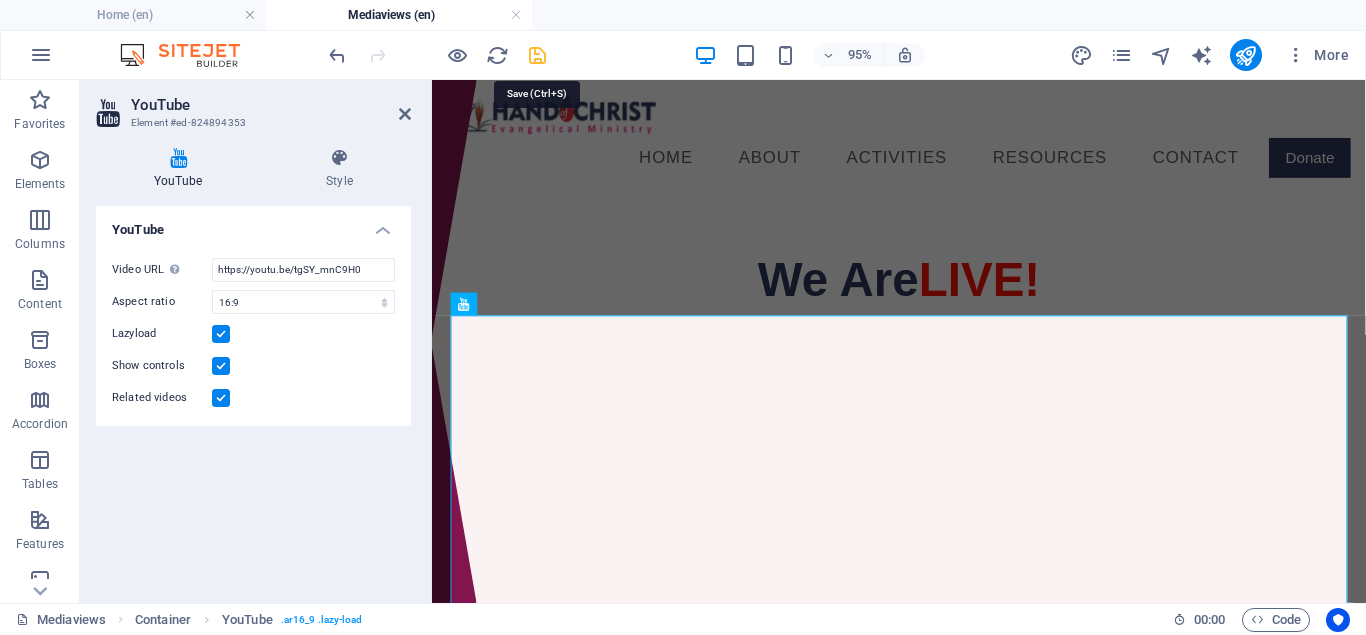 click at bounding box center (537, 55) 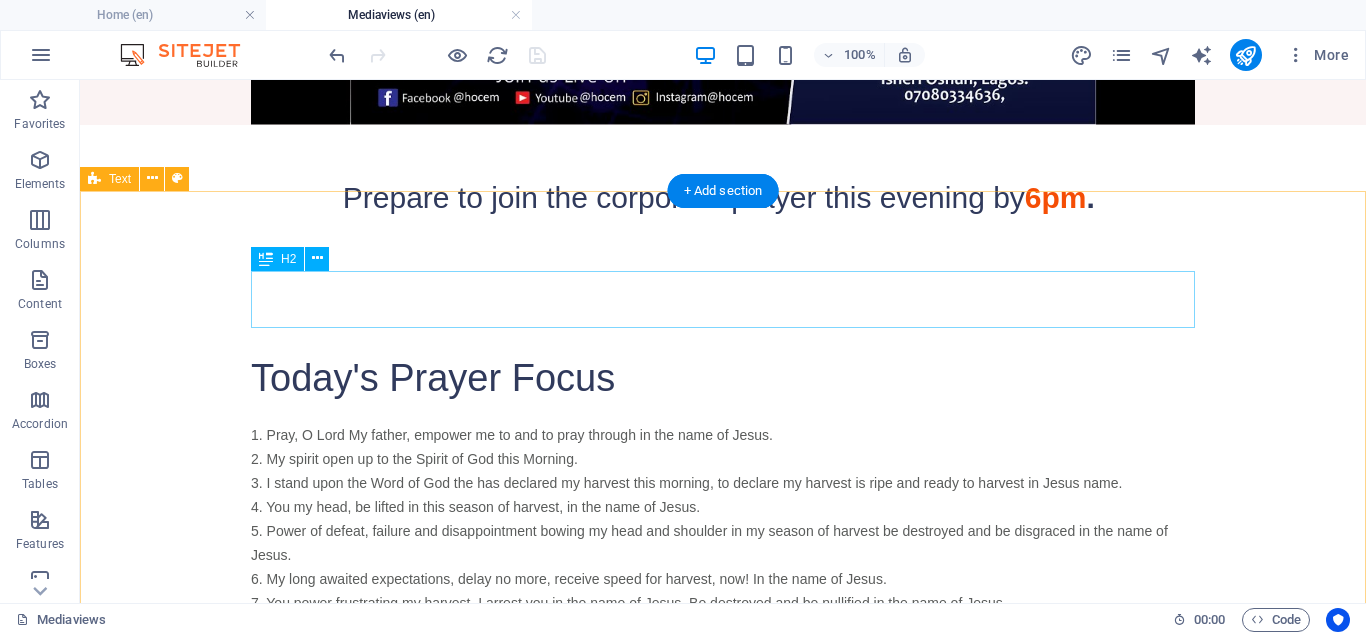 scroll, scrollTop: 816, scrollLeft: 0, axis: vertical 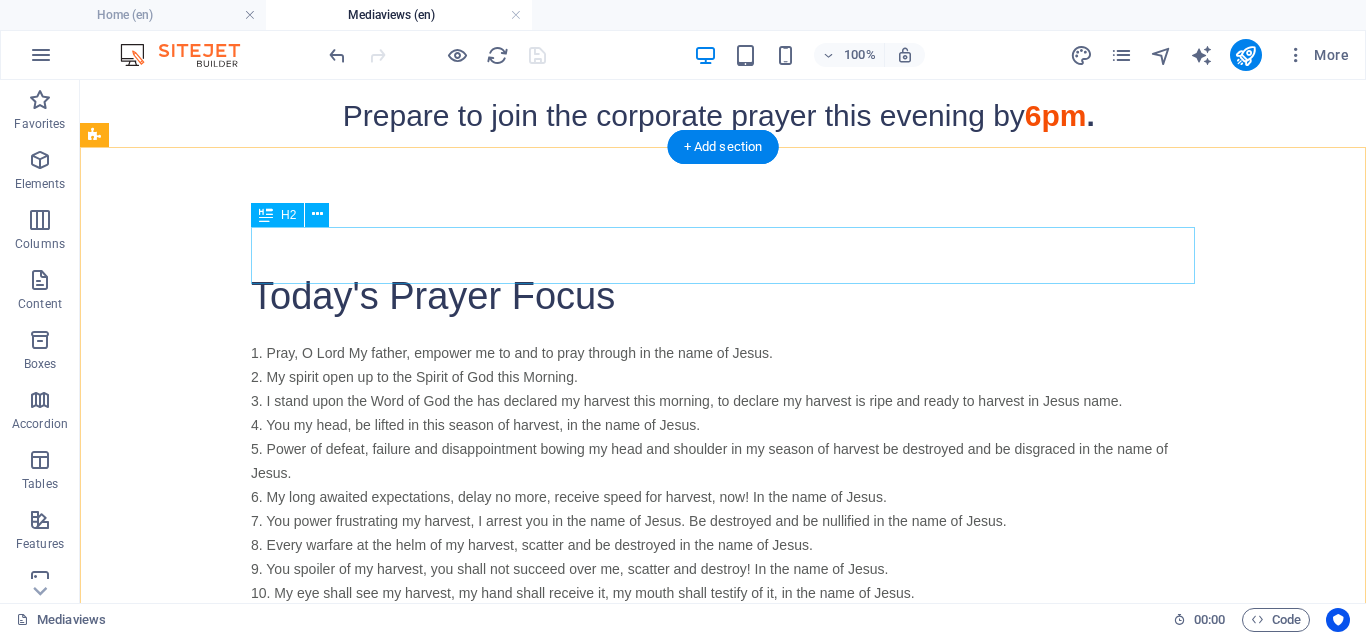 click on "Today's Prayer Focus" at bounding box center (723, 296) 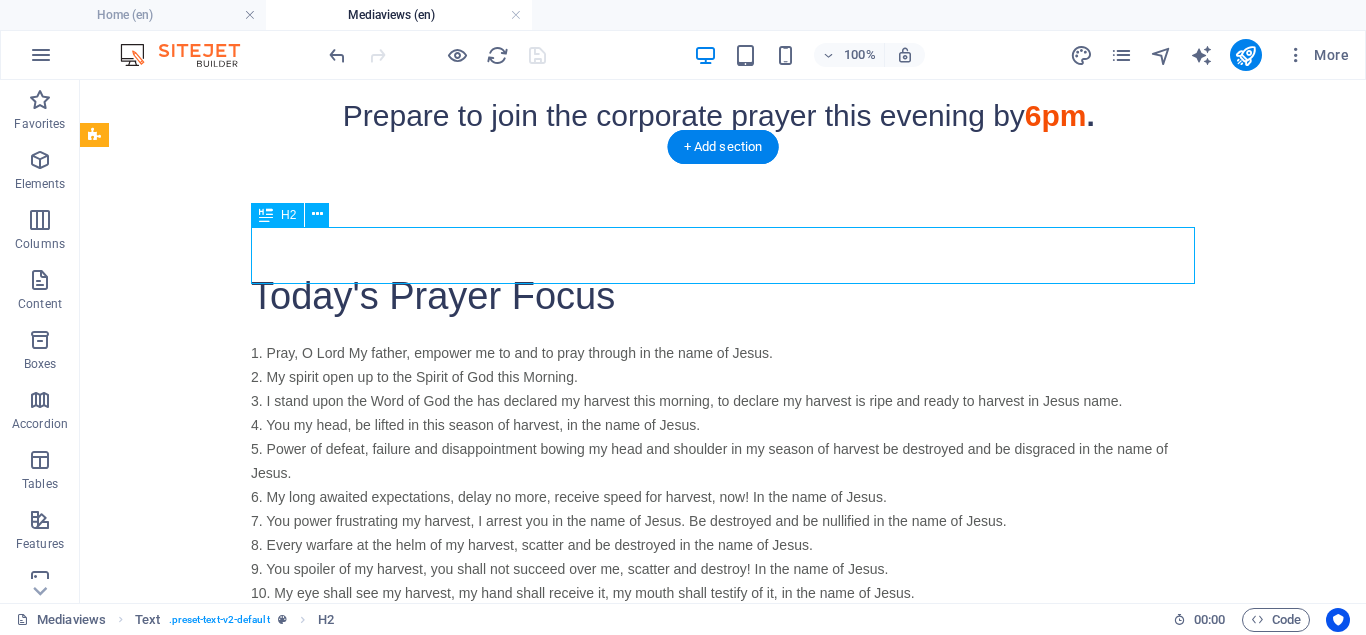click on "Today's Prayer Focus" at bounding box center [723, 296] 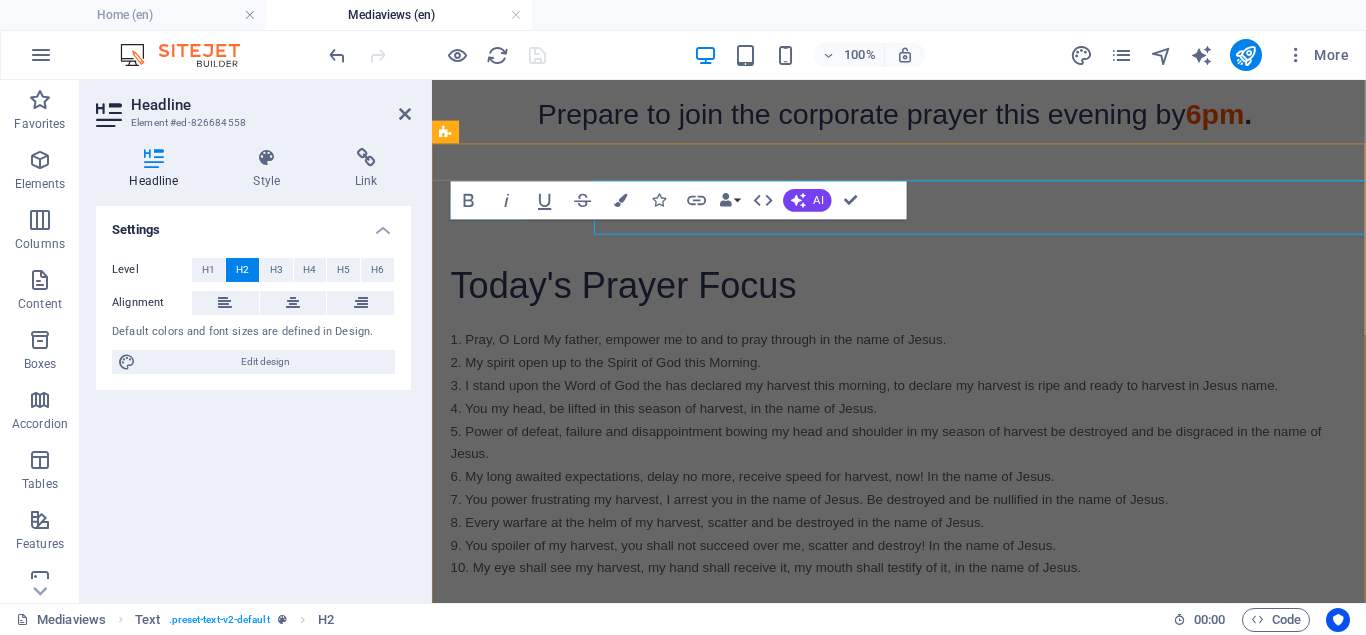 scroll, scrollTop: 857, scrollLeft: 0, axis: vertical 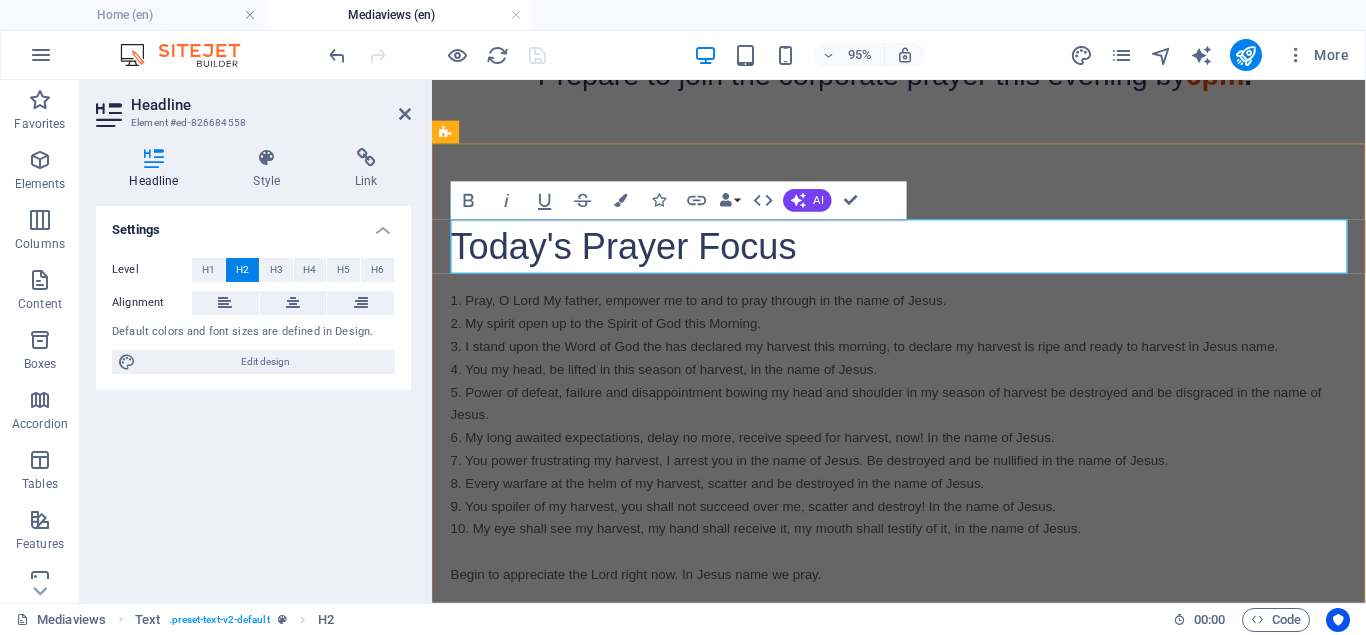 click on "Today's Prayer Focus" at bounding box center (924, 255) 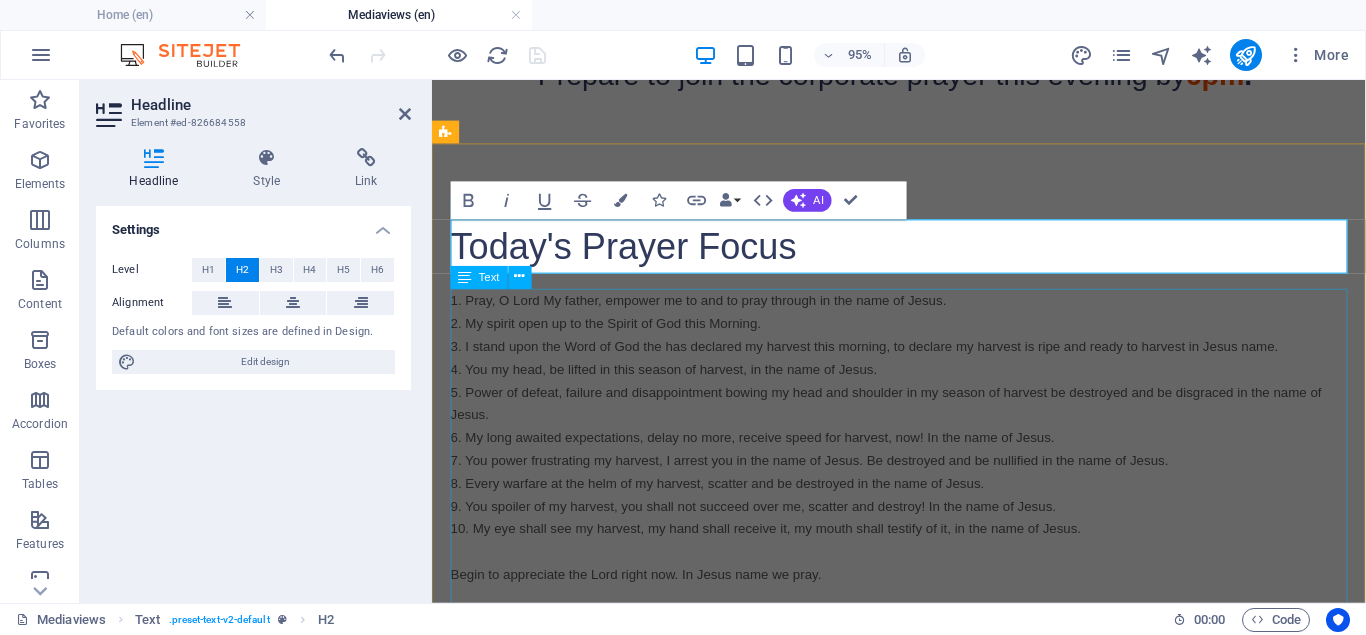 type 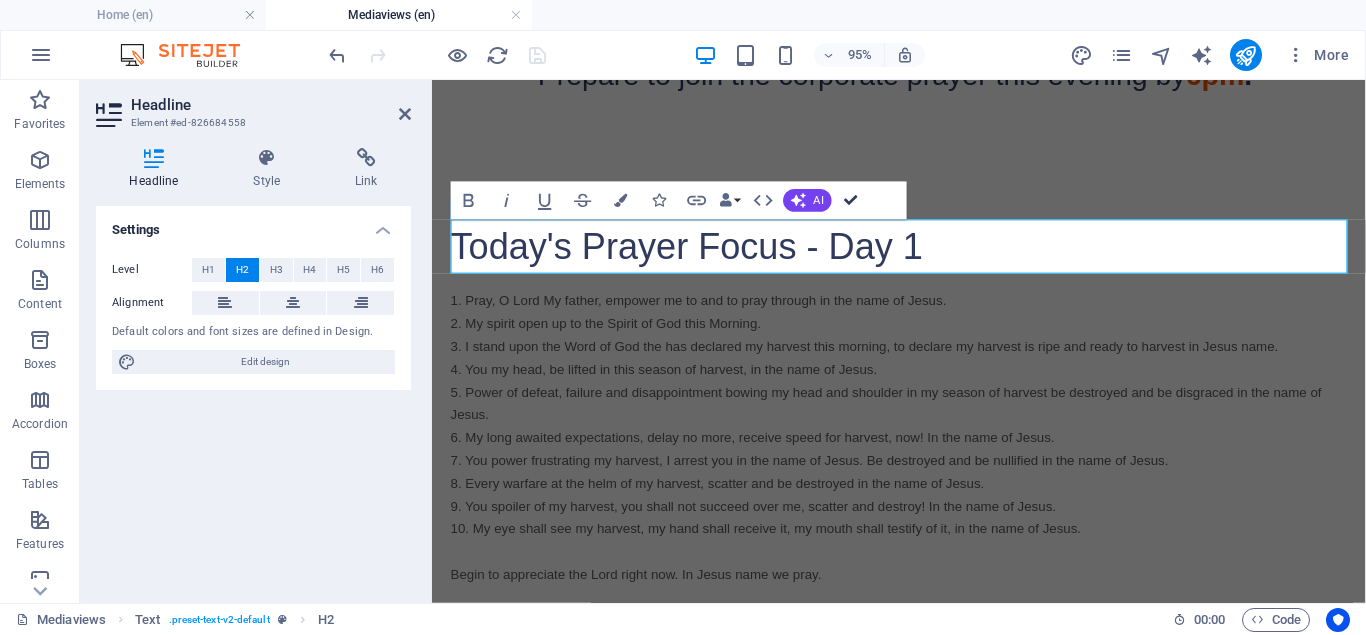 drag, startPoint x: 845, startPoint y: 195, endPoint x: 761, endPoint y: 121, distance: 111.94642 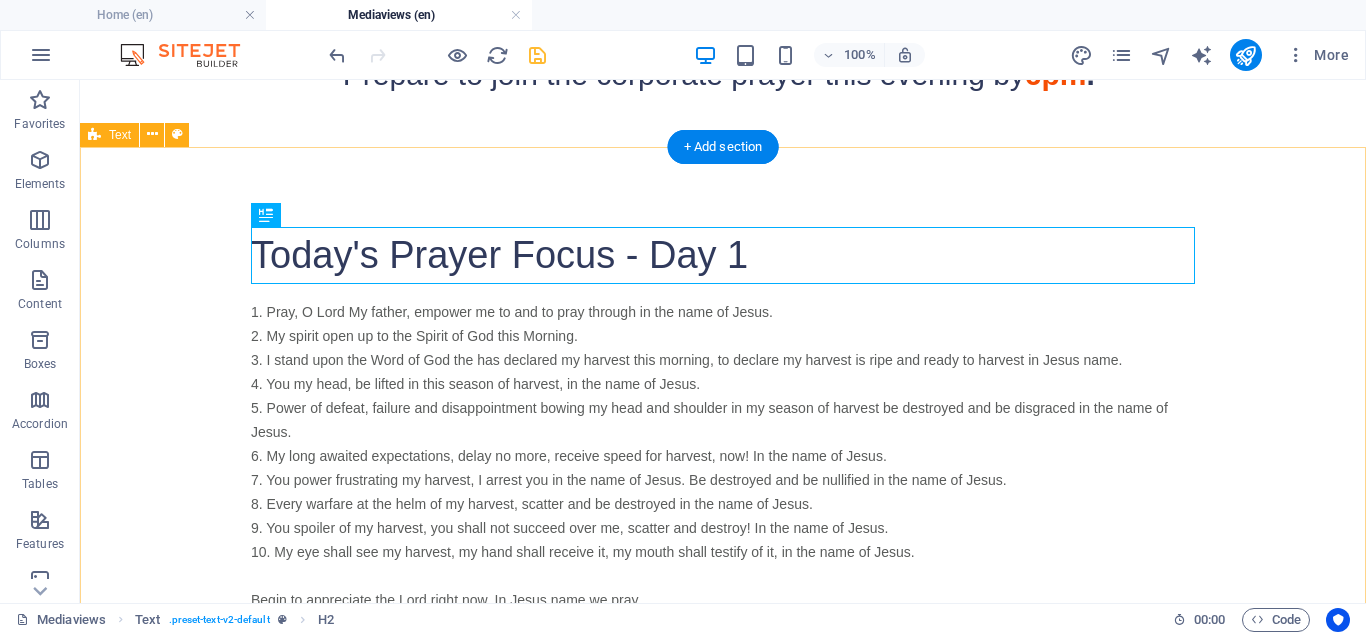 scroll, scrollTop: 816, scrollLeft: 0, axis: vertical 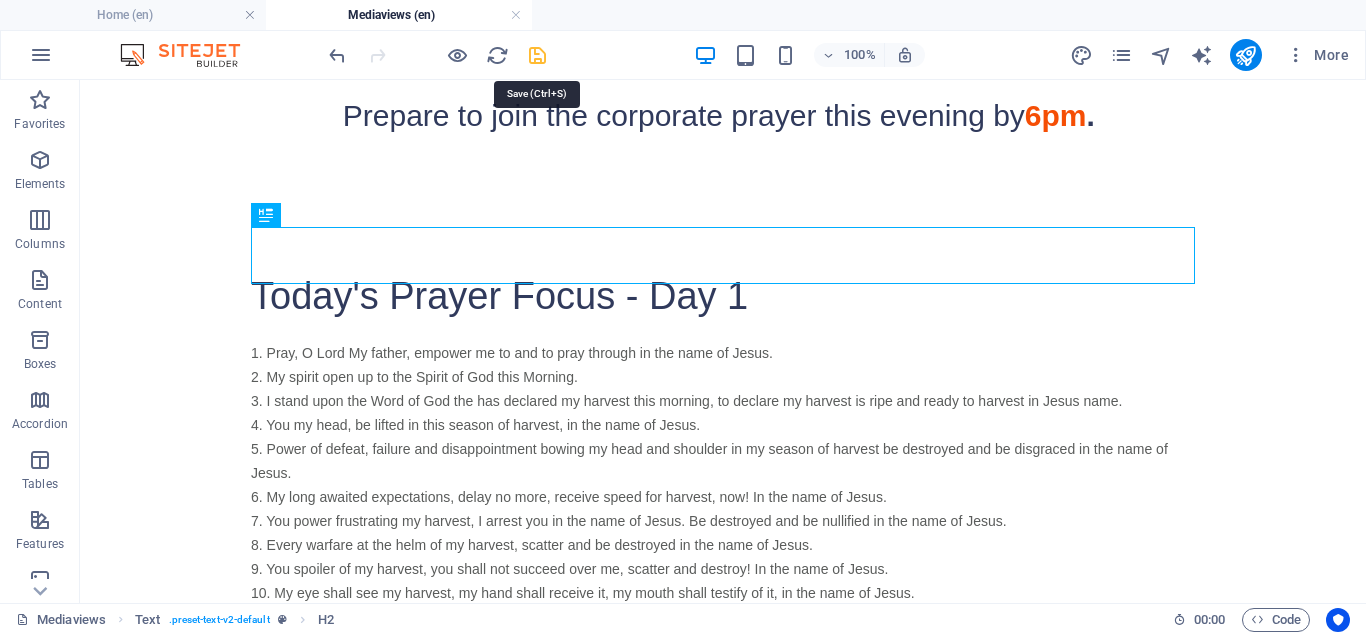 click at bounding box center (537, 55) 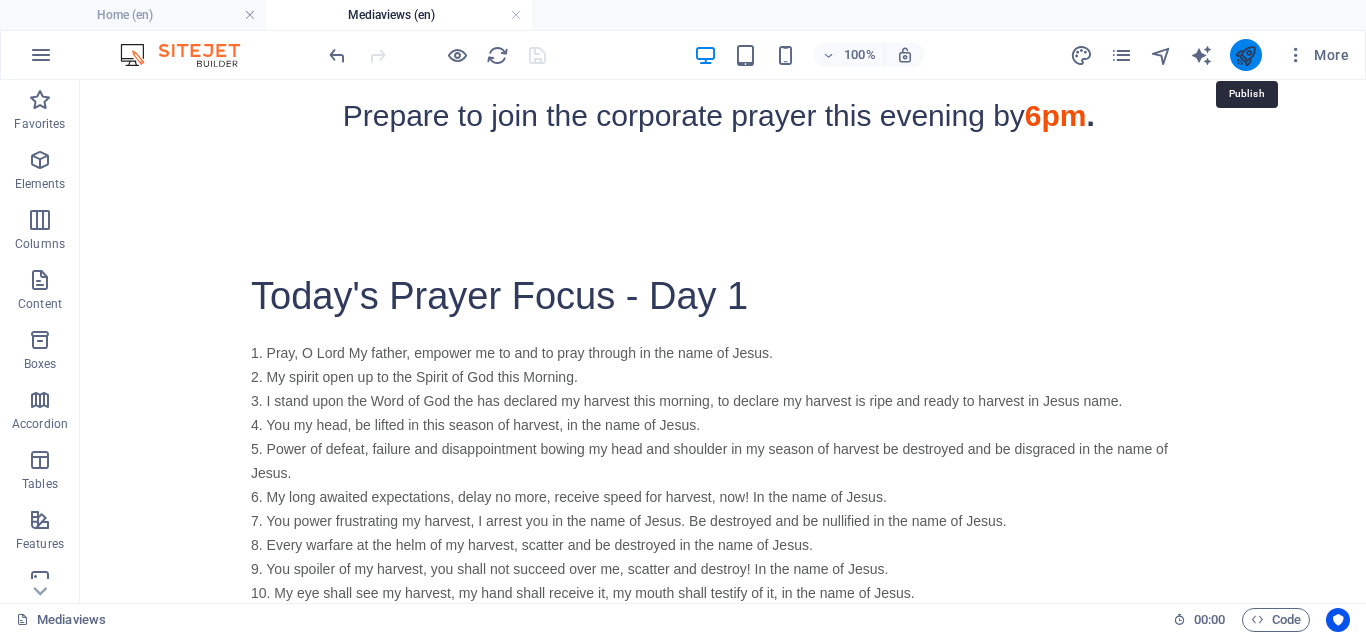 drag, startPoint x: 1248, startPoint y: 53, endPoint x: 853, endPoint y: 112, distance: 399.38202 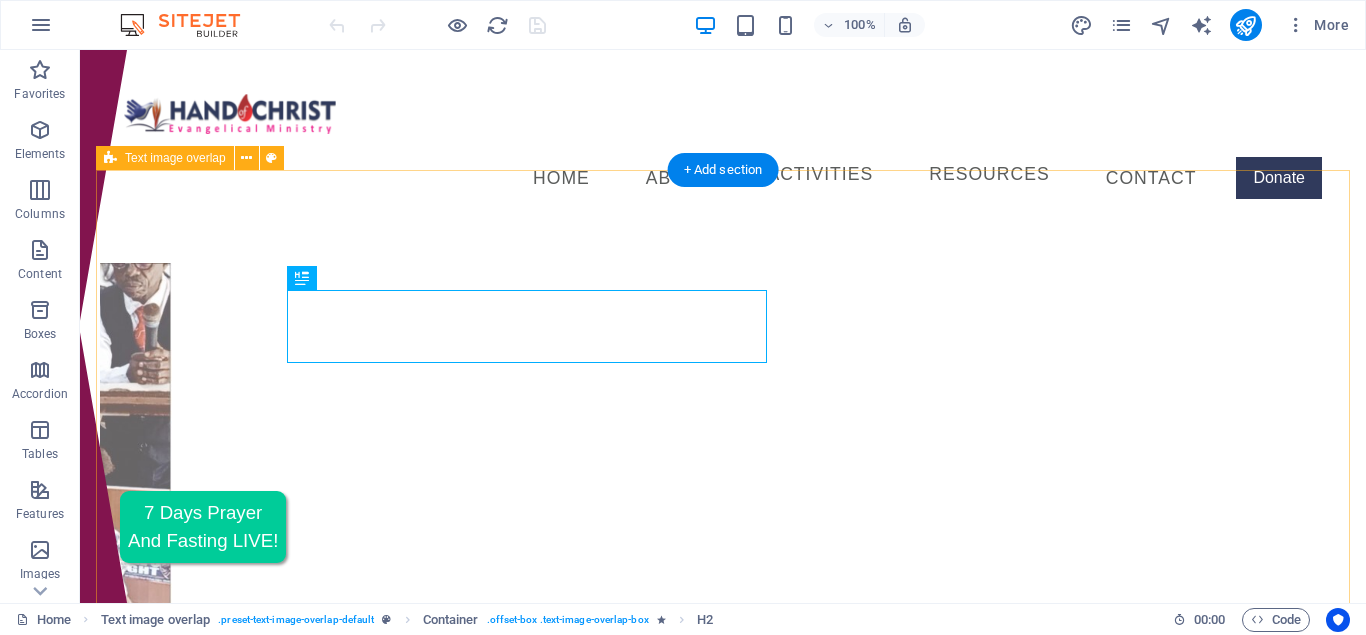 scroll, scrollTop: 562, scrollLeft: 0, axis: vertical 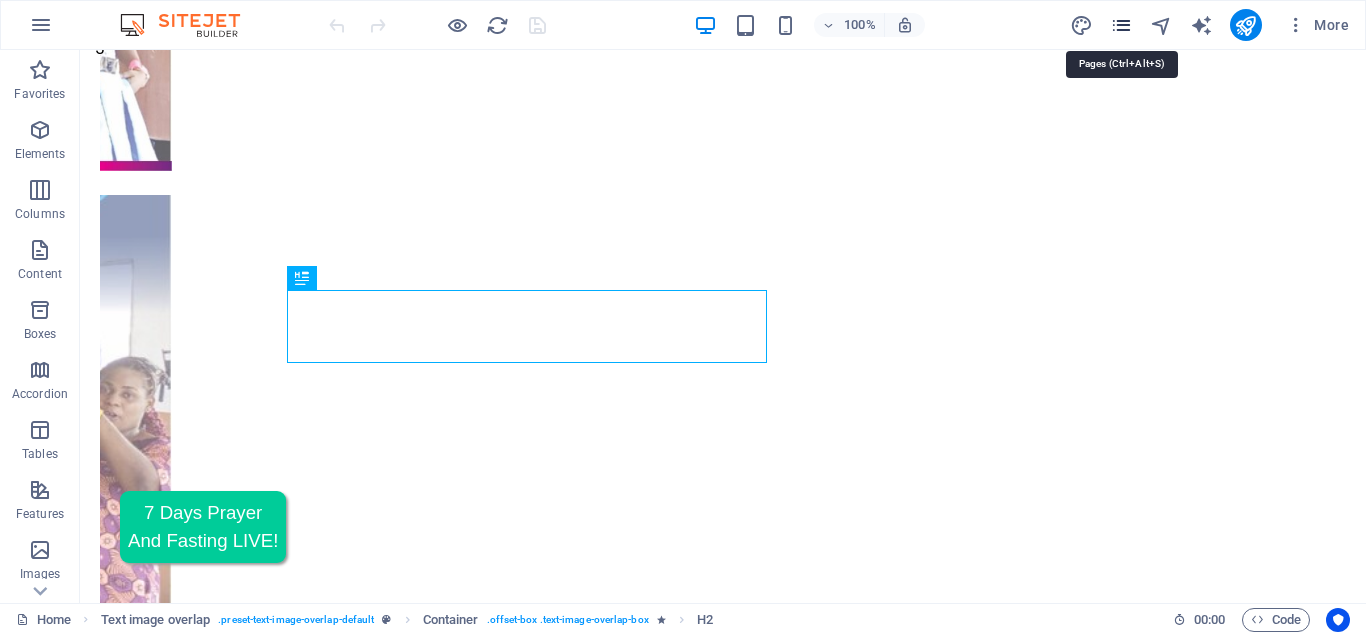 click at bounding box center [1121, 25] 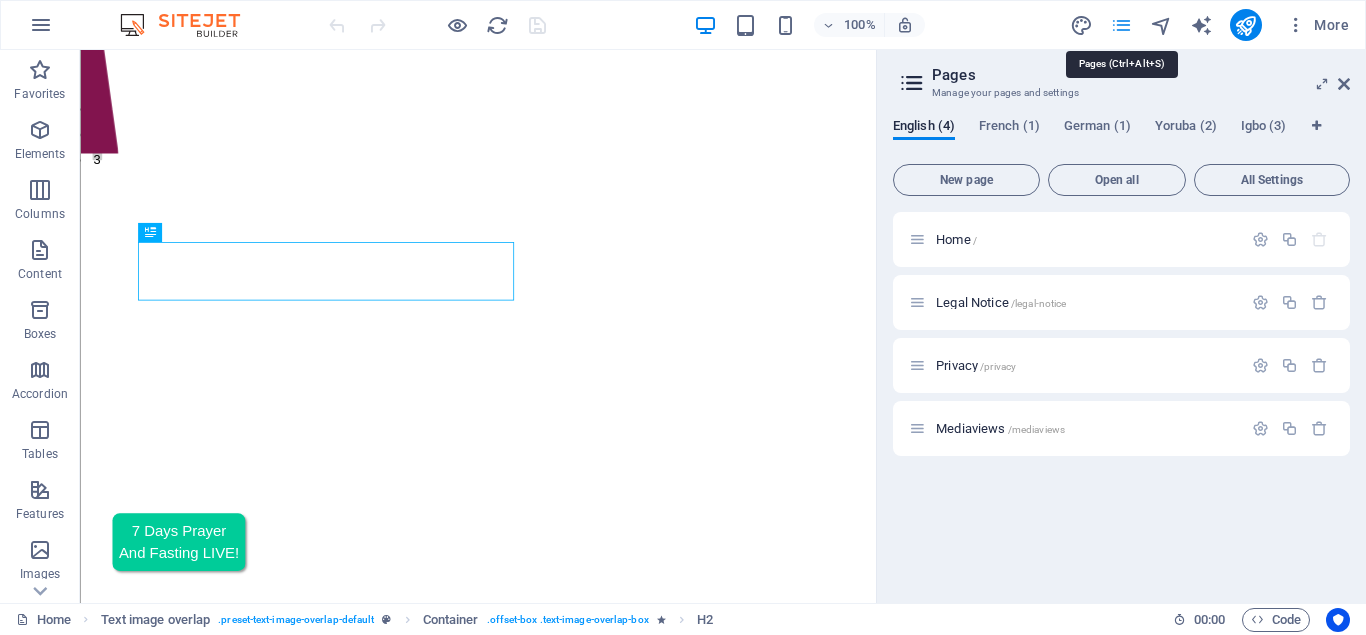 scroll, scrollTop: 617, scrollLeft: 0, axis: vertical 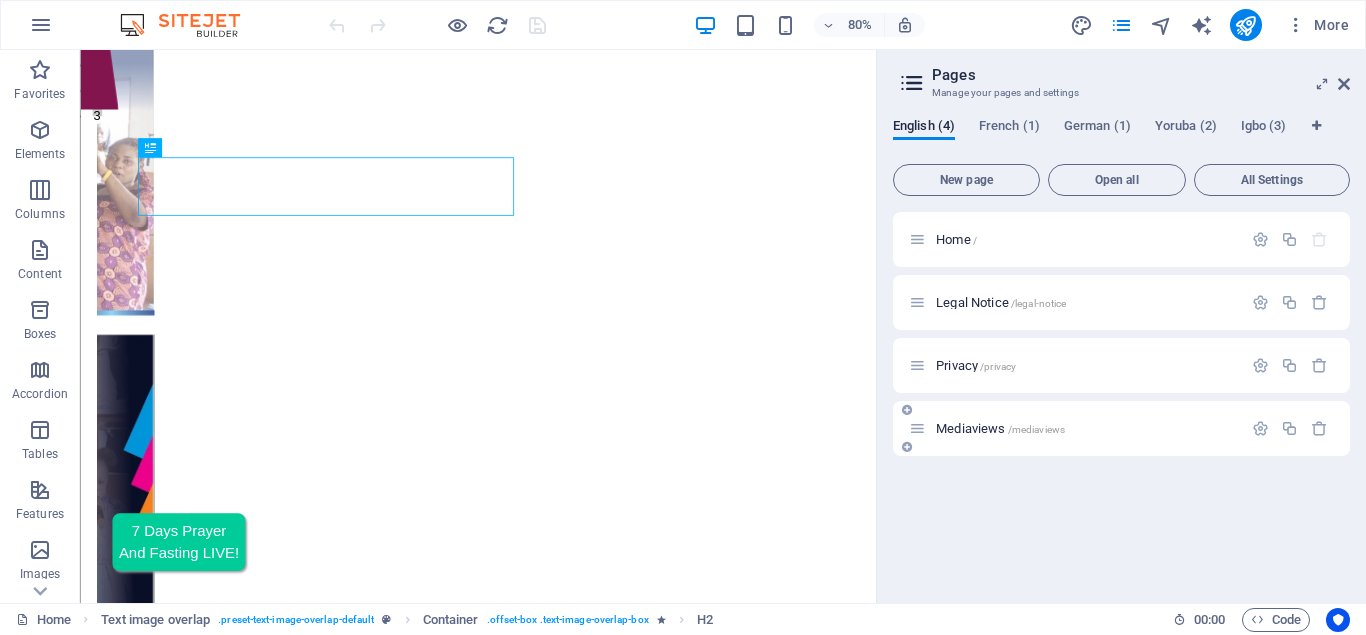 click on "Mediaviews /mediaviews" at bounding box center [1075, 428] 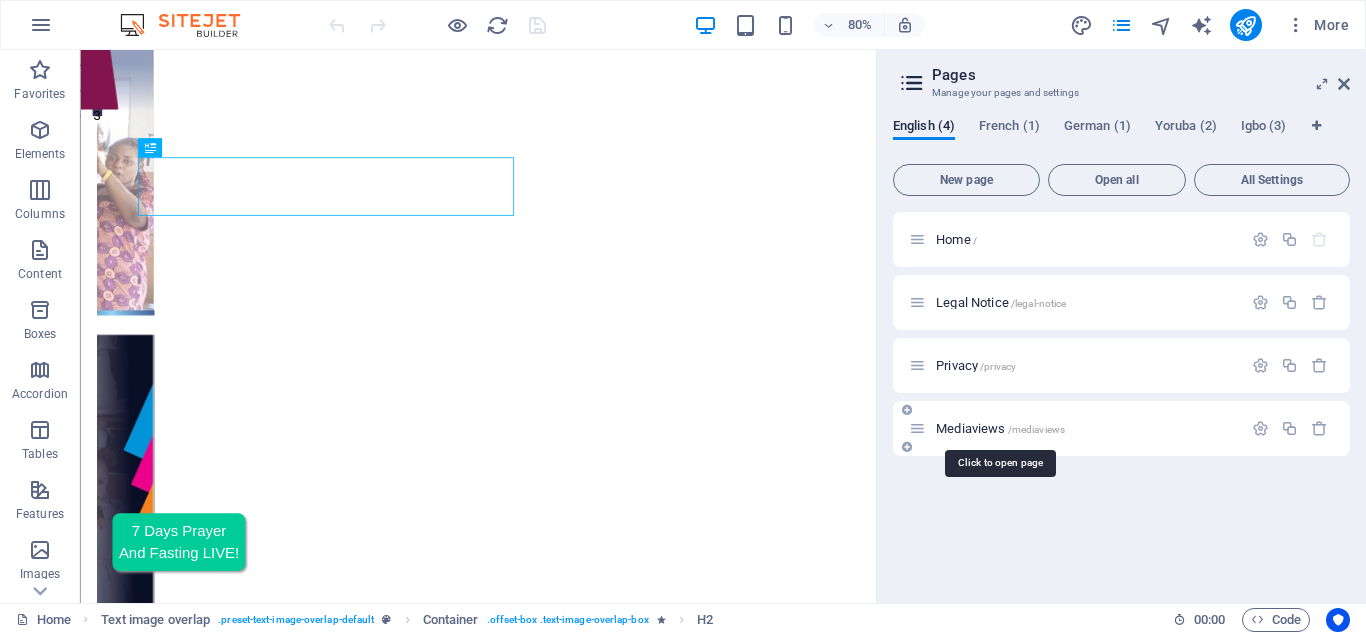 click on "Mediaviews /mediaviews" at bounding box center [1000, 428] 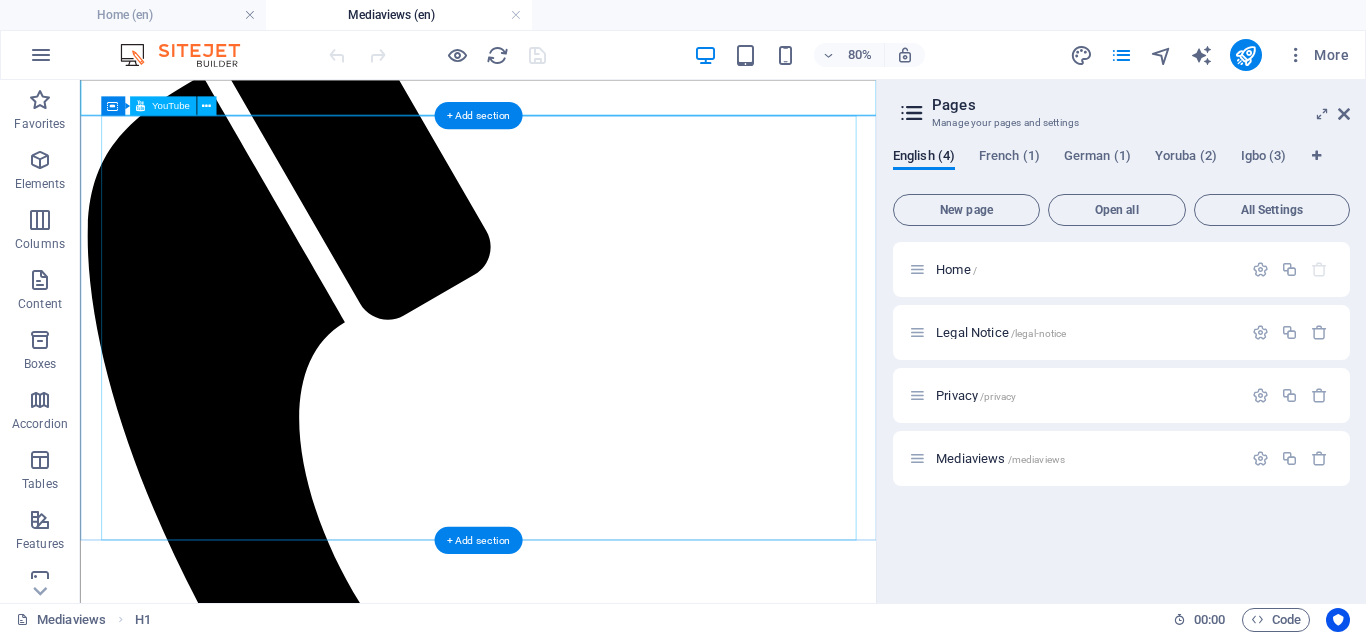 scroll, scrollTop: 203, scrollLeft: 0, axis: vertical 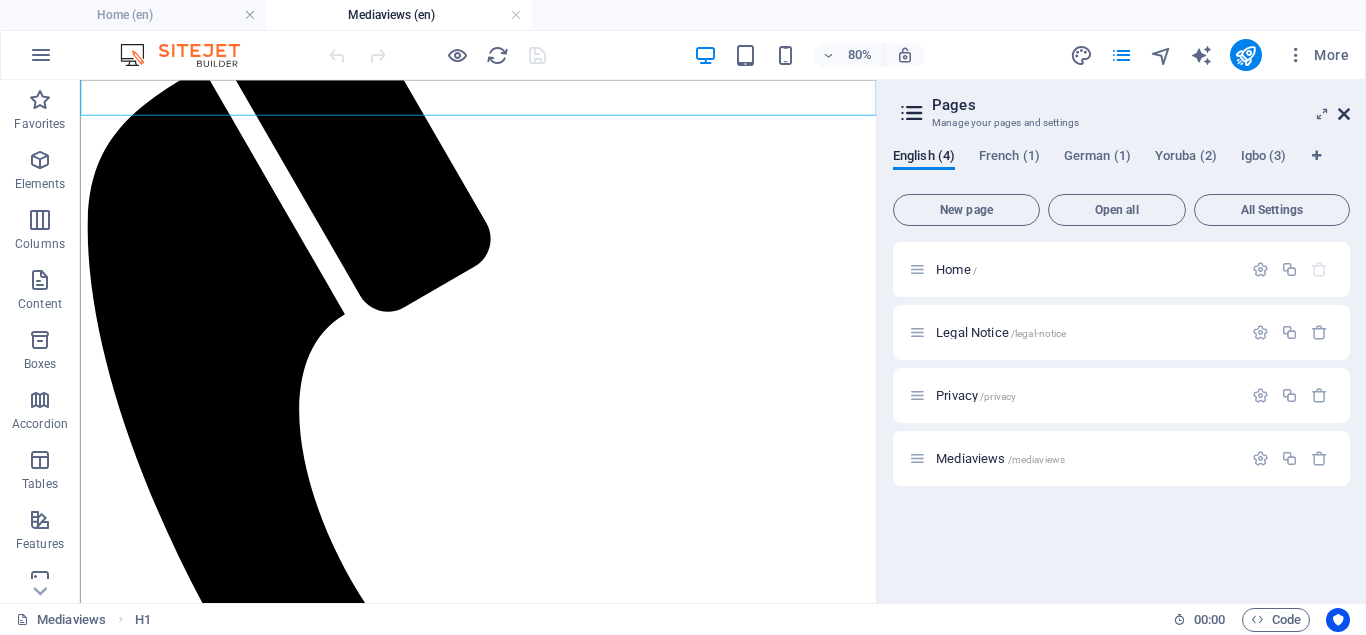 click at bounding box center [1344, 114] 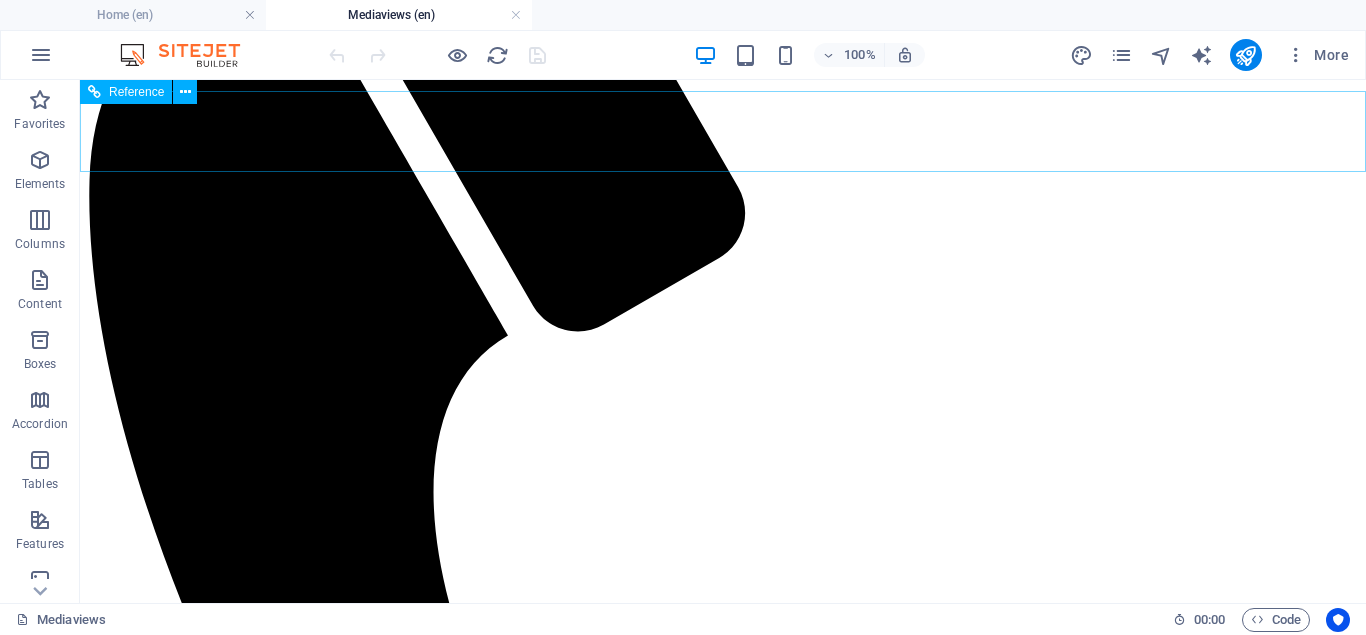scroll, scrollTop: 264, scrollLeft: 0, axis: vertical 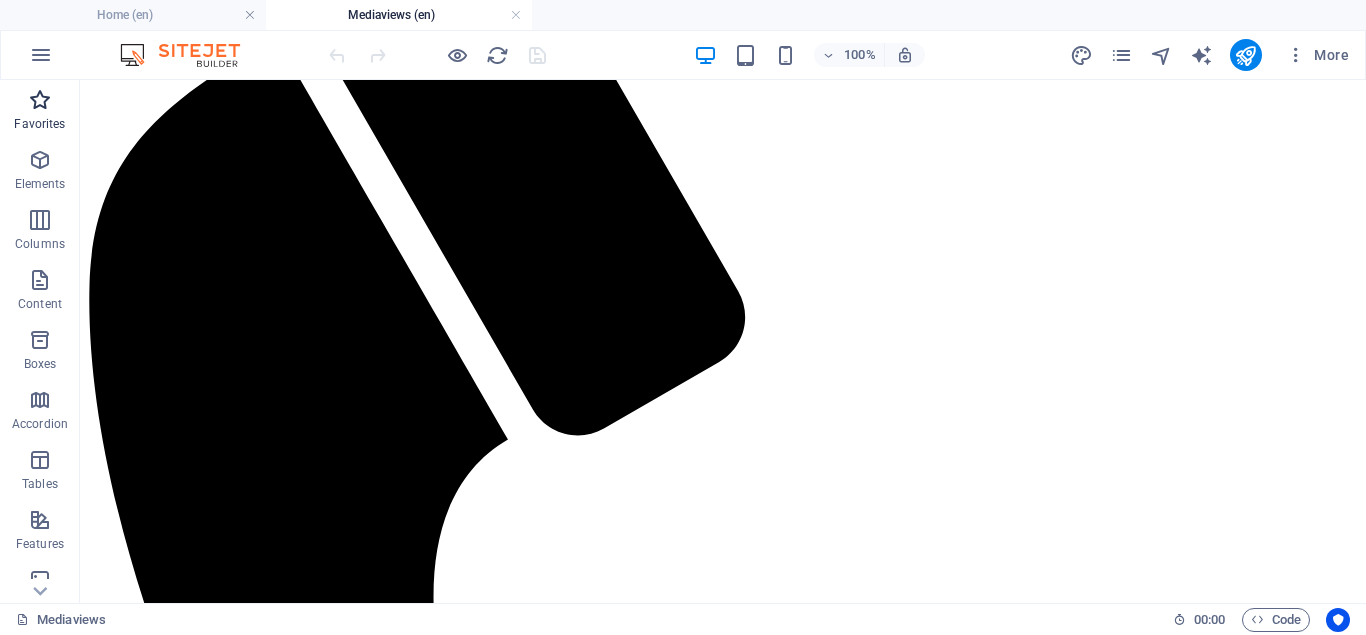 click on "Favorites" at bounding box center (39, 124) 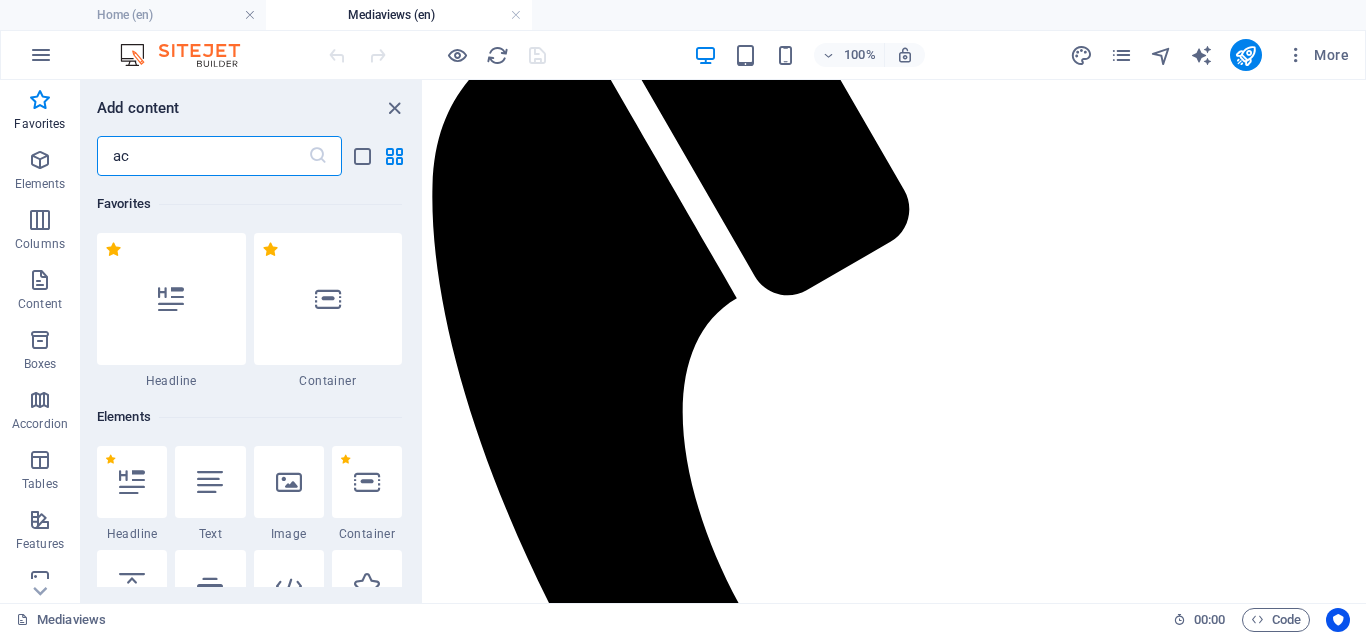 scroll, scrollTop: 255, scrollLeft: 0, axis: vertical 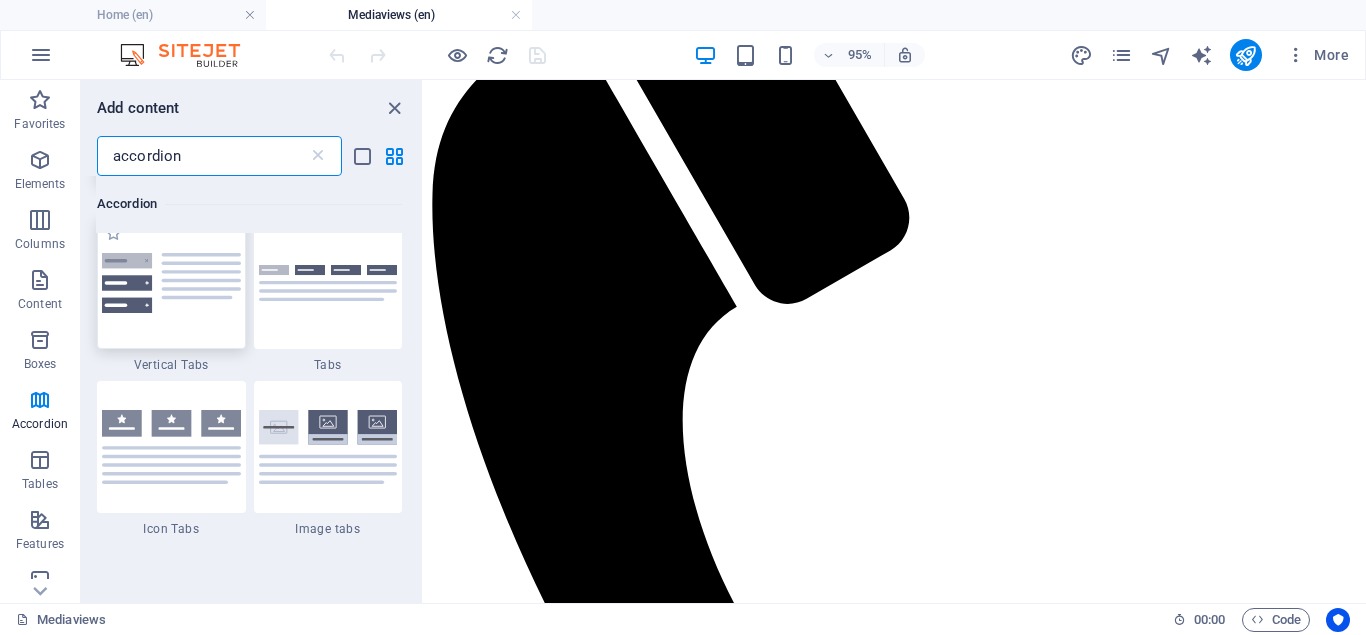 type on "accordion" 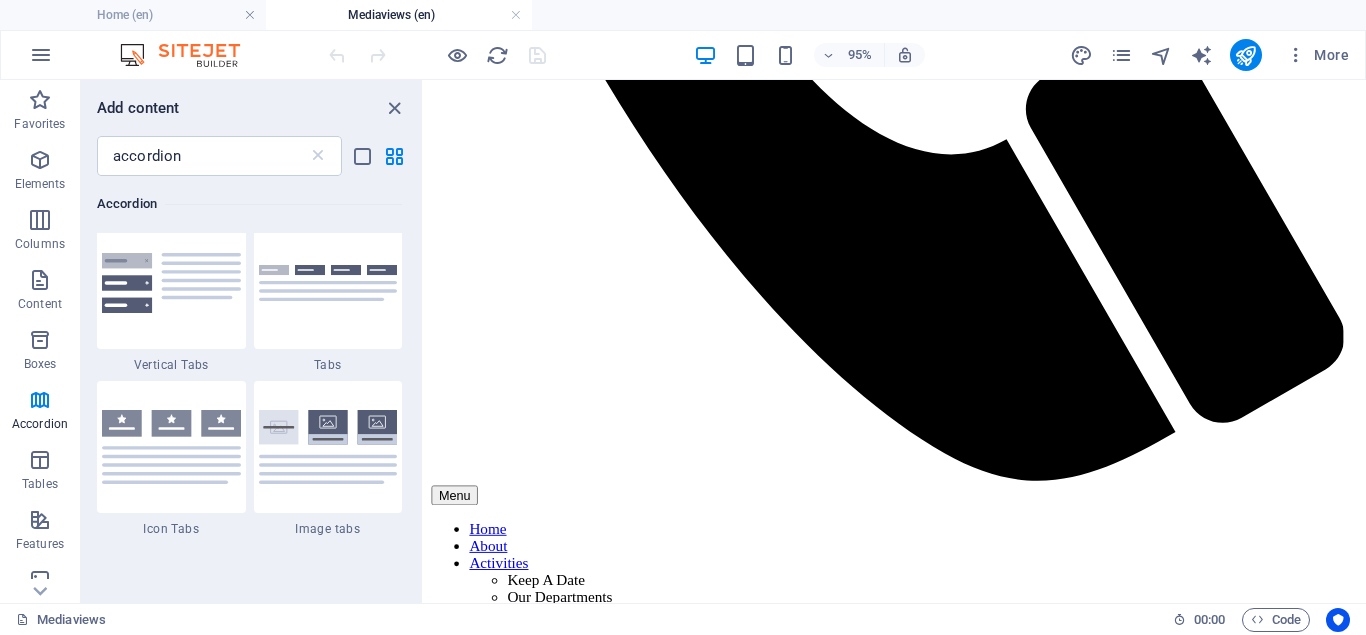 scroll, scrollTop: 1071, scrollLeft: 0, axis: vertical 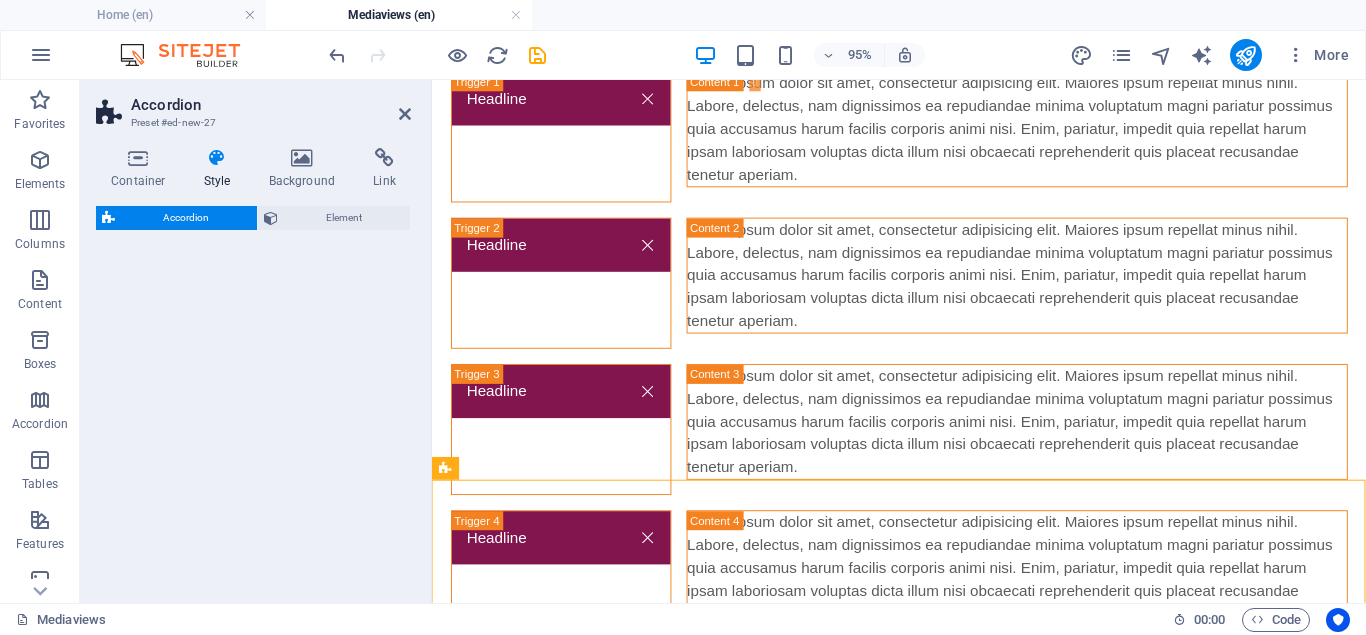 select on "rem" 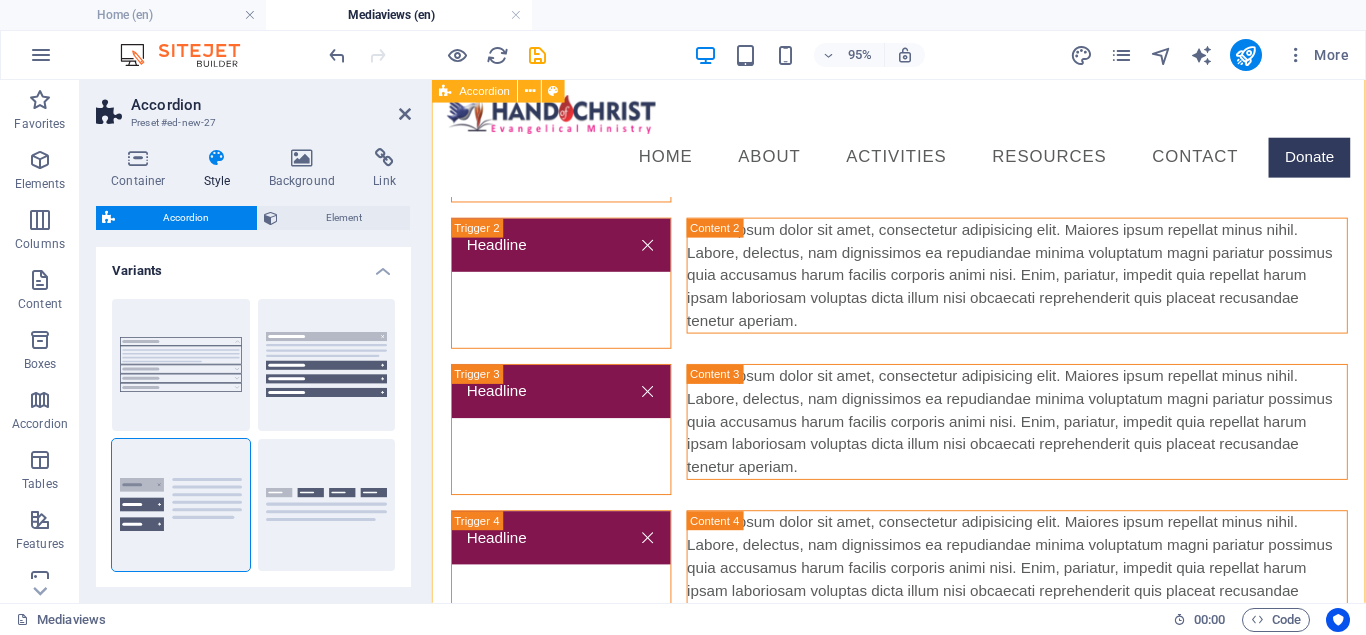 scroll, scrollTop: 1377, scrollLeft: 0, axis: vertical 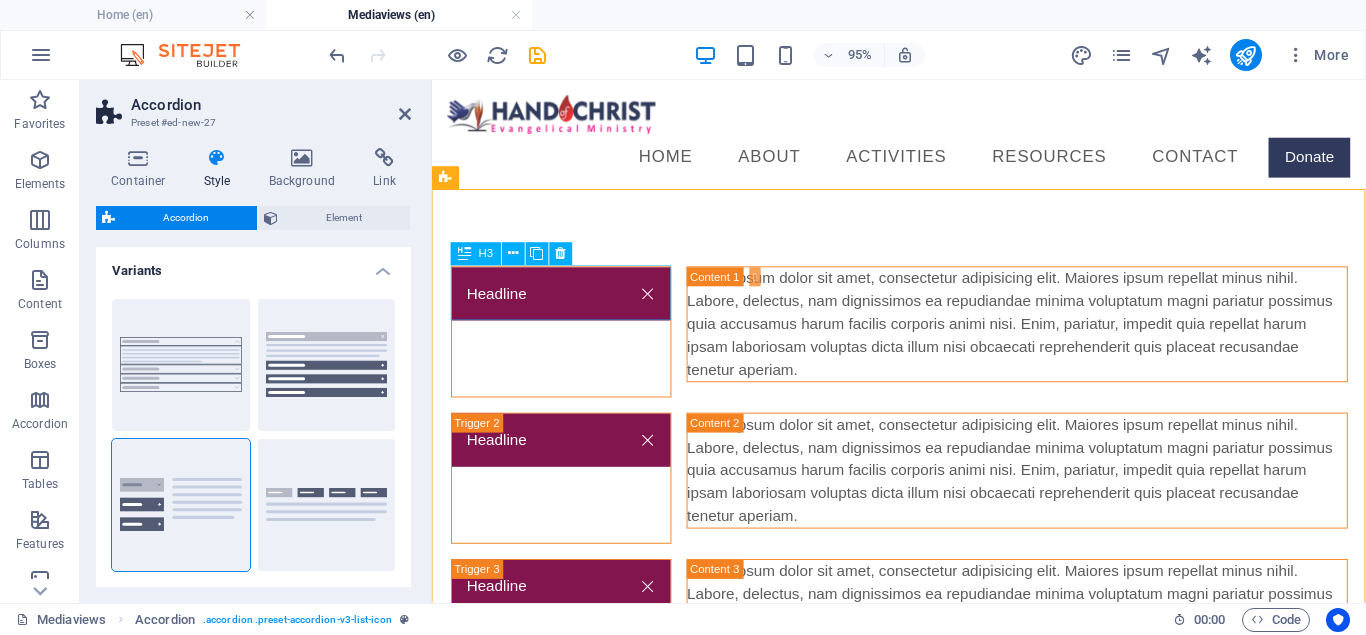 click on "Headline" at bounding box center (568, 345) 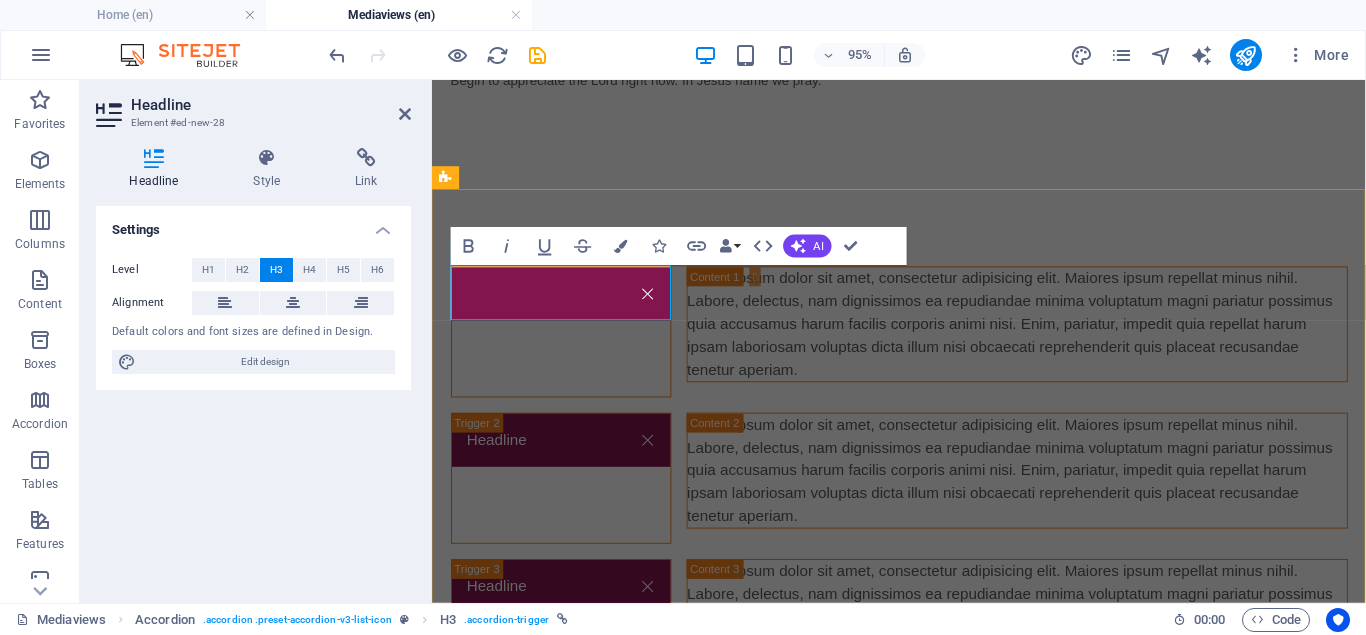 type 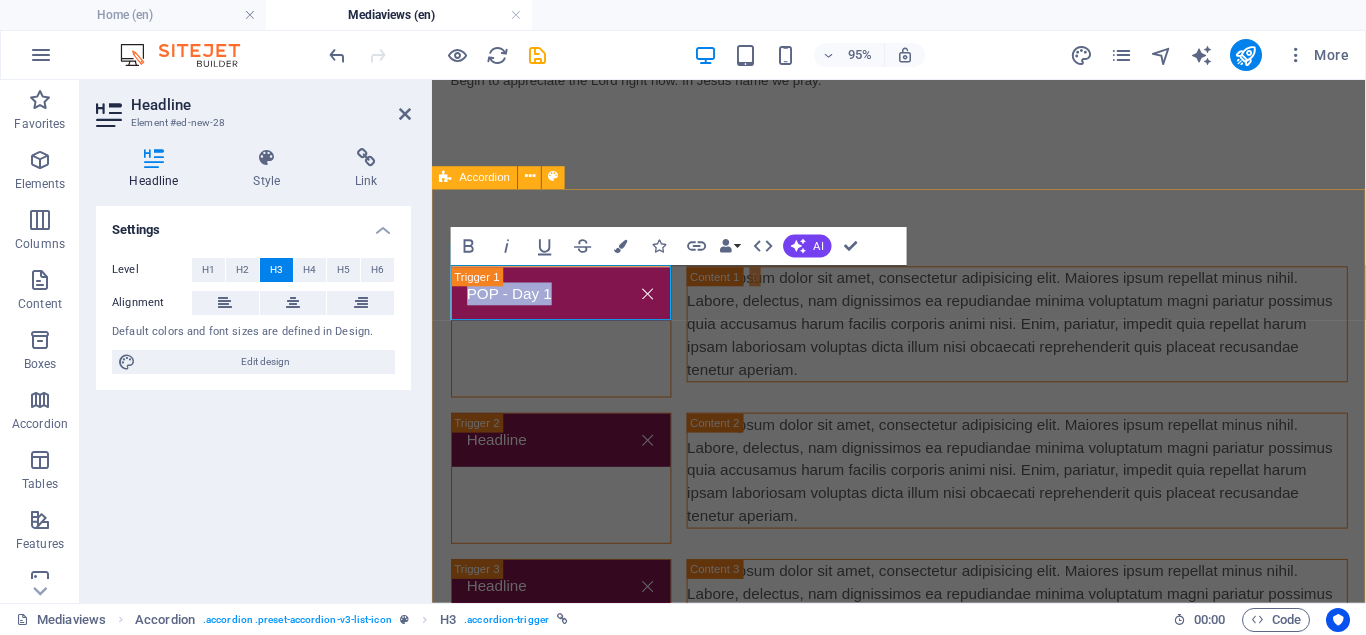 drag, startPoint x: 565, startPoint y: 300, endPoint x: 441, endPoint y: 306, distance: 124.14507 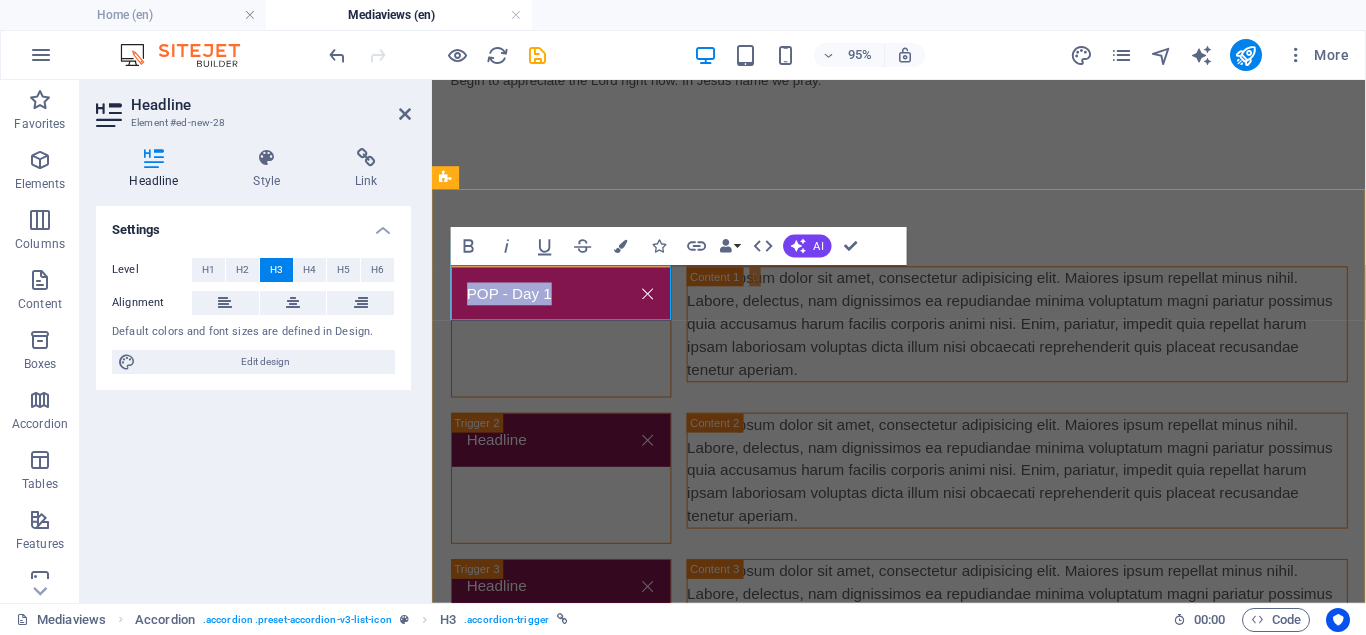 copy on "POP - Day 1" 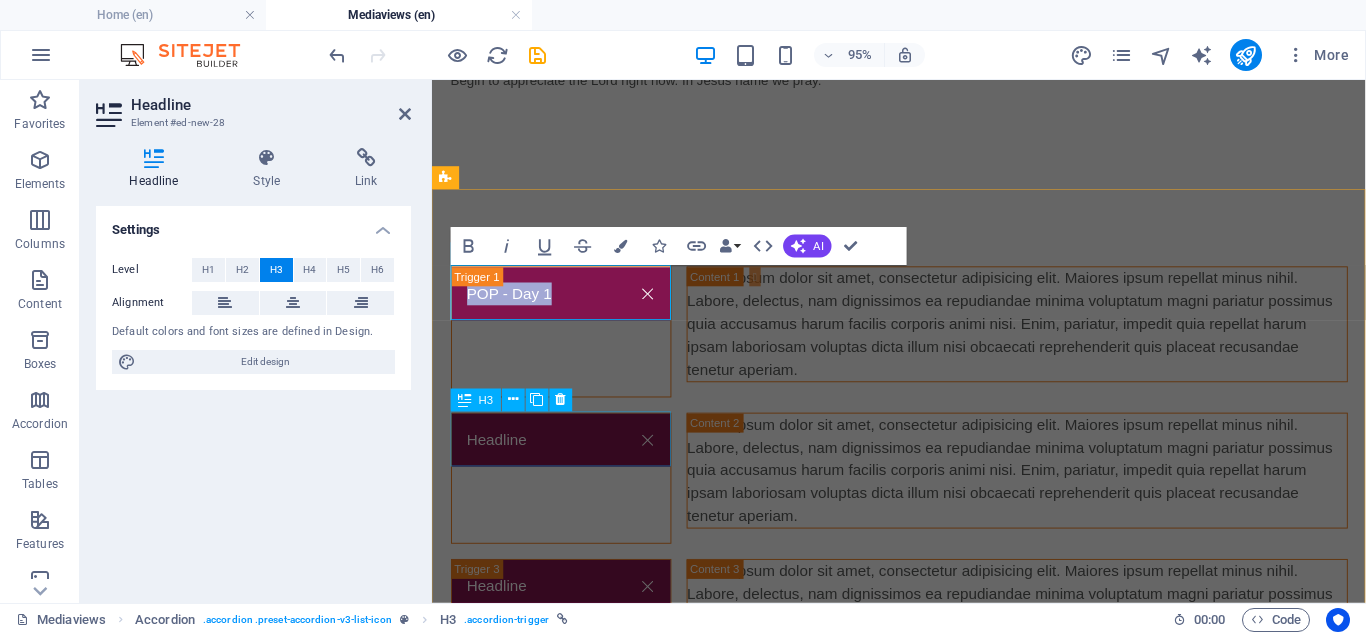 click on "Headline" at bounding box center [568, 499] 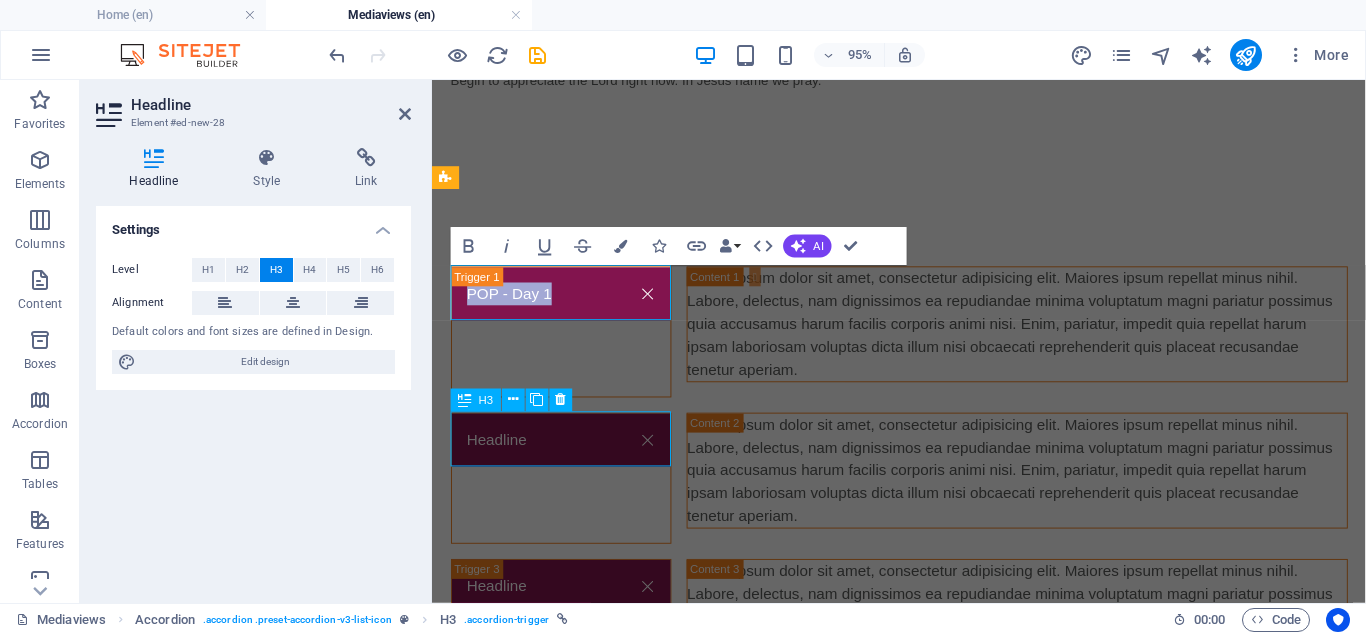 click on "Headline" at bounding box center [568, 499] 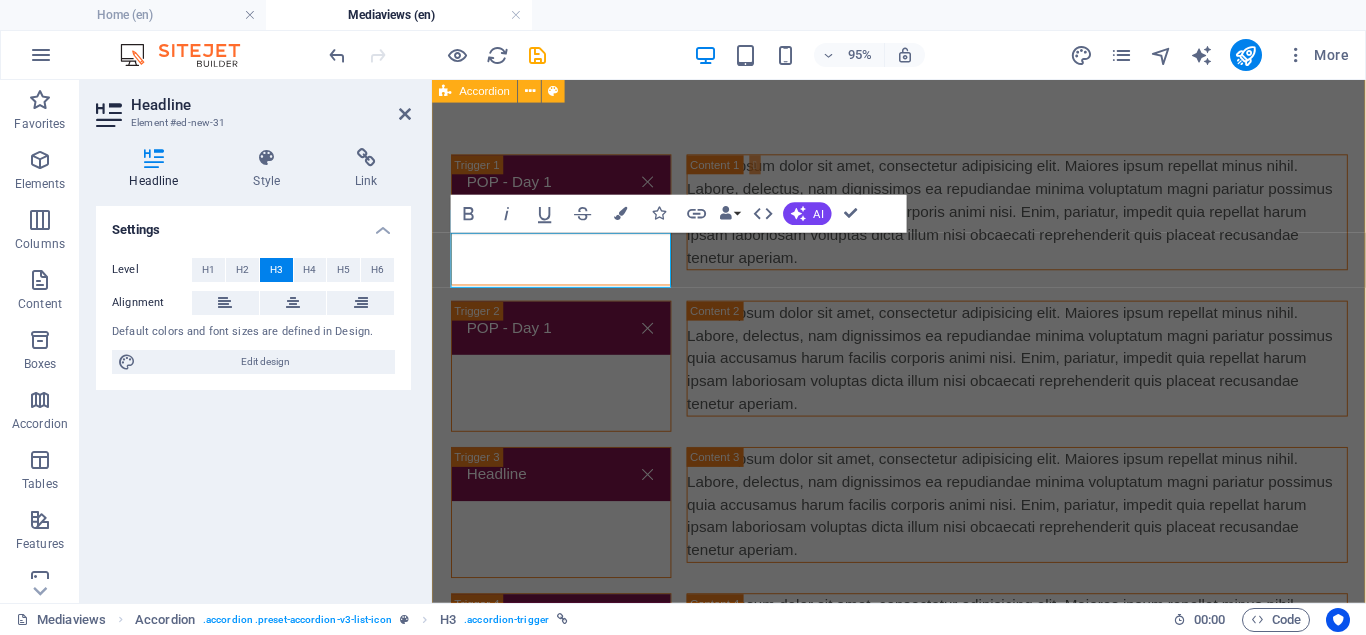 scroll, scrollTop: 1582, scrollLeft: 0, axis: vertical 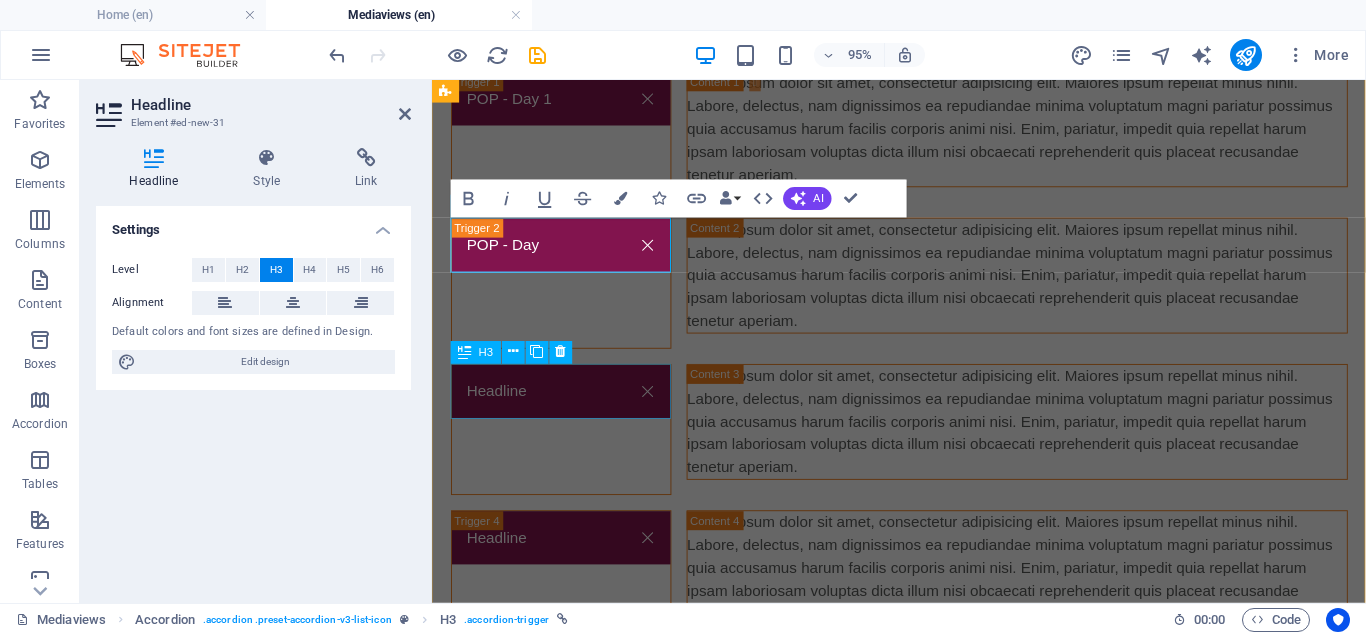 type 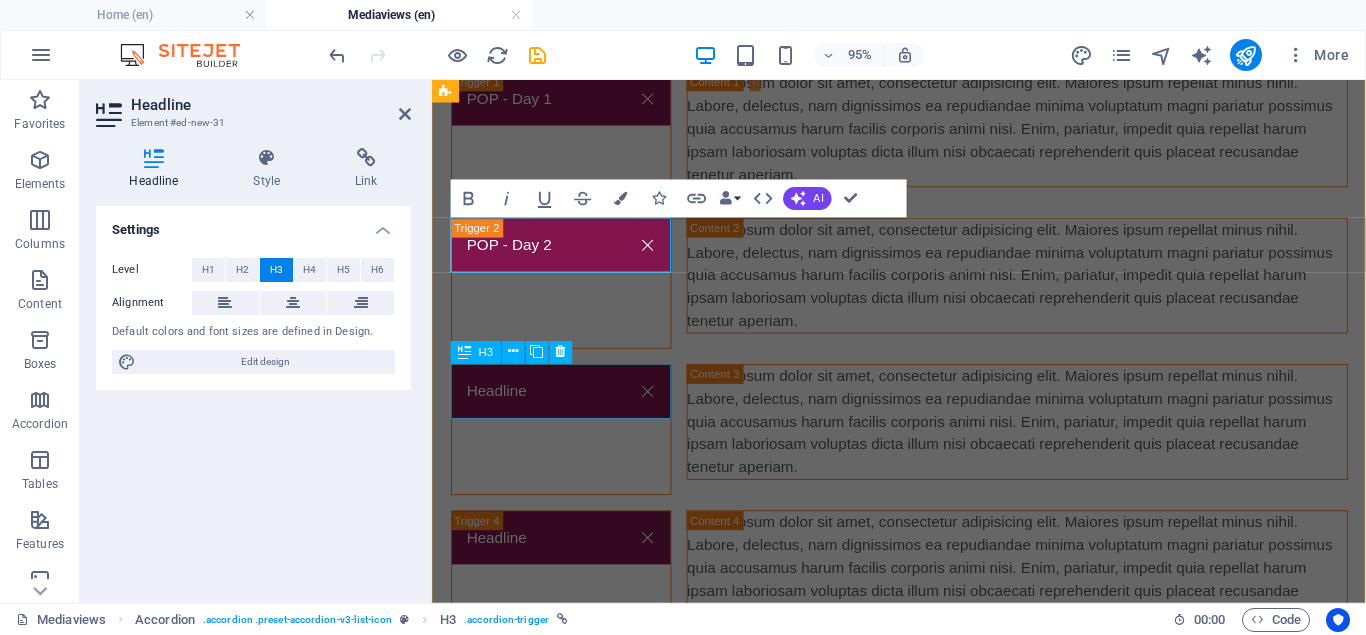 click on "Headline" at bounding box center [568, 448] 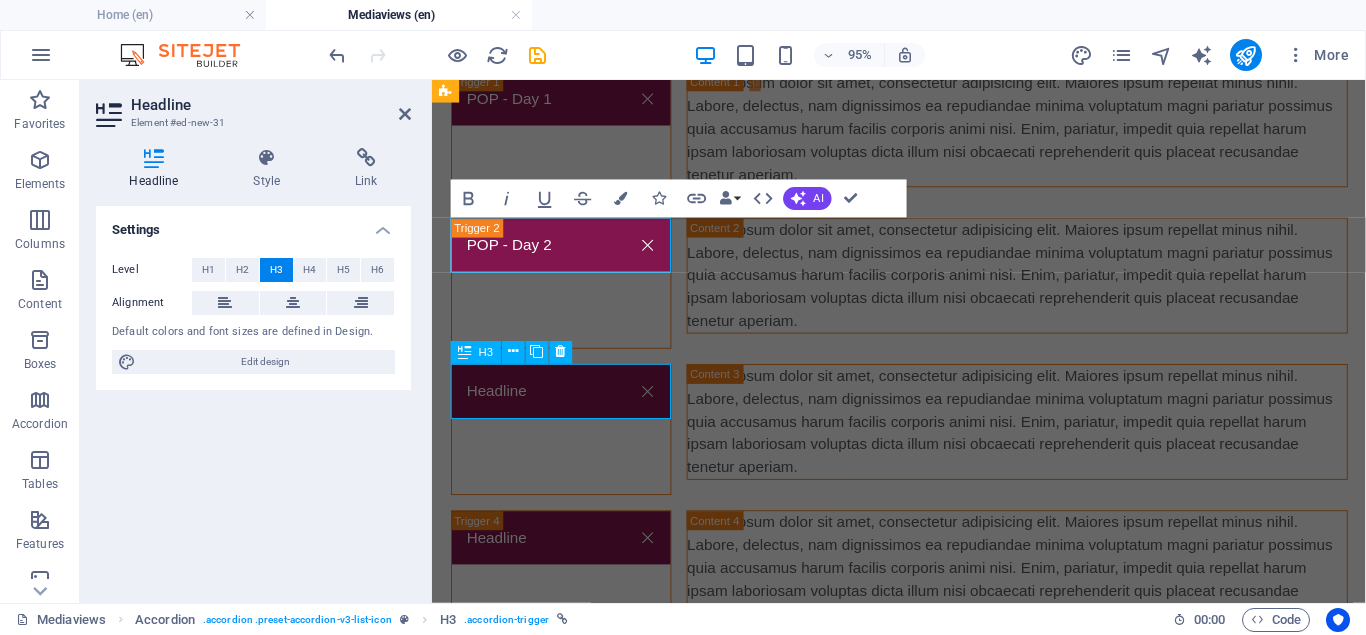 click on "Headline" at bounding box center (568, 448) 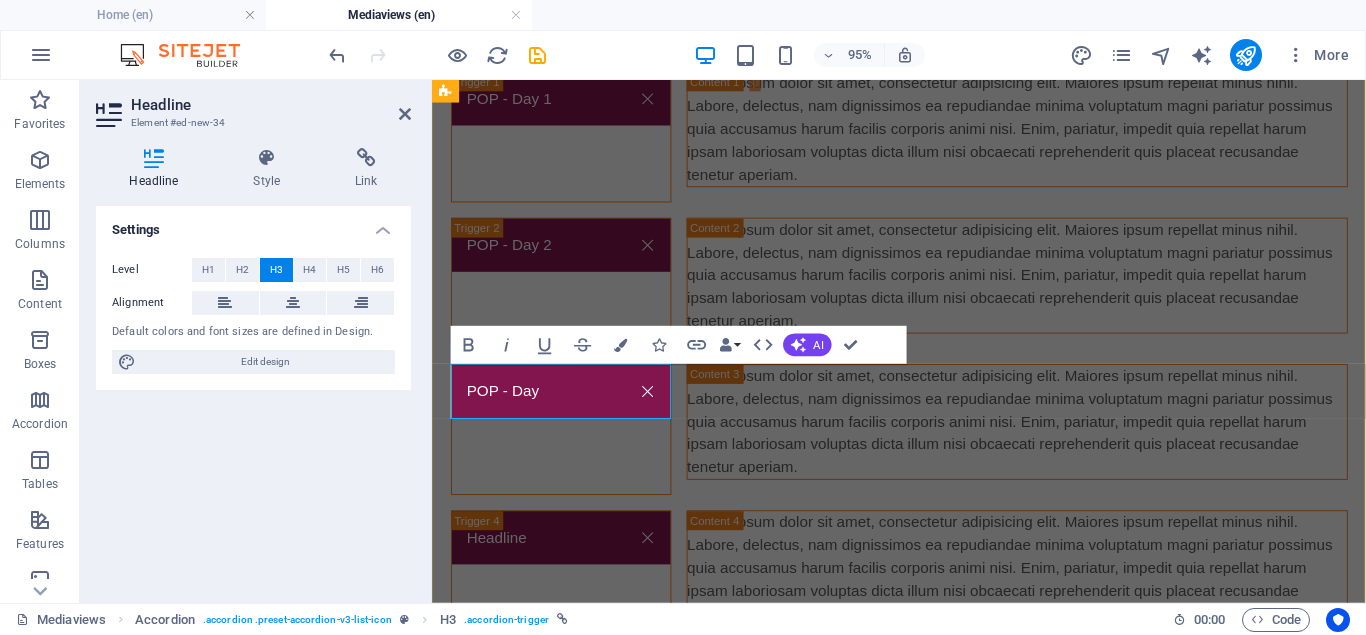 type 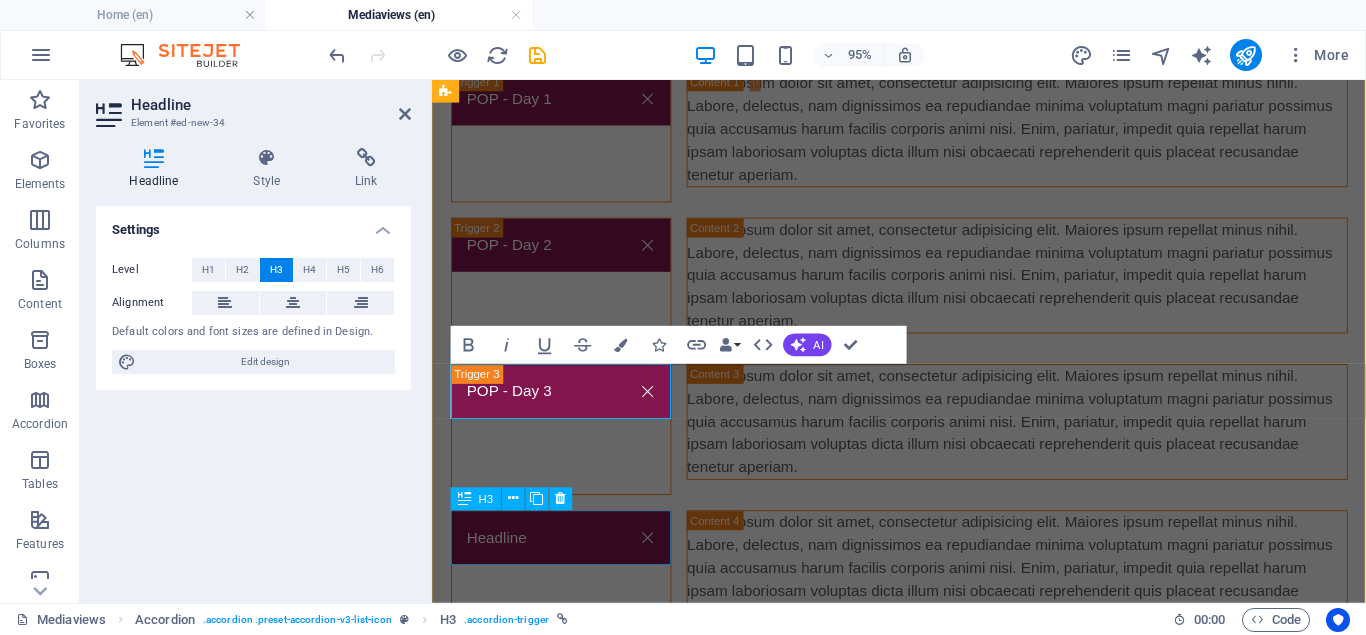 click on "Headline" at bounding box center (568, 602) 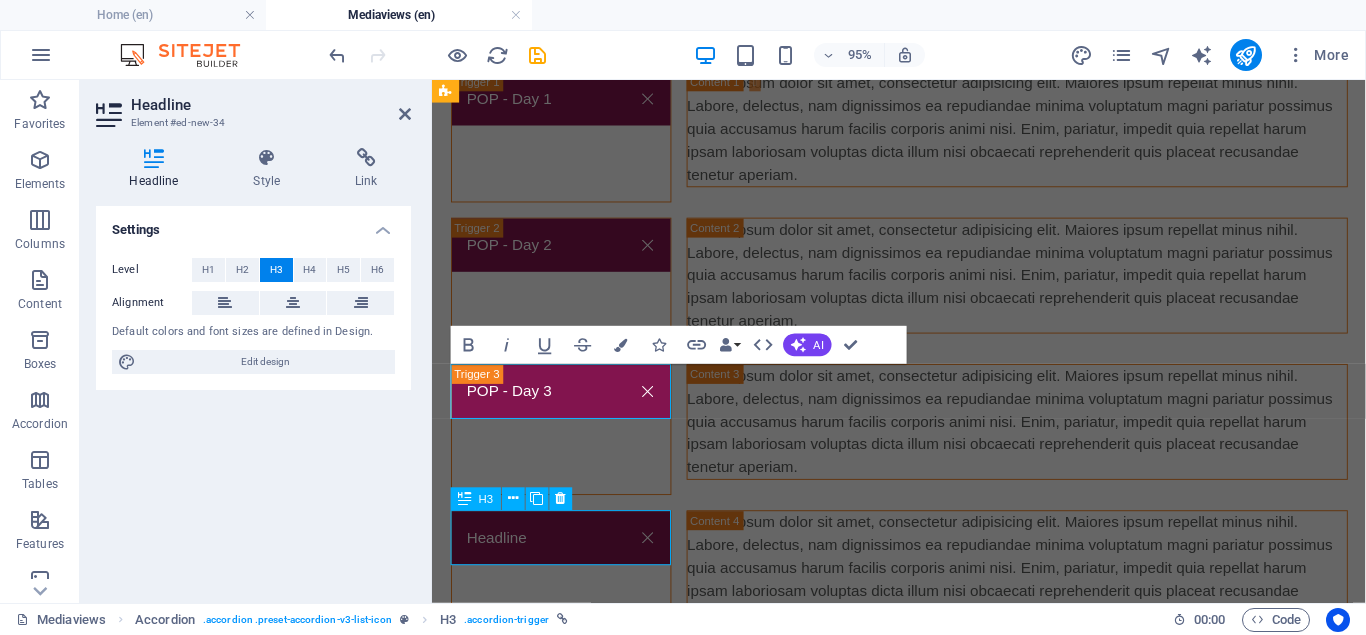 click on "Headline" at bounding box center [568, 602] 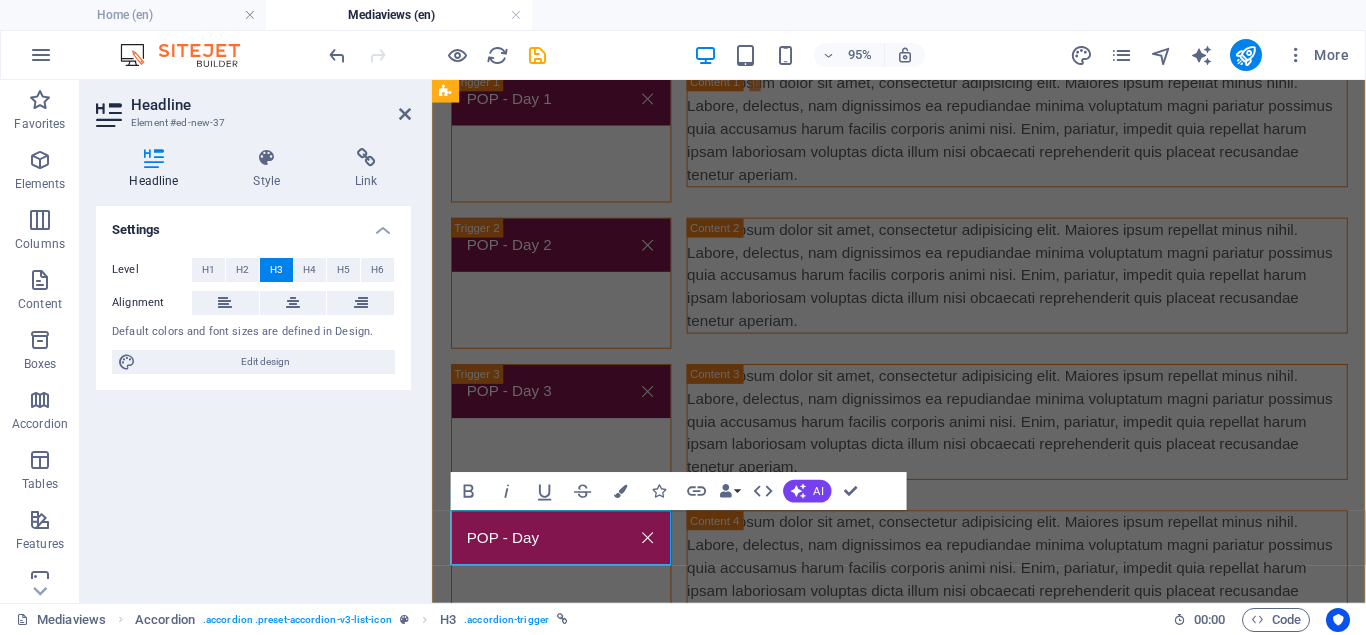 type 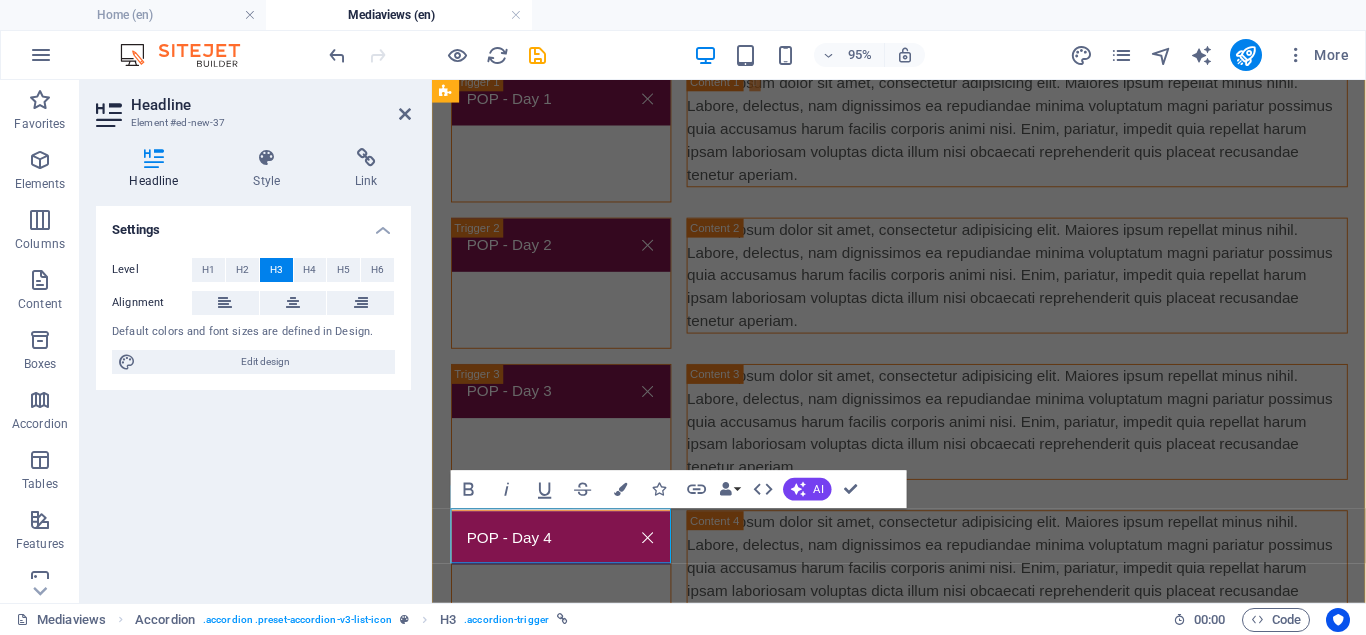 scroll, scrollTop: 1786, scrollLeft: 0, axis: vertical 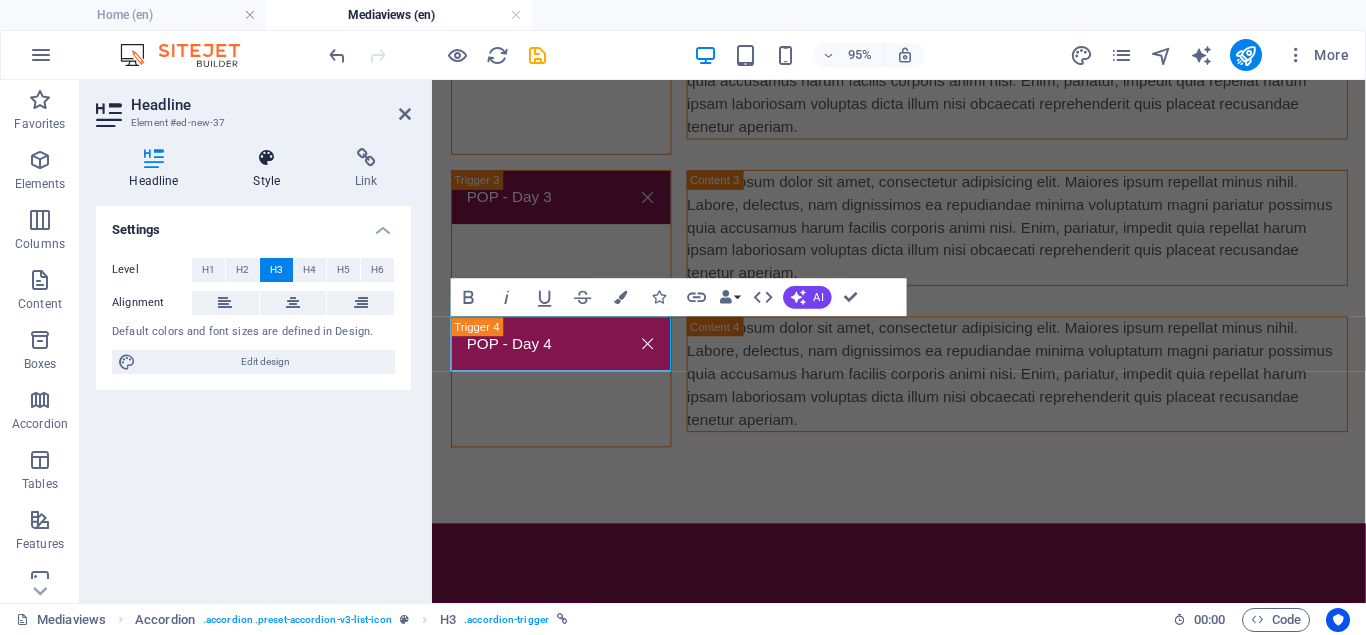 click at bounding box center (267, 158) 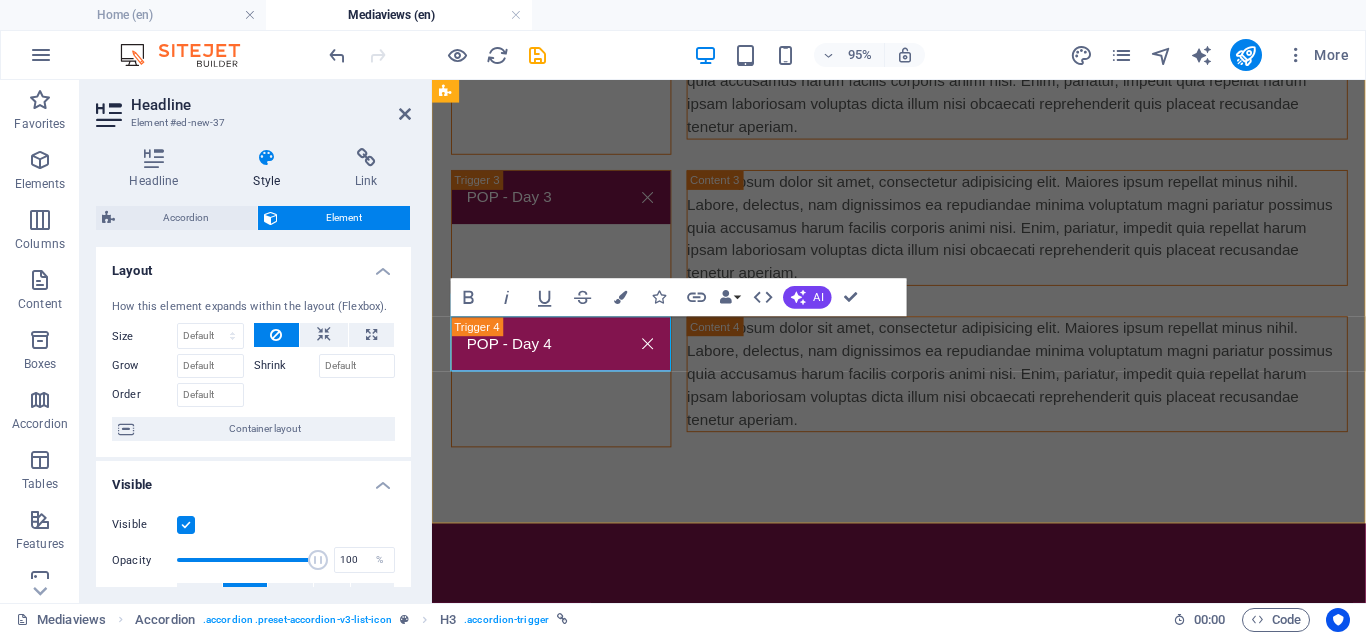 click on "POP - Day 1 Lorem ipsum dolor sit amet, consectetur adipisicing elit. Maiores ipsum repellat minus nihil. Labore, delectus, nam dignissimos ea repudiandae minima voluptatum magni pariatur possimus quia accusamus harum facilis corporis animi nisi. Enim, pariatur, impedit quia repellat harum ipsam laboriosam voluptas dicta illum nisi obcaecati reprehenderit quis placeat recusandae tenetur aperiam. POP - Day 2 Lorem ipsum dolor sit amet, consectetur adipisicing elit. Maiores ipsum repellat minus nihil. Labore, delectus, nam dignissimos ea repudiandae minima voluptatum magni pariatur possimus quia accusamus harum facilis corporis animi nisi. Enim, pariatur, impedit quia repellat harum ipsam laboriosam voluptas dicta illum nisi obcaecati reprehenderit quis placeat recusandae tenetur aperiam. POP - Day 3 POP - Day 4" at bounding box center (923, 167) 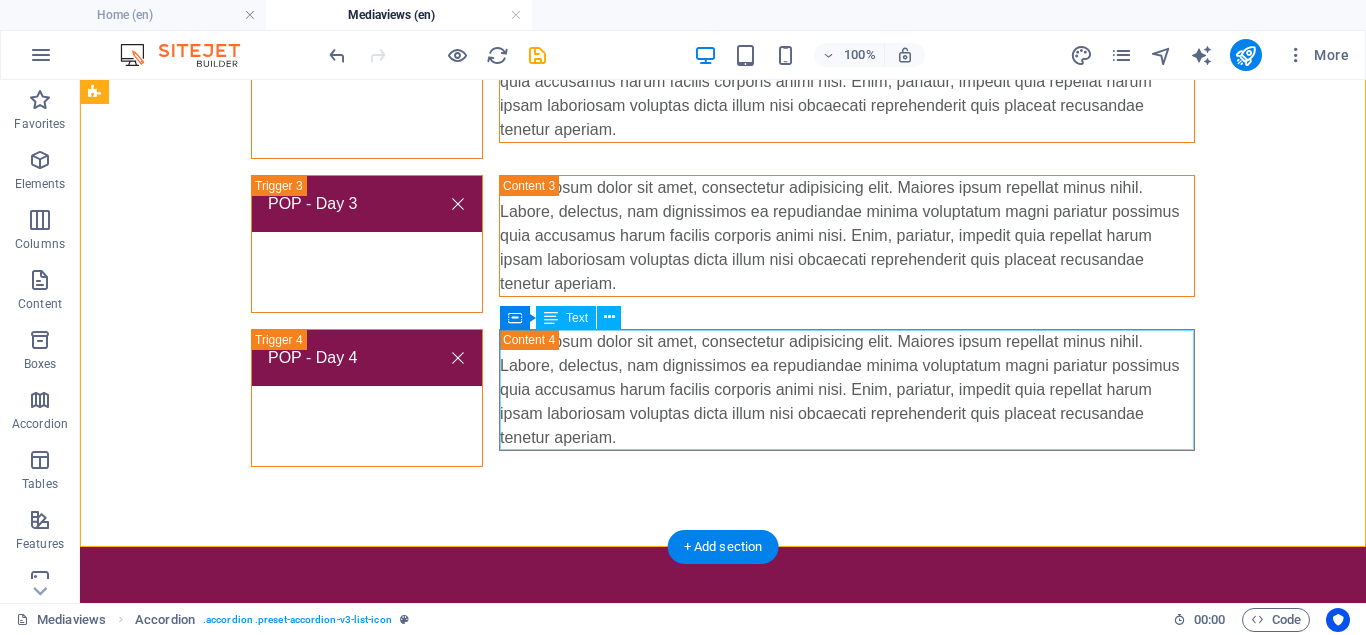 scroll, scrollTop: 1745, scrollLeft: 0, axis: vertical 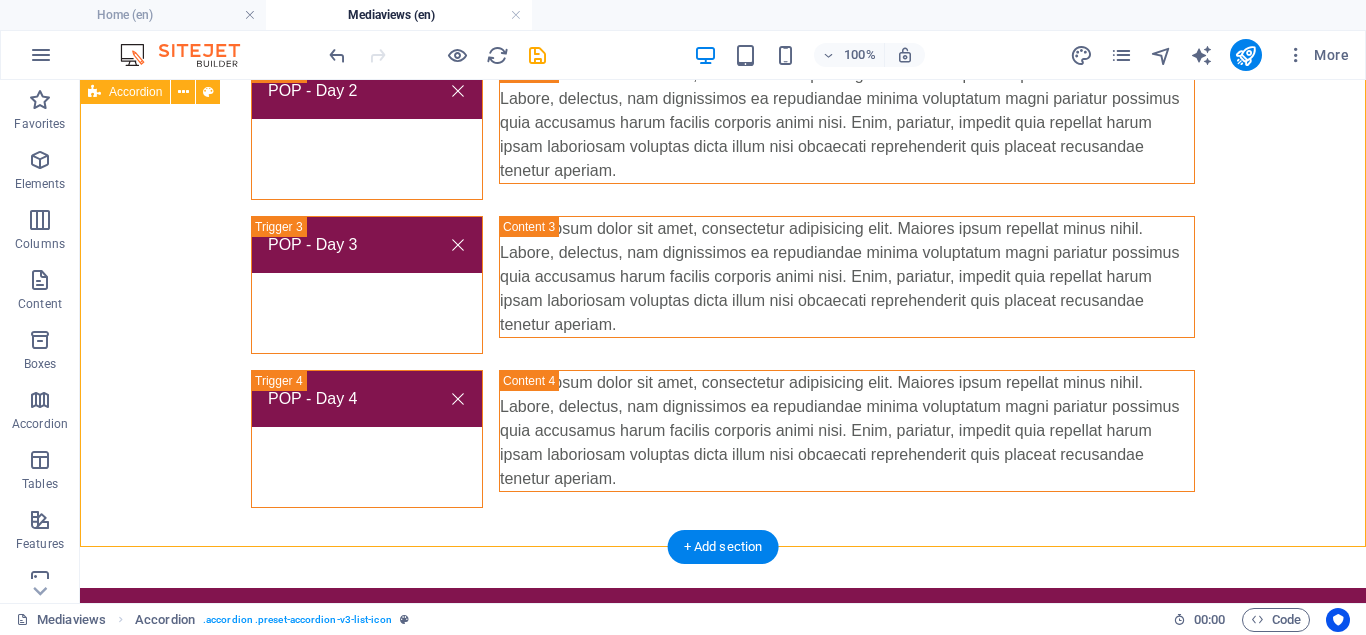 click on "POP - Day 1 Lorem ipsum dolor sit amet, consectetur adipisicing elit. Maiores ipsum repellat minus nihil. Labore, delectus, nam dignissimos ea repudiandae minima voluptatum magni pariatur possimus quia accusamus harum facilis corporis animi nisi. Enim, pariatur, impedit quia repellat harum ipsam laboriosam voluptas dicta illum nisi obcaecati reprehenderit quis placeat recusandae tenetur aperiam. POP - Day 2 Lorem ipsum dolor sit amet, consectetur adipisicing elit. Maiores ipsum repellat minus nihil. Labore, delectus, nam dignissimos ea repudiandae minima voluptatum magni pariatur possimus quia accusamus harum facilis corporis animi nisi. Enim, pariatur, impedit quia repellat harum ipsam laboriosam voluptas dicta illum nisi obcaecati reprehenderit quis placeat recusandae tenetur aperiam. POP - Day 3 POP - Day 4" at bounding box center (723, 208) 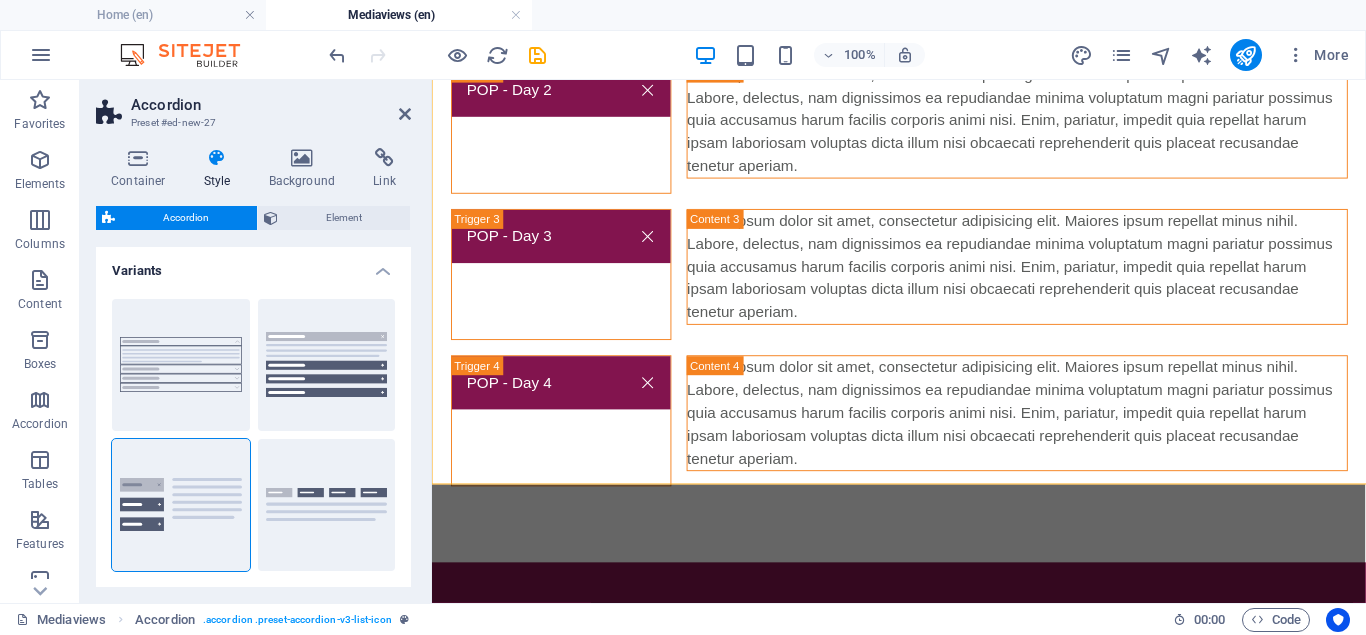 scroll, scrollTop: 1786, scrollLeft: 0, axis: vertical 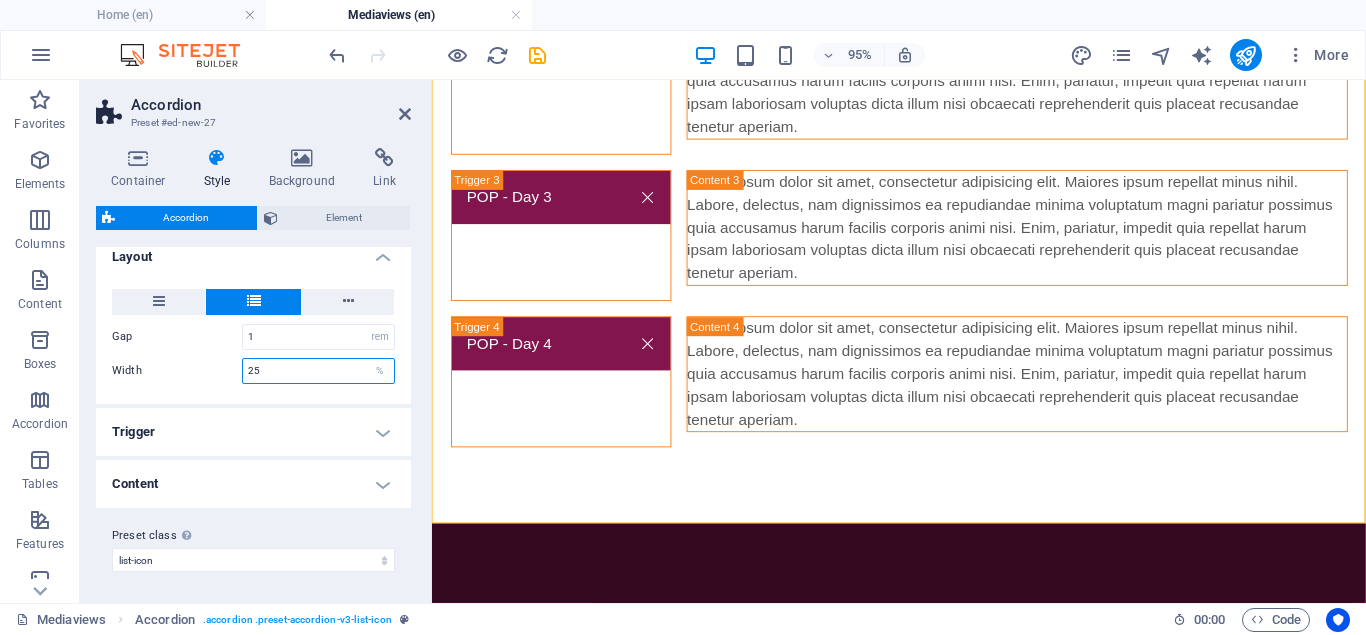 drag, startPoint x: 285, startPoint y: 369, endPoint x: 243, endPoint y: 369, distance: 42 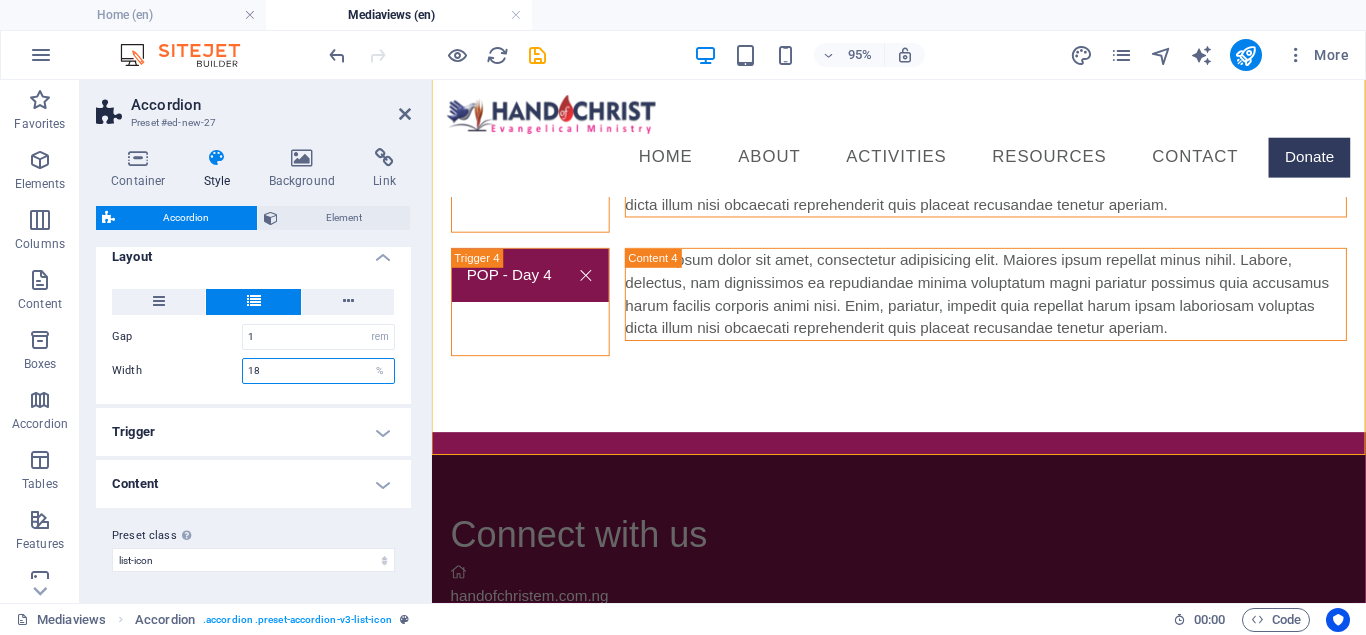 scroll, scrollTop: 1762, scrollLeft: 0, axis: vertical 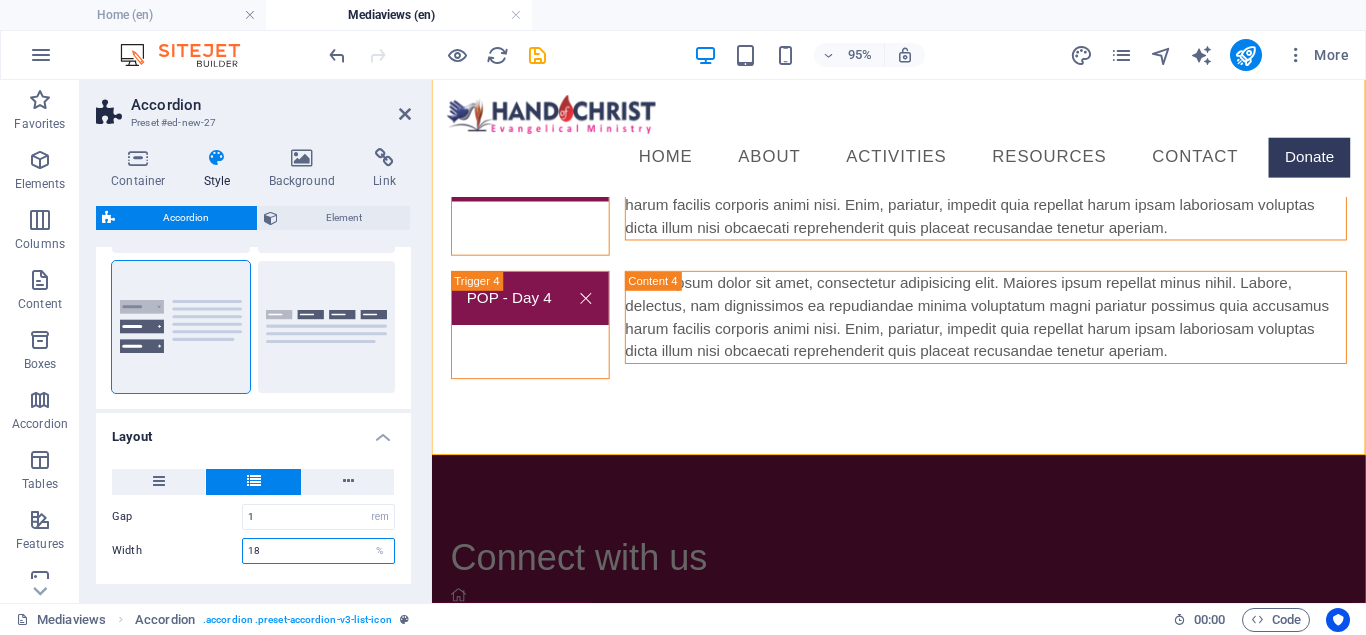 type on "18" 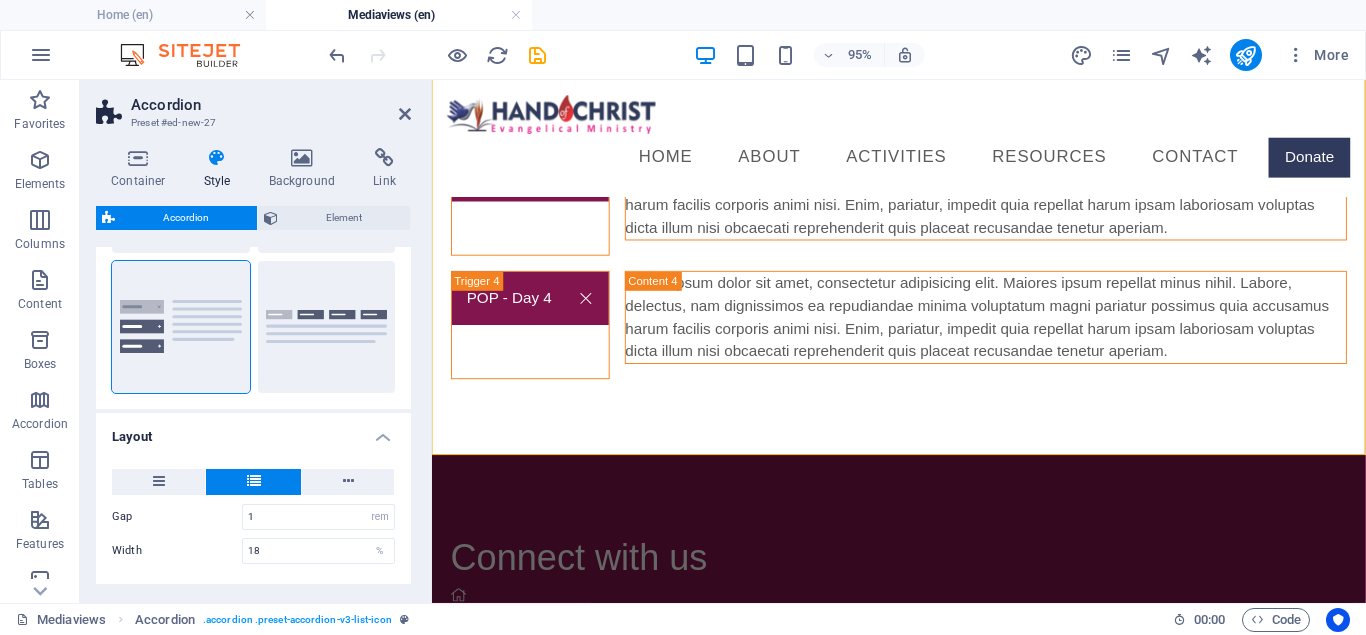 click on "Style" at bounding box center [221, 169] 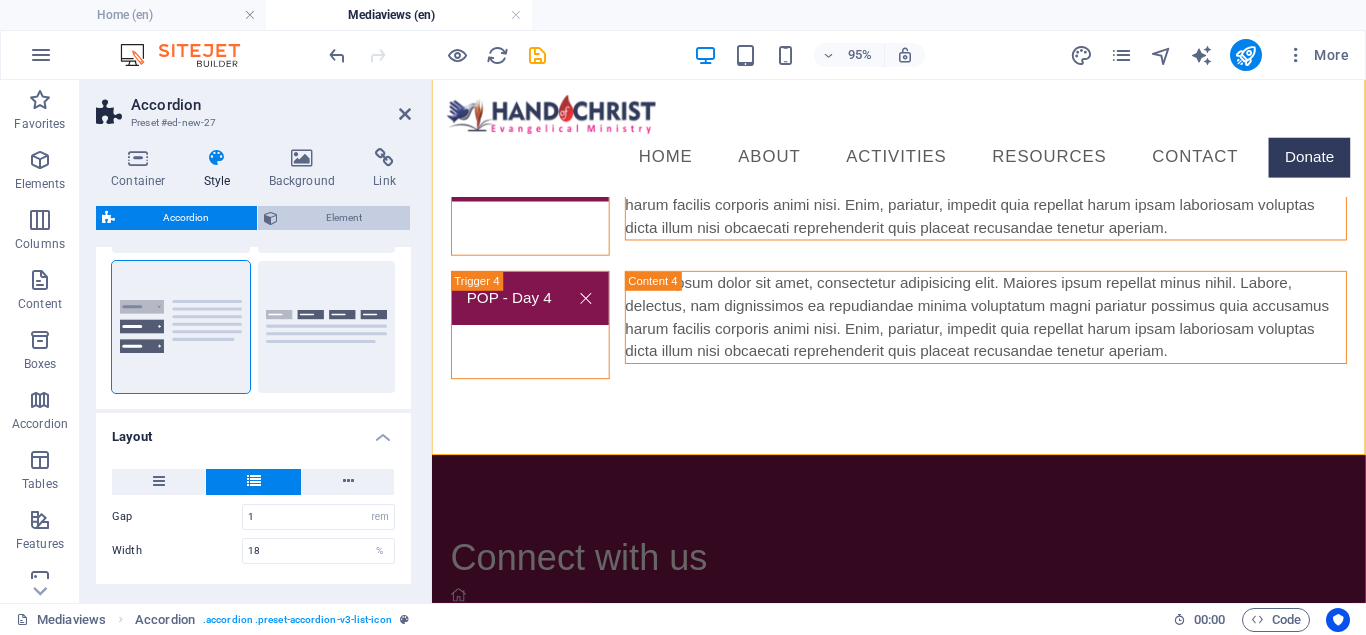 click on "Element" at bounding box center [344, 218] 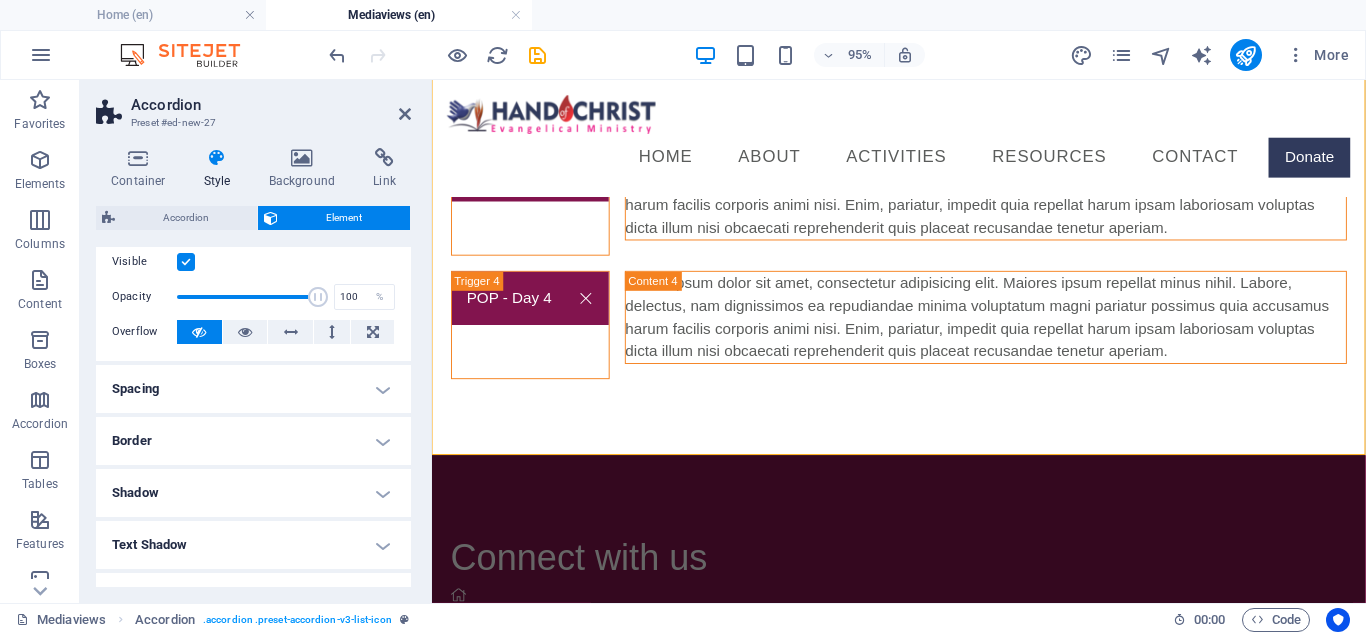 scroll, scrollTop: 0, scrollLeft: 0, axis: both 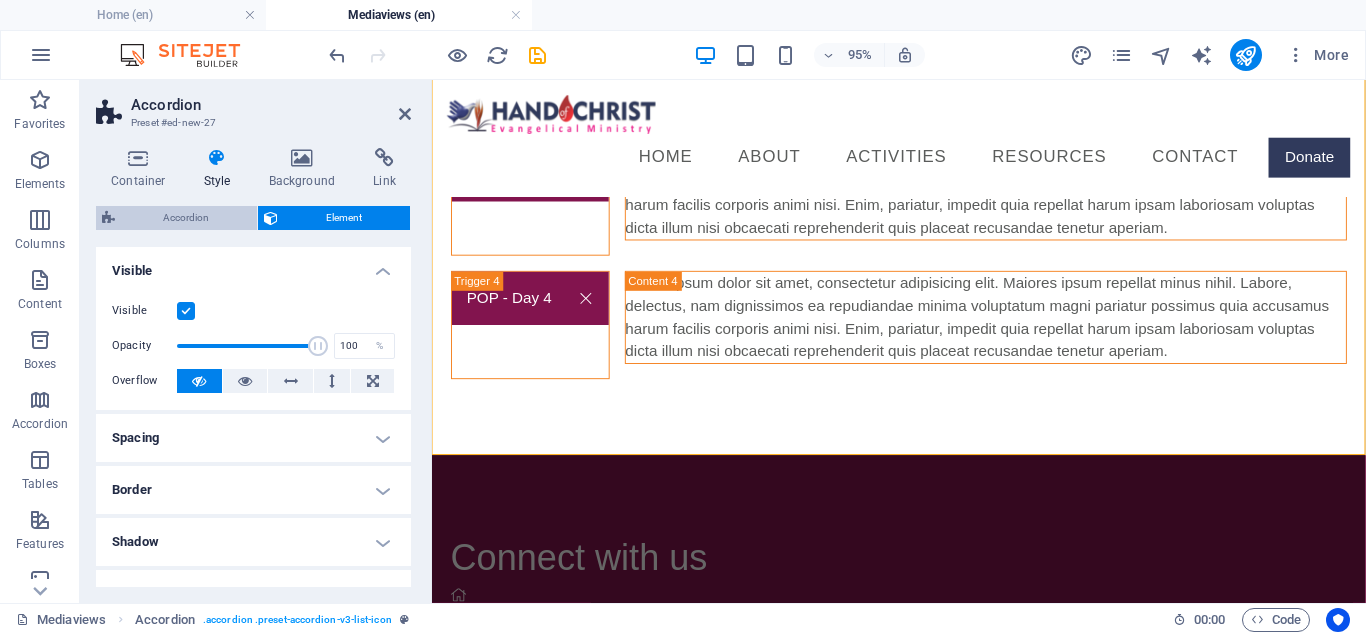click on "Accordion" at bounding box center [186, 218] 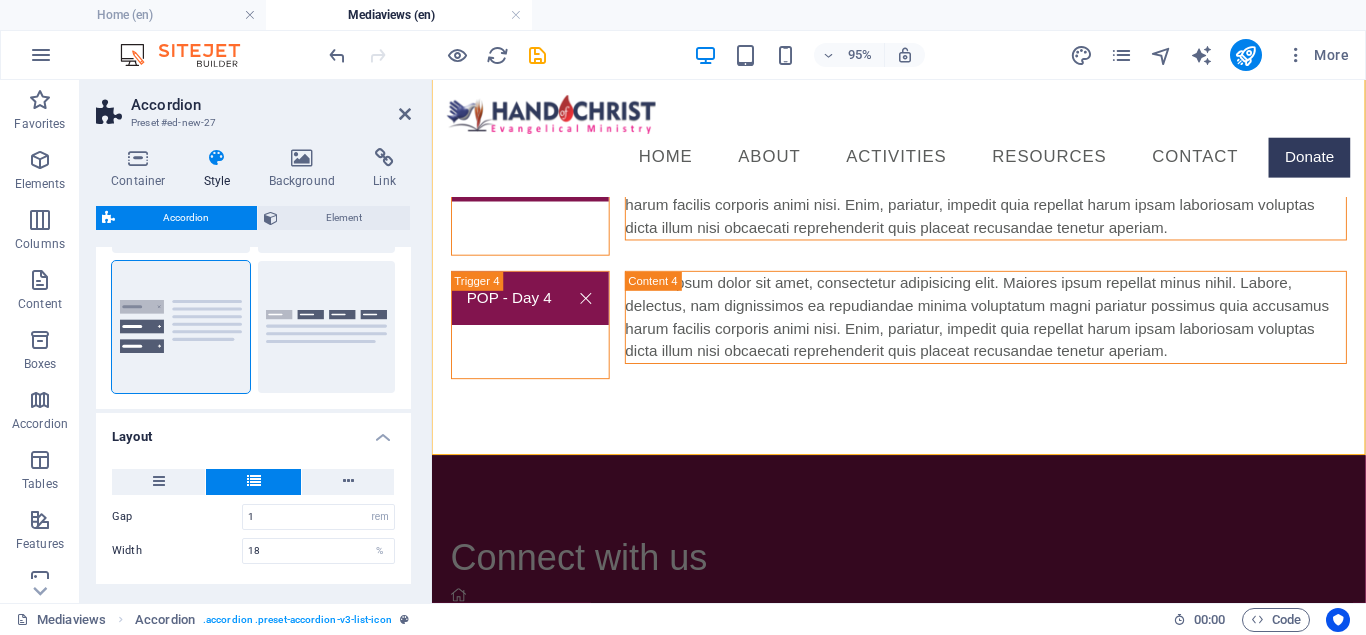 scroll, scrollTop: 178, scrollLeft: 0, axis: vertical 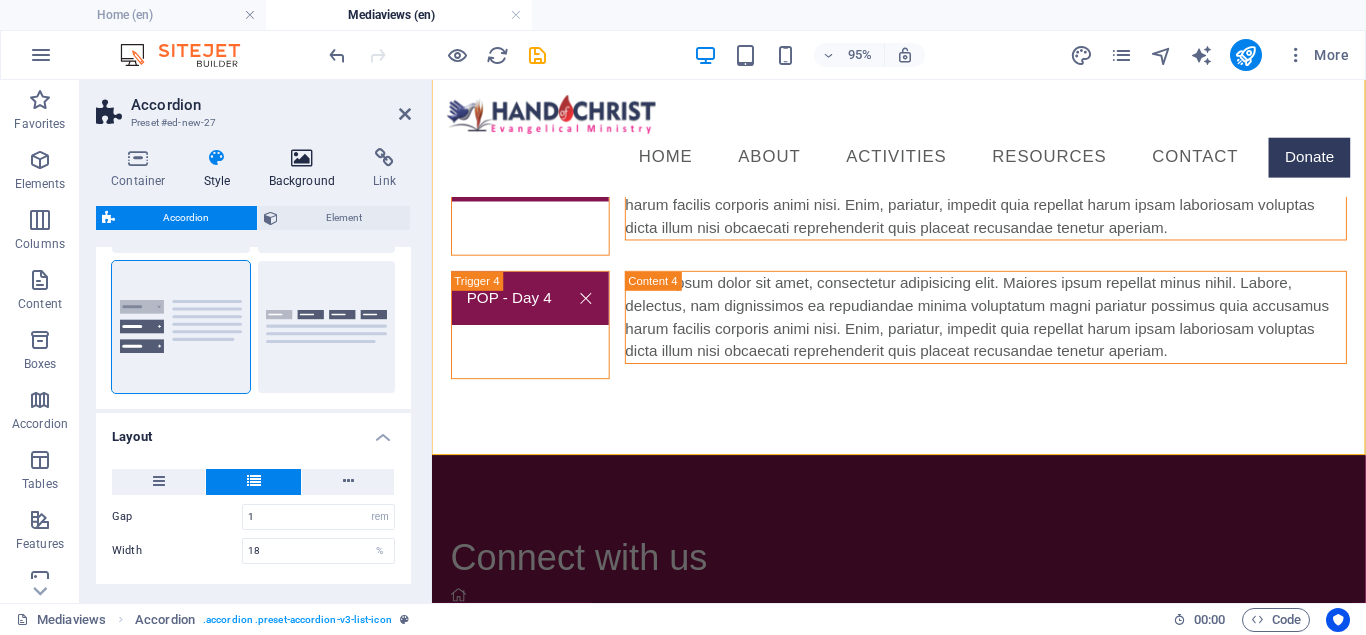 click on "Background" at bounding box center (306, 169) 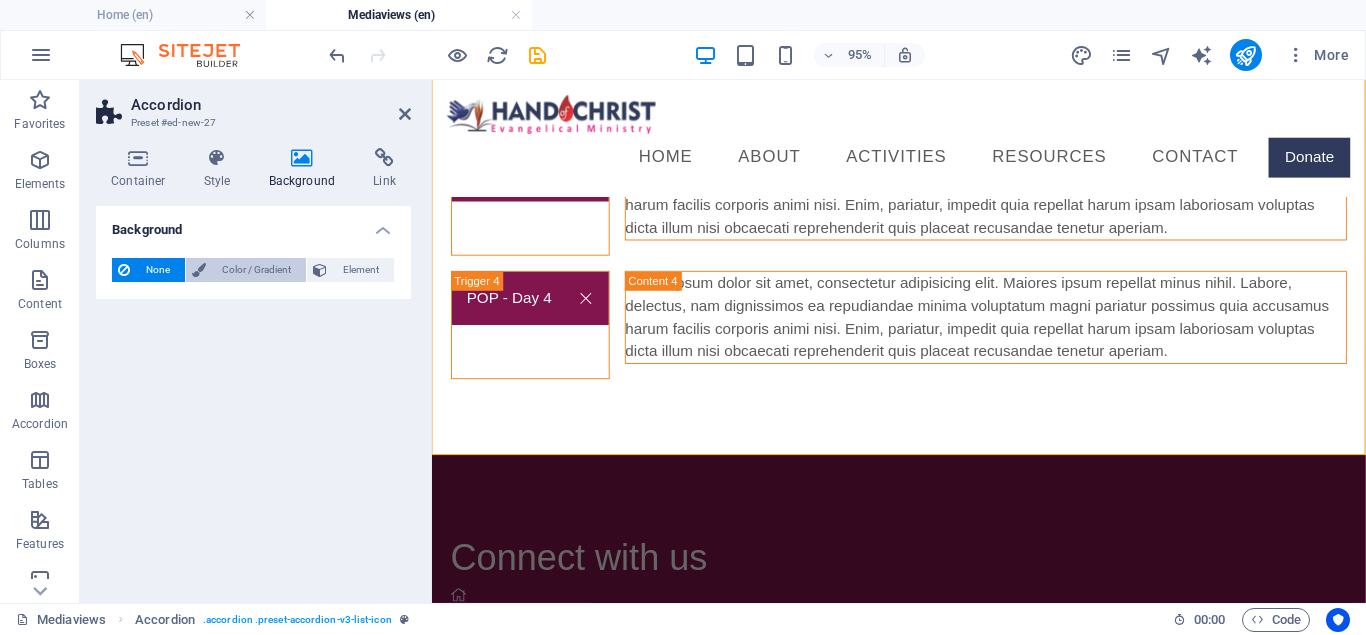 click on "Color / Gradient" at bounding box center [256, 270] 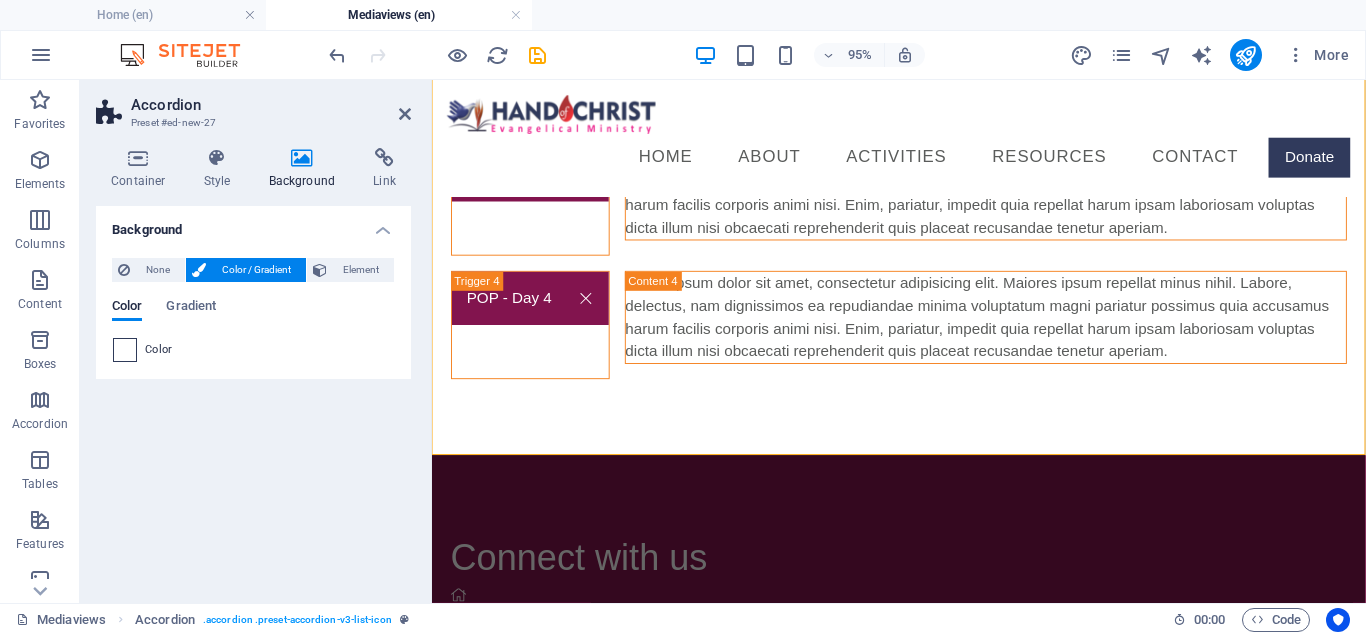 click at bounding box center (125, 350) 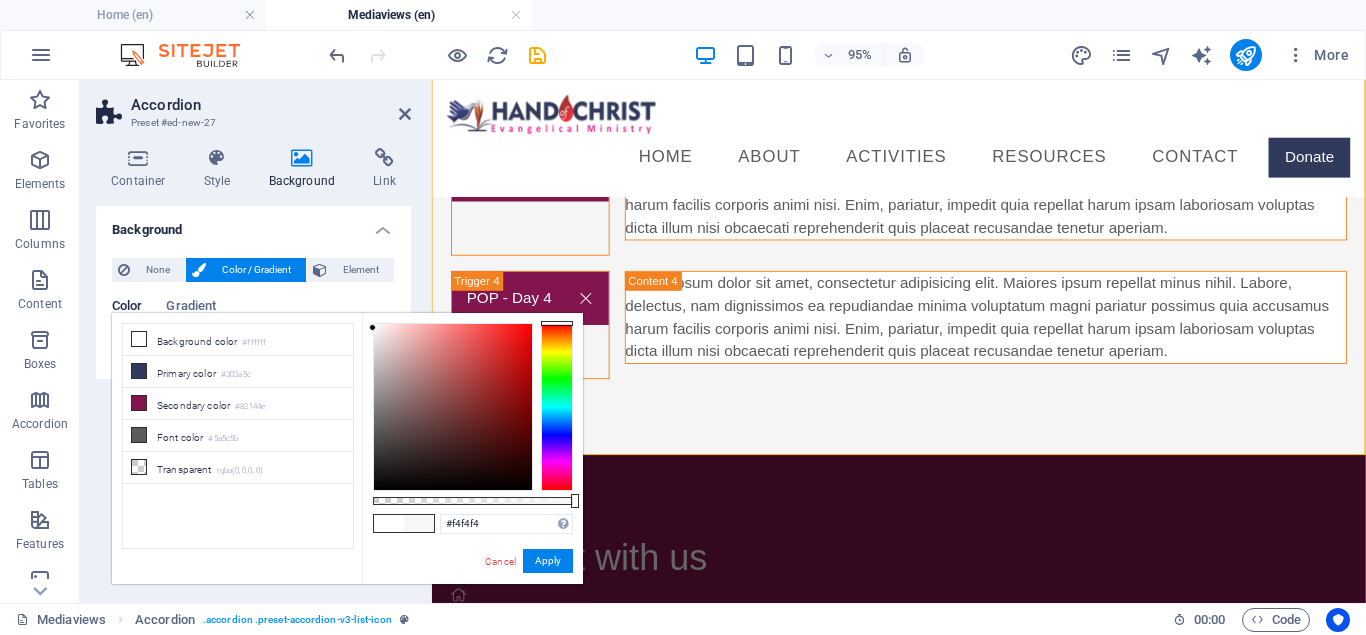type on "#f7f7f7" 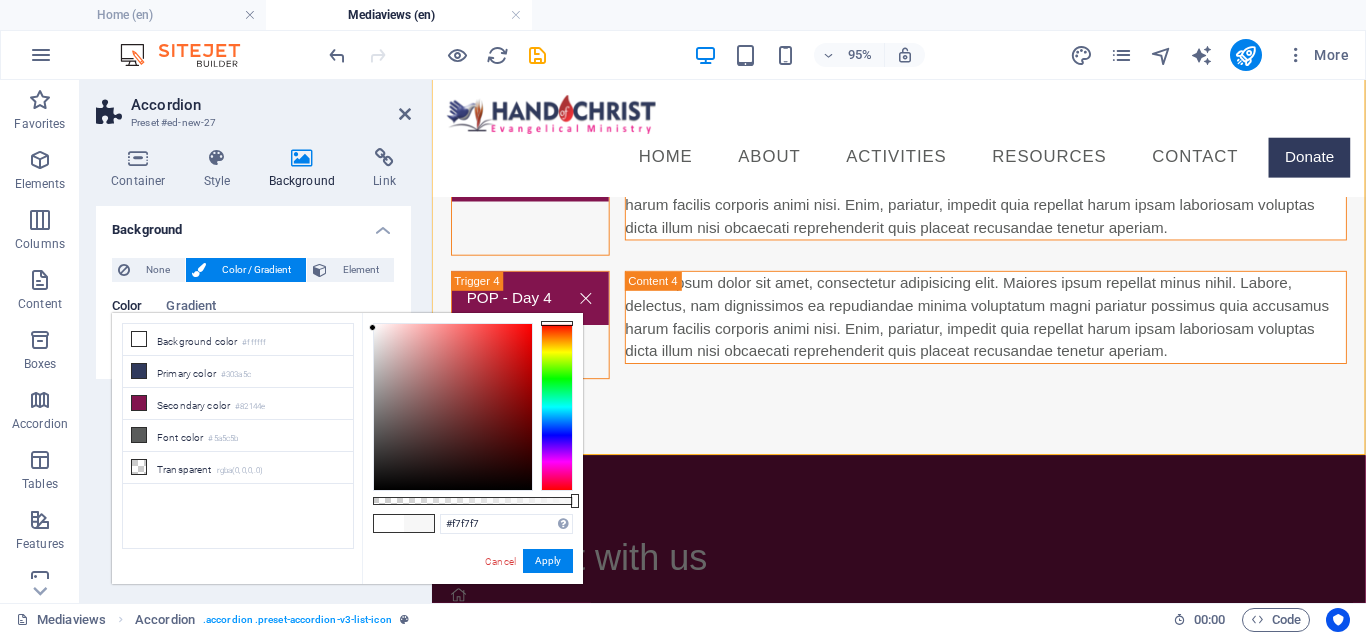 click at bounding box center [372, 327] 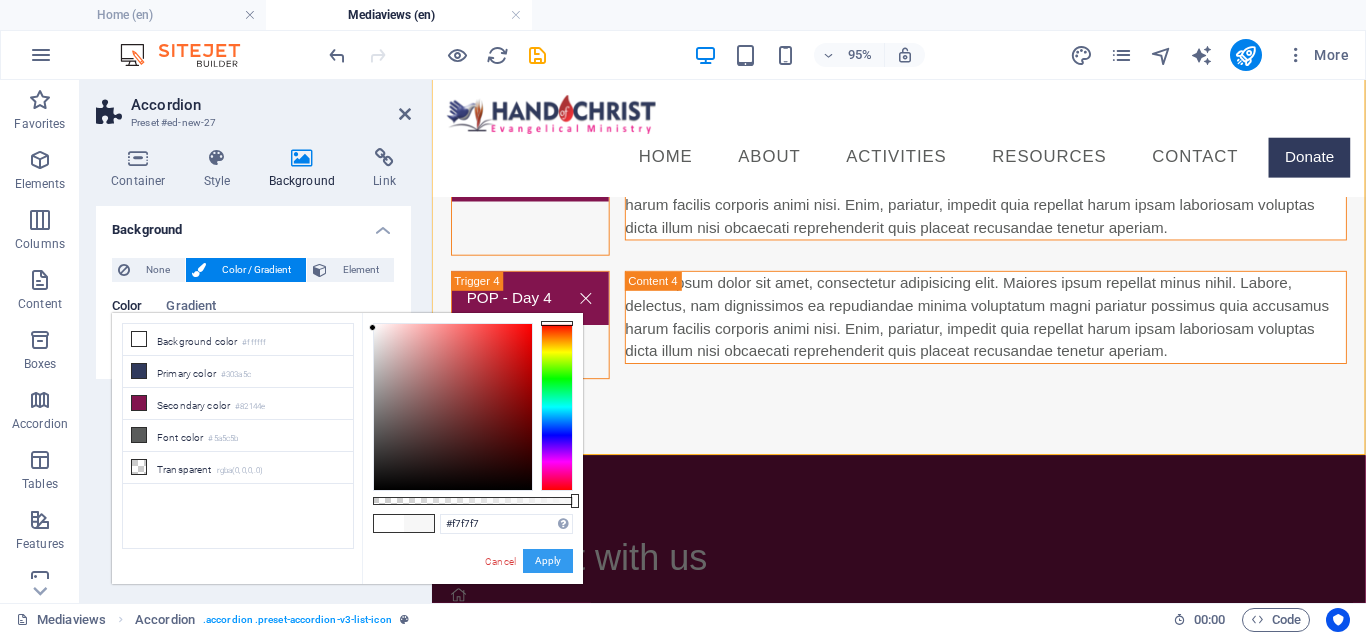 drag, startPoint x: 15, startPoint y: 476, endPoint x: 535, endPoint y: 568, distance: 528.07574 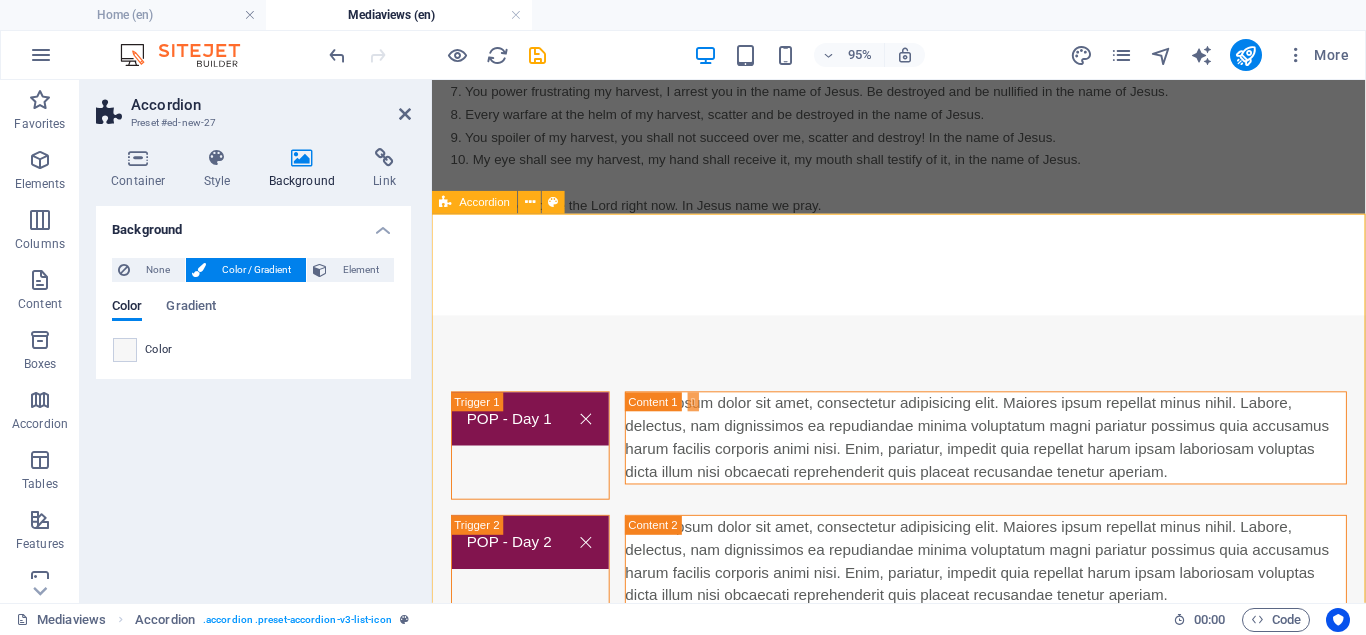 scroll, scrollTop: 1353, scrollLeft: 0, axis: vertical 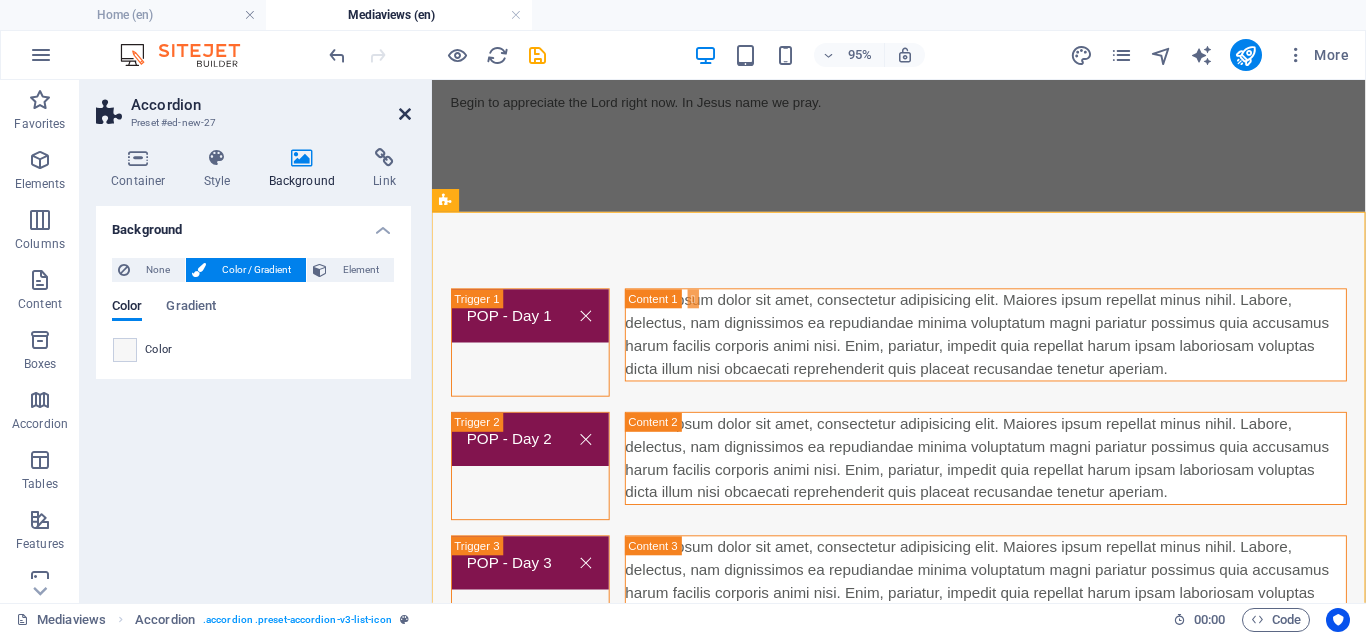 click at bounding box center (405, 114) 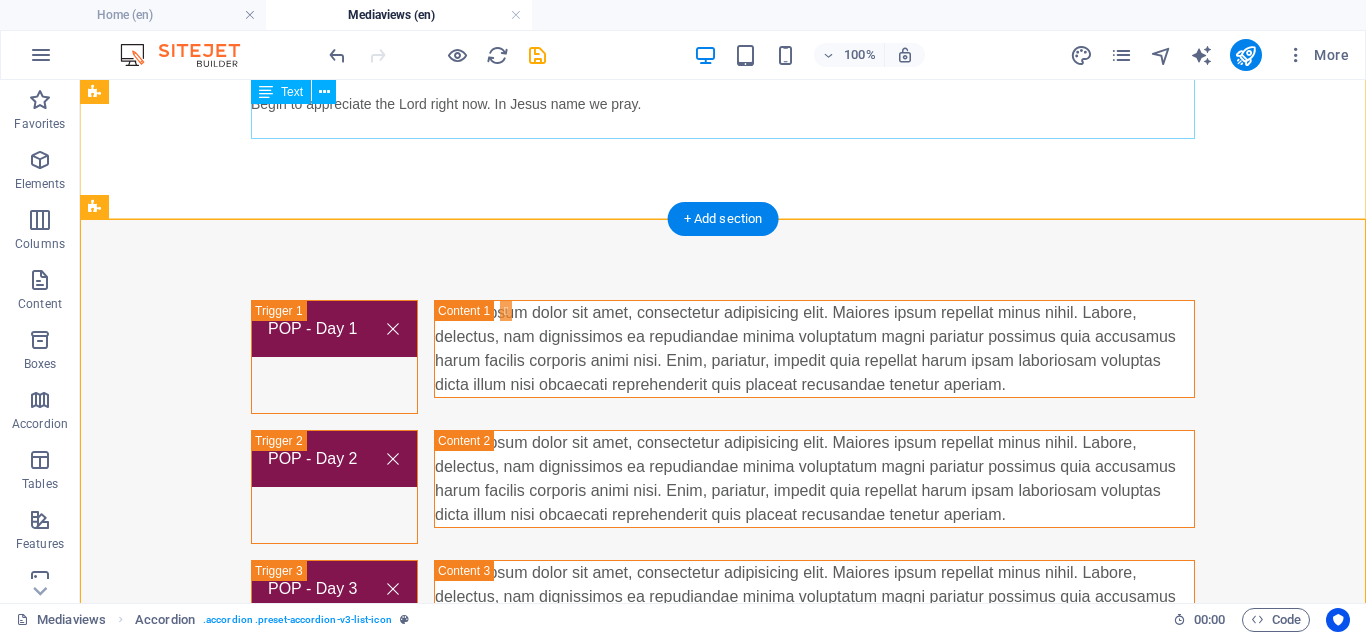 scroll, scrollTop: 1312, scrollLeft: 0, axis: vertical 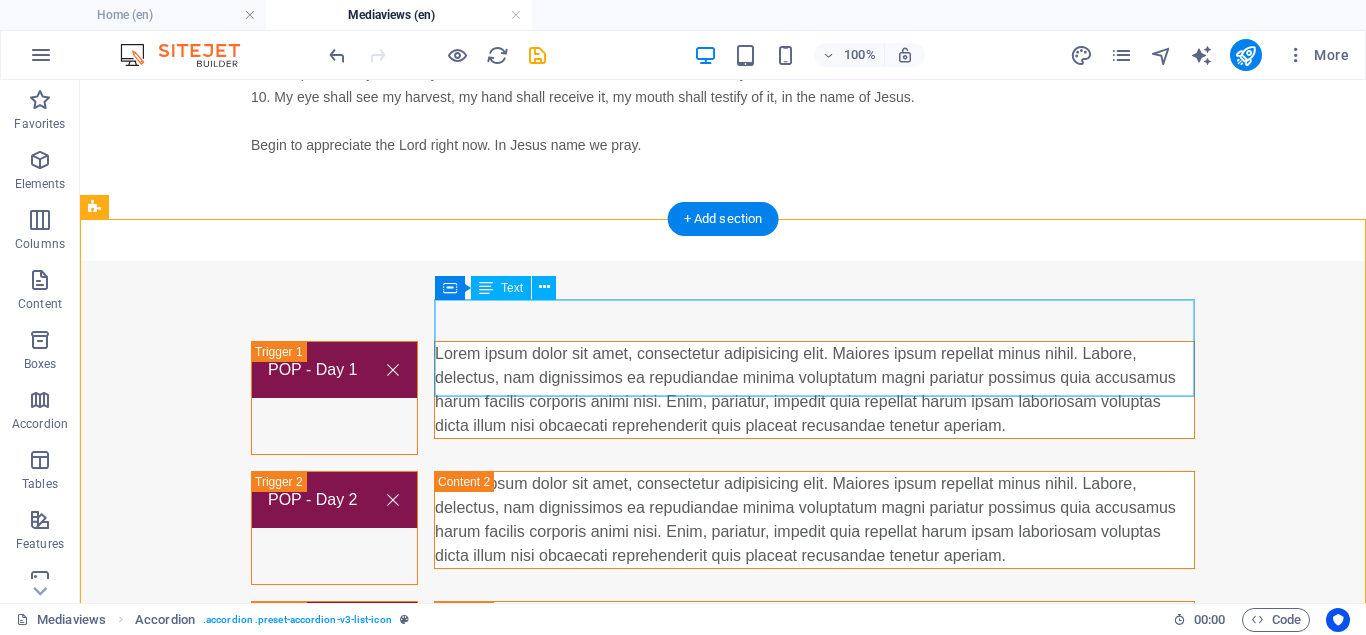 click on "Lorem ipsum dolor sit amet, consectetur adipisicing elit. Maiores ipsum repellat minus nihil. Labore, delectus, nam dignissimos ea repudiandae minima voluptatum magni pariatur possimus quia accusamus harum facilis corporis animi nisi. Enim, pariatur, impedit quia repellat harum ipsam laboriosam voluptas dicta illum nisi obcaecati reprehenderit quis placeat recusandae tenetur aperiam." at bounding box center [814, 390] 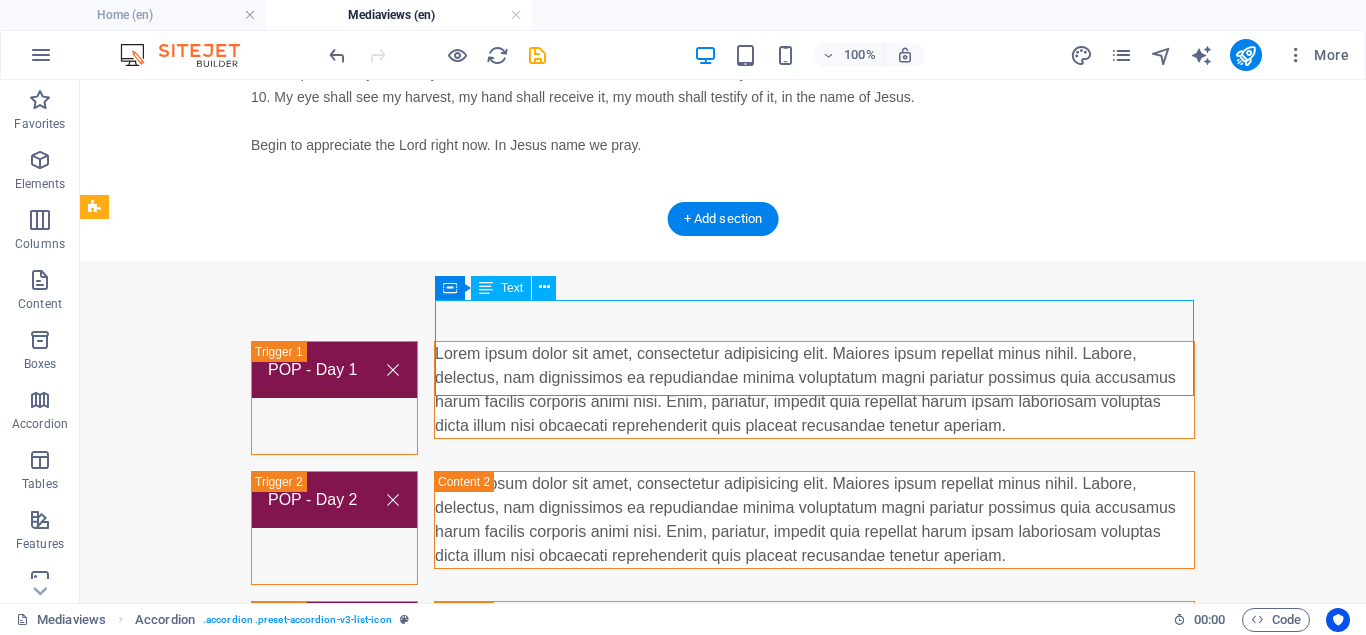 click on "Lorem ipsum dolor sit amet, consectetur adipisicing elit. Maiores ipsum repellat minus nihil. Labore, delectus, nam dignissimos ea repudiandae minima voluptatum magni pariatur possimus quia accusamus harum facilis corporis animi nisi. Enim, pariatur, impedit quia repellat harum ipsam laboriosam voluptas dicta illum nisi obcaecati reprehenderit quis placeat recusandae tenetur aperiam." at bounding box center (814, 390) 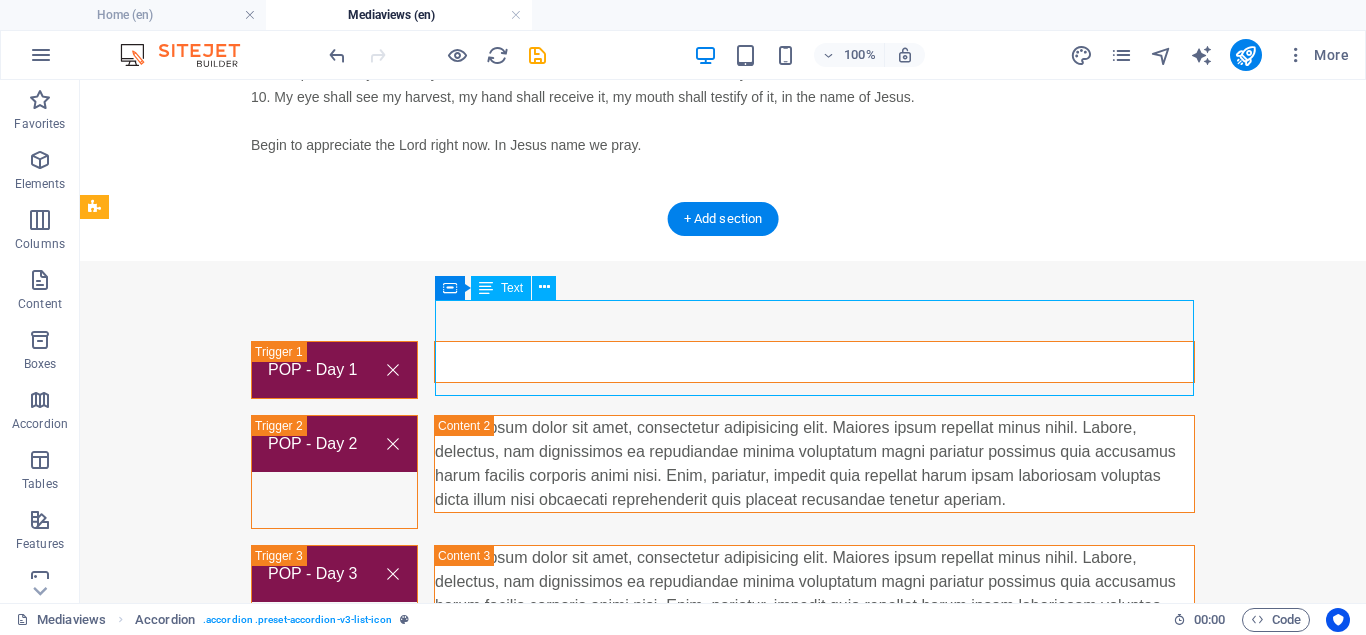 scroll, scrollTop: 1353, scrollLeft: 0, axis: vertical 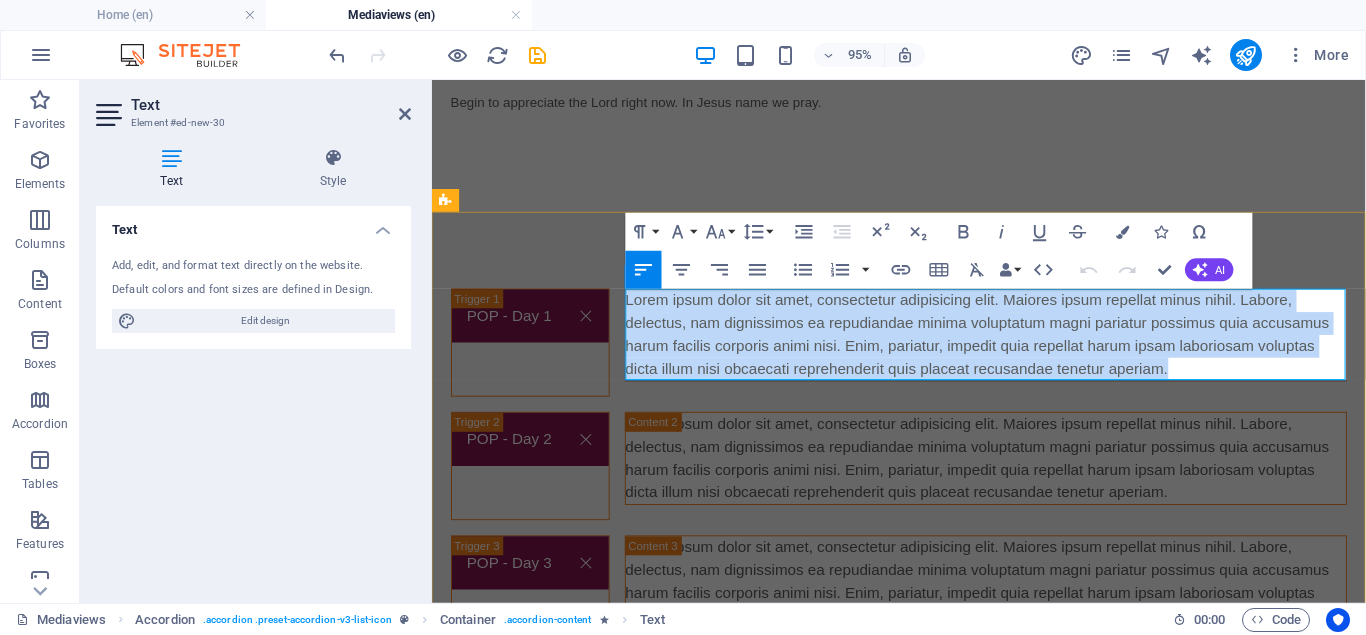 drag, startPoint x: 1220, startPoint y: 392, endPoint x: 633, endPoint y: 315, distance: 592.0287 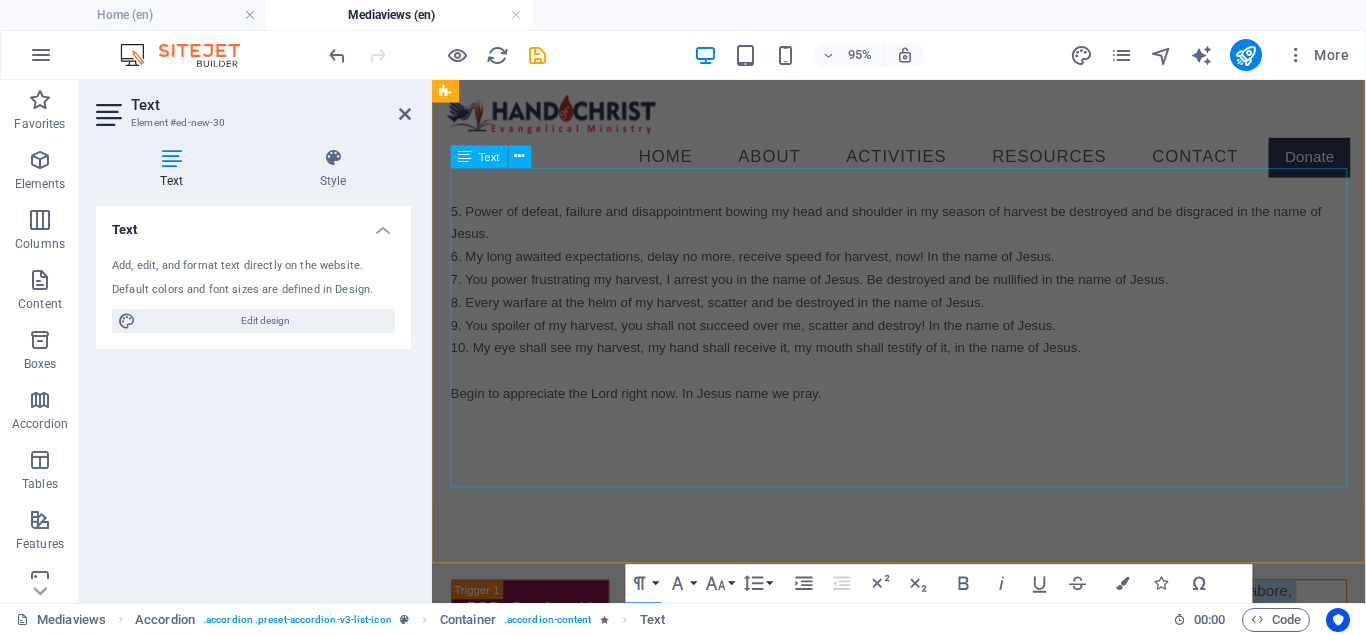 scroll, scrollTop: 946, scrollLeft: 0, axis: vertical 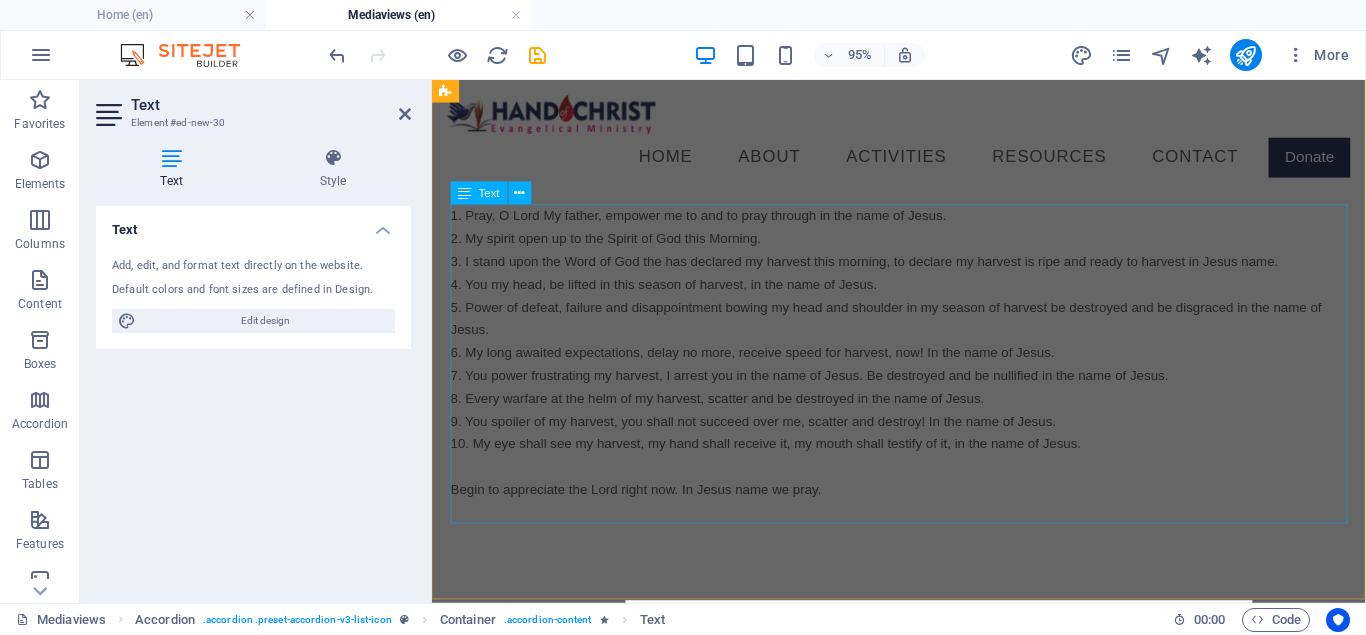 click on "1. Pray, O Lord My father, empower me to and to pray through in the name of Jesus. 2. My spirit open up to the Spirit of God this Morning. 3. I stand upon the Word of God the has declared my harvest this morning, to declare my harvest is ripe and ready to harvest in Jesus name. 4. You my head, be lifted in this season of harvest, in the name of Jesus. 5. Power of defeat, failure and disappointment bowing my head and shoulder in my season of harvest be destroyed and be disgraced in the name of Jesus. 6. My long awaited expectations, delay no more, receive speed for harvest, now! In the name of Jesus. 7. You power frustrating my harvest, I arrest you in the name of Jesus. Be destroyed and be nullified in the name of Jesus. 8. Every warfare at the helm of my harvest, scatter and be destroyed in the name of Jesus. 9. You spoiler of my harvest, you shall not succeed over me, scatter and destroy! In the name of Jesus. Begin to appreciate the Lord right now. In Jesus name we pray." at bounding box center (924, 379) 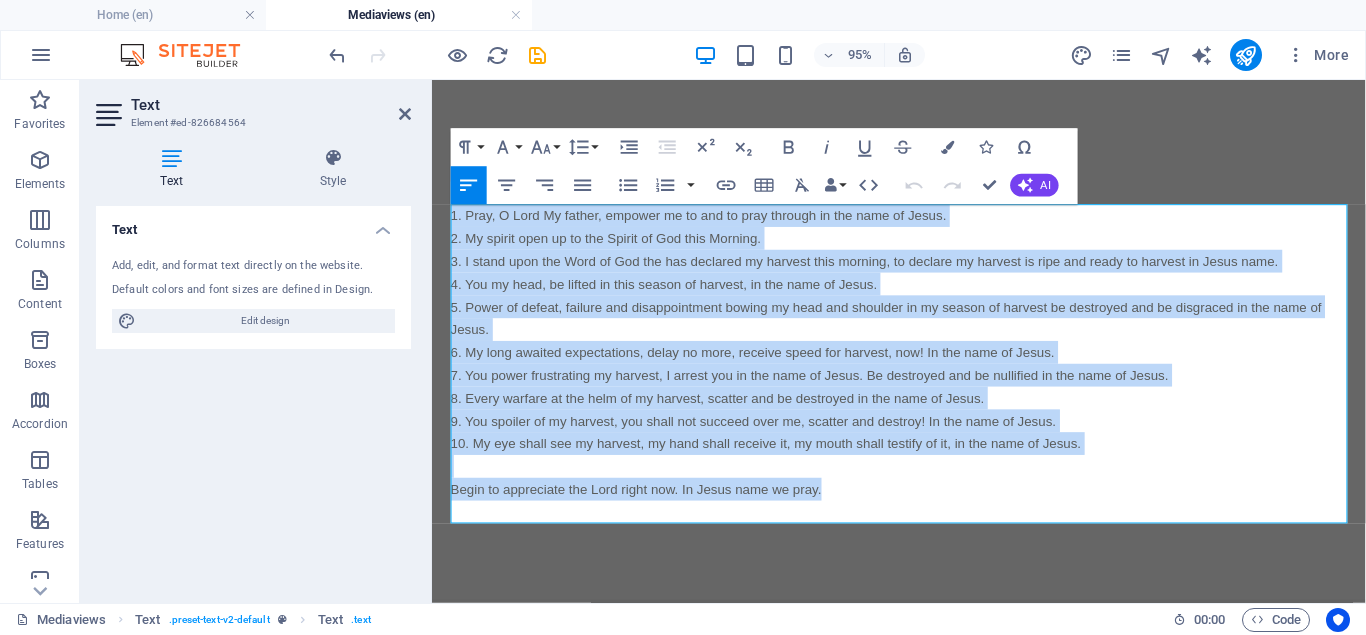 drag, startPoint x: 868, startPoint y: 511, endPoint x: 430, endPoint y: 221, distance: 525.3037 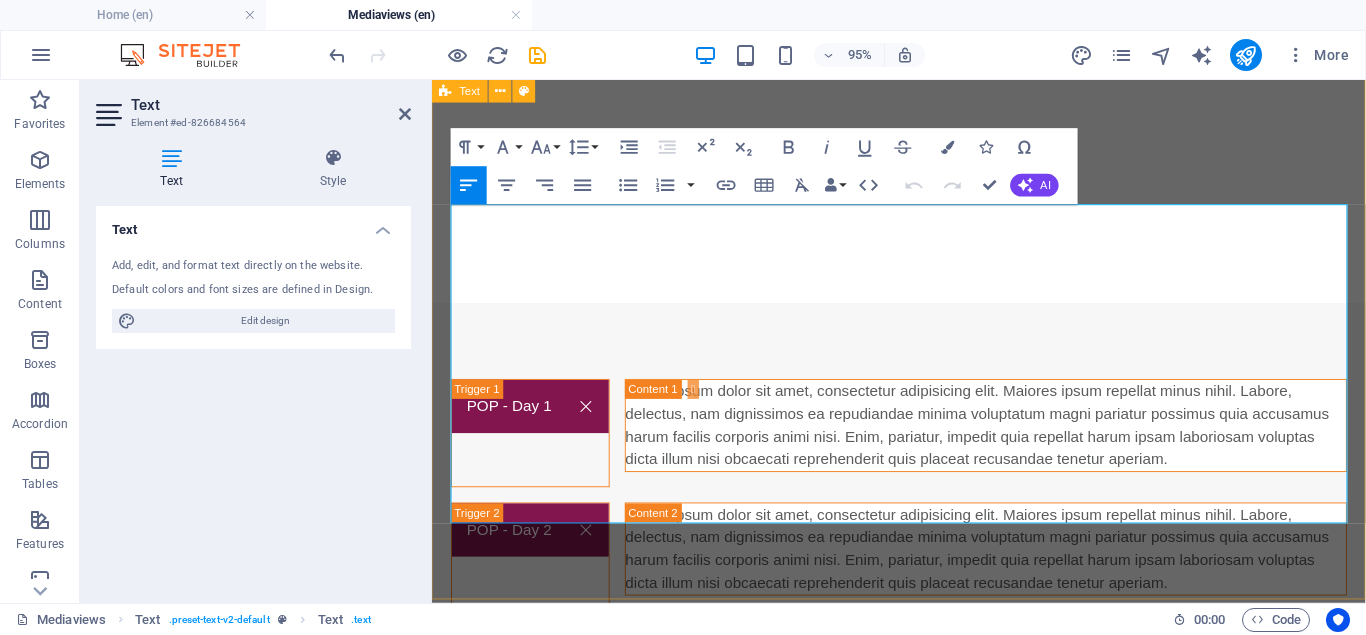 type 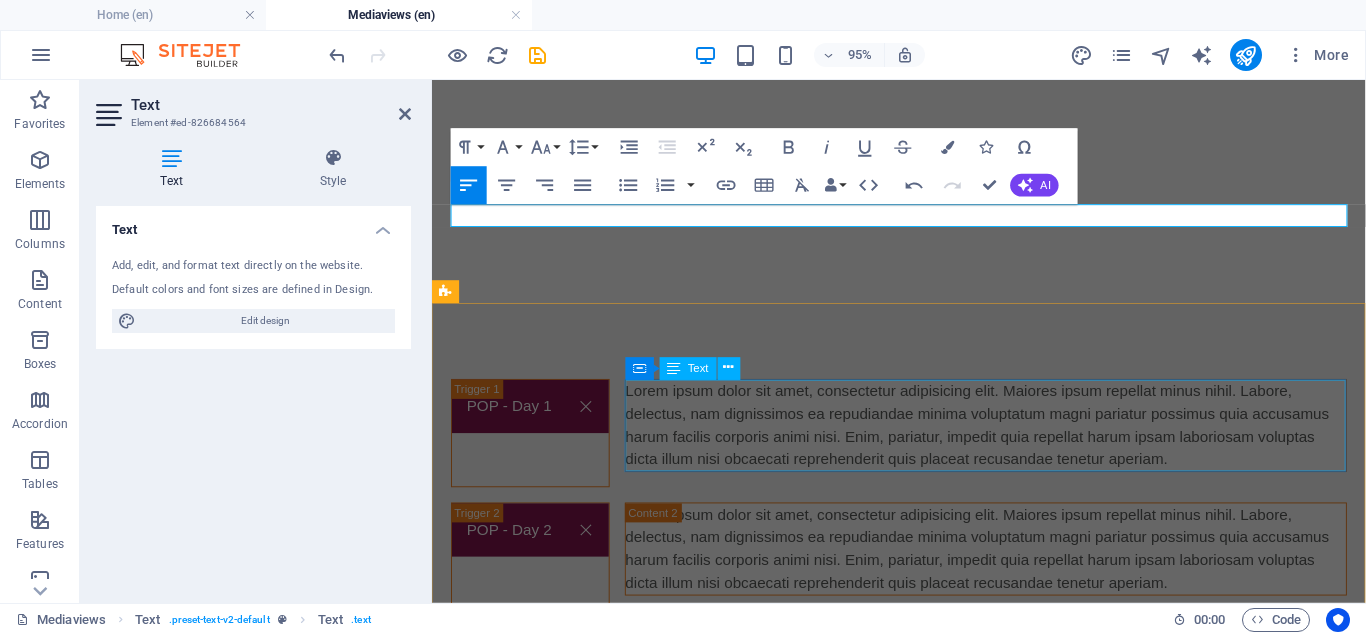 click on "Lorem ipsum dolor sit amet, consectetur adipisicing elit. Maiores ipsum repellat minus nihil. Labore, delectus, nam dignissimos ea repudiandae minima voluptatum magni pariatur possimus quia accusamus harum facilis corporis animi nisi. Enim, pariatur, impedit quia repellat harum ipsam laboriosam voluptas dicta illum nisi obcaecati reprehenderit quis placeat recusandae tenetur aperiam." at bounding box center (1015, 444) 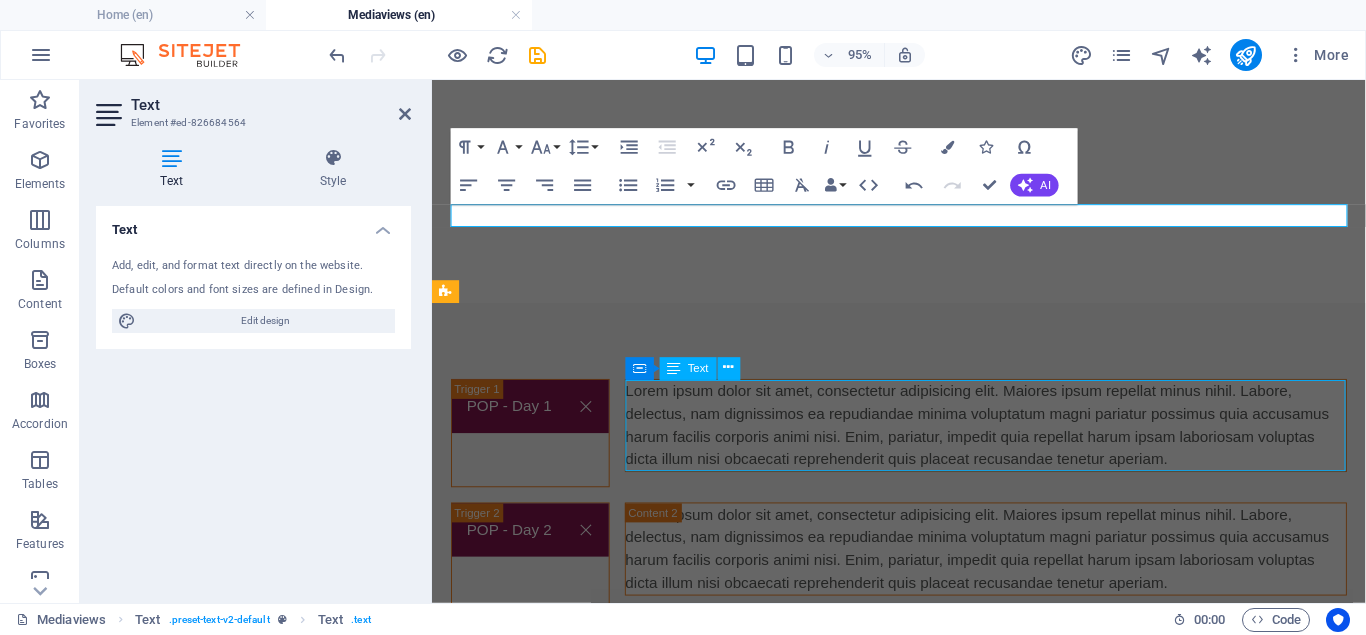 click on "Lorem ipsum dolor sit amet, consectetur adipisicing elit. Maiores ipsum repellat minus nihil. Labore, delectus, nam dignissimos ea repudiandae minima voluptatum magni pariatur possimus quia accusamus harum facilis corporis animi nisi. Enim, pariatur, impedit quia repellat harum ipsam laboriosam voluptas dicta illum nisi obcaecati reprehenderit quis placeat recusandae tenetur aperiam." at bounding box center (1015, 444) 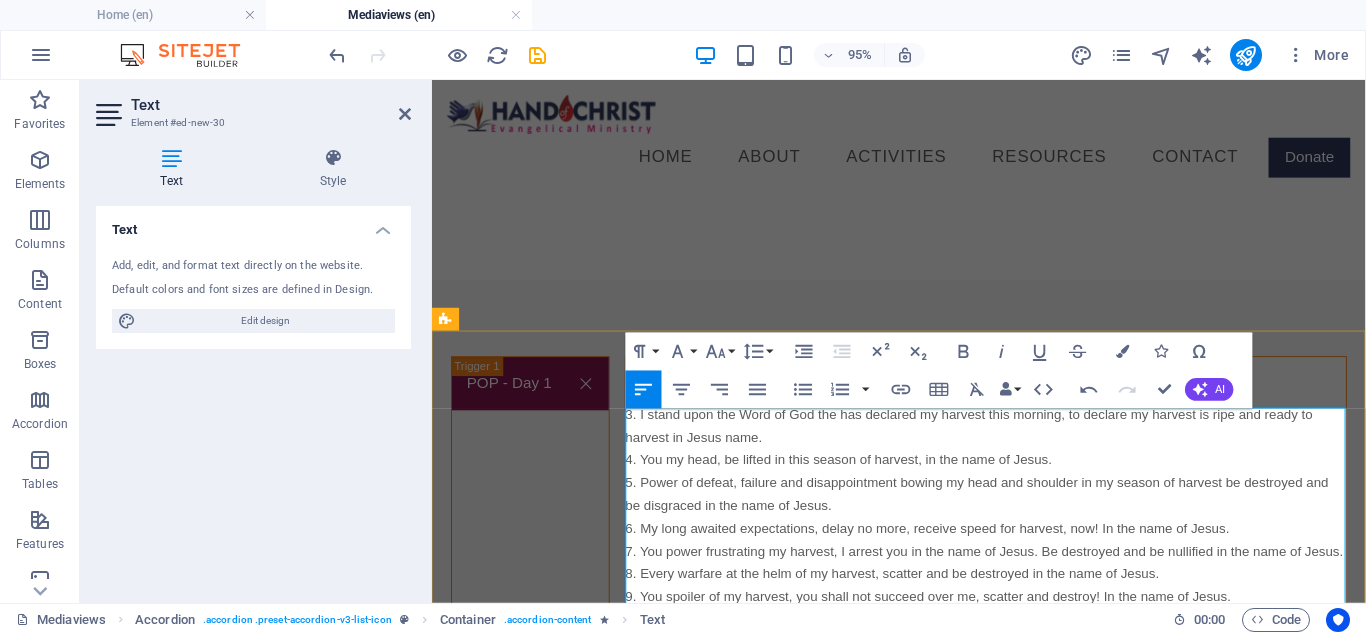 scroll, scrollTop: 844, scrollLeft: 0, axis: vertical 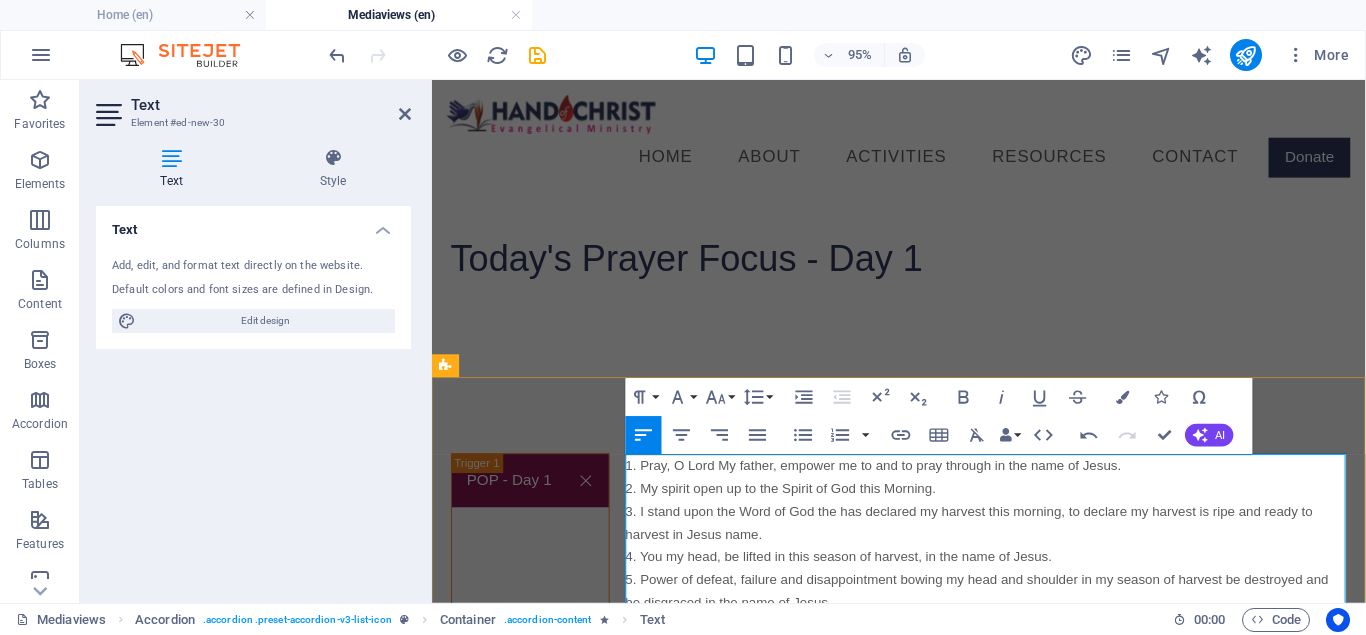 click on "1. Pray, O Lord My father, empower me to and to pray through in the name of Jesus." at bounding box center (897, 486) 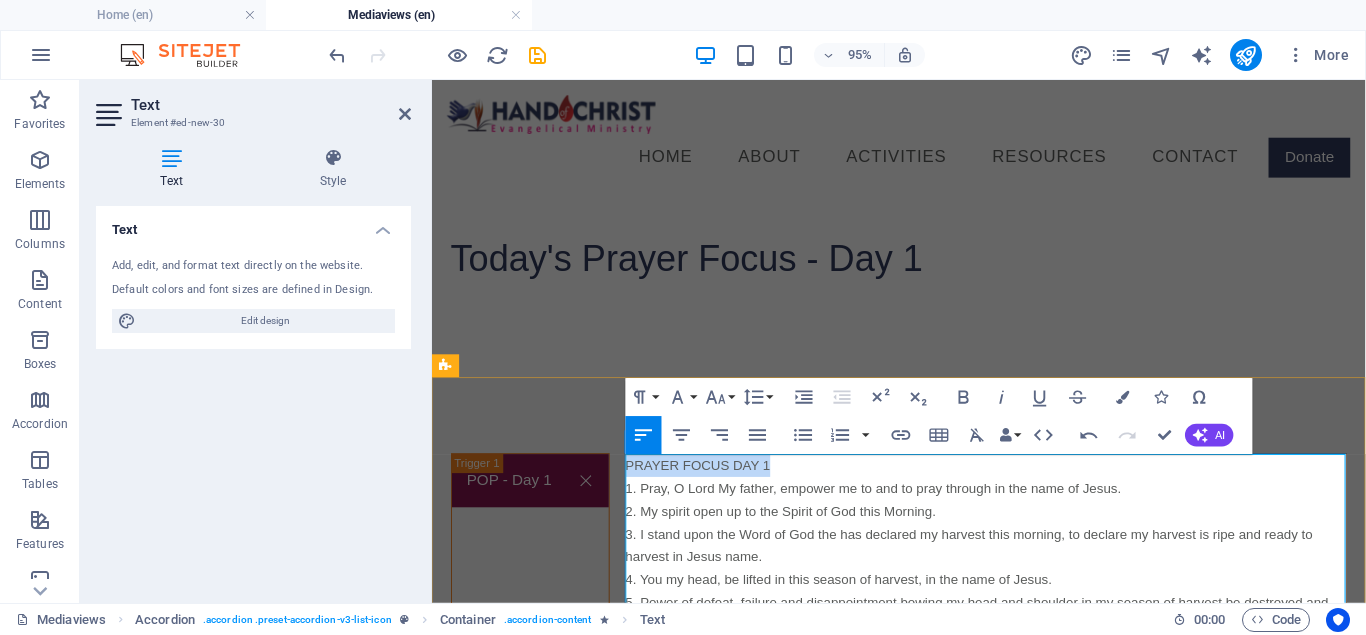 drag, startPoint x: 805, startPoint y: 488, endPoint x: 633, endPoint y: 485, distance: 172.02615 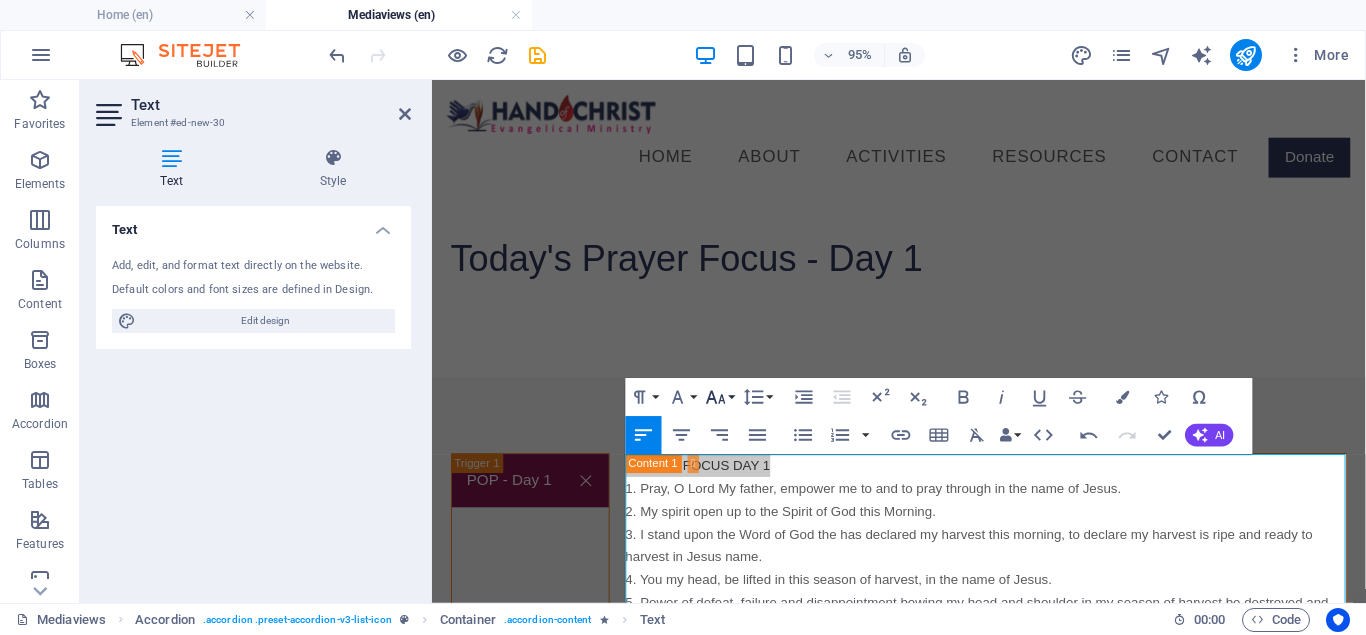 click on "Font Size" at bounding box center [719, 397] 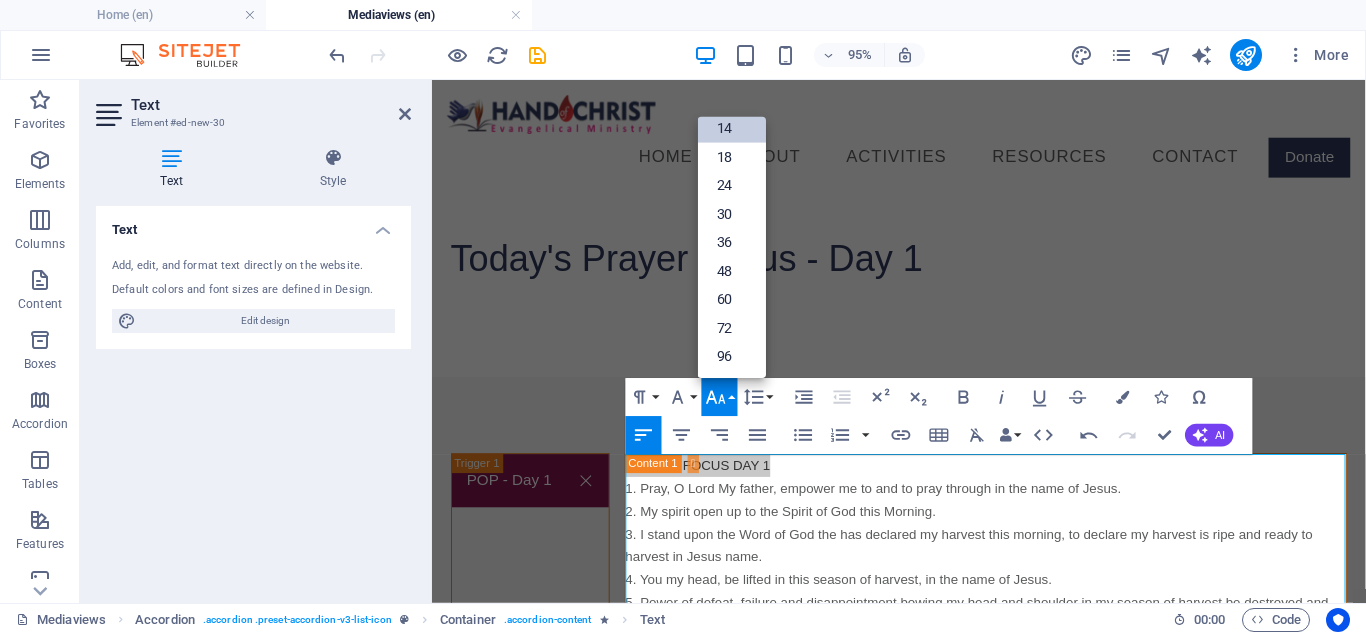 scroll, scrollTop: 161, scrollLeft: 0, axis: vertical 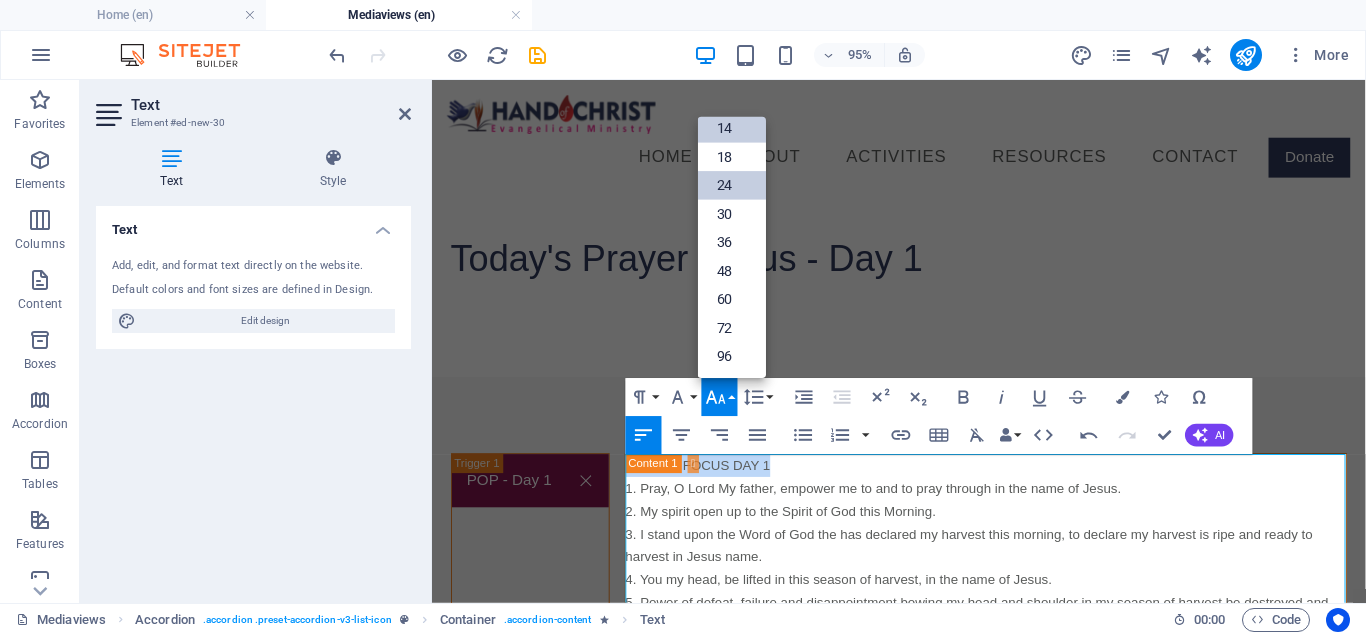 click on "24" at bounding box center [732, 185] 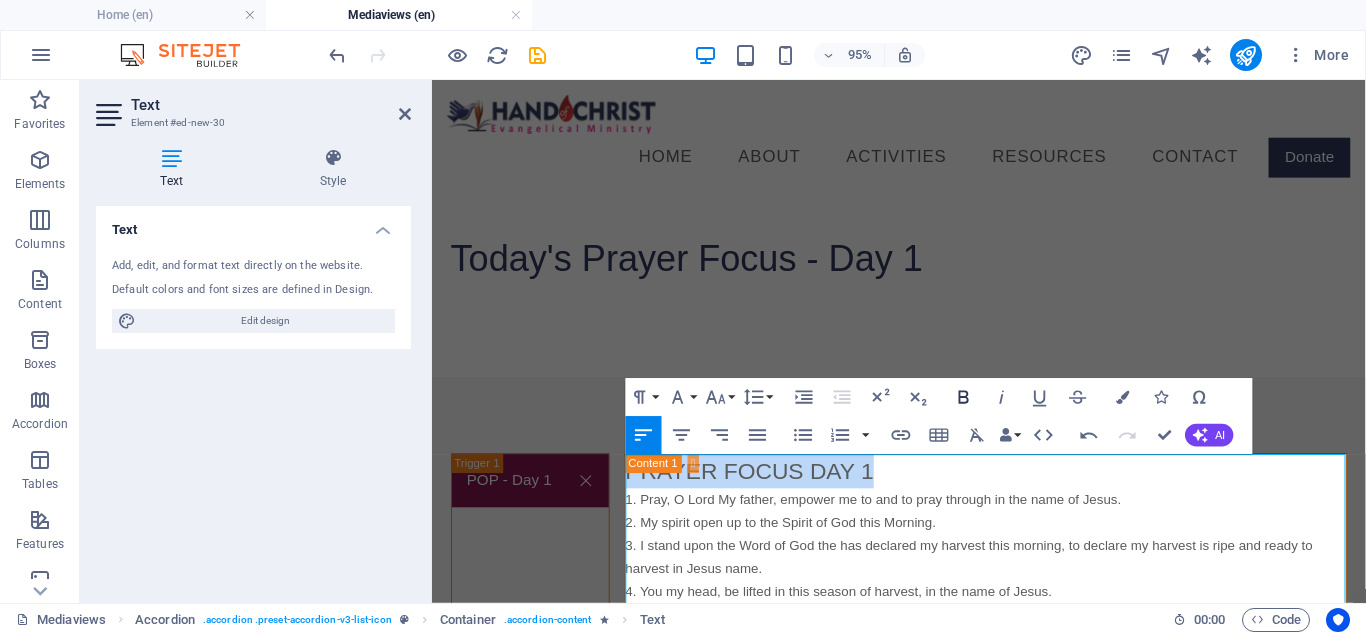 click 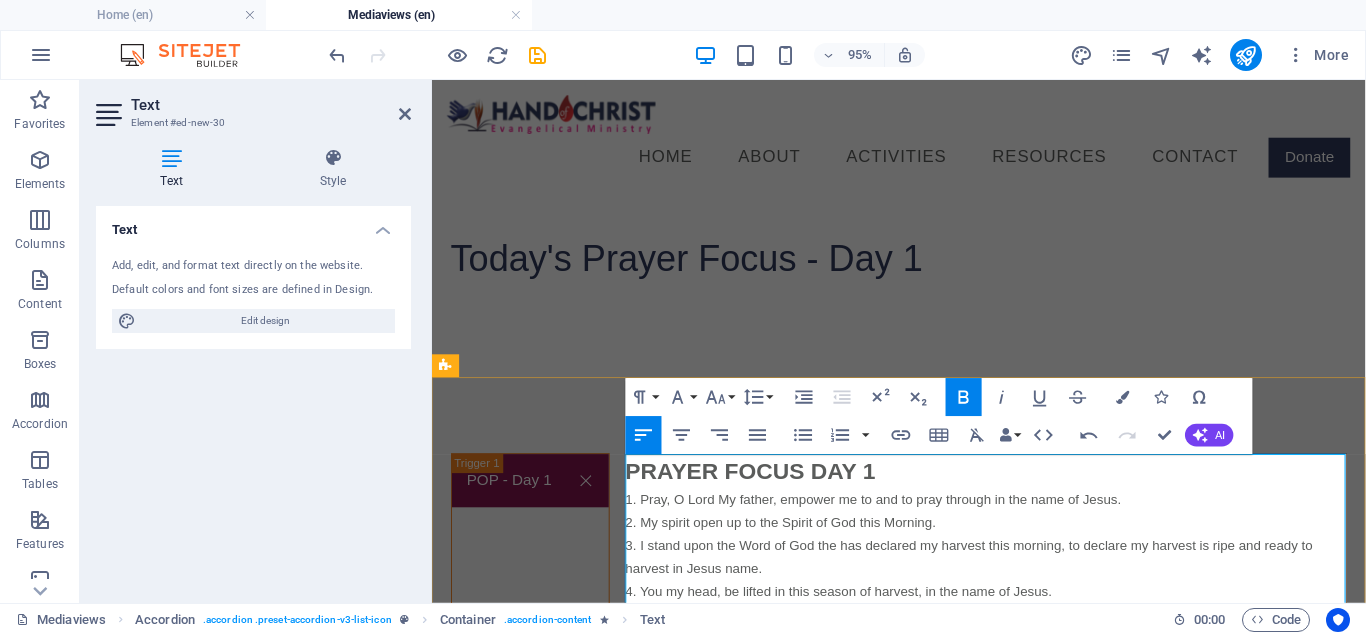 click on "PRAYER FOCUS DAY 1 1. Pray, O Lord My father, empower me to and to pray through in the name of Jesus." at bounding box center [1015, 504] 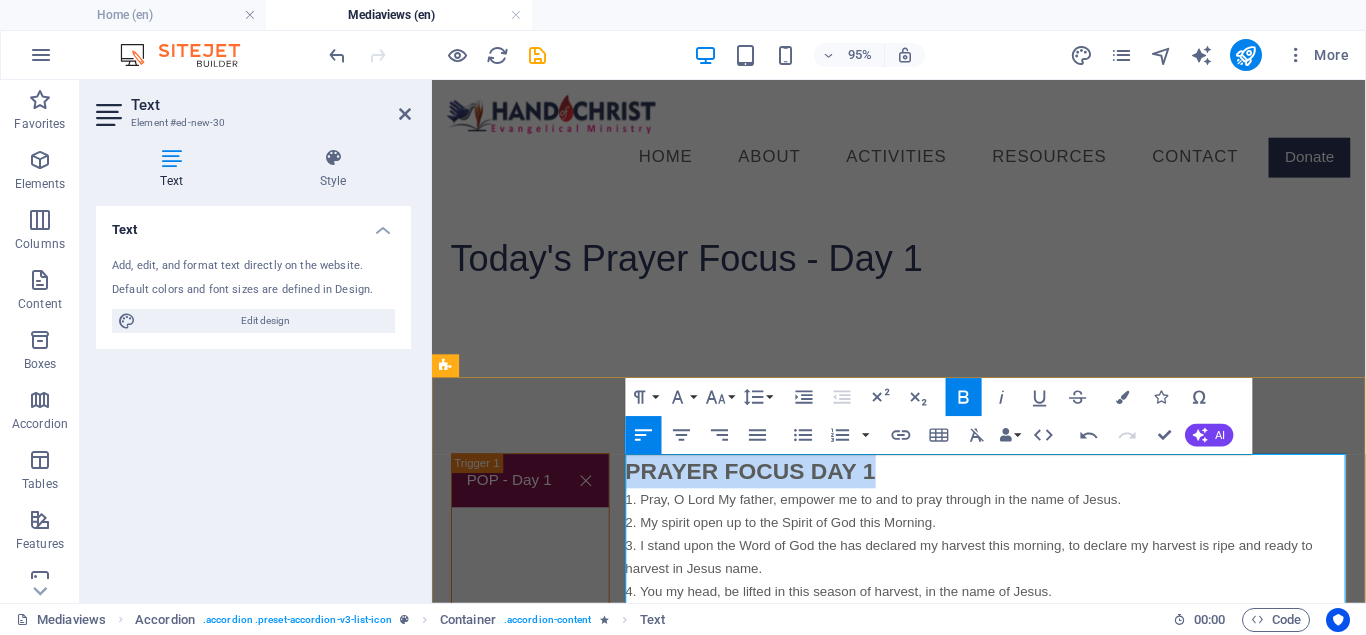 drag, startPoint x: 912, startPoint y: 489, endPoint x: 634, endPoint y: 500, distance: 278.21753 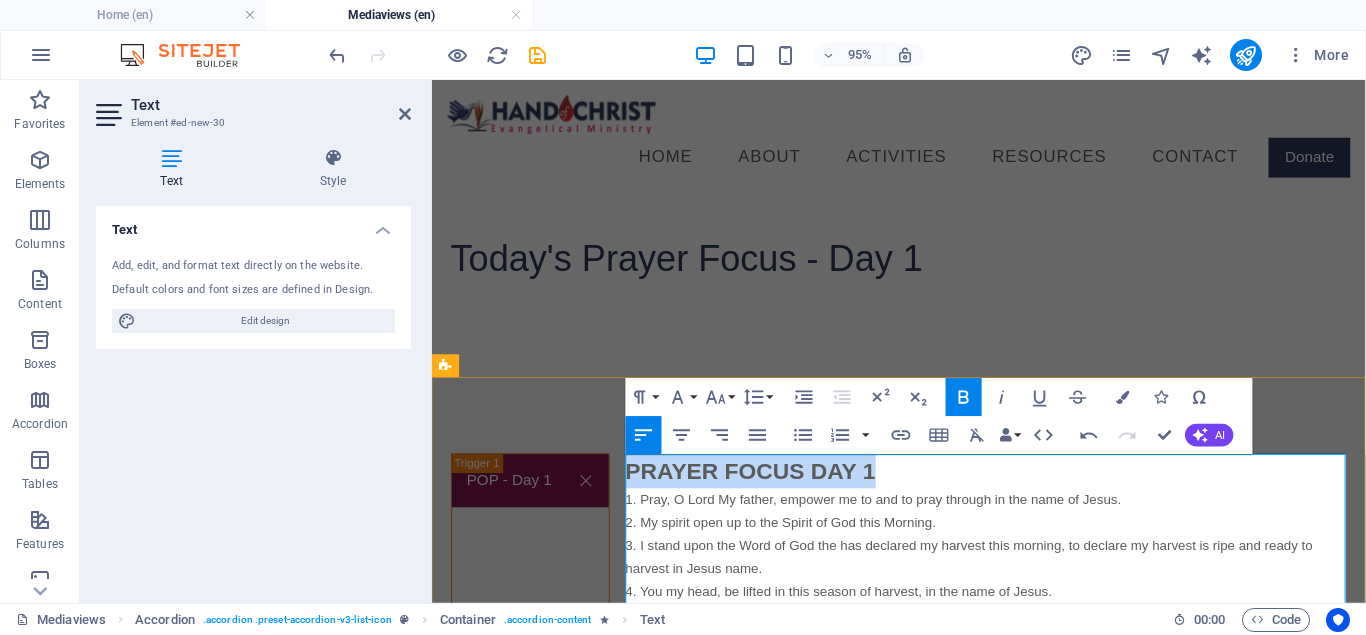 copy on "PRAYER FOCUS DAY 1" 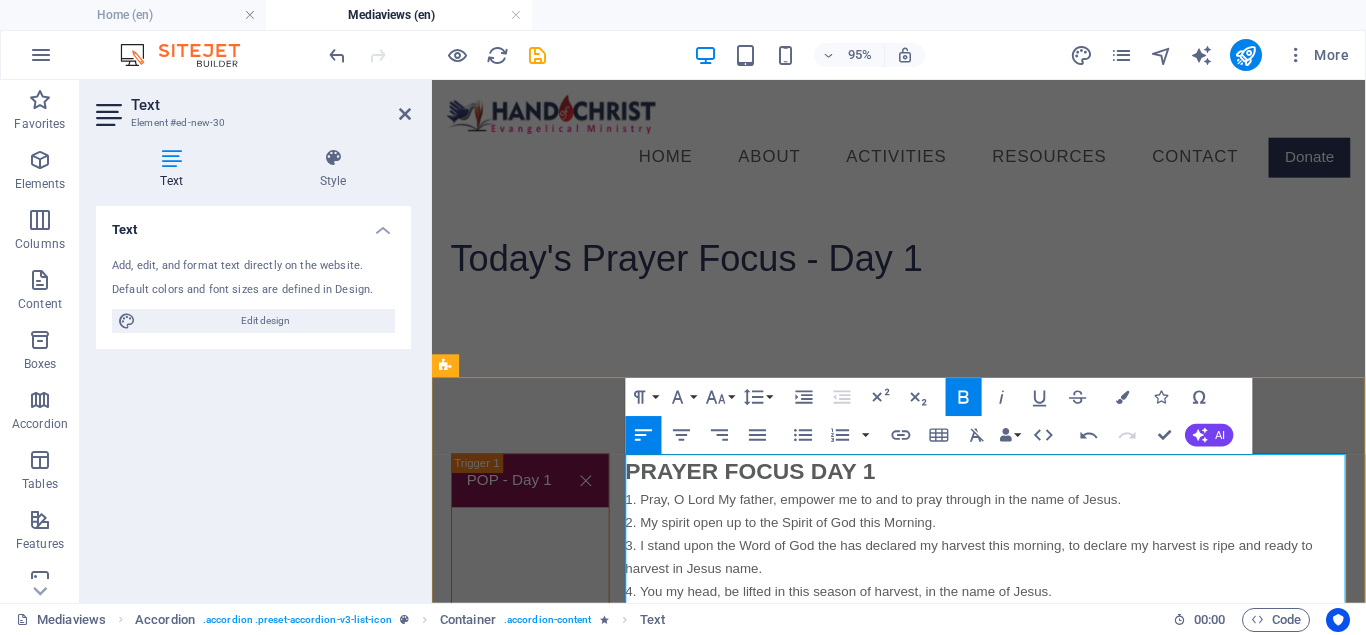click on "PRAYER FOCUS DAY 1 1. Pray, O Lord My father, empower me to and to pray through in the name of Jesus." at bounding box center [1015, 504] 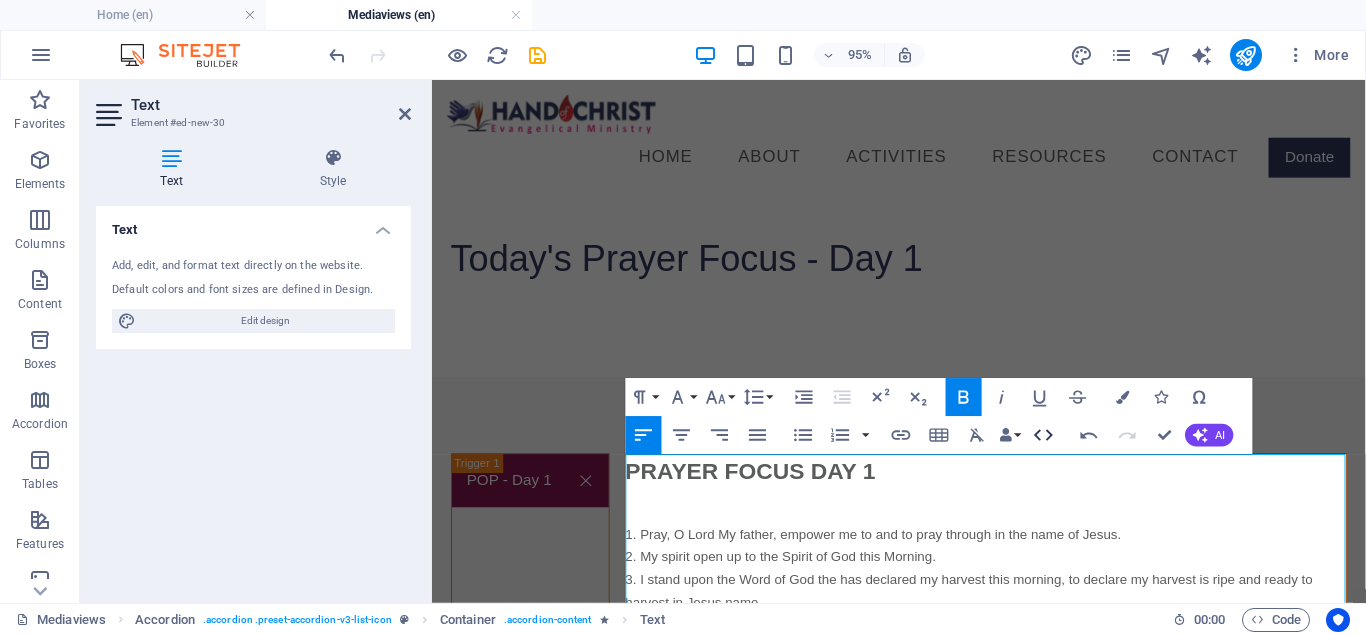 click 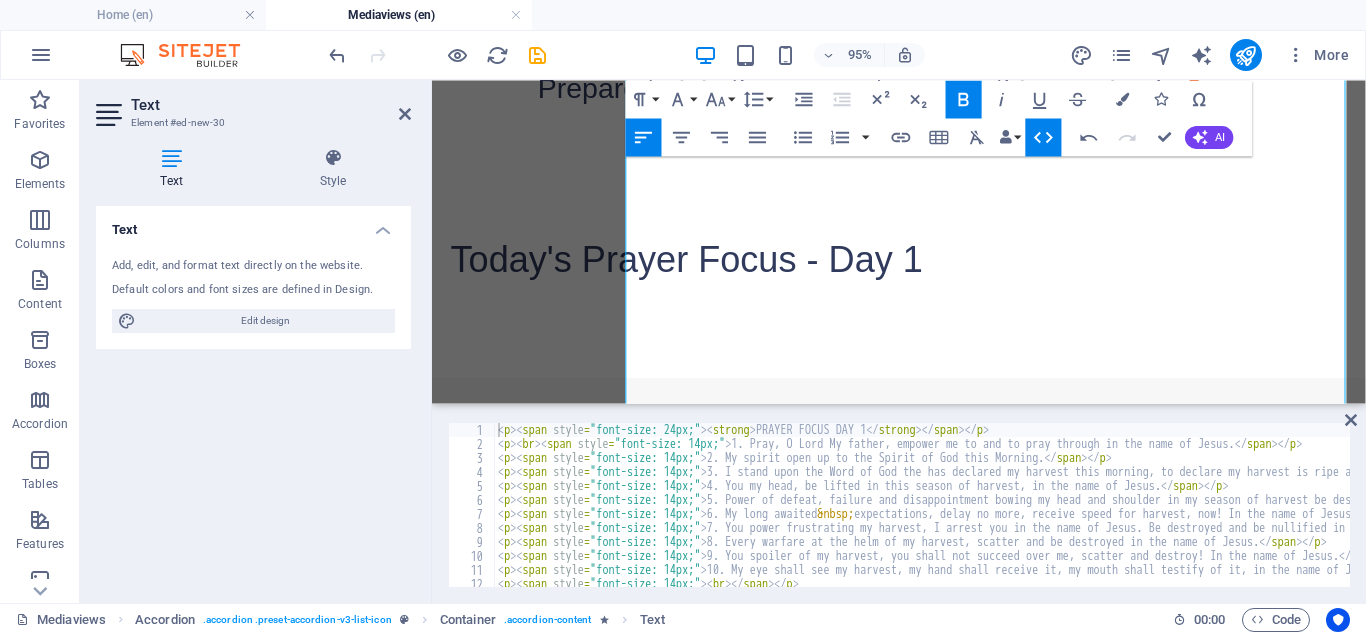 scroll, scrollTop: 1271, scrollLeft: 0, axis: vertical 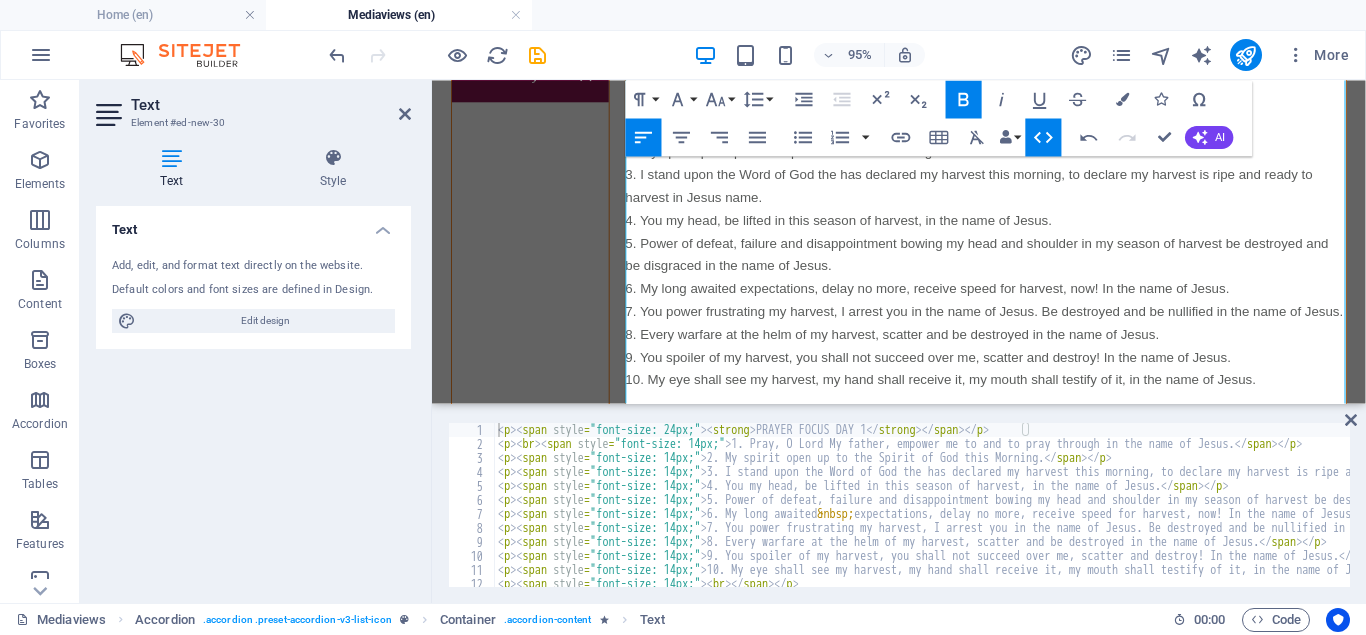 click on "< p > < span   style = "font-size: 24px;" > < strong > PRAYER FOCUS DAY 1 </ strong > </ span > </ p > < p > < br > < span   style = "font-size: 14px;" > 1. Pray, O Lord My father, empower me to and to pray through in the name of Jesus. </ span > </ p > < p > < span   style = "font-size: 14px;" > 2. My spirit open up to the Spirit of God this Morning. </ span > </ p > < p > < span   style = "font-size: 14px;" > 3. I stand upon the Word of God the has declared my harvest this morning, to declare my harvest is ripe and ready to harvest in Jesus name. </ span > </ p > < p > < span   style = "font-size: 14px;" > 4. You my head, be lifted in this season of harvest, in the name of Jesus. </ span > </ p > < p > < span   style = "font-size: 14px;" > 5. Power of defeat, failure and disappointment bowing my head and shoulder in my season of harvest be destroyed and be disgraced in the name of Jesus. </ span > </ p > < p > < span   style = "font-size: 14px;" > 6. My long awaited &nbsp; </ span > </ p > < p > < span   =" at bounding box center (1154, 519) 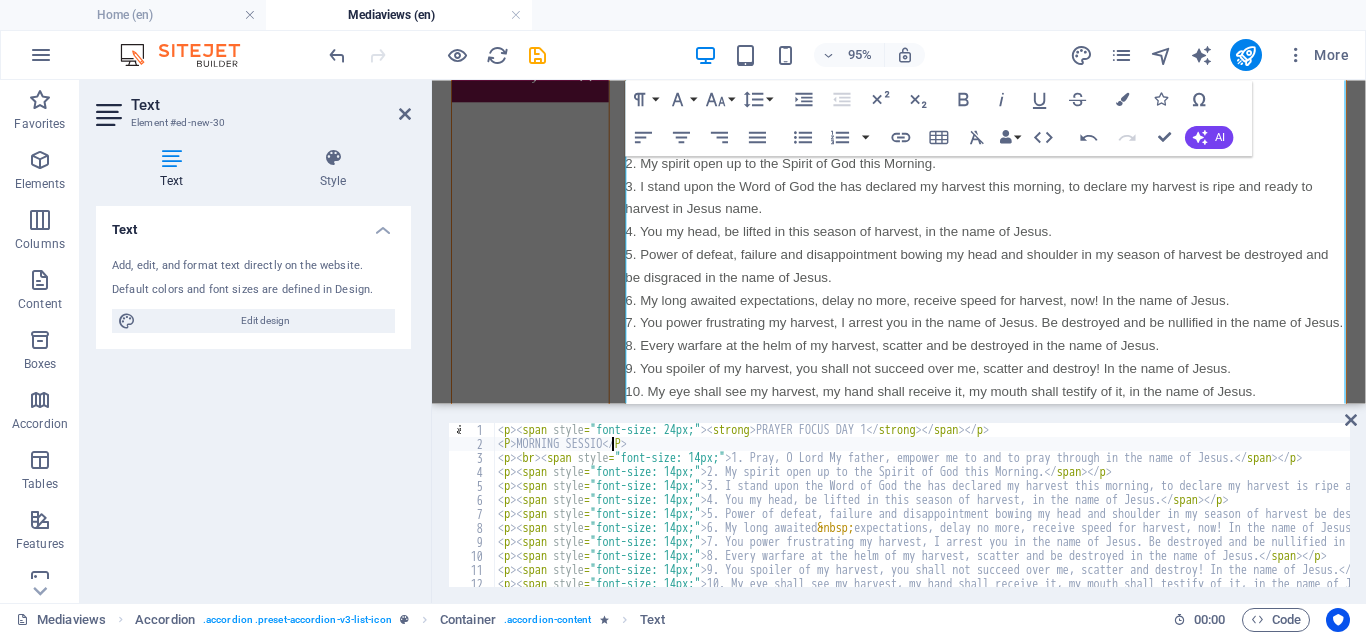 scroll, scrollTop: 0, scrollLeft: 9, axis: horizontal 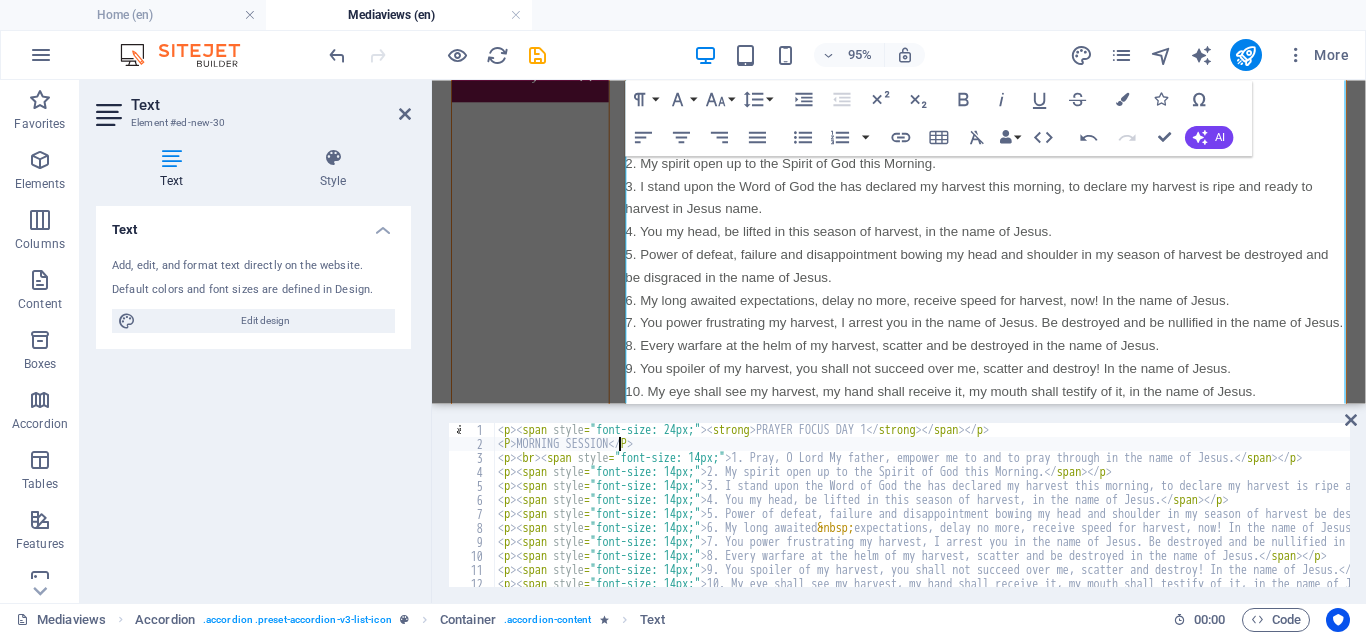click on "< p > < span   style = "font-size: 24px;" > < strong > PRAYER FOCUS DAY 1 </ strong > </ span > </ p > < P > MORNING SESSION </ P > < p > < br > < span   style = "font-size: 14px;" > 1. Pray, O Lord My father, empower me to and to pray through in the name of Jesus. </ span > </ p > < p > < span   style = "font-size: 14px;" > 2. My spirit open up to the Spirit of God this Morning. </ span > </ p > < p > < span   style = "font-size: 14px;" > 3. I stand upon the Word of God the has declared my harvest this morning, to declare my harvest is ripe and ready to harvest in Jesus name. </ span > </ p > < p > < span   style = "font-size: 14px;" > 4. You my head, be lifted in this season of harvest, in the name of Jesus. </ span > </ p > < p > < span   style = "font-size: 14px;" > 5. Power of defeat, failure and disappointment bowing my head and shoulder in my season of harvest be destroyed and be disgraced in the name of Jesus. </ span > </ p > < p > < span   style = "font-size: 14px;" > 6. My long awaited &nbsp; </ >" at bounding box center (1154, 519) 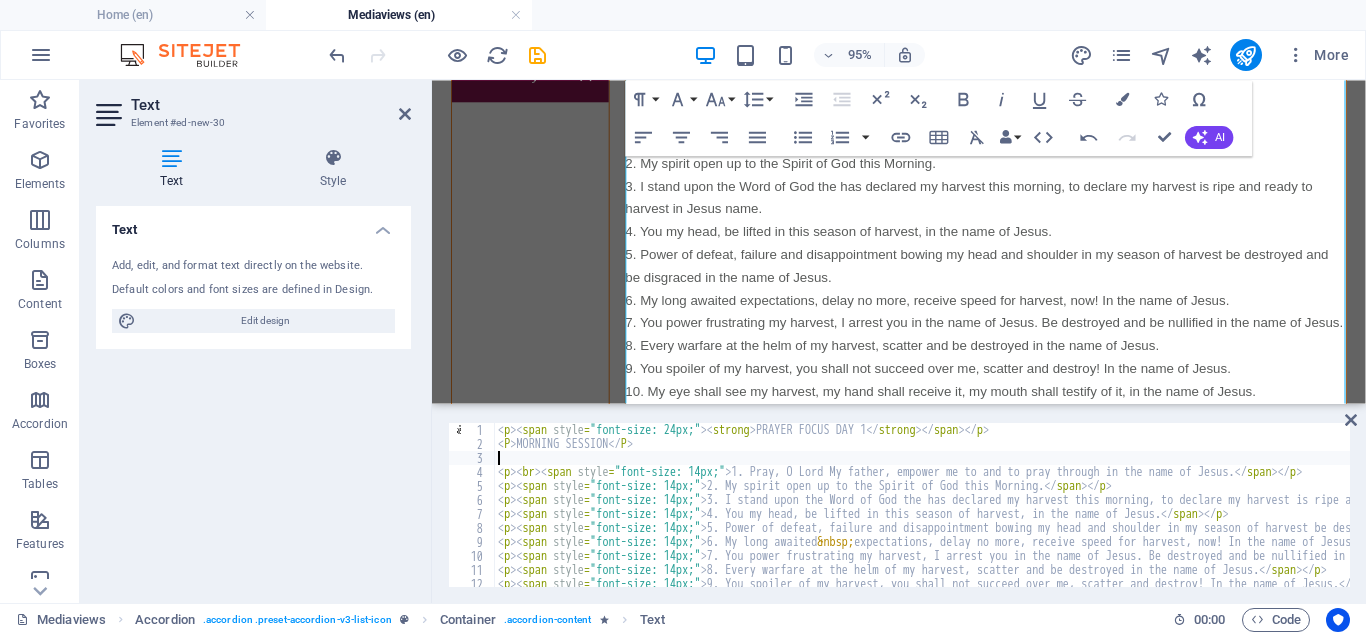 paste on "<iframe width="853" height="480" src="https://www.youtube.com/embed/b5kcTsGawUQ" title="MY TIME OF HARVEST IS NOW!" frameborder="0" allow="accelerometer; autoplay; clipboard-write; encrypted-media; gyroscope; picture-in-picture; web-share" referrerpolicy="strict-origin-when-cross-origin" allowfullscreen></iframe>" 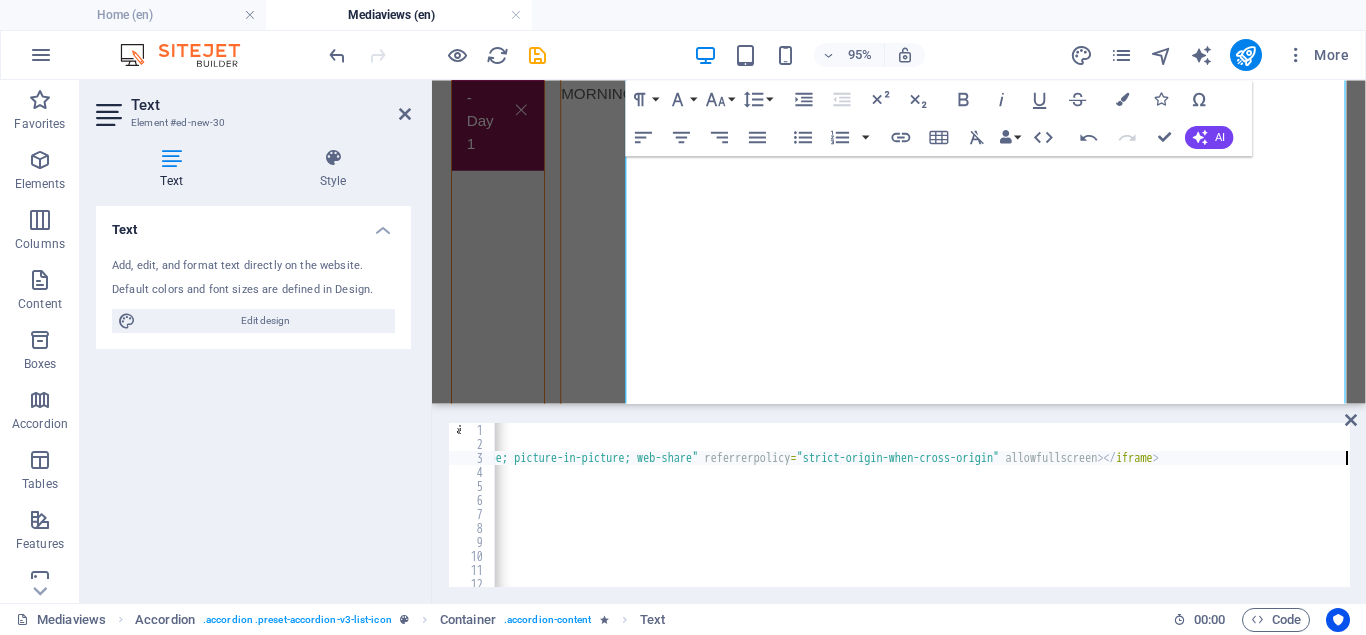 scroll, scrollTop: 0, scrollLeft: 0, axis: both 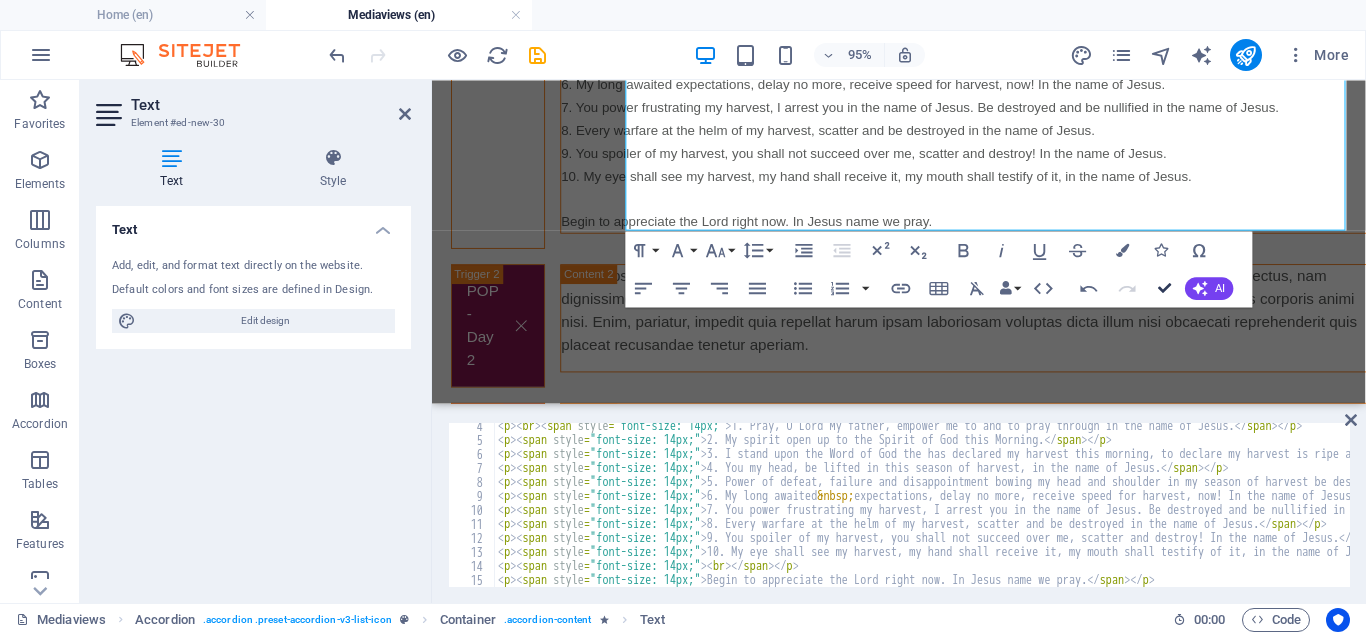 drag, startPoint x: 1165, startPoint y: 287, endPoint x: 833, endPoint y: 268, distance: 332.54324 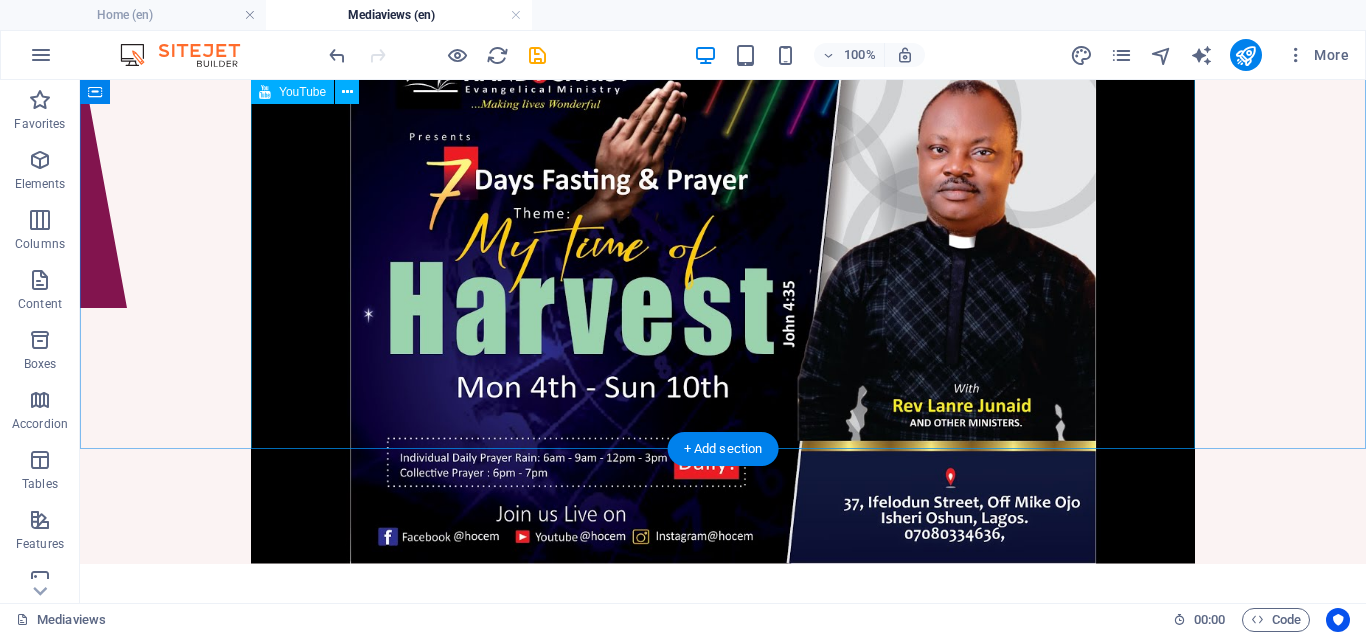 scroll, scrollTop: 6, scrollLeft: 0, axis: vertical 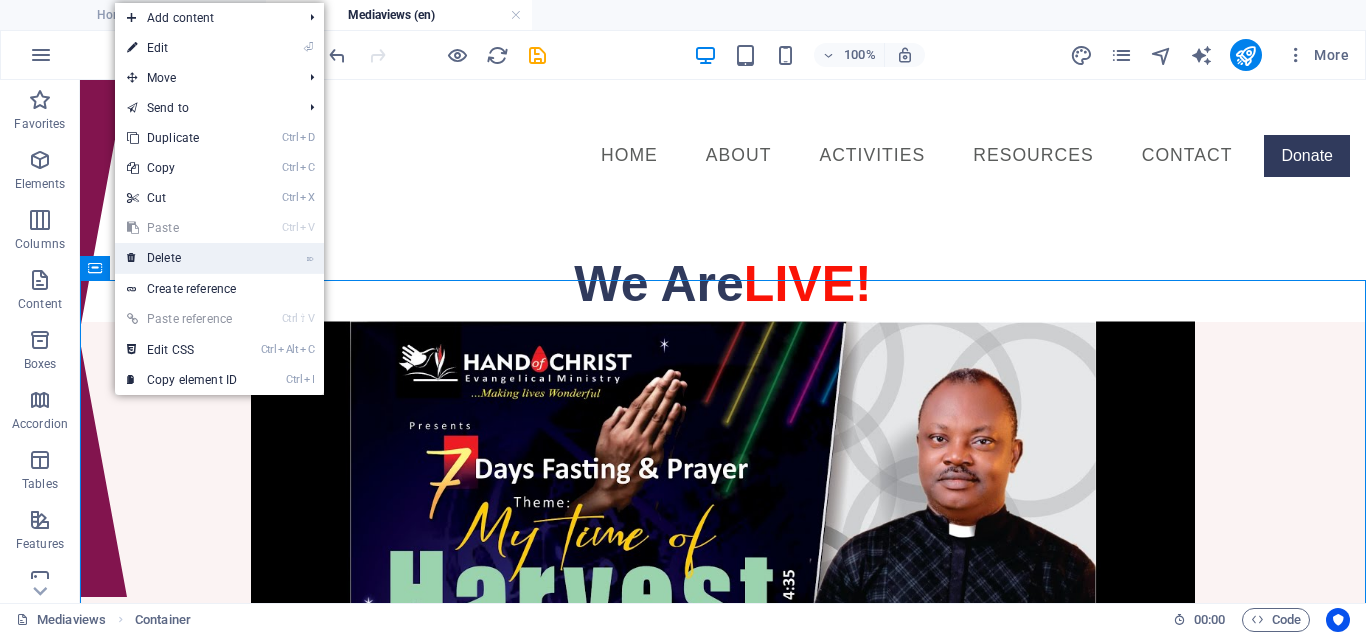click on "⌦  Delete" at bounding box center (182, 258) 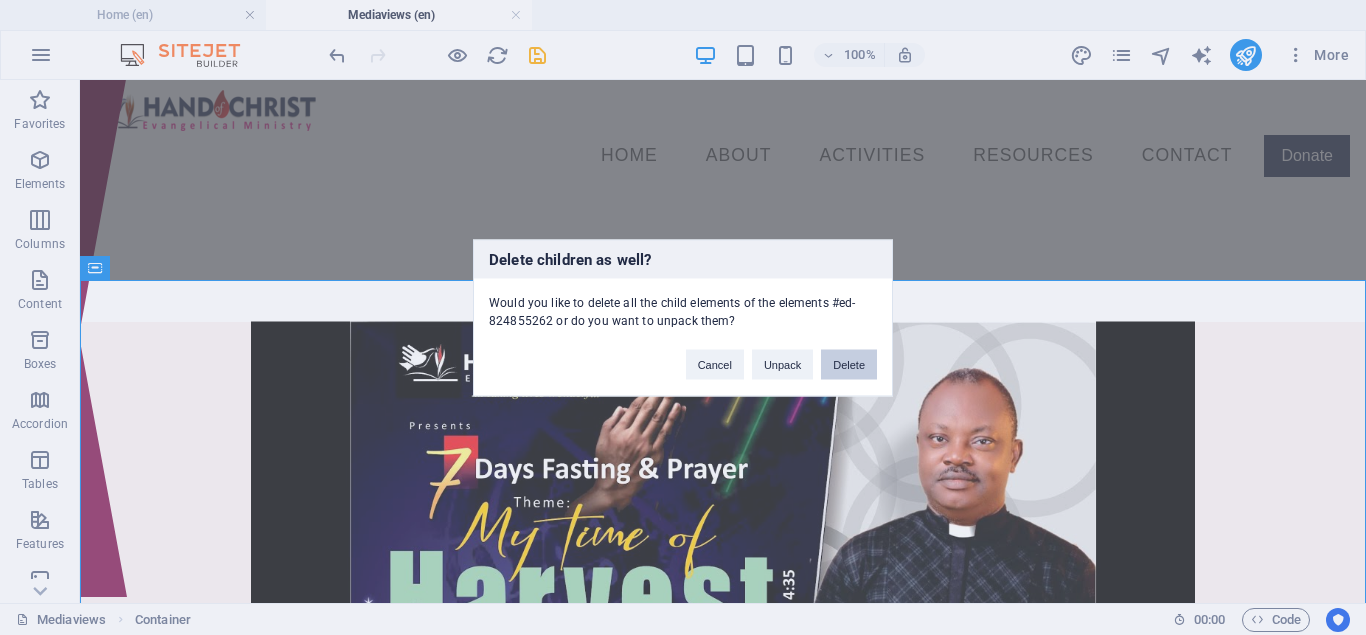 drag, startPoint x: 841, startPoint y: 364, endPoint x: 515, endPoint y: 294, distance: 333.43066 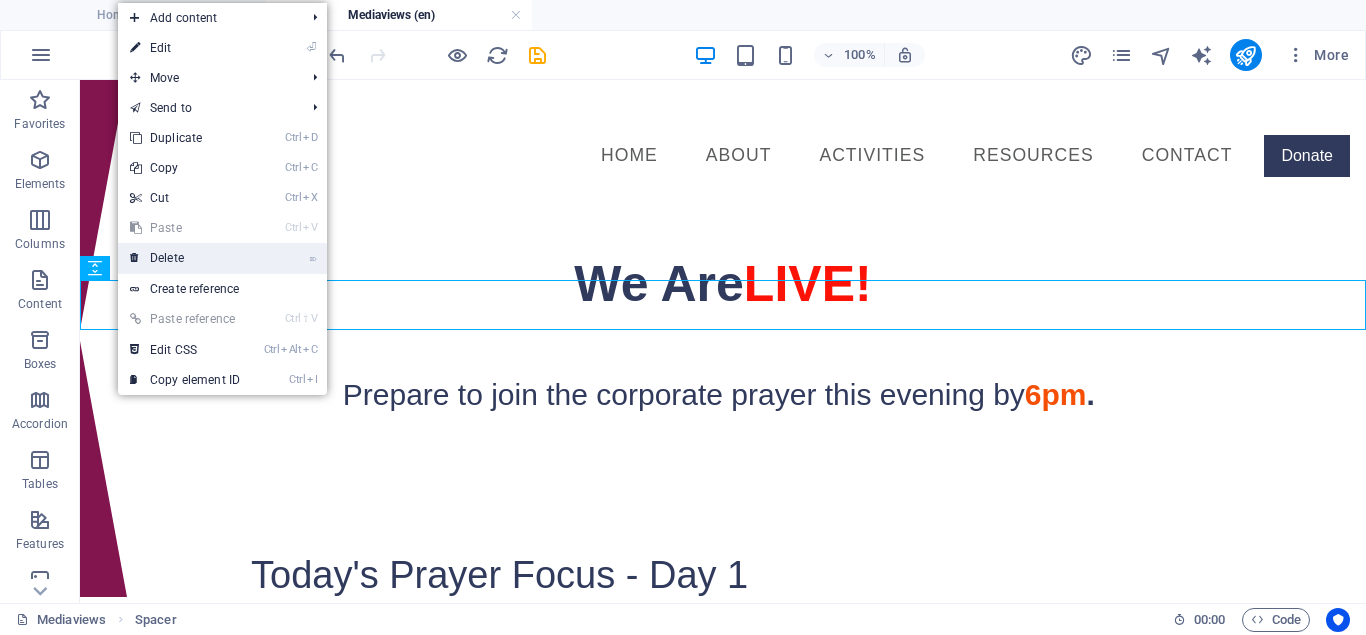click on "⌦  Delete" at bounding box center [185, 258] 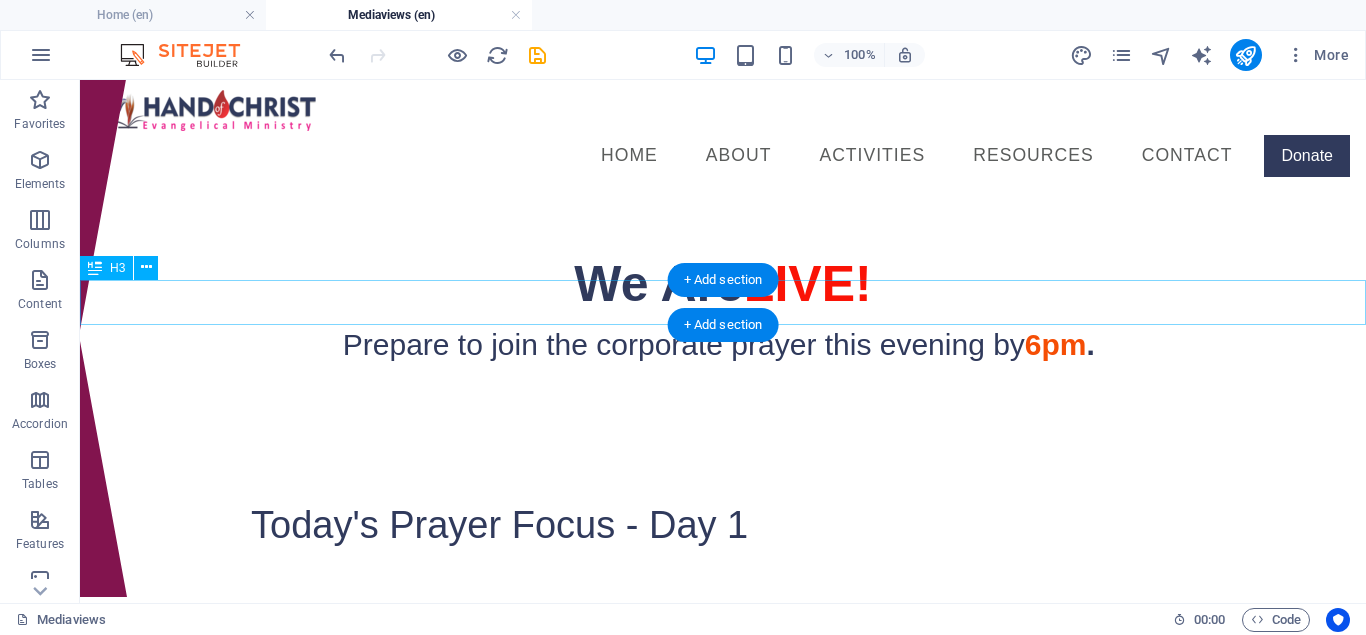 click on "Prepare to join the corporate prayer this evening by   6pm ." at bounding box center (723, 344) 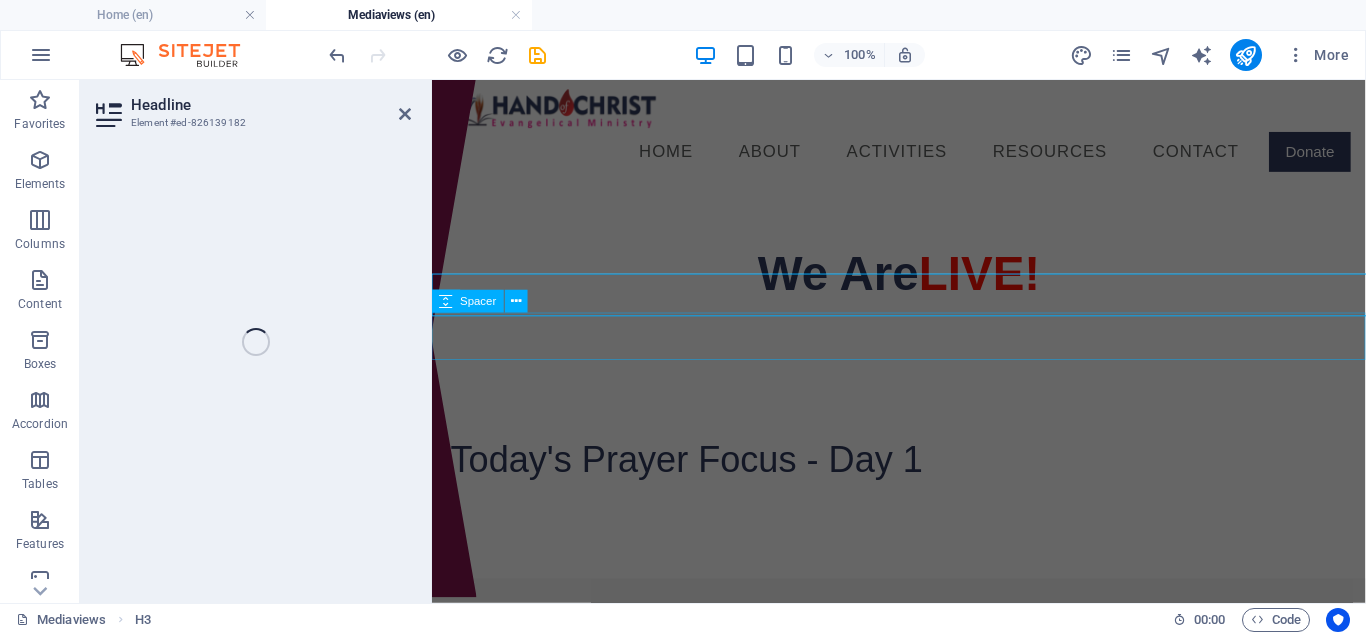 scroll, scrollTop: 2, scrollLeft: 0, axis: vertical 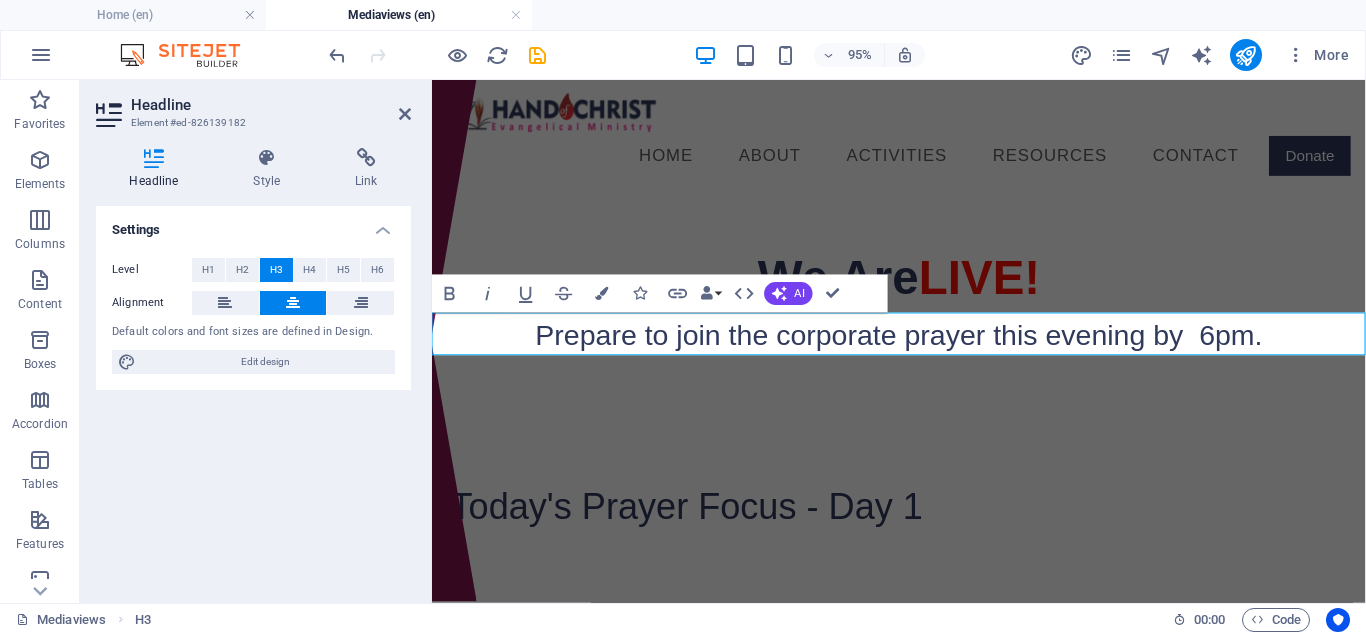 click on "Prepare to join the corporate prayer this evening by  6pm." at bounding box center [923, 348] 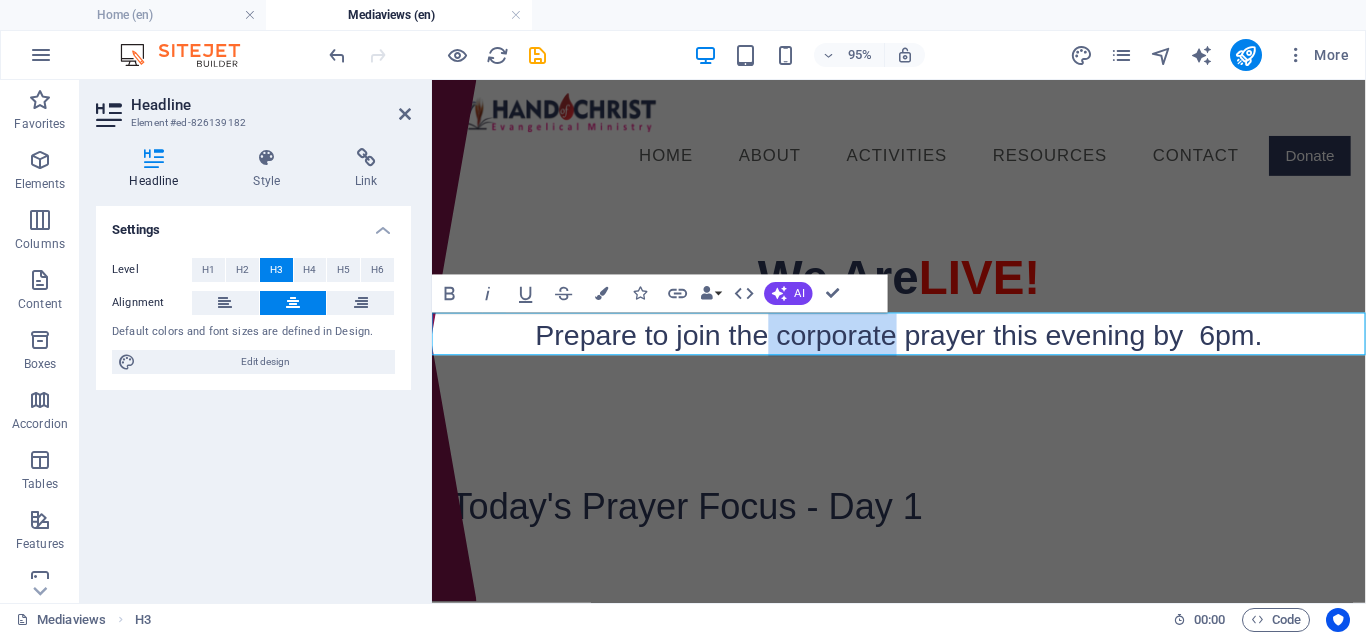 drag, startPoint x: 908, startPoint y: 353, endPoint x: 778, endPoint y: 351, distance: 130.01538 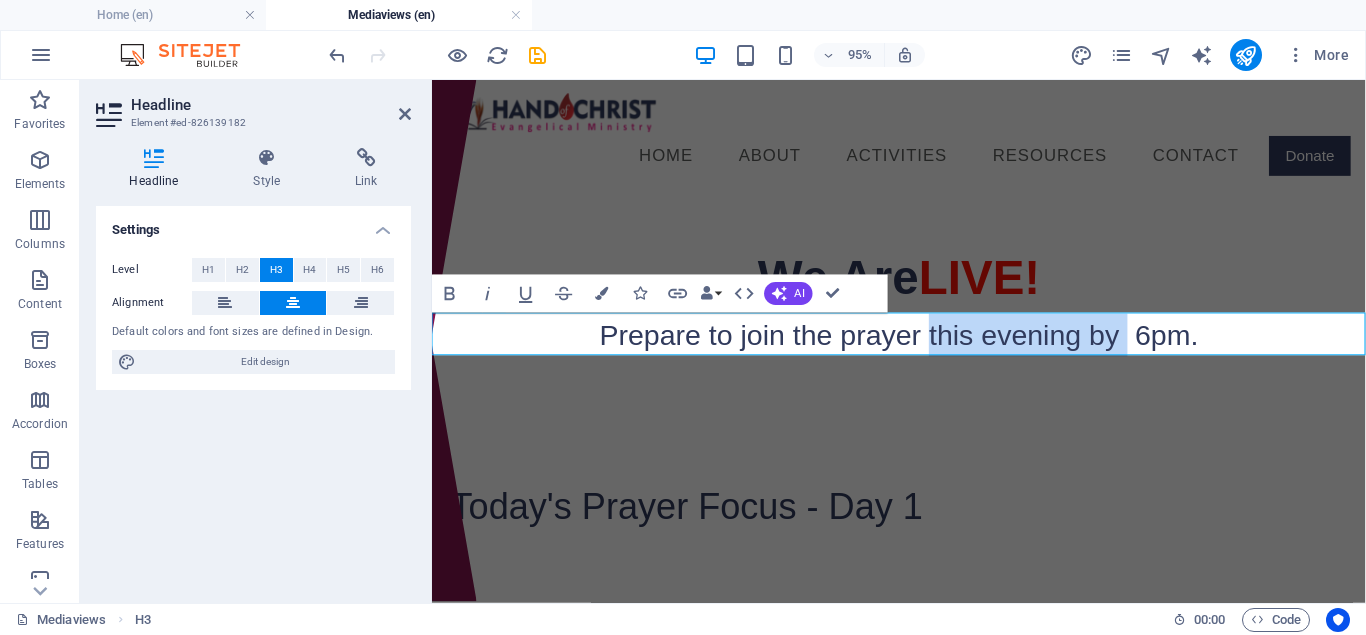 drag, startPoint x: 949, startPoint y: 348, endPoint x: 1159, endPoint y: 367, distance: 210.85777 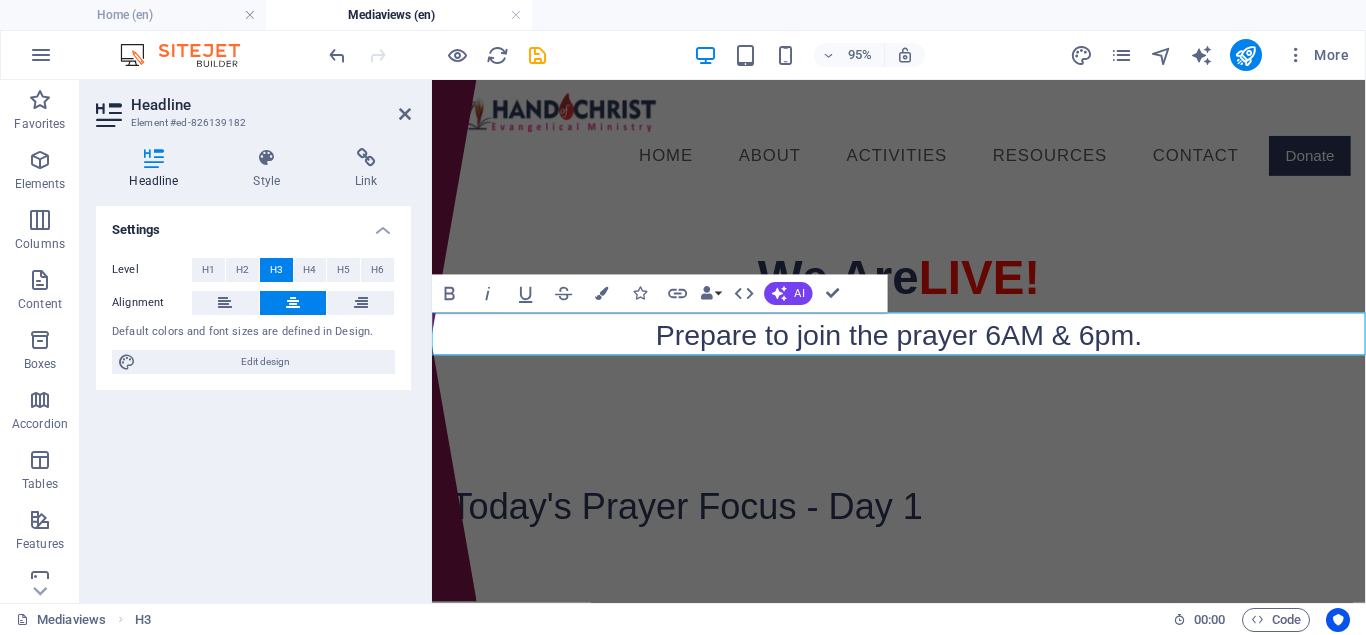click on "Prepare to join the prayer 6AM & 6pm." at bounding box center [923, 348] 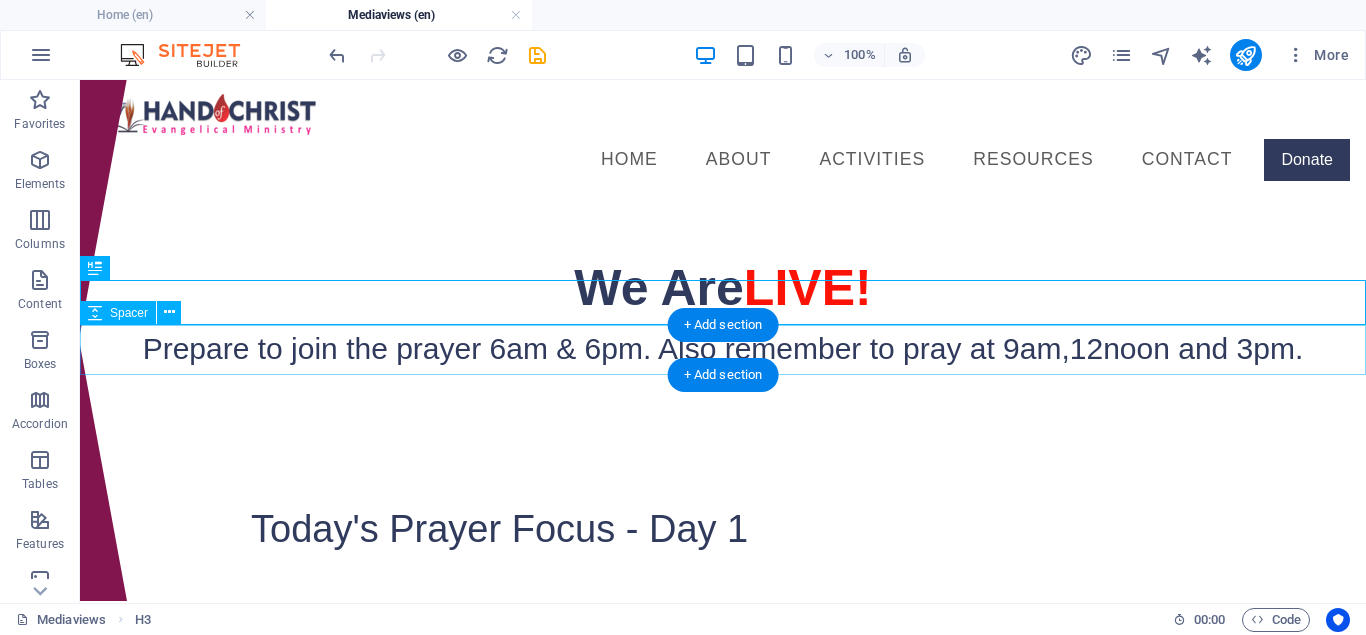 scroll, scrollTop: 6, scrollLeft: 0, axis: vertical 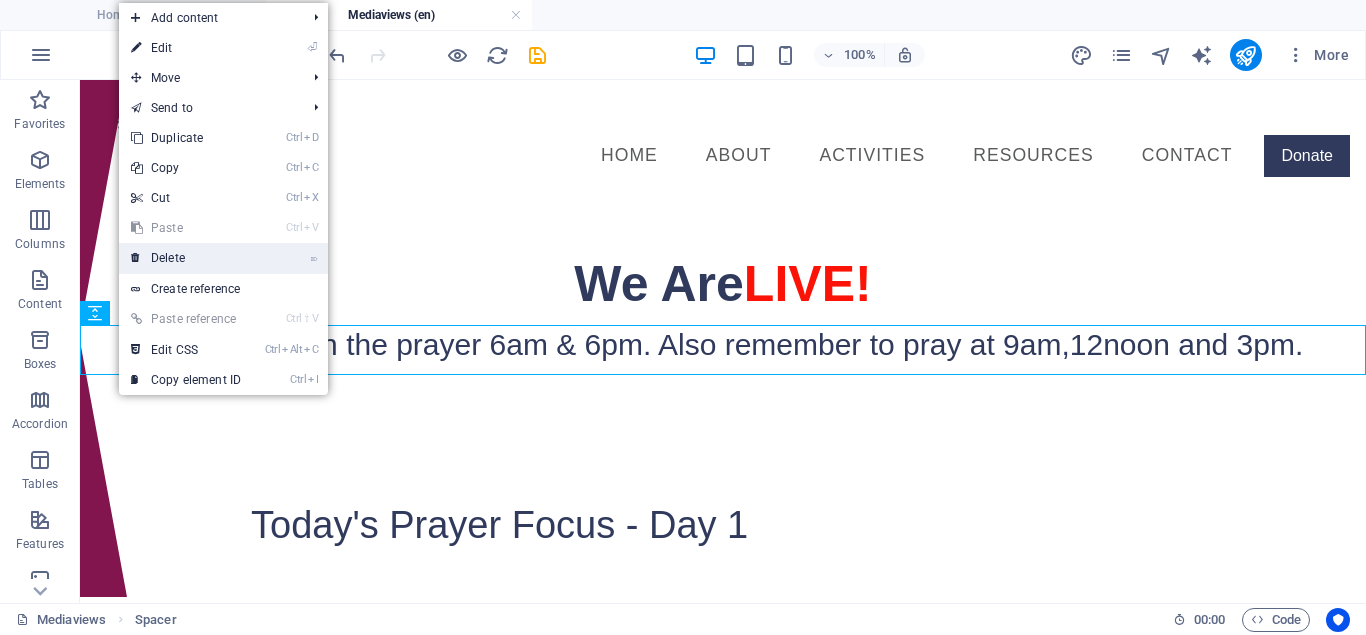 click on "⌦  Delete" at bounding box center (186, 258) 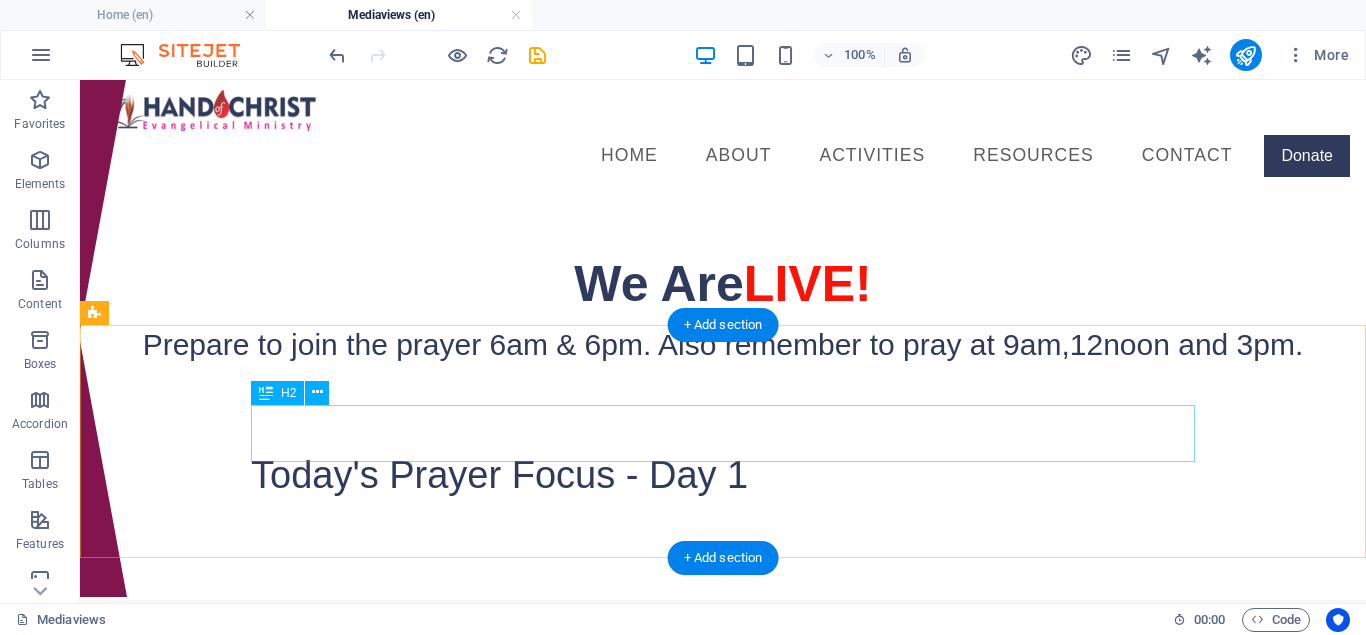 click on "Today's Prayer Focus - Day 1" at bounding box center (723, 475) 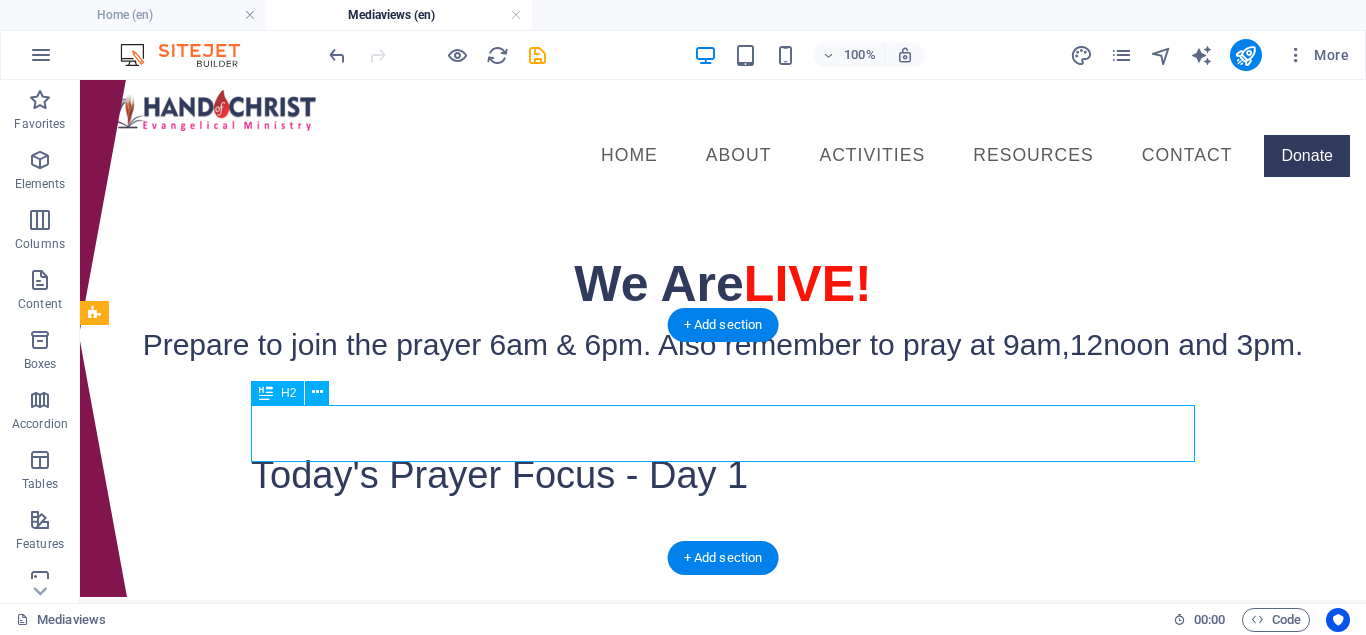 click on "Today's Prayer Focus - Day 1" at bounding box center [723, 475] 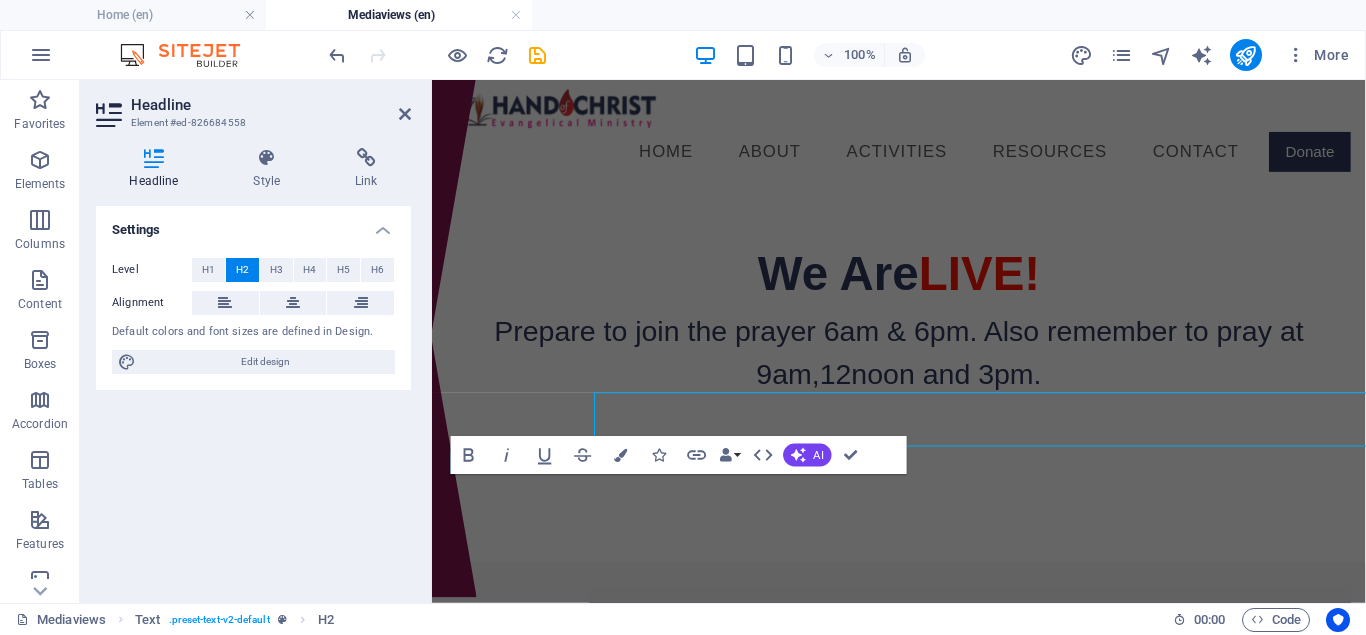 scroll, scrollTop: 2, scrollLeft: 0, axis: vertical 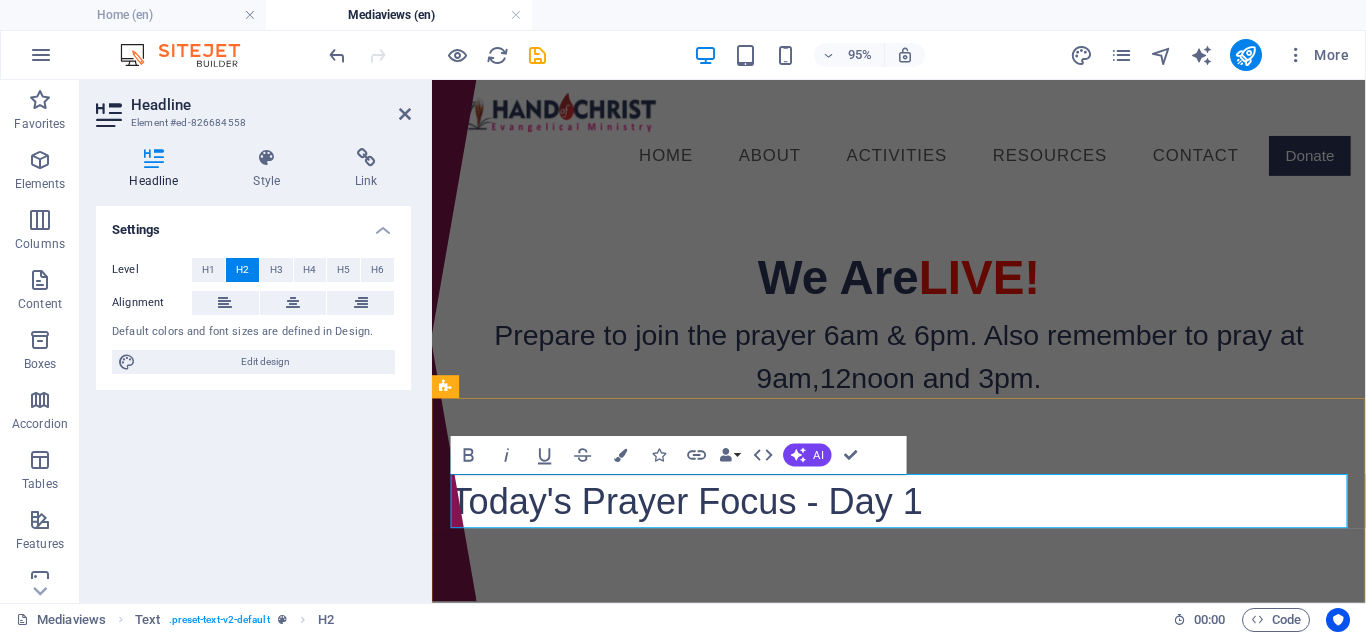 click on "Today's Prayer Focus - Day 1" at bounding box center [924, 524] 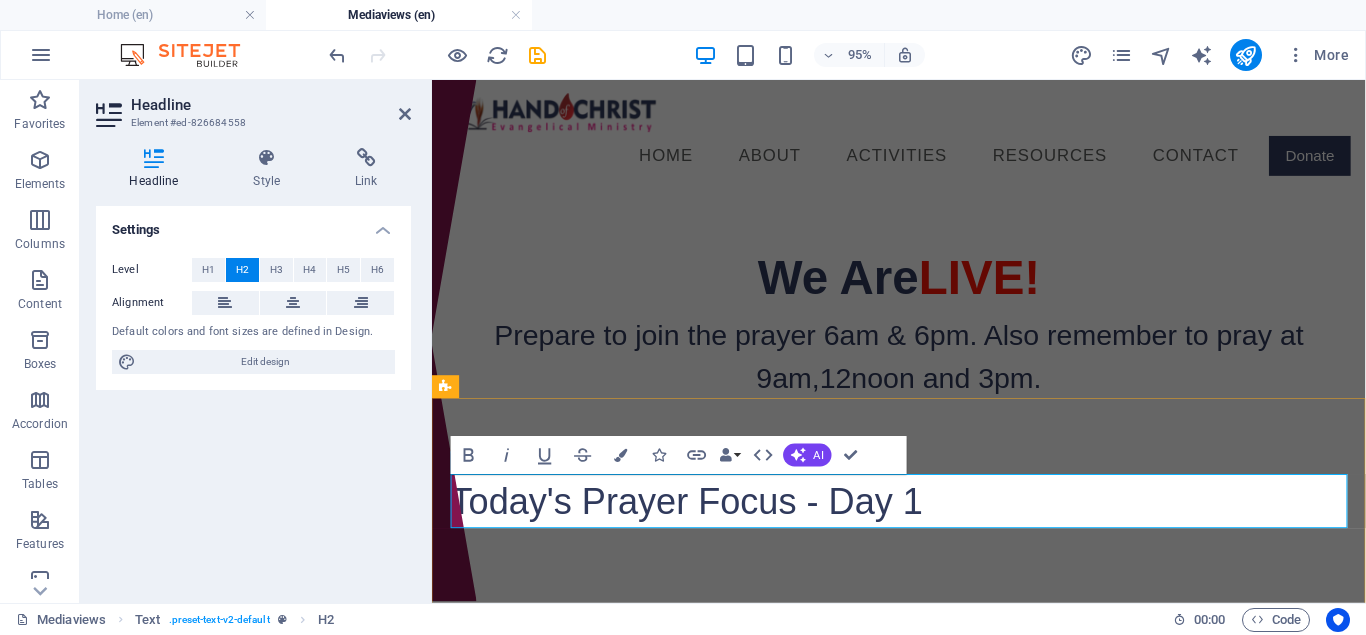 type 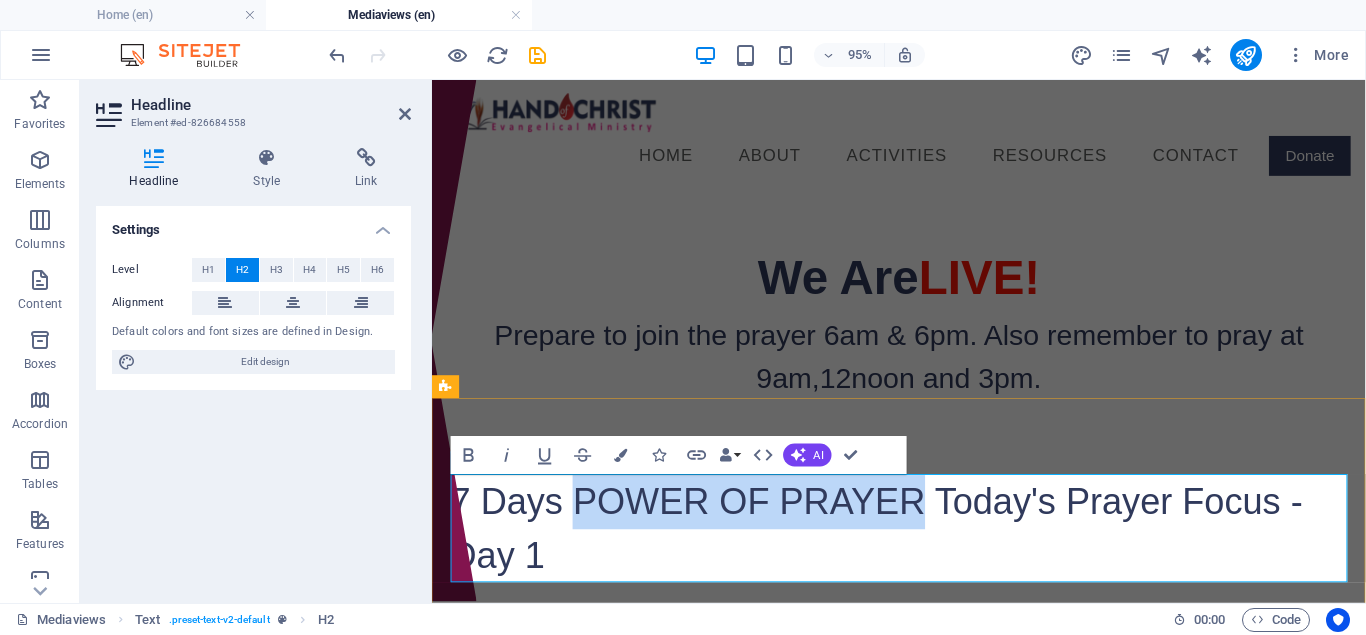 drag, startPoint x: 583, startPoint y: 522, endPoint x: 949, endPoint y: 532, distance: 366.1366 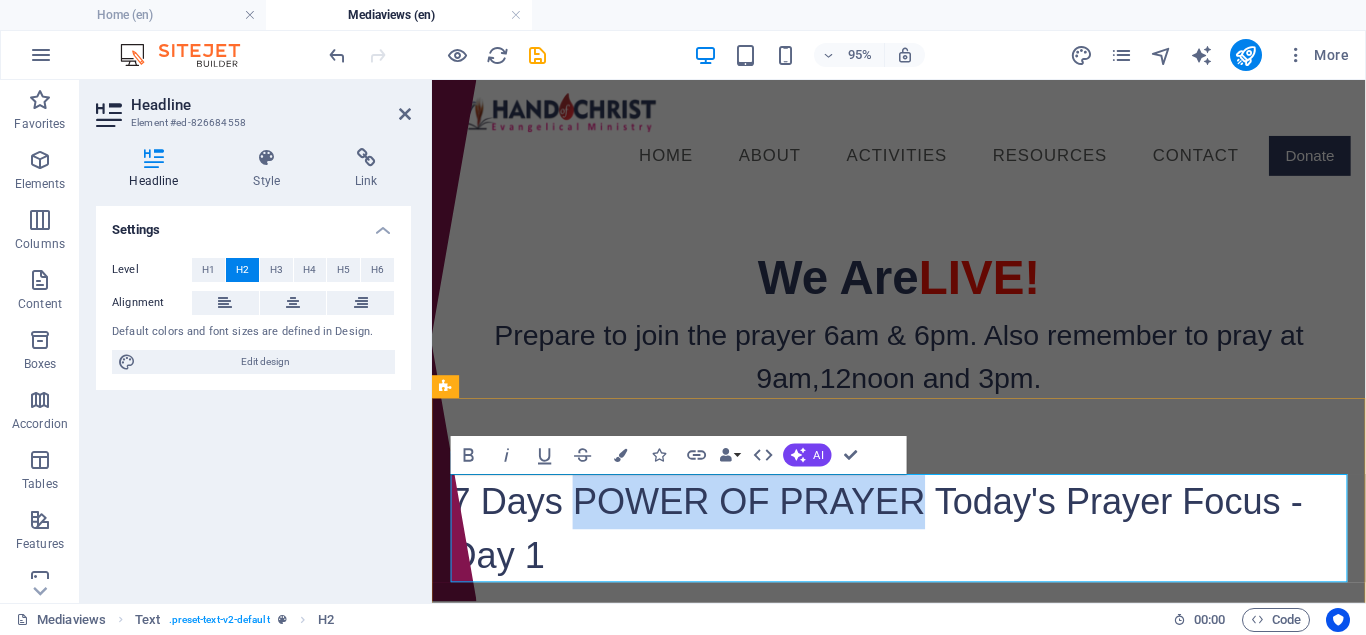 click on "7 Days POWER OF PRAYER Today's Prayer Focus - Day 1" at bounding box center [924, 553] 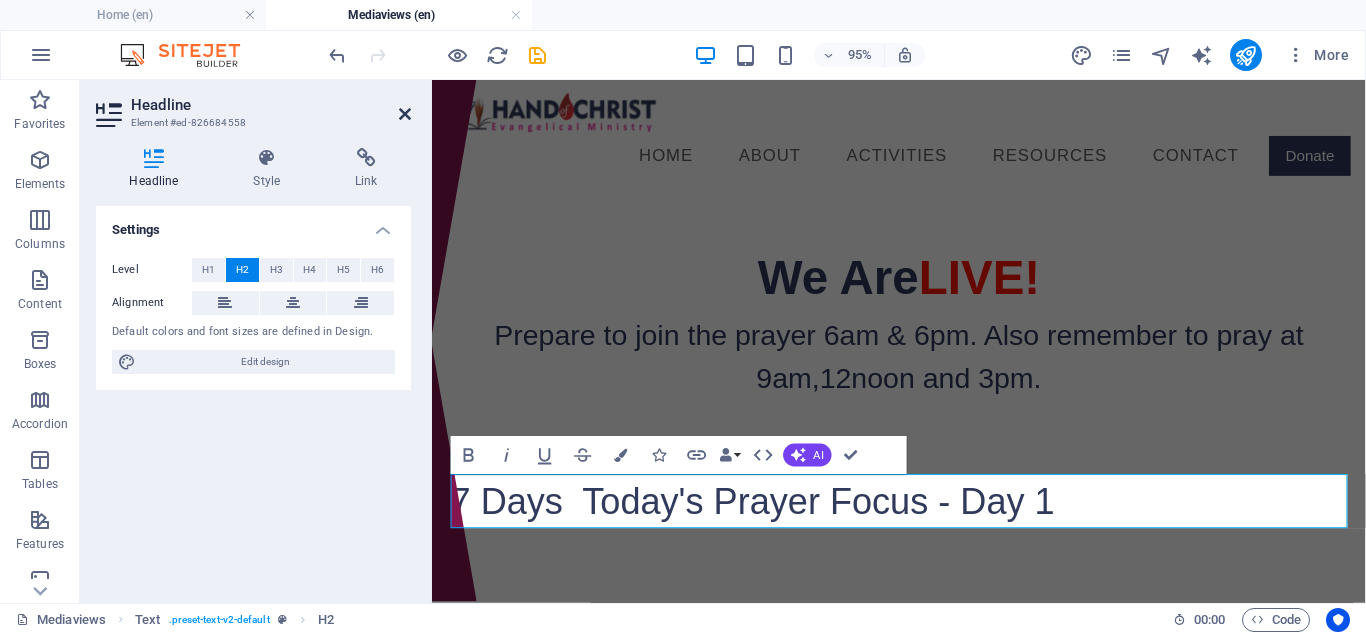 click at bounding box center (405, 114) 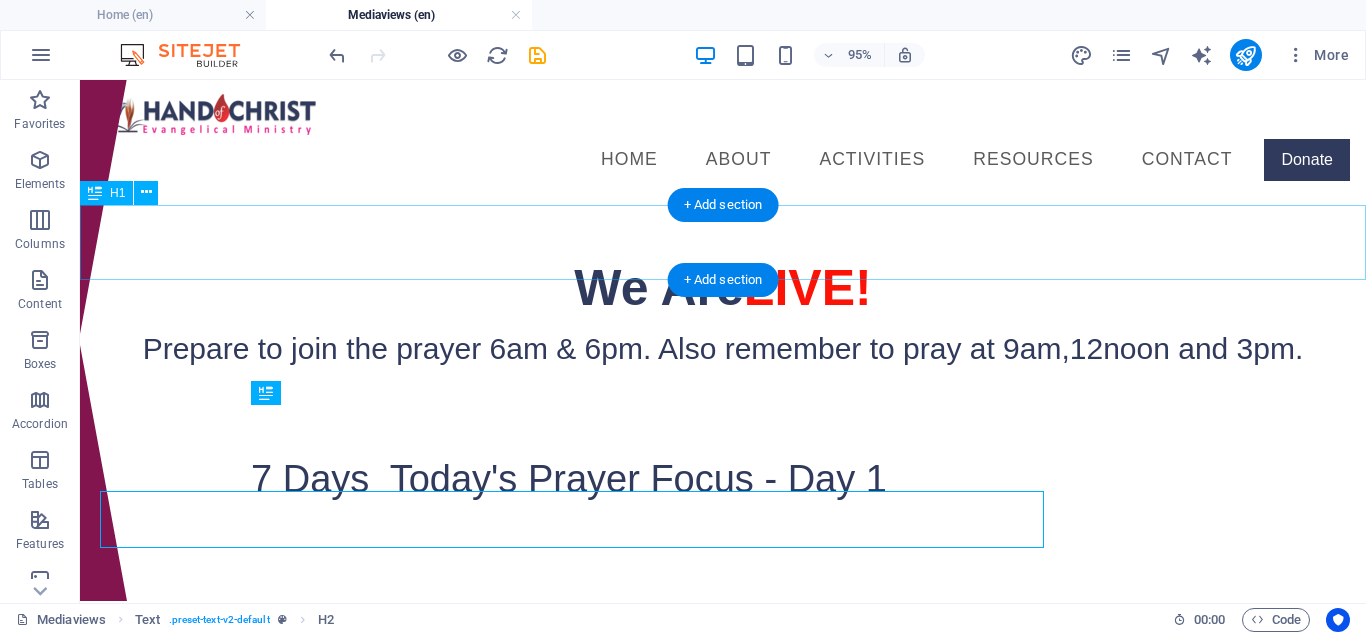 scroll, scrollTop: 6, scrollLeft: 0, axis: vertical 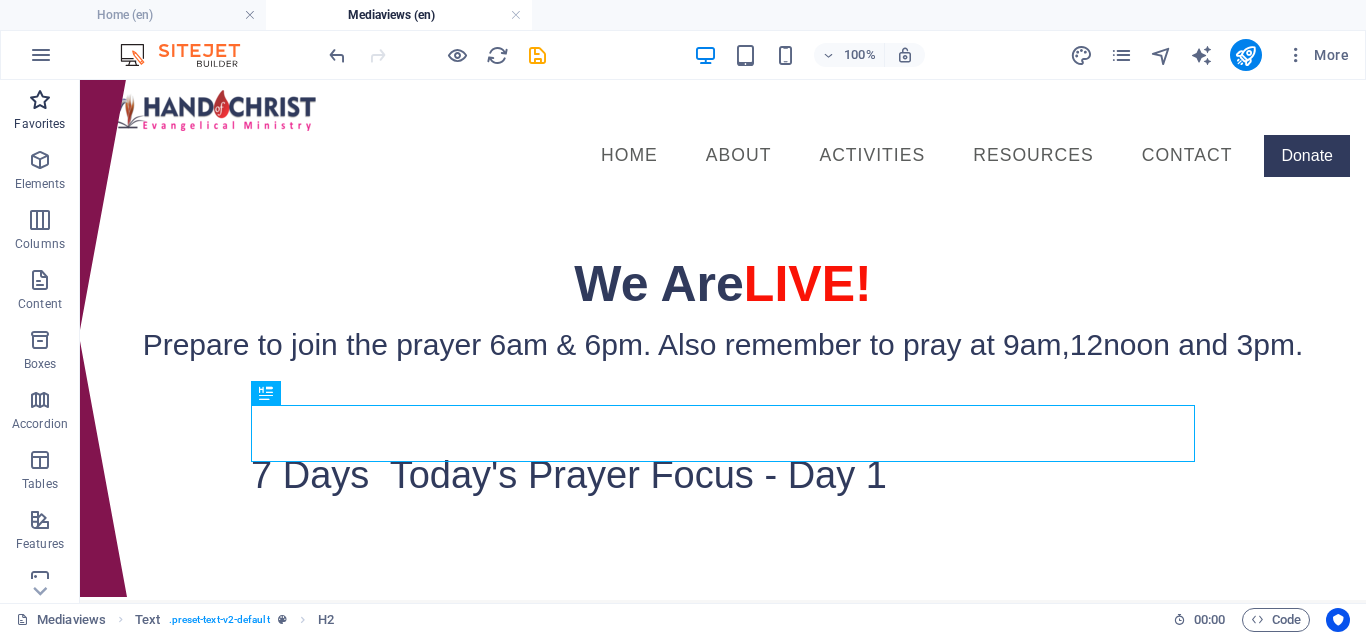 click on "Favorites" at bounding box center (40, 112) 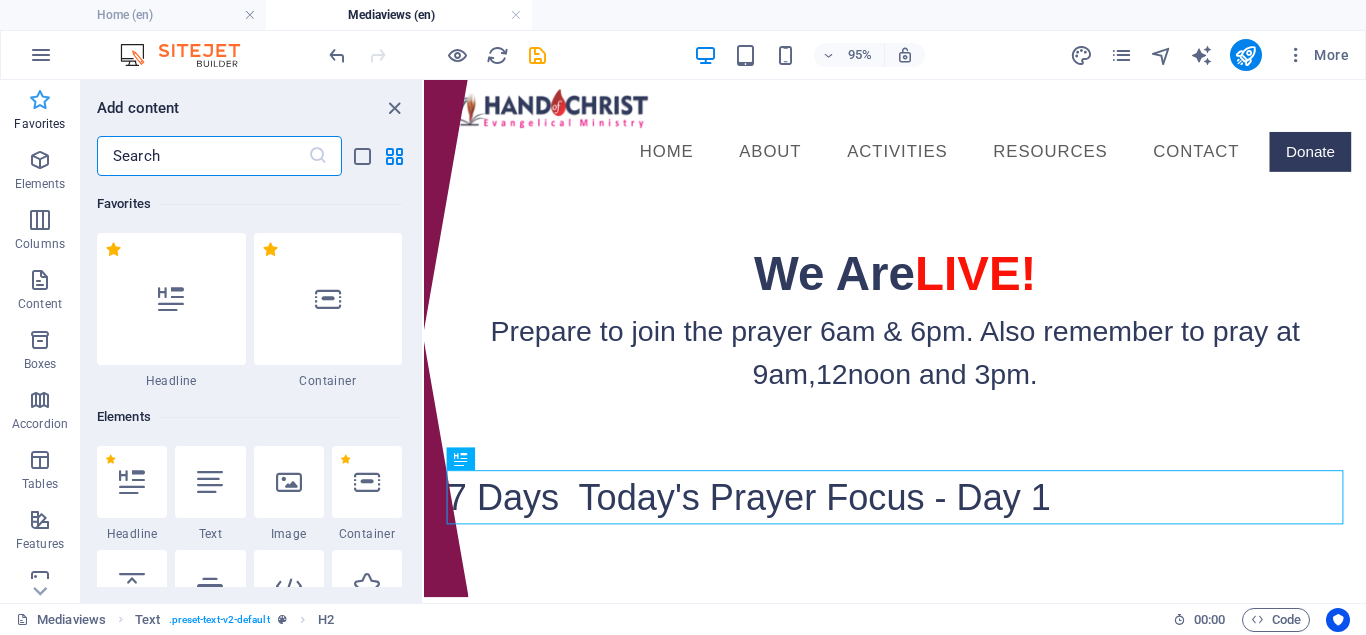 click on "Favorites" at bounding box center [40, 110] 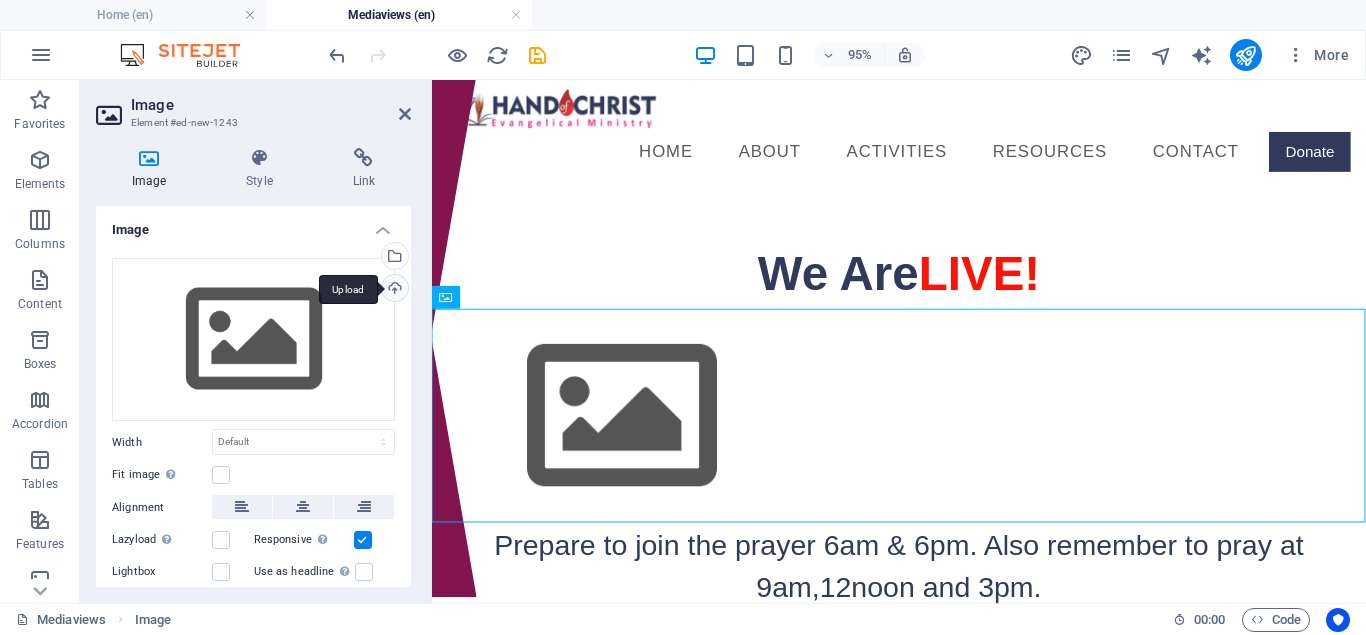 click on "Upload" at bounding box center (393, 290) 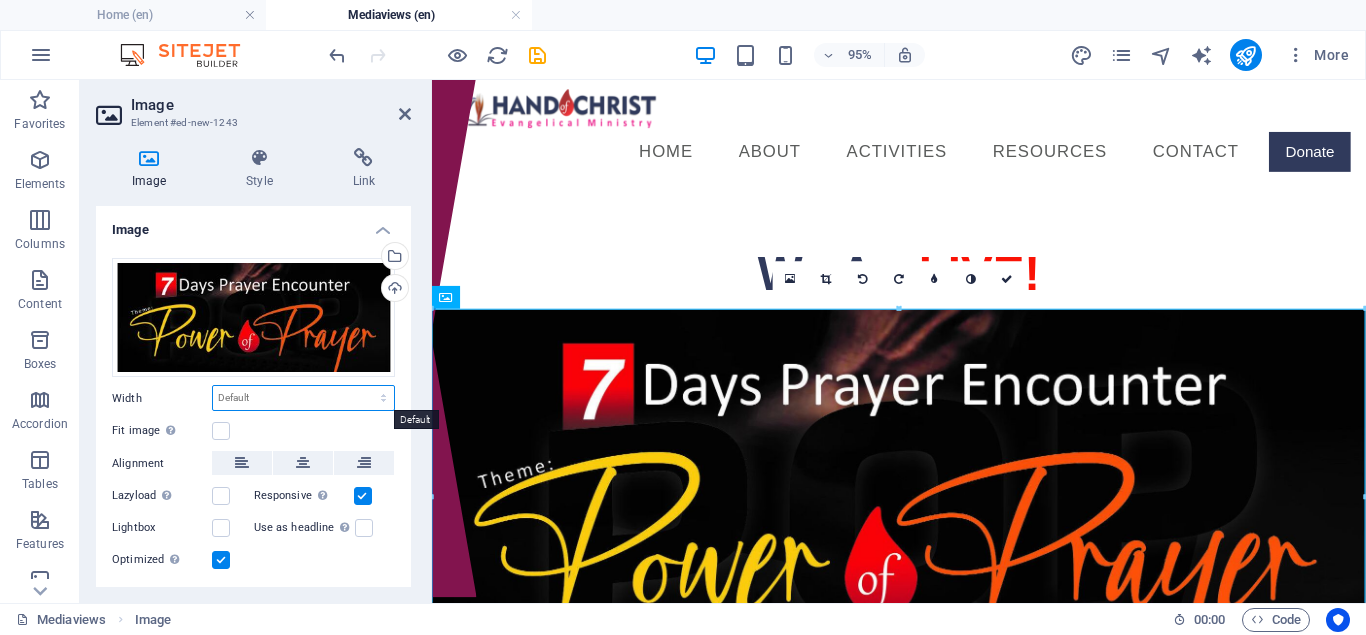 click on "Default auto px rem % em vh vw" at bounding box center [303, 398] 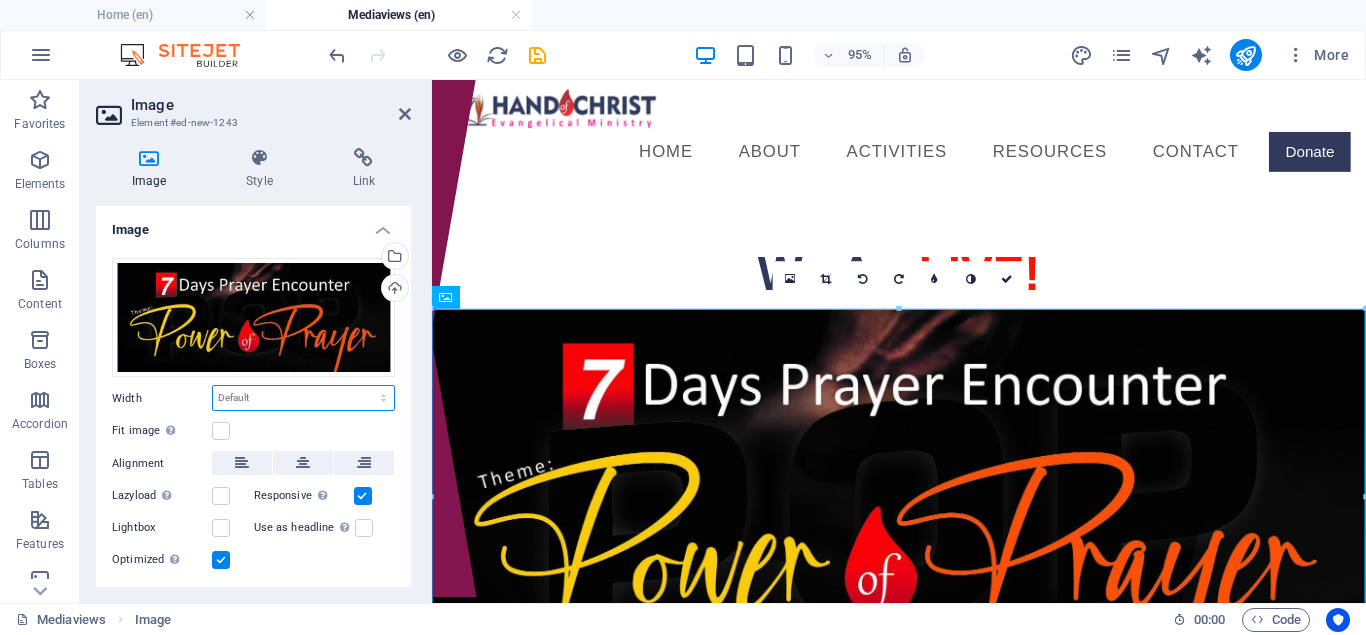 select on "%" 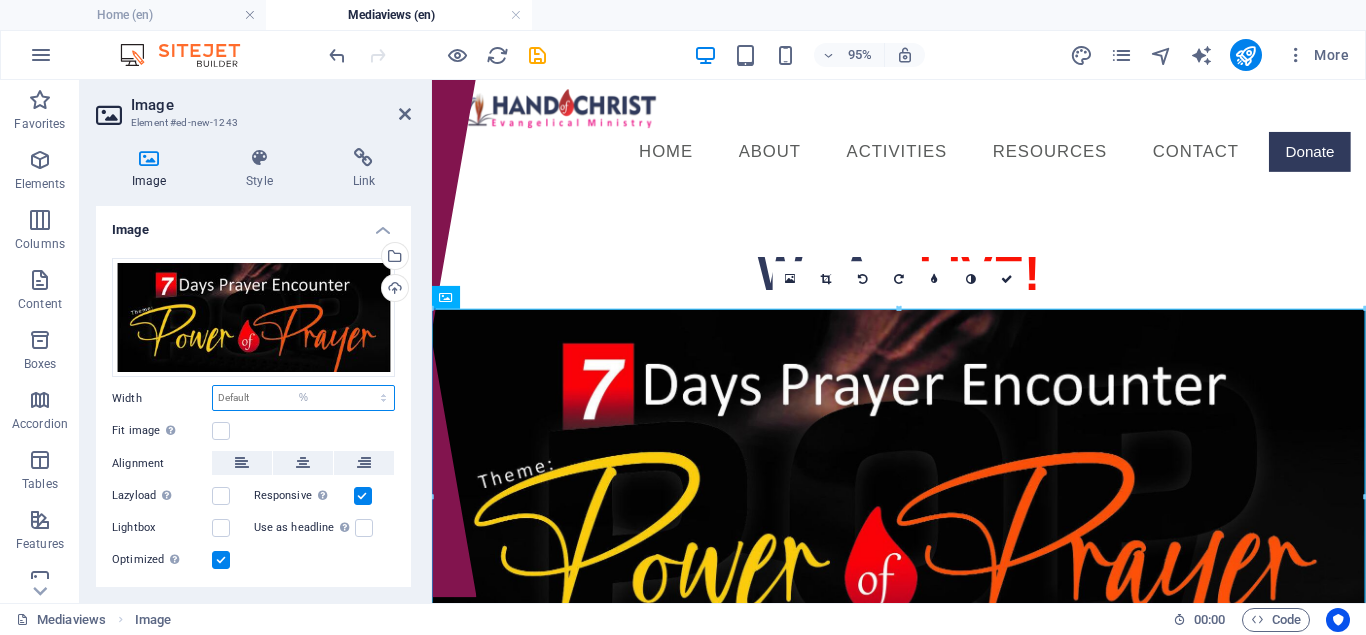 click on "%" at bounding box center [0, 0] 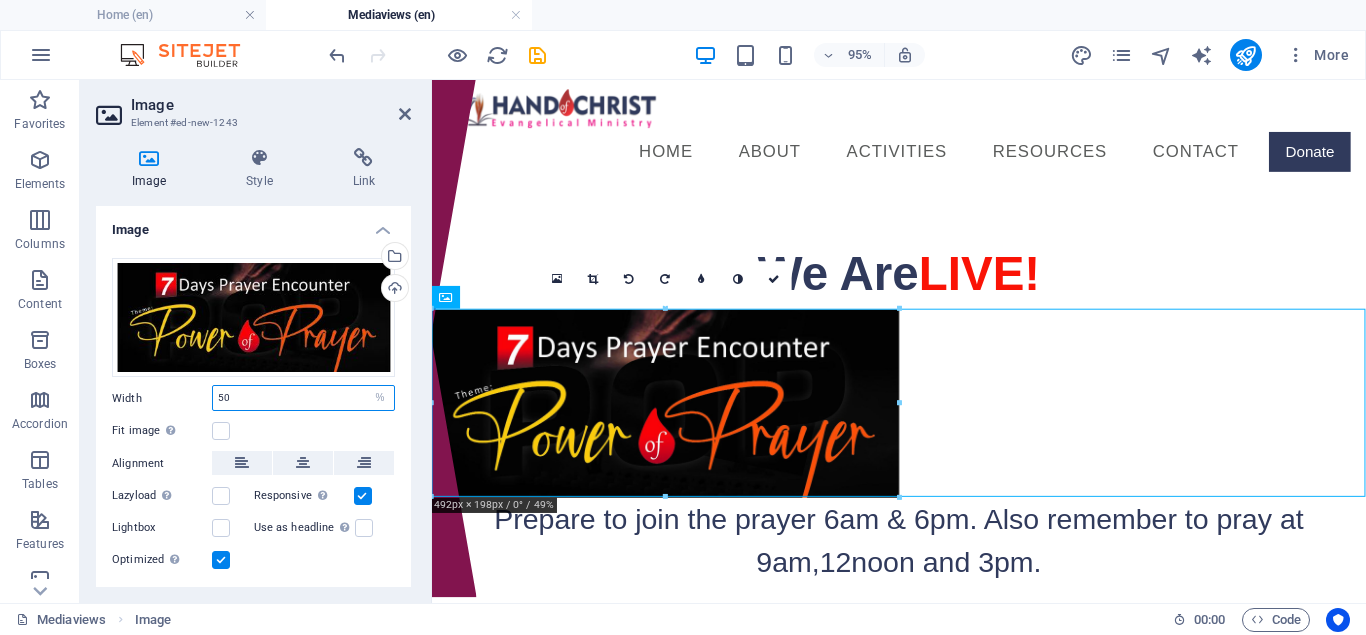 type on "50" 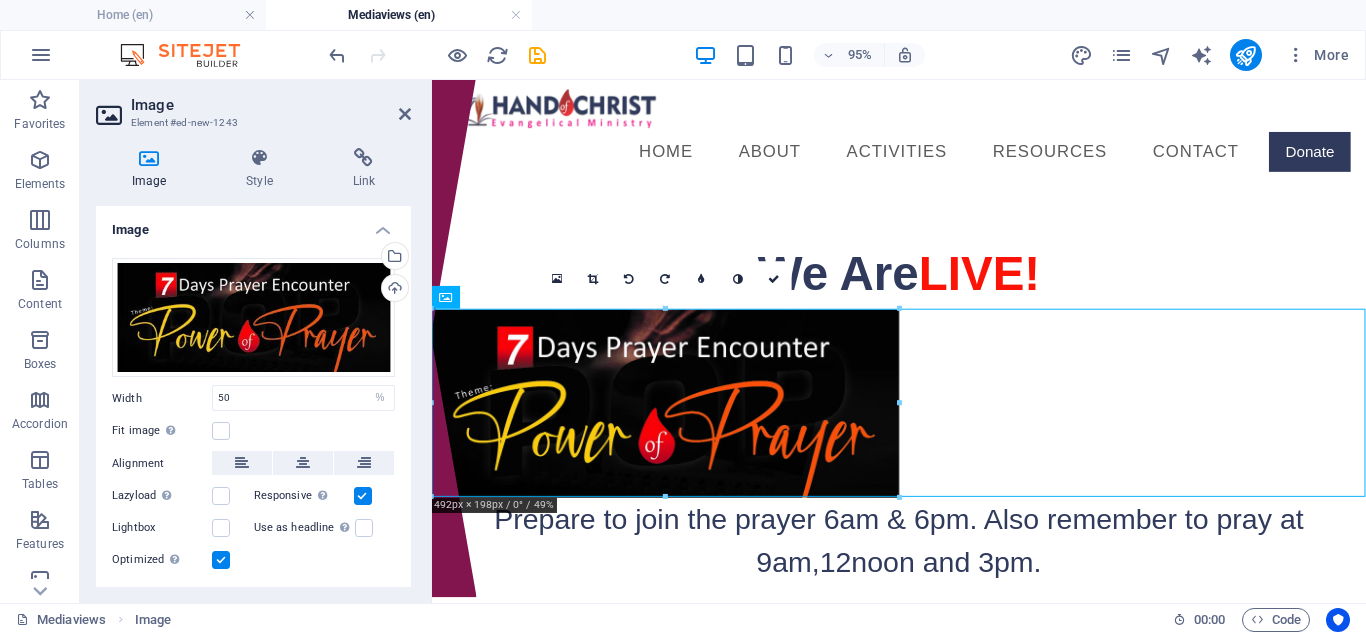 click on "Drag files here, click to choose files or select files from Files or our free stock photos & videos Select files from the file manager, stock photos, or upload file(s) Upload Width 50 Default auto px rem % em vh vw Fit image Automatically fit image to a fixed width and height Height Default auto px Alignment Lazyload Loading images after the page loads improves page speed. Responsive Automatically load retina image and smartphone optimized sizes. Lightbox Use as headline The image will be wrapped in an H1 headline tag. Useful for giving alternative text the weight of an H1 headline, e.g. for the logo. Leave unchecked if uncertain. Optimized Images are compressed to improve page speed. Position Direction Custom X offset 50 px rem % vh vw Y offset 50 px rem % vh vw" at bounding box center [253, 415] 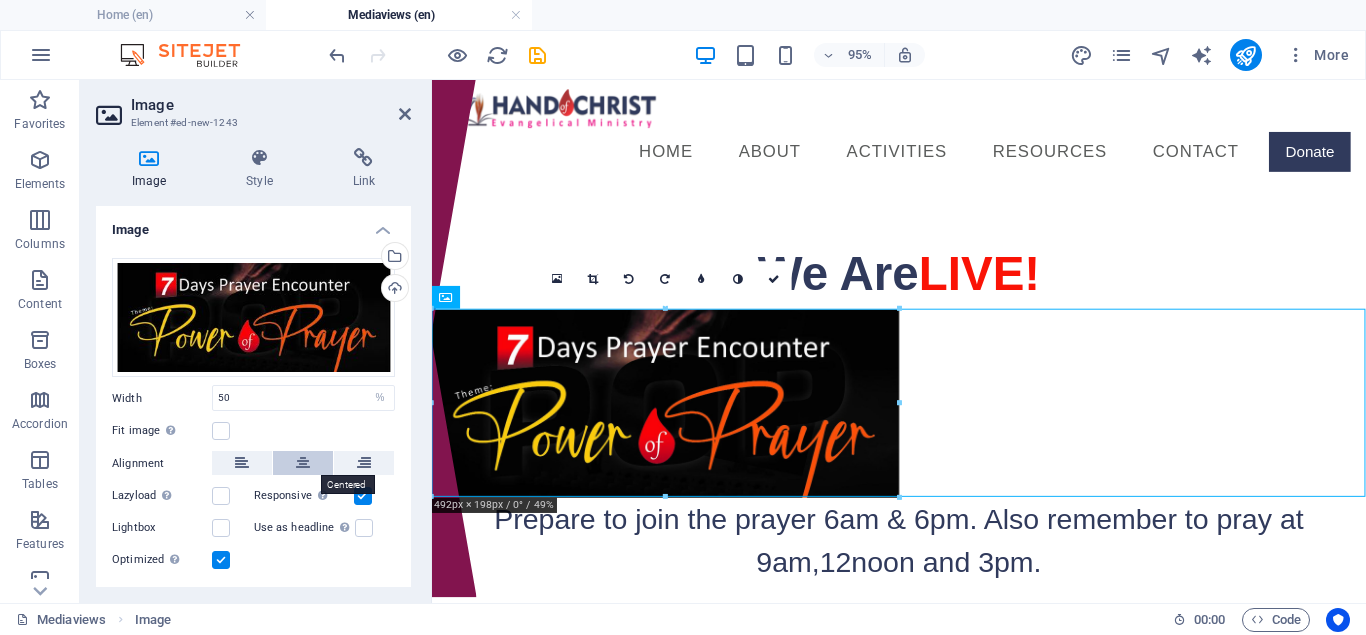 click at bounding box center [303, 463] 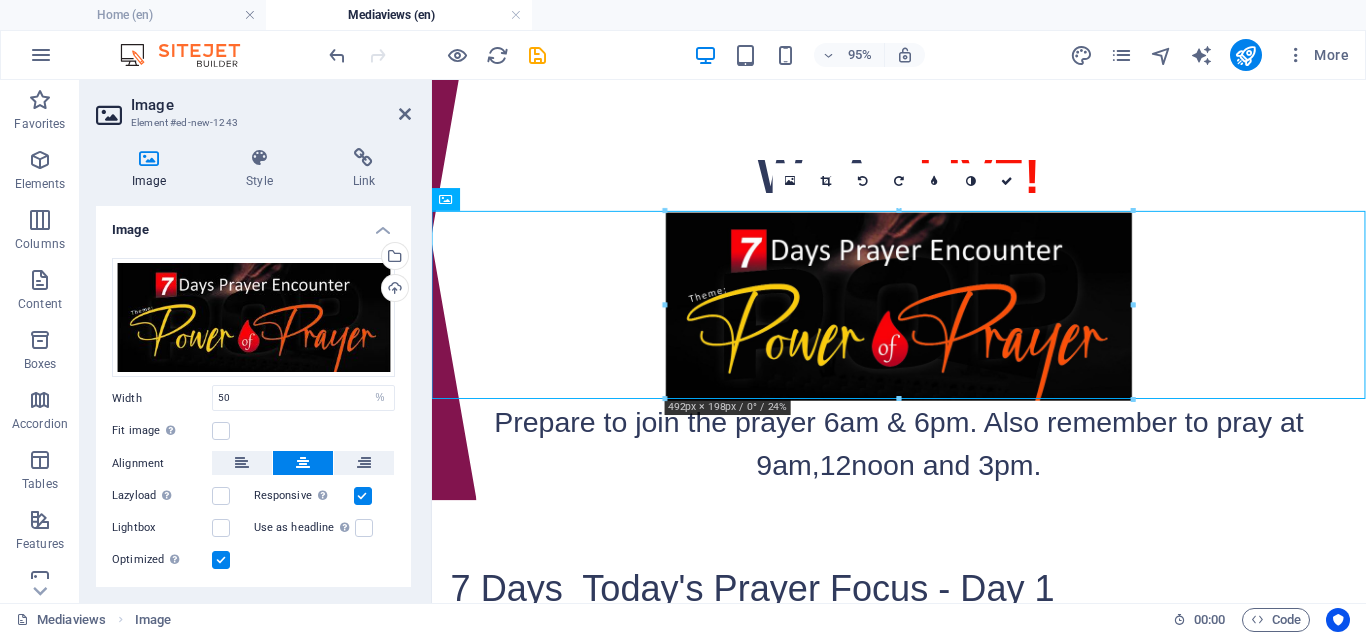 scroll, scrollTop: 210, scrollLeft: 0, axis: vertical 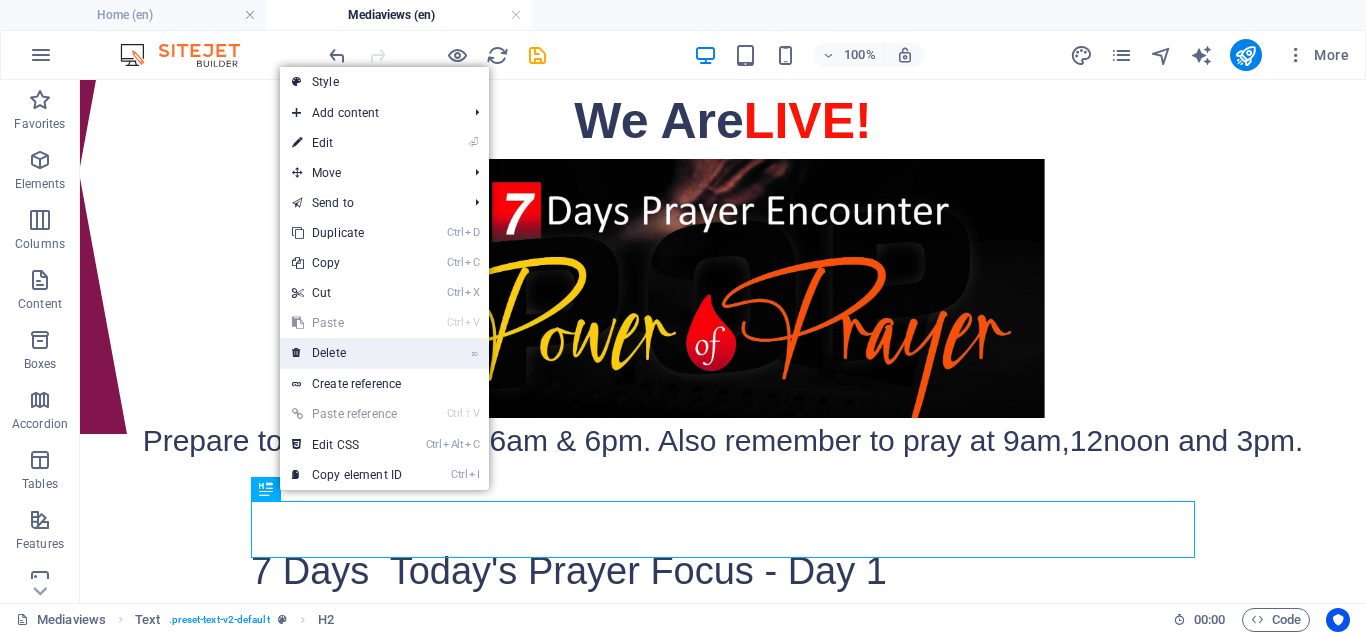 click on "⌦  Delete" at bounding box center (347, 353) 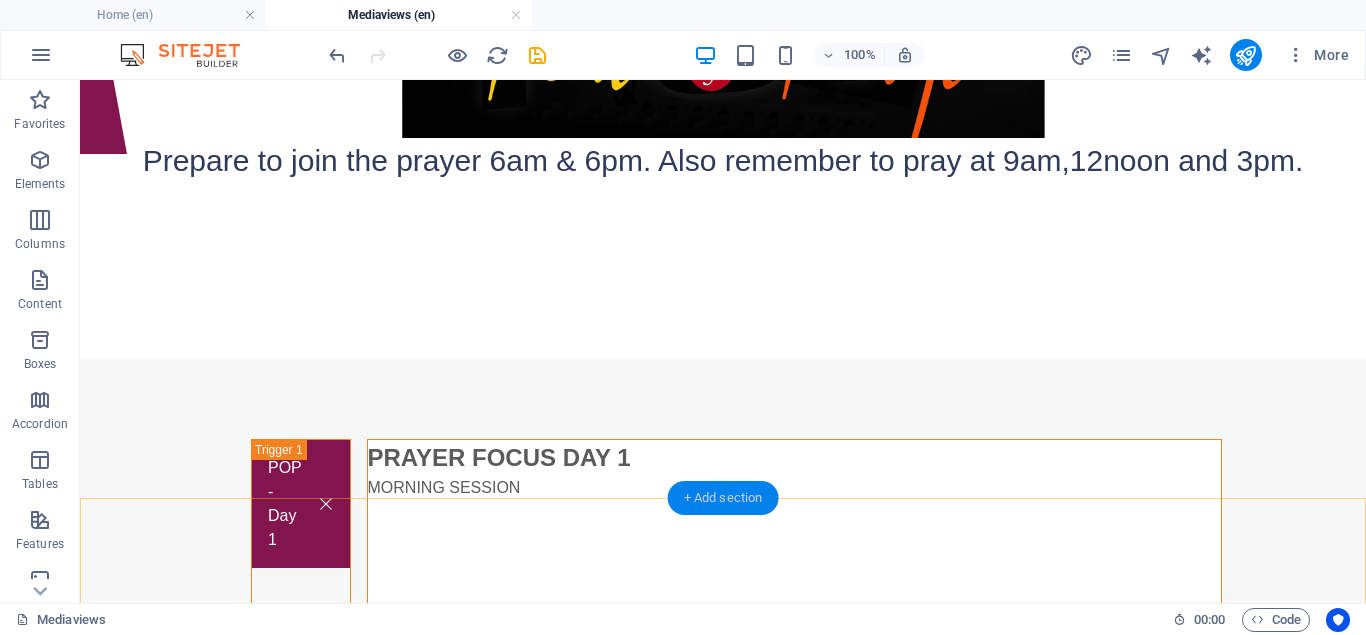 scroll, scrollTop: 475, scrollLeft: 0, axis: vertical 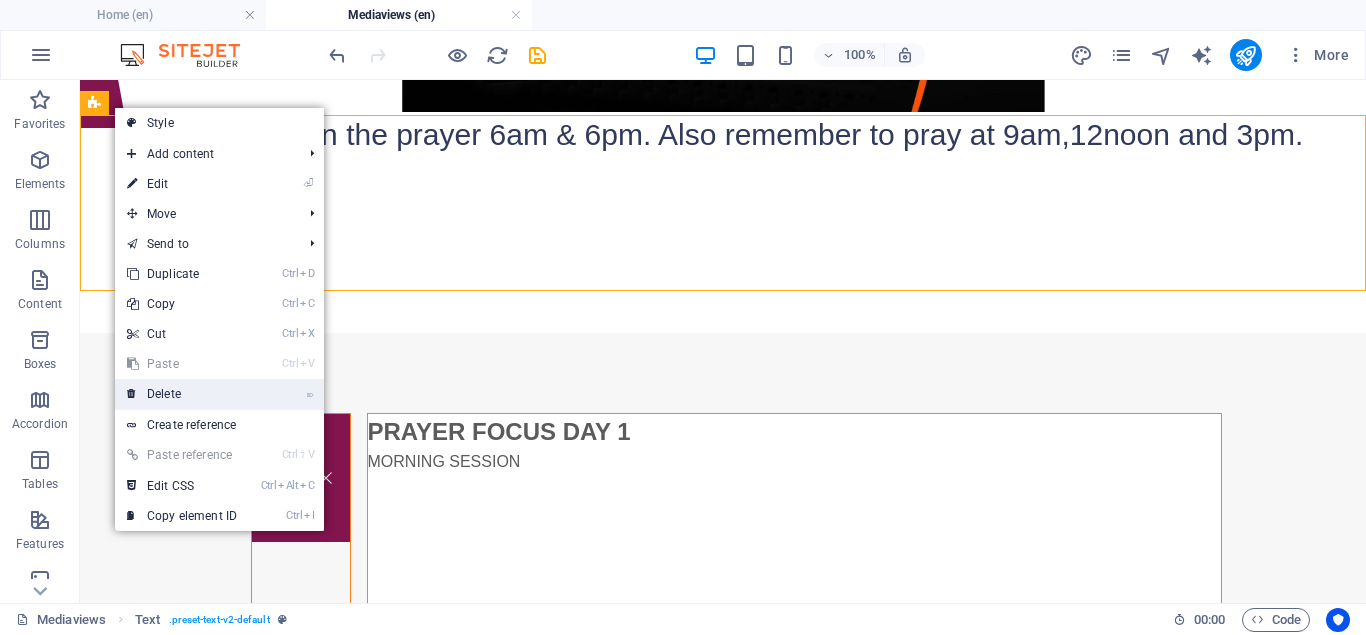 click on "⌦  Delete" at bounding box center (182, 394) 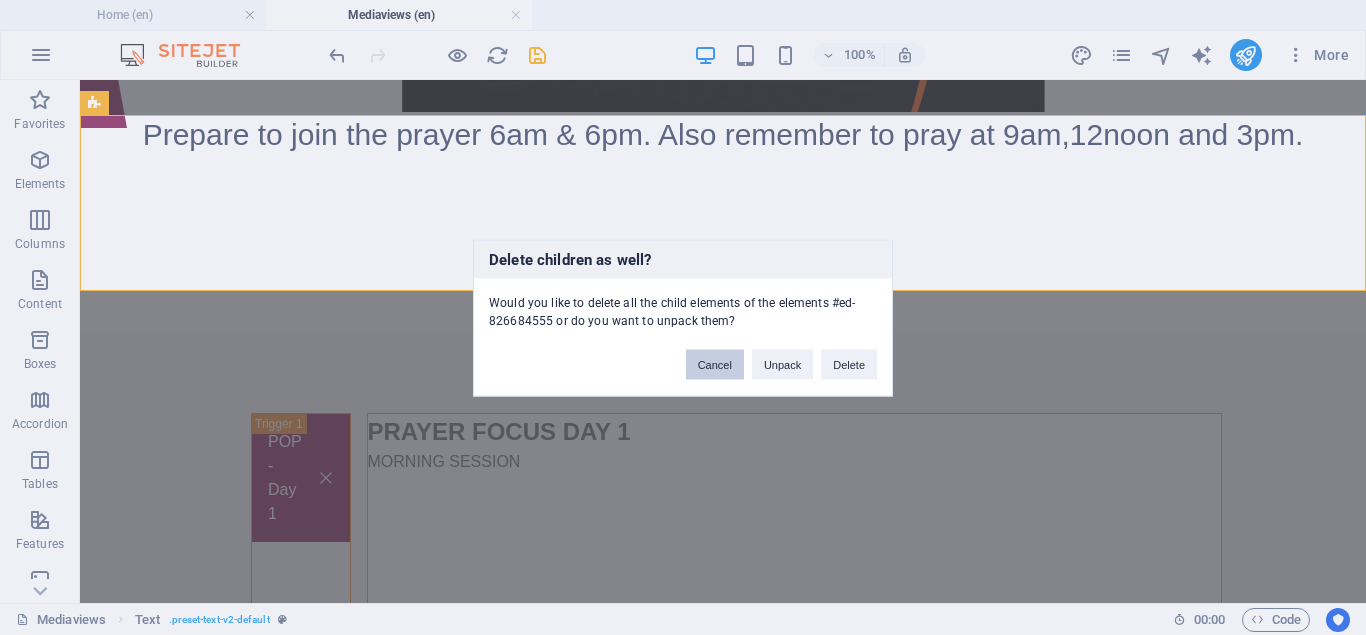 click on "Cancel" at bounding box center (715, 364) 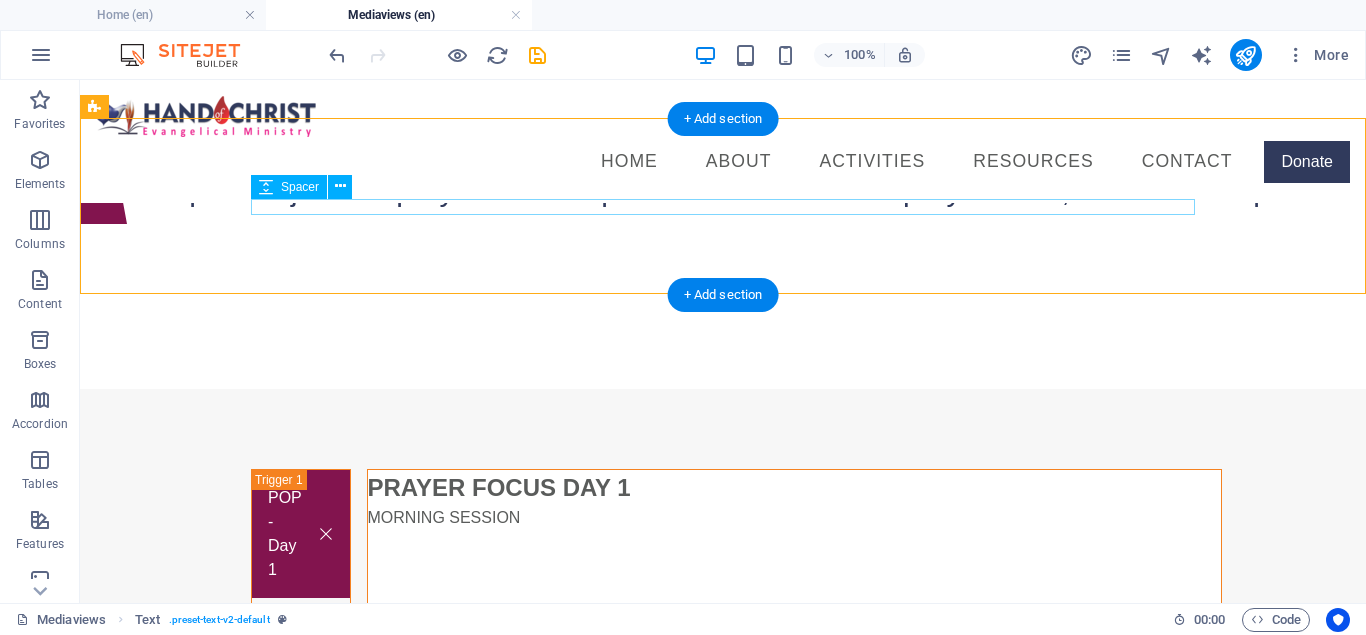 scroll, scrollTop: 373, scrollLeft: 0, axis: vertical 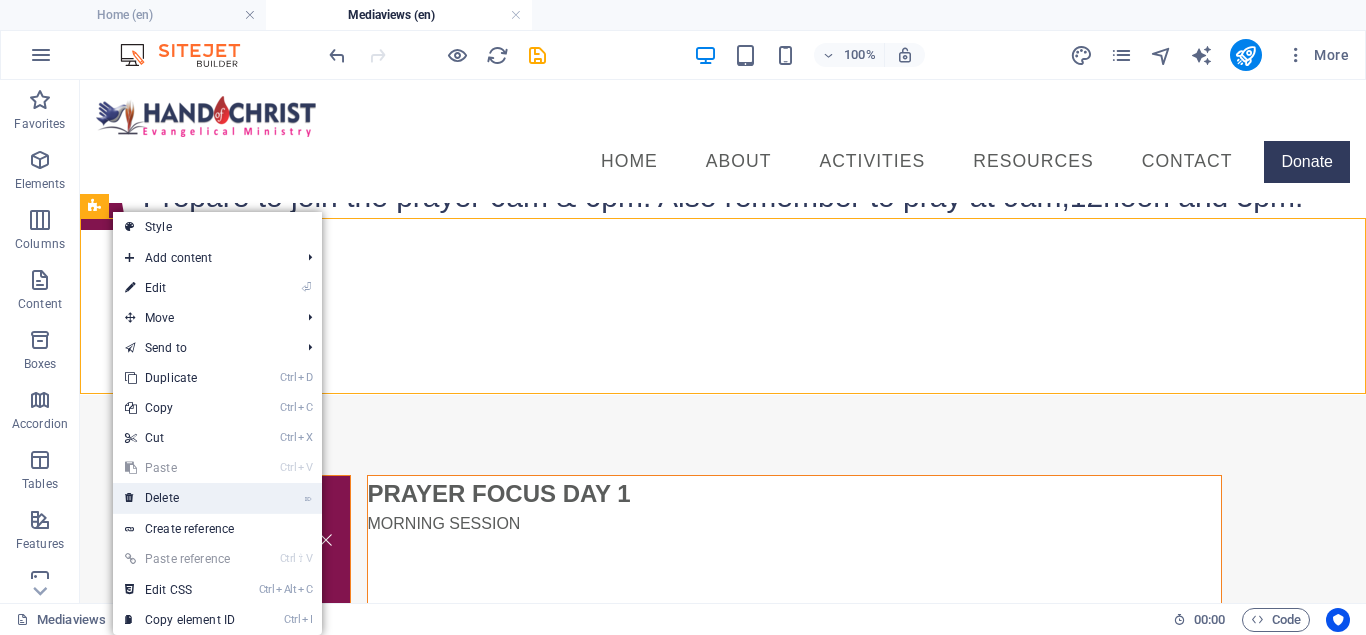 click on "⌦  Delete" at bounding box center (180, 498) 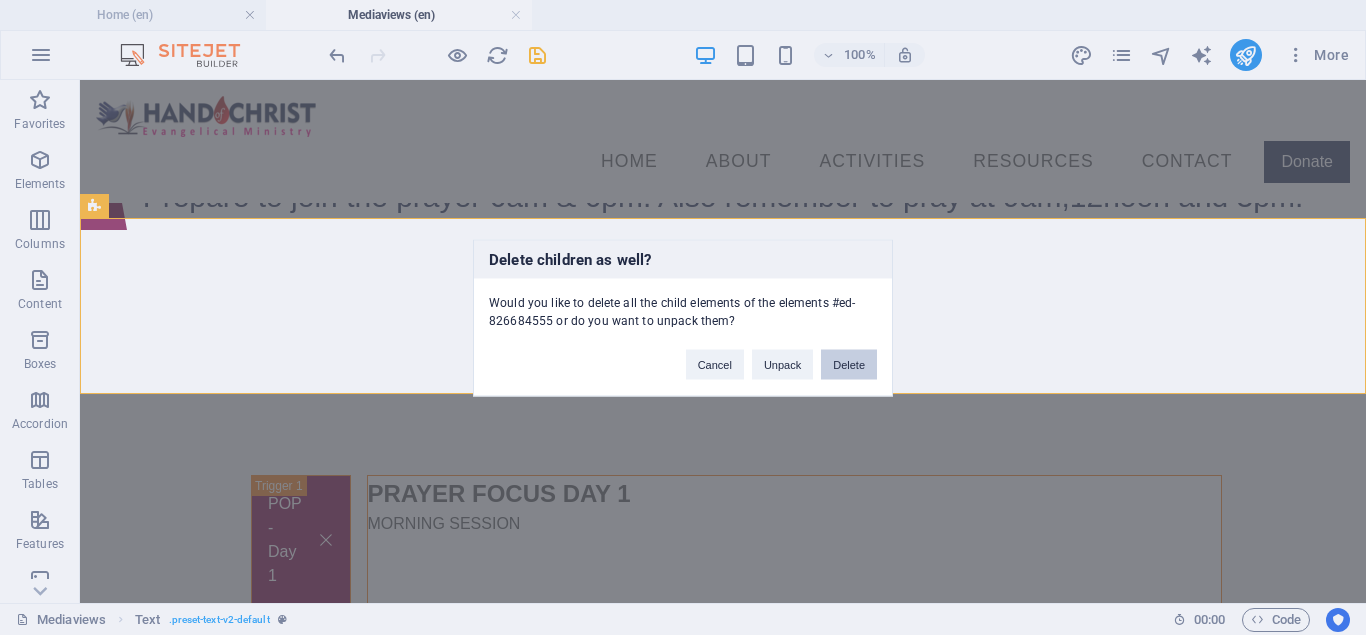 click on "Delete" at bounding box center [849, 364] 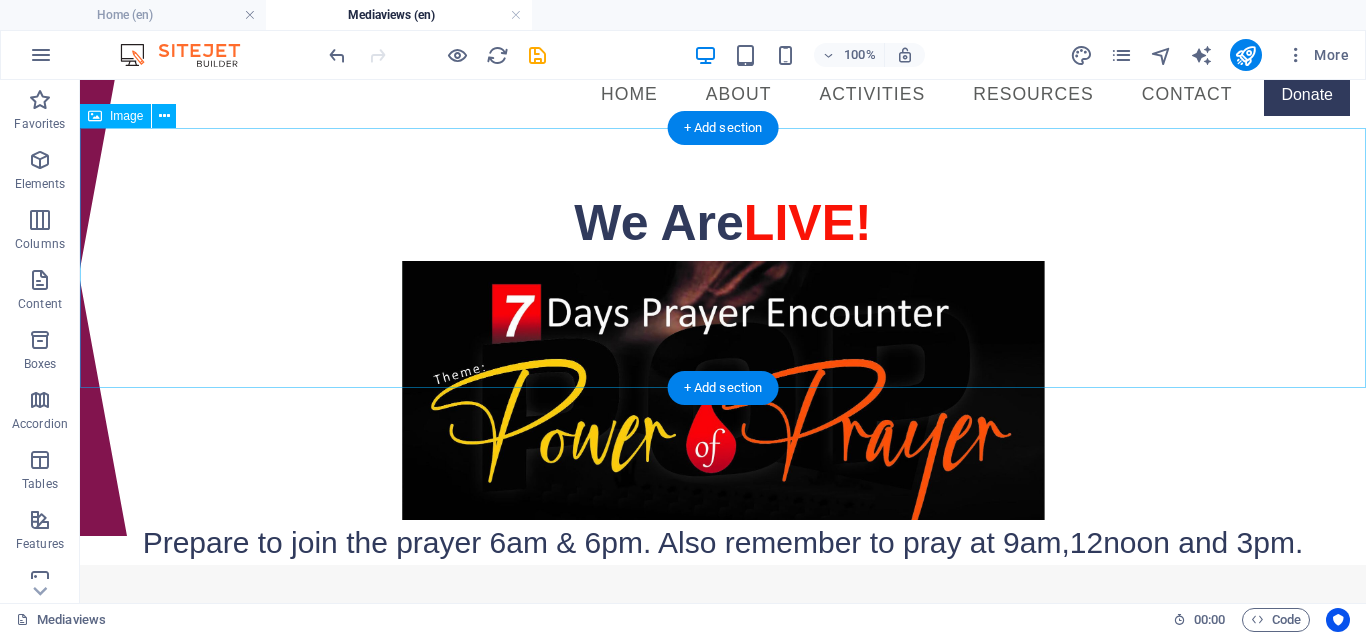 scroll, scrollTop: 271, scrollLeft: 0, axis: vertical 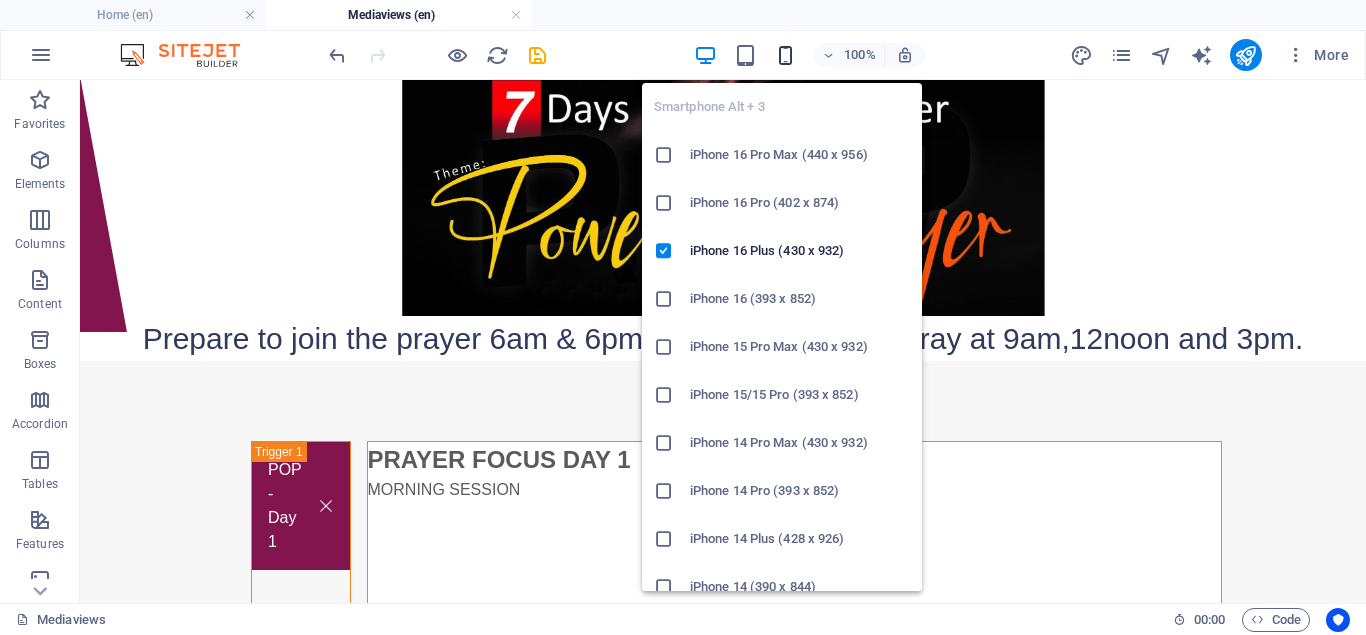 click at bounding box center [785, 55] 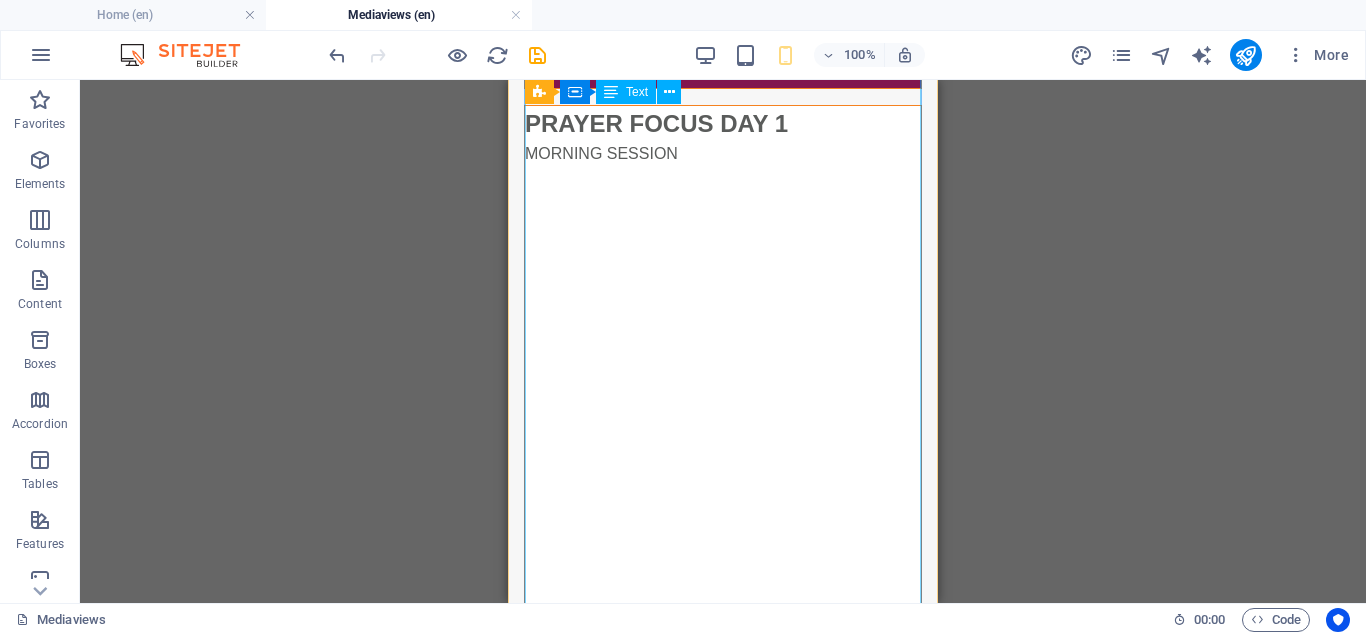 scroll, scrollTop: 577, scrollLeft: 0, axis: vertical 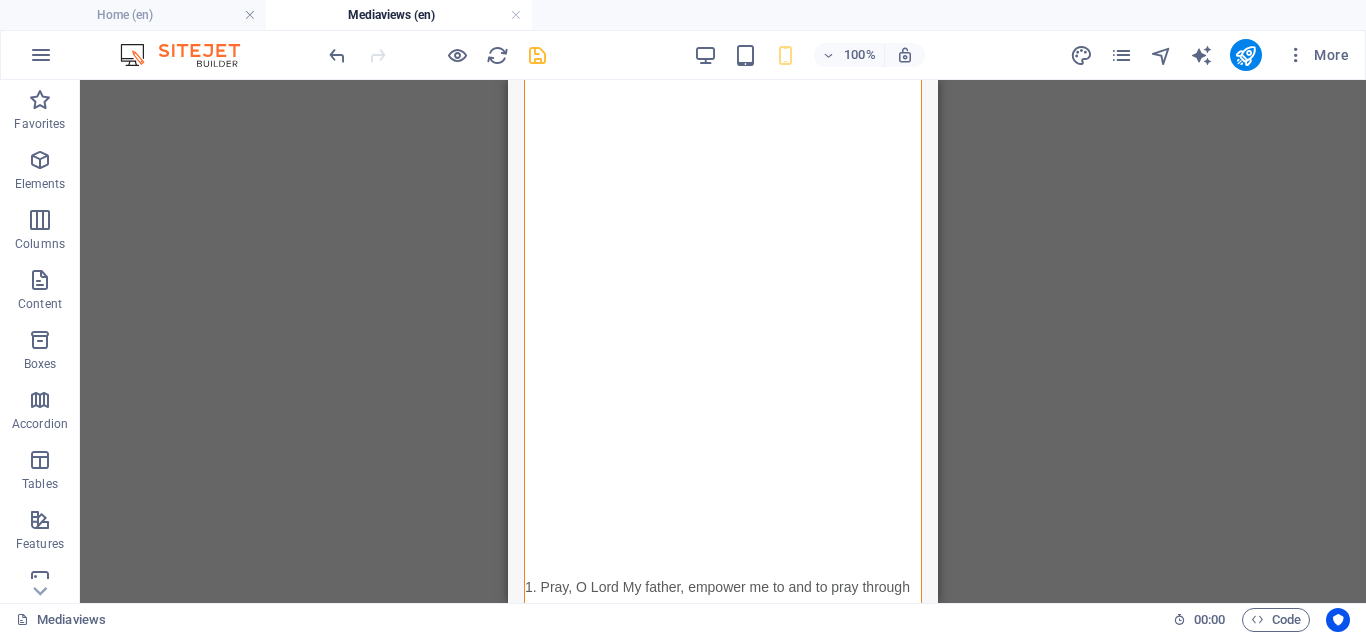 drag, startPoint x: 537, startPoint y: 50, endPoint x: 277, endPoint y: 141, distance: 275.46506 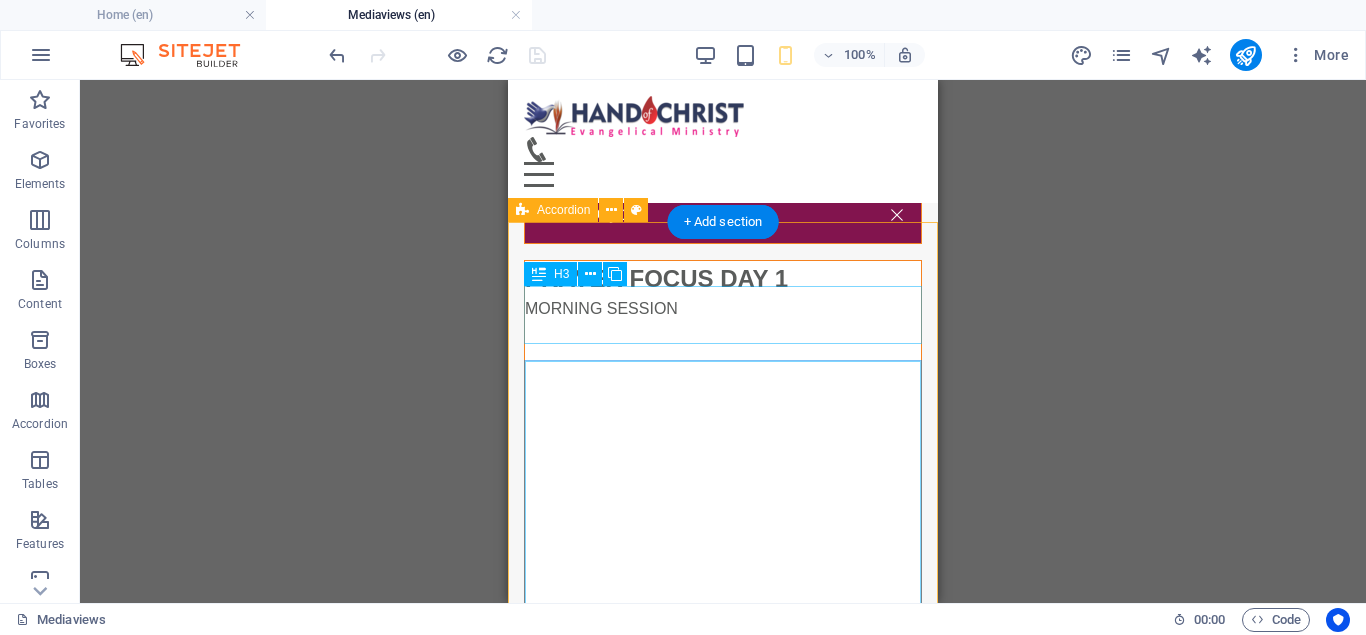 scroll, scrollTop: 169, scrollLeft: 0, axis: vertical 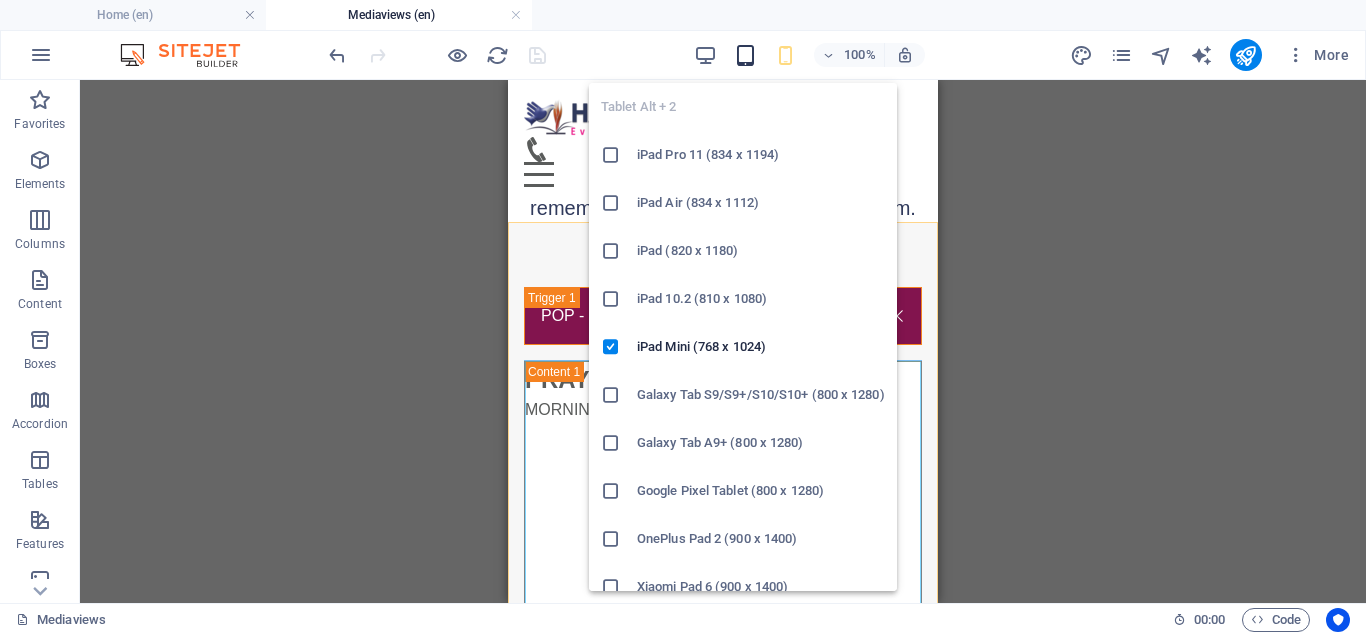 click at bounding box center (745, 55) 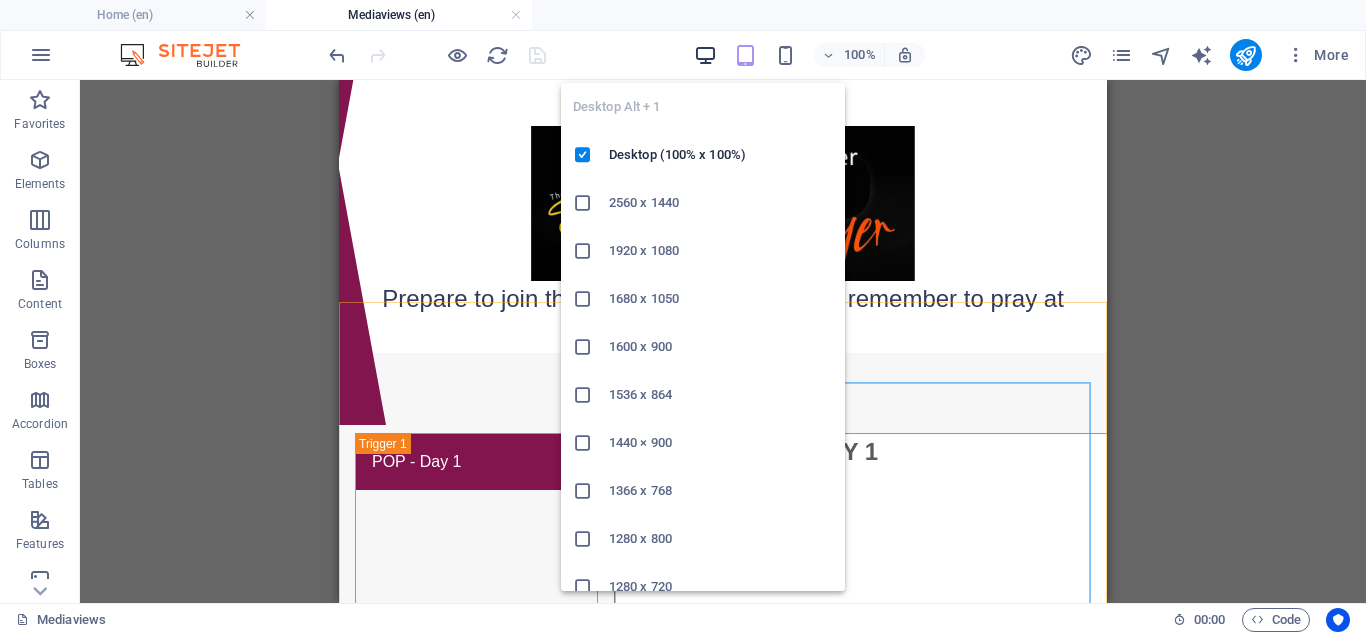 click at bounding box center [705, 55] 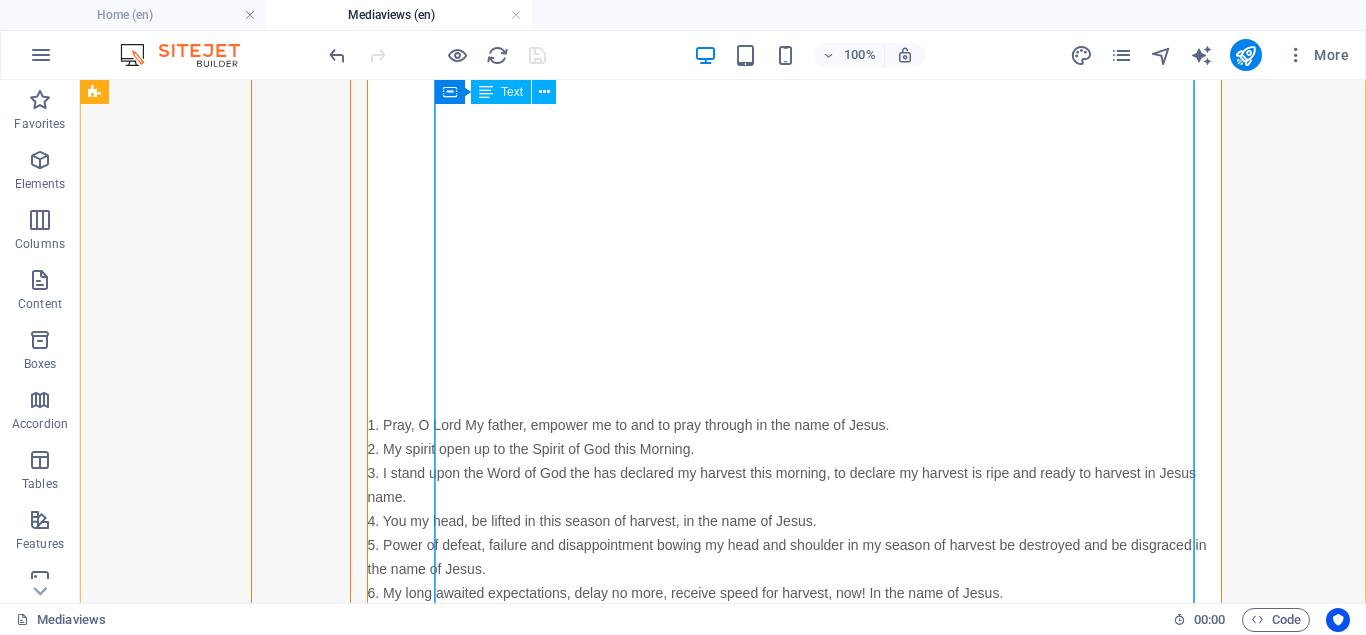 scroll, scrollTop: 892, scrollLeft: 0, axis: vertical 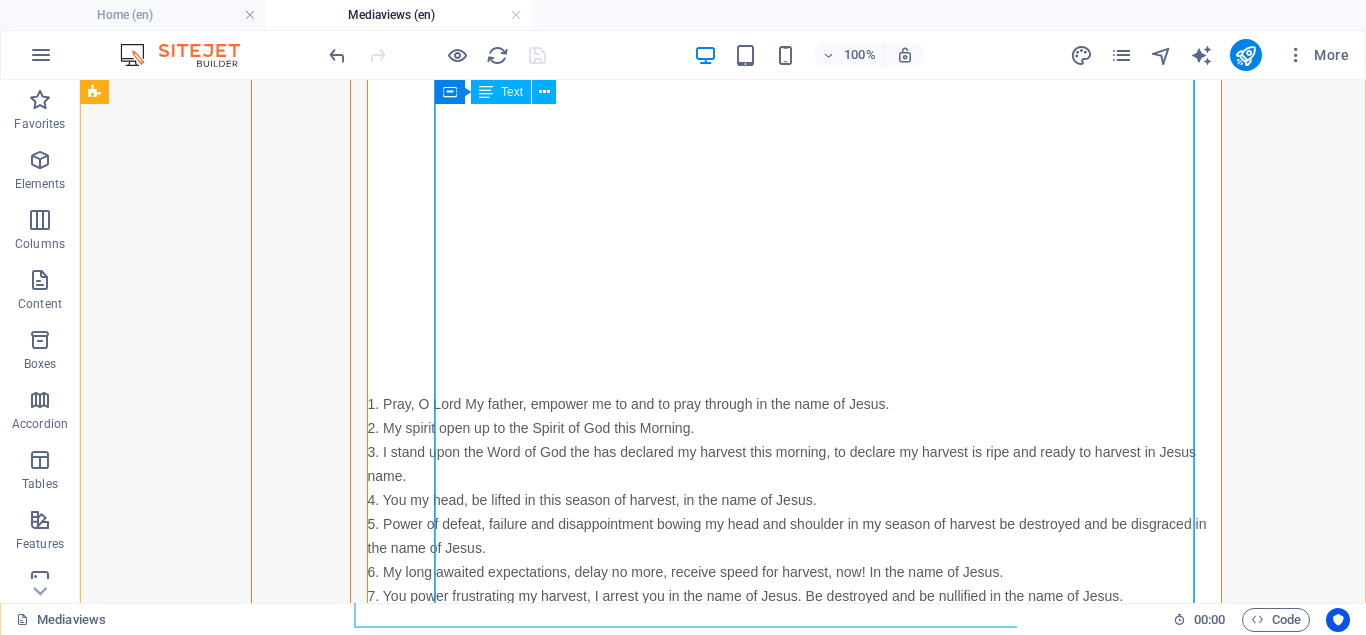 click on "PRAYER FOCUS DAY 1
MORNING SESSION
1. Pray, O Lord My father, empower me to and to pray through in the name of Jesus.
2. My spirit open up to the Spirit of God this Morning.
3. I stand upon the Word of God the has declared my harvest this morning, to declare my harvest is ripe and ready to harvest in Jesus name.
4. You my head, be lifted in this season of harvest, in the name of Jesus.
5. Power of defeat, failure and disappointment bowing my head and shoulder in my season of harvest be destroyed and be disgraced in the name of Jesus.
6. My long awaited expectations, delay no more, receive speed for harvest, now! In the name of Jesus.
7. You power frustrating my harvest, I arrest you in the name of Jesus. Be destroyed and be nullified in the name of Jesus.
8. Every warfare at the helm of my harvest, scatter and be destroyed in the name of Jesus.
9. You spoiler of my harvest, you shall not succeed over me, scatter and destroy! In the name of Jesus." at bounding box center [794, 274] 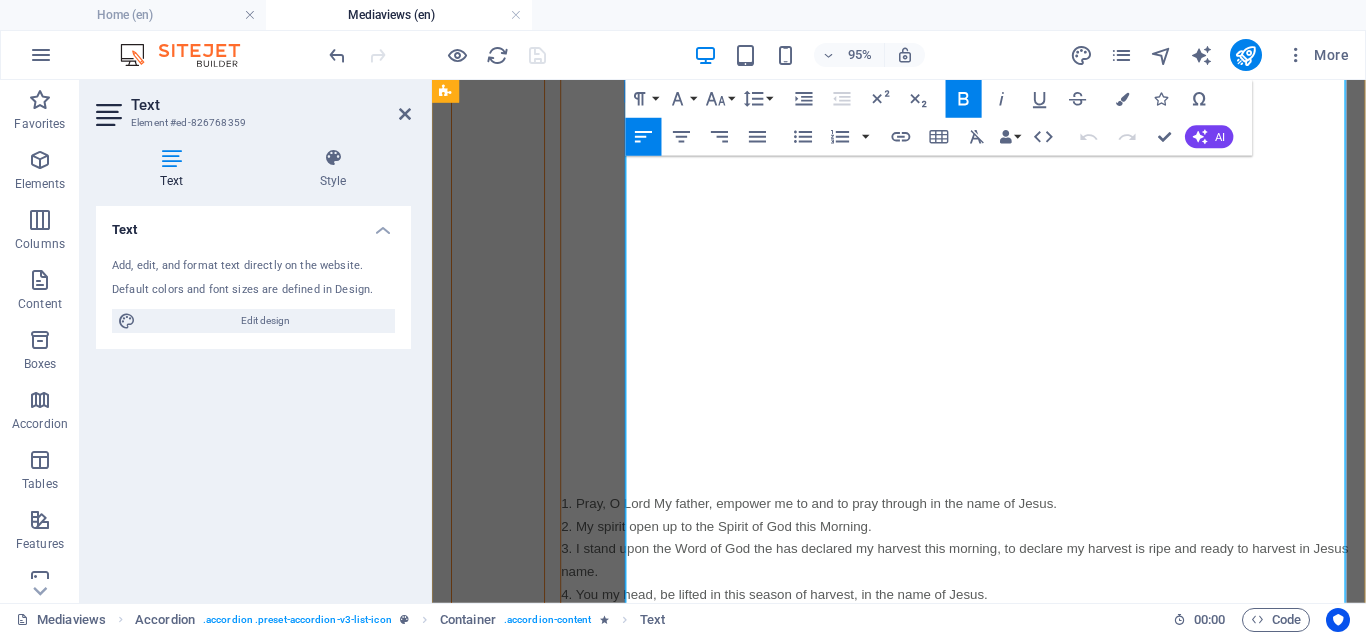 scroll, scrollTop: 852, scrollLeft: 0, axis: vertical 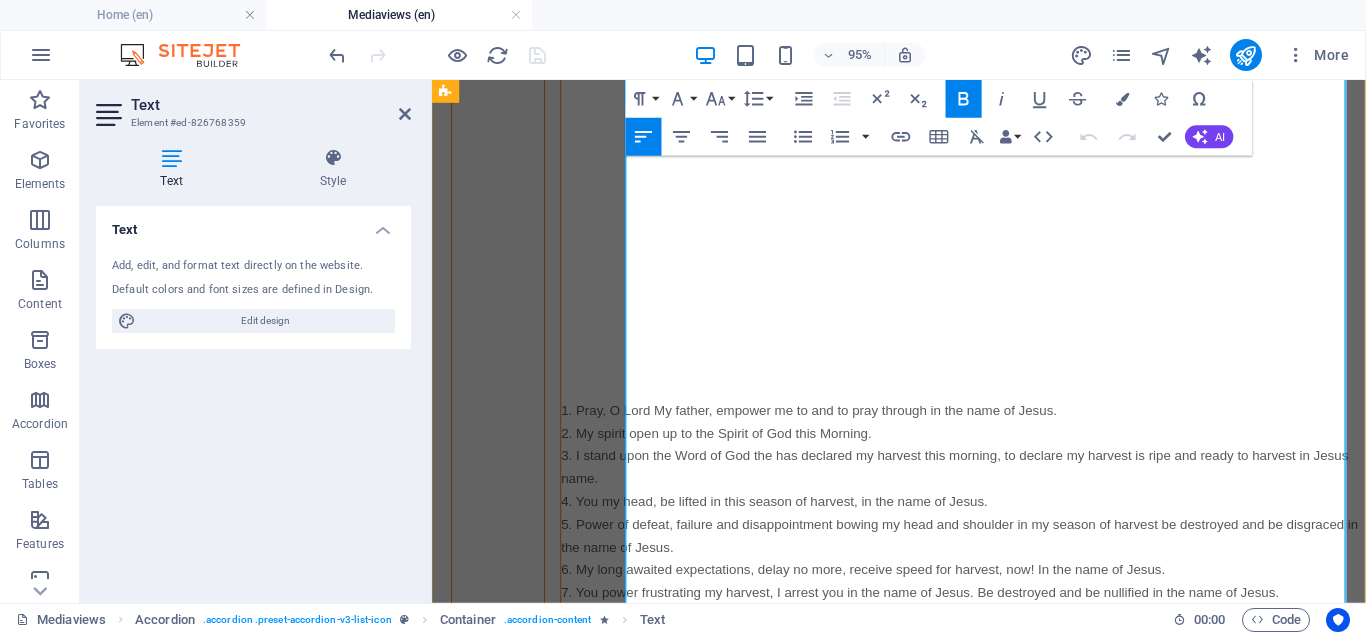 click on "1. Pray, O Lord My father, empower me to and to pray through in the name of Jesus." at bounding box center (994, 416) 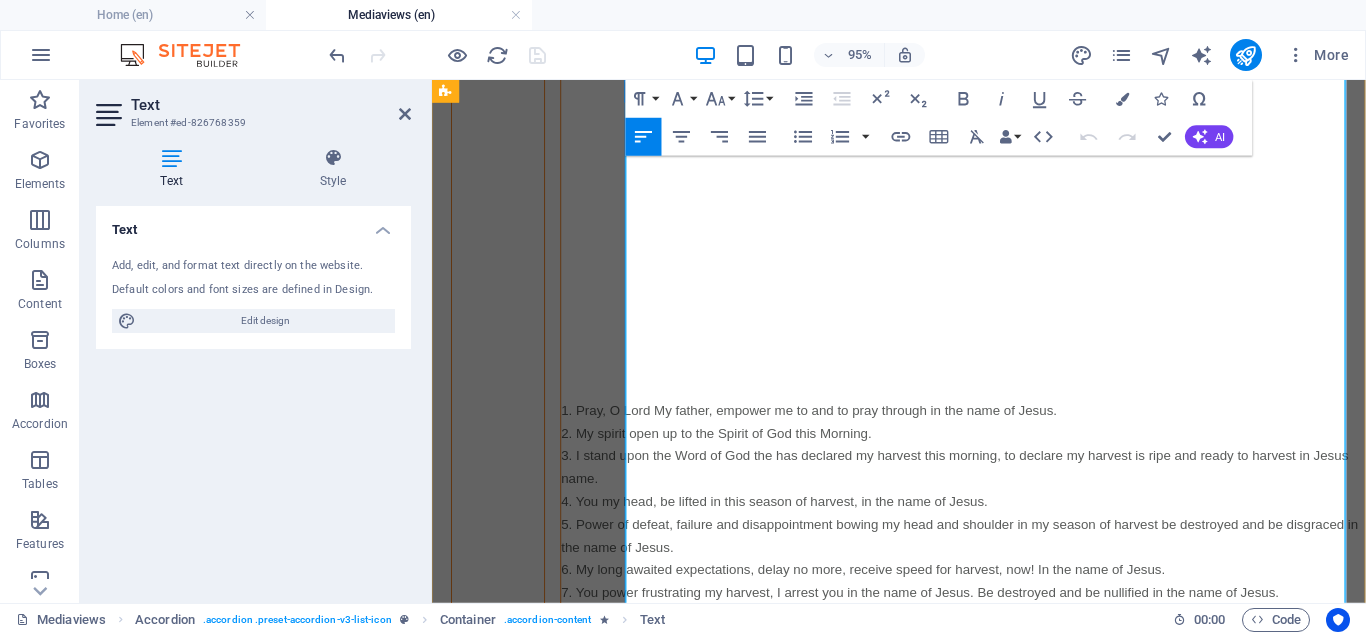 click on "1. Pray, O Lord My father, empower me to and to pray through in the name of Jesus." at bounding box center (829, 428) 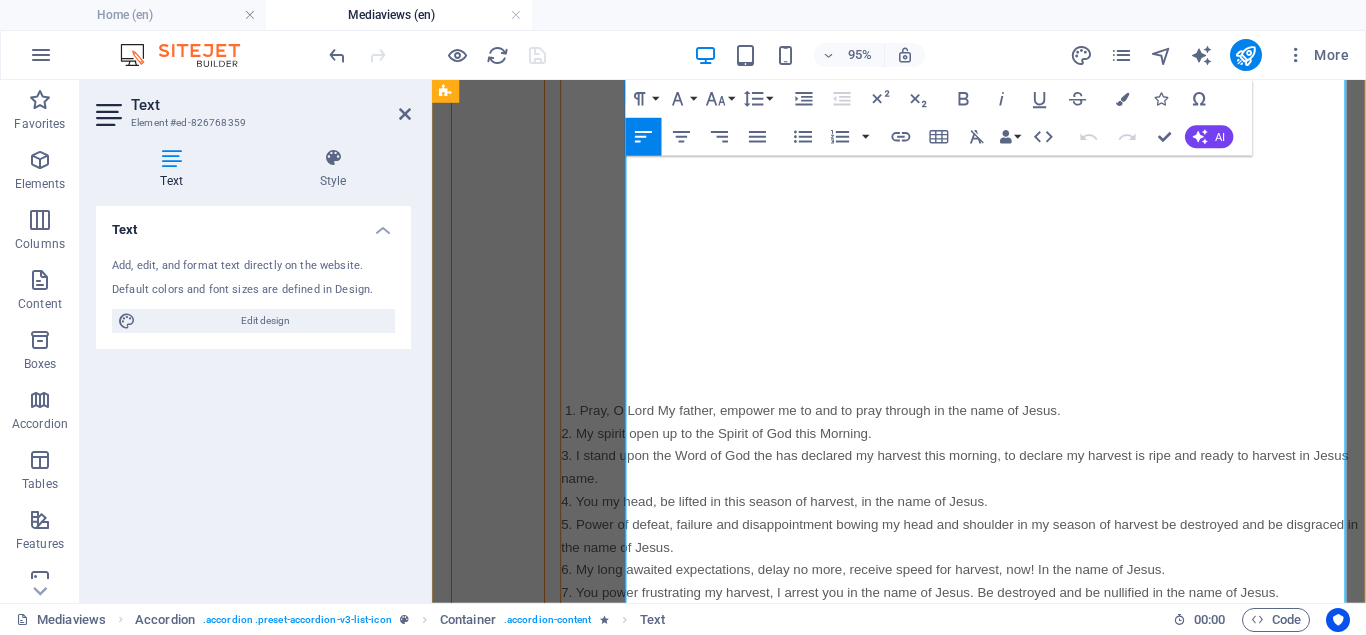type 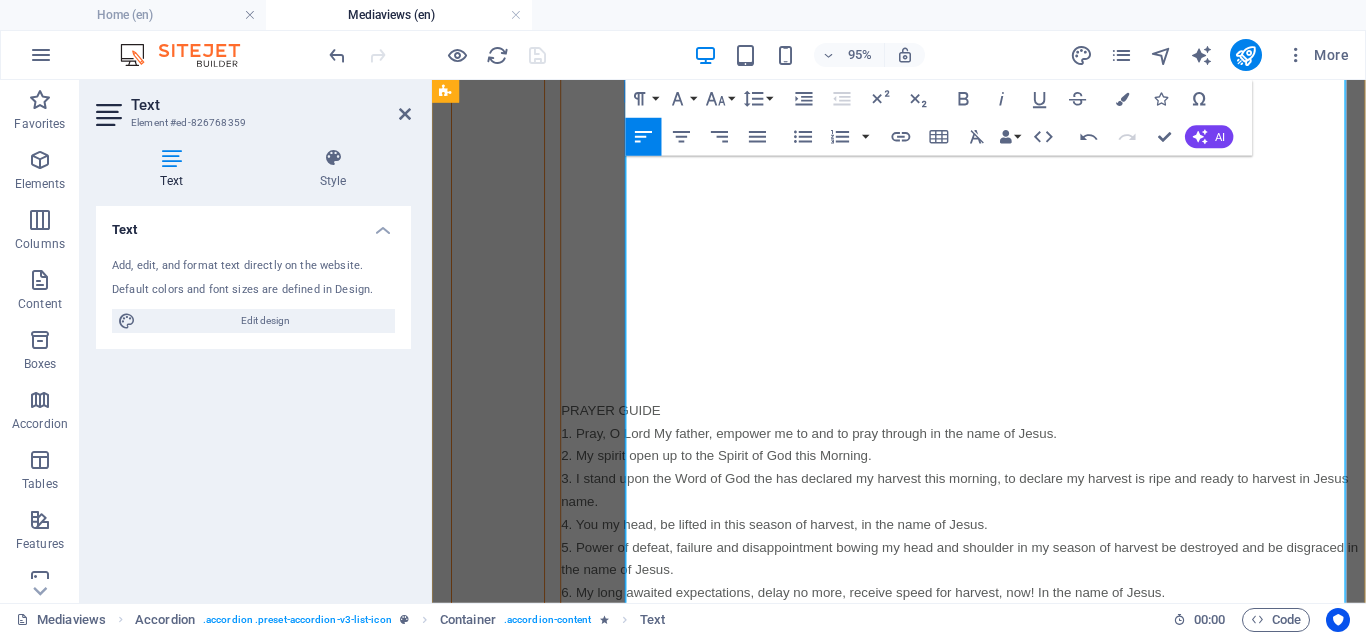 scroll, scrollTop: 851, scrollLeft: 0, axis: vertical 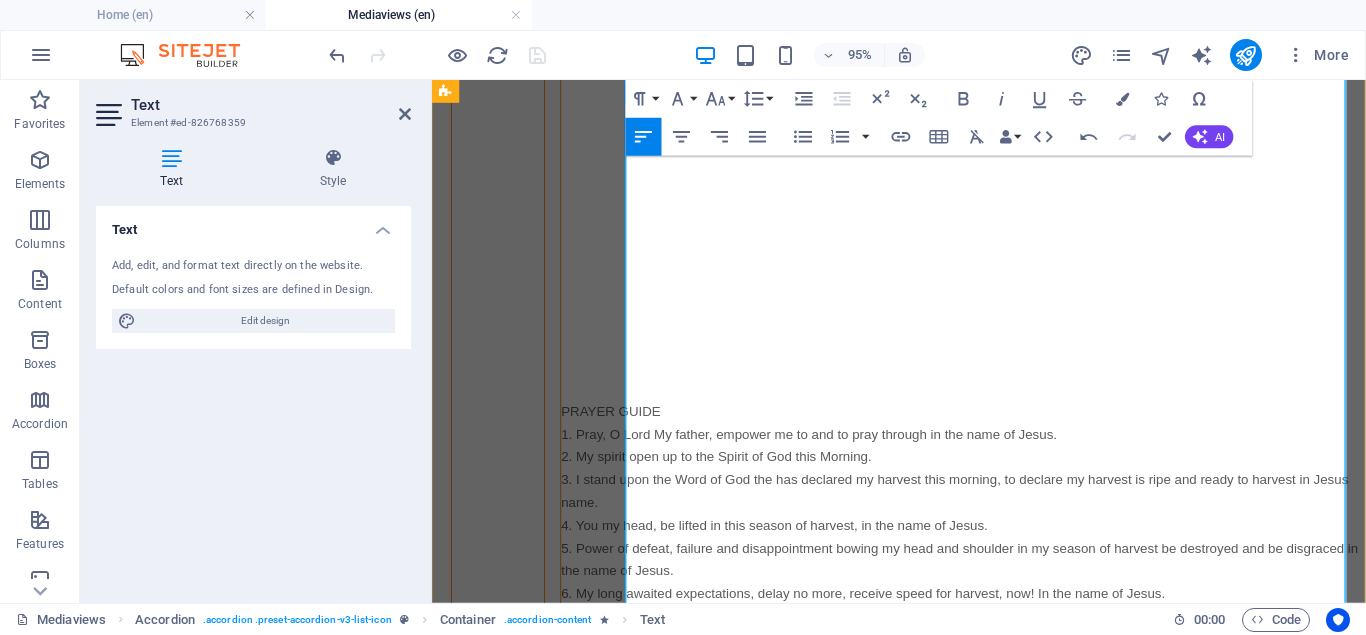 drag, startPoint x: 748, startPoint y: 427, endPoint x: 633, endPoint y: 424, distance: 115.03912 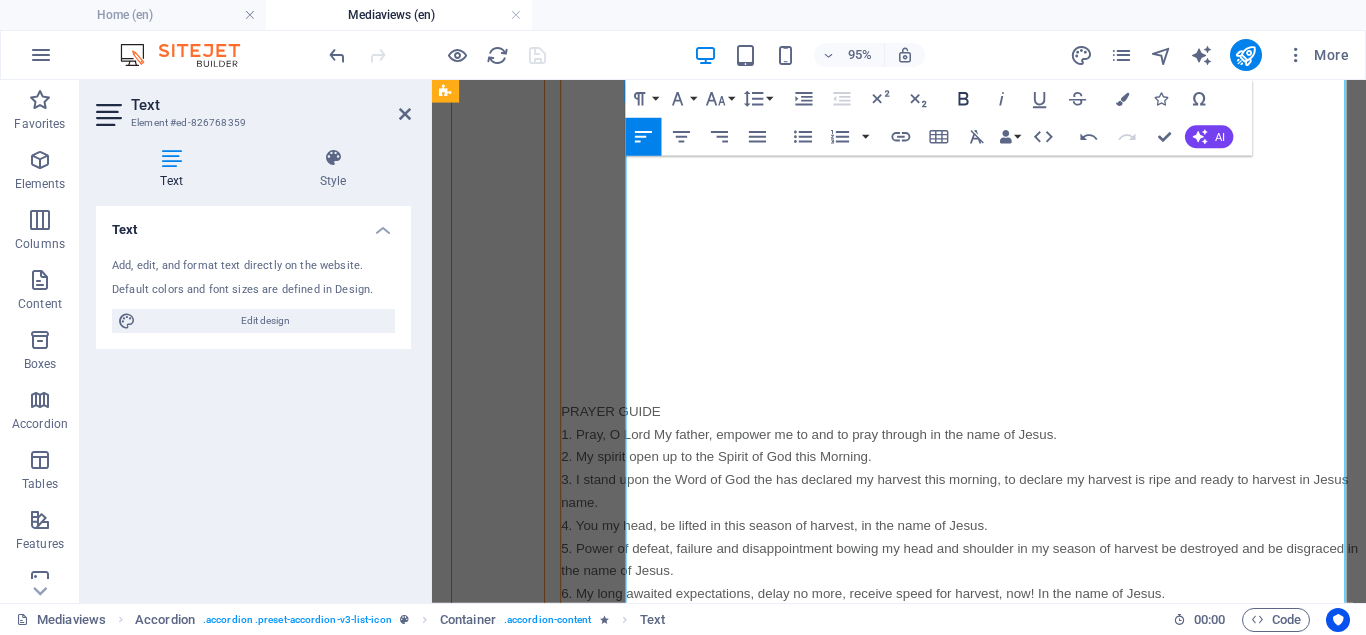 click 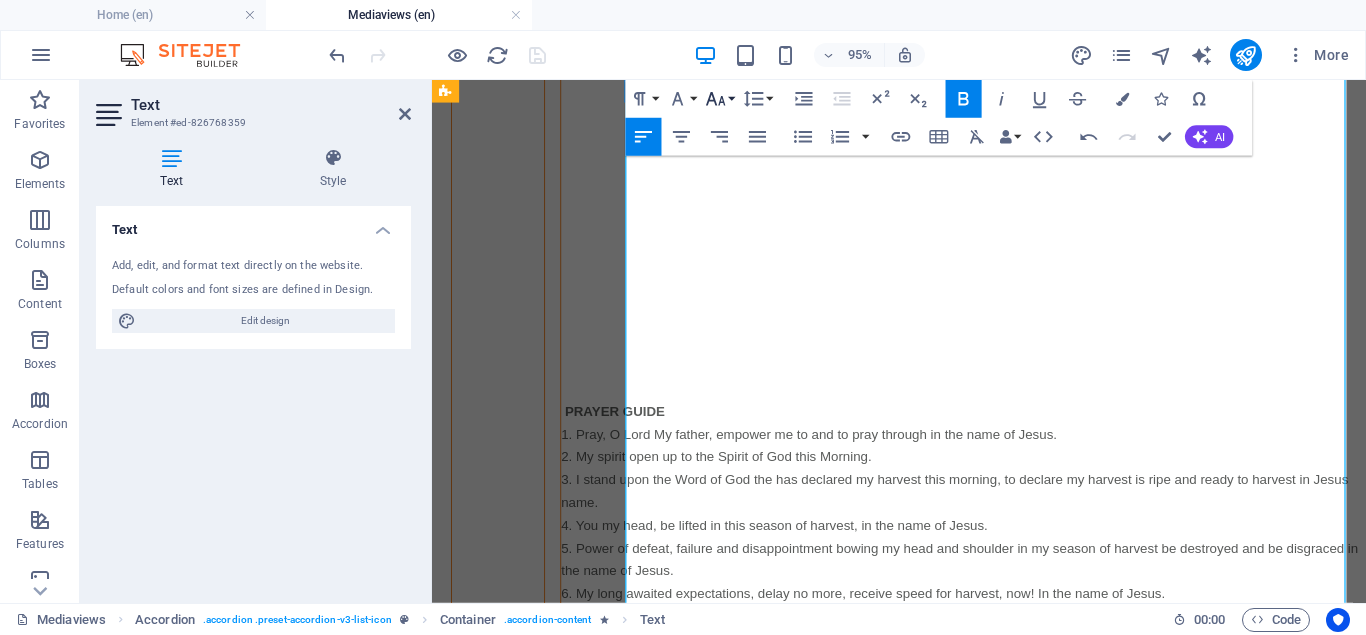 click 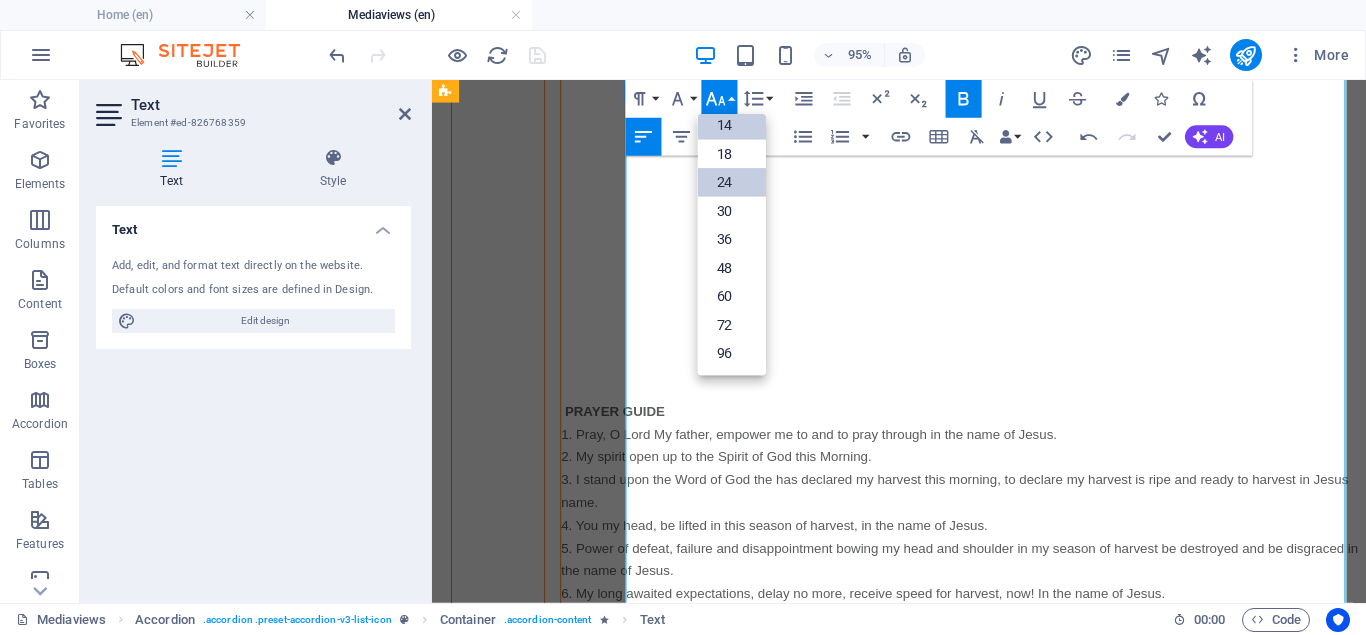 scroll, scrollTop: 161, scrollLeft: 0, axis: vertical 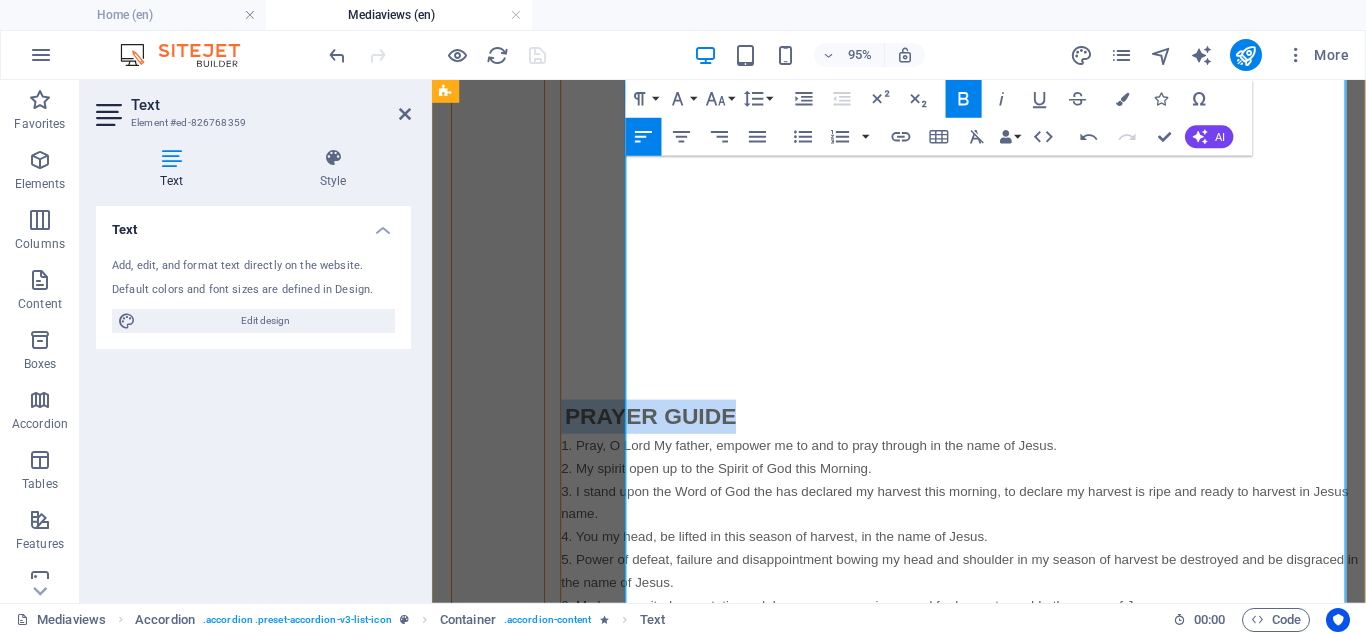 click on "PRAYER GUIDE" at bounding box center [994, 423] 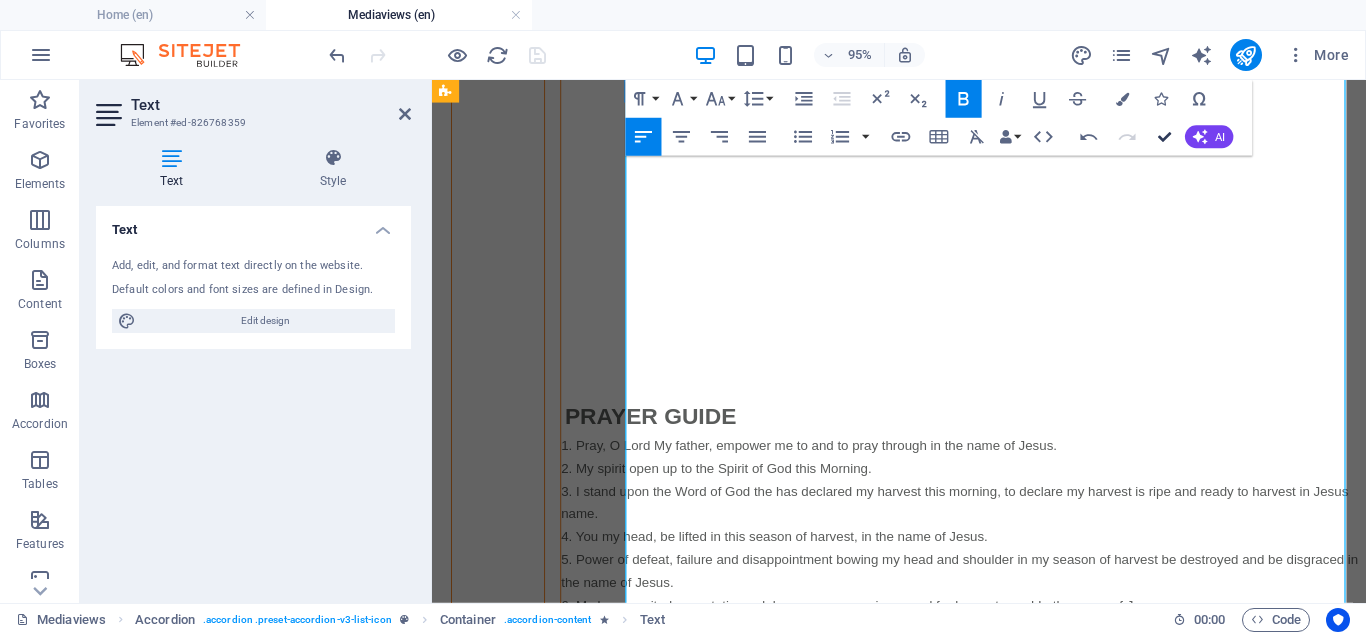 drag, startPoint x: 1160, startPoint y: 134, endPoint x: 667, endPoint y: 50, distance: 500.10498 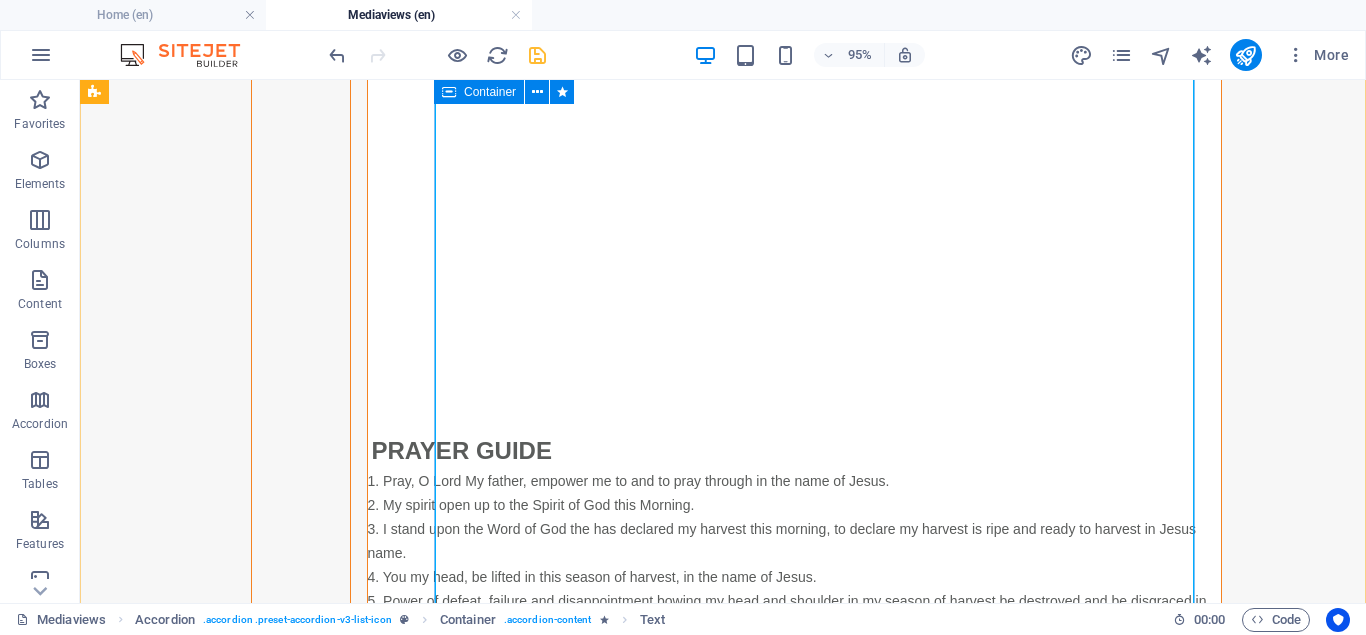 scroll, scrollTop: 827, scrollLeft: 0, axis: vertical 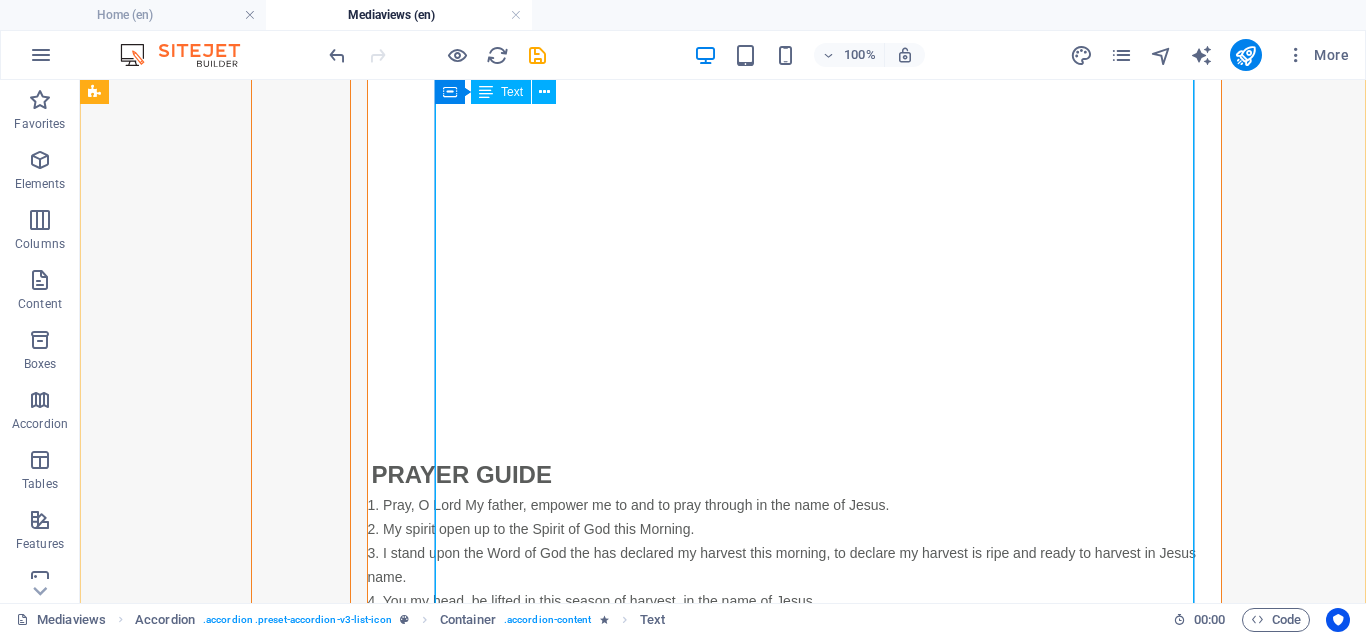 click on "PRAYER FOCUS DAY 1
MORNING SESSION
PRAYER GUIDE 1. Pray, O Lord My father, empower me to and to pray through in the name of Jesus.
2. My spirit open up to the Spirit of God this Morning.
3. I stand upon the Word of God the has declared my harvest this morning, to declare my harvest is ripe and ready to harvest in Jesus name.
4. You my head, be lifted in this season of harvest, in the name of Jesus.
5. Power of defeat, failure and disappointment bowing my head and shoulder in my season of harvest be destroyed and be disgraced in the name of Jesus.
6. My long awaited expectations, delay no more, receive speed for harvest, now! In the name of Jesus.
7. You power frustrating my harvest, I arrest you in the name of Jesus. Be destroyed and be nullified in the name of Jesus.
8. Every warfare at the helm of my harvest, scatter and be destroyed in the name of Jesus.
9. You spoiler of my harvest, you shall not succeed over me, scatter and destroy! In the name of Jesus." at bounding box center (794, 357) 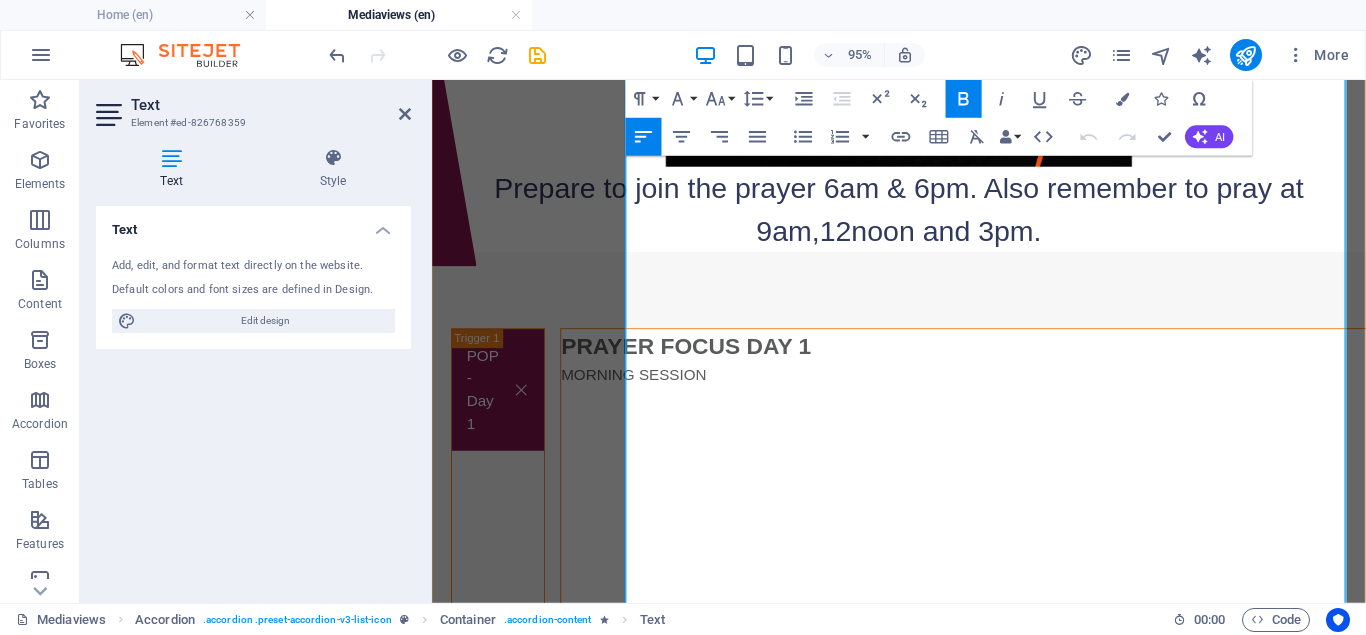 scroll, scrollTop: 851, scrollLeft: 0, axis: vertical 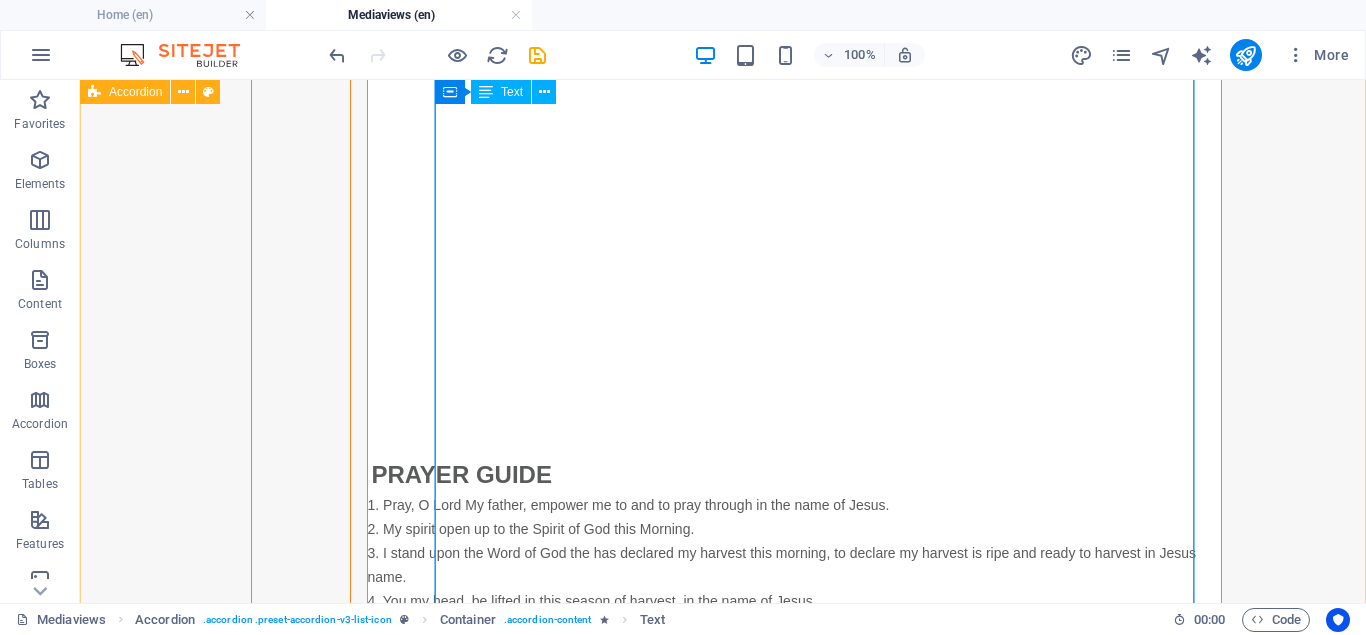 click on "PRAYER FOCUS DAY 1
MORNING SESSION
PRAYER GUIDE 1. Pray, O Lord My father, empower me to and to pray through in the name of Jesus.
2. My spirit open up to the Spirit of God this Morning.
3. I stand upon the Word of God the has declared my harvest this morning, to declare my harvest is ripe and ready to harvest in Jesus name.
4. You my head, be lifted in this season of harvest, in the name of Jesus.
5. Power of defeat, failure and disappointment bowing my head and shoulder in my season of harvest be destroyed and be disgraced in the name of Jesus.
6. My long awaited expectations, delay no more, receive speed for harvest, now! In the name of Jesus.
7. You power frustrating my harvest, I arrest you in the name of Jesus. Be destroyed and be nullified in the name of Jesus.
8. Every warfare at the helm of my harvest, scatter and be destroyed in the name of Jesus.
9. You spoiler of my harvest, you shall not succeed over me, scatter and destroy! In the name of Jesus." at bounding box center (794, 357) 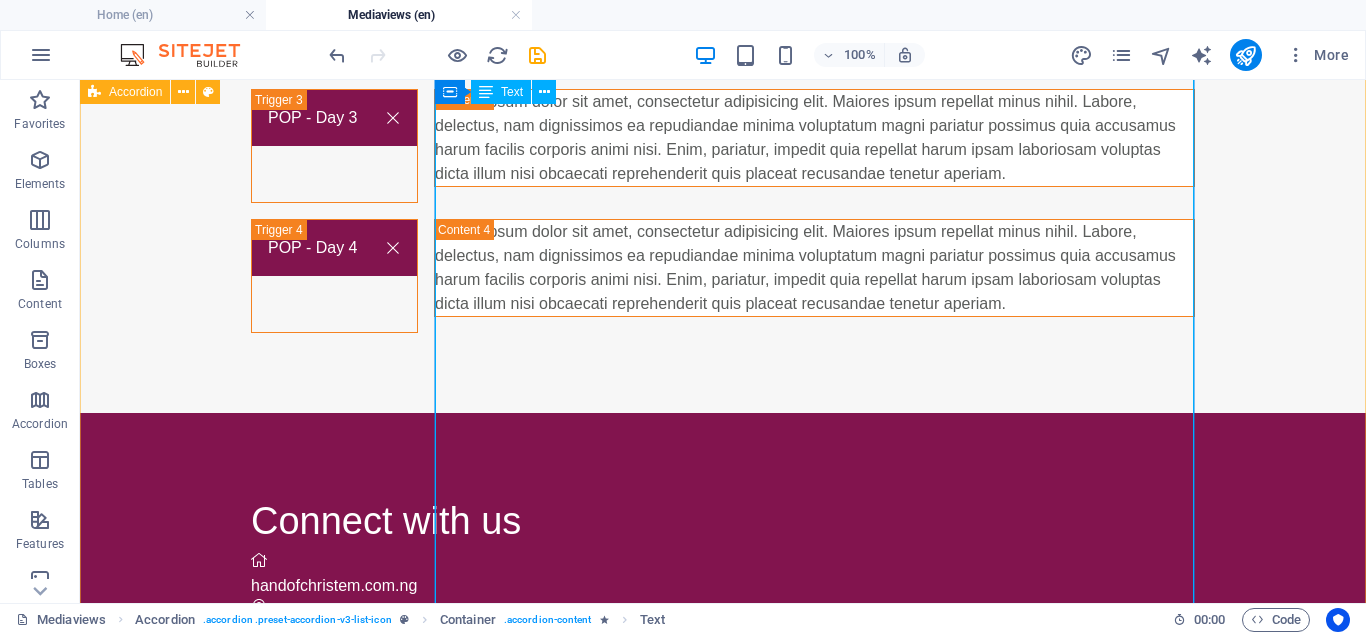 scroll, scrollTop: 341, scrollLeft: 0, axis: vertical 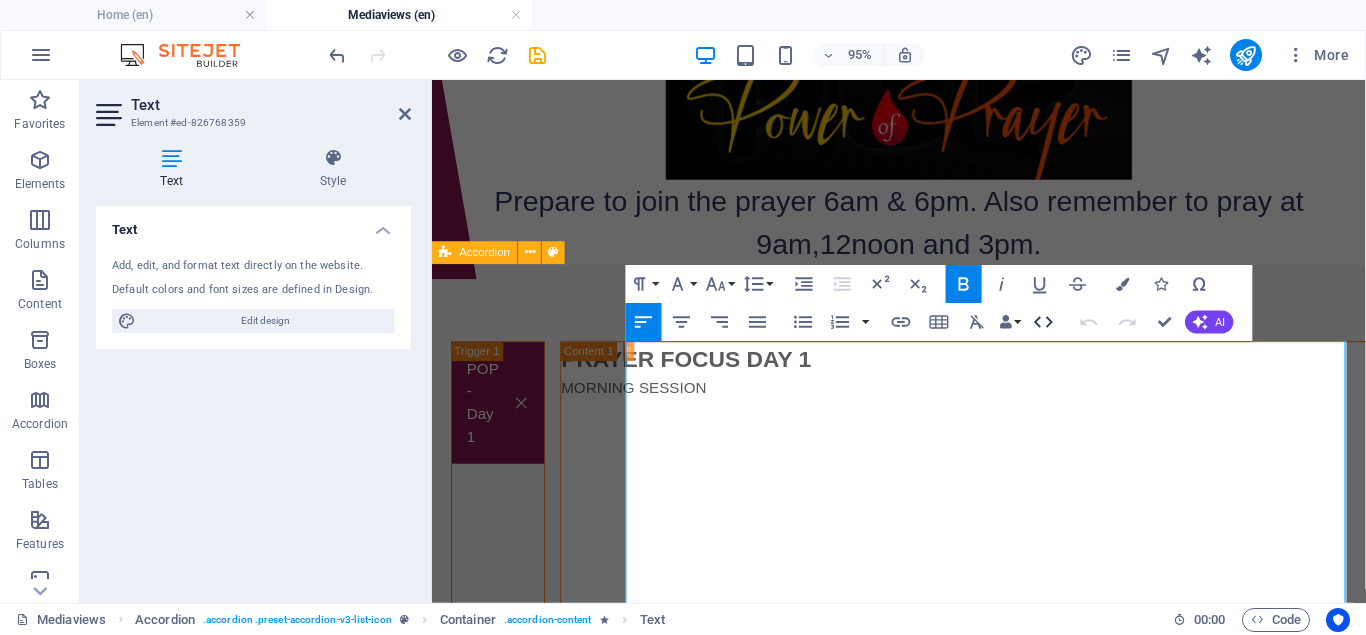 click 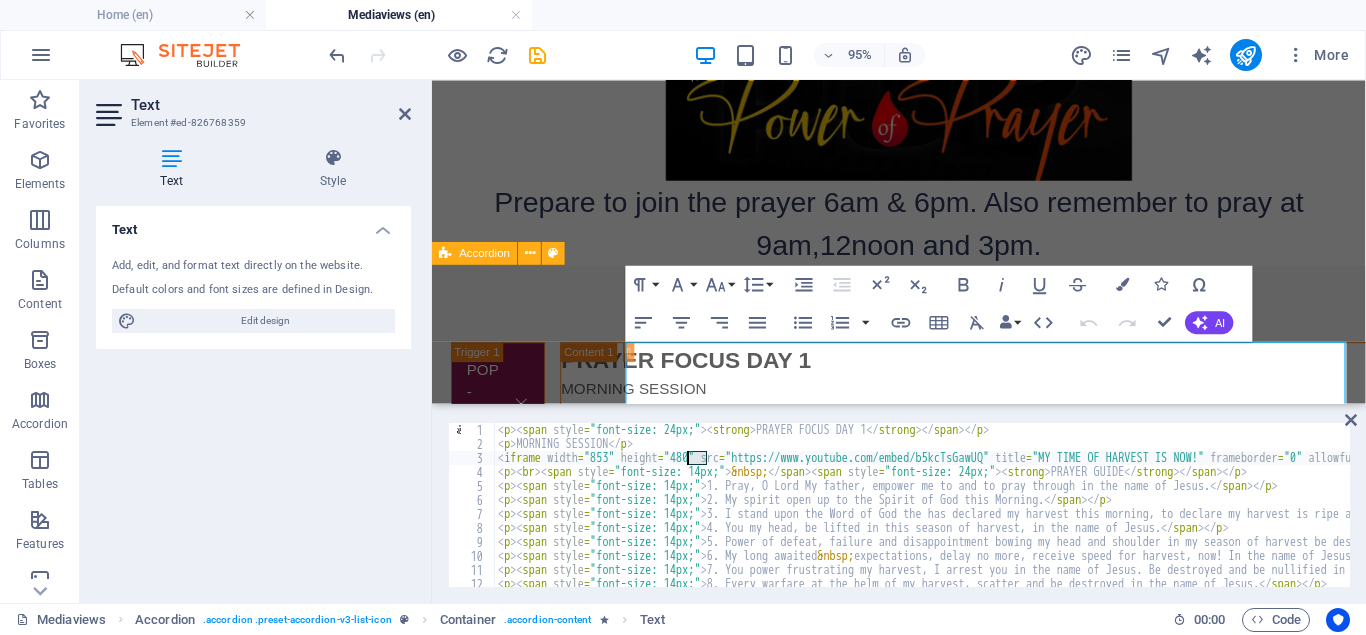 drag, startPoint x: 708, startPoint y: 457, endPoint x: 688, endPoint y: 453, distance: 20.396078 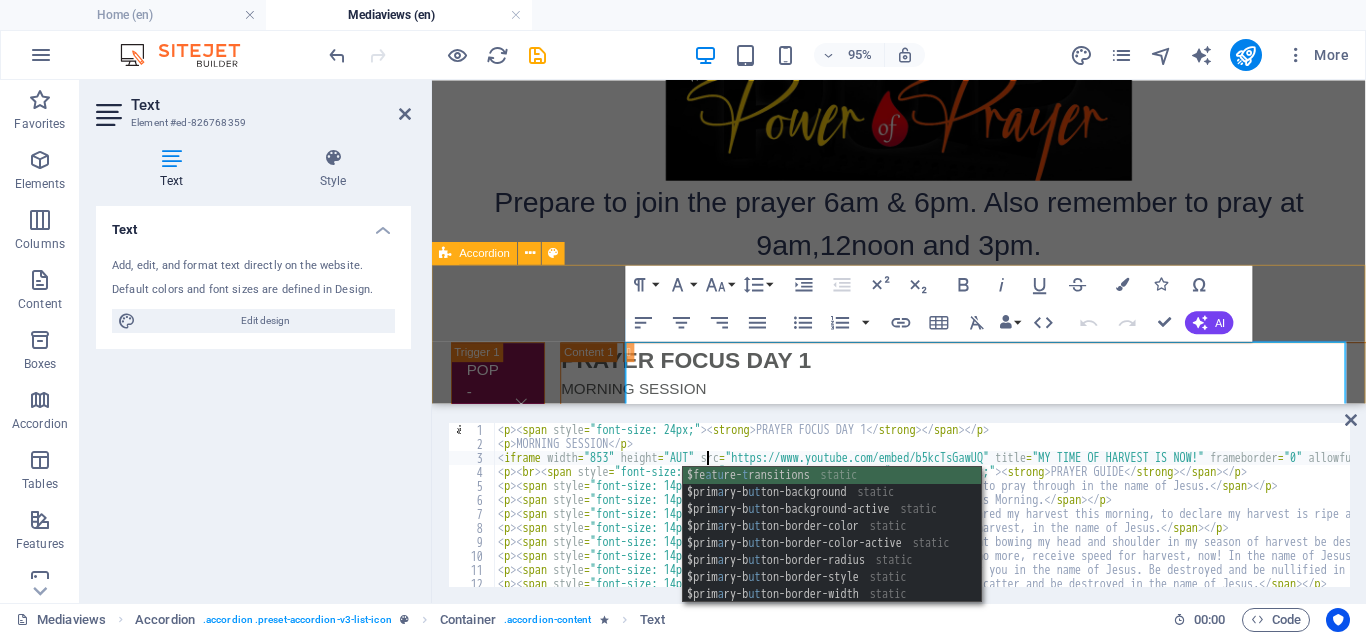 scroll, scrollTop: 0, scrollLeft: 17, axis: horizontal 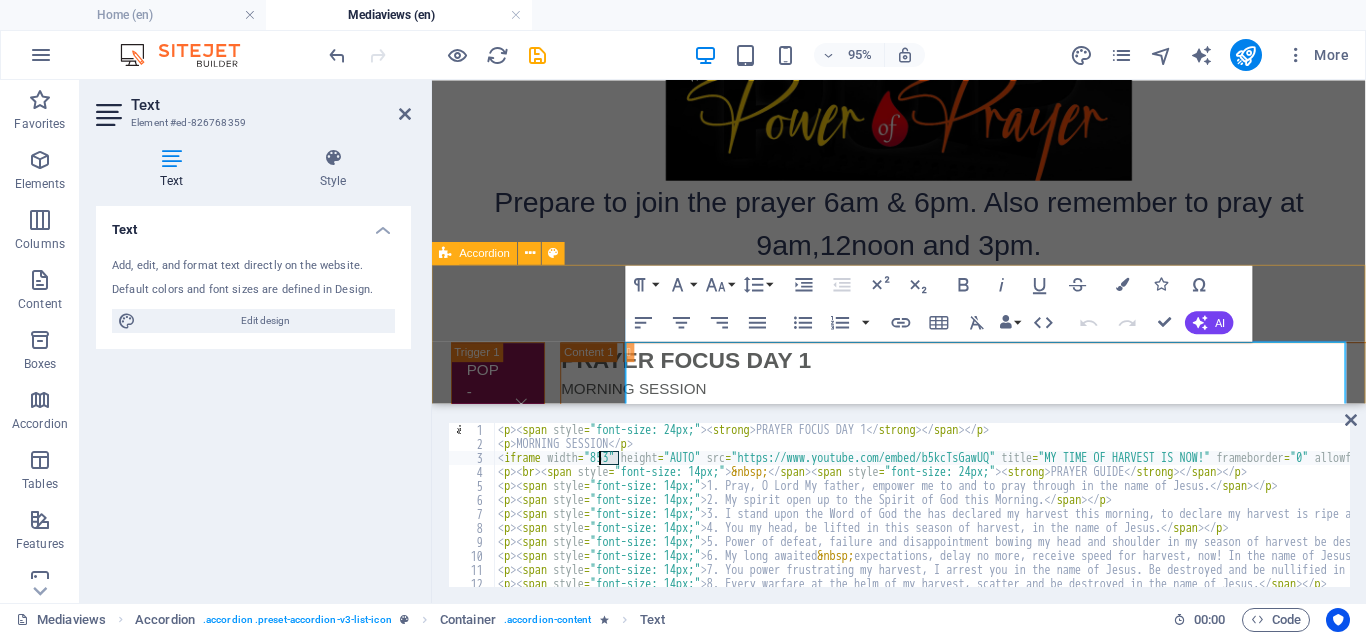 drag, startPoint x: 621, startPoint y: 459, endPoint x: 597, endPoint y: 456, distance: 24.186773 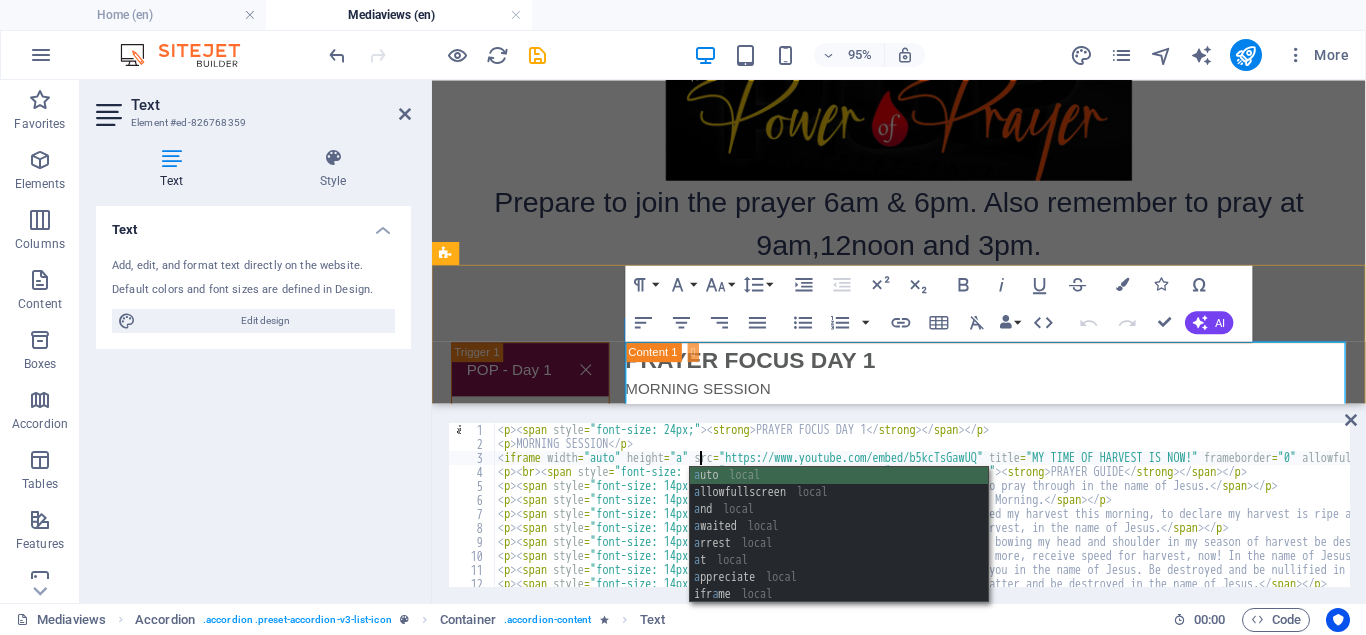 scroll, scrollTop: 0, scrollLeft: 16, axis: horizontal 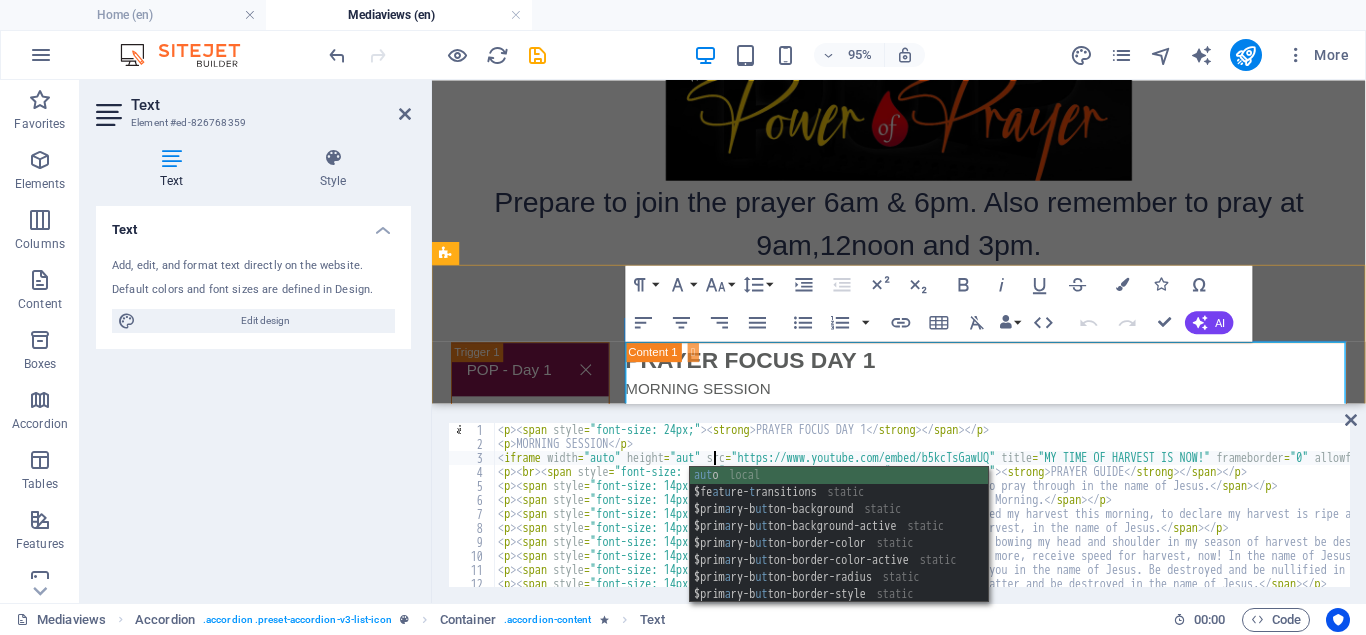 type on "<iframe width="auto" height="auto" src="https://www.youtube.com/embed/b5kcTsGawUQ" title="MY TIME OF HARVEST IS NOW!" frameborder="0" allowfullscreen=""></iframe>" 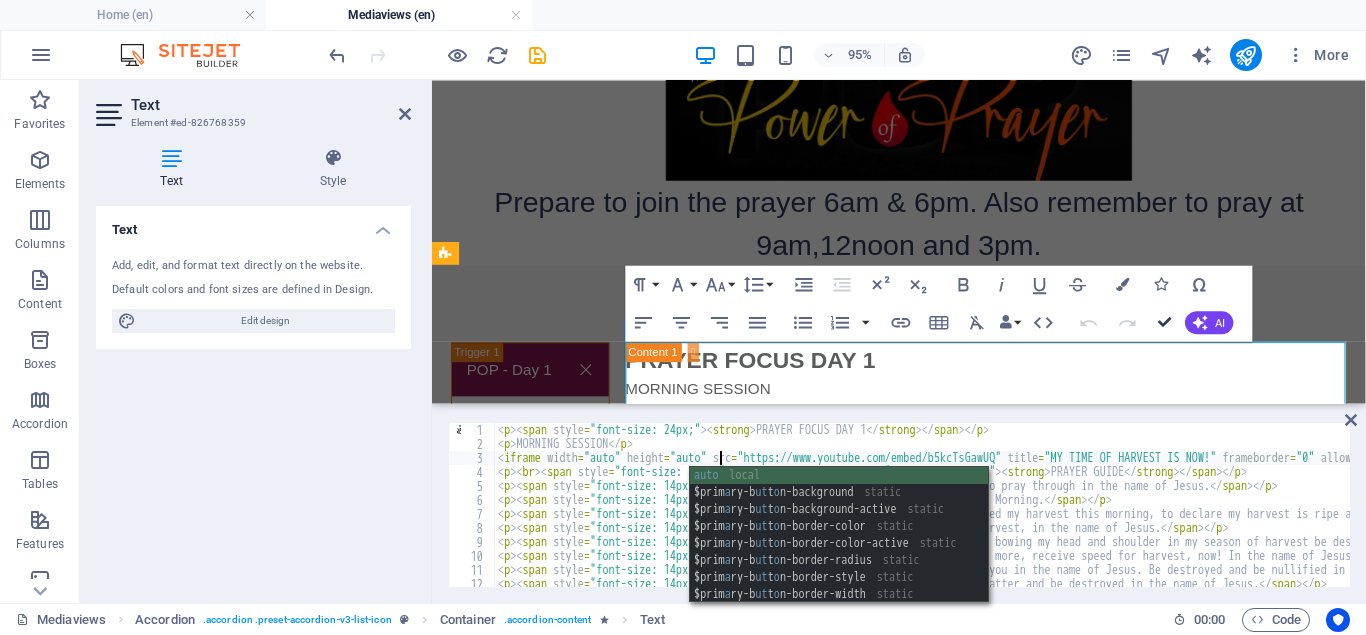 drag, startPoint x: 873, startPoint y: 227, endPoint x: 1160, endPoint y: 322, distance: 302.3144 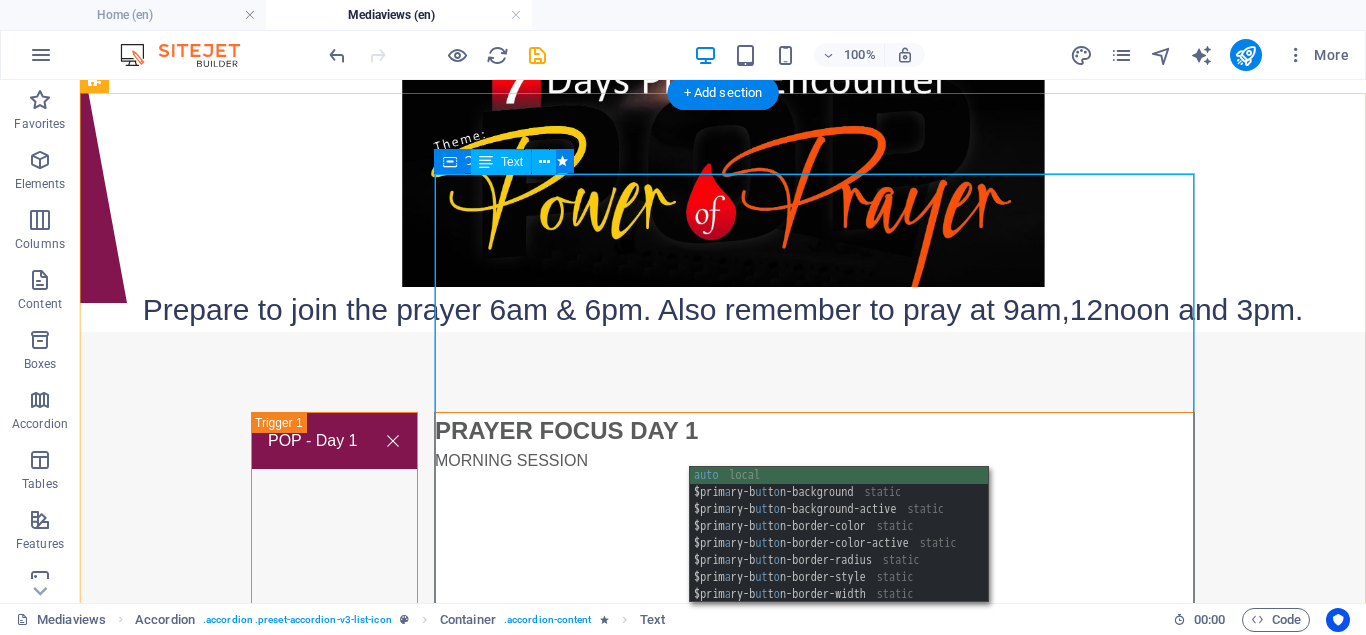 scroll, scrollTop: 504, scrollLeft: 0, axis: vertical 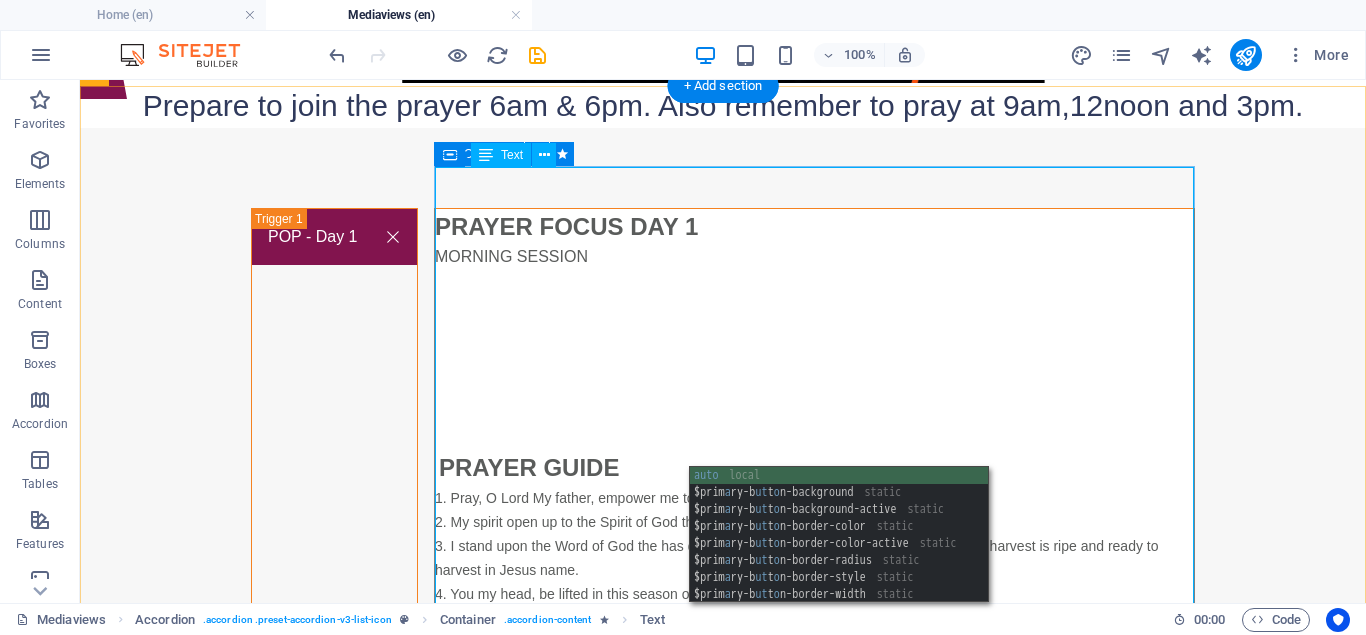 click on "PRAYER FOCUS DAY 1
MORNING SESSION
PRAYER GUIDE
1. Pray, O Lord My father, empower me to and to pray through in the name of Jesus.
2. My spirit open up to the Spirit of God this Morning.
3. I stand upon the Word of God the has declared my harvest this morning, to declare my harvest is ripe and ready to harvest in Jesus name.
4. You my head, be lifted in this season of harvest, in the name of Jesus.
5. Power of defeat, failure and disappointment bowing my head and shoulder in my season of harvest be destroyed and be disgraced in the name of Jesus.
6. My long awaited expectations, delay no more, receive speed for harvest, now! In the name of Jesus.
7. You power frustrating my harvest, I arrest you in the name of Jesus. Be destroyed and be nullified in the name of Jesus.
8. Every warfare at the helm of my harvest, scatter and be destroyed in the name of Jesus.
9. You spoiler of my harvest, you shall not succeed over me, scatter and destroy! In the name of Jesus." at bounding box center (814, 515) 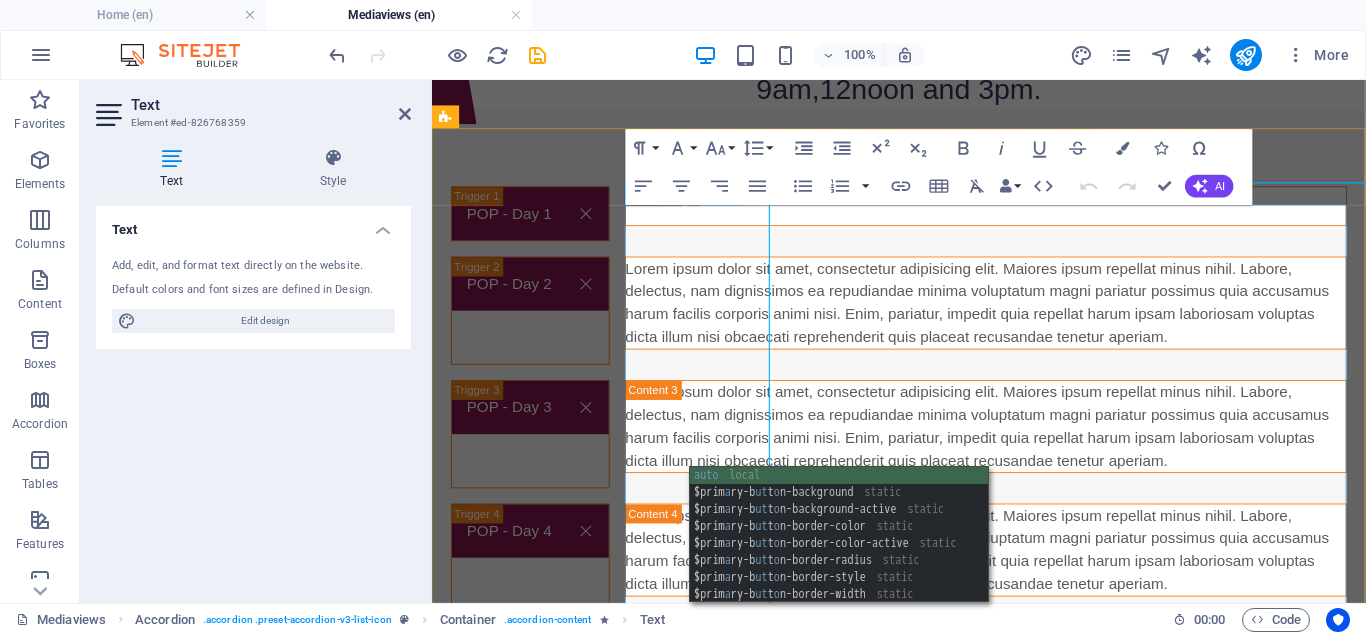 scroll, scrollTop: 484, scrollLeft: 0, axis: vertical 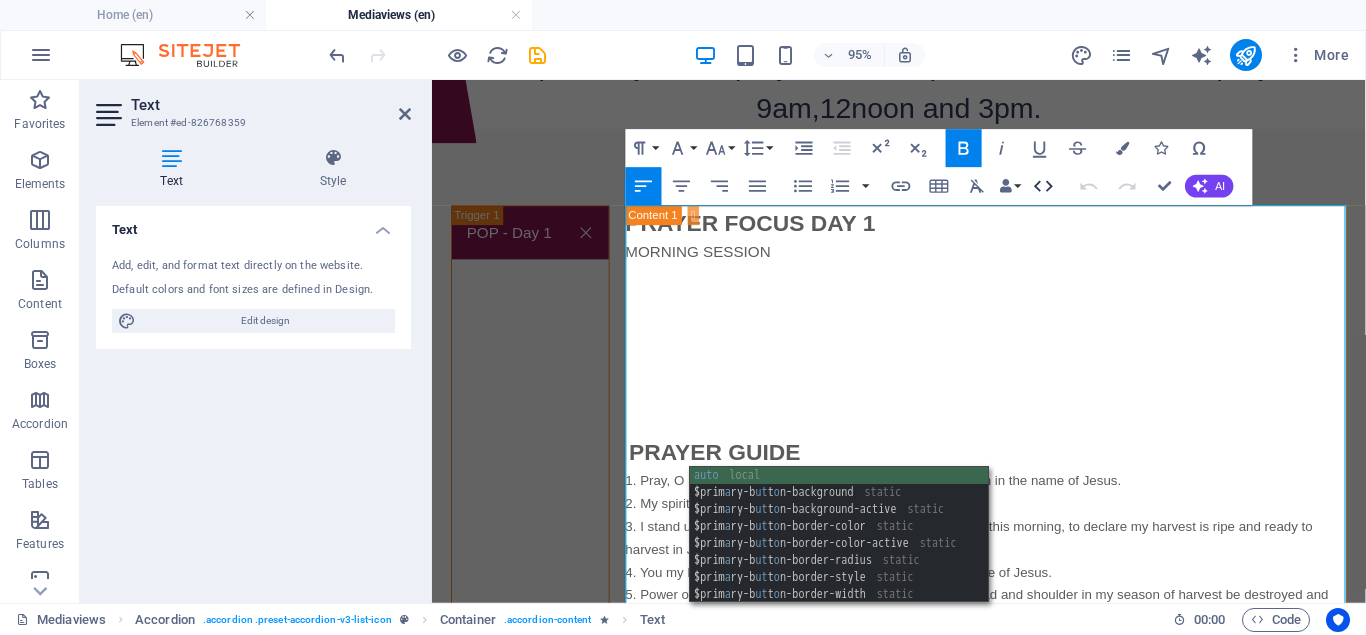 click 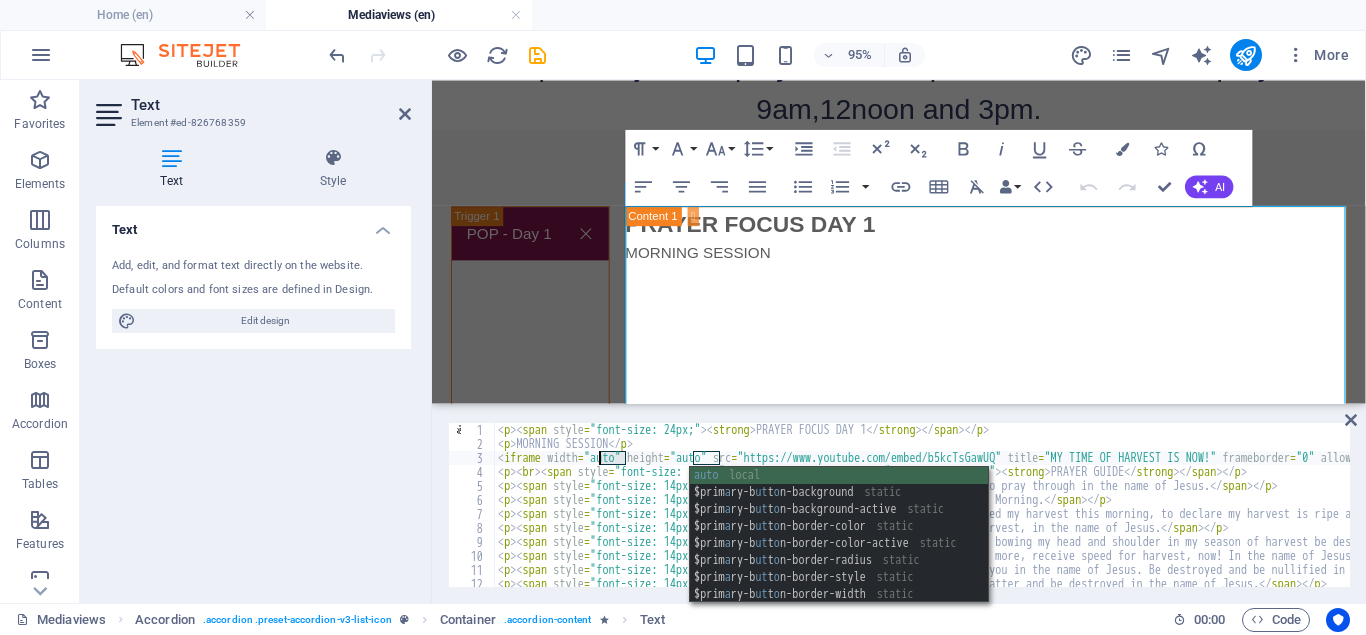 drag, startPoint x: 627, startPoint y: 460, endPoint x: 600, endPoint y: 460, distance: 27 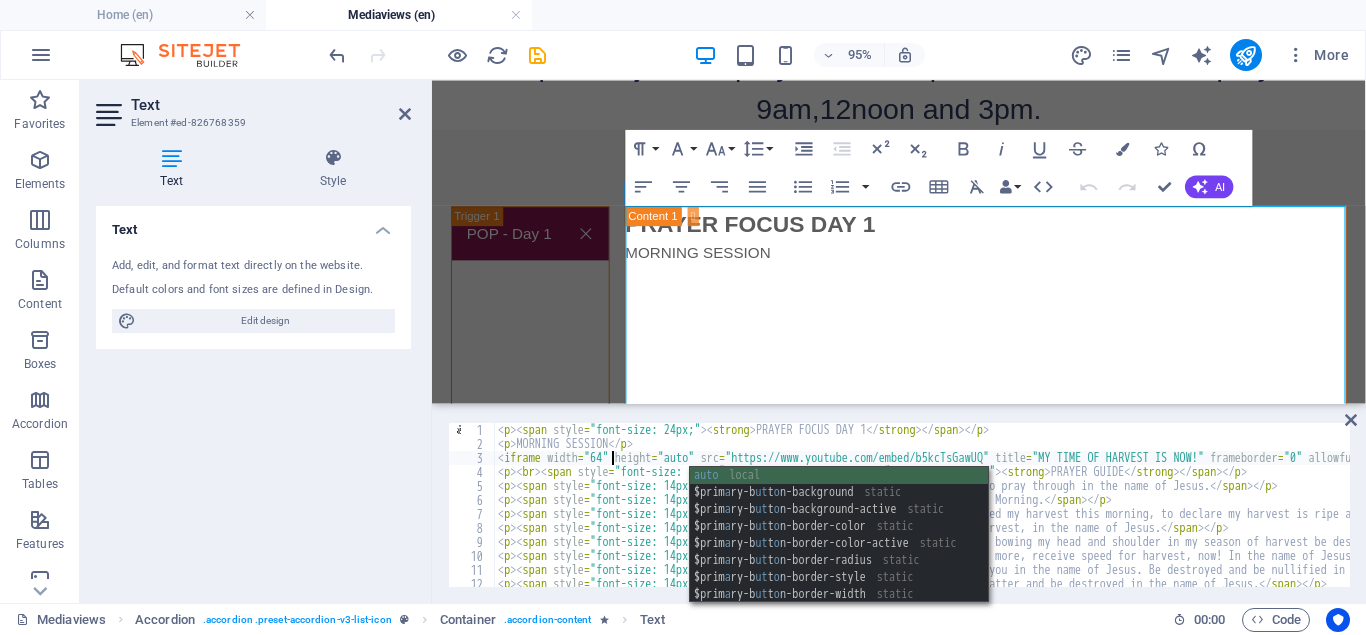 scroll, scrollTop: 0, scrollLeft: 9, axis: horizontal 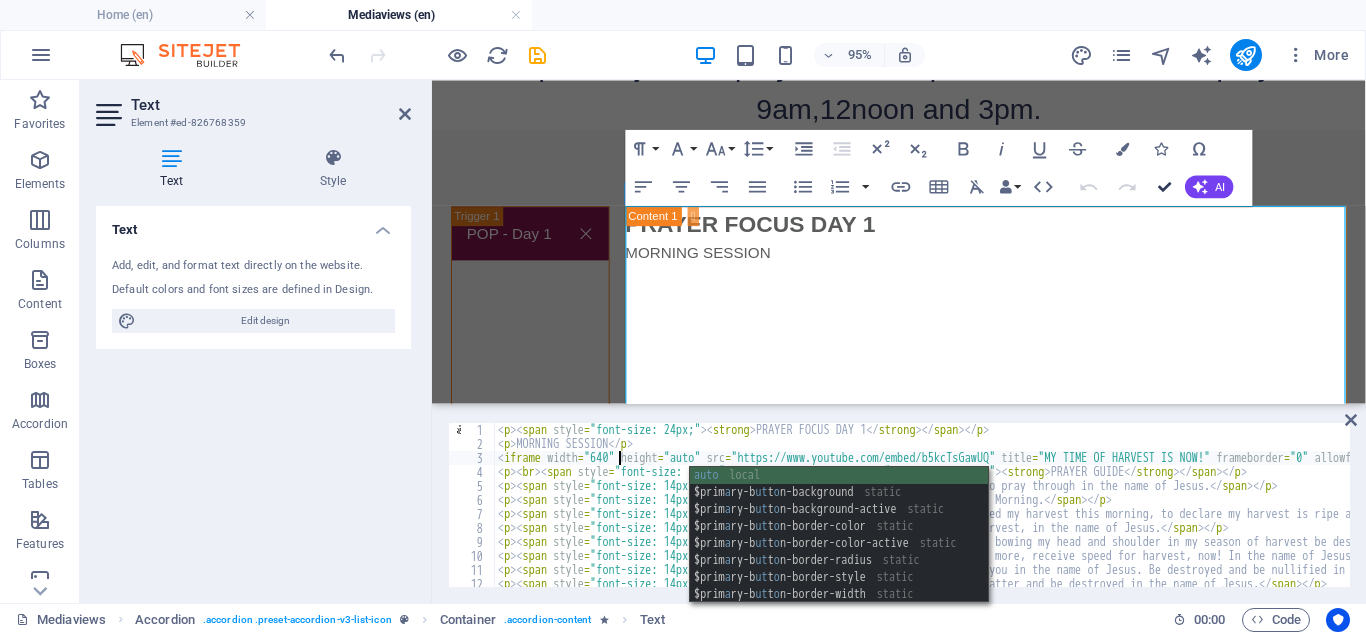 drag, startPoint x: 1163, startPoint y: 178, endPoint x: 1083, endPoint y: 100, distance: 111.73182 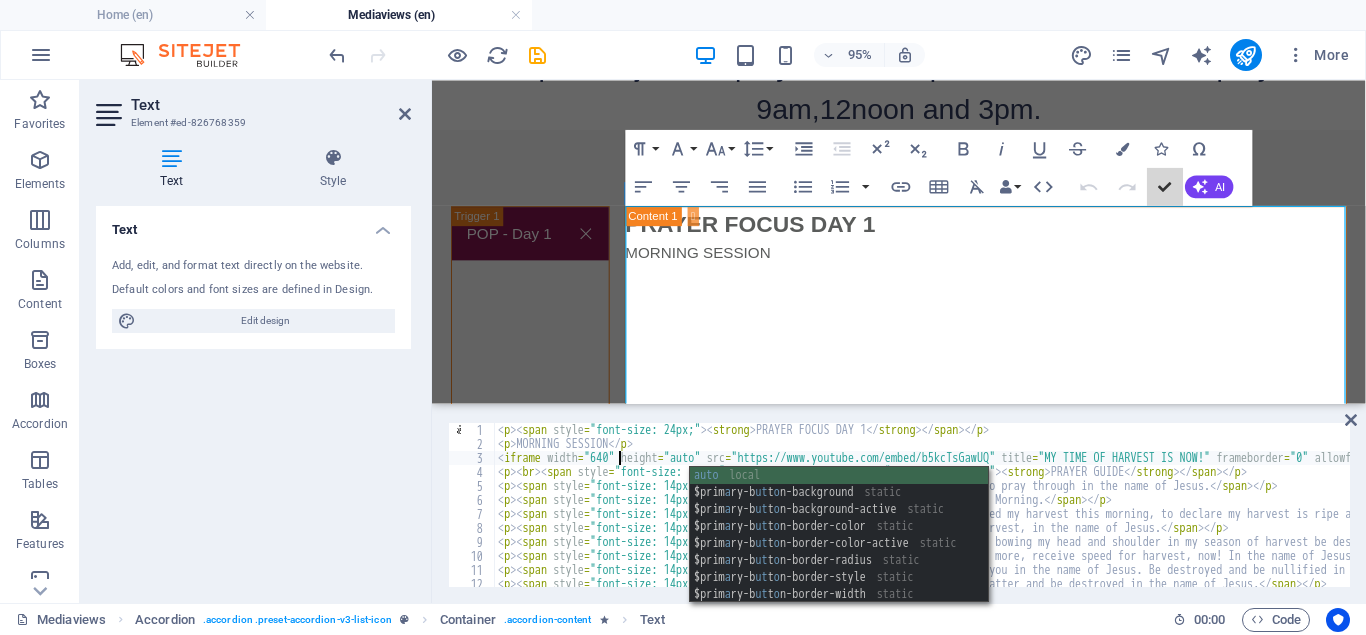 scroll, scrollTop: 443, scrollLeft: 0, axis: vertical 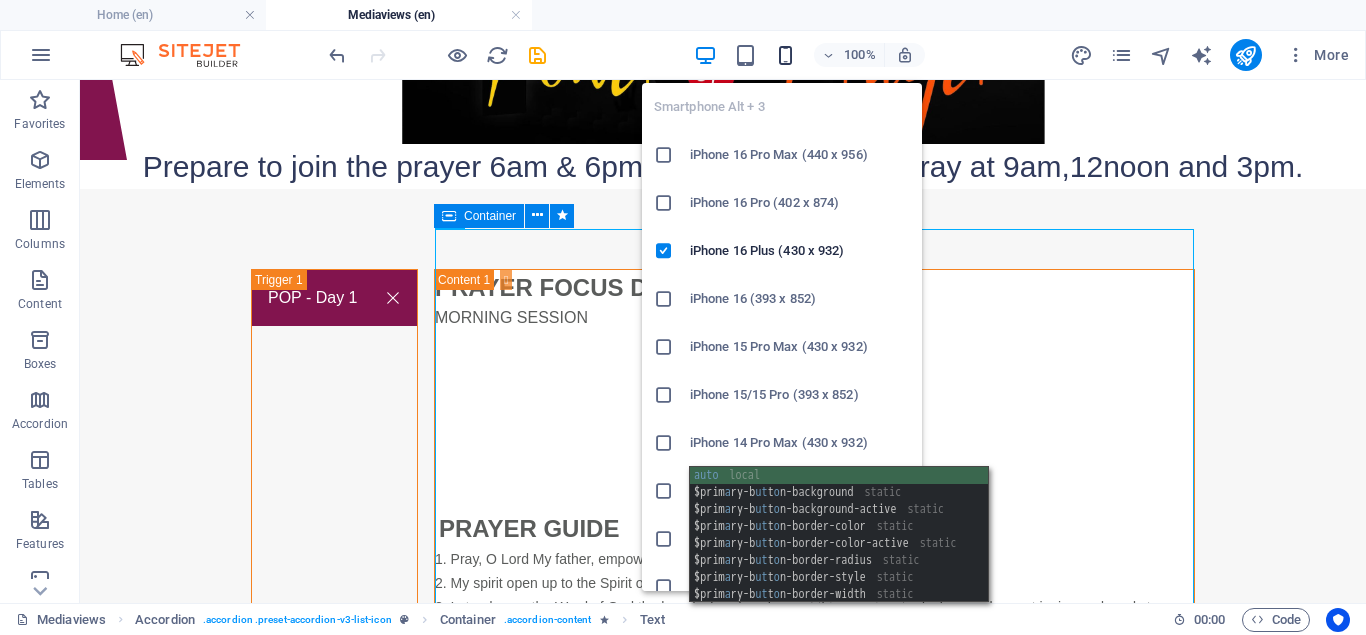 click at bounding box center [785, 55] 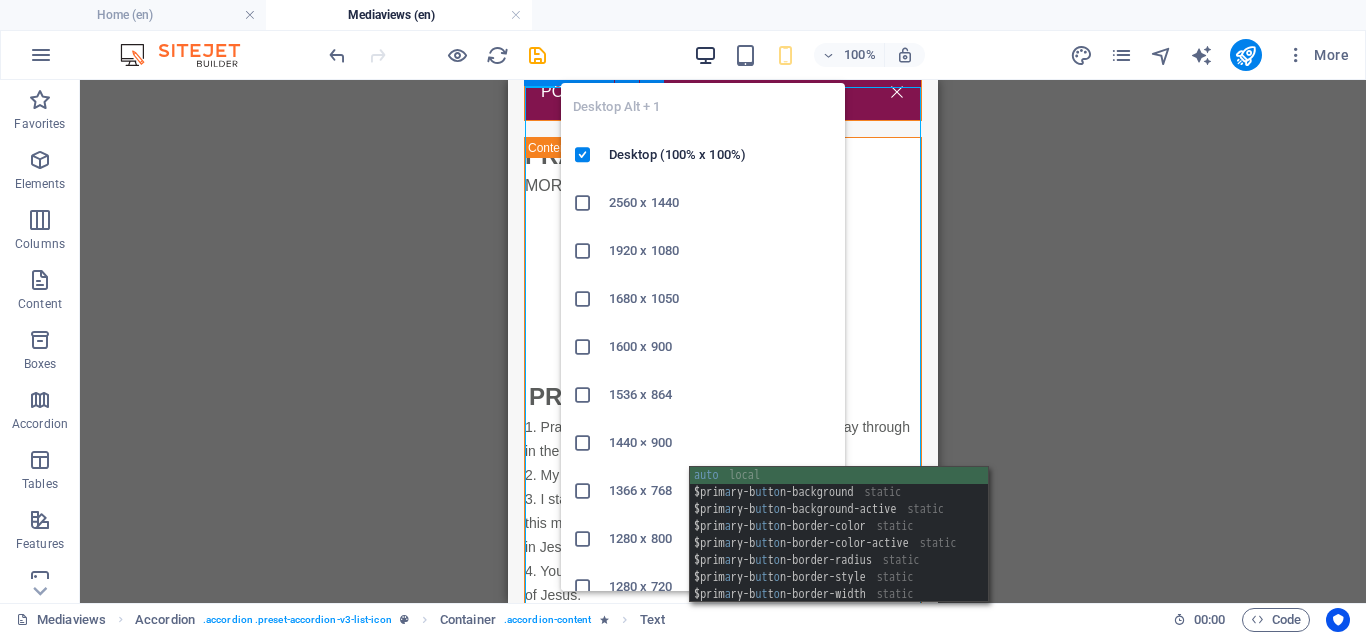 click at bounding box center (705, 55) 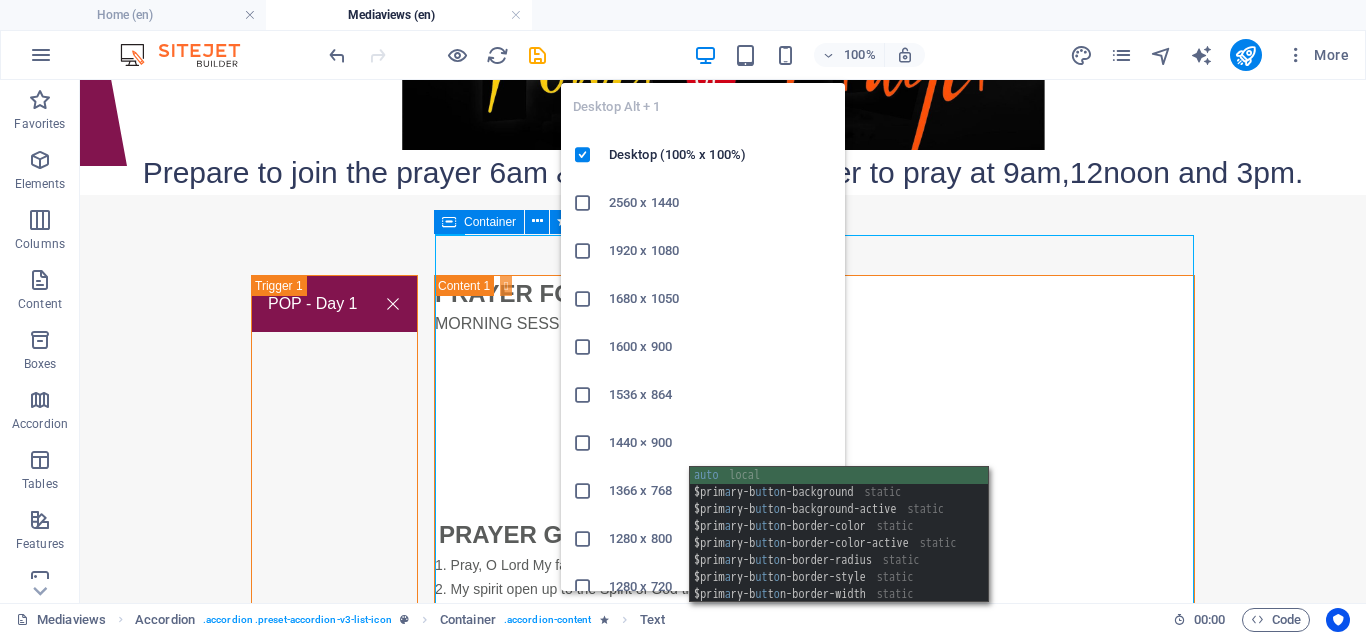 scroll, scrollTop: 433, scrollLeft: 0, axis: vertical 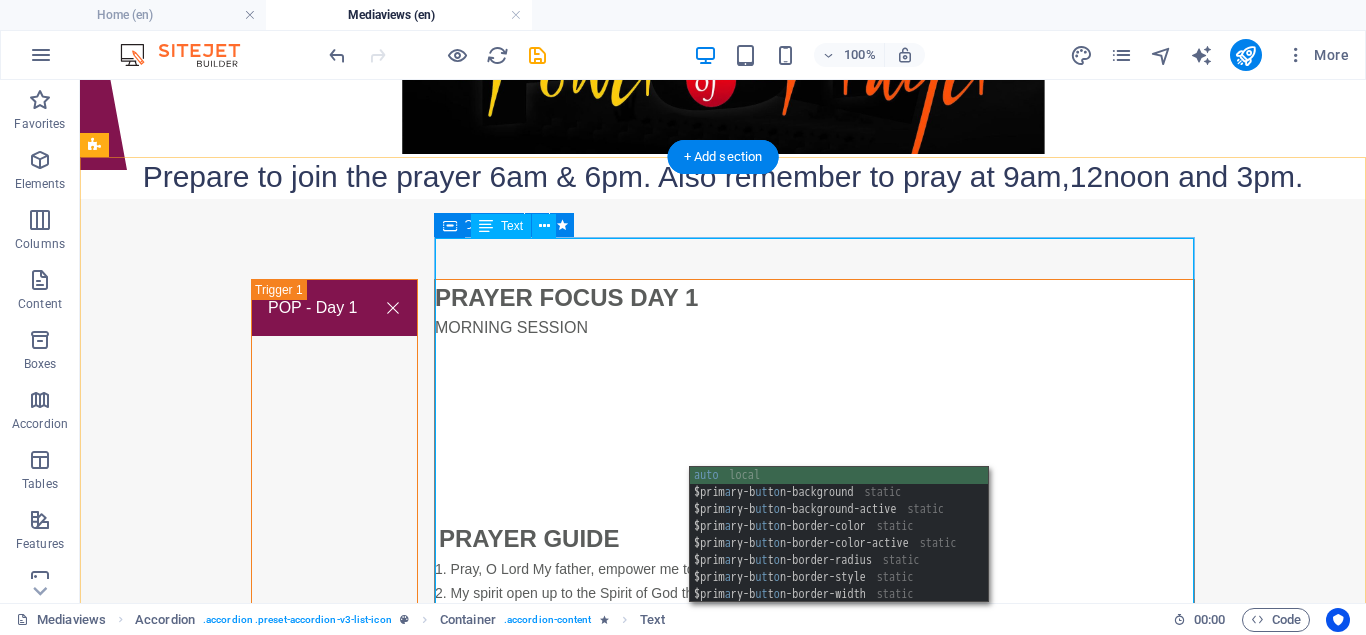 click on "PRAYER FOCUS DAY 1
MORNING SESSION
PRAYER GUIDE
1. Pray, O Lord My father, empower me to and to pray through in the name of Jesus.
2. My spirit open up to the Spirit of God this Morning.
3. I stand upon the Word of God the has declared my harvest this morning, to declare my harvest is ripe and ready to harvest in Jesus name.
4. You my head, be lifted in this season of harvest, in the name of Jesus.
5. Power of defeat, failure and disappointment bowing my head and shoulder in my season of harvest be destroyed and be disgraced in the name of Jesus.
6. My long awaited expectations, delay no more, receive speed for harvest, now! In the name of Jesus.
7. You power frustrating my harvest, I arrest you in the name of Jesus. Be destroyed and be nullified in the name of Jesus.
8. Every warfare at the helm of my harvest, scatter and be destroyed in the name of Jesus.
9. You spoiler of my harvest, you shall not succeed over me, scatter and destroy! In the name of Jesus." at bounding box center (814, 586) 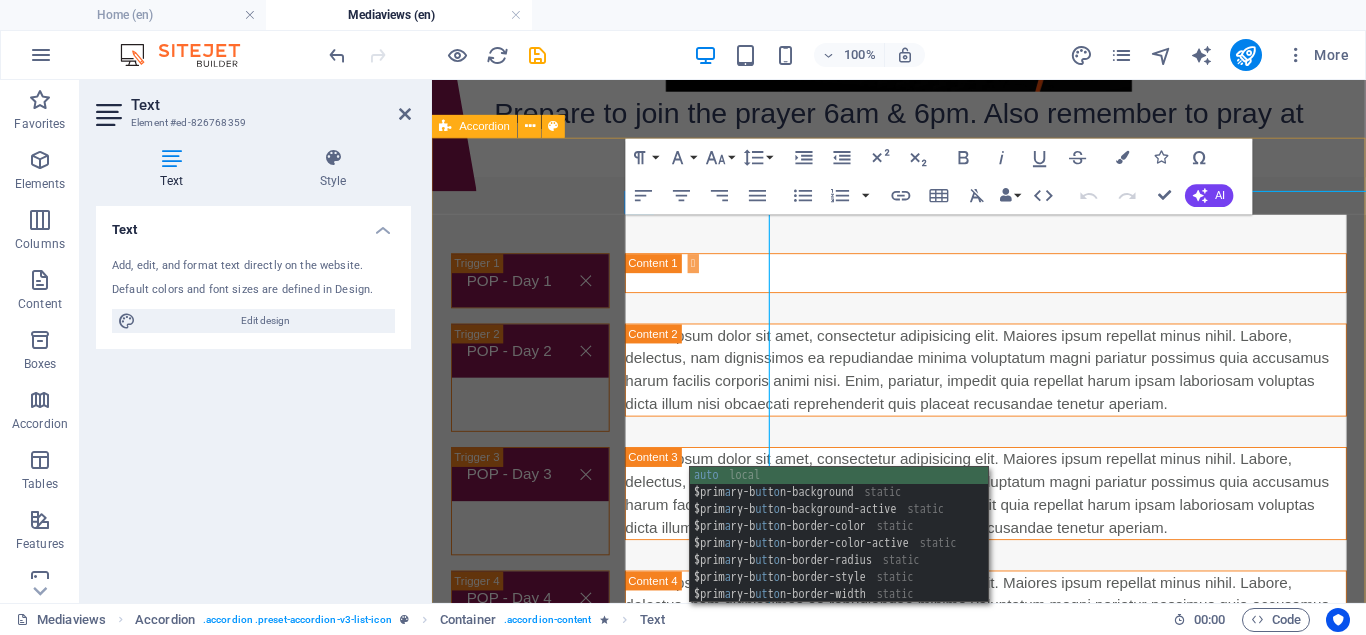 scroll, scrollTop: 474, scrollLeft: 0, axis: vertical 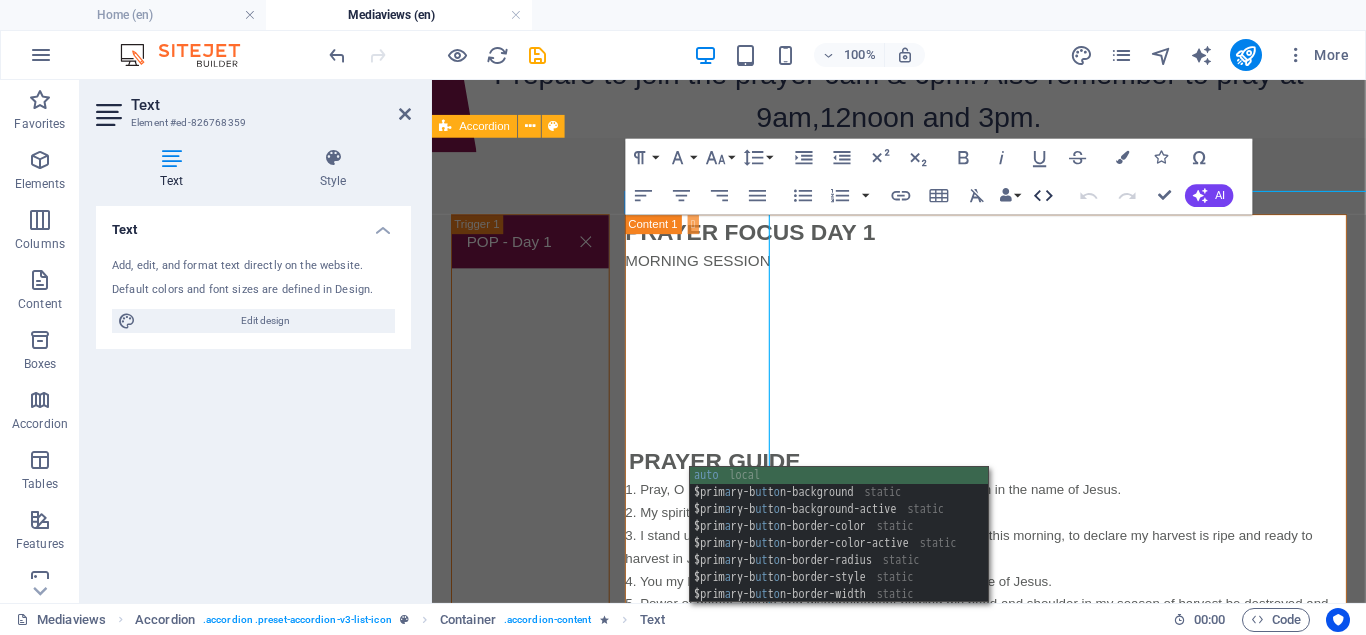 click 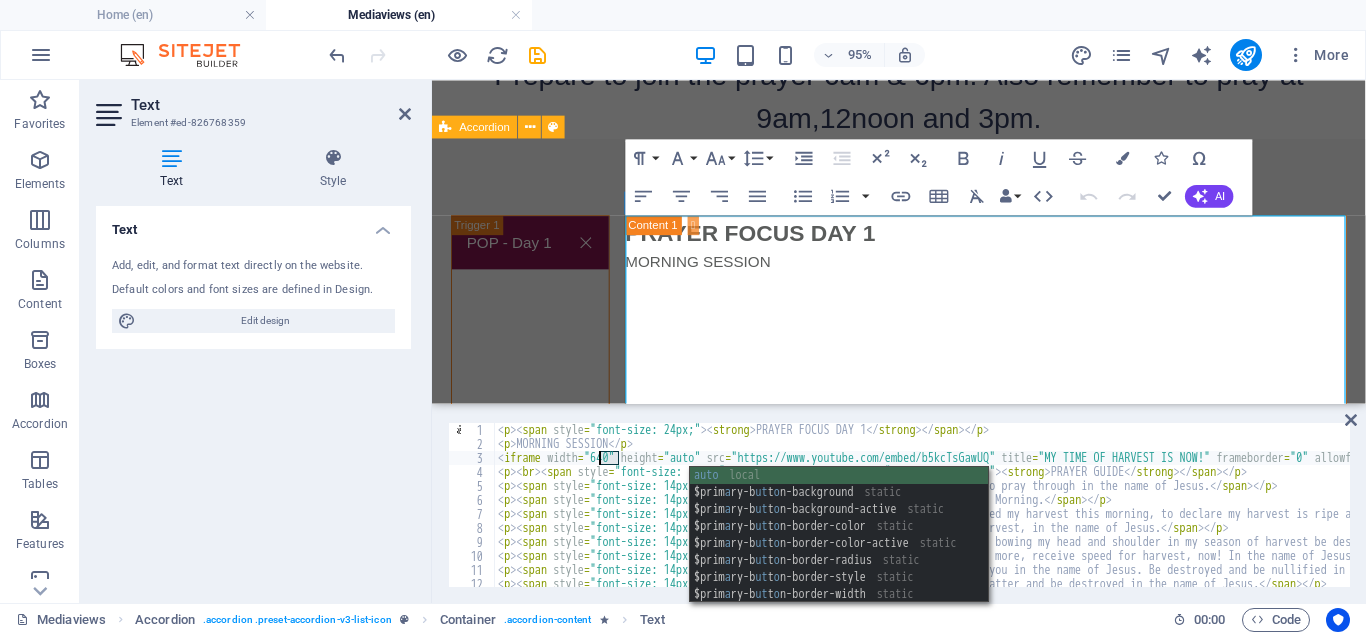 drag, startPoint x: 620, startPoint y: 456, endPoint x: 600, endPoint y: 460, distance: 20.396078 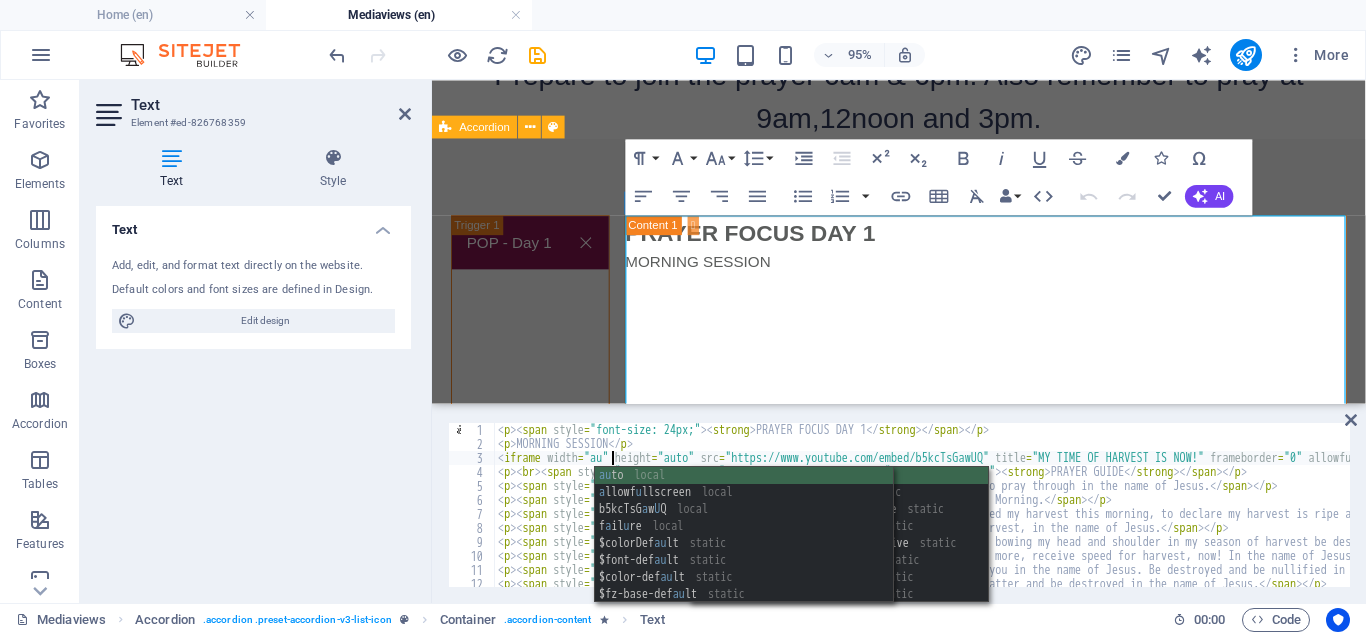 type on "<iframe width="auto" height="auto" src="https://www.youtube.com/embed/b5kcTsGawUQ" title="MY TIME OF HARVEST IS NOW!" frameborder="0" allowfullscreen=""></iframe>" 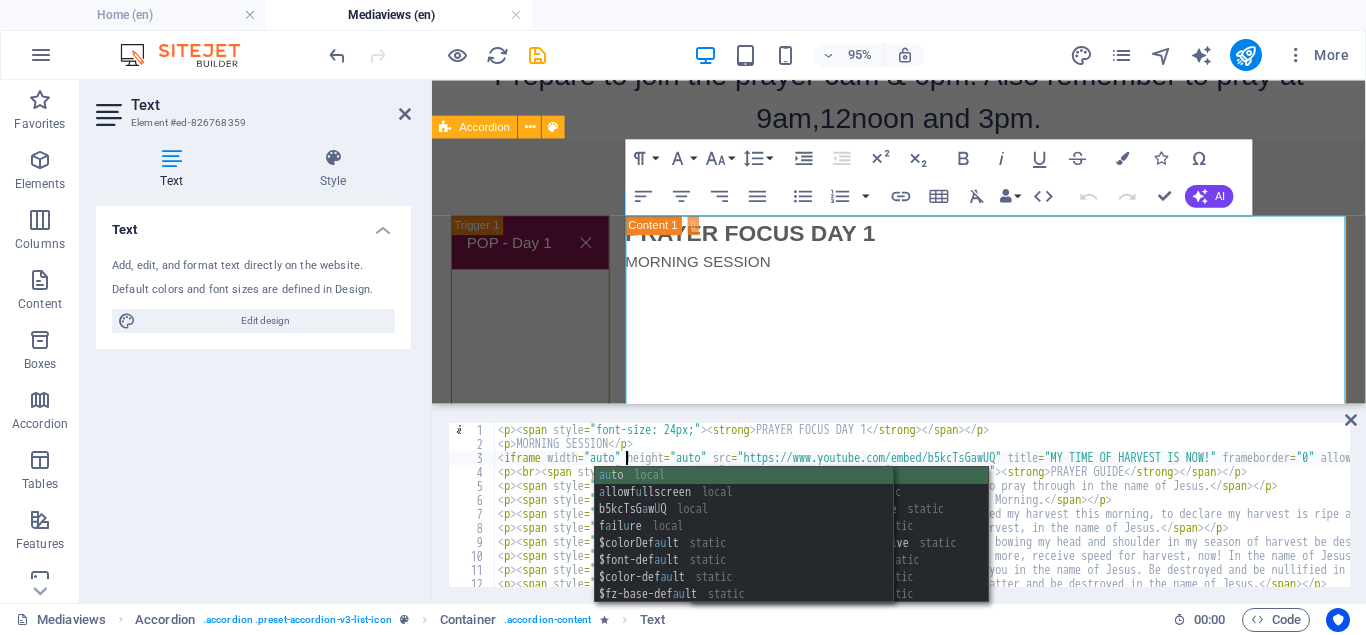 scroll, scrollTop: 0, scrollLeft: 10, axis: horizontal 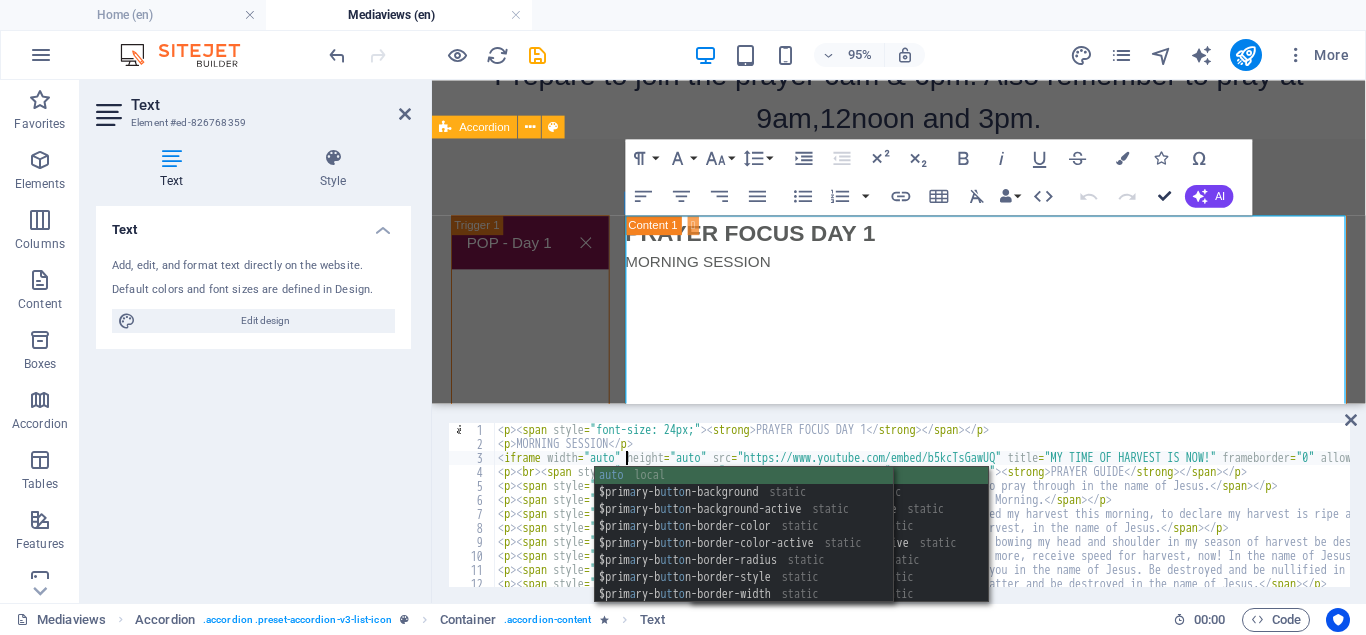 drag, startPoint x: 1165, startPoint y: 196, endPoint x: 922, endPoint y: 234, distance: 245.95325 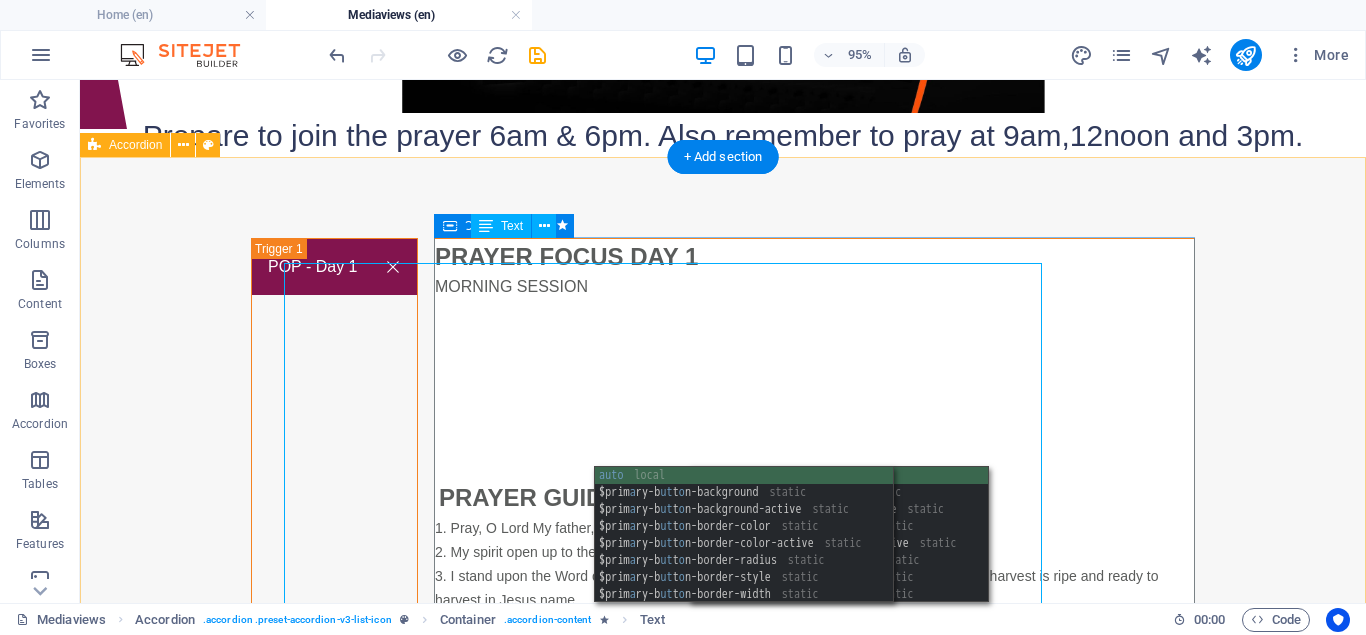 scroll, scrollTop: 433, scrollLeft: 0, axis: vertical 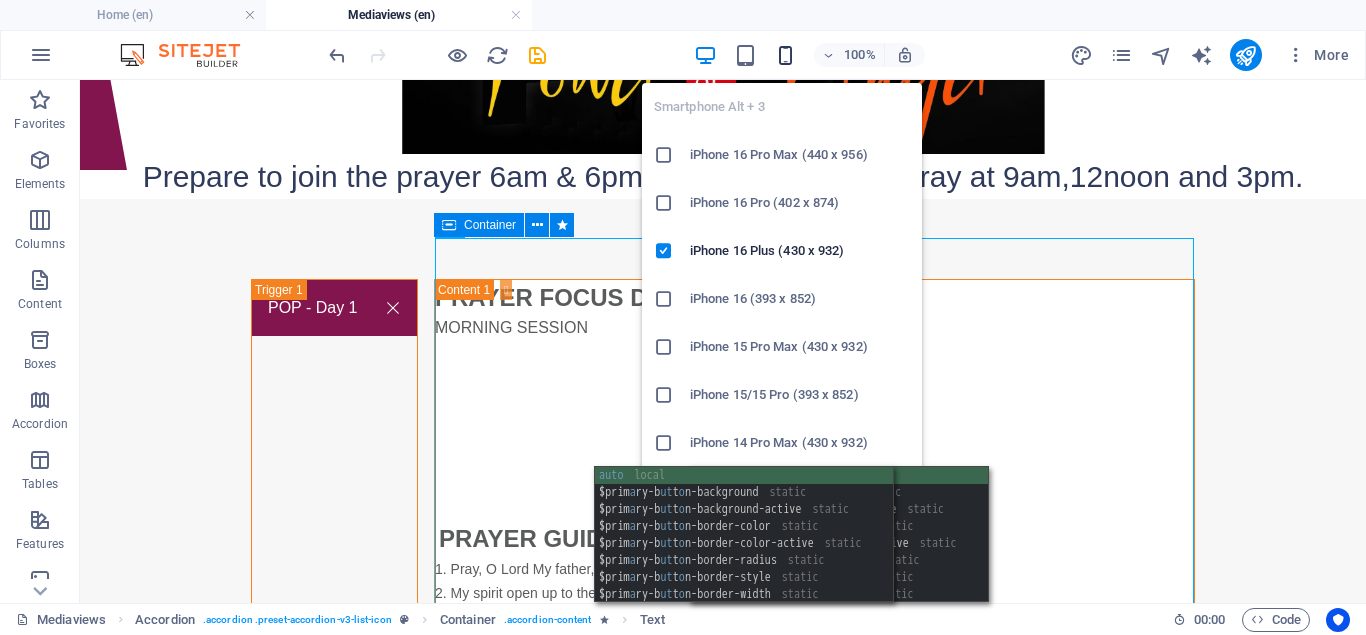 click at bounding box center [785, 55] 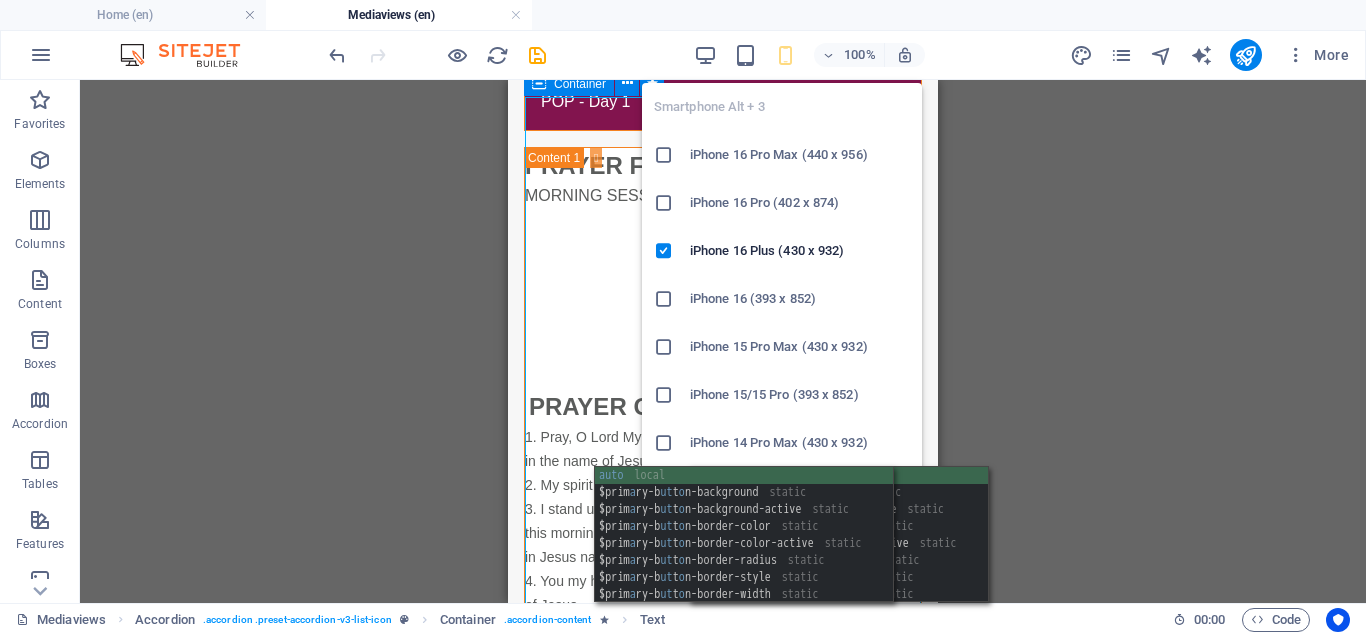 scroll, scrollTop: 434, scrollLeft: 0, axis: vertical 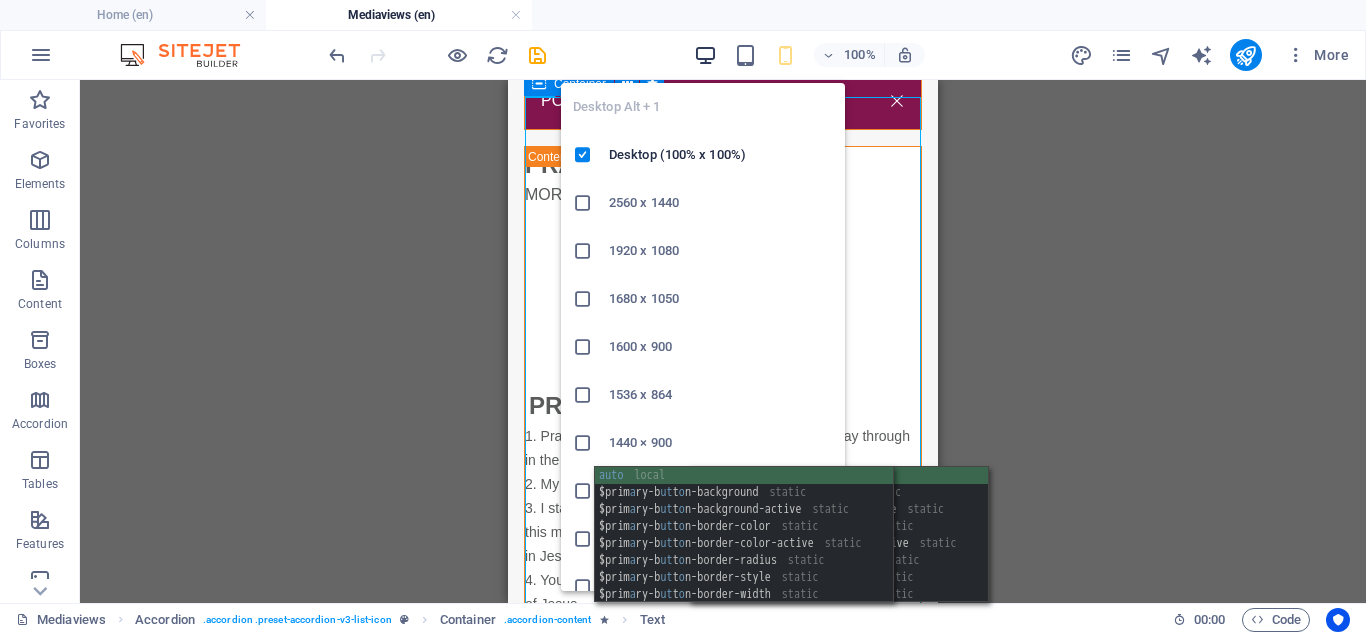 click at bounding box center [705, 55] 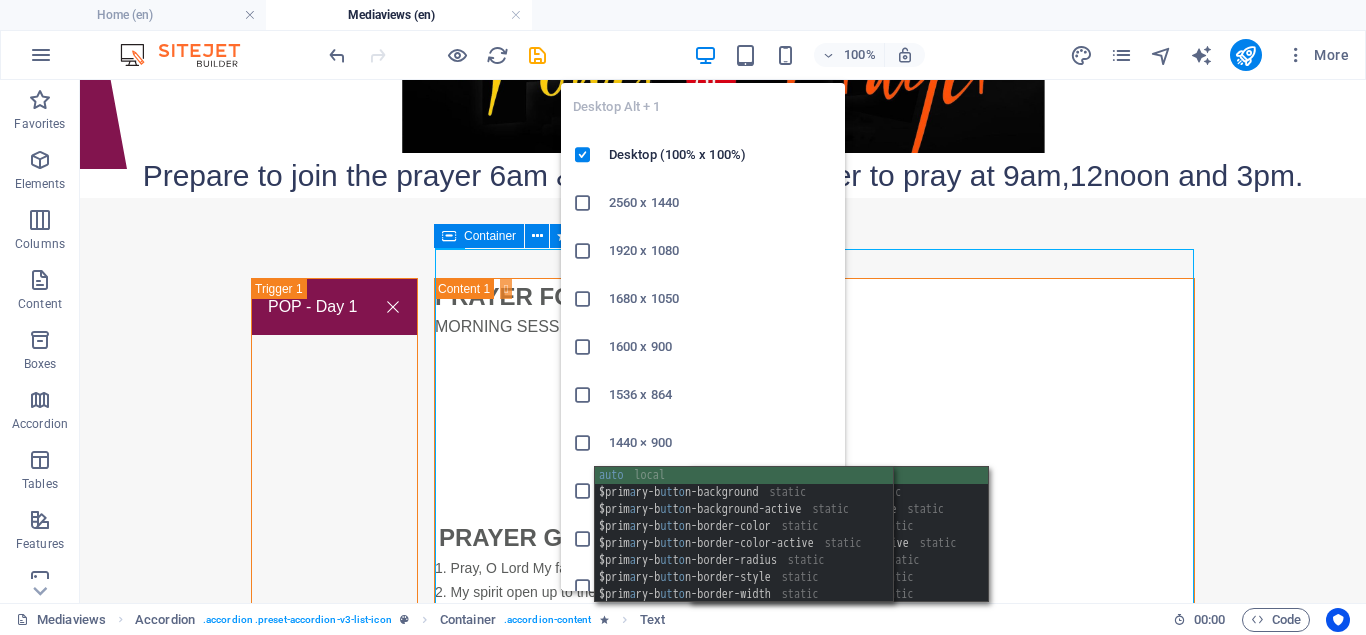 scroll, scrollTop: 424, scrollLeft: 0, axis: vertical 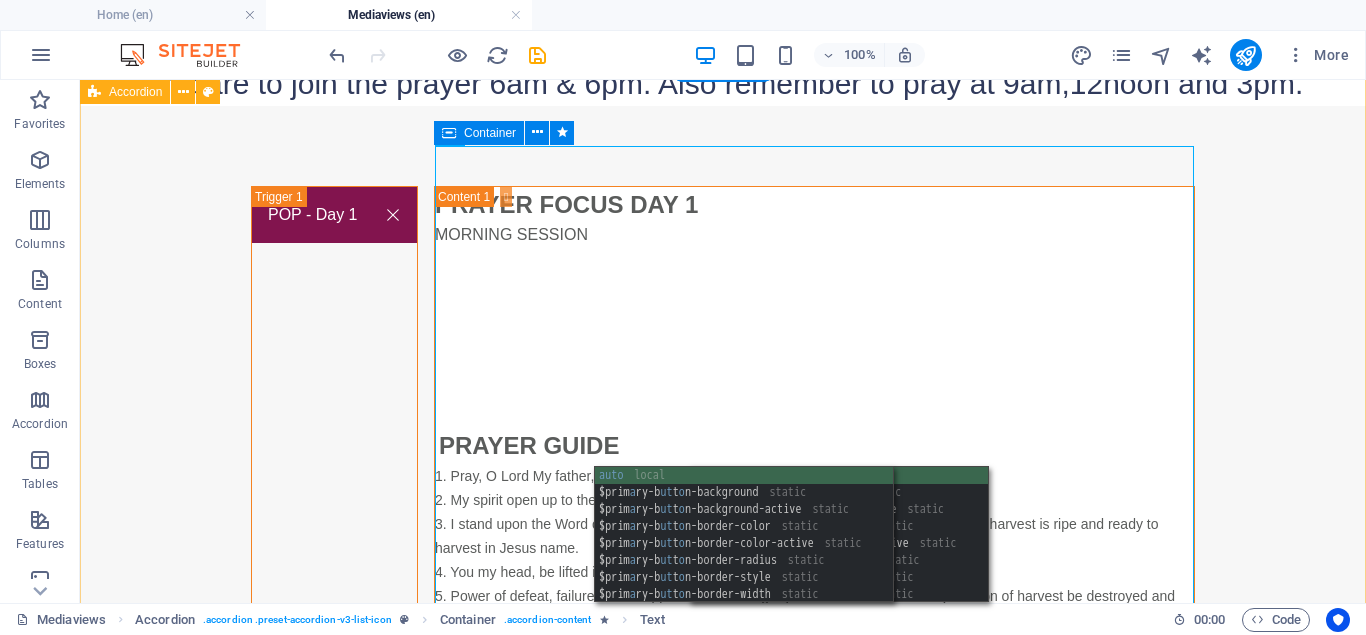 click on "POP - Day 1 PRAYER FOCUS DAY 1
MORNING SESSION
PRAYER GUIDE
1. Pray, O Lord My father, empower me to and to pray through in the name of Jesus.
2. My spirit open up to the Spirit of God this Morning.
3. I stand upon the Word of God the has declared my harvest this morning, to declare my harvest is ripe and ready to harvest in Jesus name.
4. You my head, be lifted in this season of harvest, in the name of Jesus.
5. Power of defeat, failure and disappointment bowing my head and shoulder in my season of harvest be destroyed and be disgraced in the name of Jesus.
6. My long awaited expectations, delay no more, receive speed for harvest, now! In the name of Jesus.
7. You power frustrating my harvest, I arrest you in the name of Jesus. Be destroyed and be nullified in the name of Jesus.
8. Every warfare at the helm of my harvest, scatter and be destroyed in the name of Jesus.
9. You spoiler of my harvest, you shall not succeed over me, scatter and destroy! In the name of Jesus." at bounding box center [723, 696] 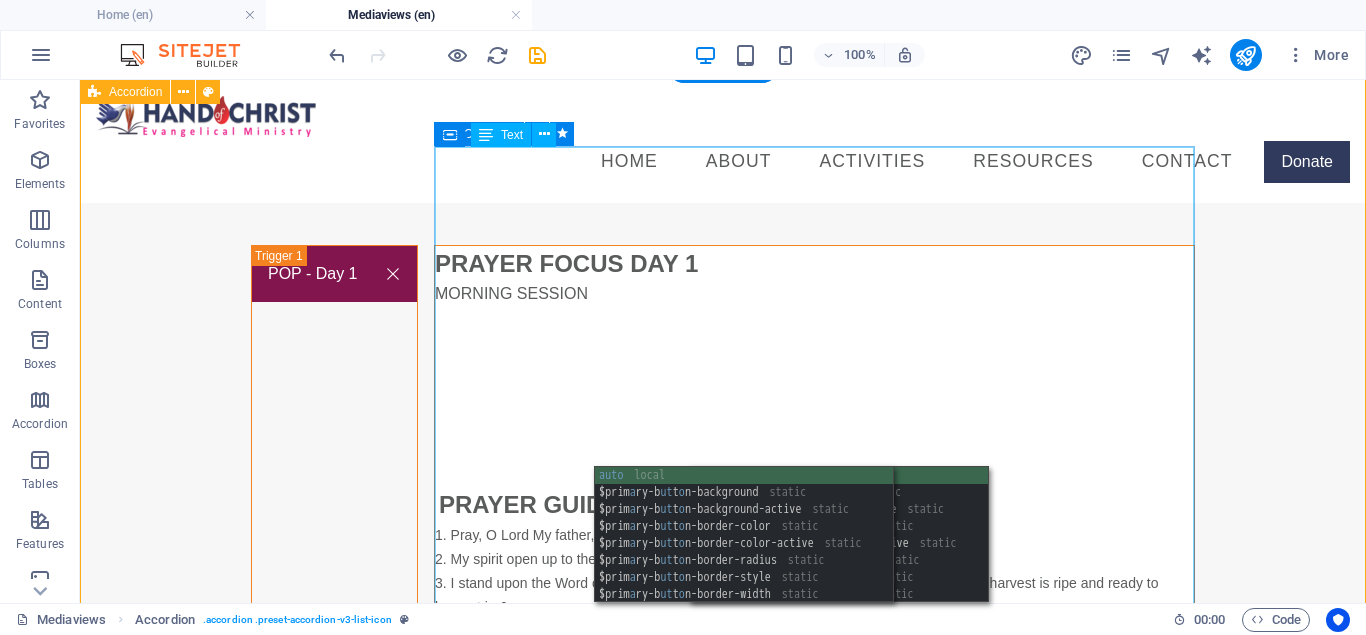 scroll, scrollTop: 322, scrollLeft: 0, axis: vertical 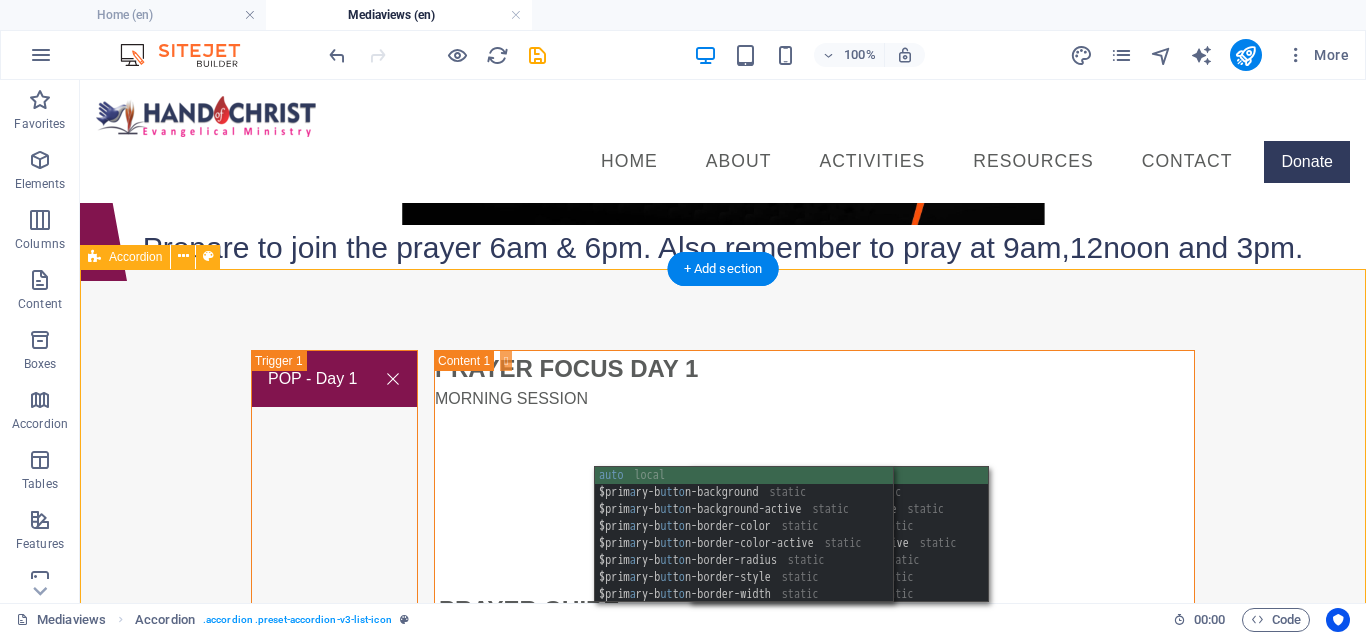 click on "POP - Day 1 PRAYER FOCUS DAY 1
MORNING SESSION
PRAYER GUIDE
1. Pray, O Lord My father, empower me to and to pray through in the name of Jesus.
2. My spirit open up to the Spirit of God this Morning.
3. I stand upon the Word of God the has declared my harvest this morning, to declare my harvest is ripe and ready to harvest in Jesus name.
4. You my head, be lifted in this season of harvest, in the name of Jesus.
5. Power of defeat, failure and disappointment bowing my head and shoulder in my season of harvest be destroyed and be disgraced in the name of Jesus.
6. My long awaited expectations, delay no more, receive speed for harvest, now! In the name of Jesus.
7. You power frustrating my harvest, I arrest you in the name of Jesus. Be destroyed and be nullified in the name of Jesus.
8. Every warfare at the helm of my harvest, scatter and be destroyed in the name of Jesus.
9. You spoiler of my harvest, you shall not succeed over me, scatter and destroy! In the name of Jesus." at bounding box center (723, 860) 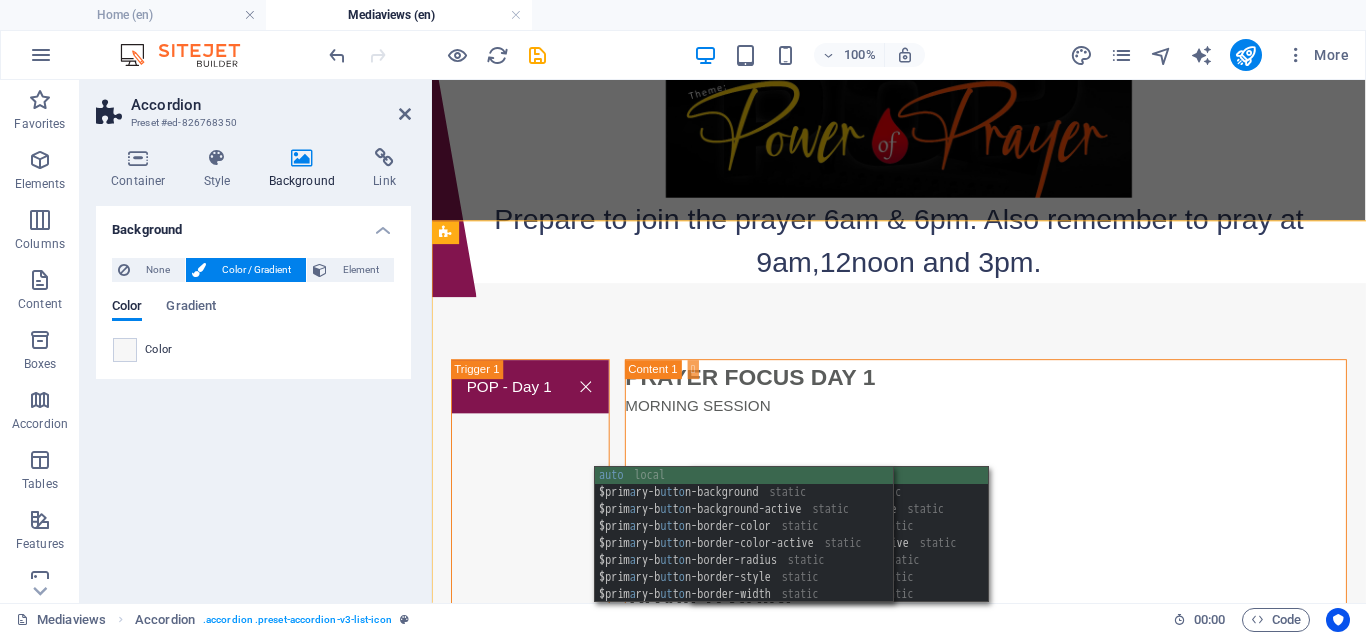 scroll, scrollTop: 363, scrollLeft: 0, axis: vertical 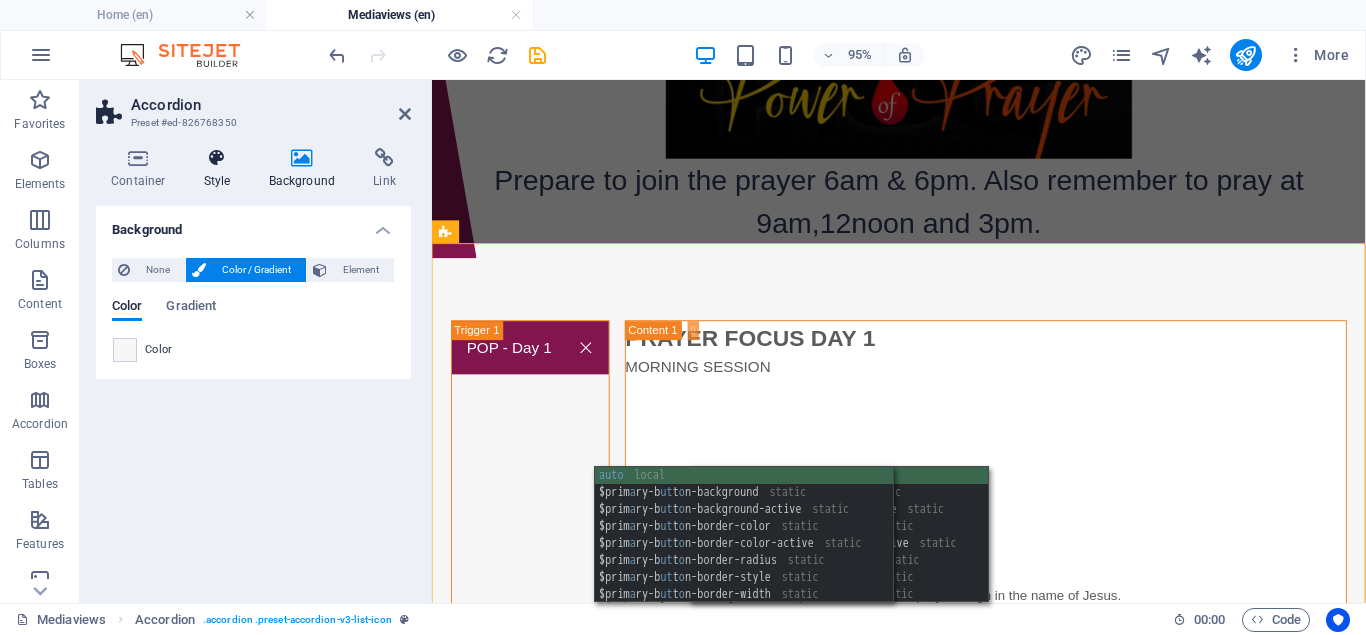 click on "Style" at bounding box center (221, 169) 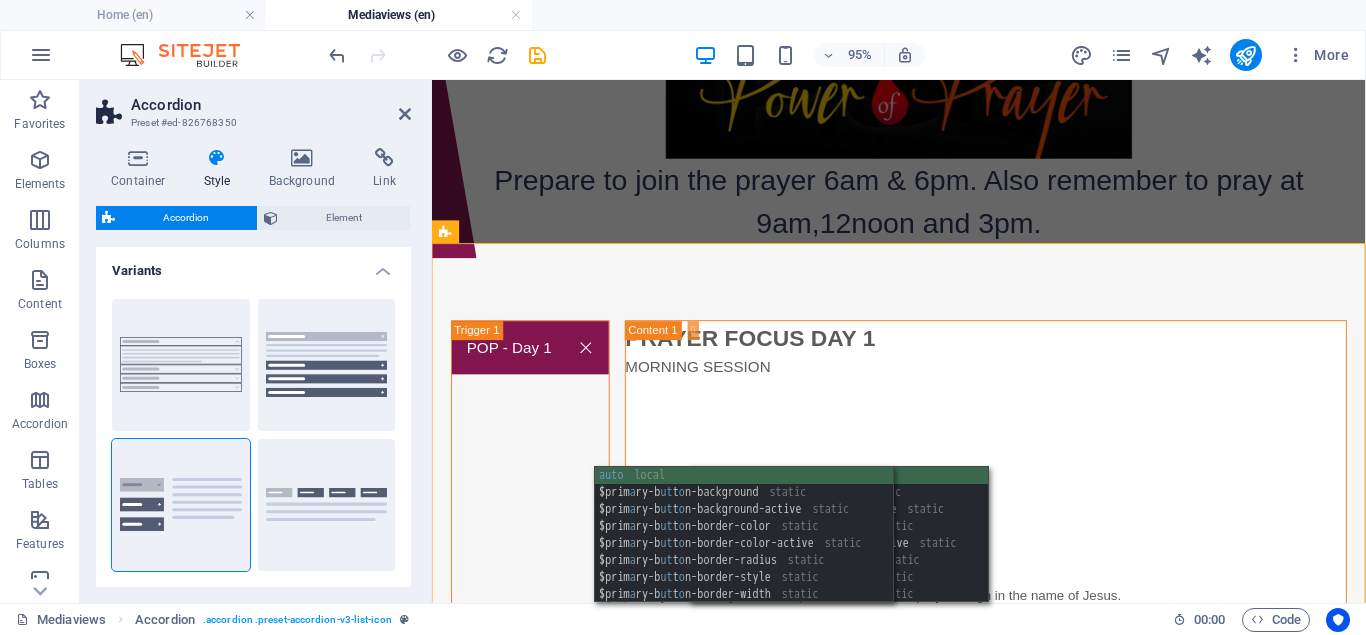 scroll, scrollTop: 178, scrollLeft: 0, axis: vertical 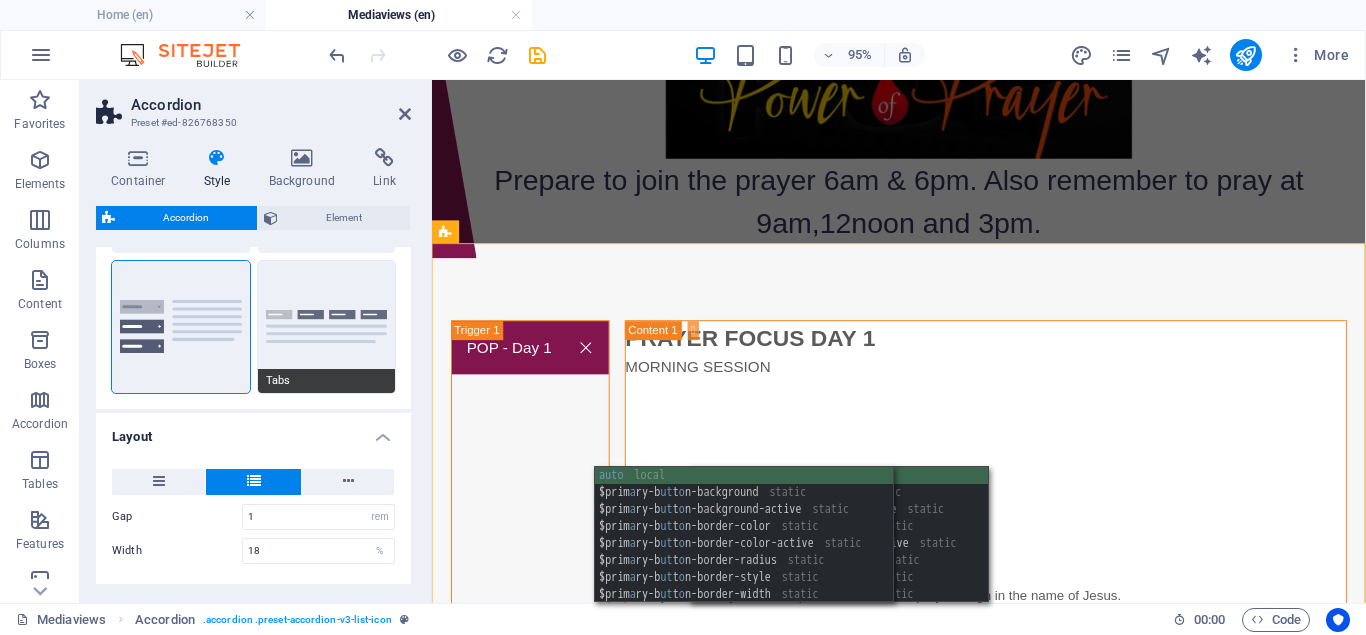 click on "Tabs" at bounding box center (327, 327) 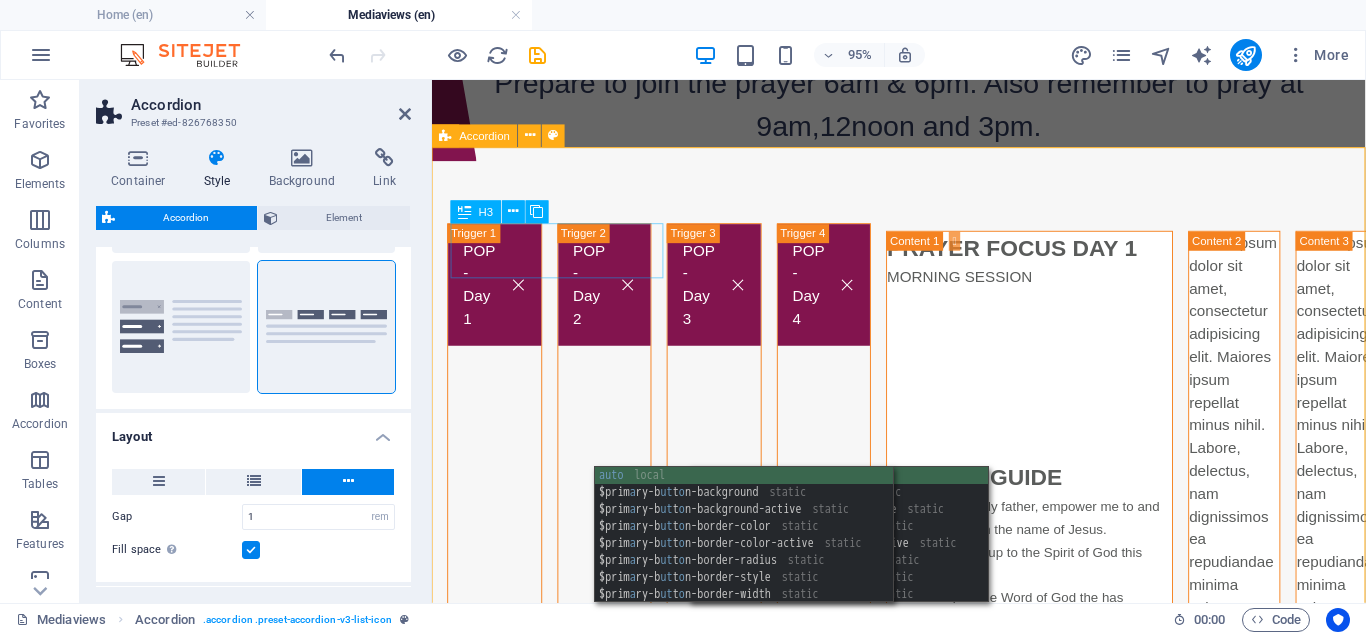 scroll, scrollTop: 567, scrollLeft: 0, axis: vertical 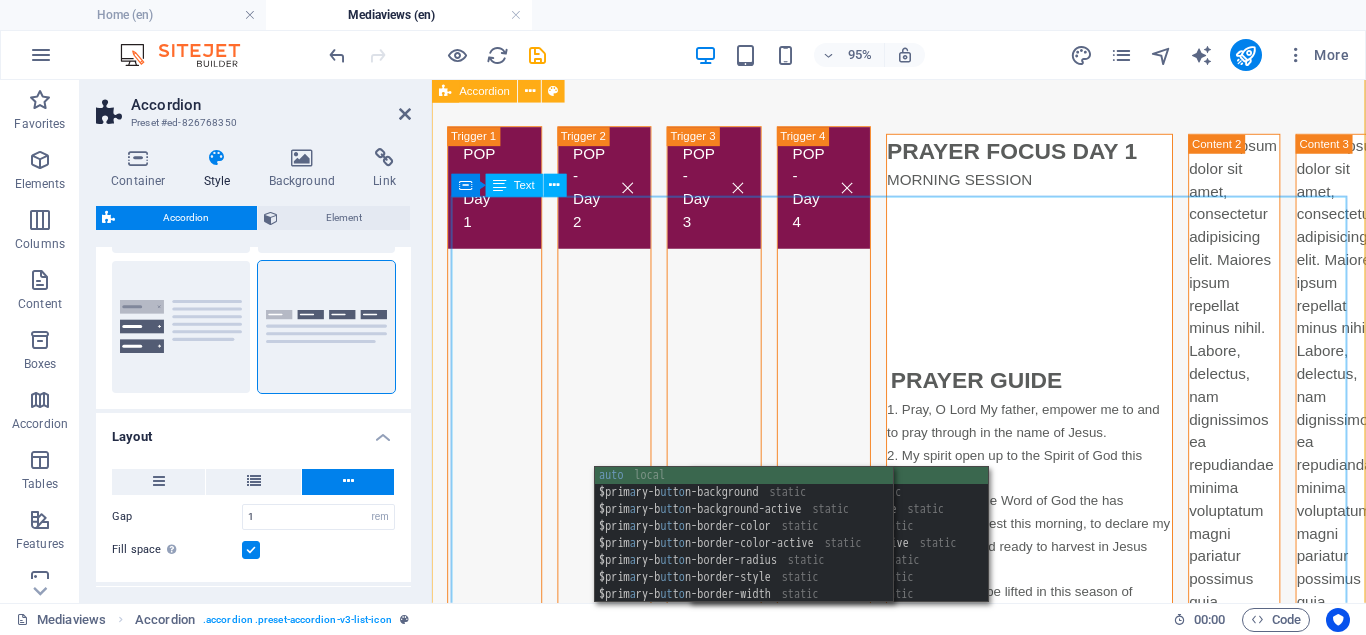 click on "PRAYER FOCUS DAY 1
MORNING SESSION
PRAYER GUIDE
1. Pray, O Lord My father, empower me to and to pray through in the name of Jesus.
2. My spirit open up to the Spirit of God this Morning.
3. I stand upon the Word of God the has declared my harvest this morning, to declare my harvest is ripe and ready to harvest in Jesus name.
4. You my head, be lifted in this season of harvest, in the name of Jesus.
5. Power of defeat, failure and disappointment bowing my head and shoulder in my season of harvest be destroyed and be disgraced in the name of Jesus.
6. My long awaited expectations, delay no more, receive speed for harvest, now! In the name of Jesus.
7. You power frustrating my harvest, I arrest you in the name of Jesus. Be destroyed and be nullified in the name of Jesus.
8. Every warfare at the helm of my harvest, scatter and be destroyed in the name of Jesus.
9. You spoiler of my harvest, you shall not succeed over me, scatter and destroy! In the name of Jesus." at bounding box center (1061, 648) 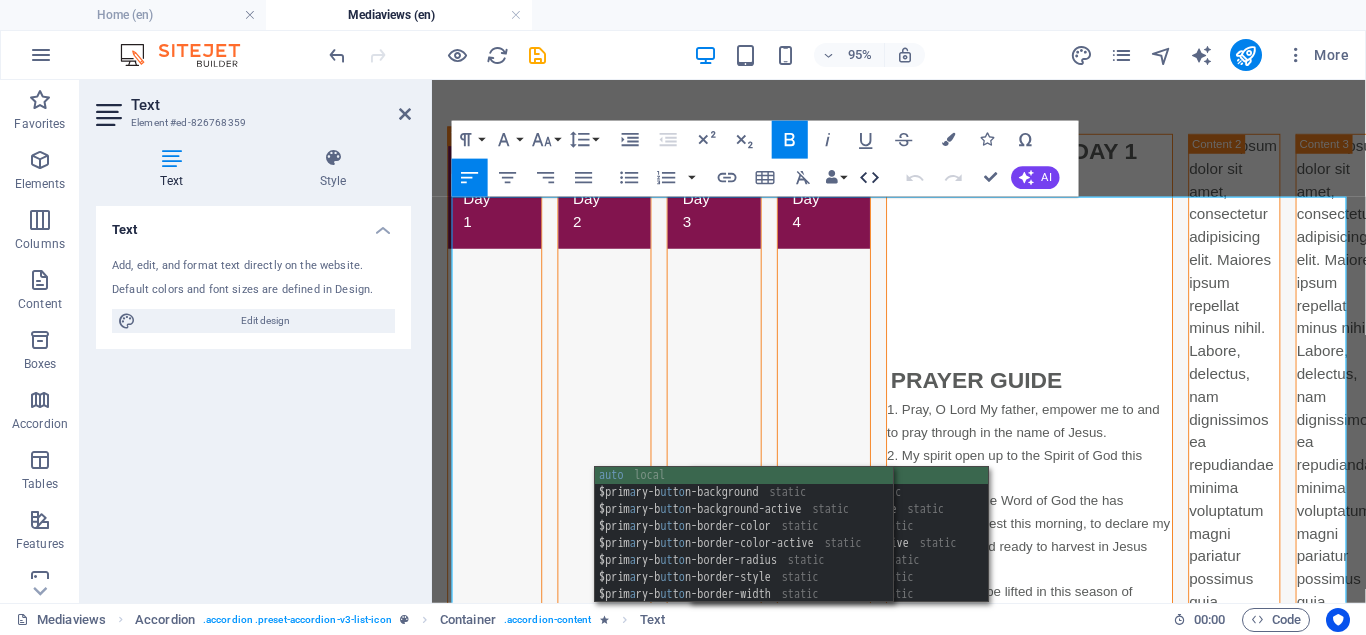 click 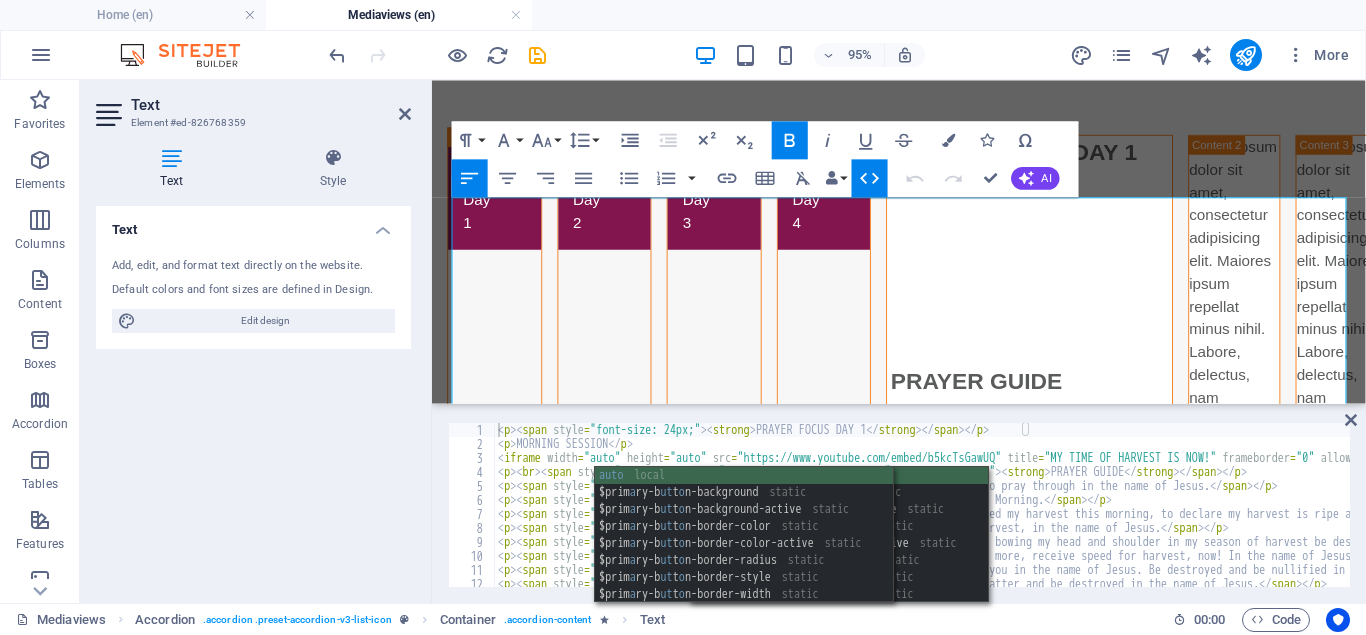 type on "<iframe width="auto" height="auto" src="https://www.youtube.com/embed/b5kcTsGawUQ" title="MY TIME OF HARVEST IS NOW!" frameborder="0" allowfullscreen=""></iframe>" 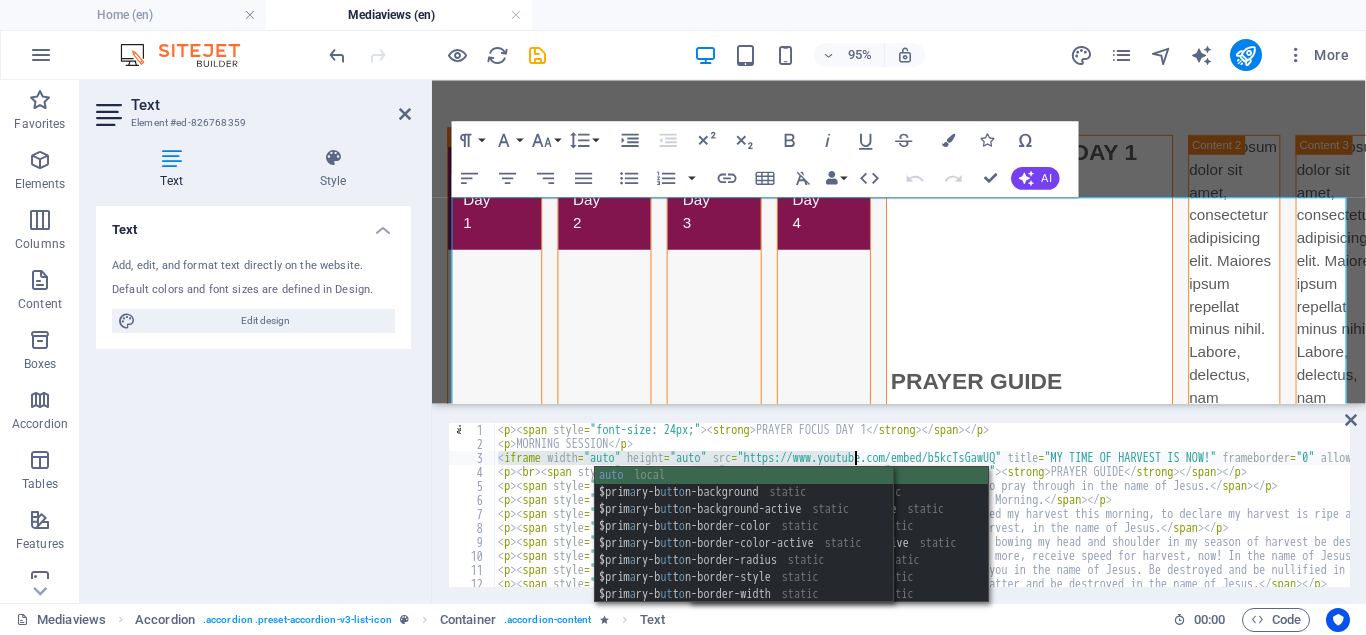 drag, startPoint x: 496, startPoint y: 458, endPoint x: 853, endPoint y: 460, distance: 357.0056 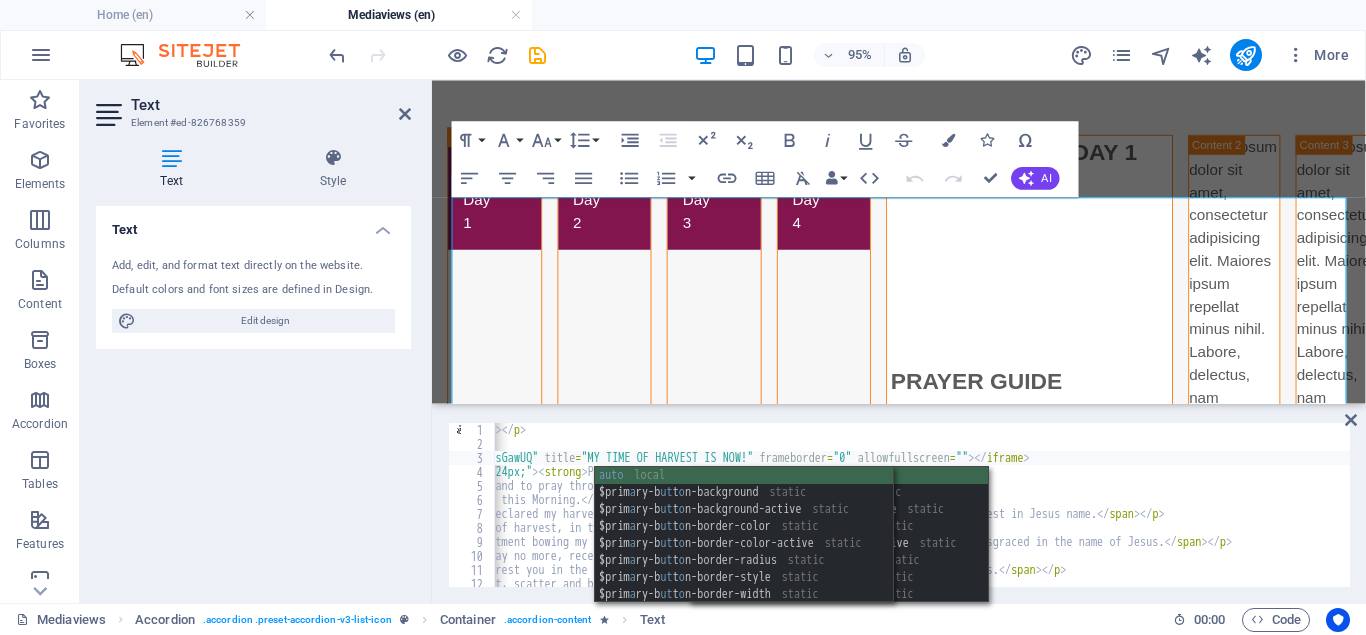 scroll, scrollTop: 0, scrollLeft: 465, axis: horizontal 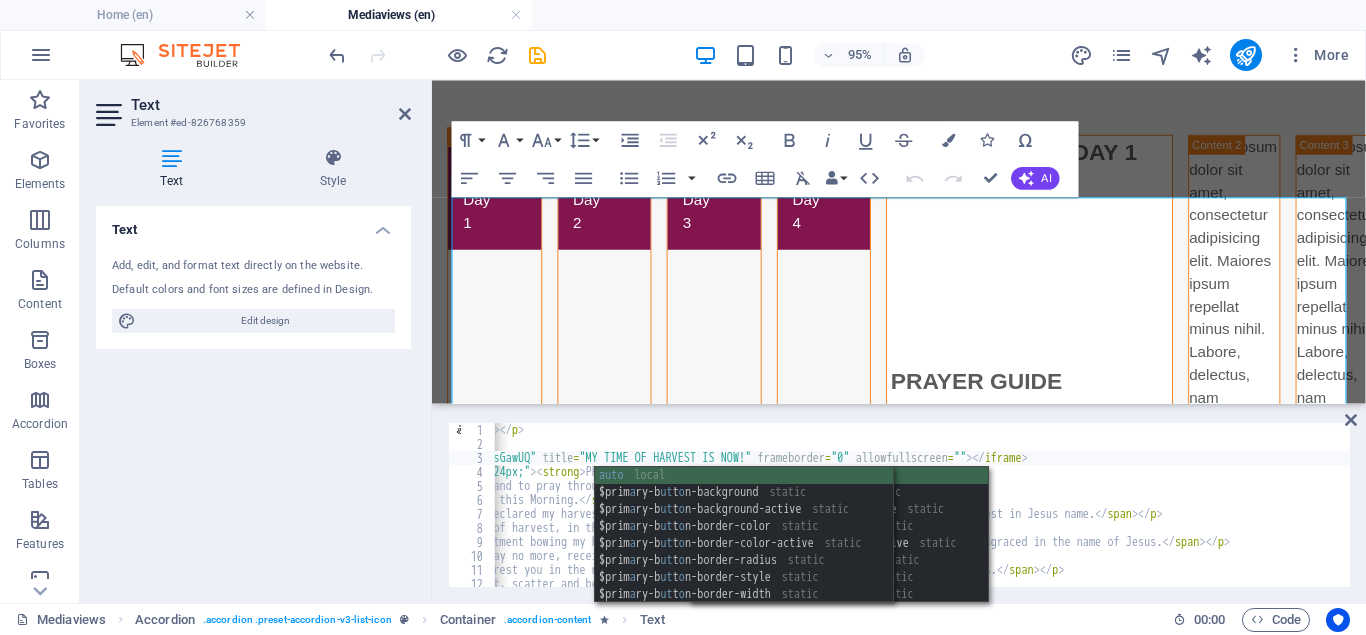 click on "< p > < span   style = "font-size: 24px;" > < strong > PRAYER FOCUS DAY 1 </ strong > </ span > </ p > < p > MORNING SESSION </ p > < iframe   width = "auto"   height = "auto"   src = "https://www.youtube.com/embed/b5kcTsGawUQ"   title = "MY TIME OF HARVEST IS NOW!"   frameborder = "0"   allowfullscreen = "" > </ iframe > < p > < br > < span   style = "font-size: 14px;" > &nbsp; </ span > < span   style = "font-size: 24px;" > < strong > PRAYER GUIDE </ strong > </ span > </ p > < p > < span   style = "font-size: 14px;" > 1. Pray, O Lord My father, empower me to and to pray through in the name of Jesus. </ span > </ p > < p > < span   style = "font-size: 14px;" > 2. My spirit open up to the Spirit of God this Morning. </ span > </ p > < p > < span   style = "font-size: 14px;" > 3. I stand upon the Word of God the has declared my harvest this morning, to declare my harvest is ripe and ready to harvest in Jesus name. </ span > </ p > < p > < span   style = "font-size: 14px;" > </ span > </ p > < p > < span   = >" at bounding box center [689, 519] 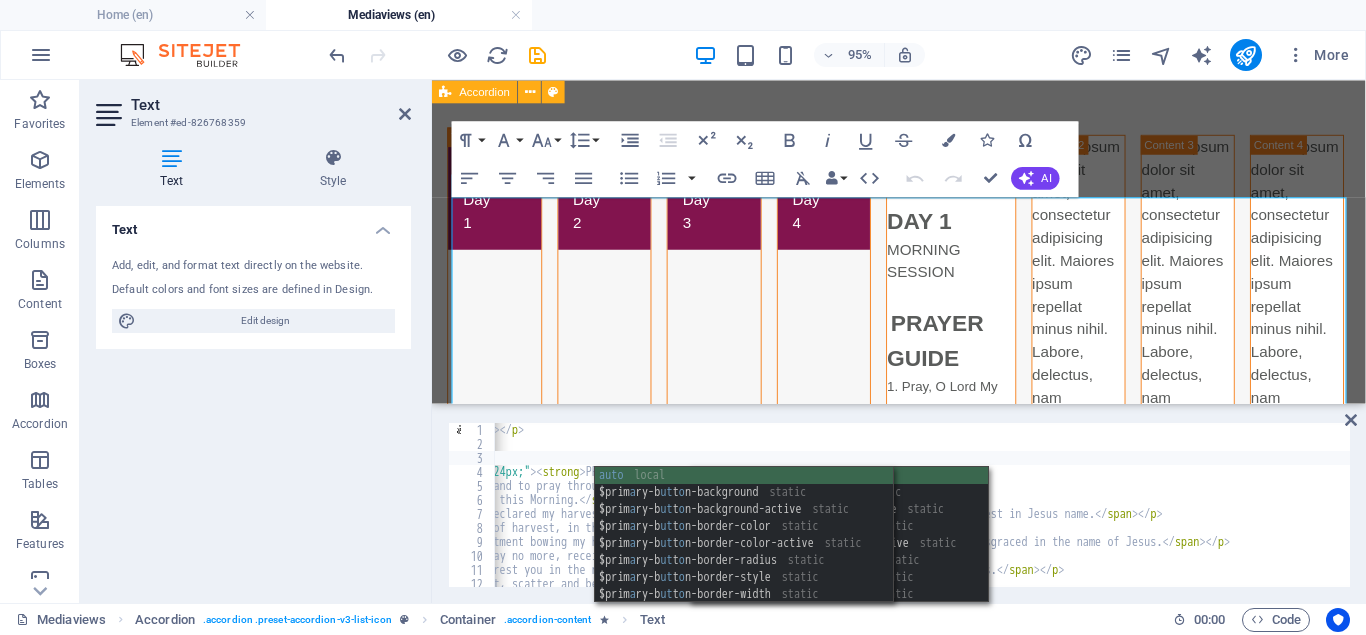 paste on "<iframe width="853" height="480" src="https://www.youtube.com/embed/tgSY_mnC9H0" title="MY TIME OF HARVEST IS NOW!" frameborder="0" allow="accelerometer; autoplay; clipboard-write; encrypted-media; gyroscope; picture-in-picture; web-share" referrerpolicy="strict-origin-when-cross-origin" allowfullscreen></iframe>" 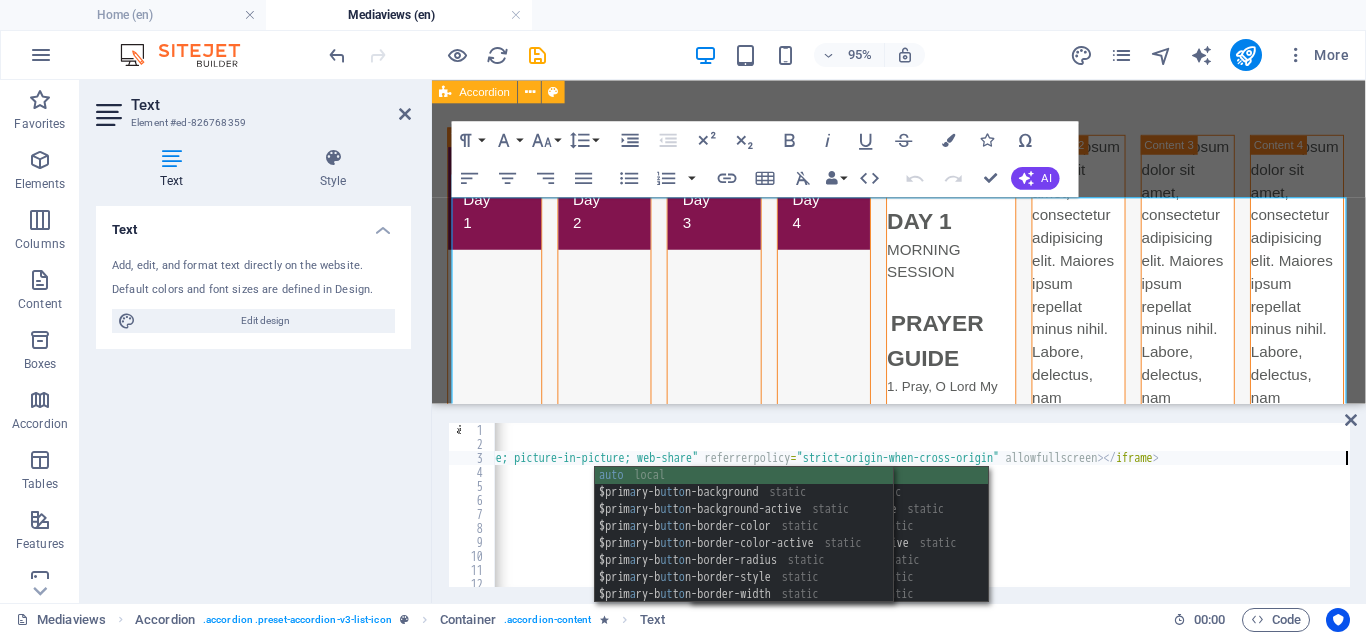 scroll, scrollTop: 0, scrollLeft: 1267, axis: horizontal 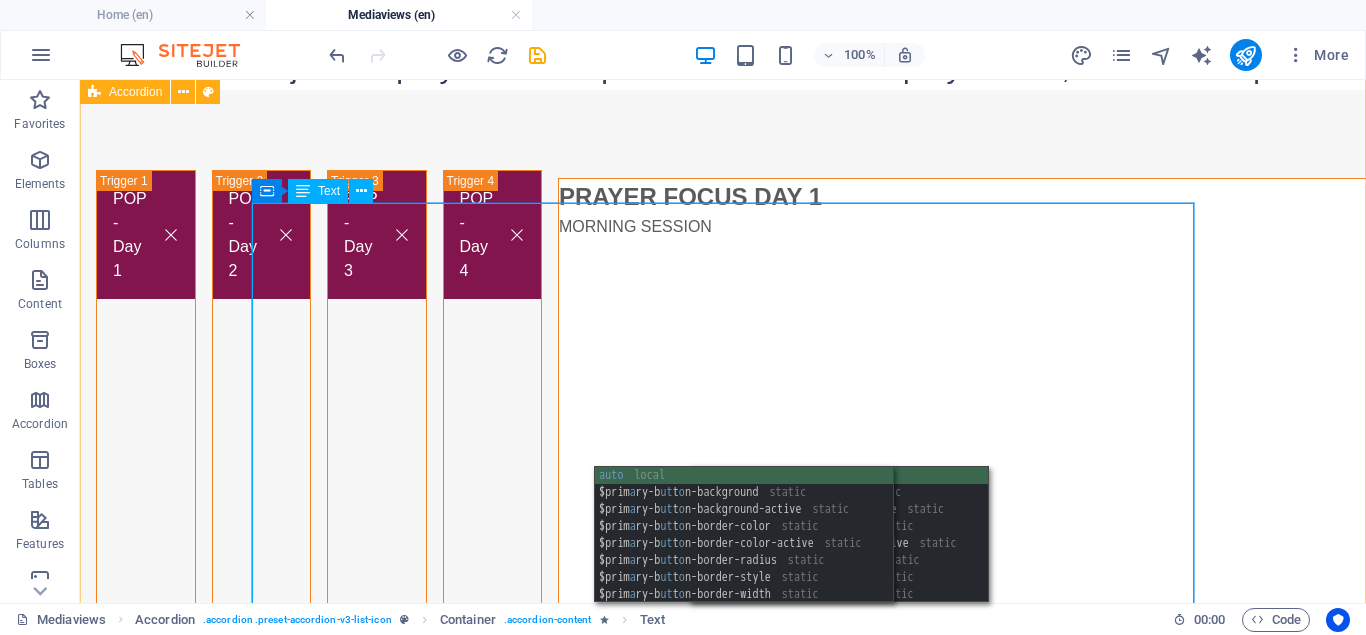 click on "PRAYER FOCUS DAY 1
MORNING SESSION
PRAYER GUIDE
1. Pray, O Lord My father, empower me to and to pray through in the name of Jesus.
2. My spirit open up to the Spirit of God this Morning.
3. I stand upon the Word of God the has declared my harvest this morning, to declare my harvest is ripe and ready to harvest in Jesus name.
4. You my head, be lifted in this season of harvest, in the name of Jesus.
5. Power of defeat, failure and disappointment bowing my head and shoulder in my season of harvest be destroyed and be disgraced in the name of Jesus.
6. My long awaited expectations, delay no more, receive speed for harvest, now! In the name of Jesus.
7. You power frustrating my harvest, I arrest you in the name of Jesus. Be destroyed and be nullified in the name of Jesus.
8. Every warfare at the helm of my harvest, scatter and be destroyed in the name of Jesus.
9. You spoiler of my harvest, you shall not succeed over me, scatter and destroy! In the name of Jesus." at bounding box center [985, 650] 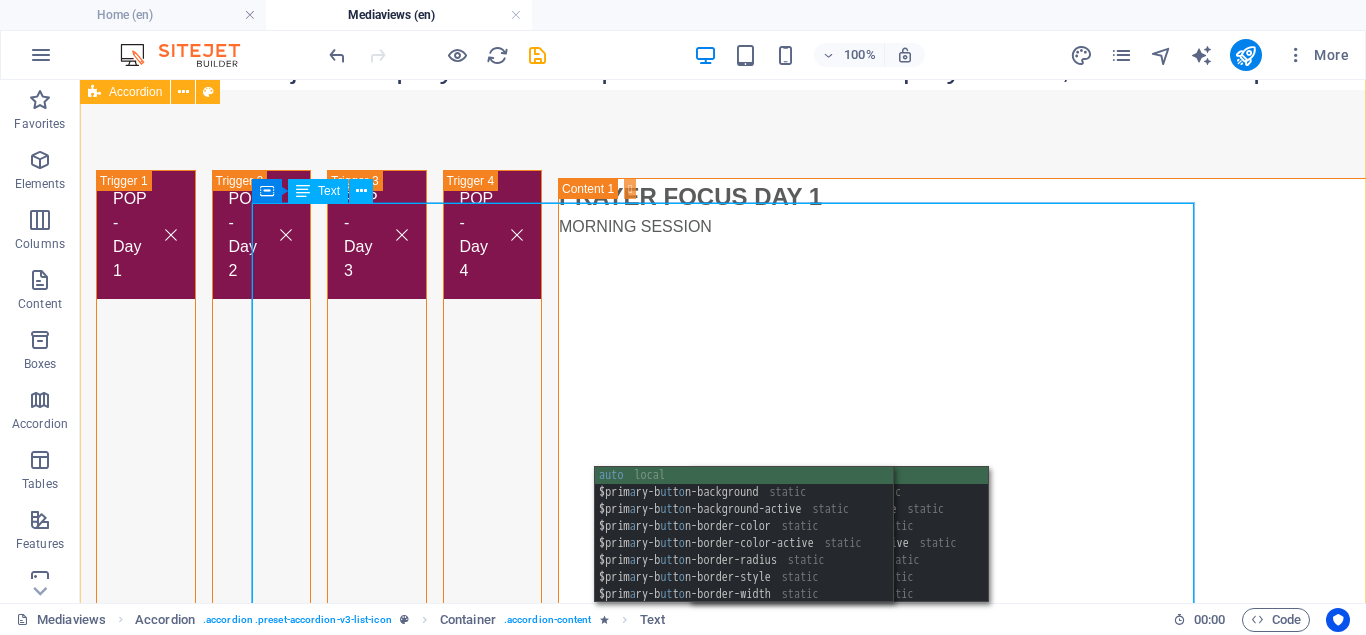 scroll, scrollTop: 567, scrollLeft: 0, axis: vertical 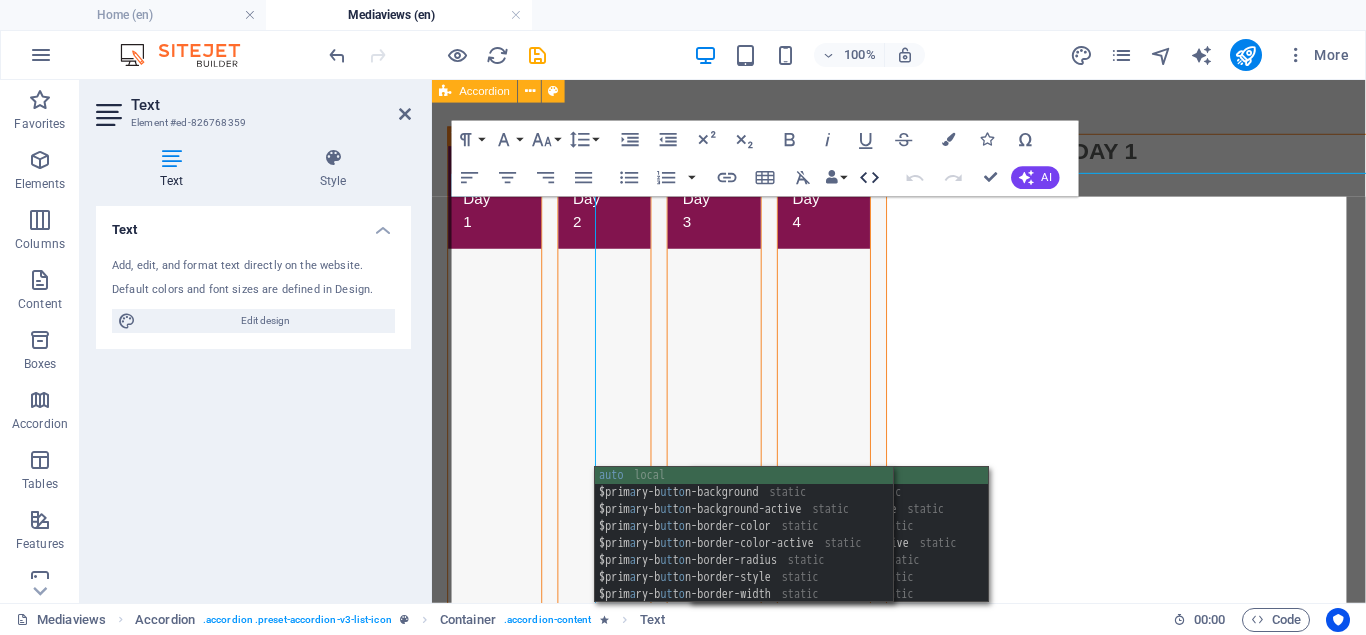 click 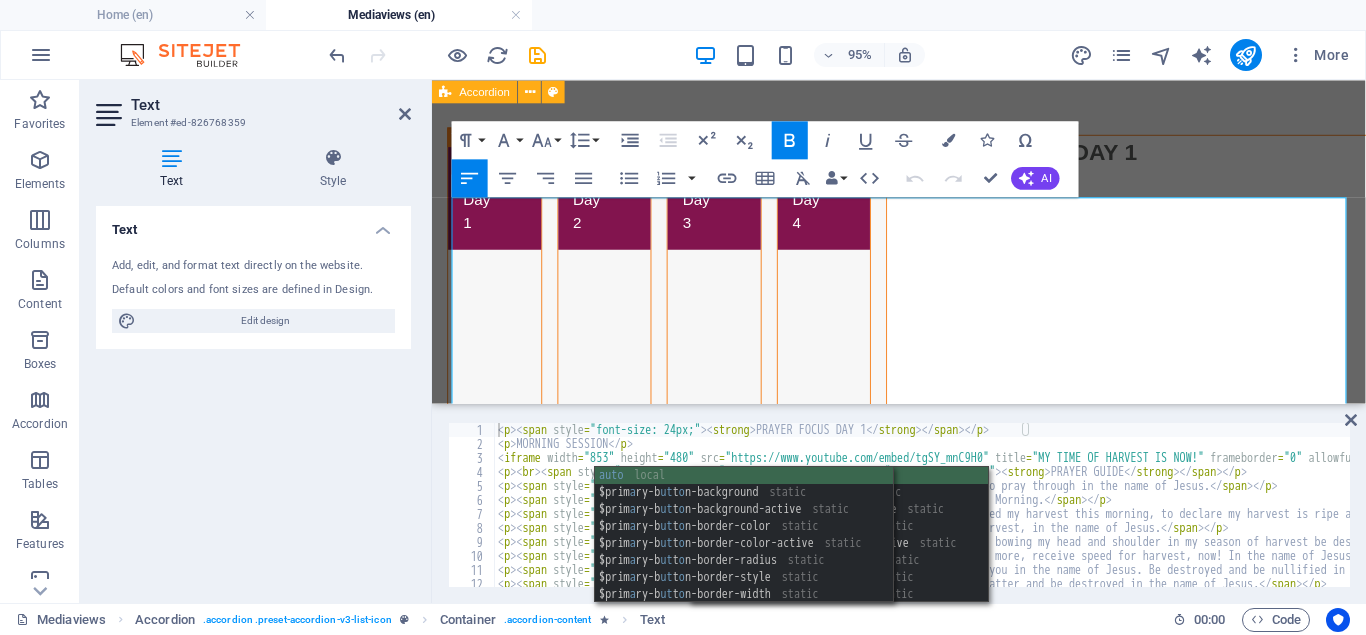 click on "< p > < span   style = "font-size: 24px;" > < strong > PRAYER FOCUS DAY 1 </ strong > </ span > </ p > < p > MORNING SESSION </ p > < iframe   width = "853"   height = "480"   src = "https://www.youtube.com/embed/tgSY_mnC9H0"   title = "MY TIME OF HARVEST IS NOW!"   frameborder = "0"   allowfullscreen = "" > </ iframe > < p > < br > < span   style = "font-size: 14px;" > &nbsp; </ span > < span   style = "font-size: 24px;" > < strong > PRAYER GUIDE </ strong > </ span > </ p > < p > < span   style = "font-size: 14px;" > 1. Pray, O Lord My father, empower me to and to pray through in the name of Jesus. </ span > </ p > < p > < span   style = "font-size: 14px;" > 2. My spirit open up to the Spirit of God this Morning. </ span > </ p > < p > < span   style = "font-size: 14px;" > 3. I stand upon the Word of God the has declared my harvest this morning, to declare my harvest is ripe and ready to harvest in Jesus name. </ span > </ p > < p > < span   style = "font-size: 14px;" > </ span > </ p > < p > < span   style" at bounding box center (1154, 519) 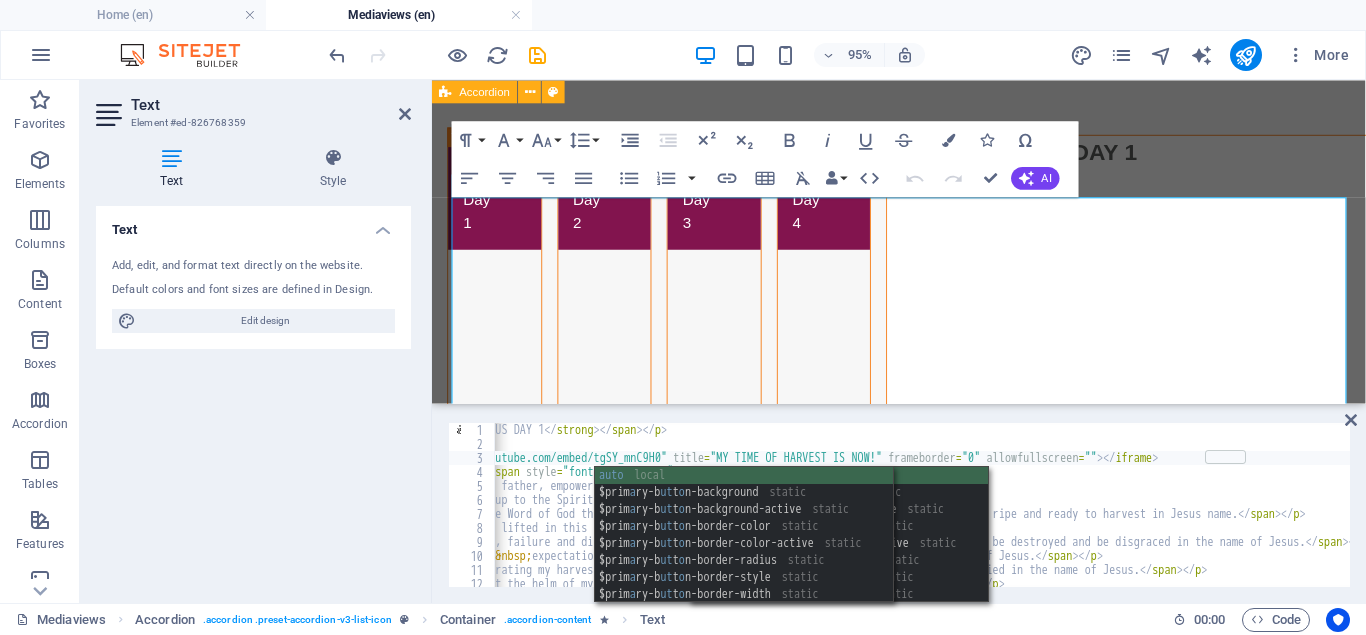scroll, scrollTop: 0, scrollLeft: 334, axis: horizontal 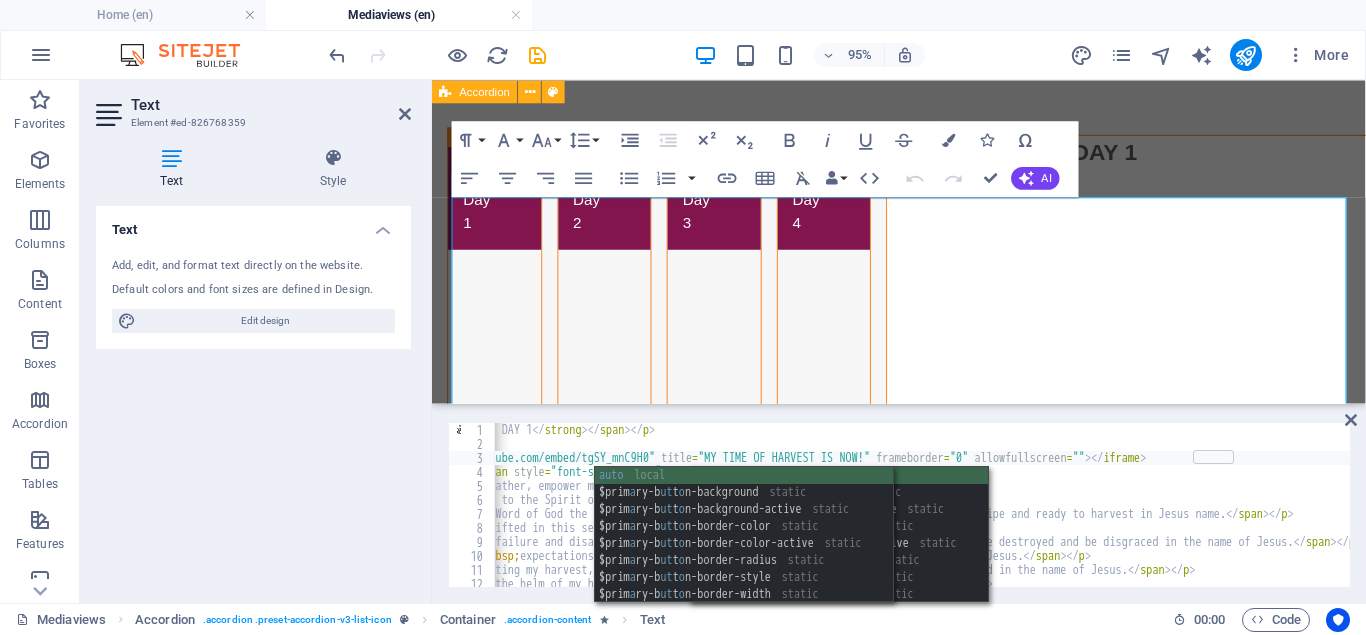 click on "< p > < span   style = "font-size: 24px;" > < strong > PRAYER FOCUS DAY 1 </ strong > </ span > </ p > < p > MORNING SESSION </ p > < iframe   width = "853"   height = "480"   src = "https://www.youtube.com/embed/tgSY_mnC9H0"   title = "MY TIME OF HARVEST IS NOW!"   frameborder = "0"   allowfullscreen = "" > </ iframe > < p > < br > < span   style = "font-size: 14px;" > &nbsp; </ span > < span   style = "font-size: 24px;" > < strong > PRAYER GUIDE </ strong > </ span > </ p > < p > < span   style = "font-size: 14px;" > 1. Pray, O Lord My father, empower me to and to pray through in the name of Jesus. </ span > </ p > < p > < span   style = "font-size: 14px;" > 2. My spirit open up to the Spirit of God this Morning. </ span > </ p > < p > < span   style = "font-size: 14px;" > 3. I stand upon the Word of God the has declared my harvest this morning, to declare my harvest is ripe and ready to harvest in Jesus name. </ span > </ p > < p > < span   style = "font-size: 14px;" > </ span > </ p > < p > < span   style" at bounding box center [820, 519] 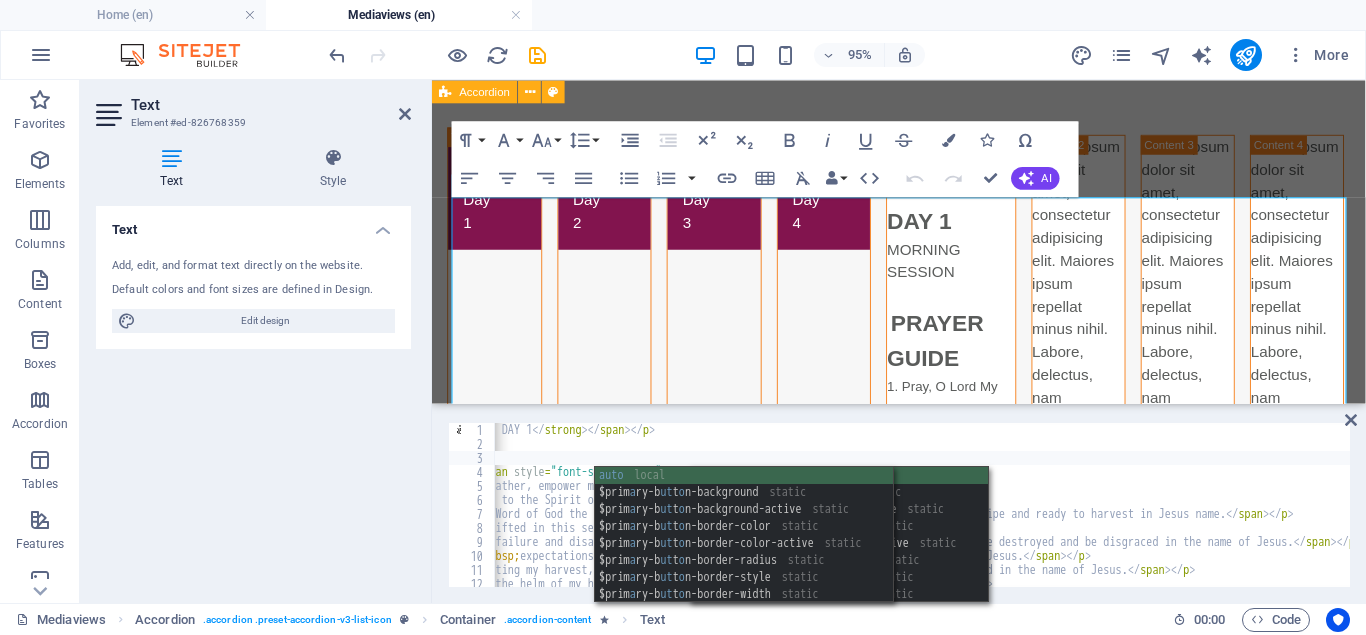 paste on "<iframe width="681" height="383" src="https://www.youtube.com/embed/b5kcTsGawUQ" title="MY TIME OF HARVEST IS NOW!" frameborder="0" allow="accelerometer; autoplay; clipboard-write; encrypted-media; gyroscope; picture-in-picture; web-share" referrerpolicy="strict-origin-when-cross-origin" allowfullscreen></iframe>" 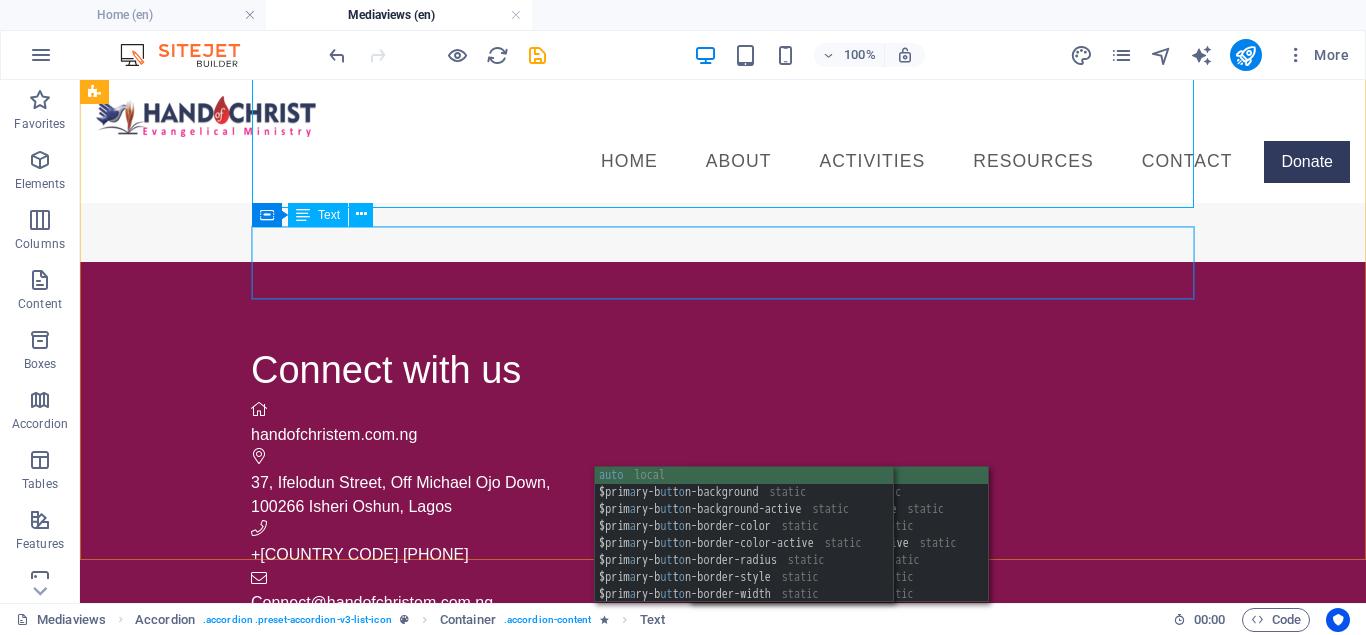 scroll, scrollTop: 1358, scrollLeft: 0, axis: vertical 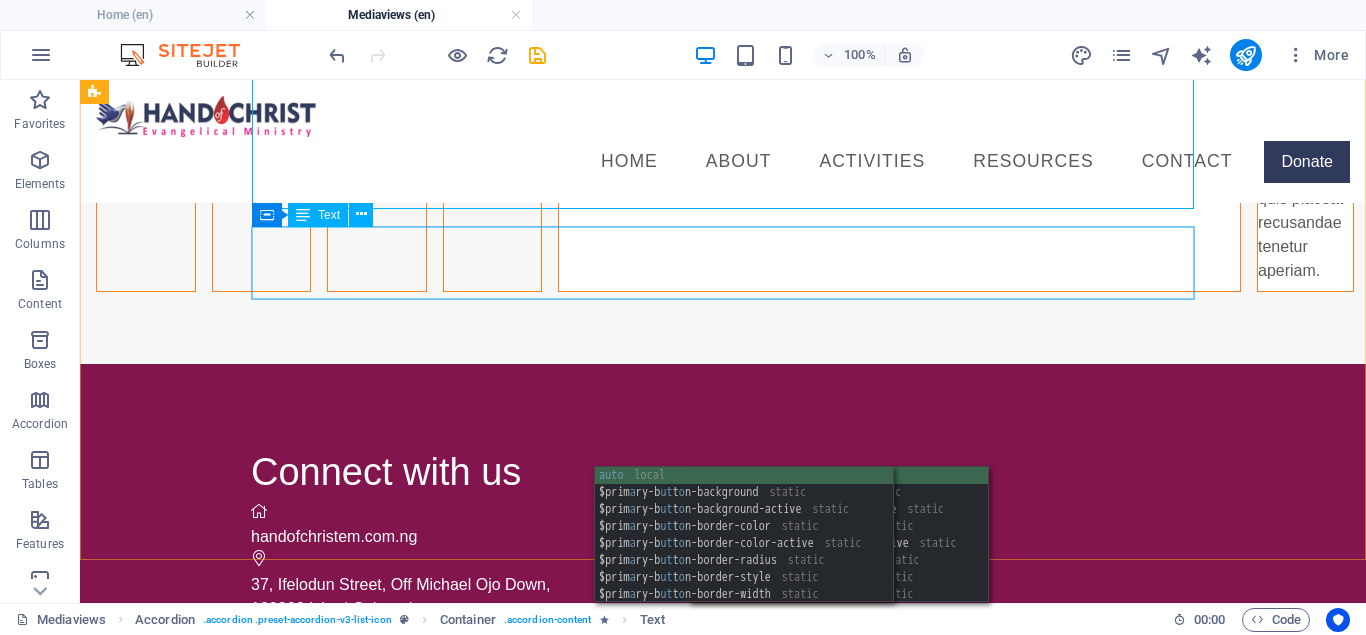 click on "Lorem ipsum dolor sit amet, consectetur adipisicing elit. Maiores ipsum repellat minus nihil. Labore, delectus, nam dignissimos ea repudiandae minima voluptatum magni pariatur possimus quia accusamus harum facilis corporis animi nisi. Enim, pariatur, impedit quia repellat harum ipsam laboriosam voluptas dicta illum nisi obcaecati reprehenderit quis placeat recusandae tenetur aperiam." at bounding box center (1305, -197) 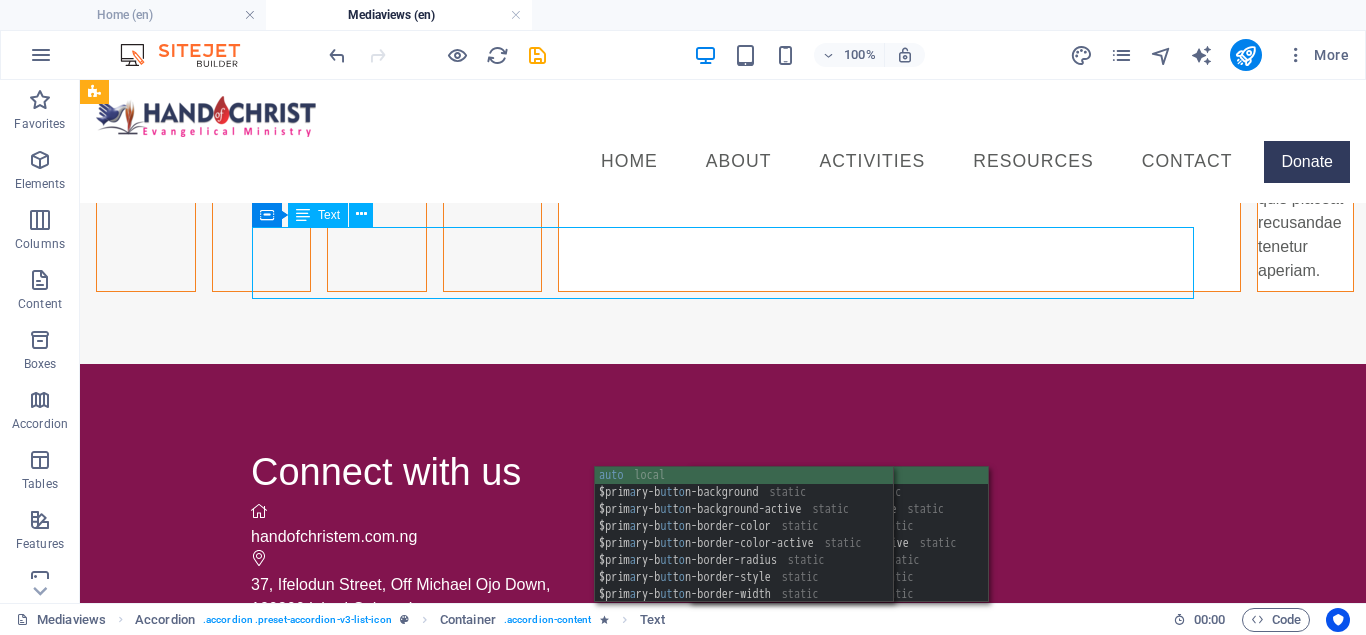 click on "Lorem ipsum dolor sit amet, consectetur adipisicing elit. Maiores ipsum repellat minus nihil. Labore, delectus, nam dignissimos ea repudiandae minima voluptatum magni pariatur possimus quia accusamus harum facilis corporis animi nisi. Enim, pariatur, impedit quia repellat harum ipsam laboriosam voluptas dicta illum nisi obcaecati reprehenderit quis placeat recusandae tenetur aperiam." at bounding box center [1305, -197] 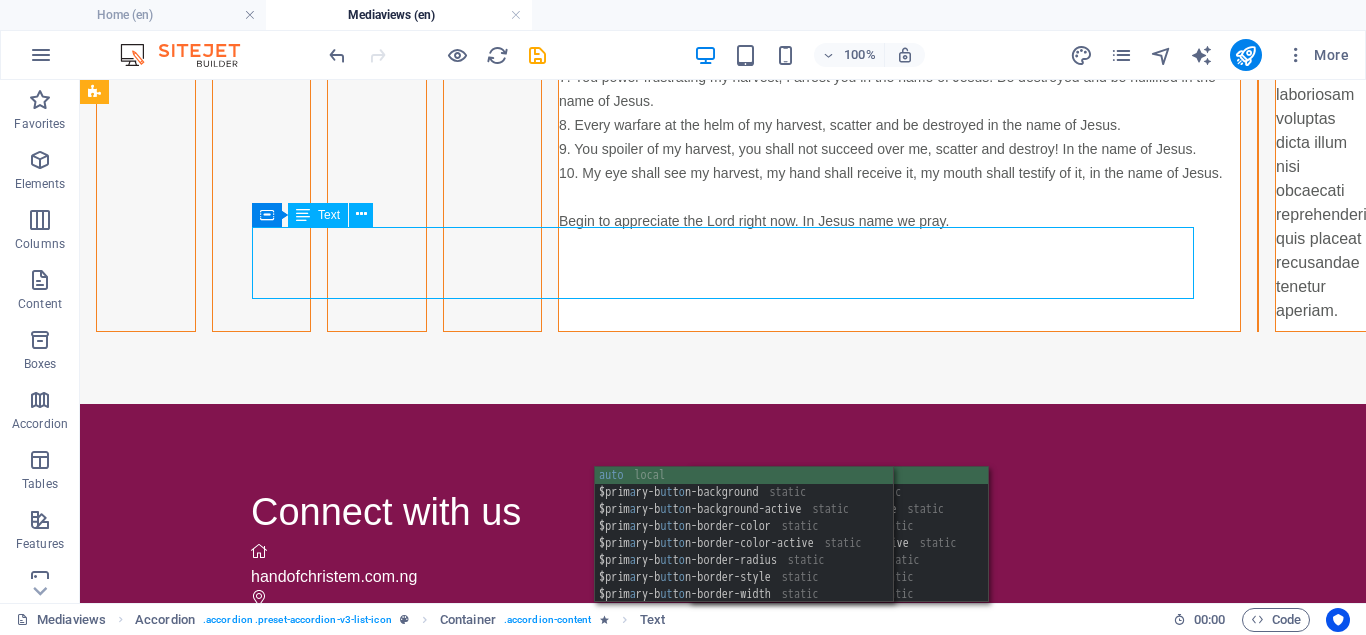 scroll, scrollTop: 1383, scrollLeft: 0, axis: vertical 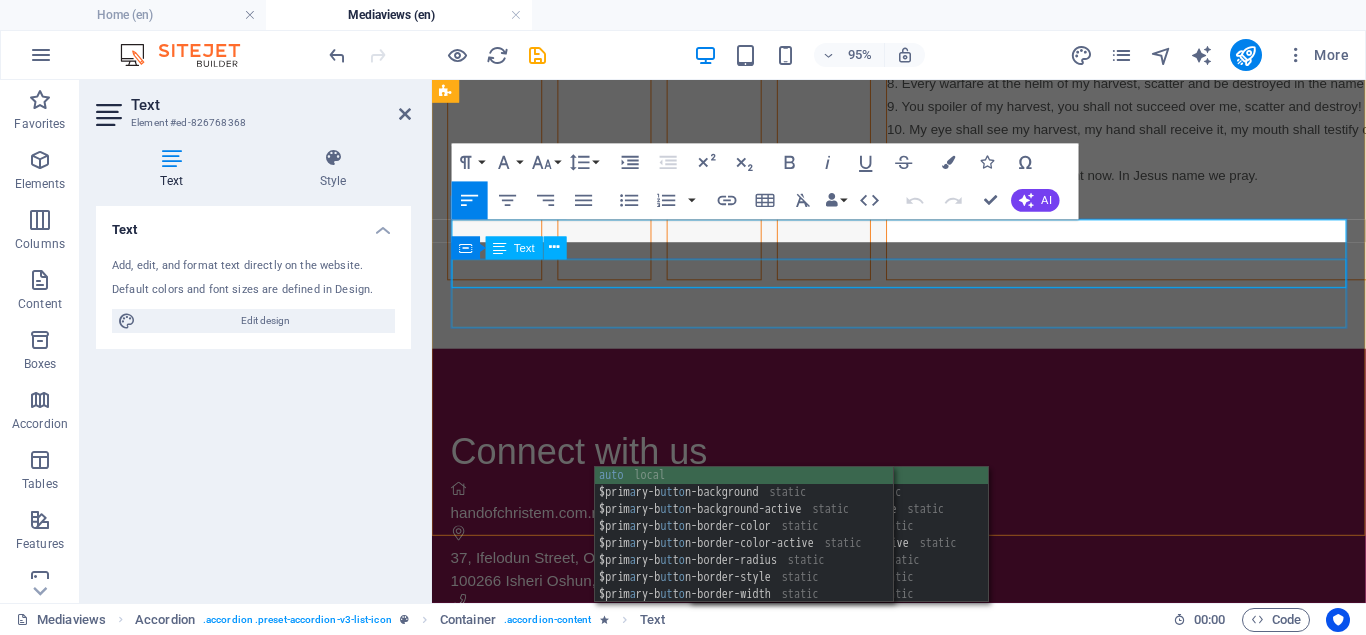 type 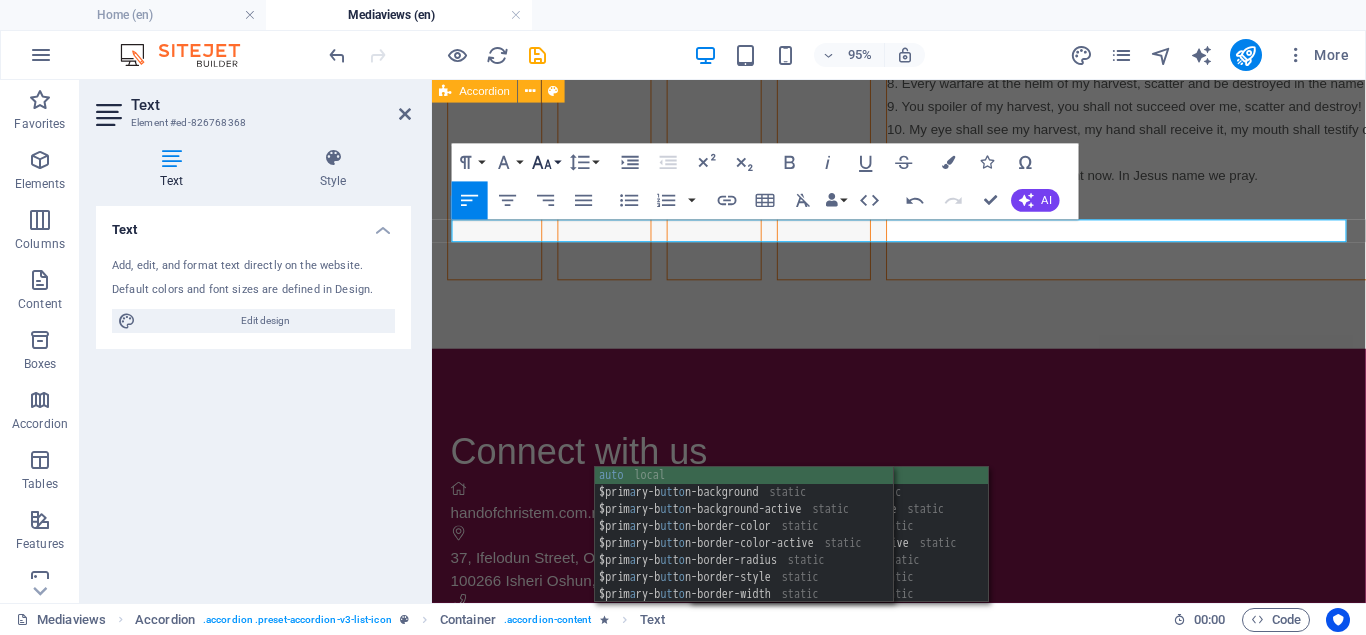 click on "Font Size" at bounding box center [545, 162] 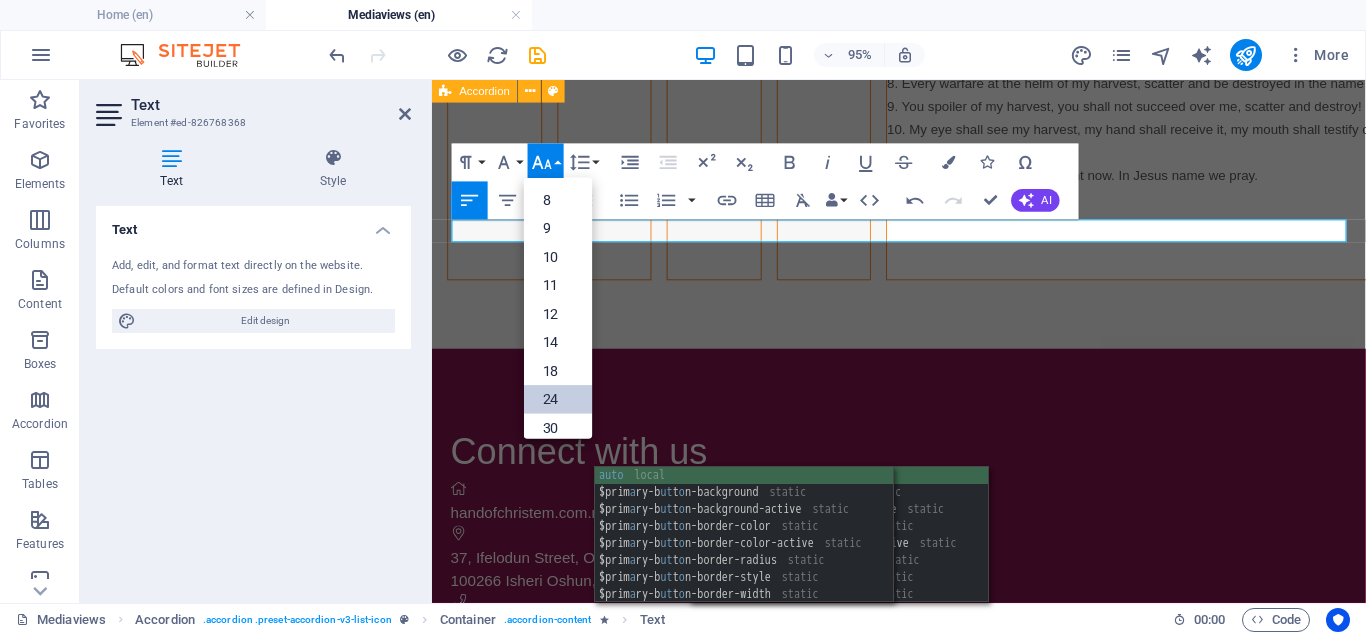click on "24" at bounding box center (558, 399) 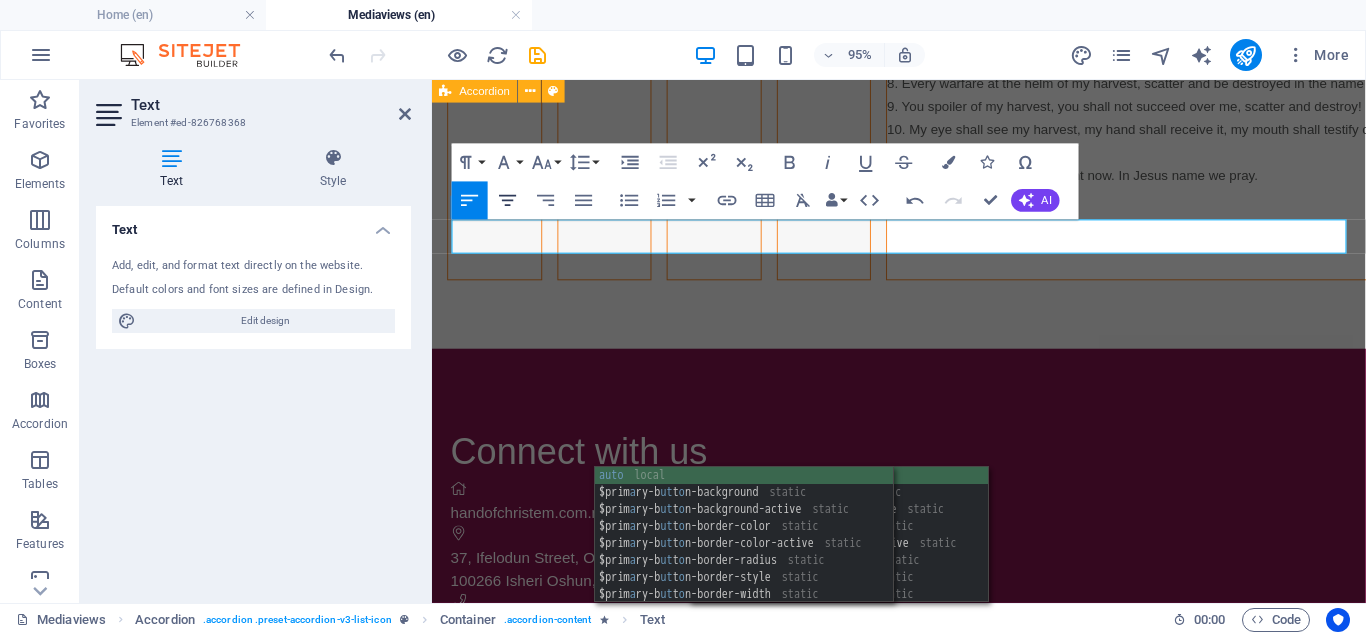click 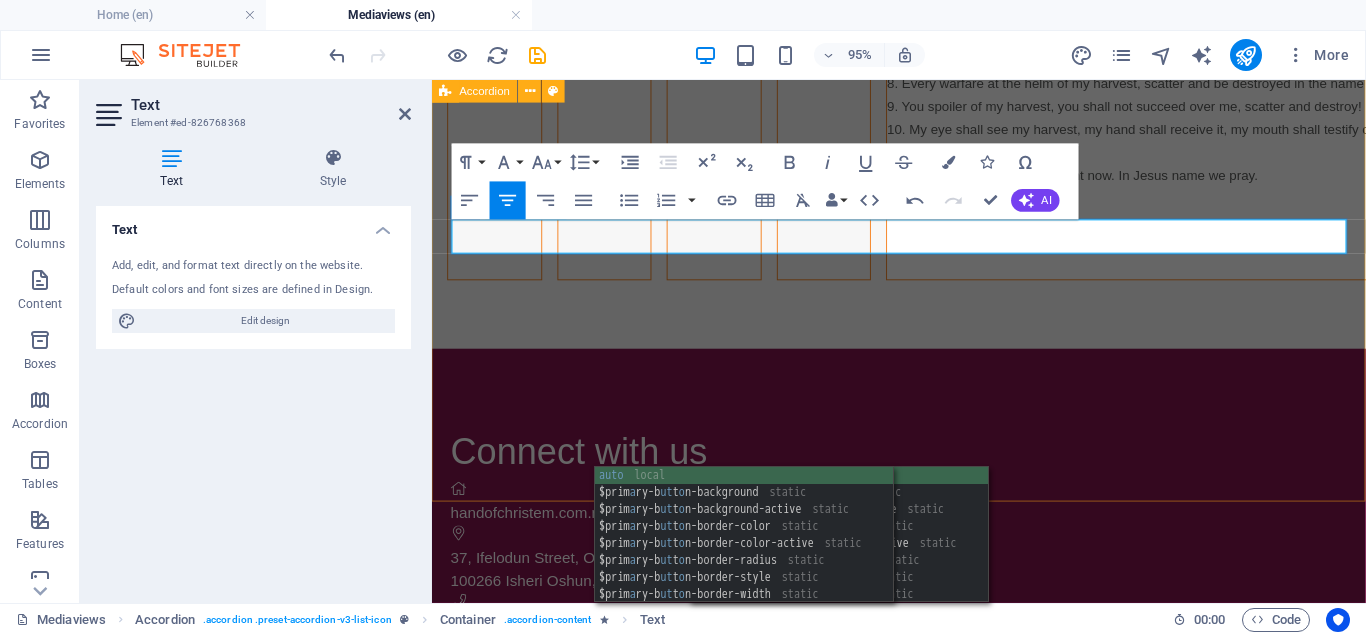 click on "oming up 05-08-2025" at bounding box center [1642, -588] 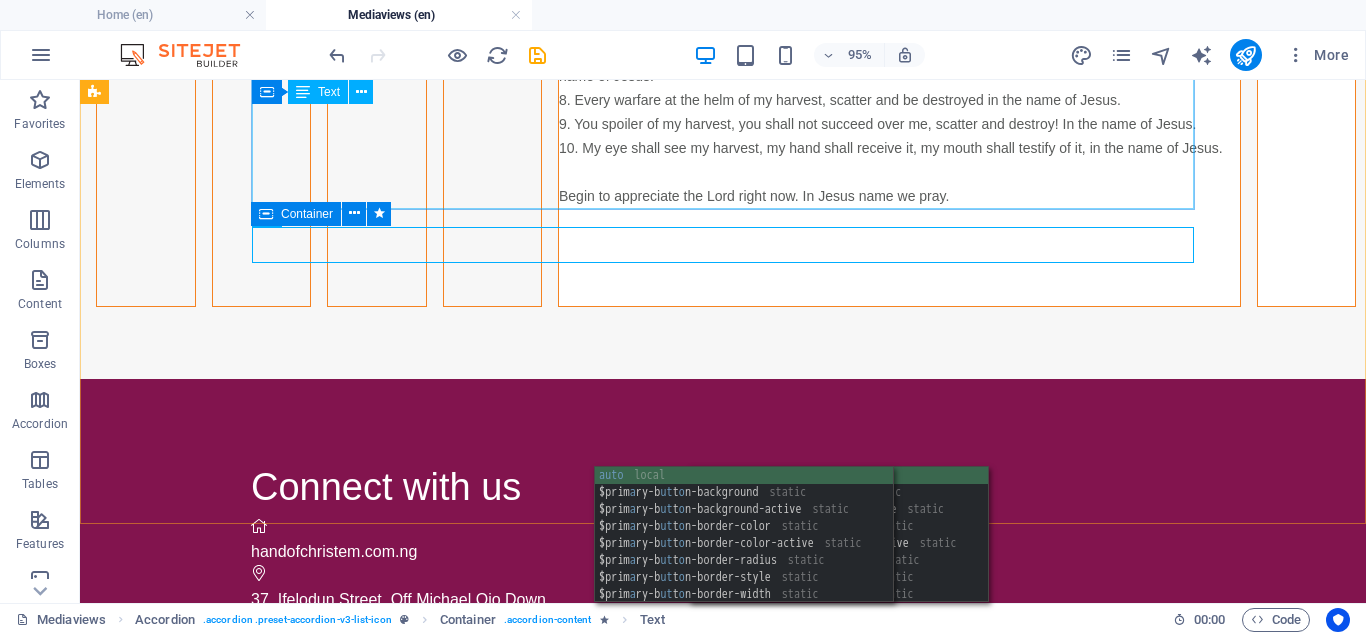scroll, scrollTop: 1358, scrollLeft: 0, axis: vertical 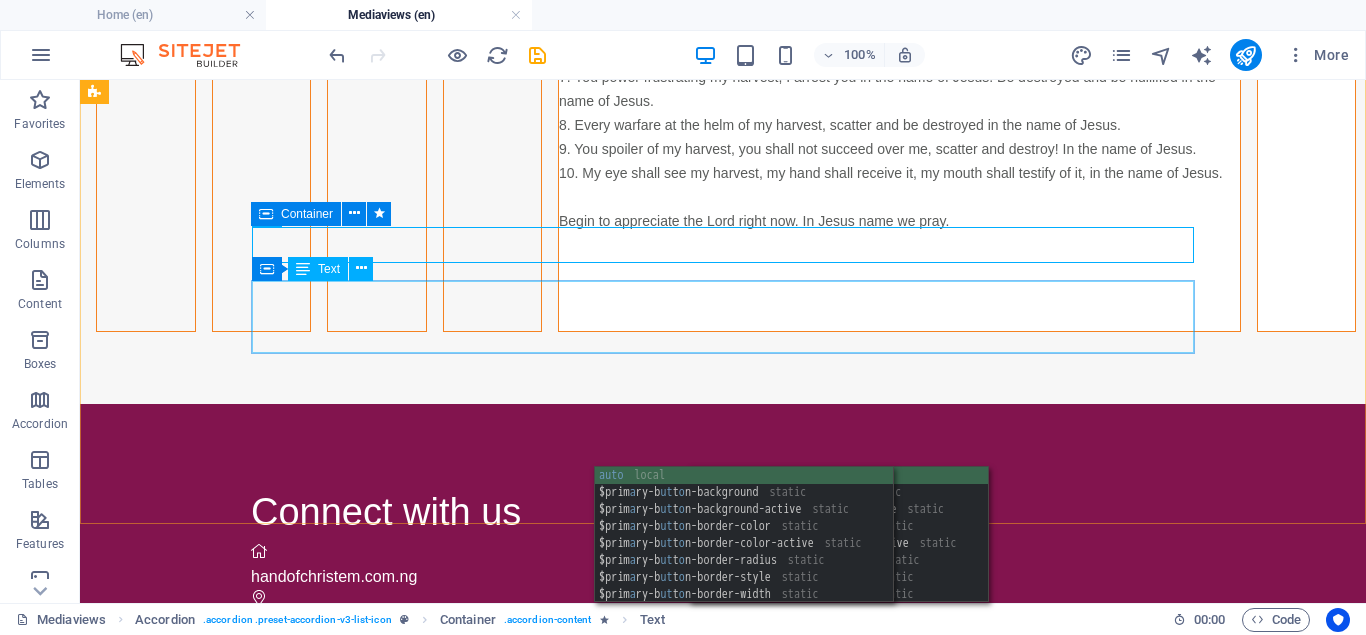 click on "Lorem ipsum dolor sit amet, consectetur adipisicing elit. Maiores ipsum repellat minus nihil. Labore, delectus, nam dignissimos ea repudiandae minima voluptatum magni pariatur possimus quia accusamus harum facilis corporis animi nisi. Enim, pariatur, impedit quia repellat harum ipsam laboriosam voluptas dicta illum nisi obcaecati reprehenderit quis placeat recusandae tenetur aperiam." at bounding box center [1420, -157] 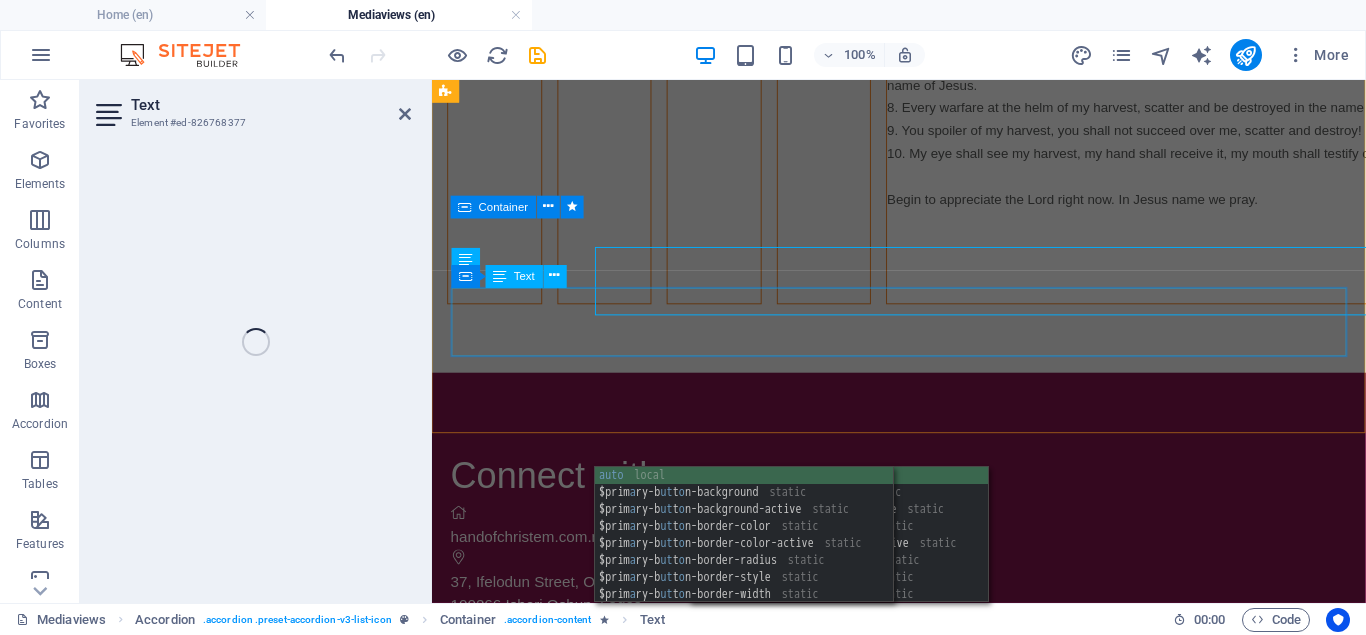 scroll, scrollTop: 1383, scrollLeft: 0, axis: vertical 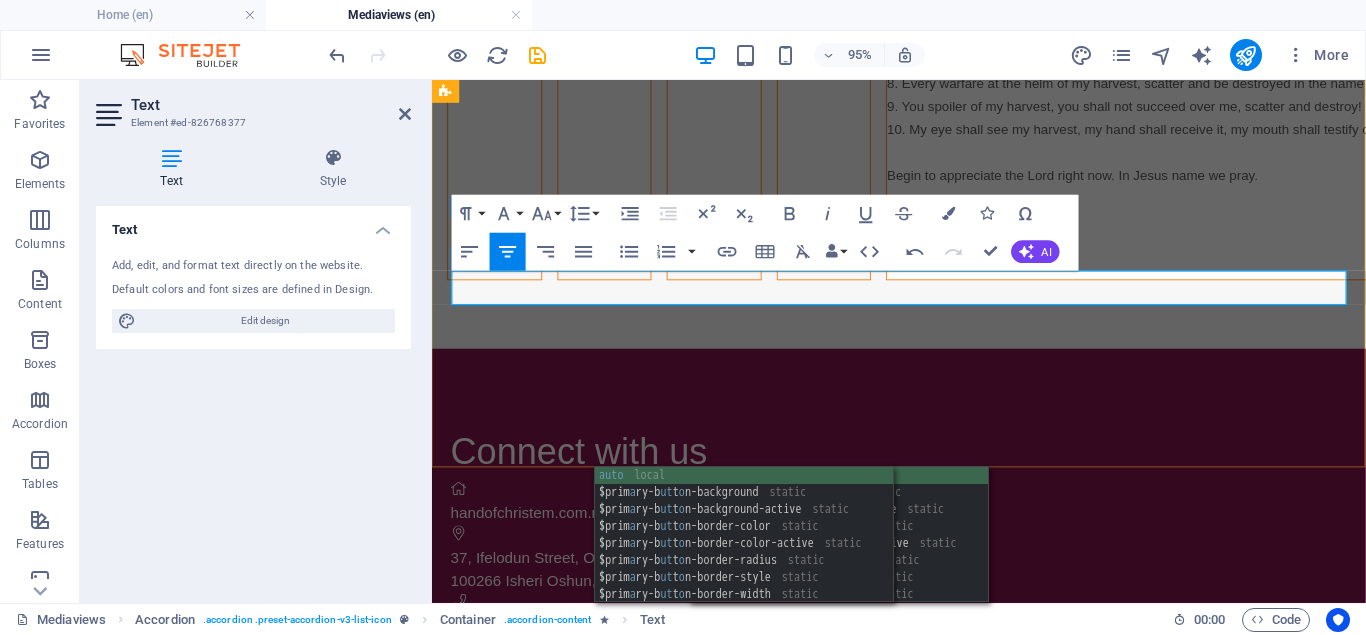 click on "Coming up  6AM & 6PM, 05-08-2025" at bounding box center (1766, -589) 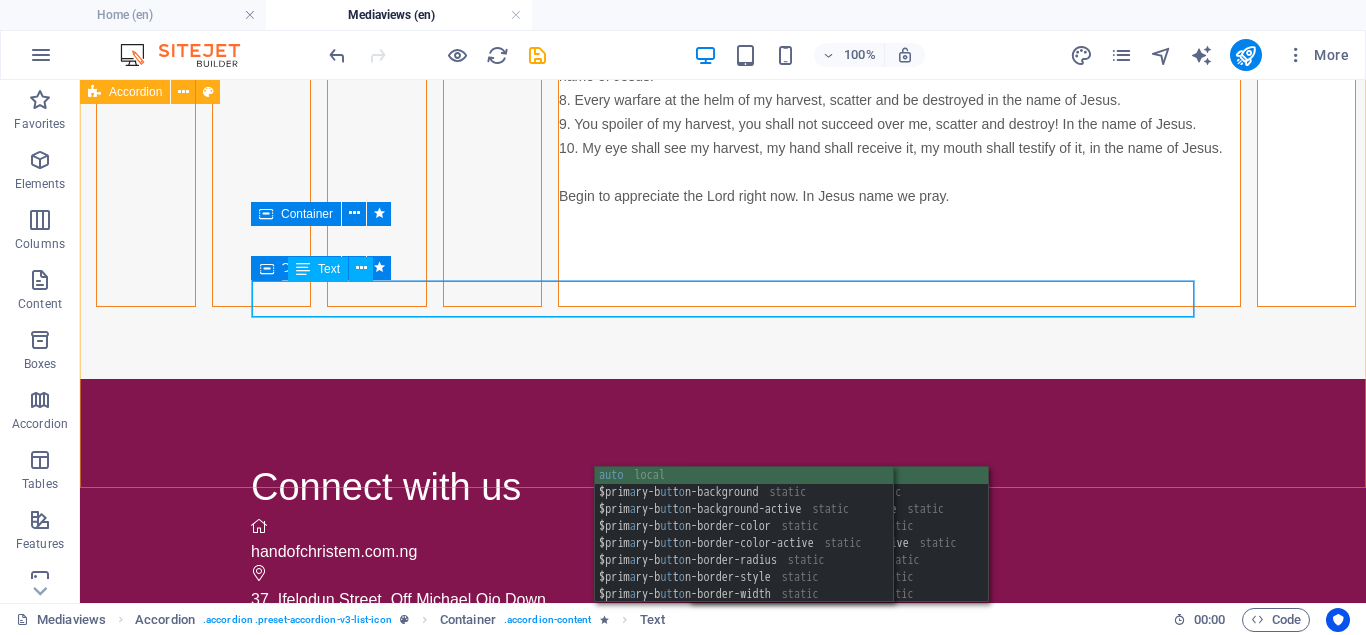 scroll, scrollTop: 1358, scrollLeft: 0, axis: vertical 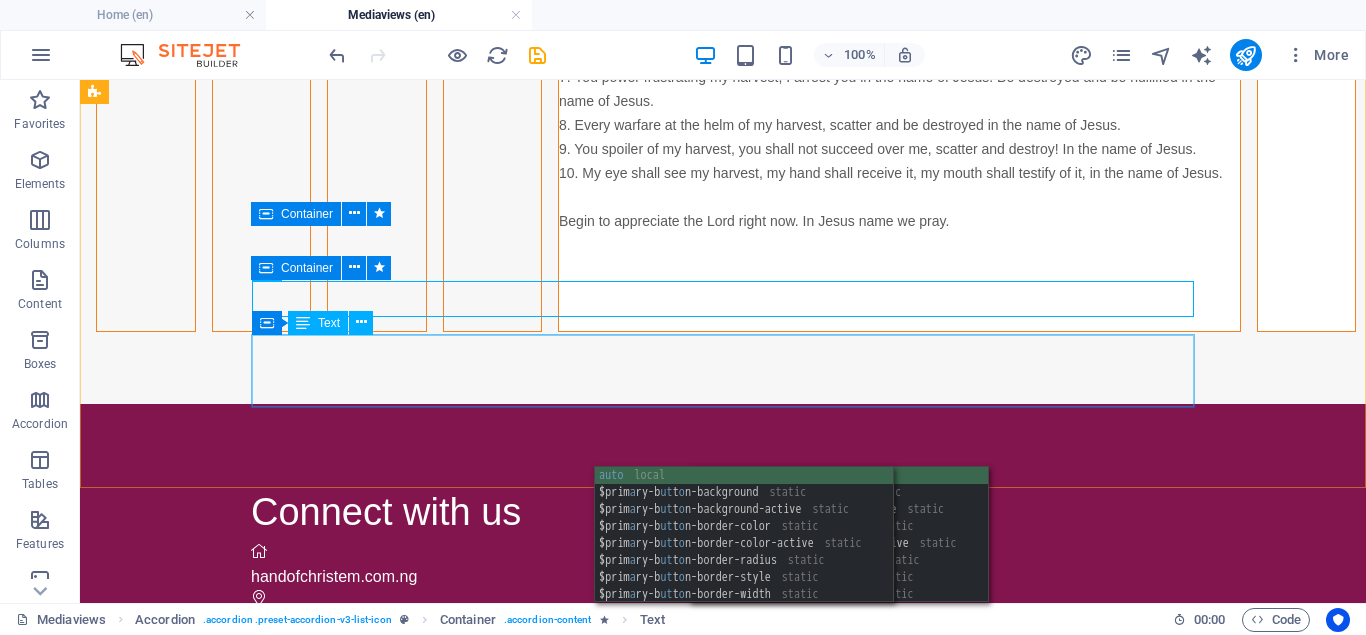 click on "Lorem ipsum dolor sit amet, consectetur adipisicing elit. Maiores ipsum repellat minus nihil. Labore, delectus, nam dignissimos ea repudiandae minima voluptatum magni pariatur possimus quia accusamus harum facilis corporis animi nisi. Enim, pariatur, impedit quia repellat harum ipsam laboriosam voluptas dicta illum nisi obcaecati reprehenderit quis placeat recusandae tenetur aperiam." at bounding box center [1521, -157] 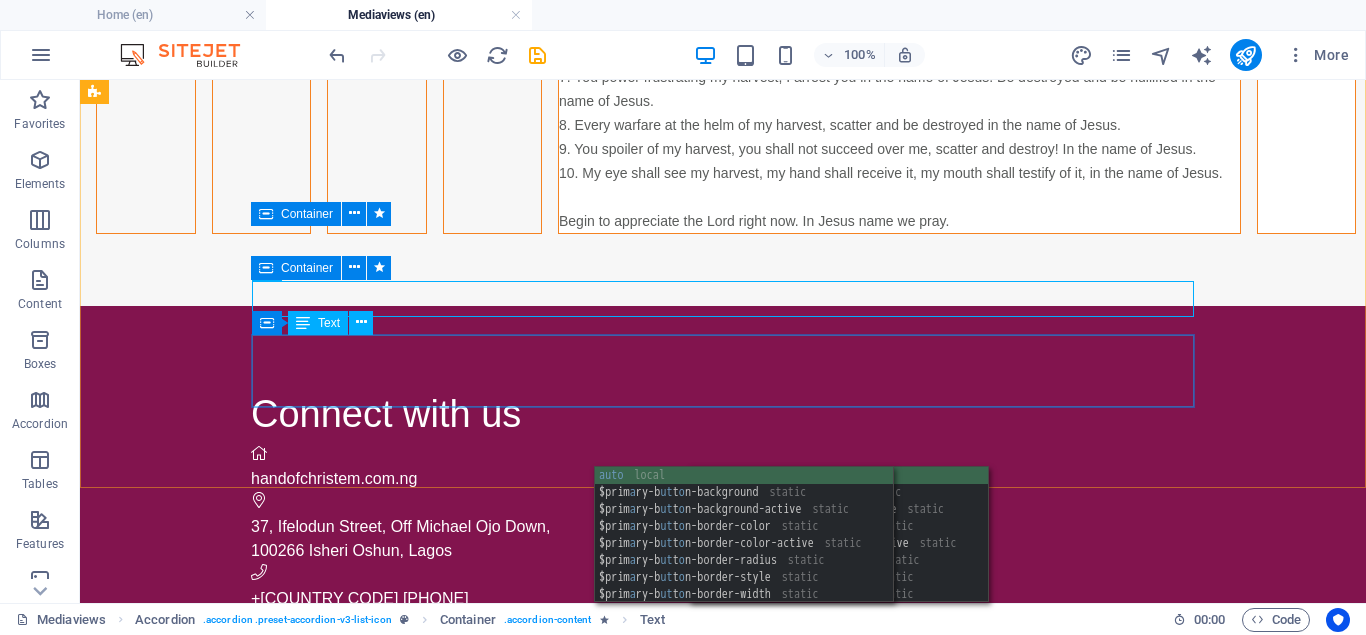 scroll, scrollTop: 1383, scrollLeft: 0, axis: vertical 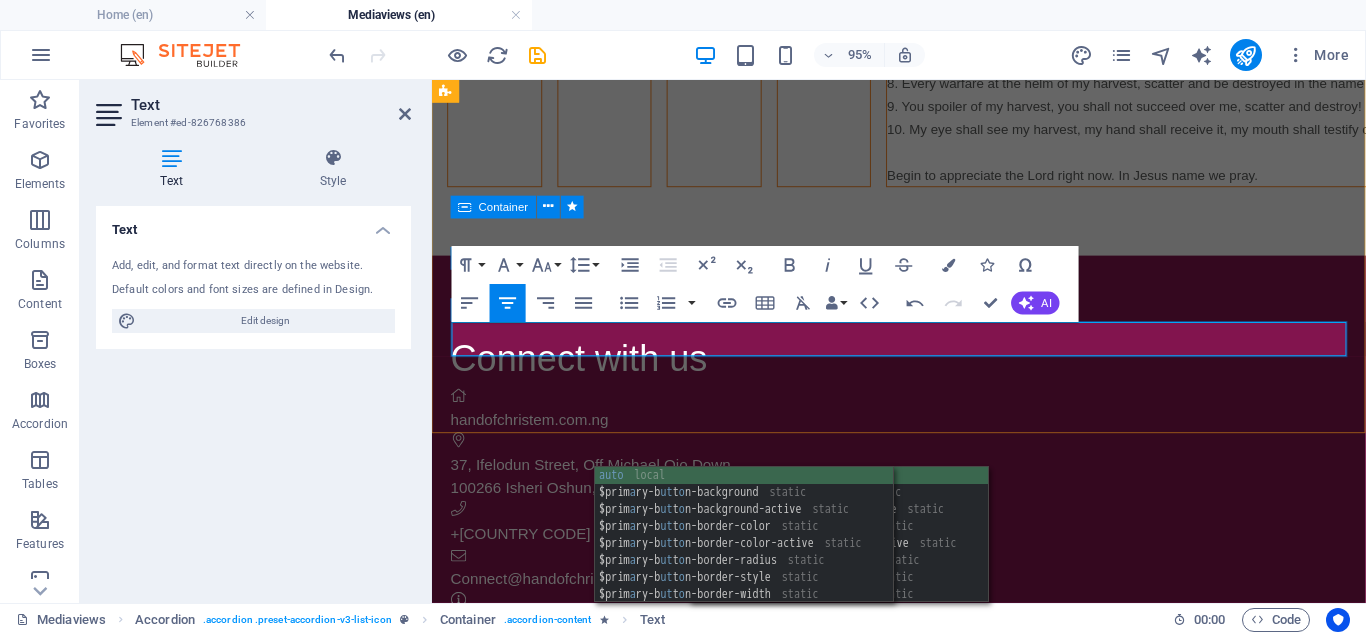 click on "Coming up  6AM & 6PM, 05-08-2025" at bounding box center [1867, -589] 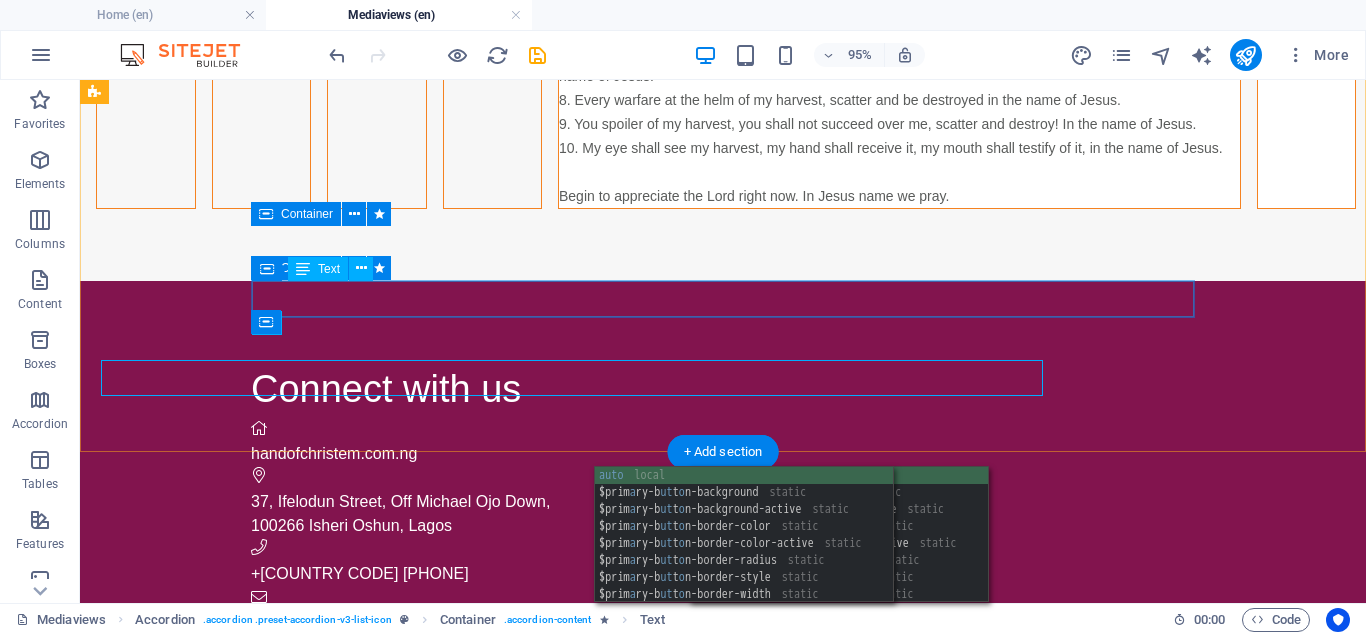 scroll, scrollTop: 1358, scrollLeft: 0, axis: vertical 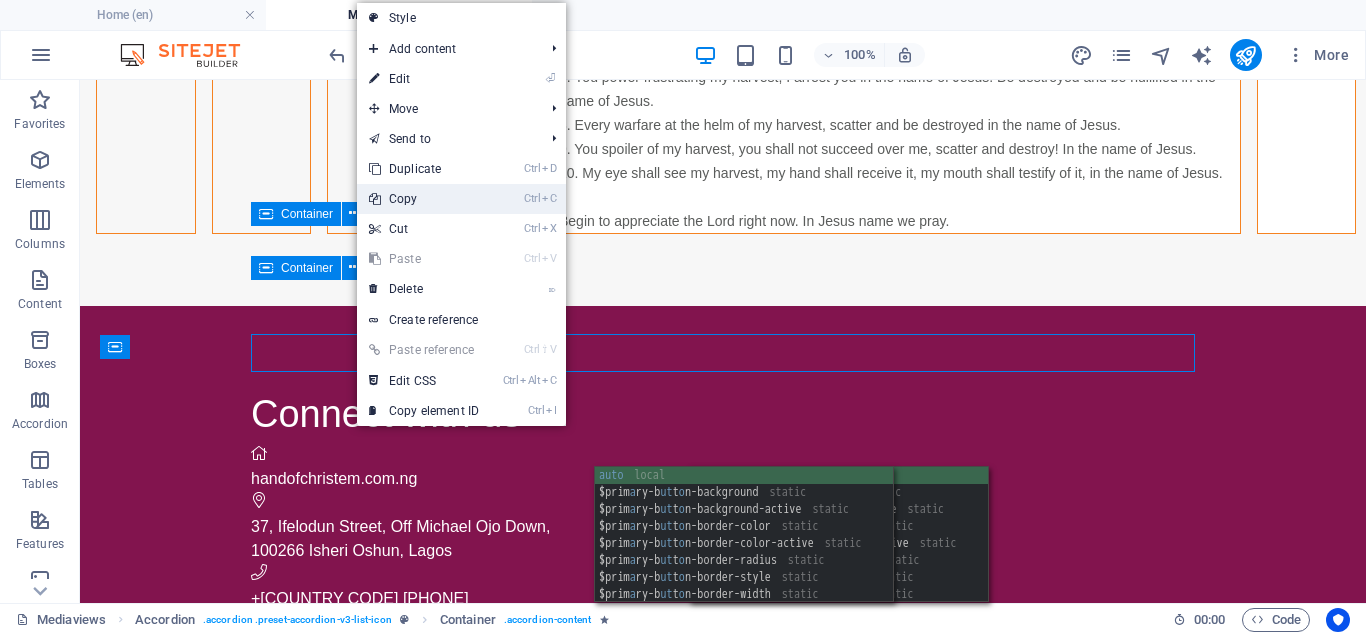 click on "Ctrl C  Copy" at bounding box center [424, 199] 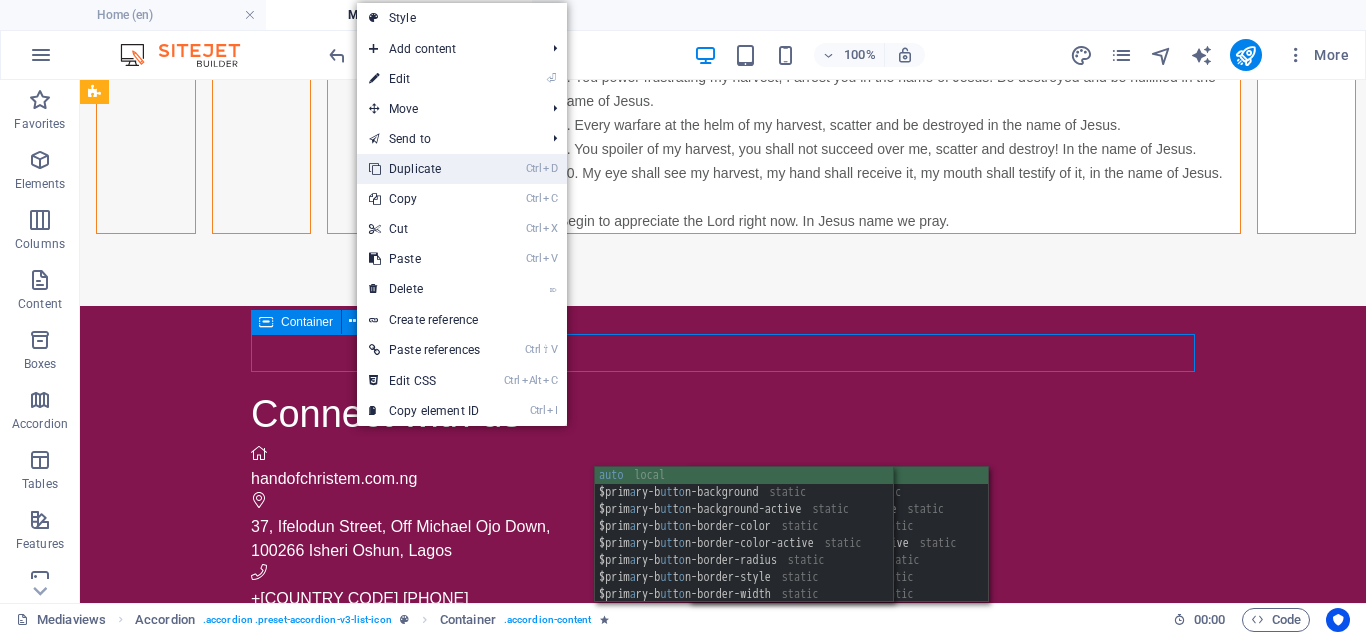click on "Ctrl D  Duplicate" at bounding box center [424, 169] 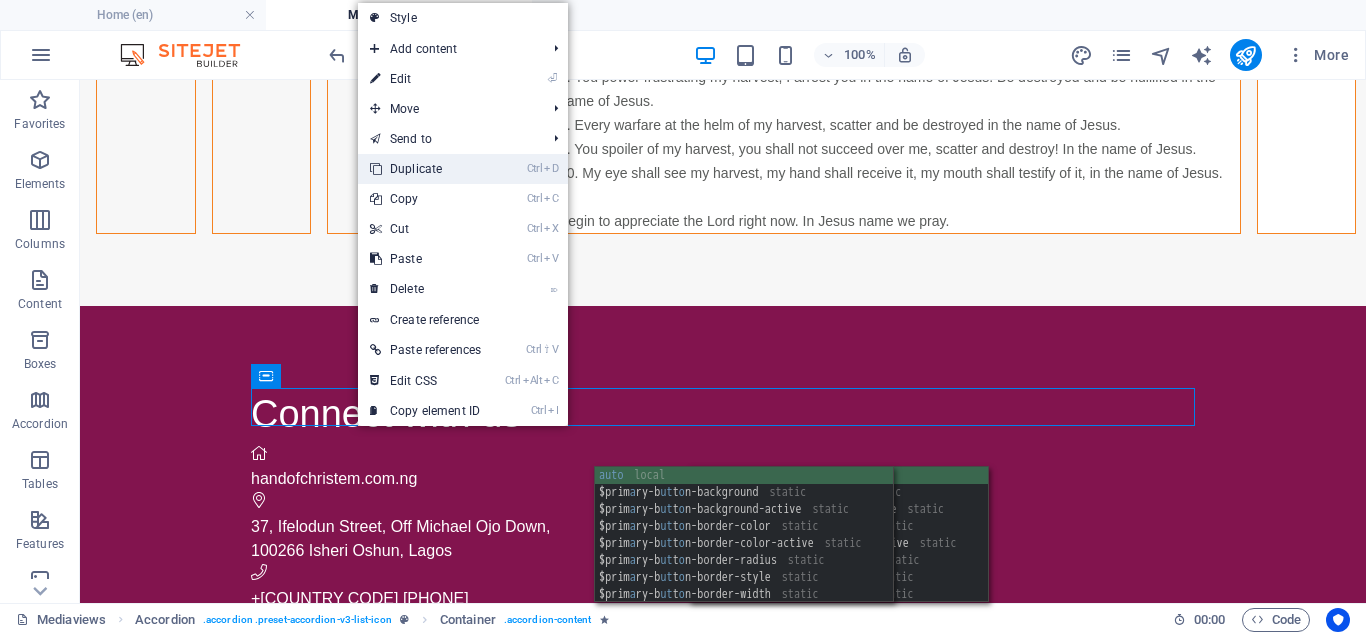 click on "Ctrl D  Duplicate" at bounding box center [425, 169] 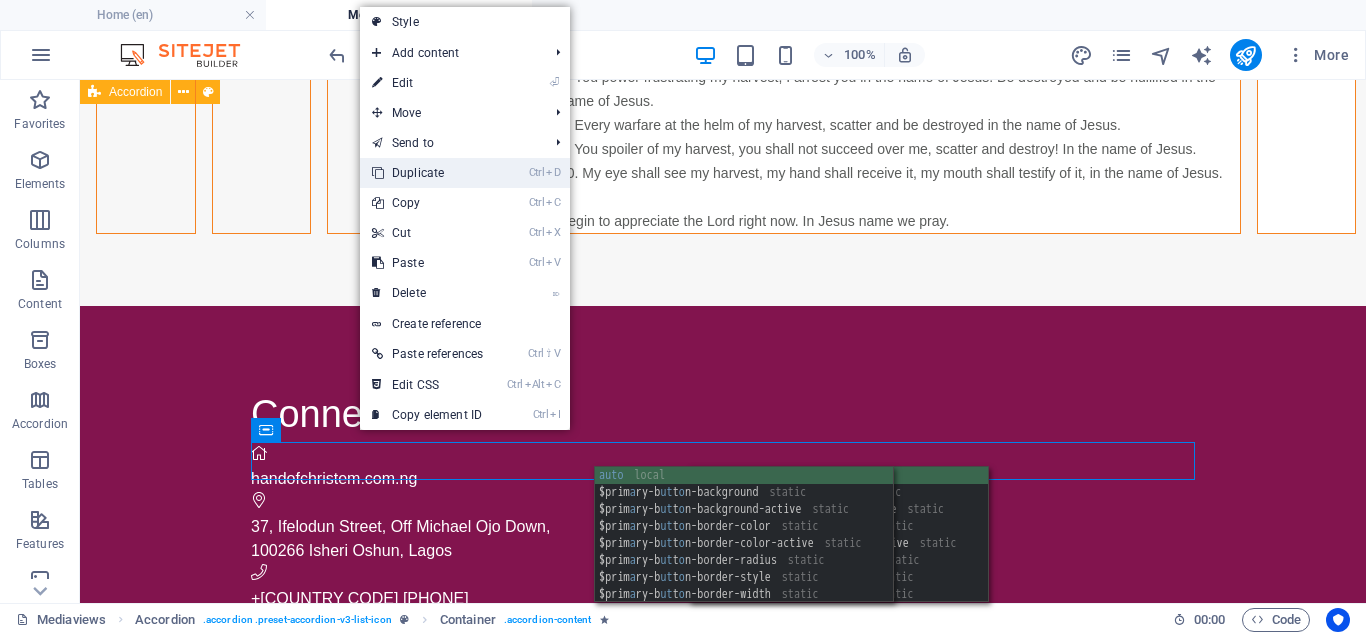 click on "Ctrl D  Duplicate" at bounding box center (427, 173) 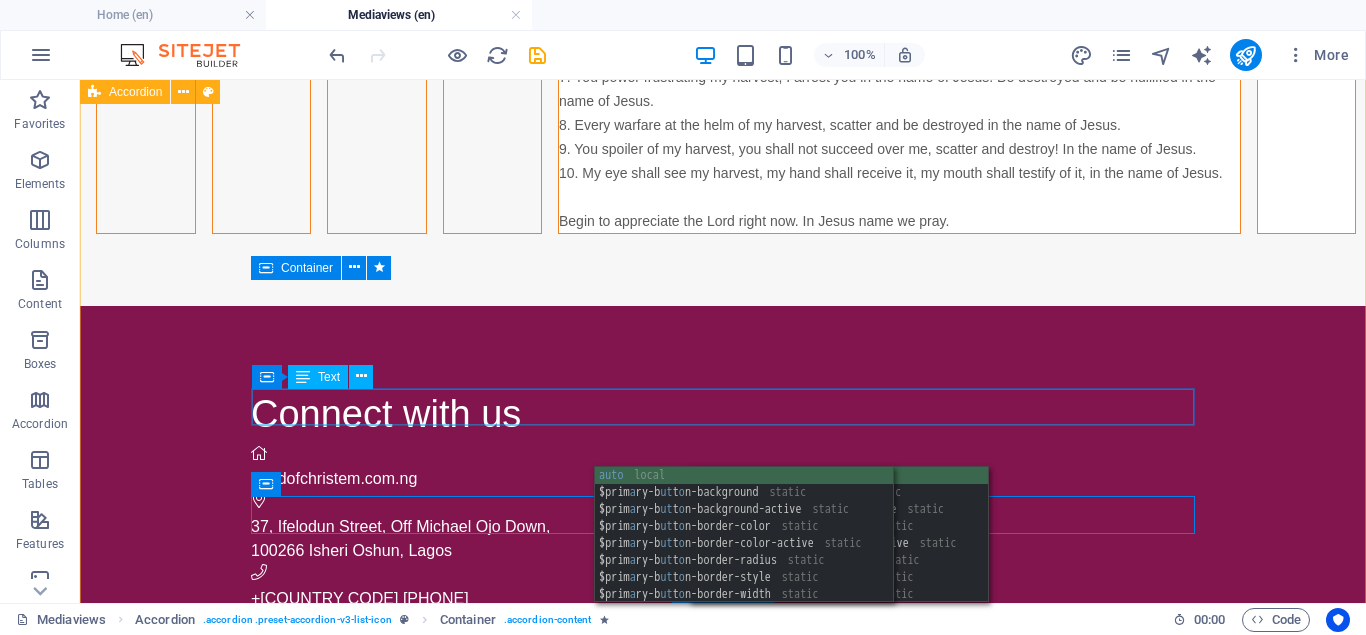 click on "Coming up  6AM  & 6PM, [DATE]" at bounding box center (1619, -493) 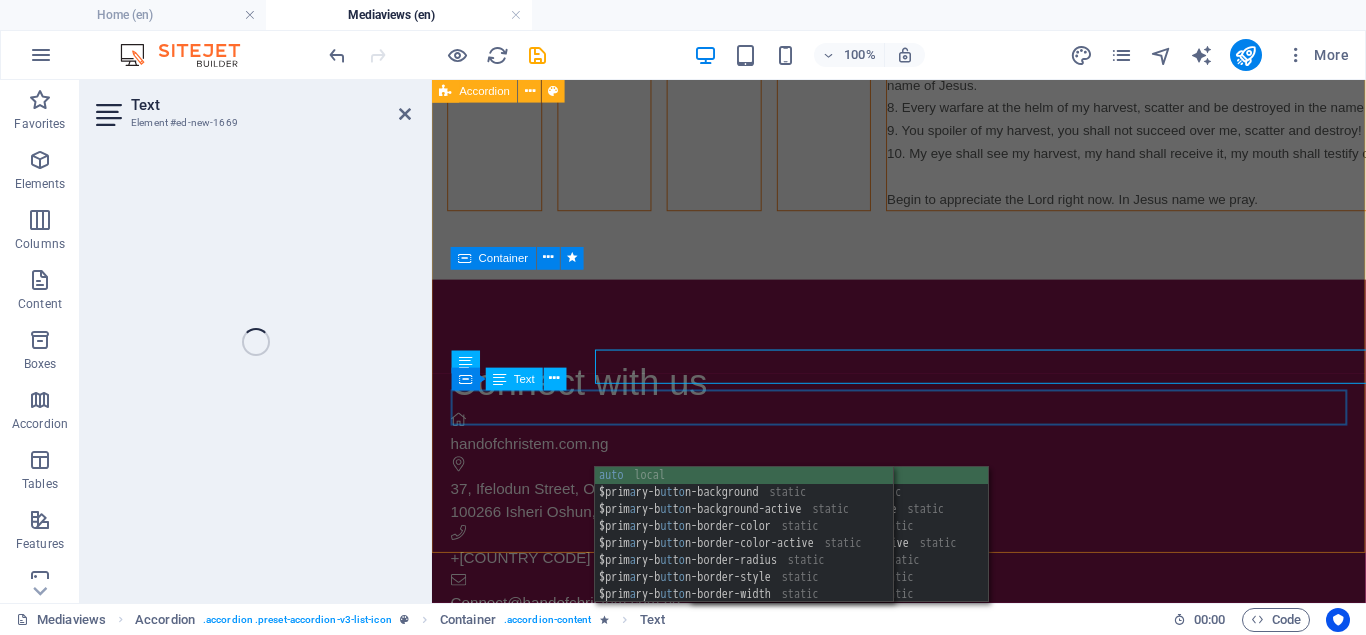 scroll, scrollTop: 1383, scrollLeft: 0, axis: vertical 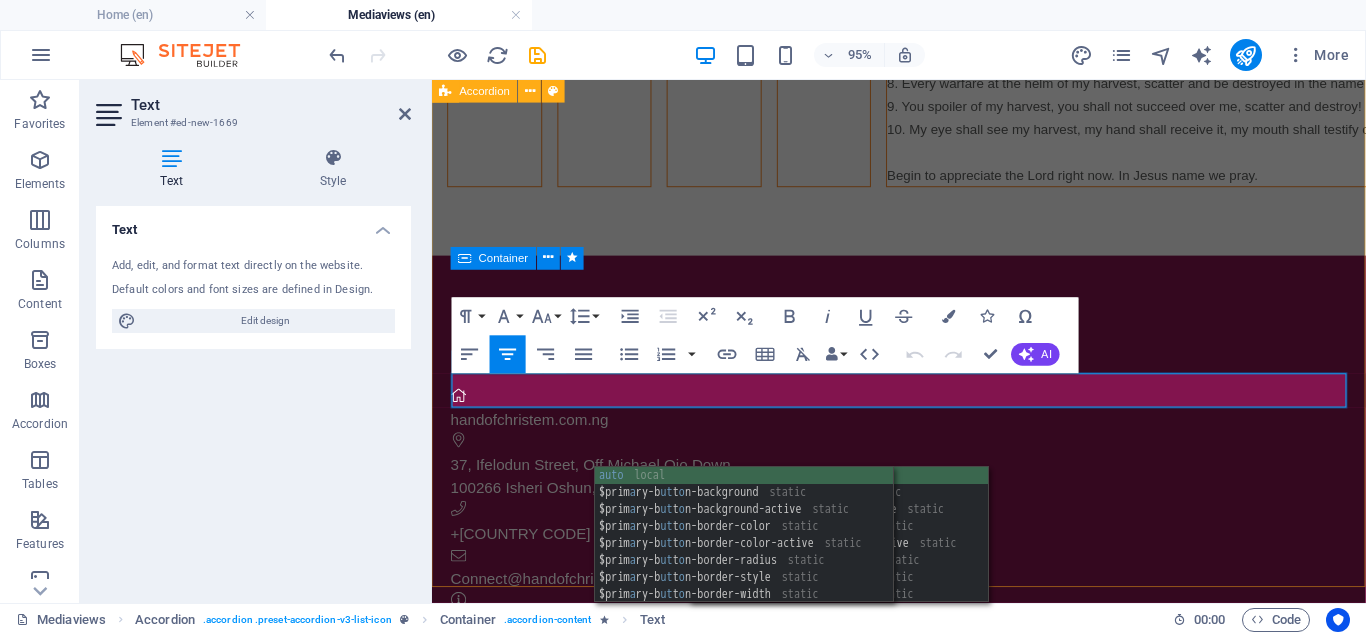 click on "Coming up  6AM  & 6PM, [DATE]" at bounding box center (1971, -535) 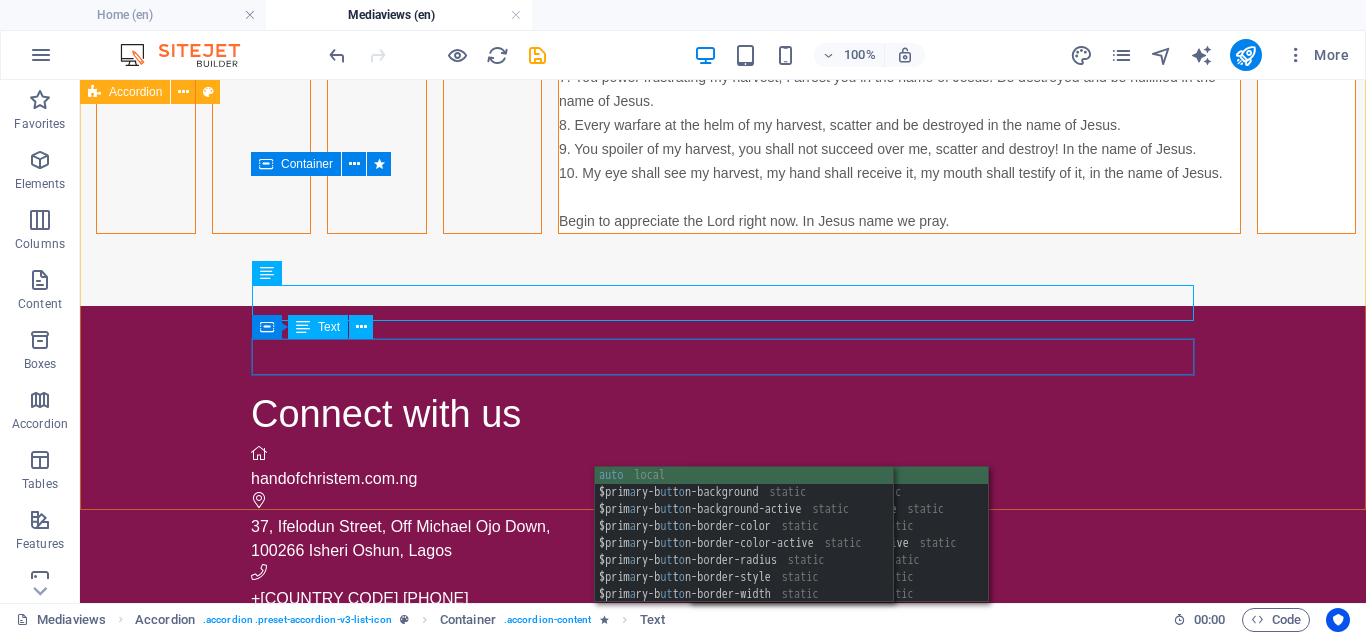 scroll, scrollTop: 1562, scrollLeft: 0, axis: vertical 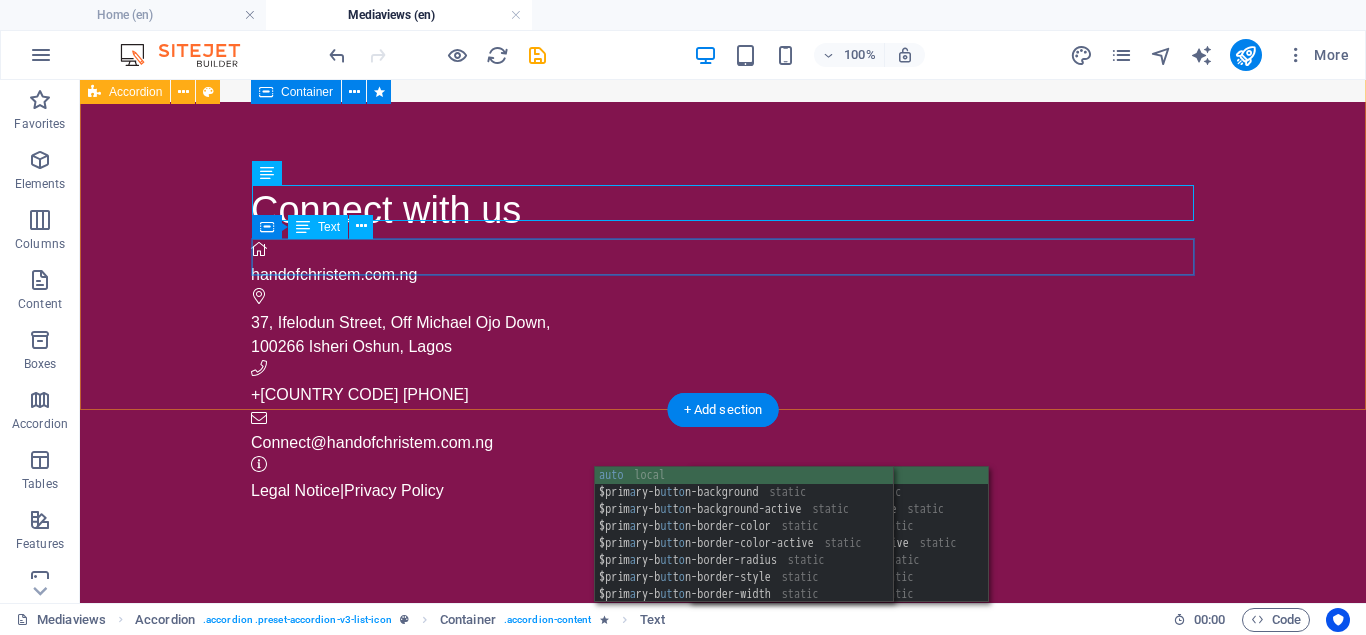 click on "Coming up  6AM  & 6PM, [DATE]" at bounding box center [1720, -697] 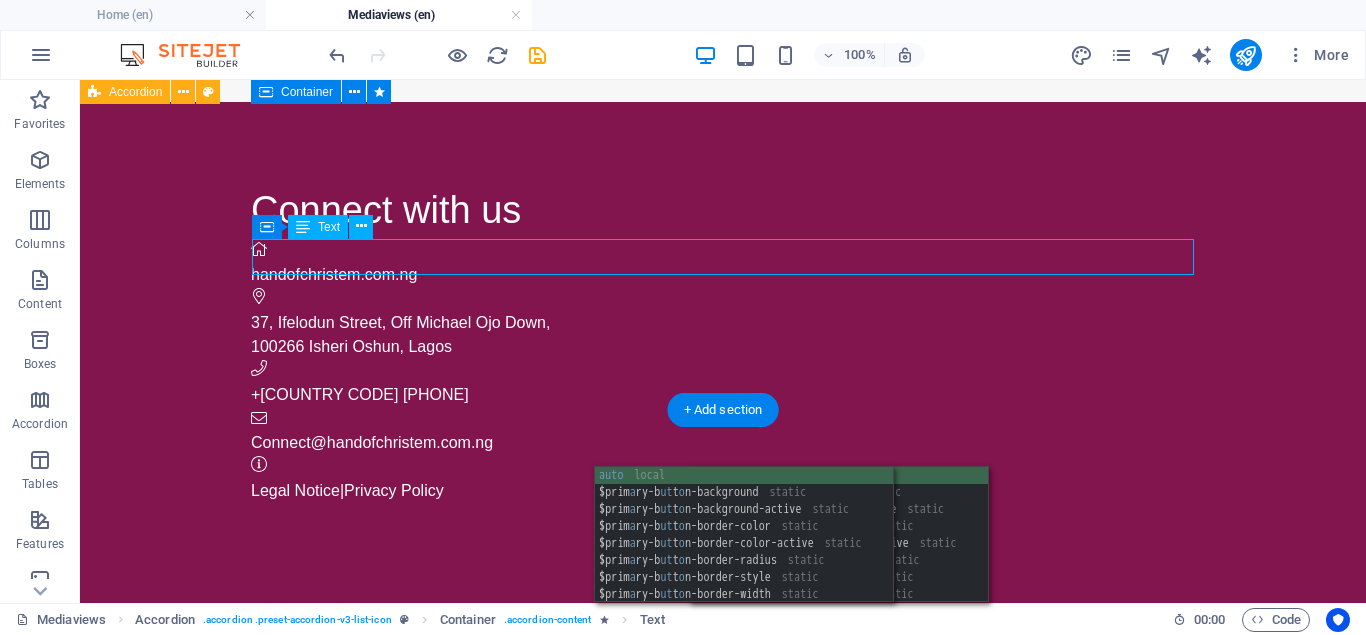 click on "Coming up  6AM  & 6PM, [DATE]" at bounding box center (1720, -697) 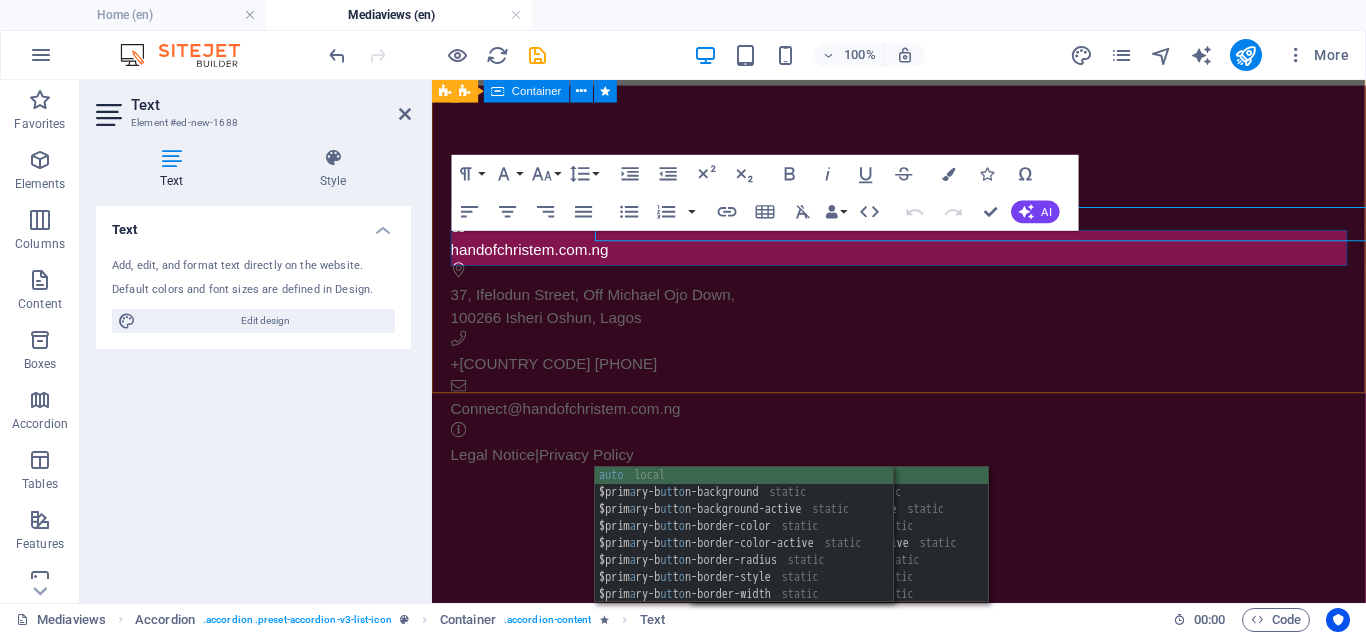 scroll, scrollTop: 1587, scrollLeft: 0, axis: vertical 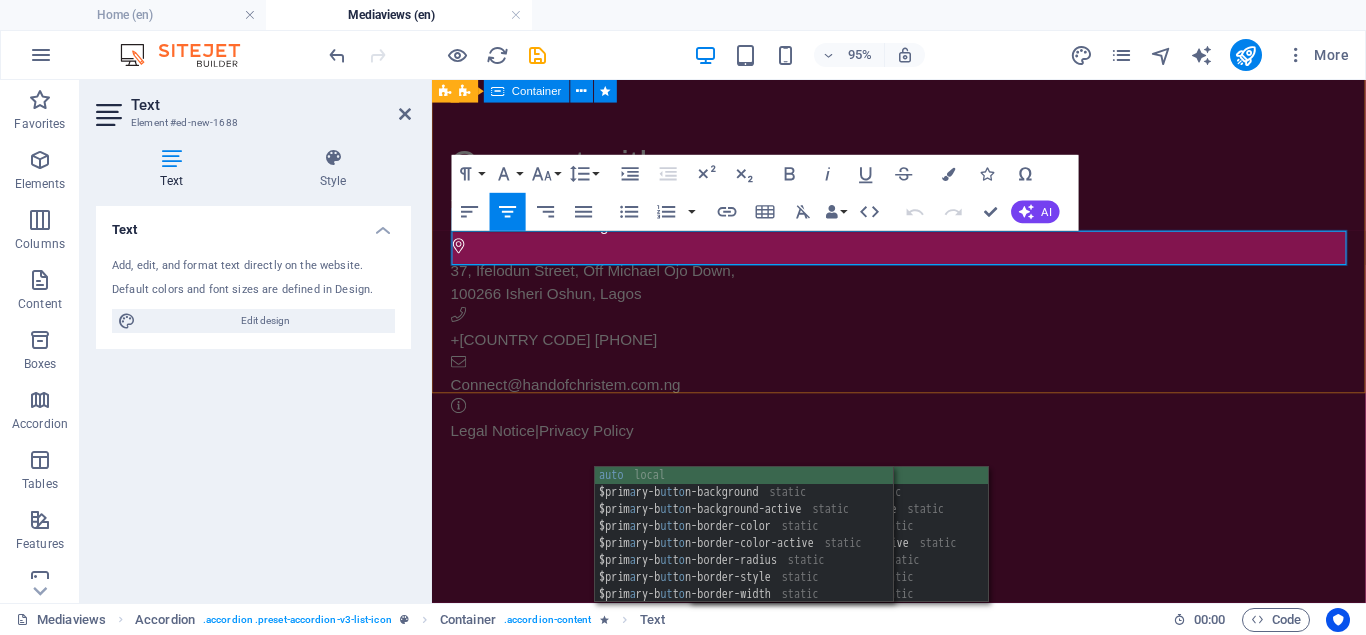 drag, startPoint x: 1009, startPoint y: 252, endPoint x: 1020, endPoint y: 252, distance: 11 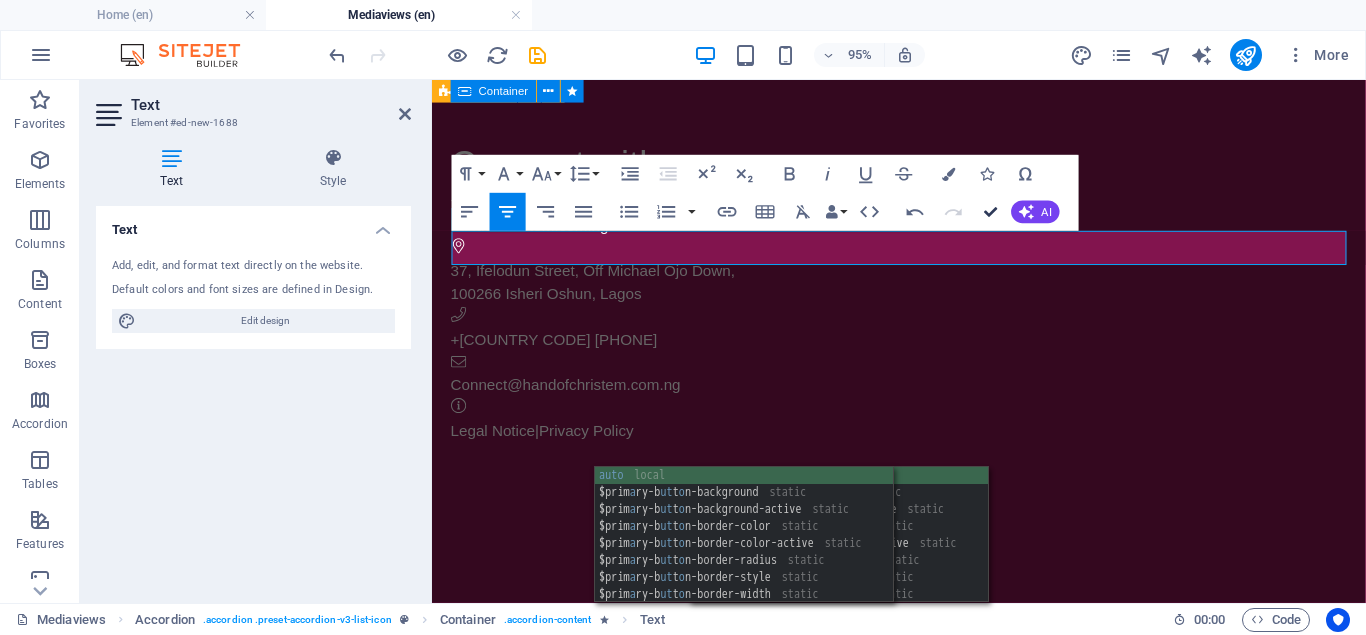 drag, startPoint x: 988, startPoint y: 213, endPoint x: 854, endPoint y: 241, distance: 136.89412 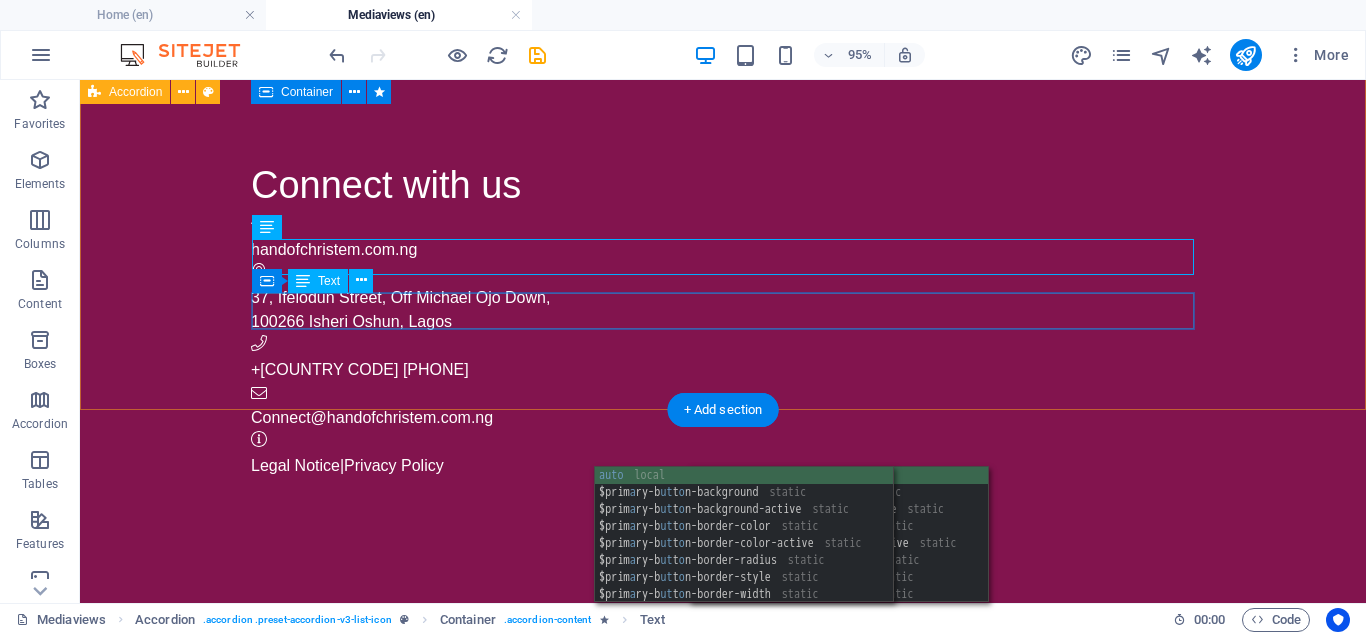 scroll, scrollTop: 1562, scrollLeft: 0, axis: vertical 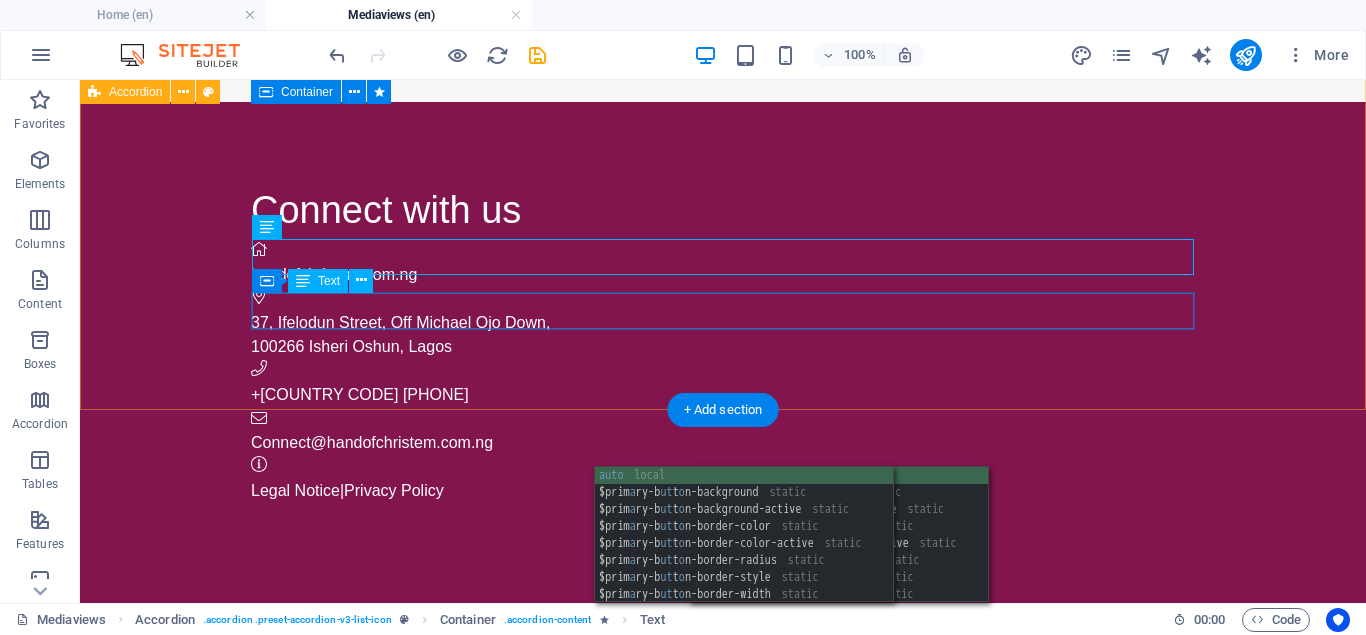 click on "Coming up  6AM  & 6PM, [DATE]" at bounding box center [2315, -697] 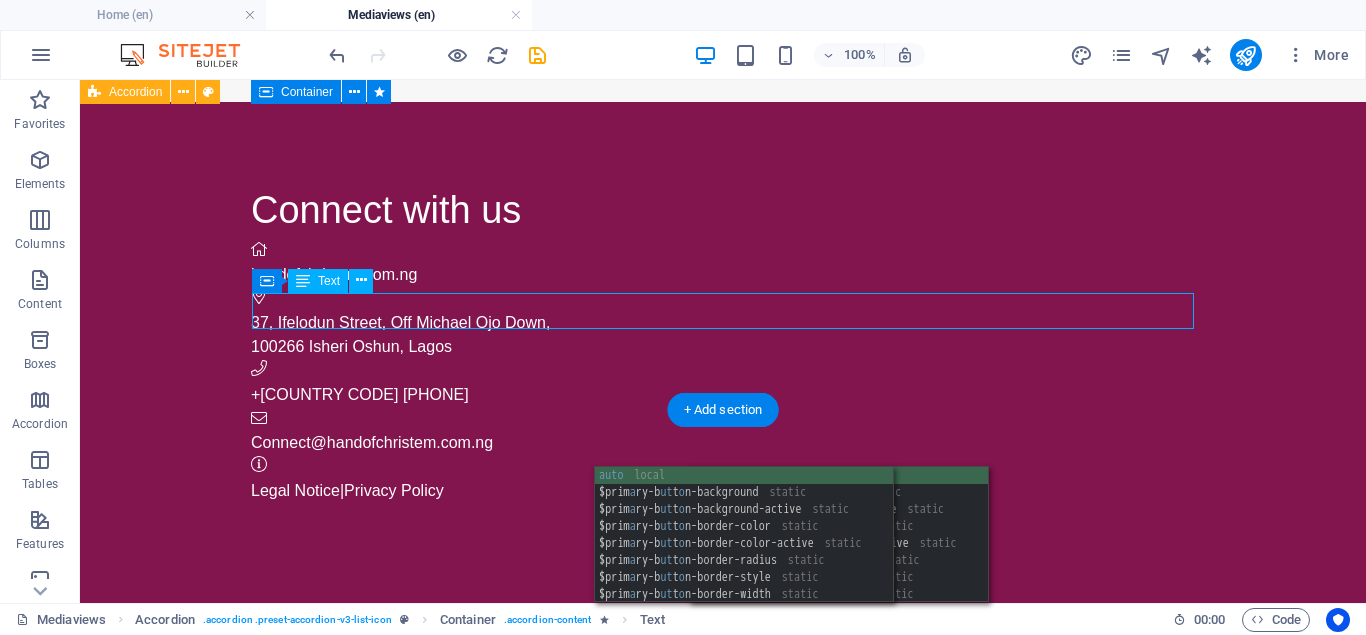 click on "Coming up  6AM  & 6PM, [DATE]" at bounding box center (2315, -697) 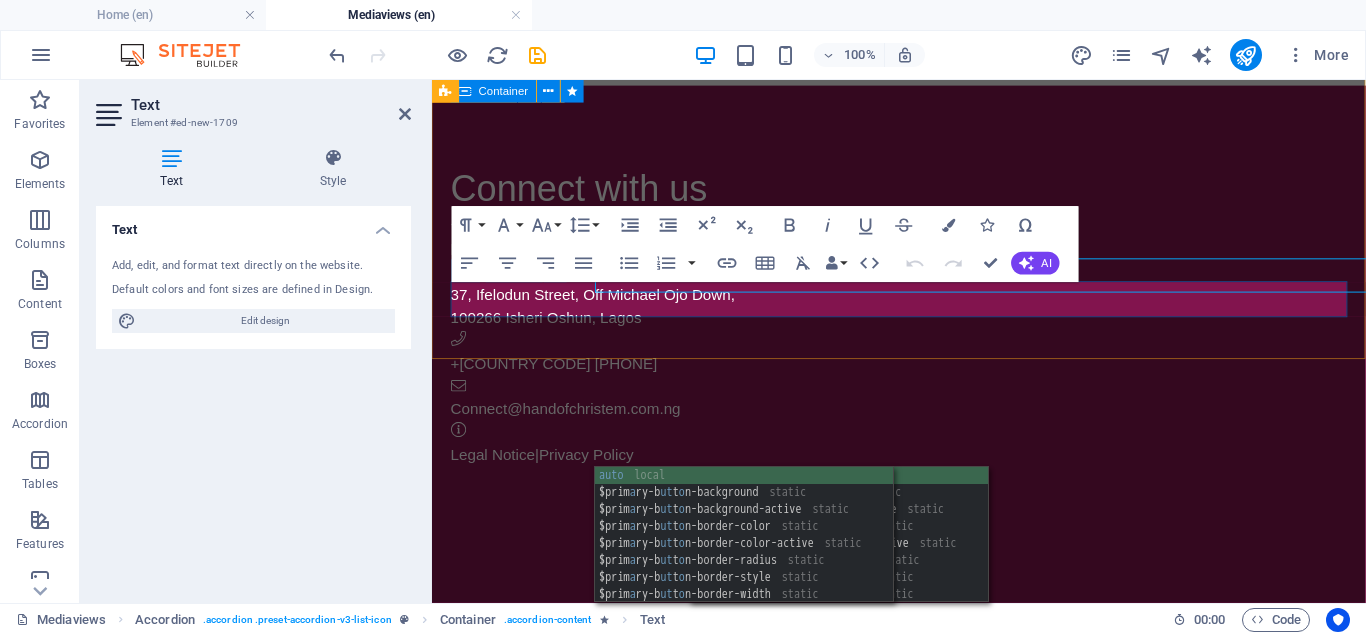 scroll, scrollTop: 1587, scrollLeft: 0, axis: vertical 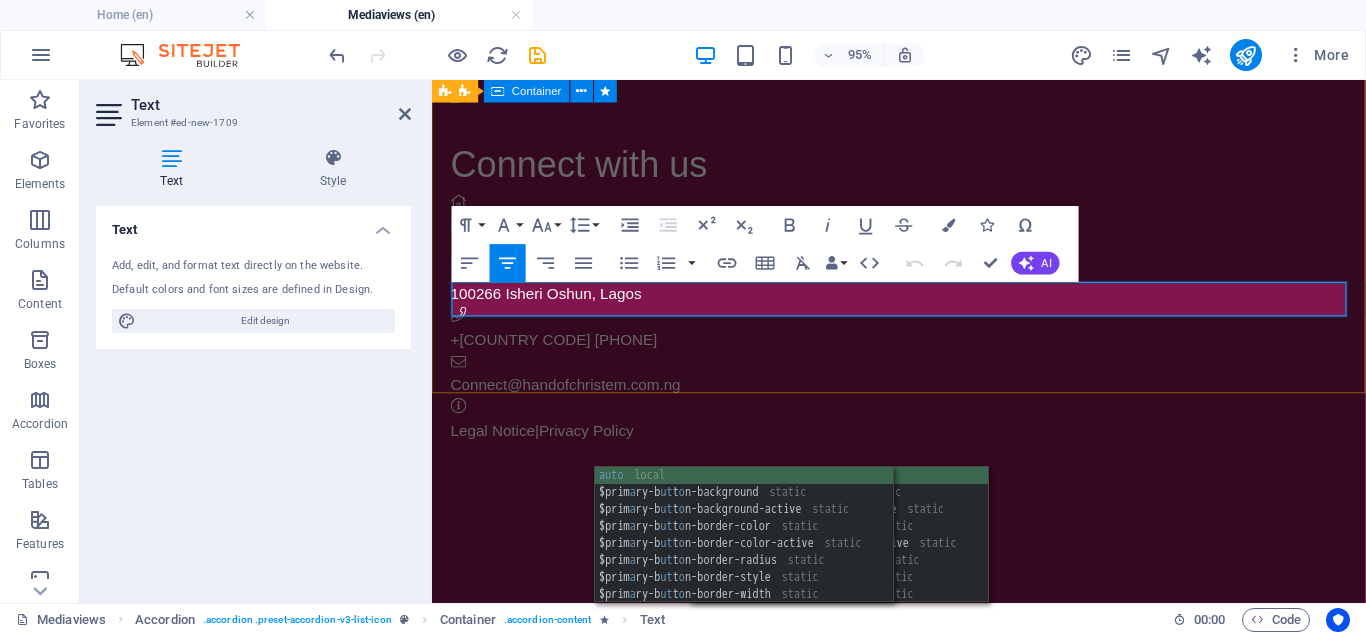 drag, startPoint x: 1000, startPoint y: 306, endPoint x: 1024, endPoint y: 306, distance: 24 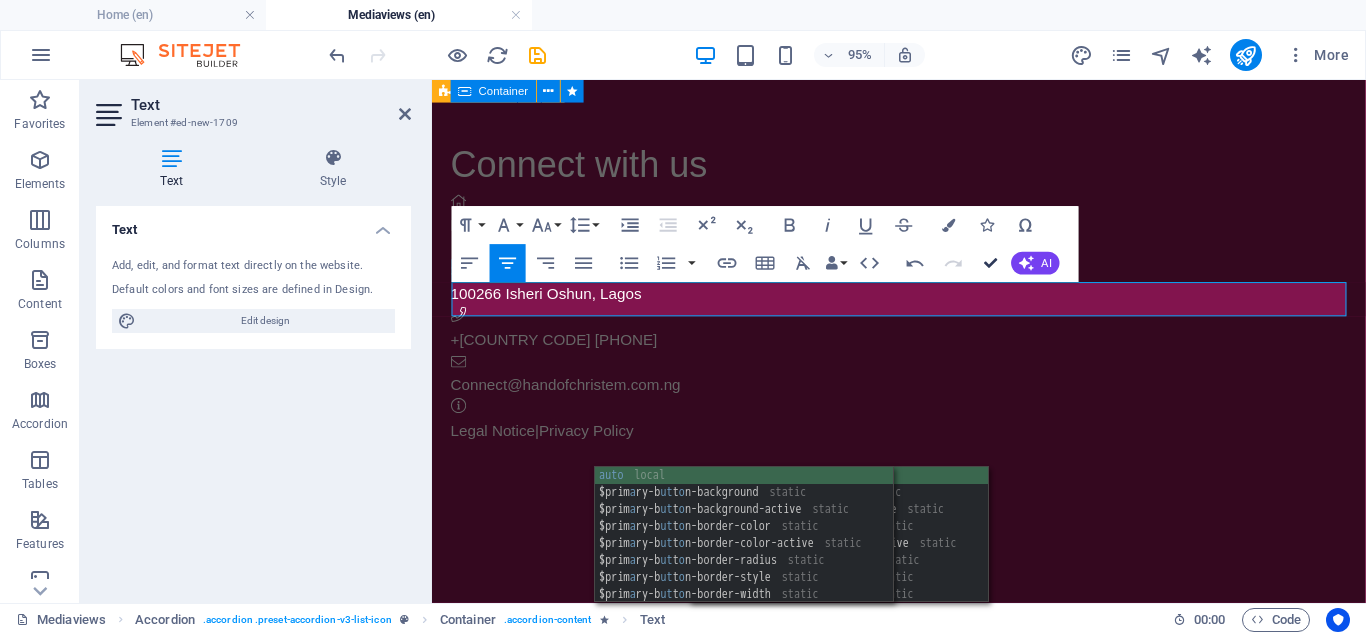 drag, startPoint x: 992, startPoint y: 260, endPoint x: 887, endPoint y: 190, distance: 126.1943 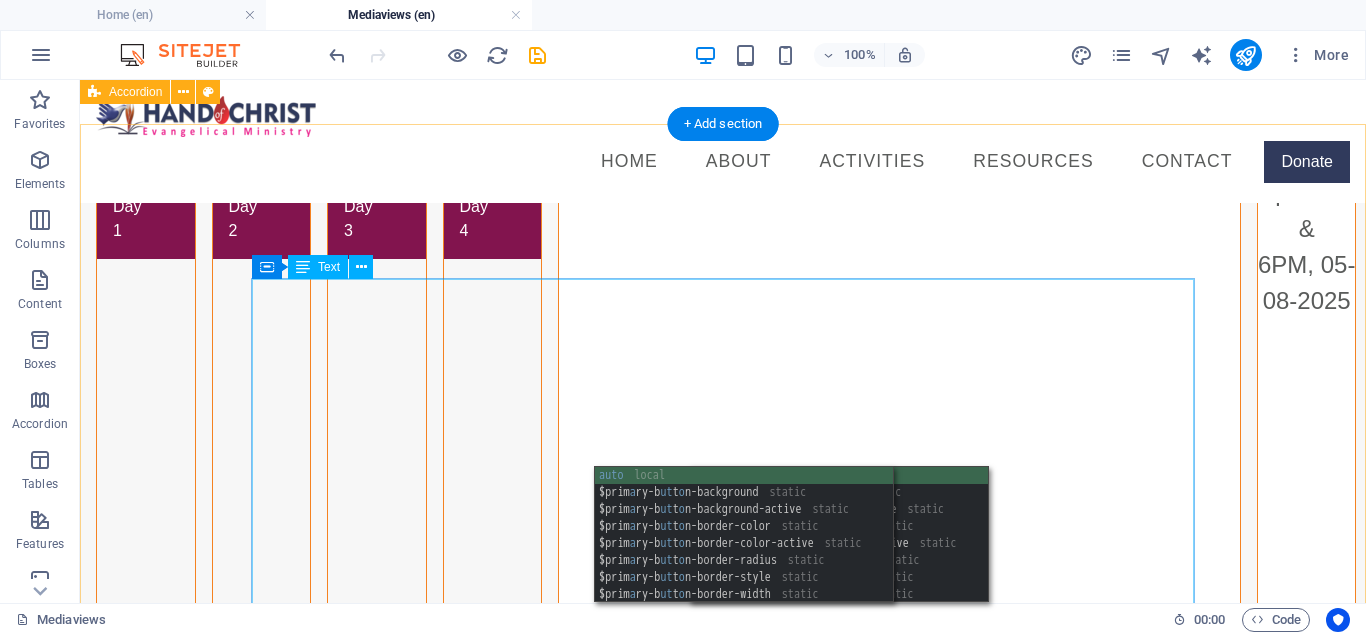 scroll, scrollTop: 440, scrollLeft: 0, axis: vertical 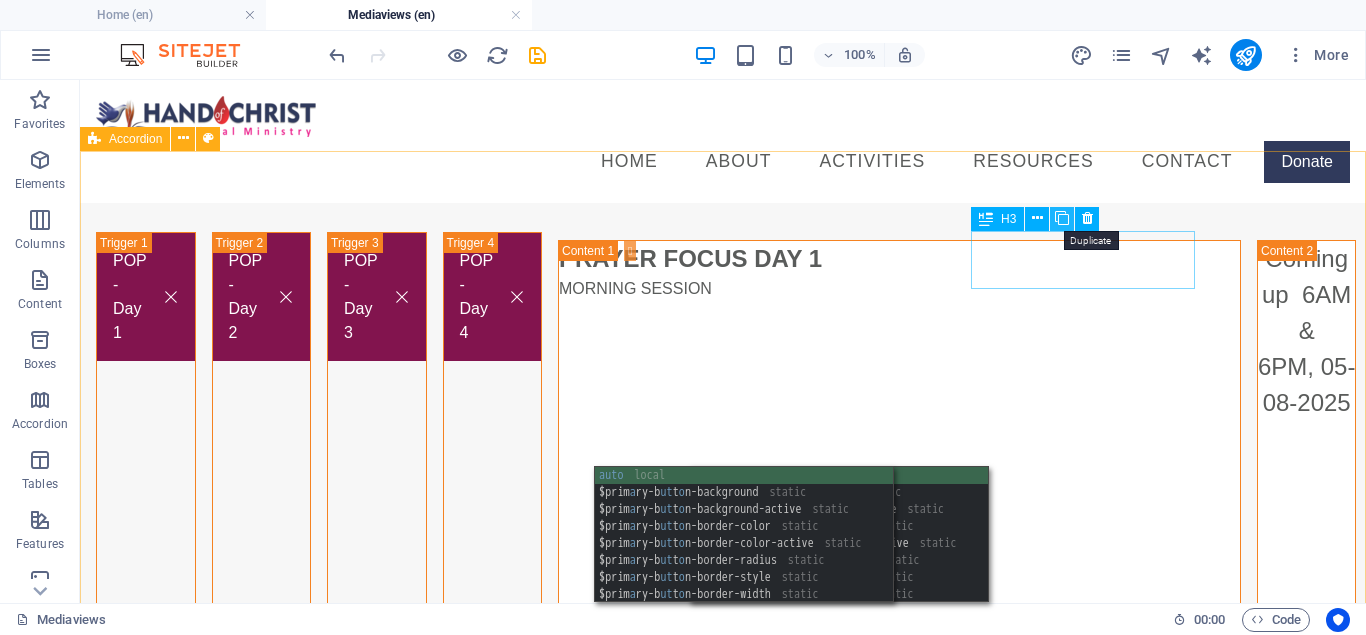 click at bounding box center [1062, 218] 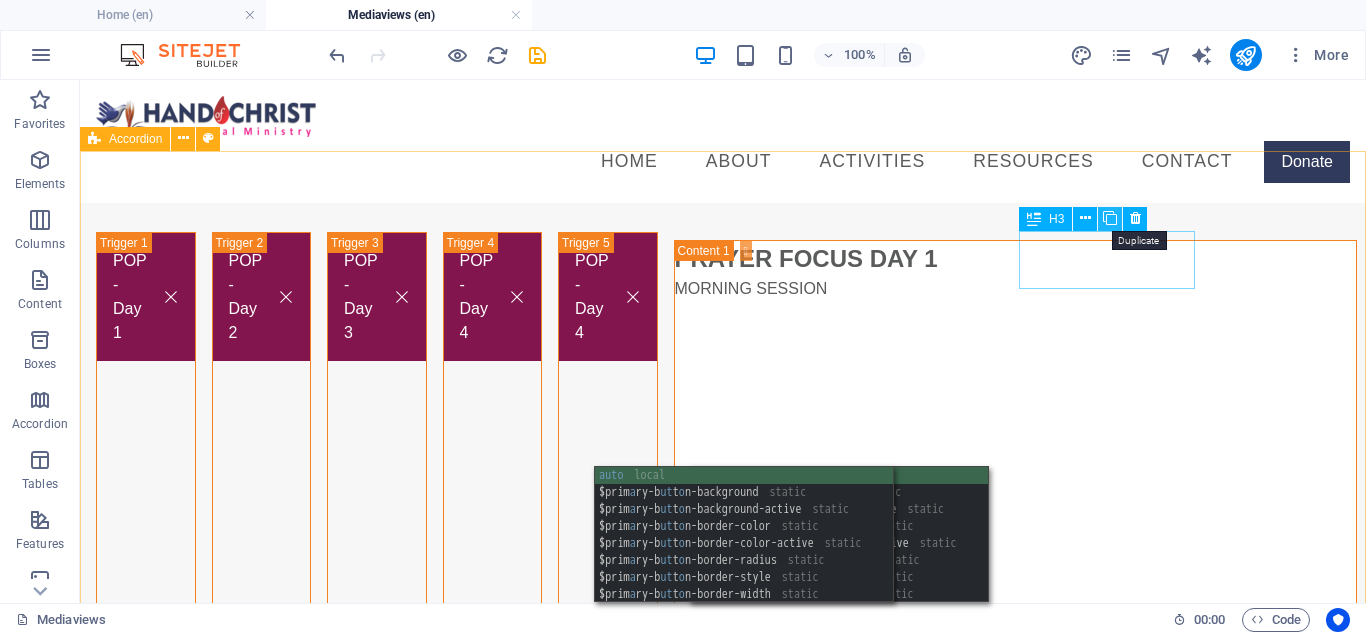 click at bounding box center (1110, 218) 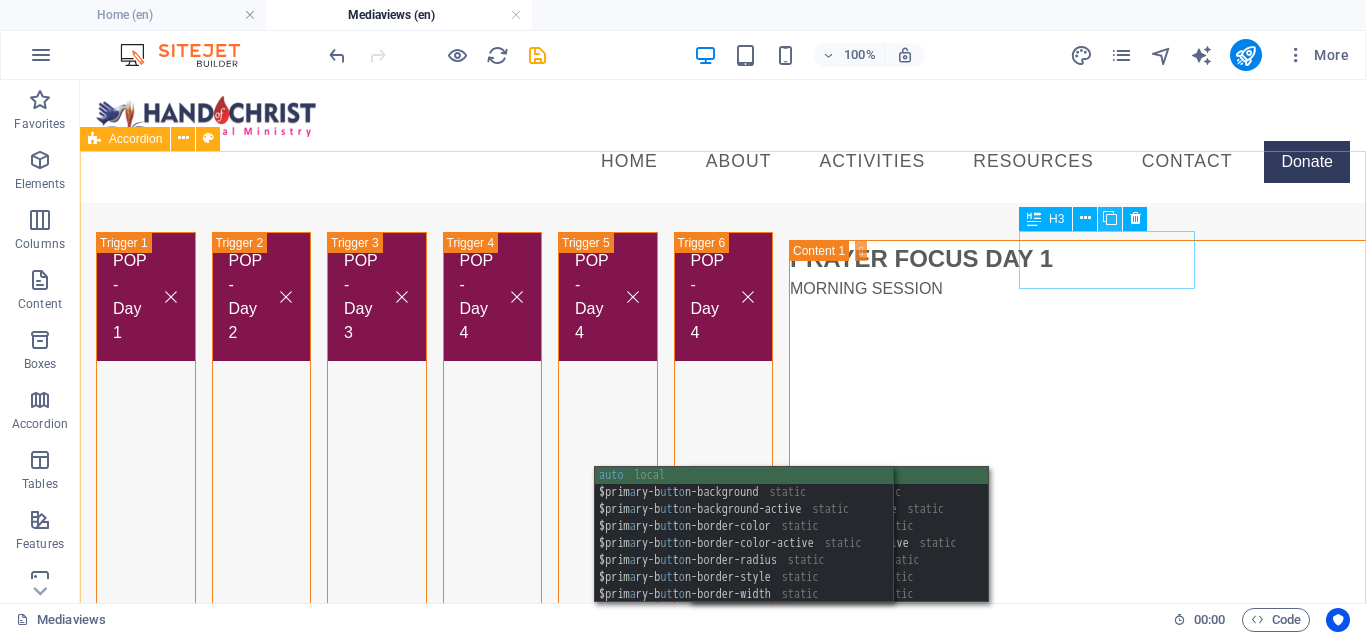 click at bounding box center [1110, 218] 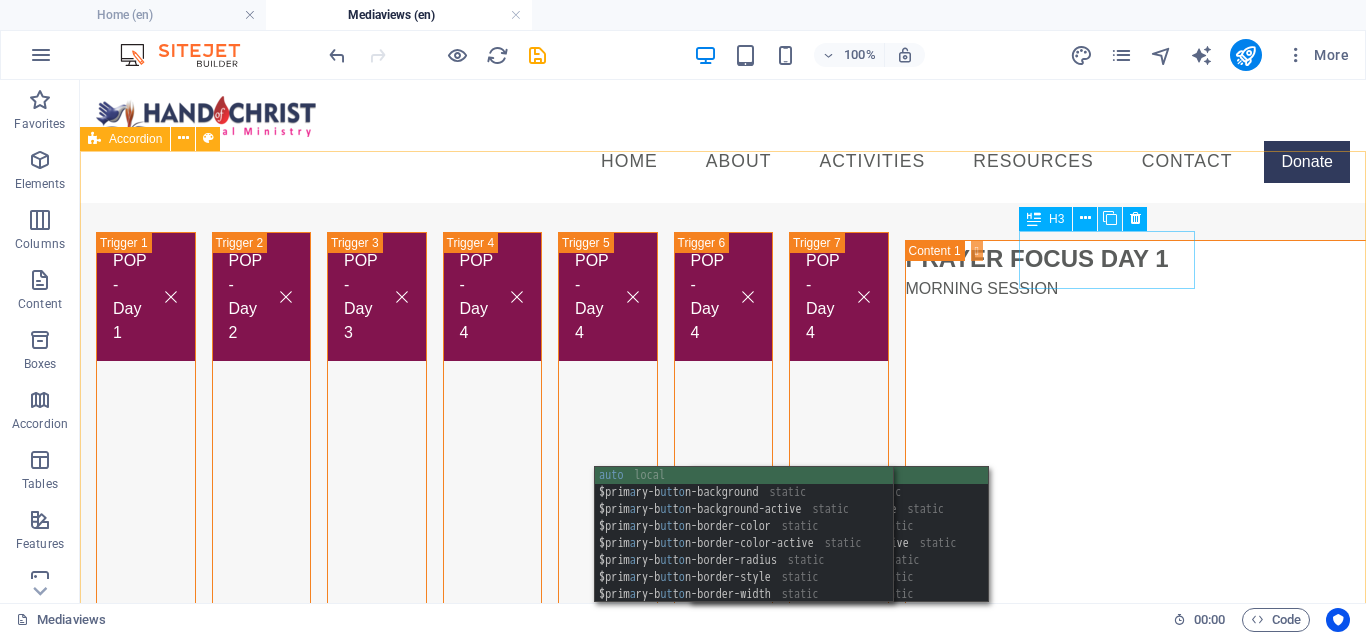click at bounding box center [1110, 218] 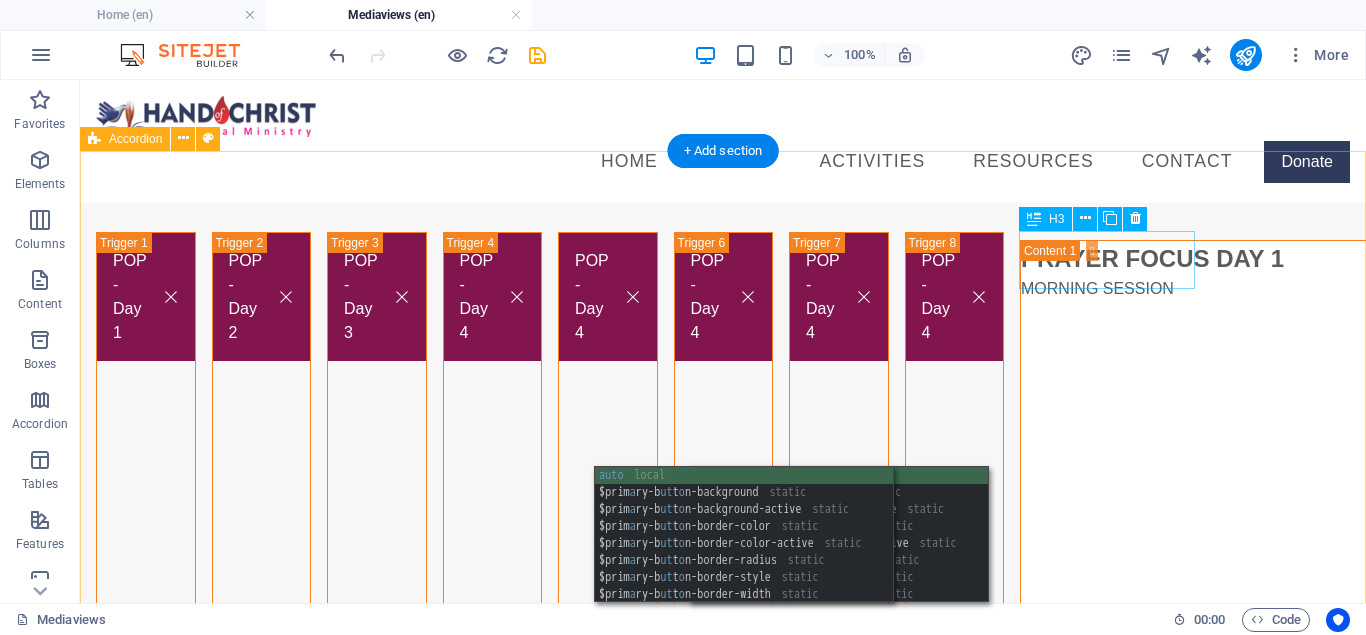 click on "POP - Day 4" at bounding box center [608, 672] 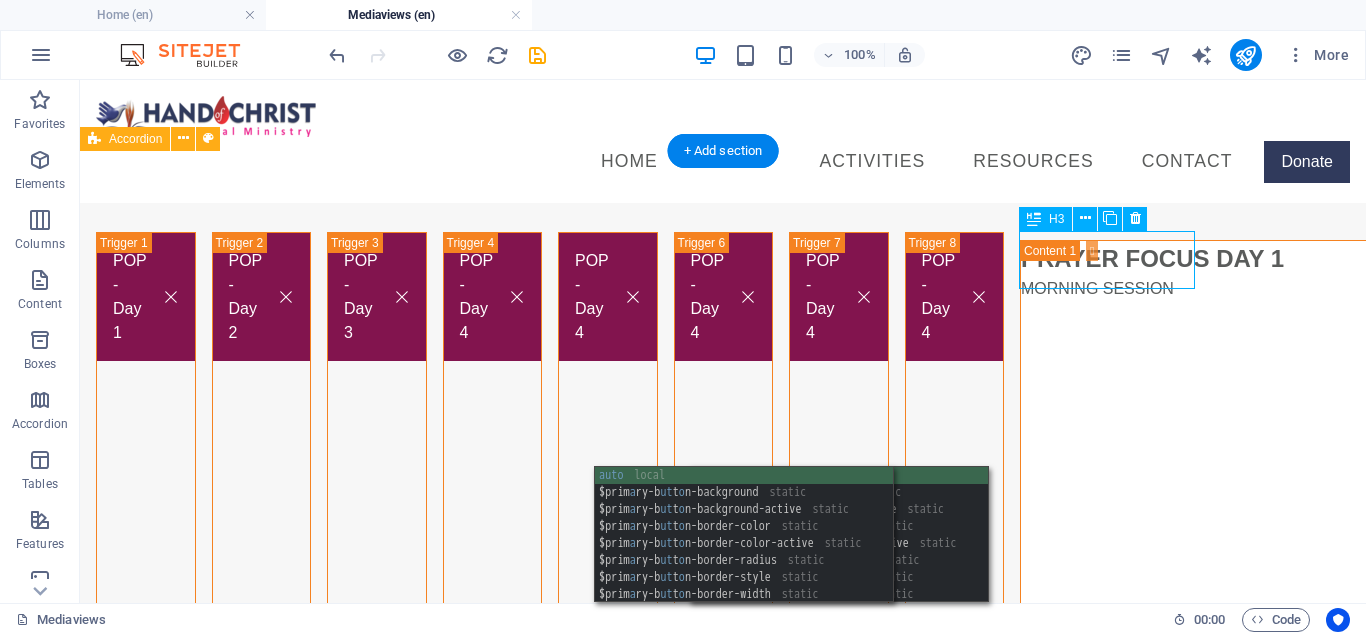 click on "POP - Day 4" at bounding box center (608, 672) 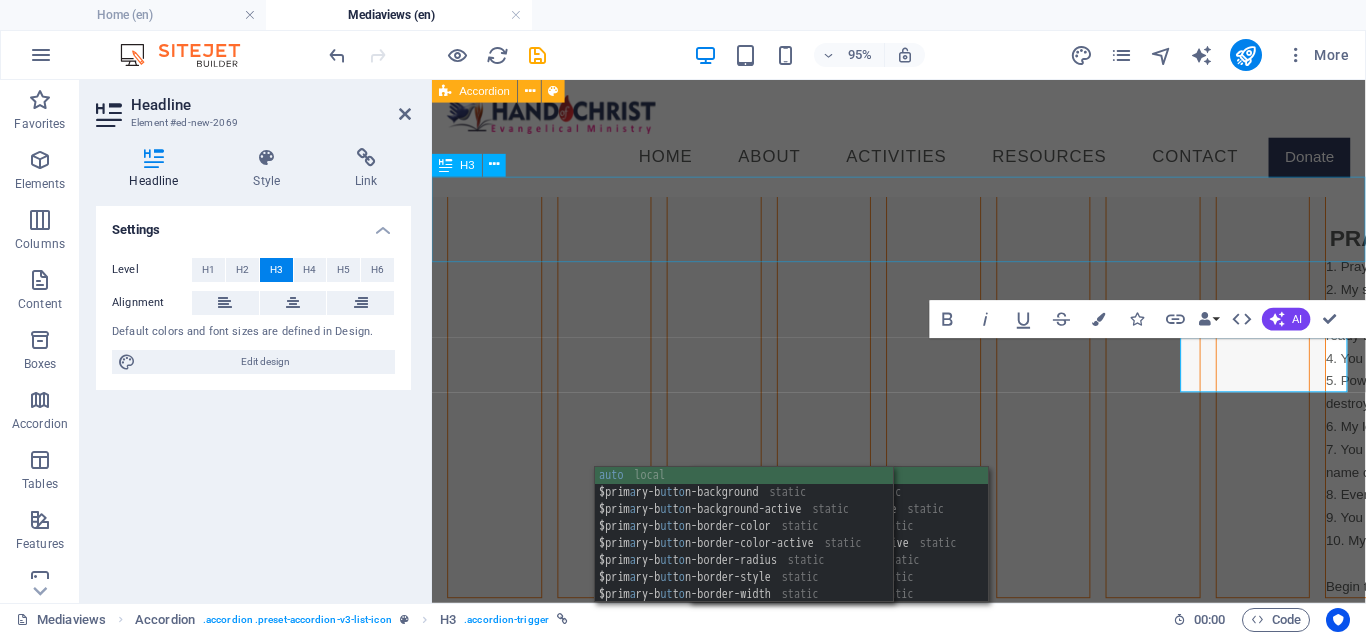 scroll, scrollTop: 236, scrollLeft: 0, axis: vertical 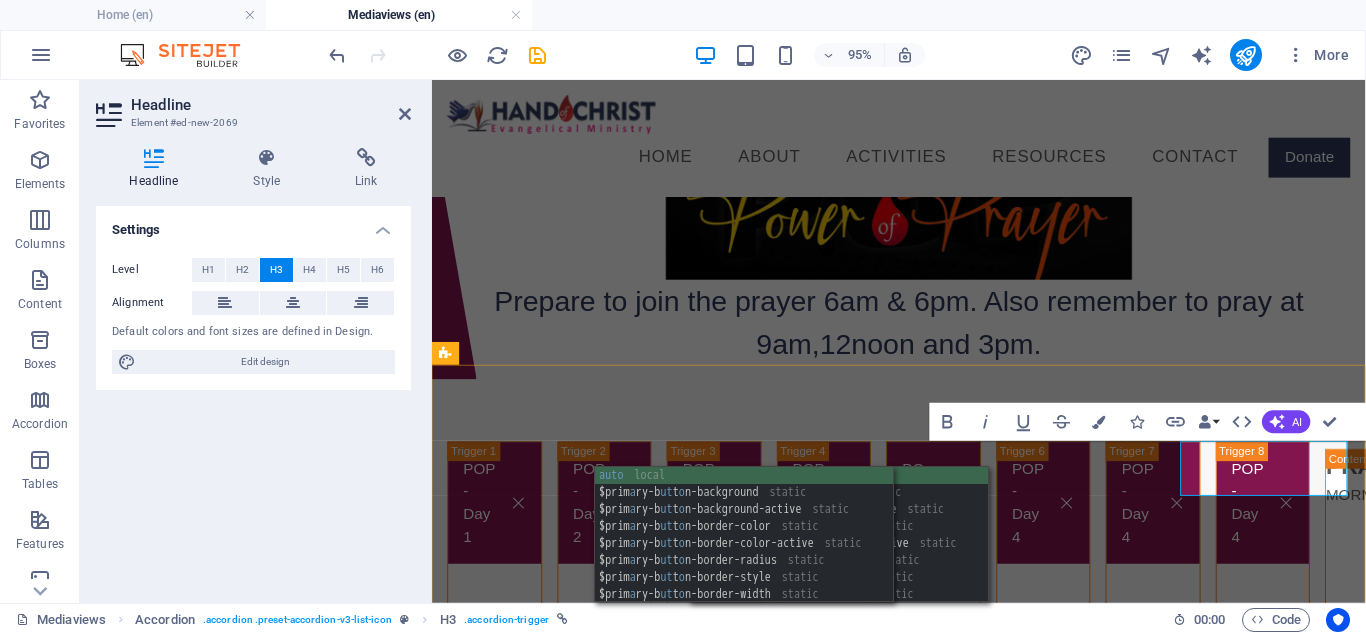 click on "POP - Day 4" at bounding box center (960, 525) 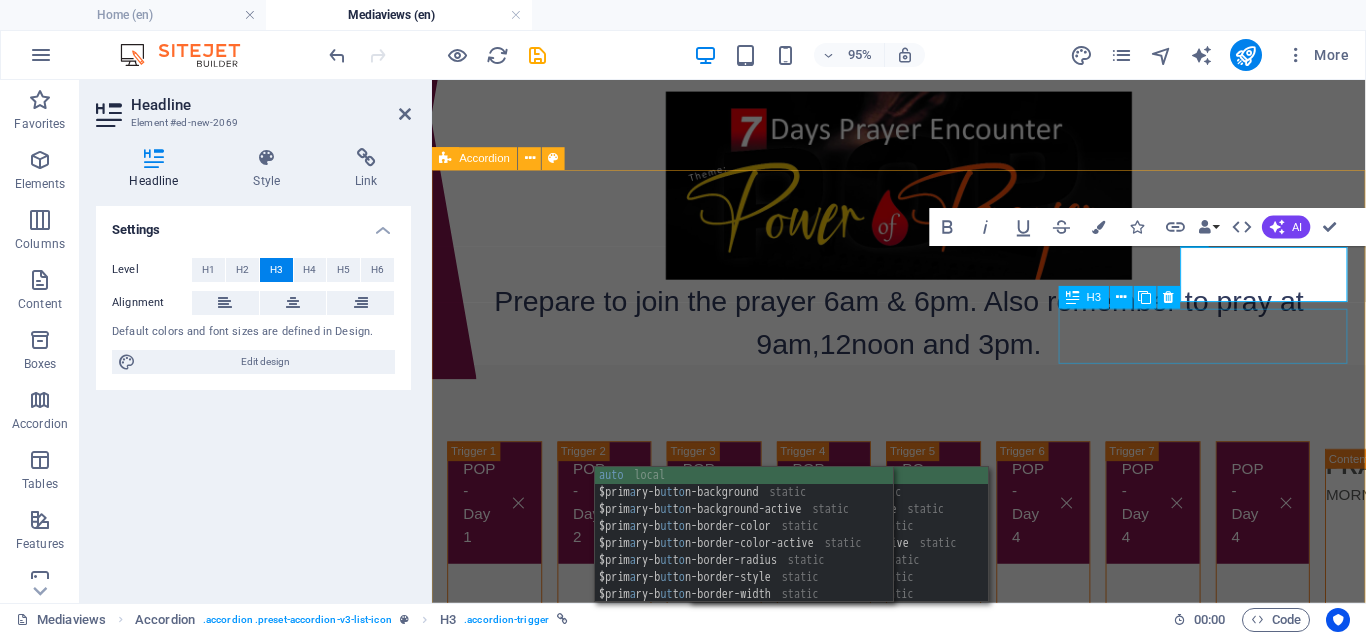 scroll, scrollTop: 440, scrollLeft: 0, axis: vertical 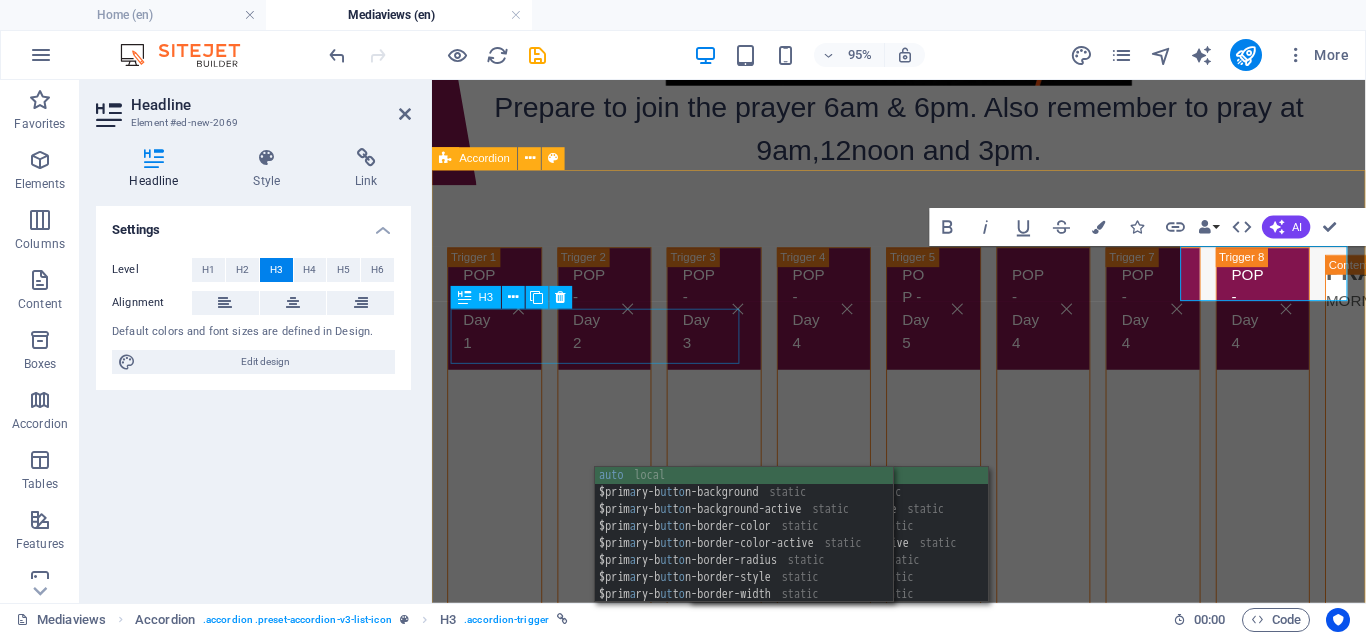 click on "POP - Day 4" at bounding box center [1076, 696] 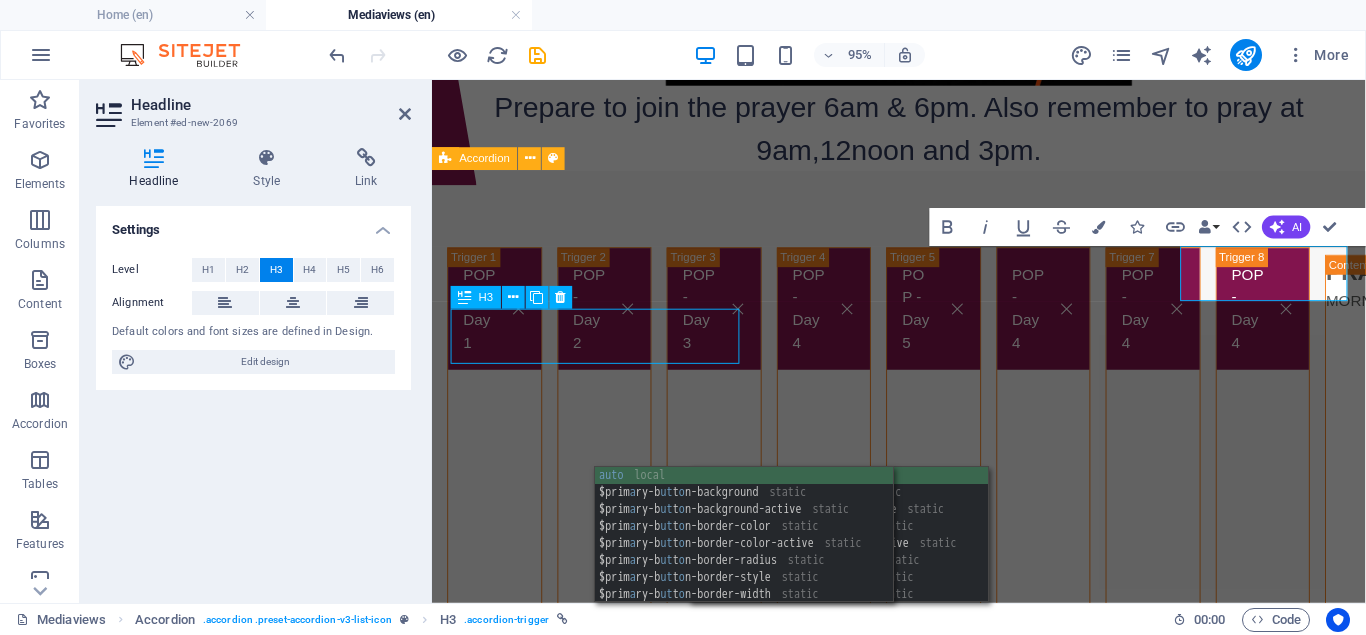 click on "POP - Day 4" at bounding box center (1076, 696) 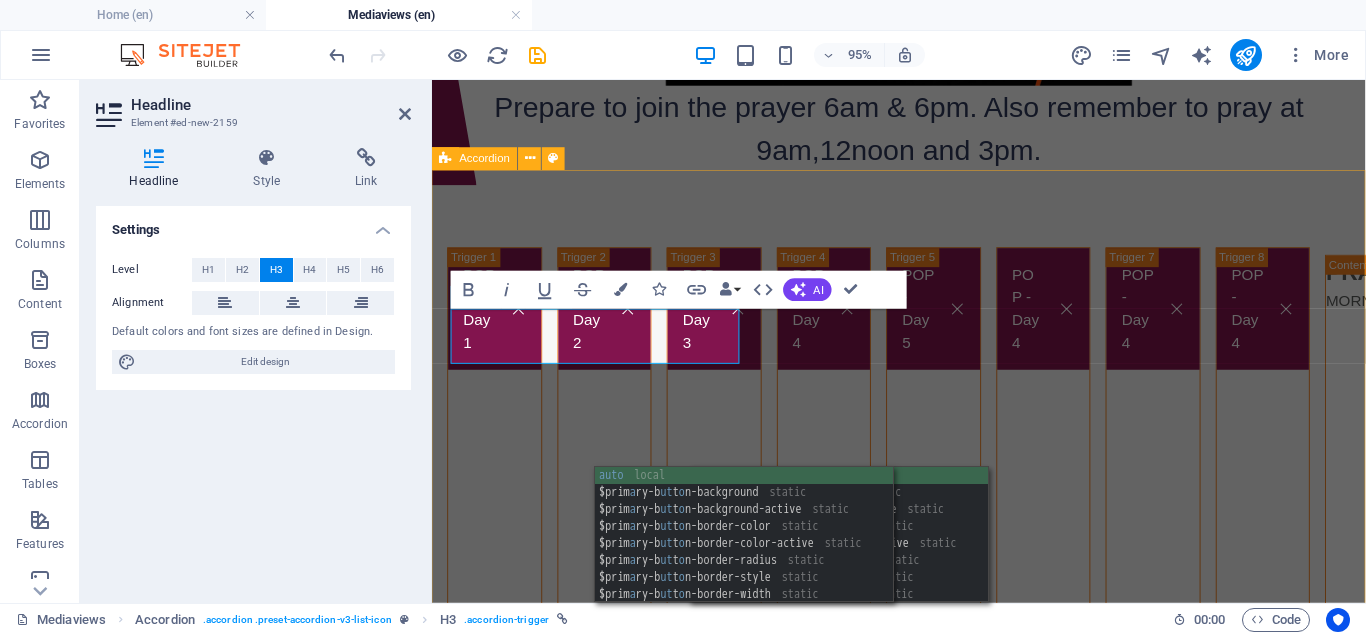 click on "POP - Day 4" at bounding box center [1076, 321] 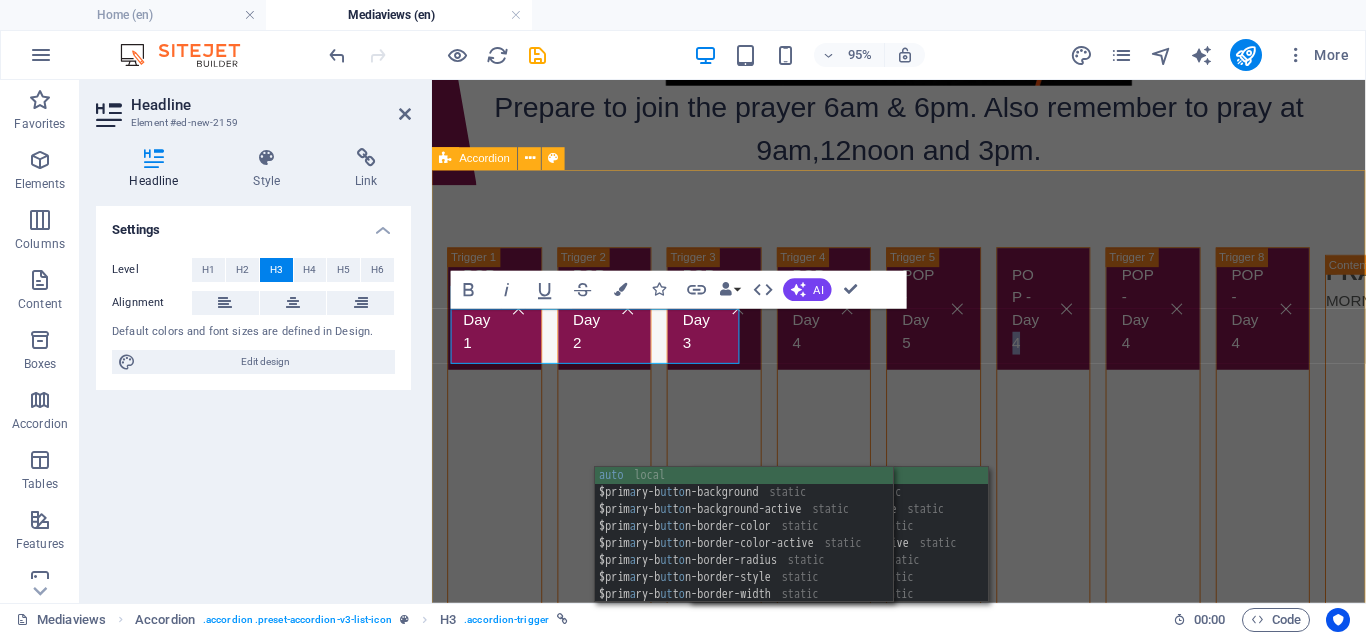 click on "POP - Day 4" at bounding box center [1076, 321] 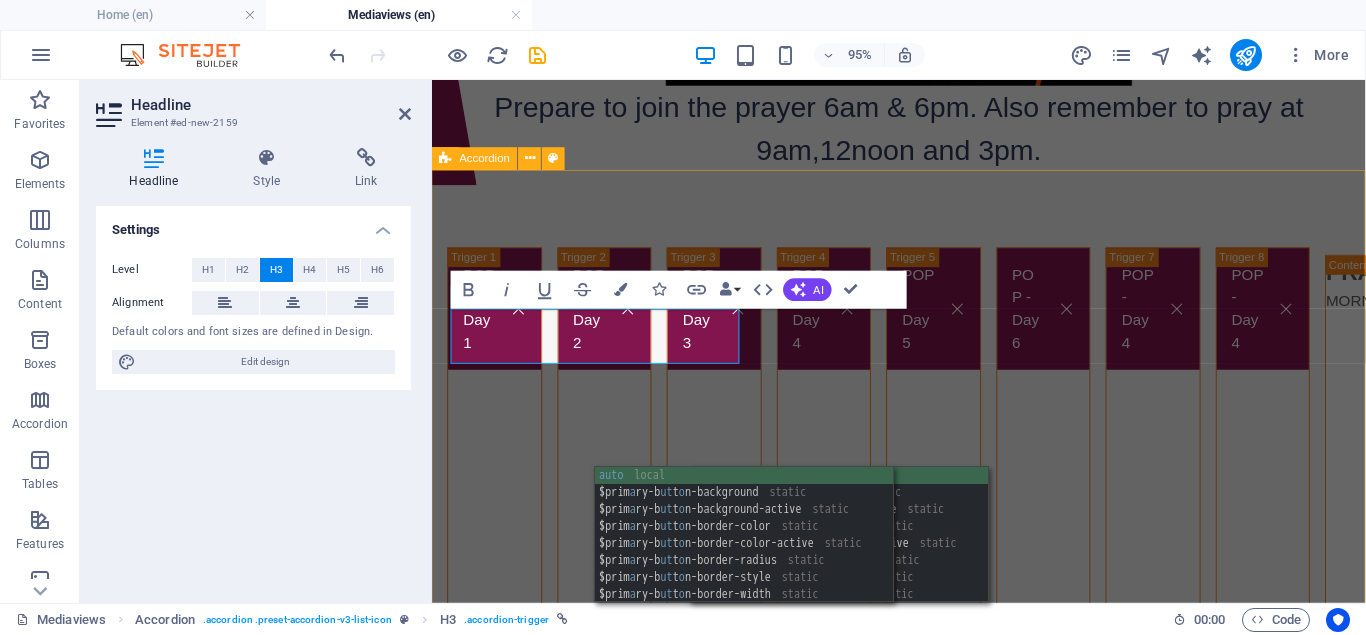 type 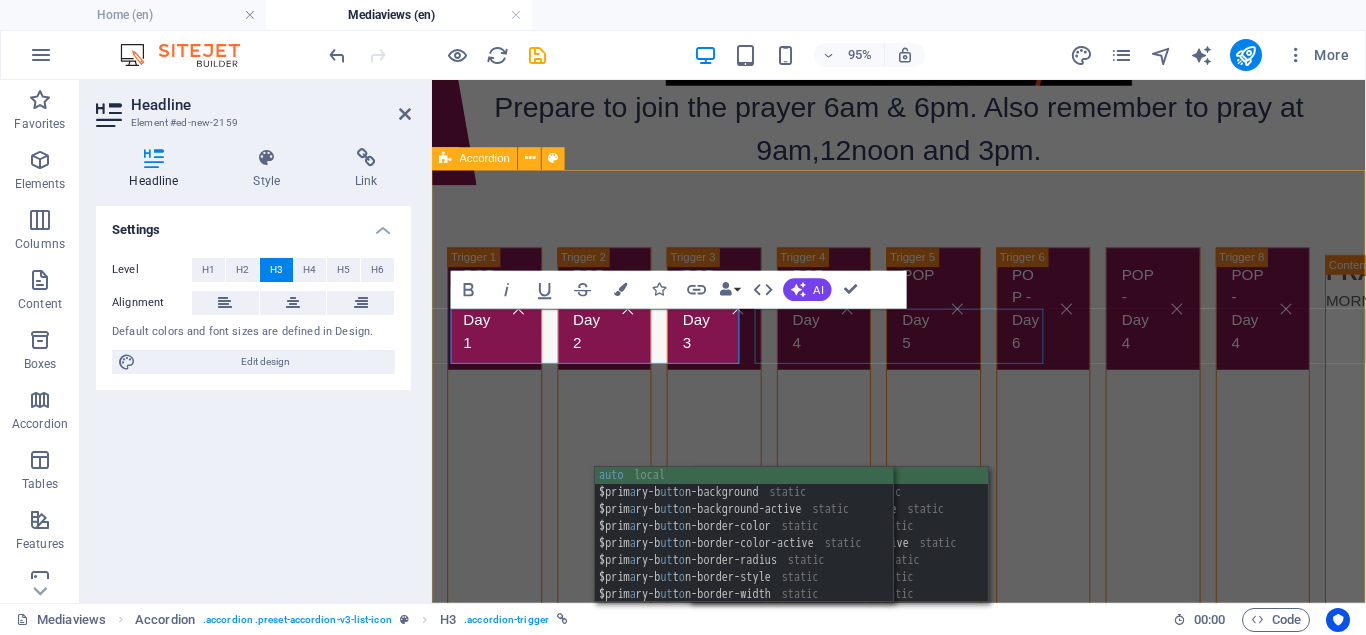 click on "POP - Day 4" at bounding box center [1191, 696] 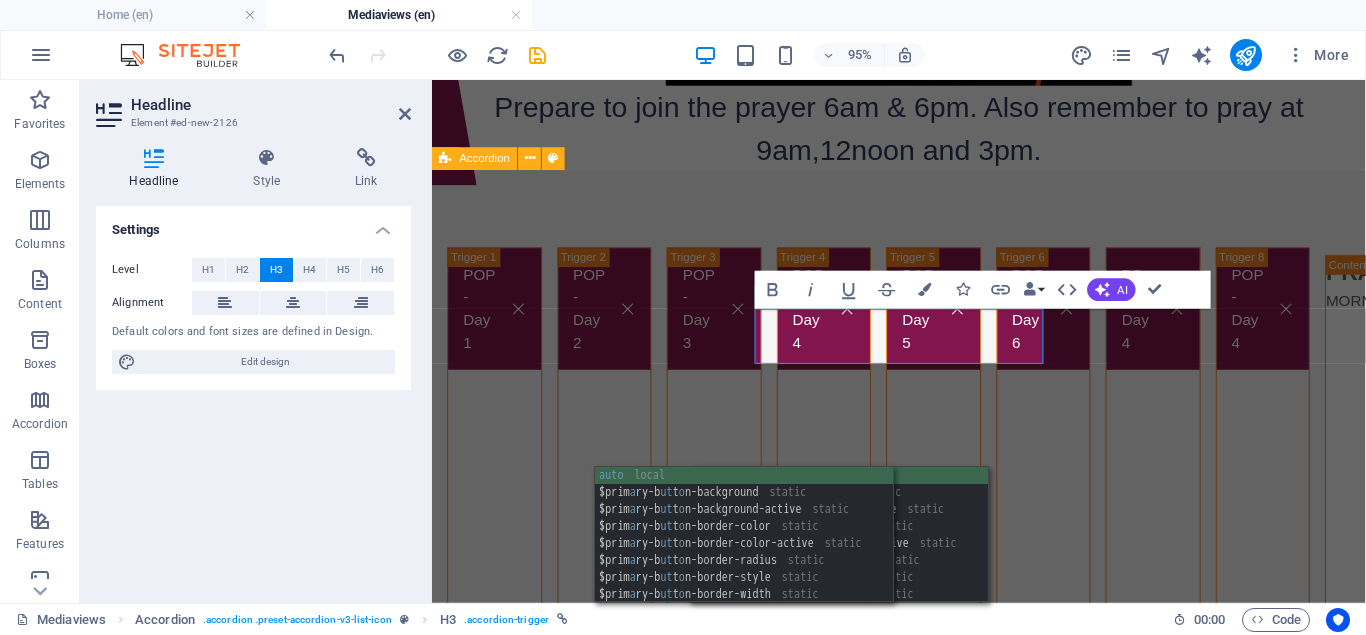 click on "POP - Day 4" at bounding box center (1191, 321) 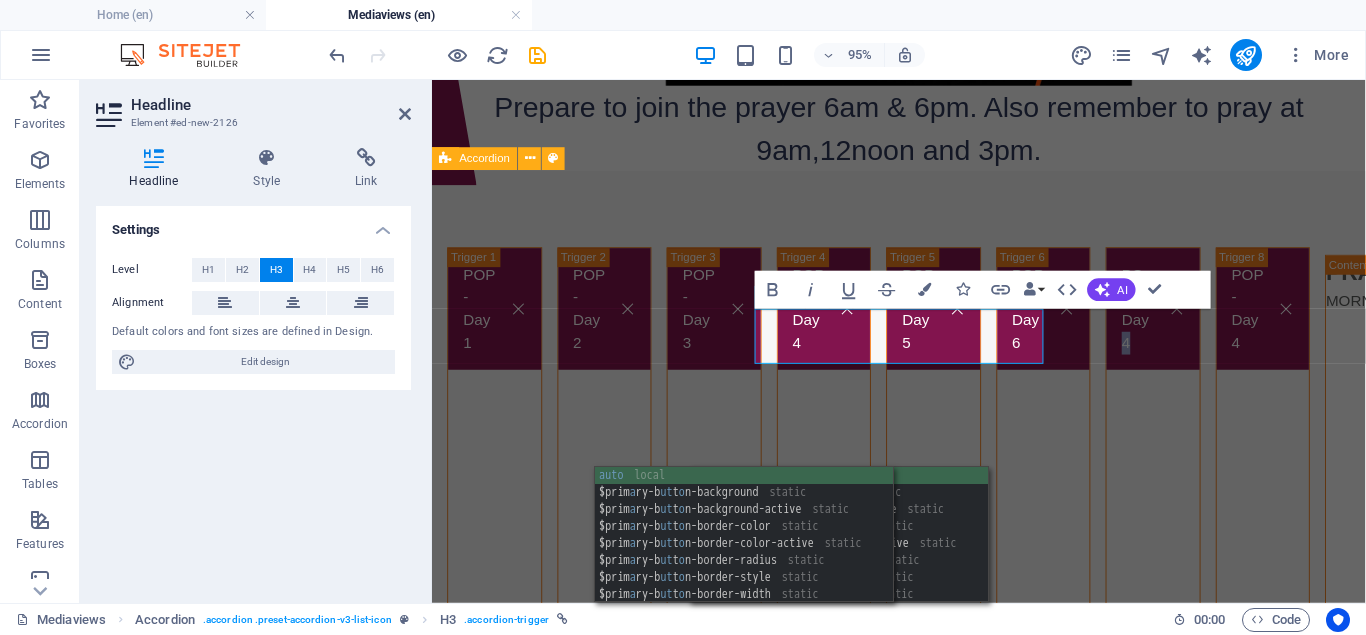 click on "POP - Day 4" at bounding box center [1191, 321] 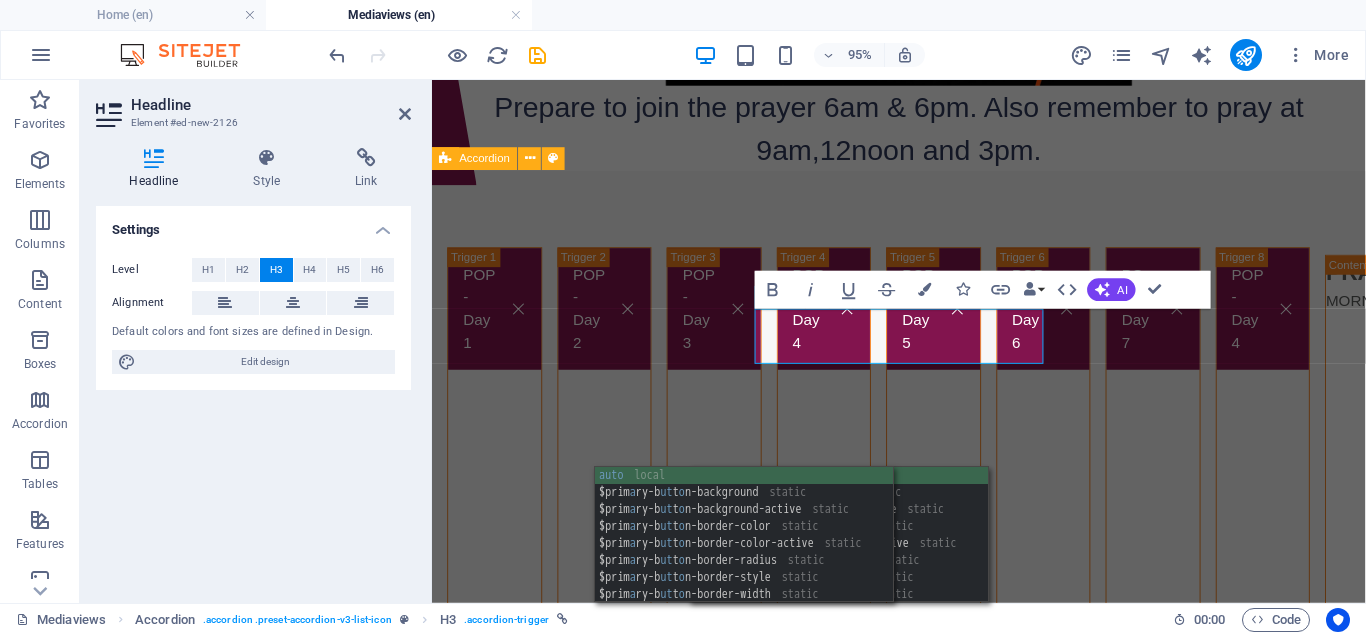 type 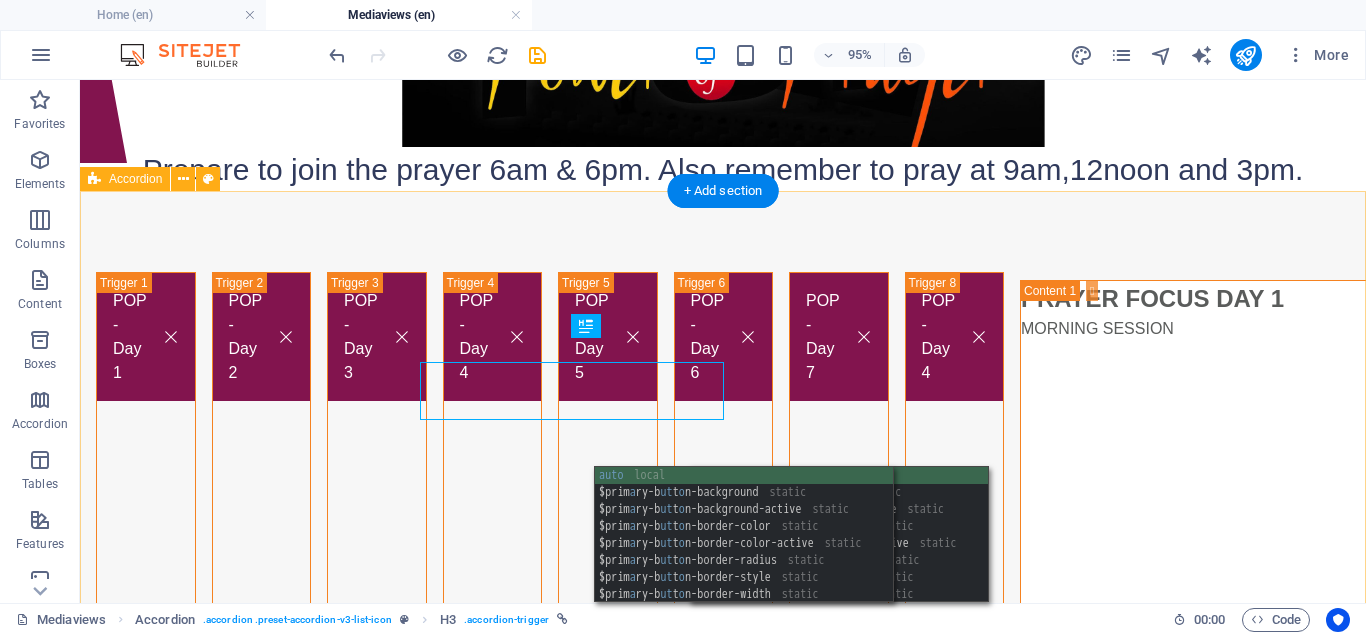 scroll, scrollTop: 399, scrollLeft: 0, axis: vertical 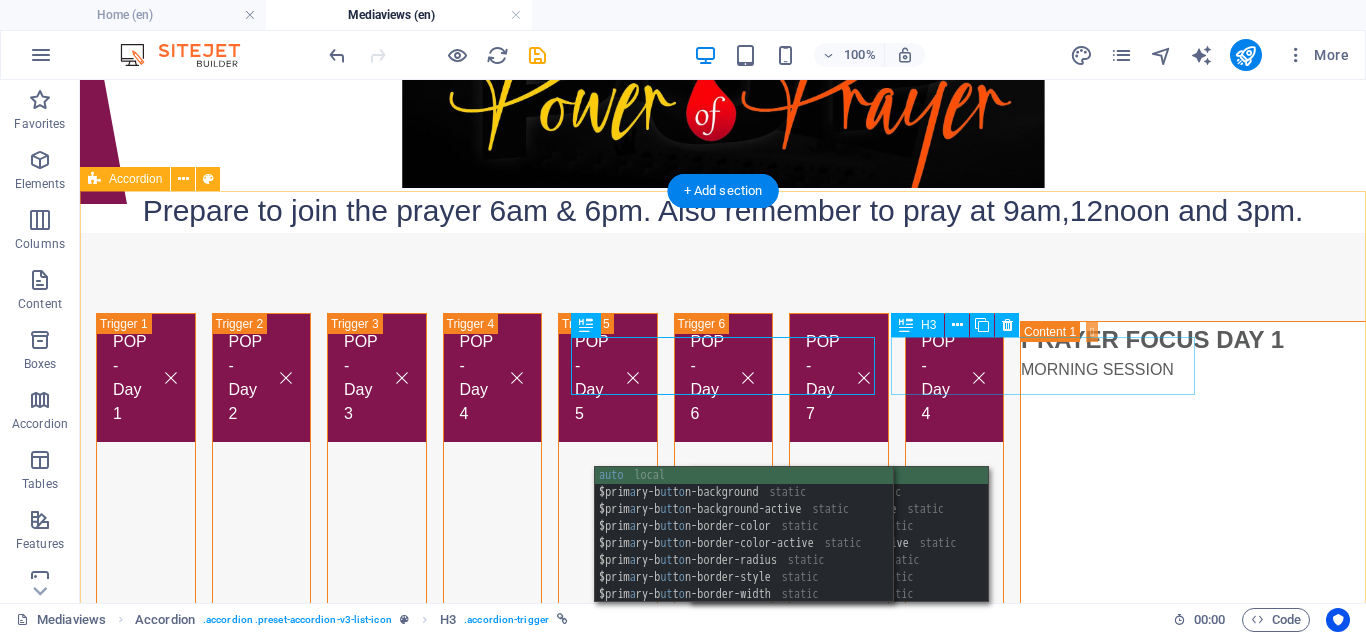 click on "POP - Day 4" at bounding box center [955, 753] 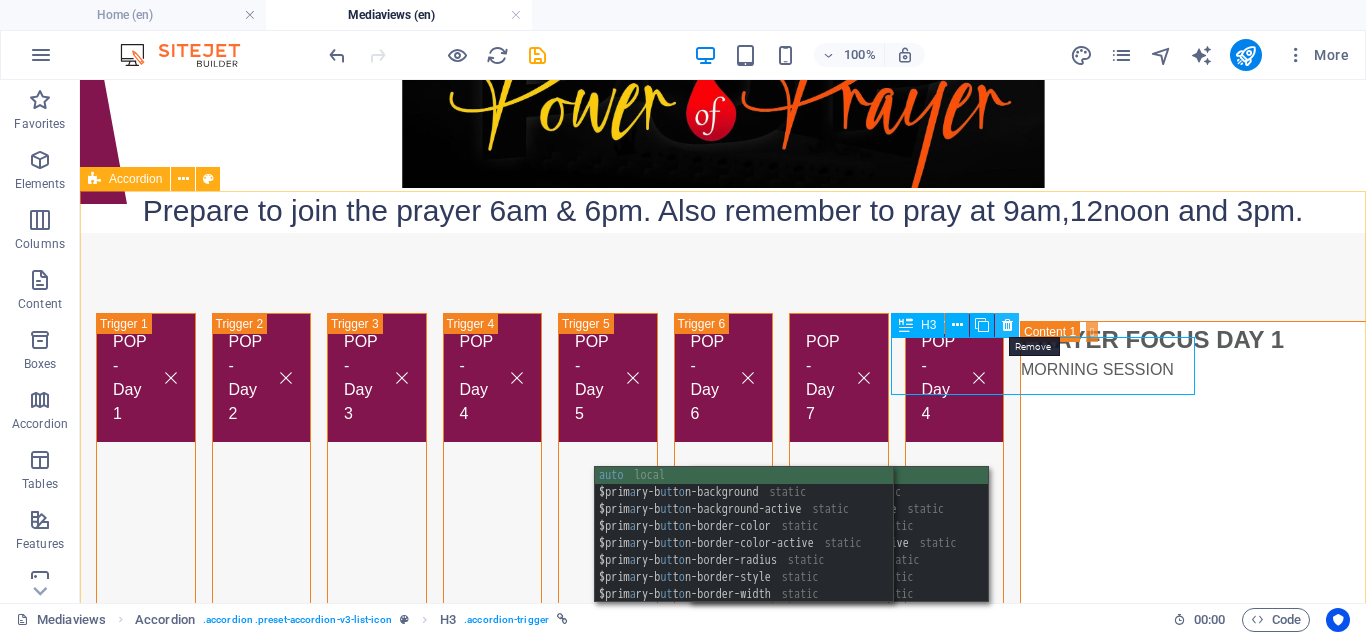 drag, startPoint x: 1009, startPoint y: 323, endPoint x: 927, endPoint y: 294, distance: 86.977005 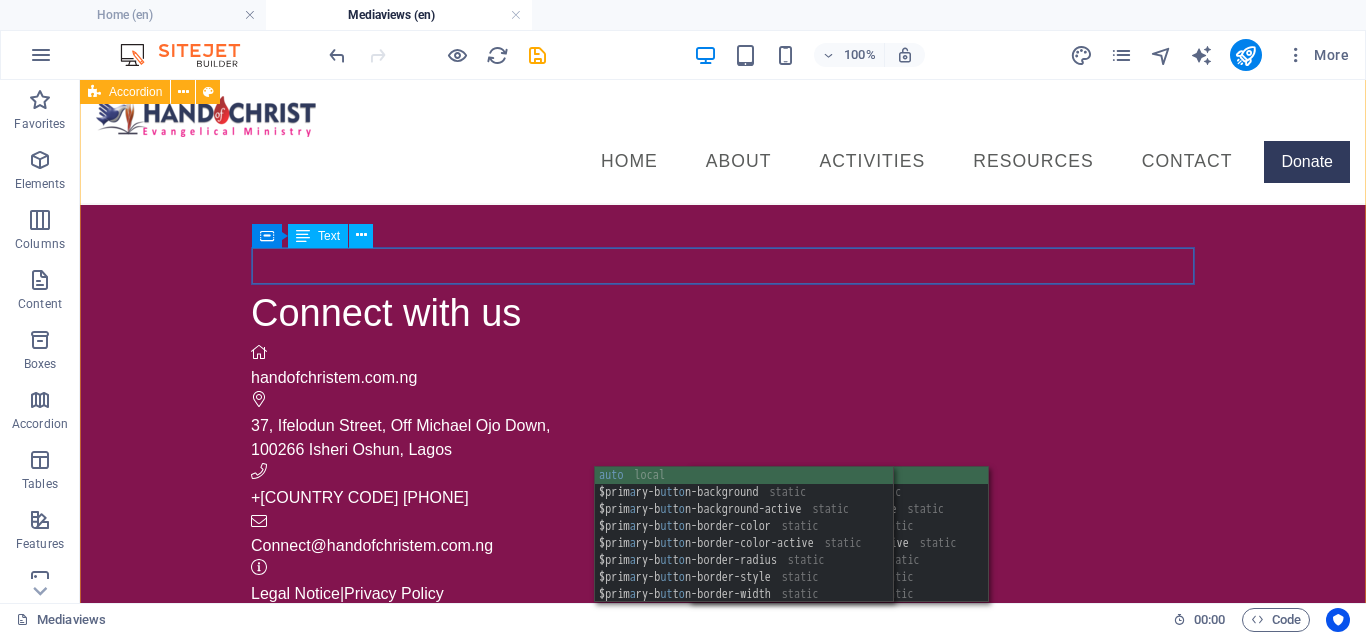 scroll, scrollTop: 1521, scrollLeft: 0, axis: vertical 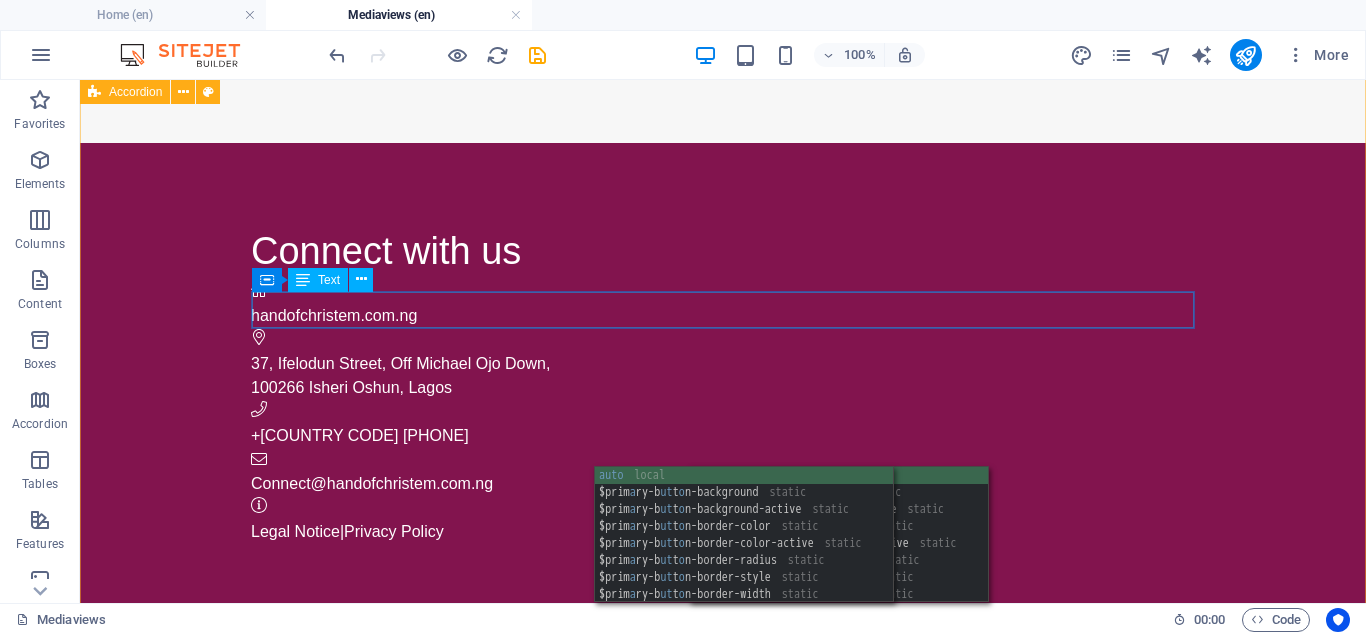 click on "Coming up  6AM  & 6PM, [DATE]" at bounding box center (1966, -656) 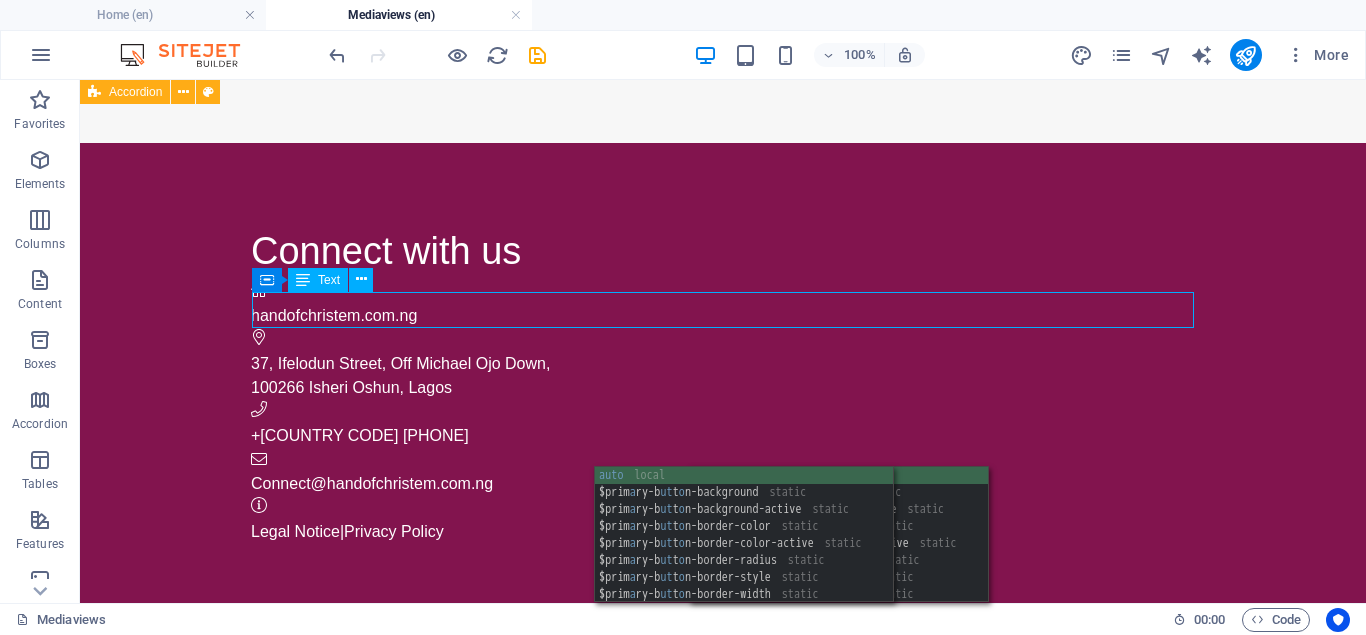 click on "Coming up  6AM  & 6PM, [DATE]" at bounding box center (1966, -656) 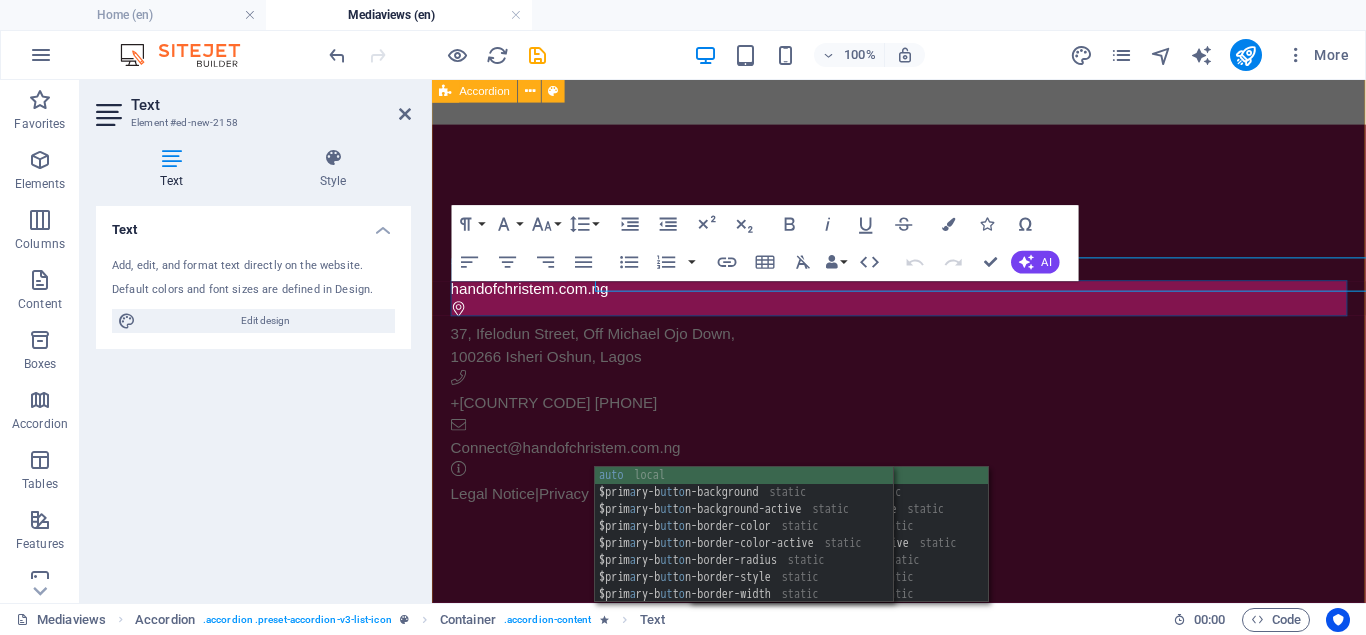 scroll, scrollTop: 1546, scrollLeft: 0, axis: vertical 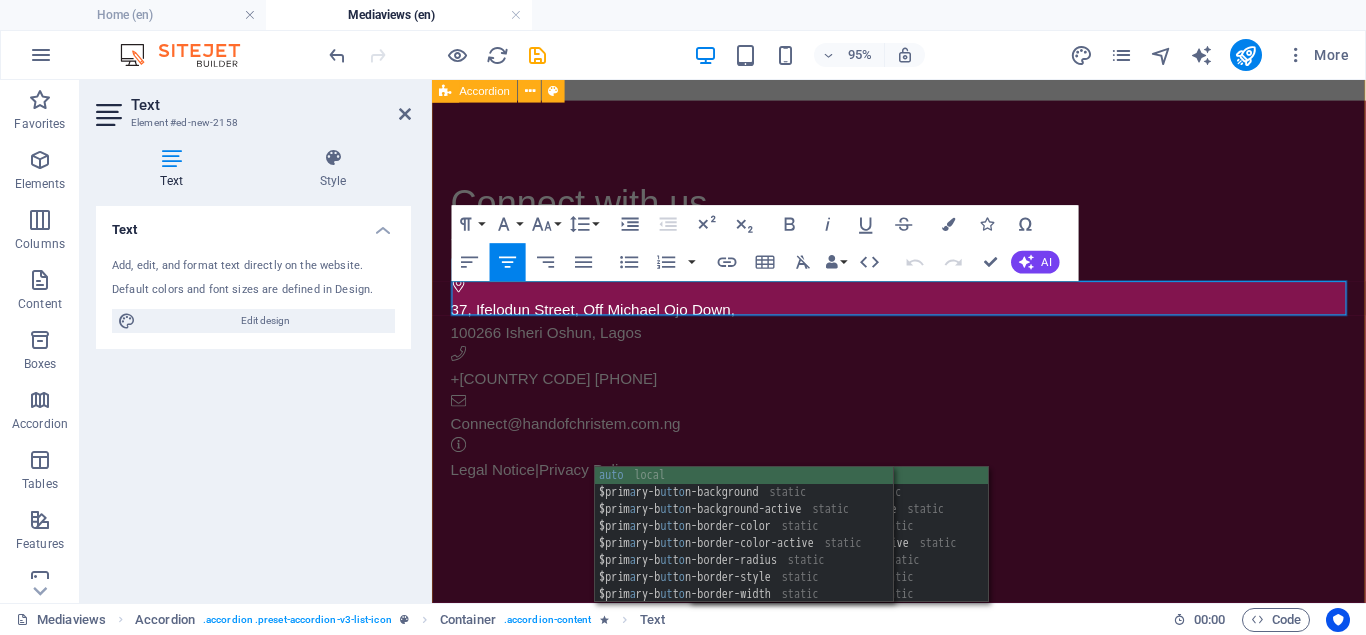 drag, startPoint x: 1011, startPoint y: 305, endPoint x: 1021, endPoint y: 307, distance: 10.198039 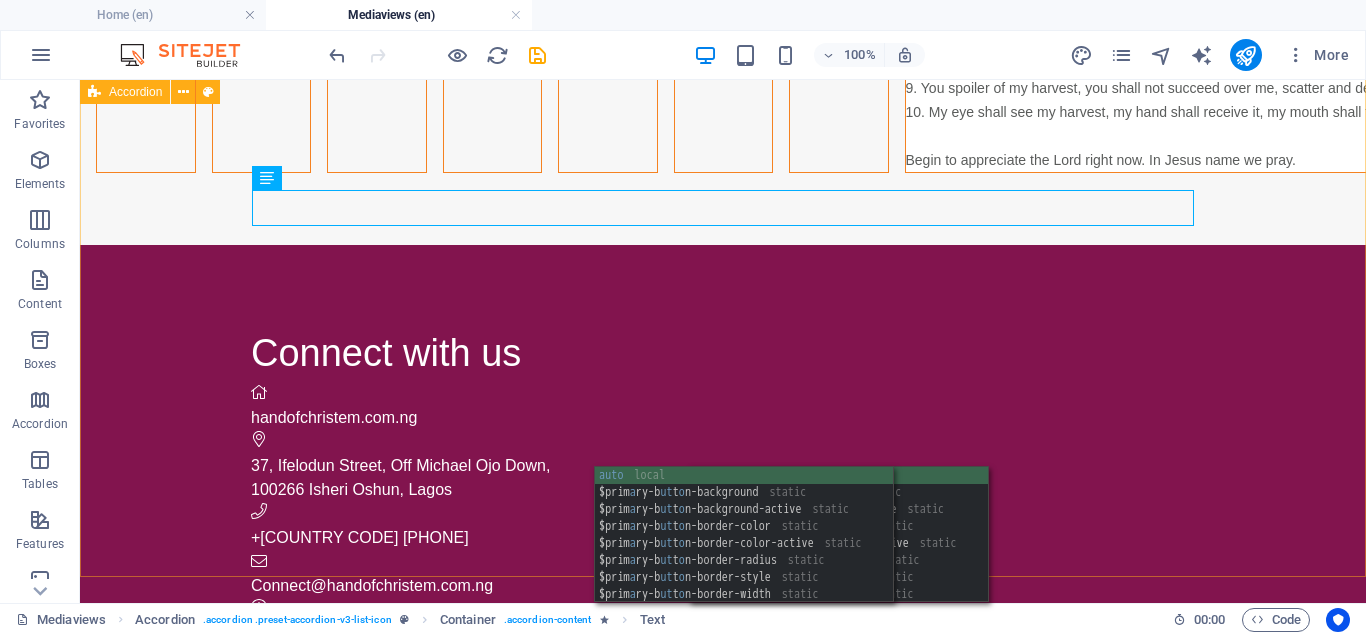 scroll, scrollTop: 1623, scrollLeft: 0, axis: vertical 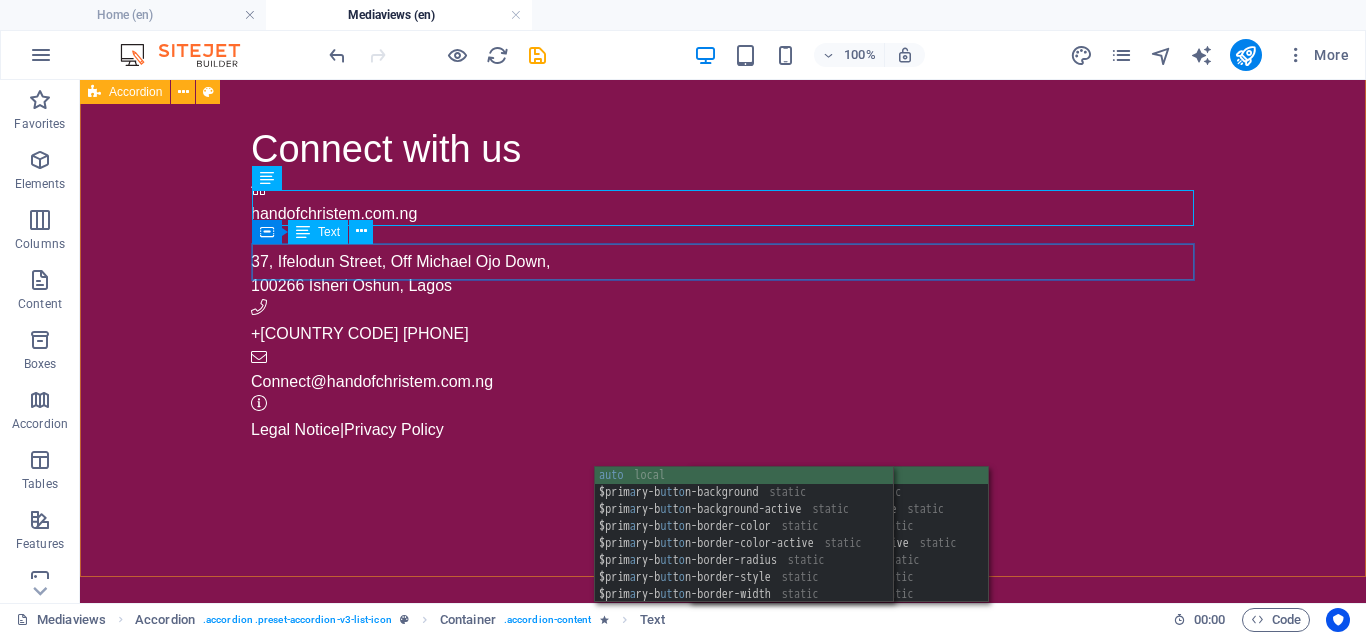 click on "Coming up  6AM  & 6PM, [DATE]" at bounding box center (2067, -758) 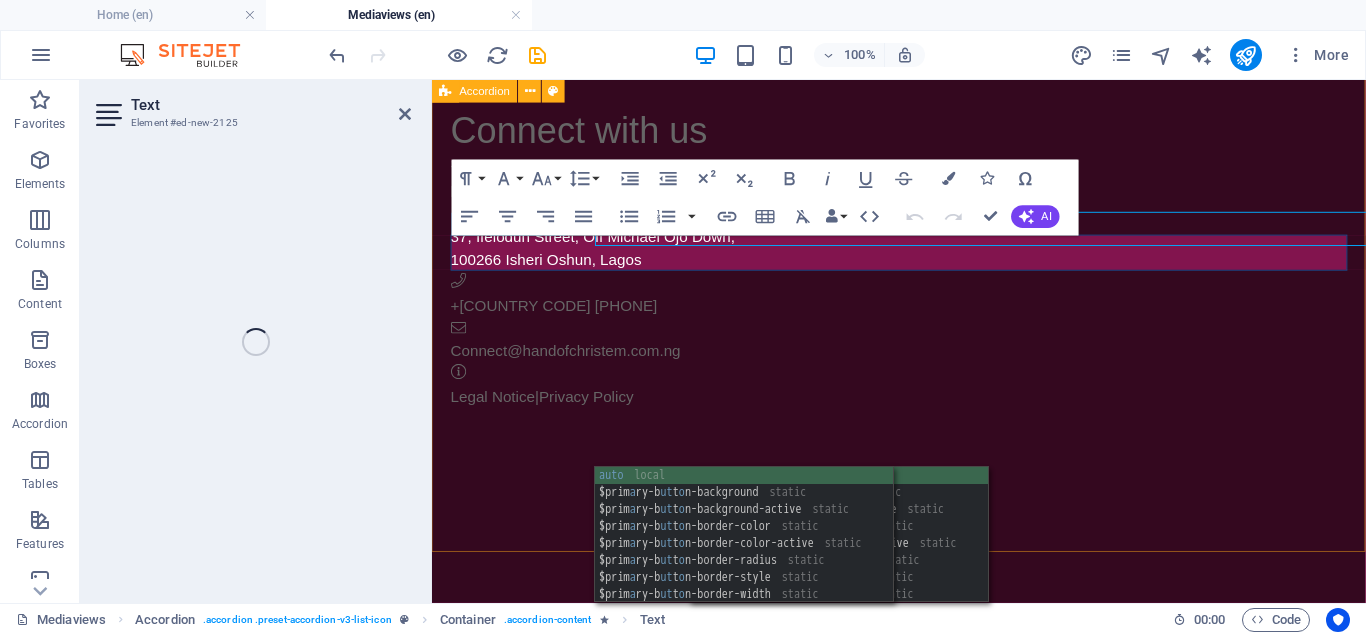 scroll, scrollTop: 1648, scrollLeft: 0, axis: vertical 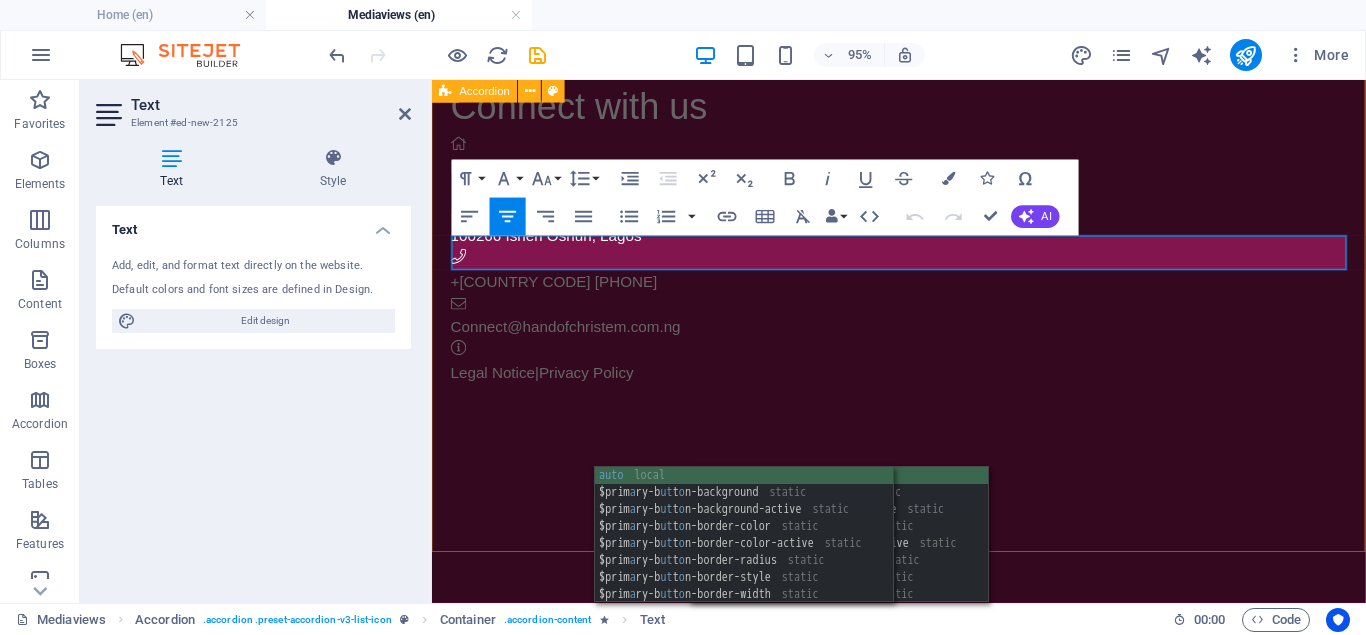 click on "Coming up  6AM  & 6PM, [DATE]" at bounding box center (2419, -800) 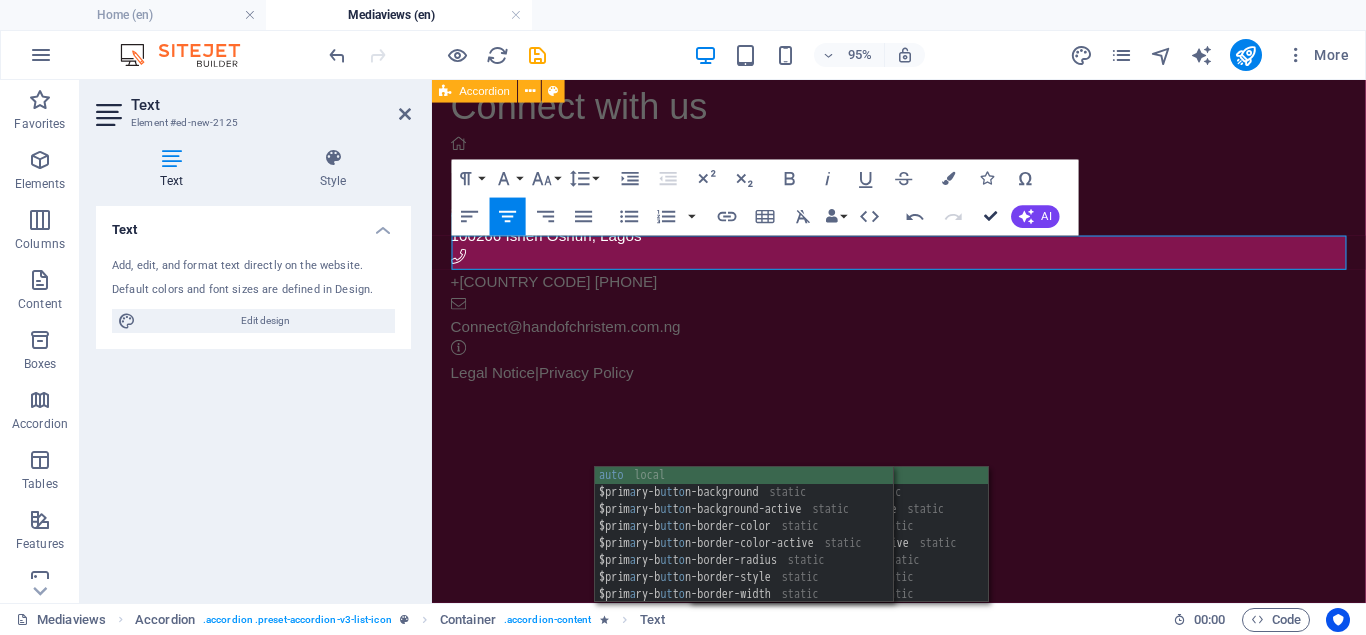 drag, startPoint x: 991, startPoint y: 214, endPoint x: 836, endPoint y: 248, distance: 158.68523 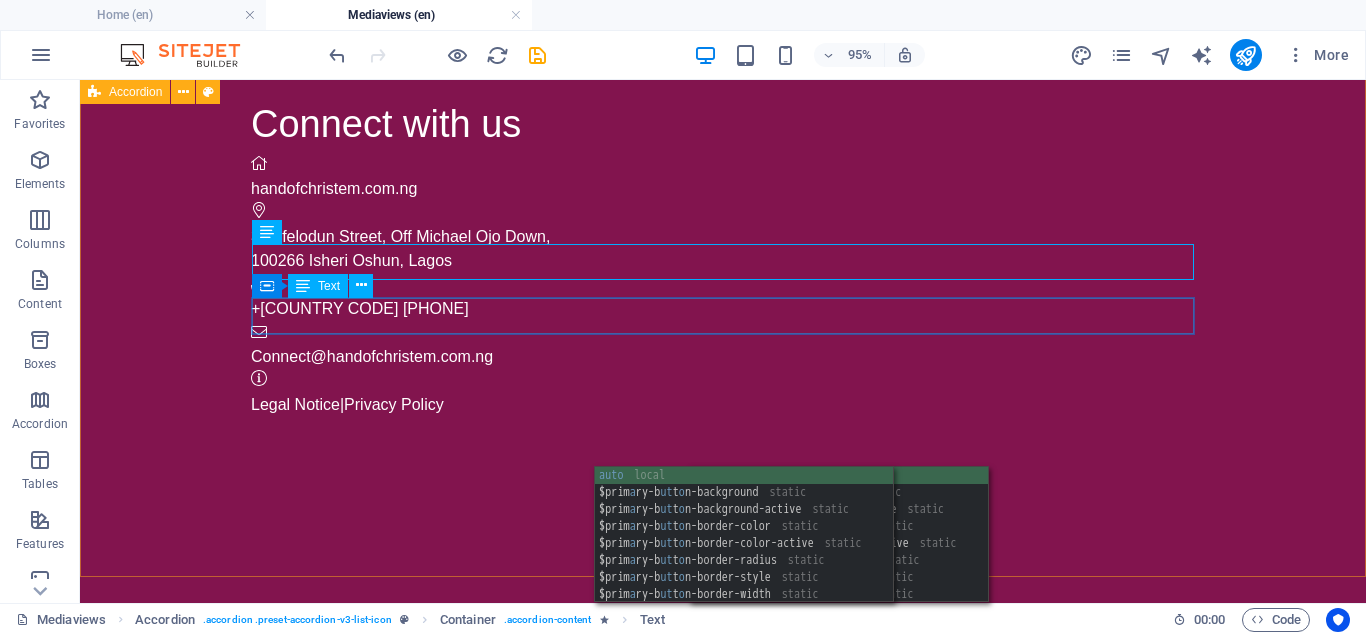 scroll, scrollTop: 1623, scrollLeft: 0, axis: vertical 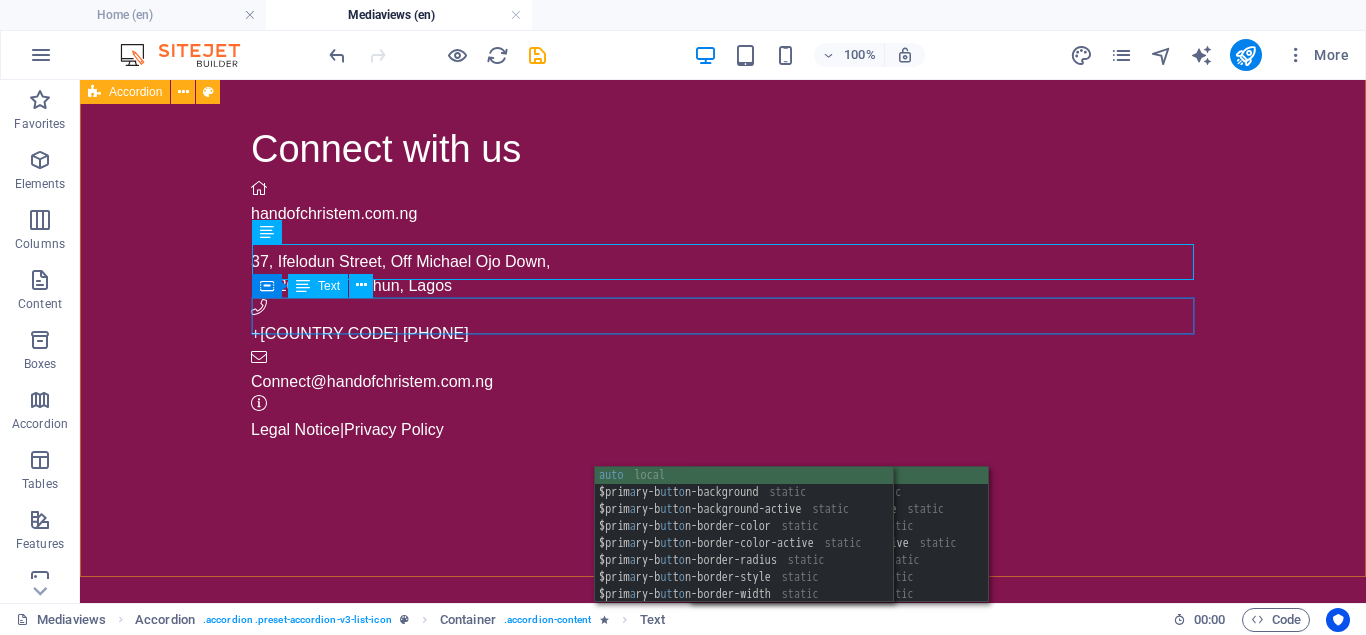 click on "Coming up  6AM  & 6PM, [DATE]" at bounding box center [2661, -758] 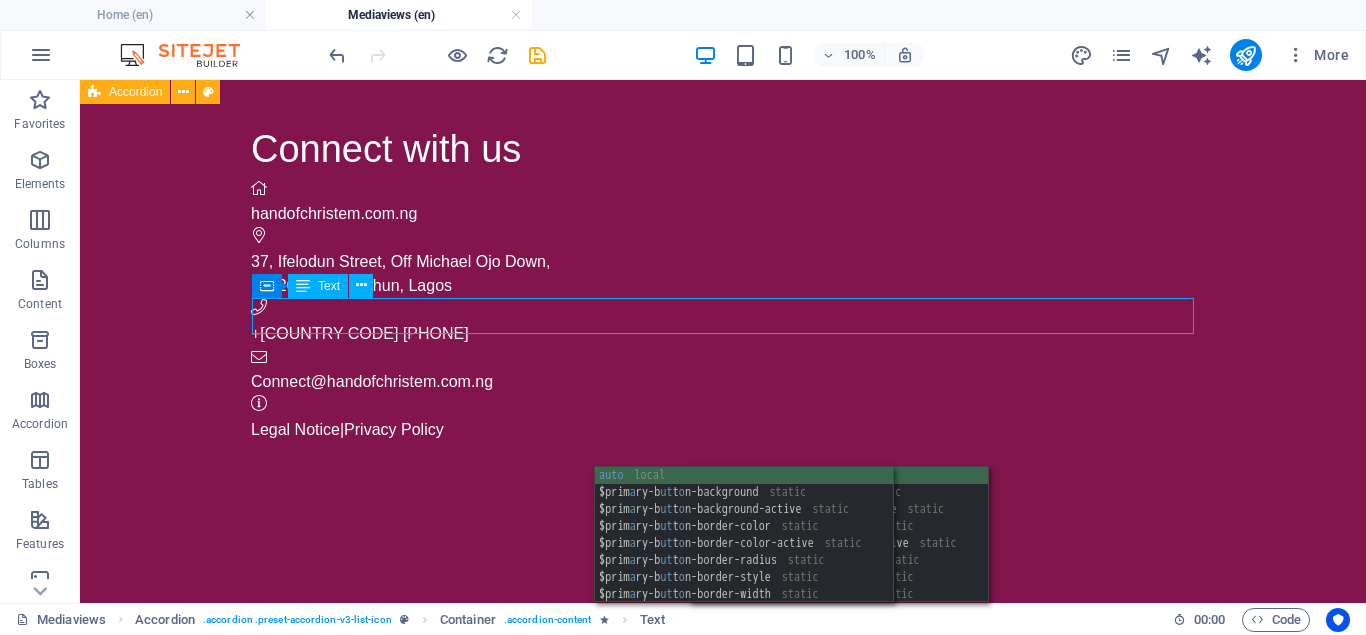 click on "Coming up  6AM  & 6PM, [DATE]" at bounding box center (2661, -758) 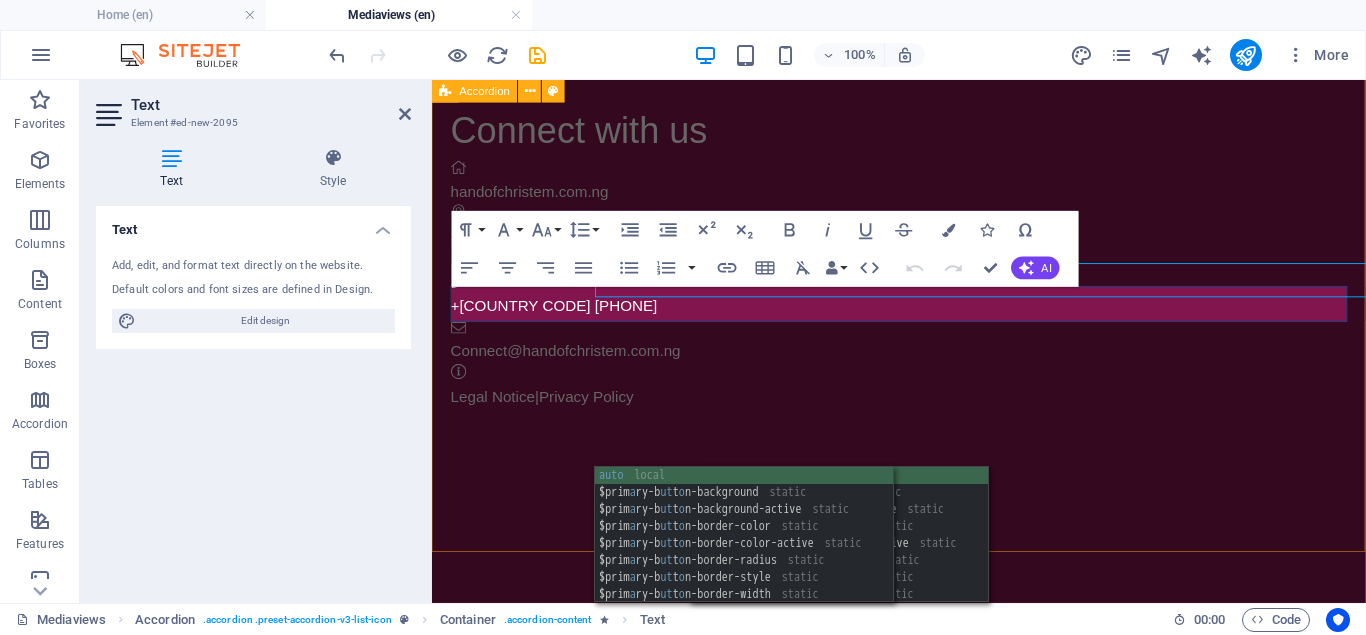 scroll, scrollTop: 1648, scrollLeft: 0, axis: vertical 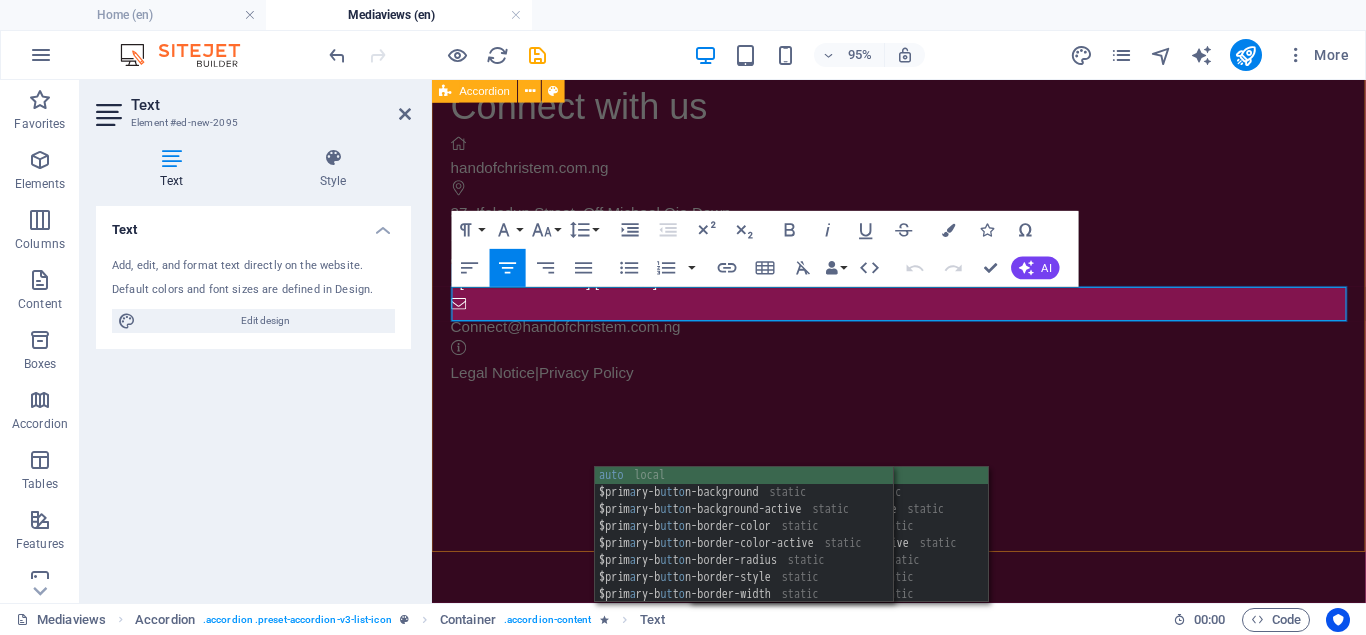 drag, startPoint x: 1000, startPoint y: 313, endPoint x: 1021, endPoint y: 308, distance: 21.587032 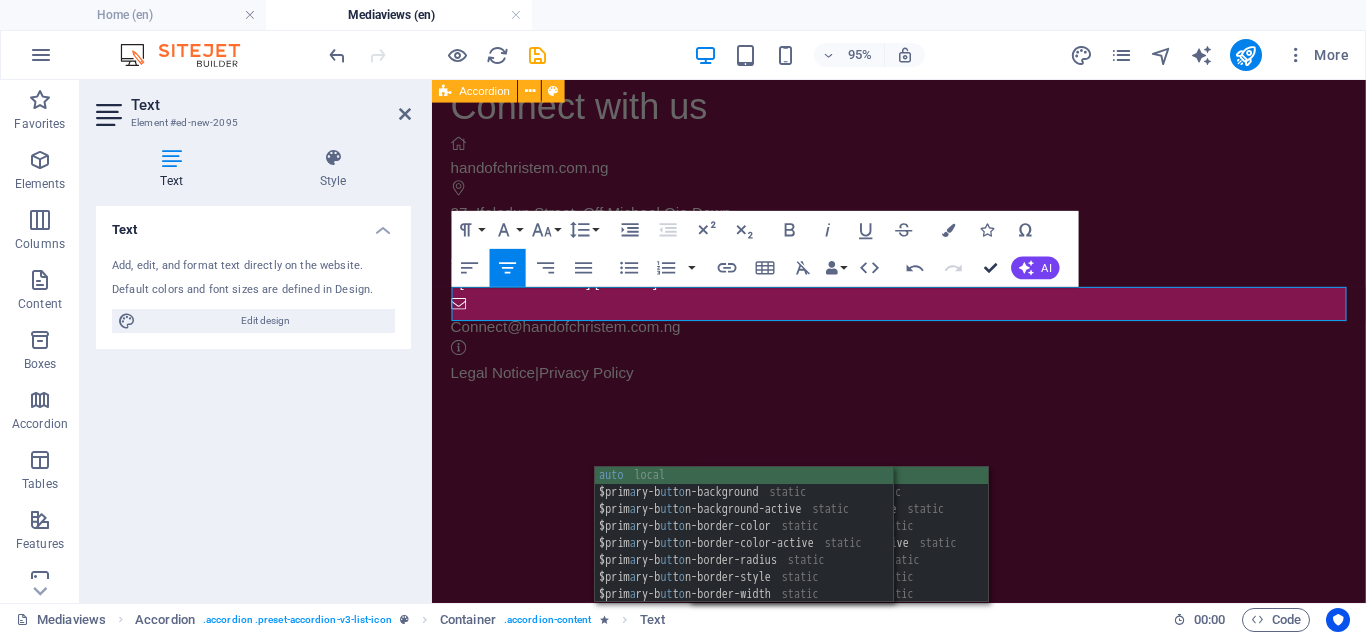 scroll, scrollTop: 1623, scrollLeft: 0, axis: vertical 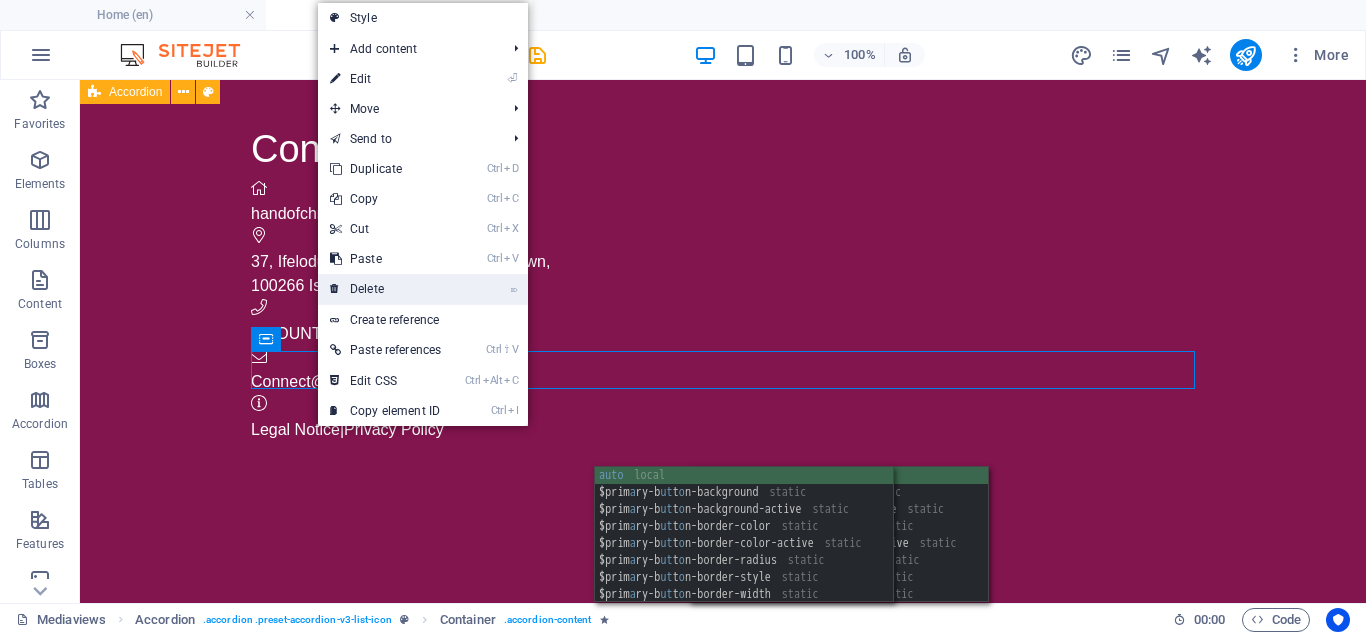 click on "⌦  Delete" at bounding box center [385, 289] 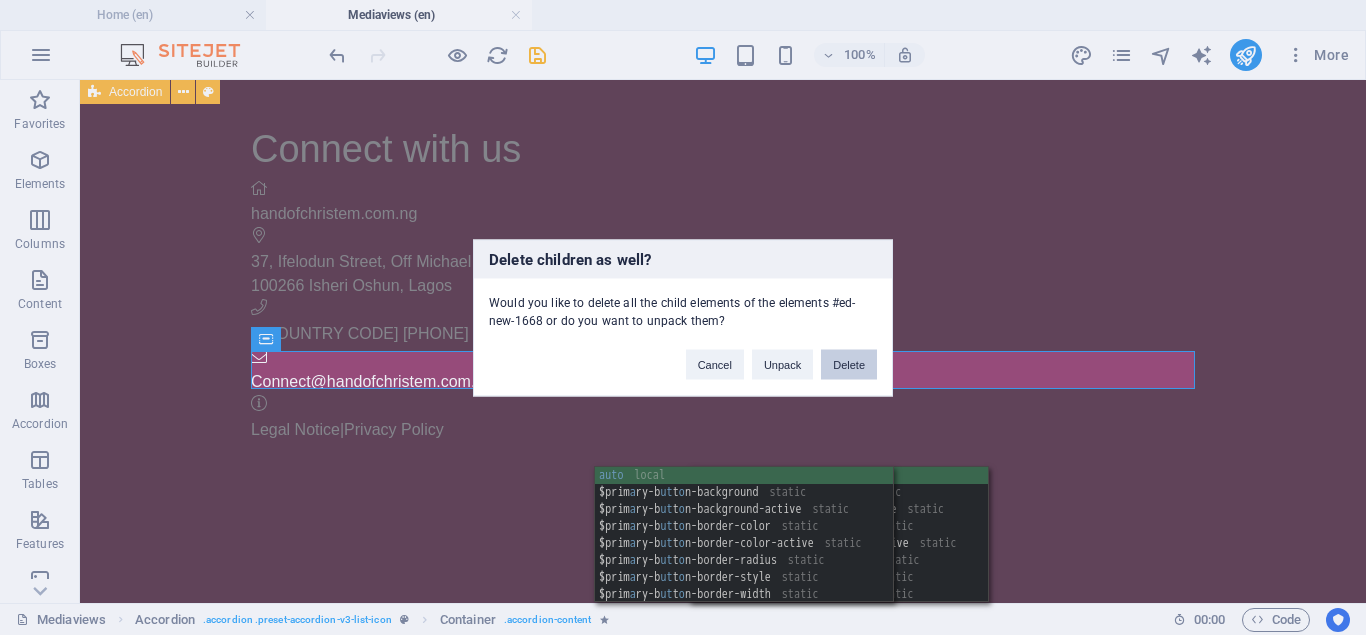 click on "Delete" at bounding box center [849, 364] 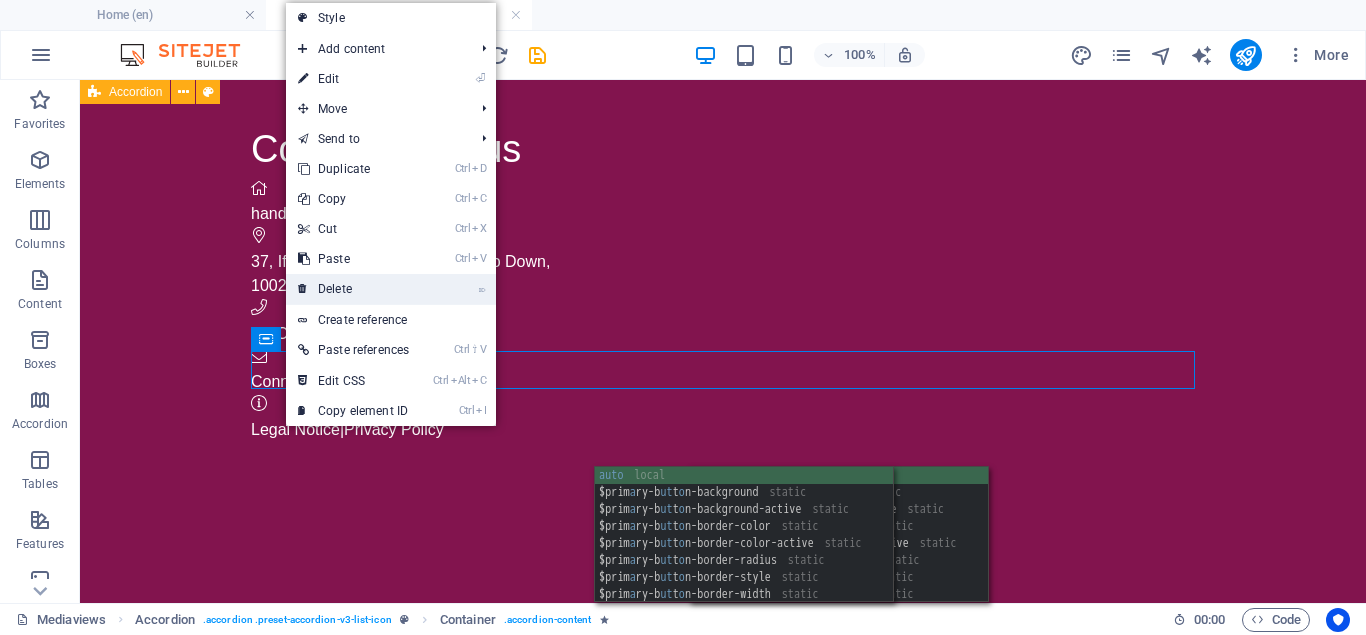 click on "⌦  Delete" at bounding box center [353, 289] 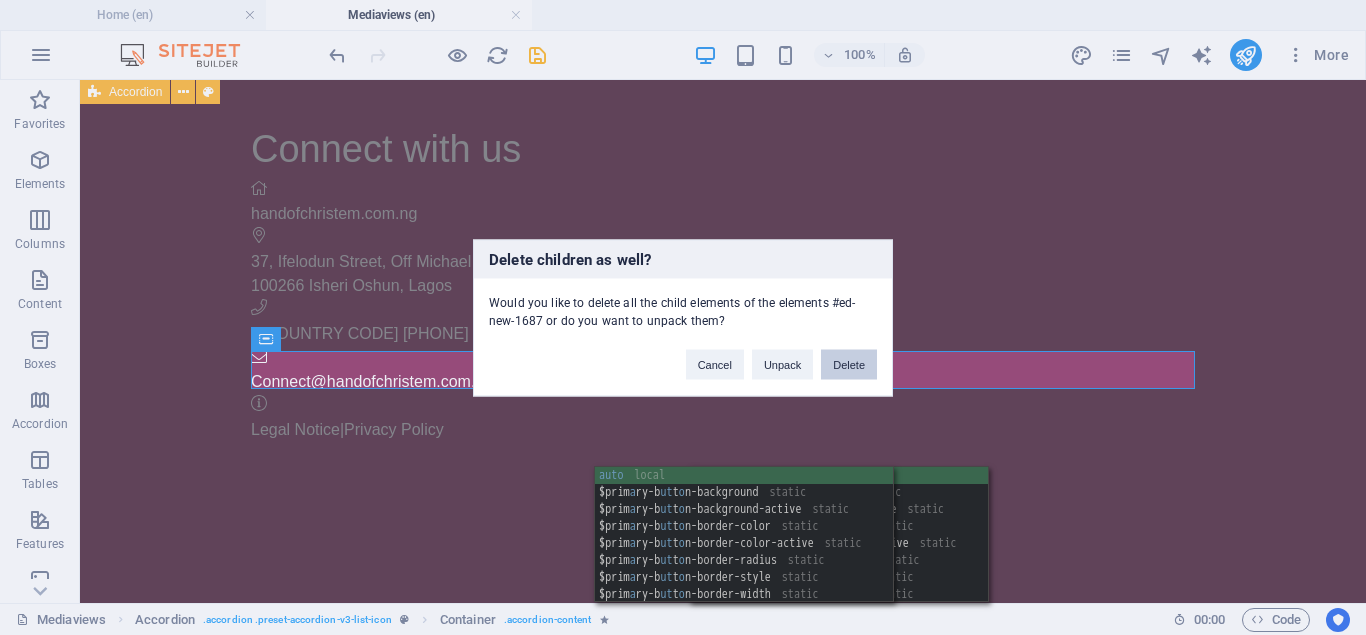 click on "Delete" at bounding box center [849, 364] 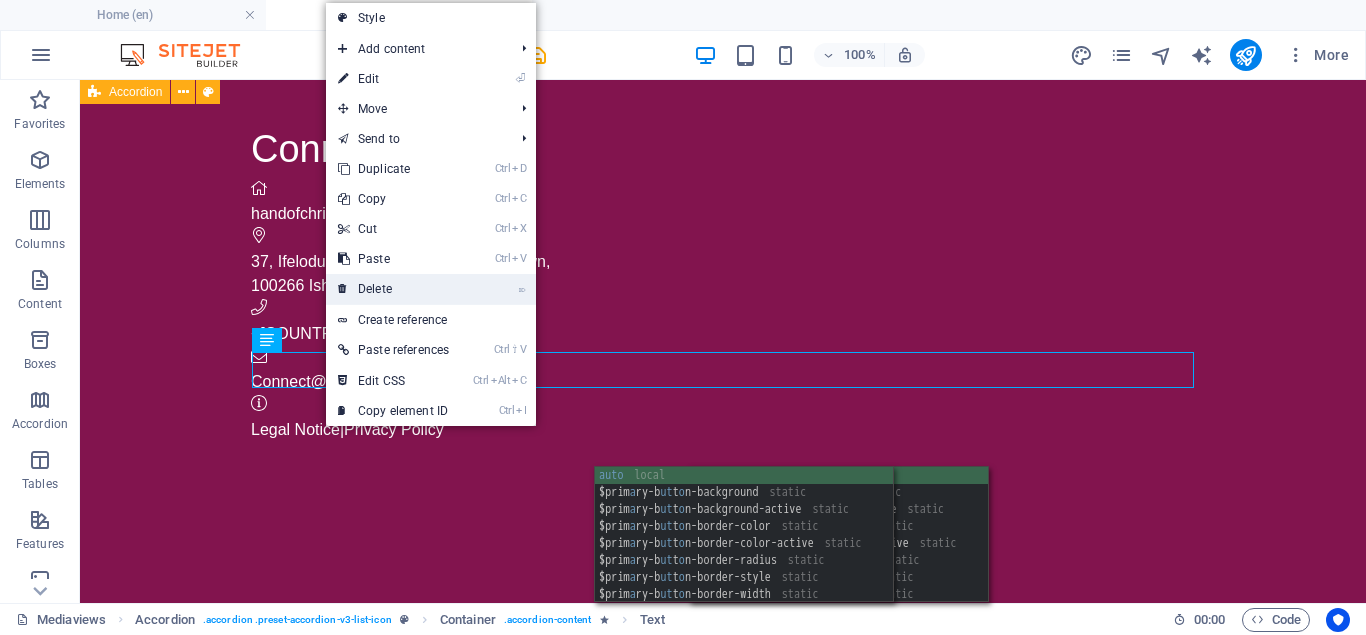 click on "⌦  Delete" at bounding box center (393, 289) 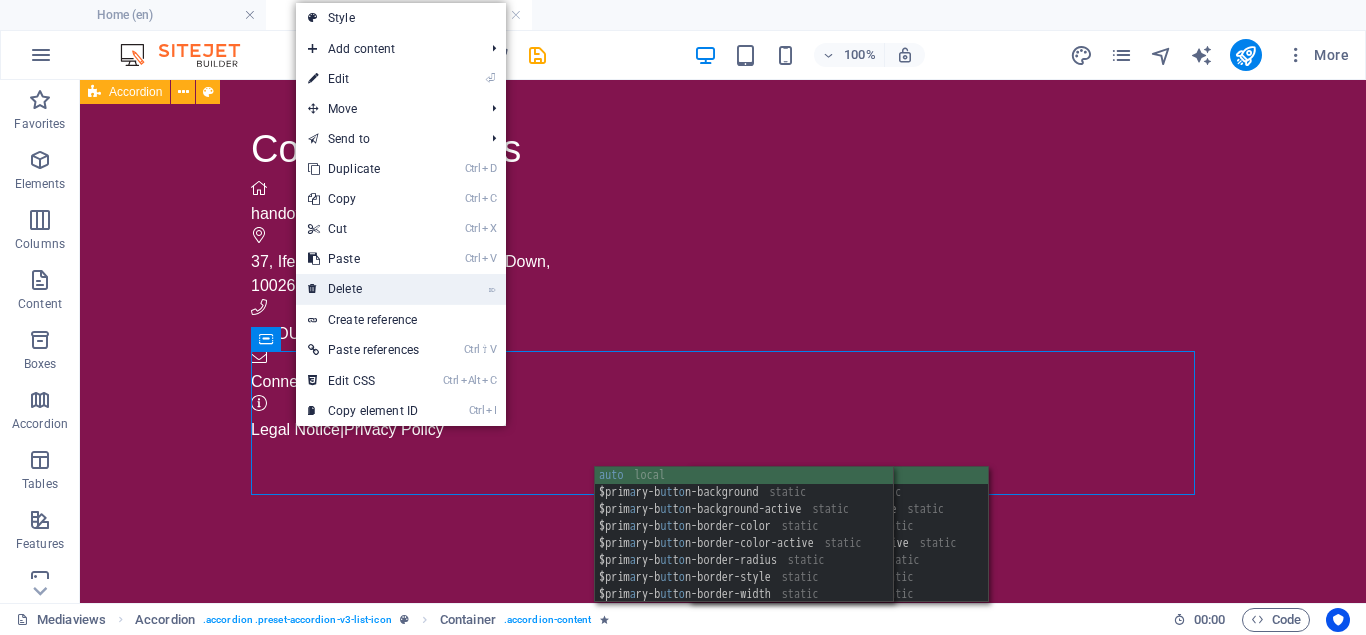 drag, startPoint x: 355, startPoint y: 286, endPoint x: 281, endPoint y: 271, distance: 75.50497 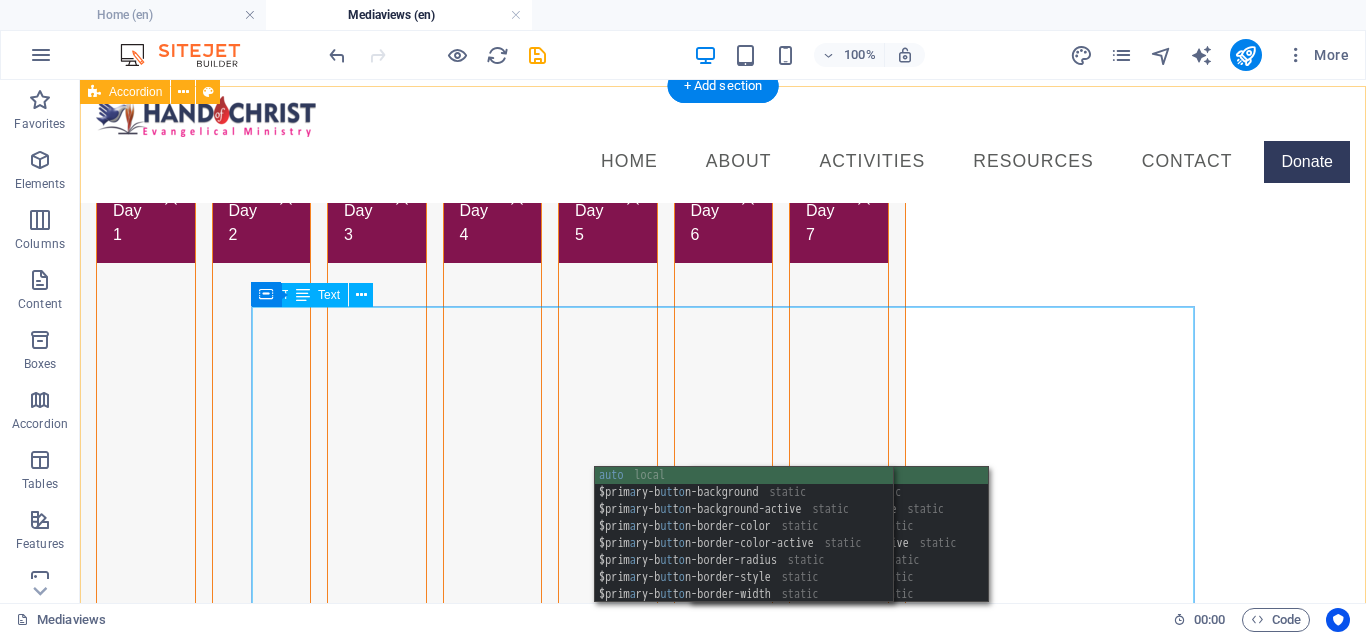 scroll, scrollTop: 501, scrollLeft: 0, axis: vertical 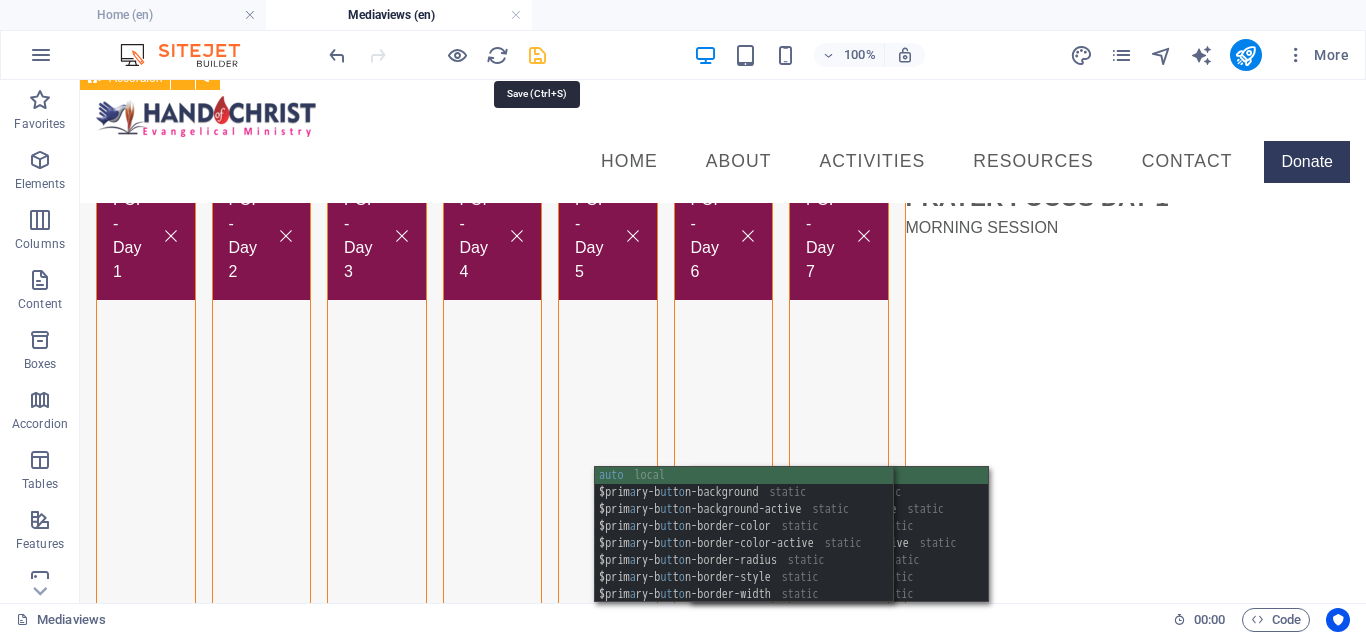 drag, startPoint x: 538, startPoint y: 52, endPoint x: 526, endPoint y: 69, distance: 20.808653 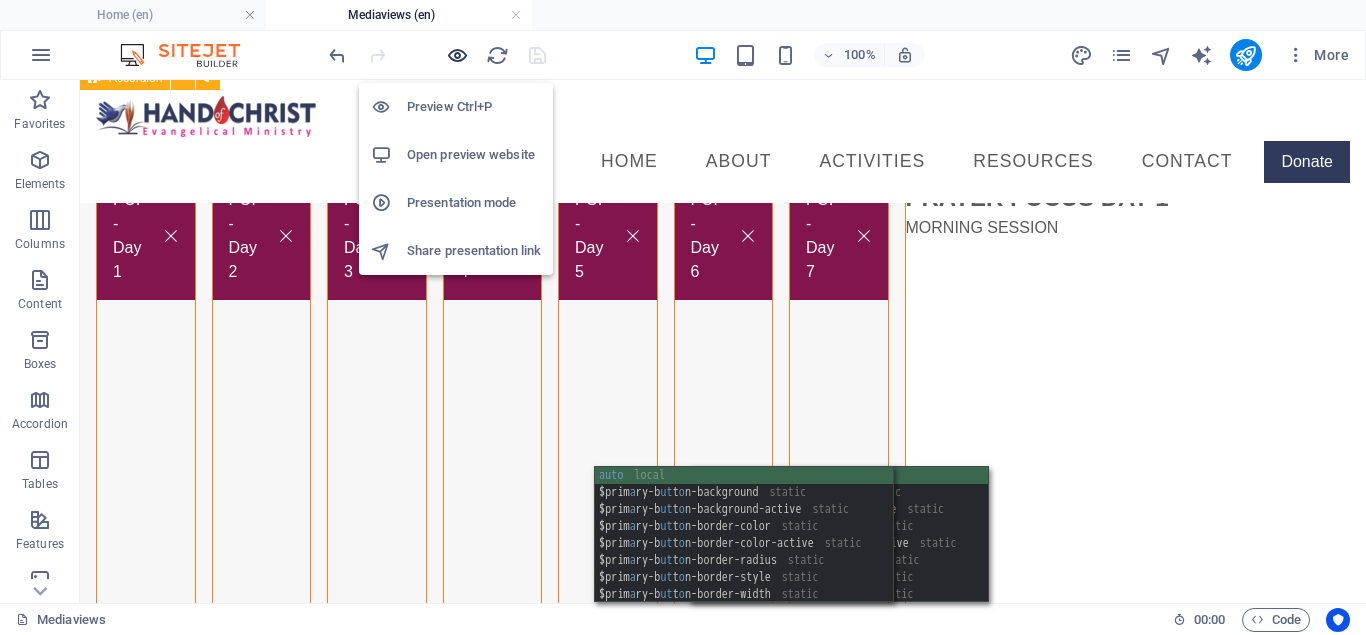 click at bounding box center (457, 55) 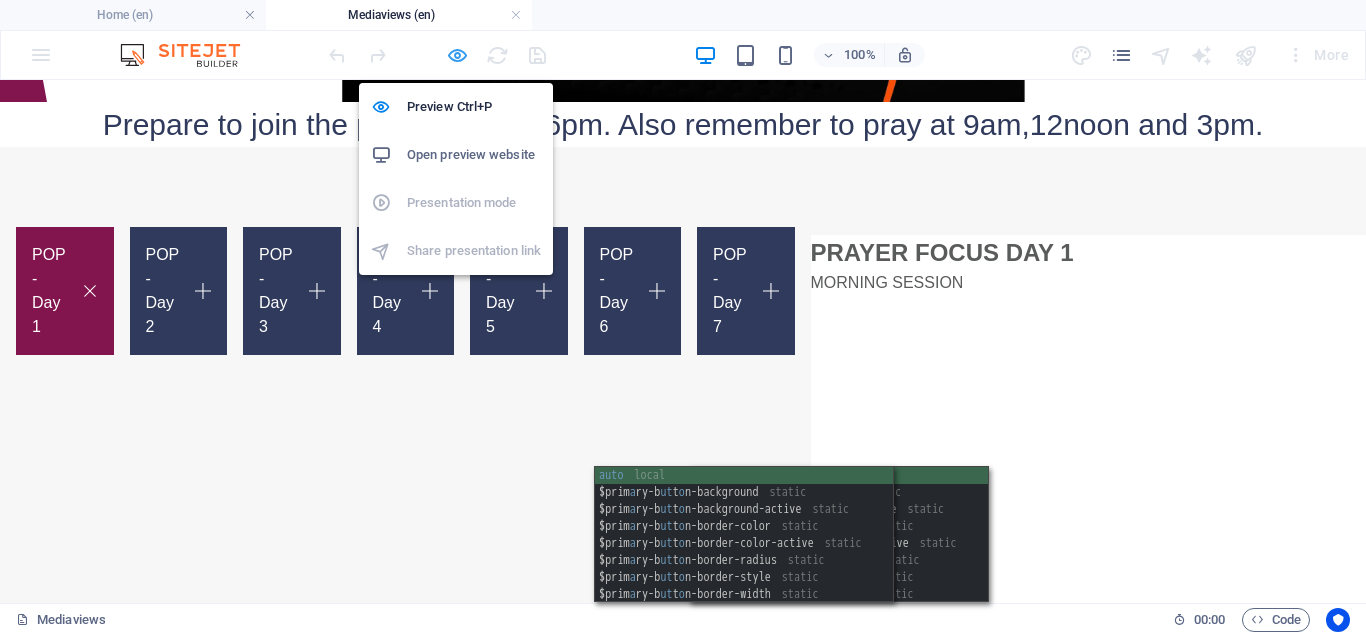 scroll, scrollTop: 518, scrollLeft: 0, axis: vertical 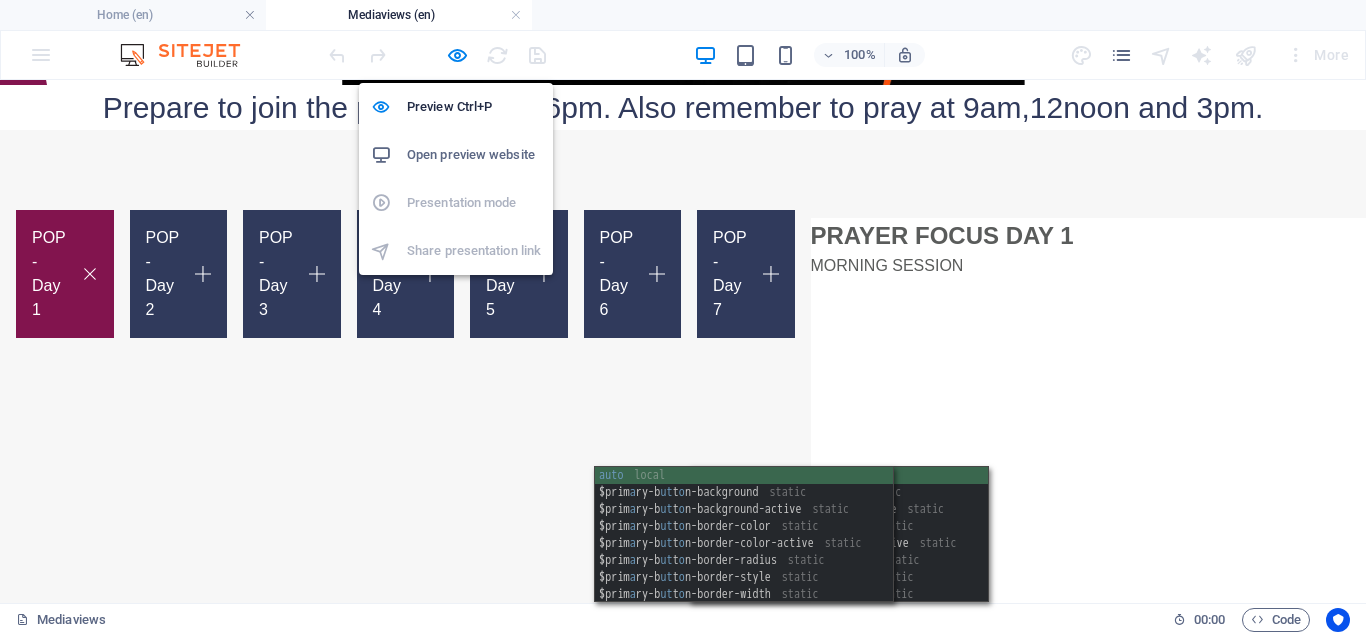 click on "Open preview website" at bounding box center [474, 155] 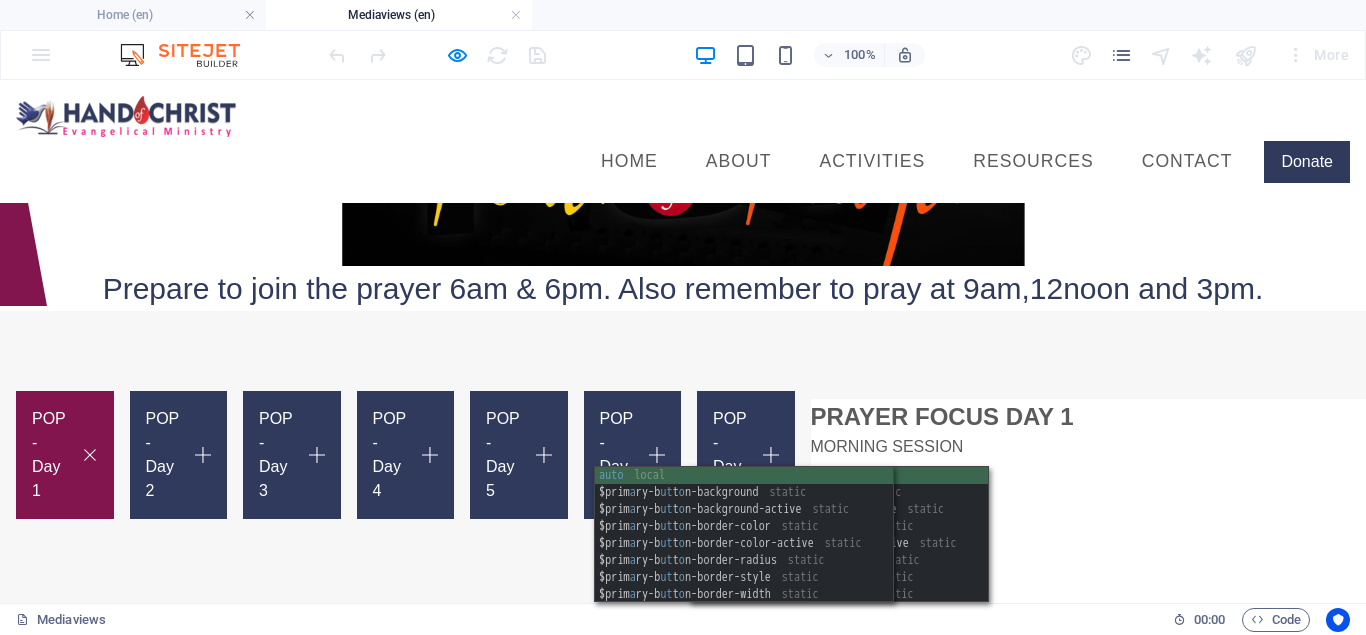 scroll, scrollTop: 212, scrollLeft: 0, axis: vertical 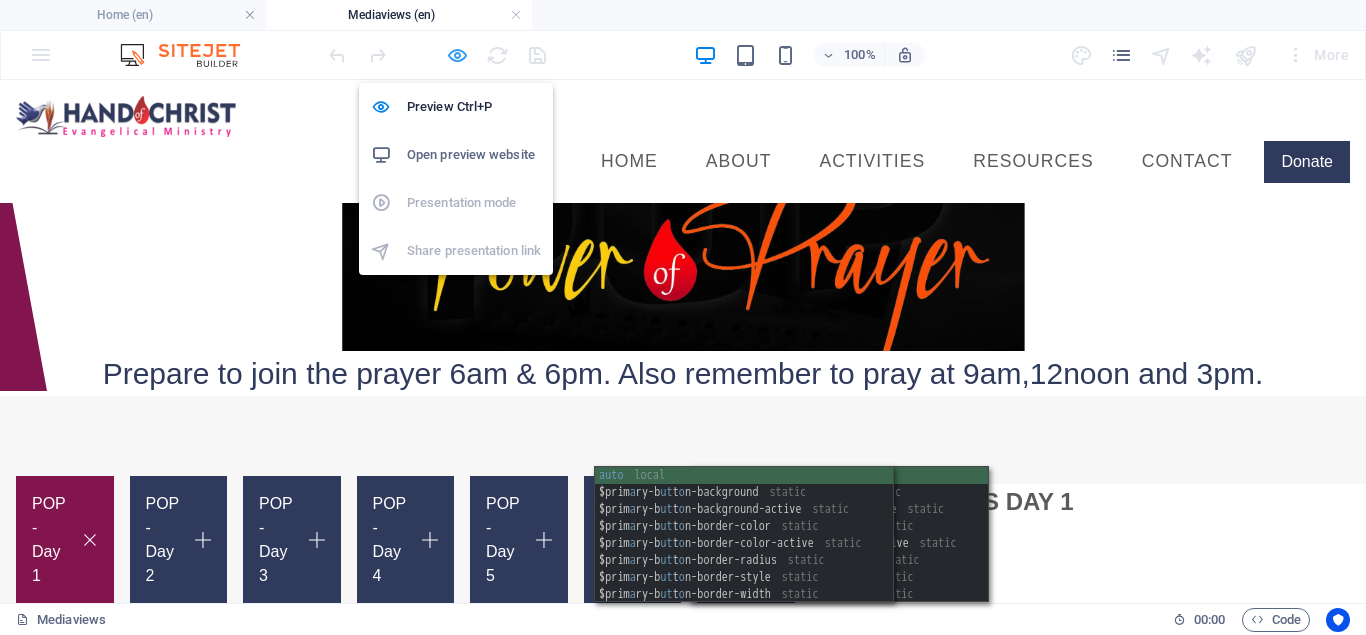 drag, startPoint x: 457, startPoint y: 57, endPoint x: 218, endPoint y: 123, distance: 247.94556 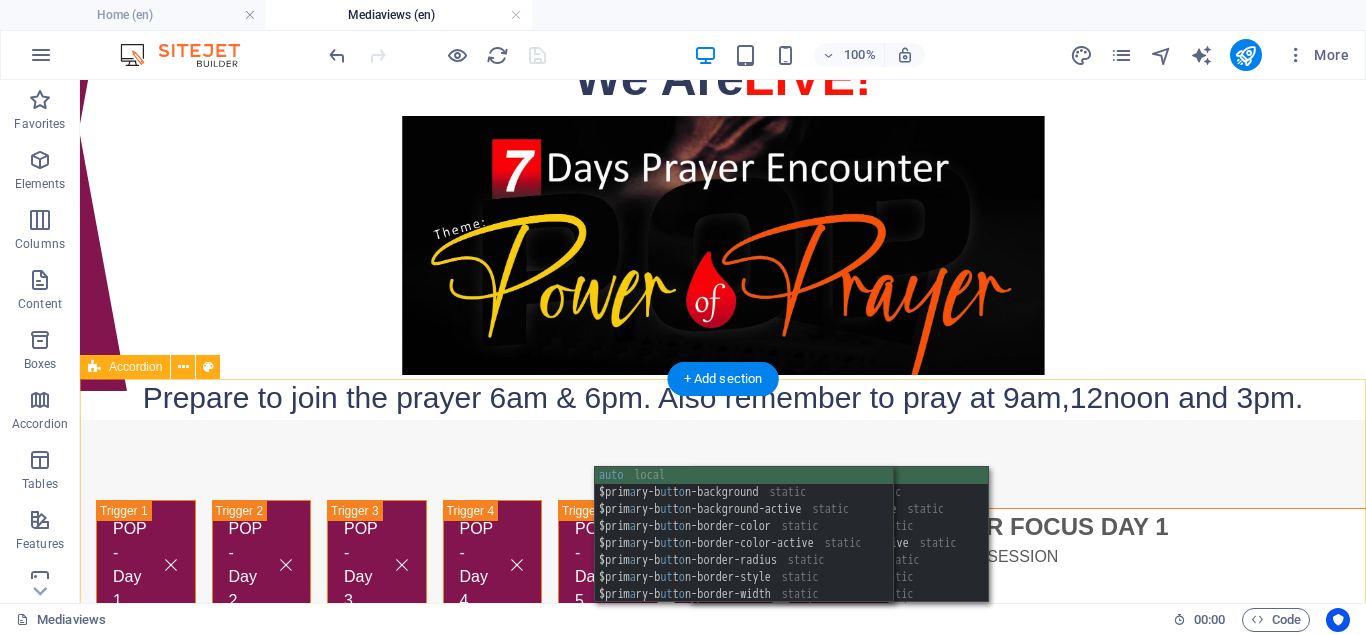 click on "POP - Day 1 PRAYER FOCUS DAY 1
MORNING SESSION
PRAYER GUIDE
1. Pray, O Lord My father, empower me to and to pray through in the name of Jesus.
2. My spirit open up to the Spirit of God this Morning.
3. I stand upon the Word of God the has declared my harvest this morning, to declare my harvest is ripe and ready to harvest in Jesus name.
4. You my head, be lifted in this season of harvest, in the name of Jesus.
5. Power of defeat, failure and disappointment bowing my head and shoulder in my season of harvest be destroyed and be disgraced in the name of Jesus.
6. My long awaited expectations, delay no more, receive speed for harvest, now! In the name of Jesus.
7. You power frustrating my harvest, I arrest you in the name of Jesus. Be destroyed and be nullified in the name of Jesus.
8. Every warfare at the helm of my harvest, scatter and be destroyed in the name of Jesus.
9. You spoiler of my harvest, you shall not succeed over me, scatter and destroy! In the name of Jesus." at bounding box center [723, 936] 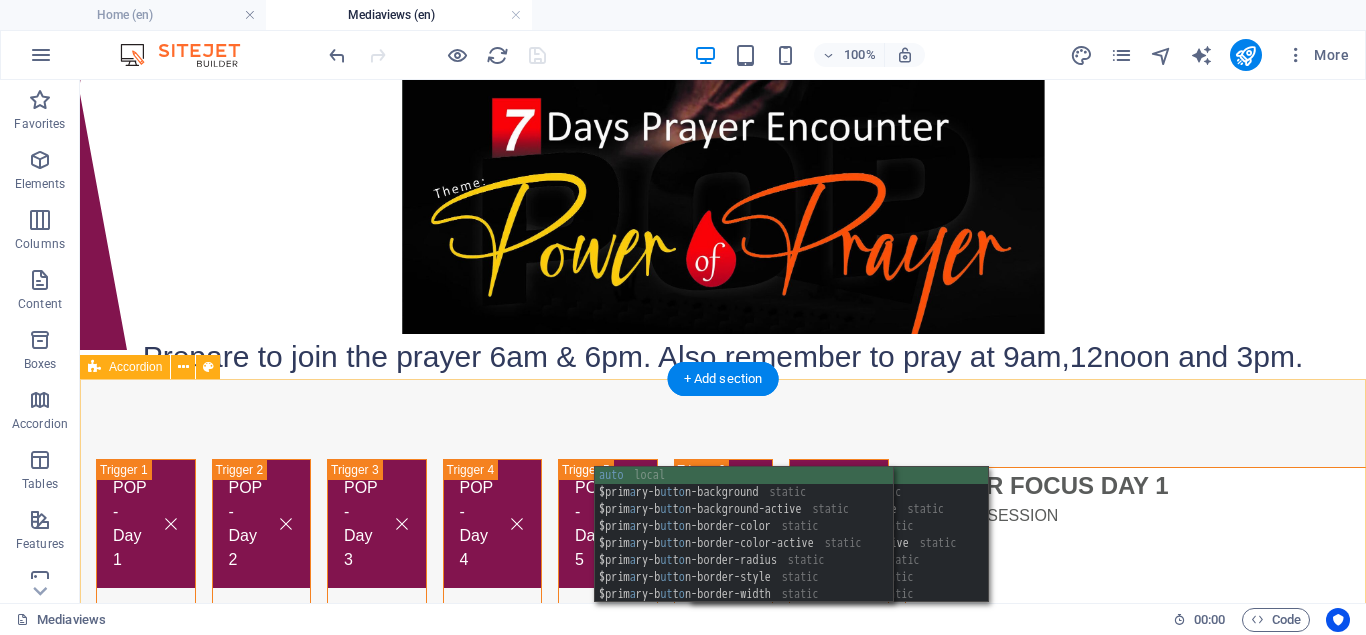 select on "rem" 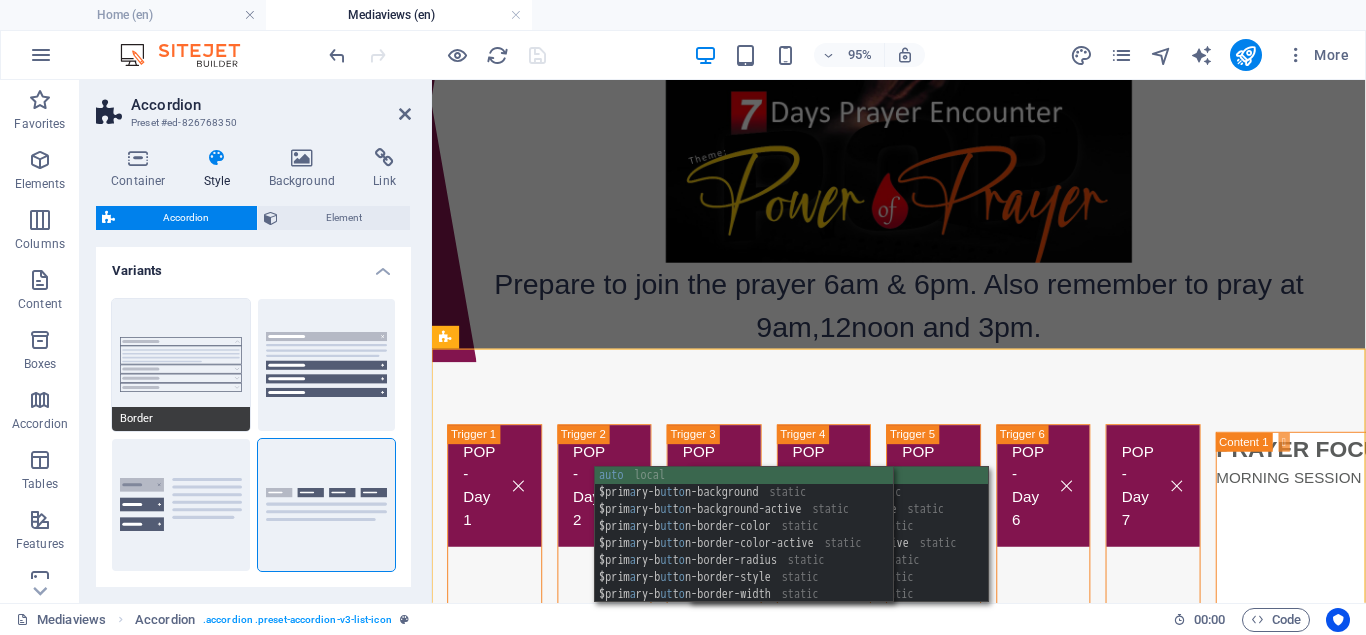 click on "Border" at bounding box center (181, 365) 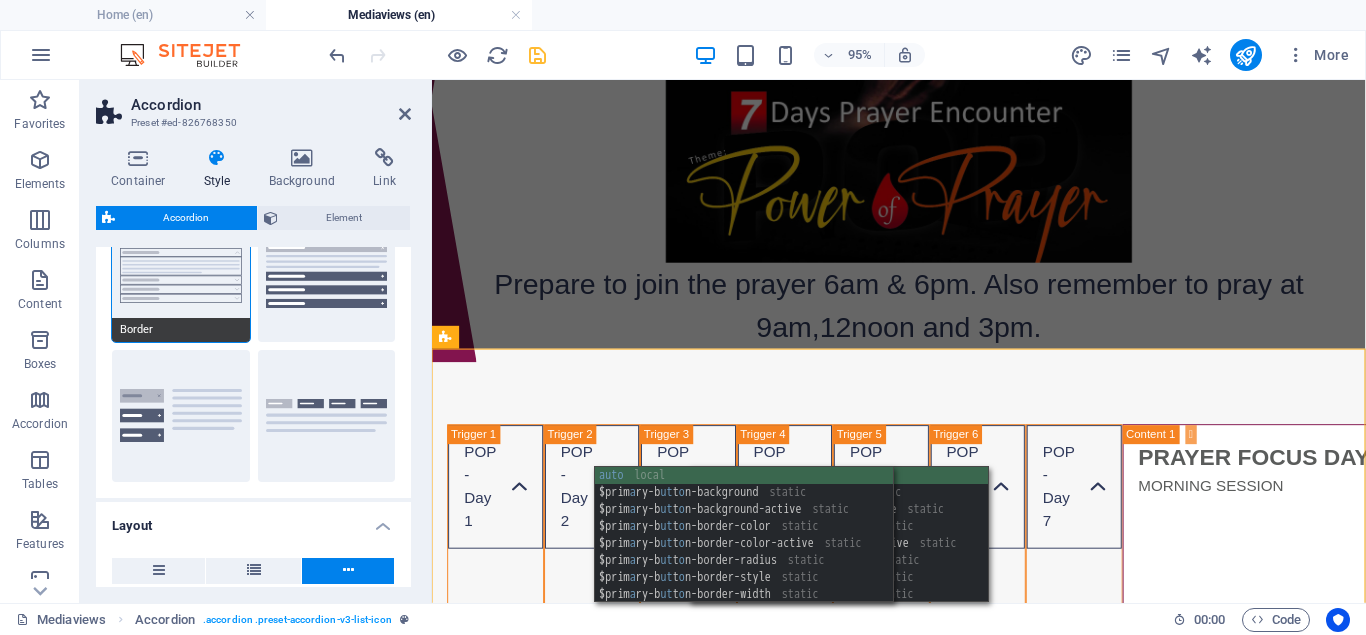 scroll, scrollTop: 90, scrollLeft: 0, axis: vertical 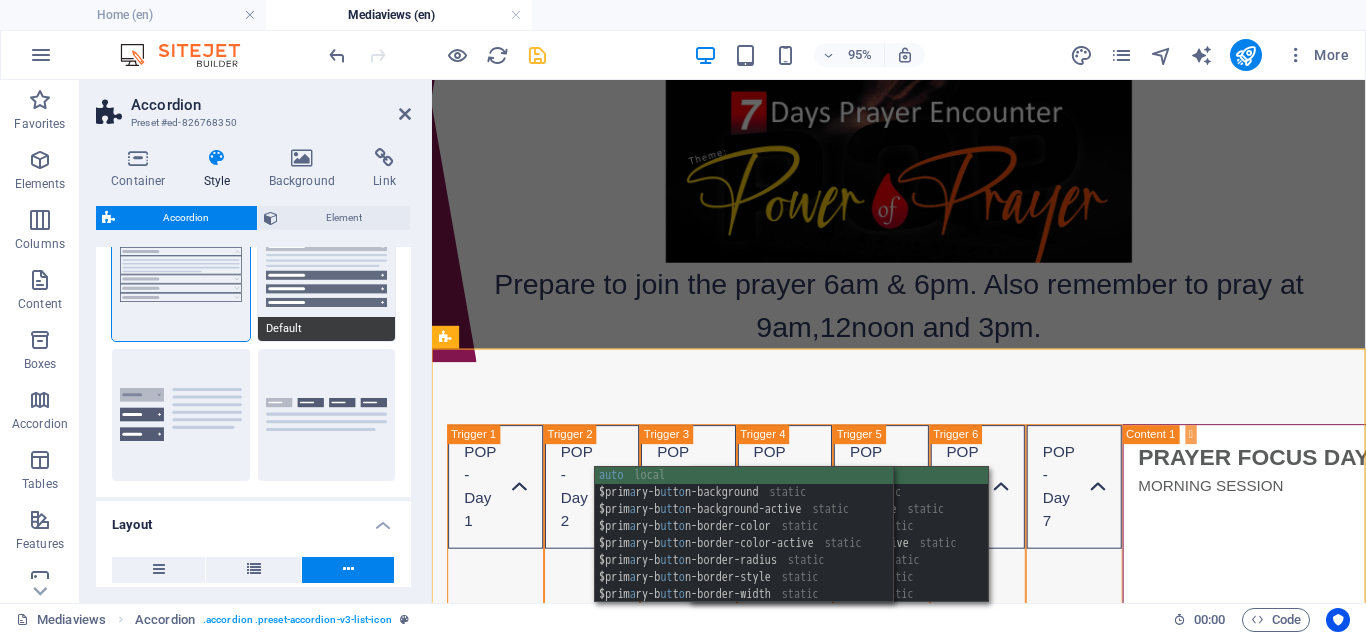 click on "Default" at bounding box center (327, 275) 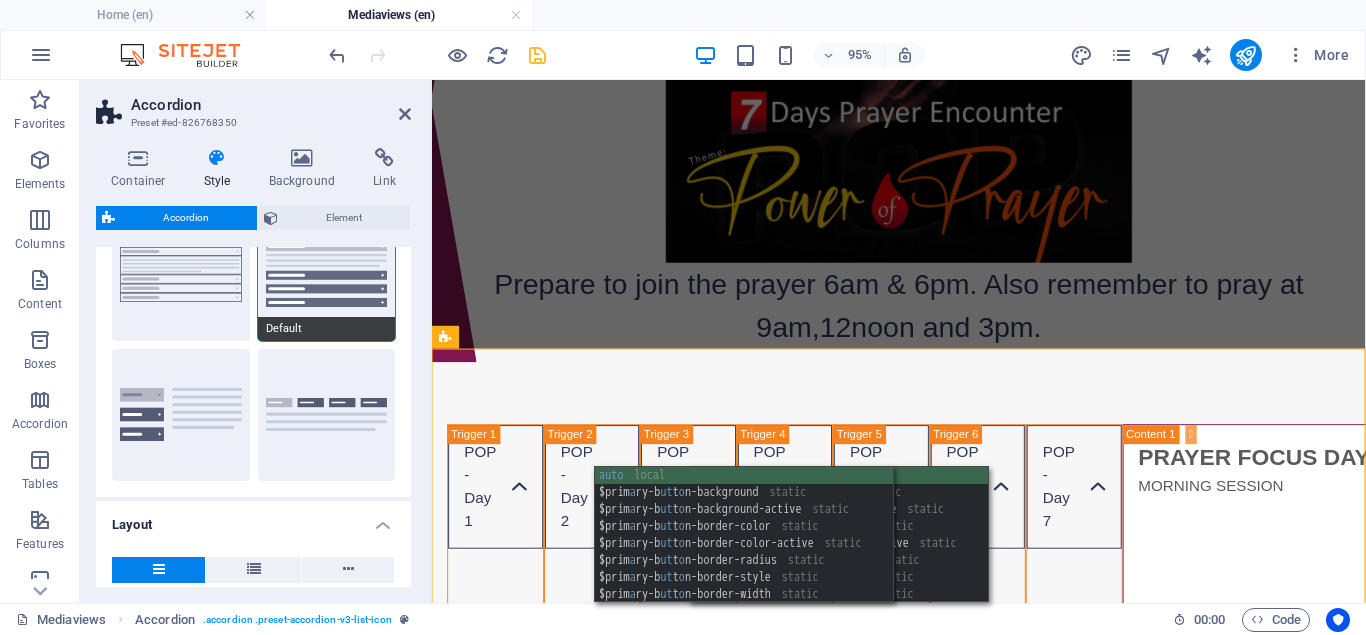 type on "1" 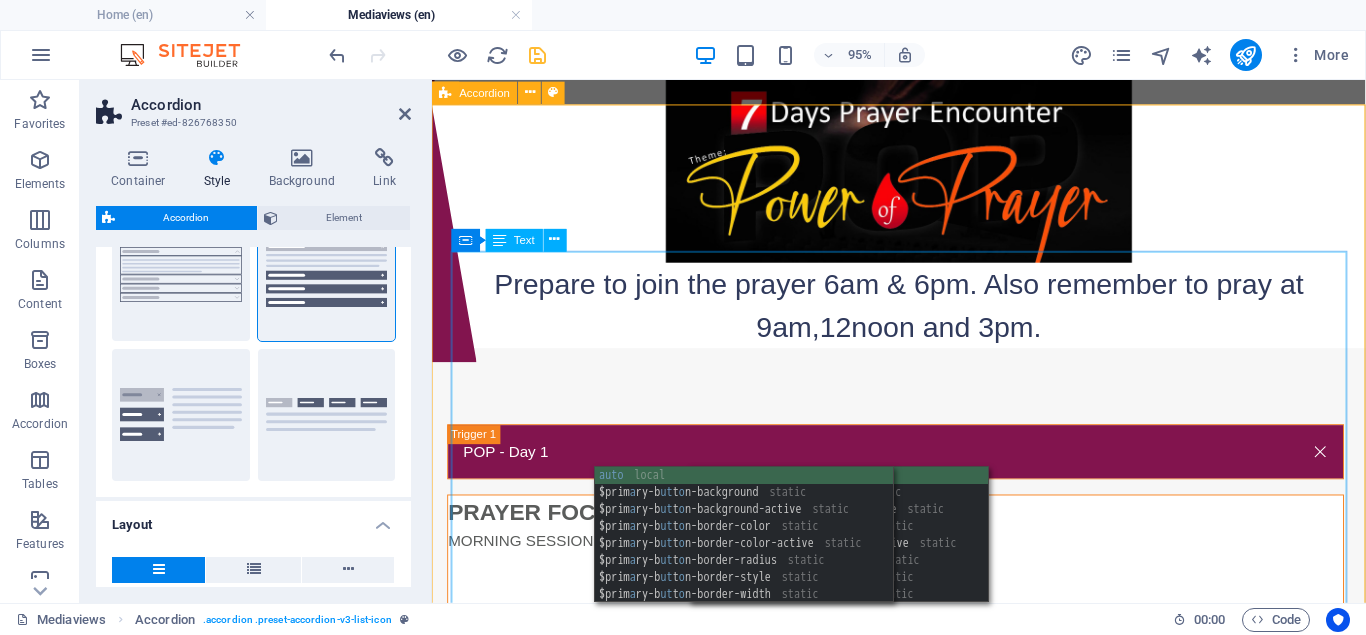 scroll, scrollTop: 559, scrollLeft: 0, axis: vertical 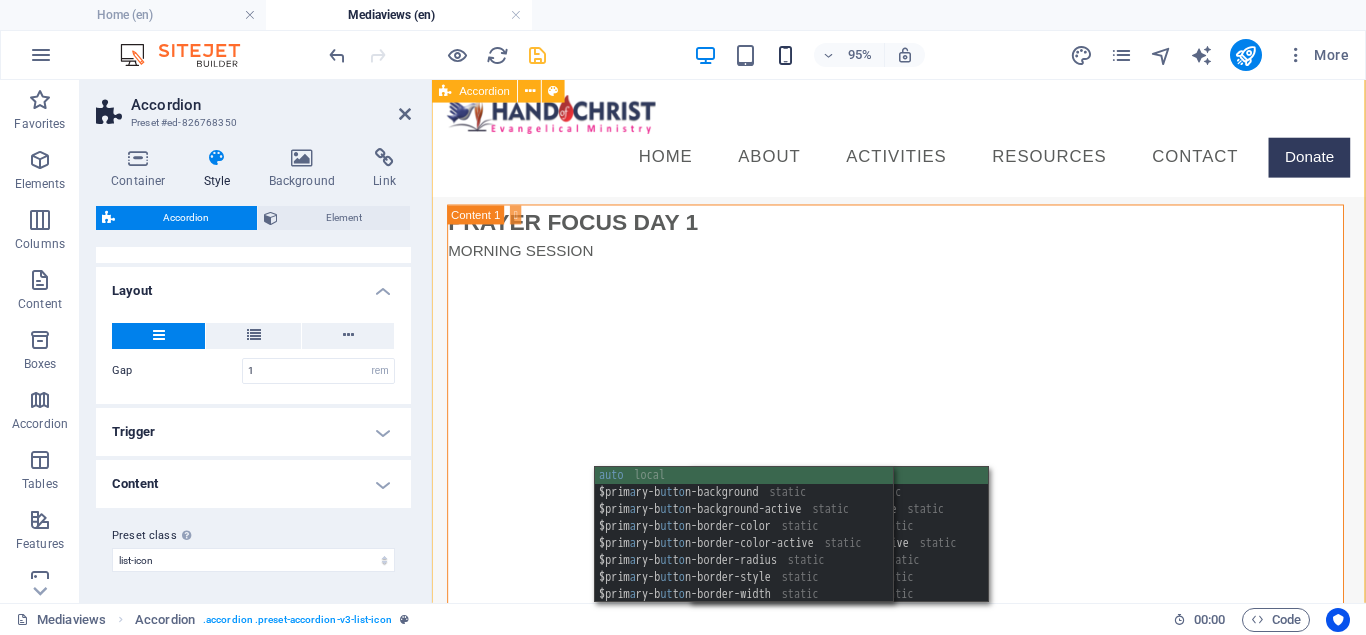 click at bounding box center (785, 55) 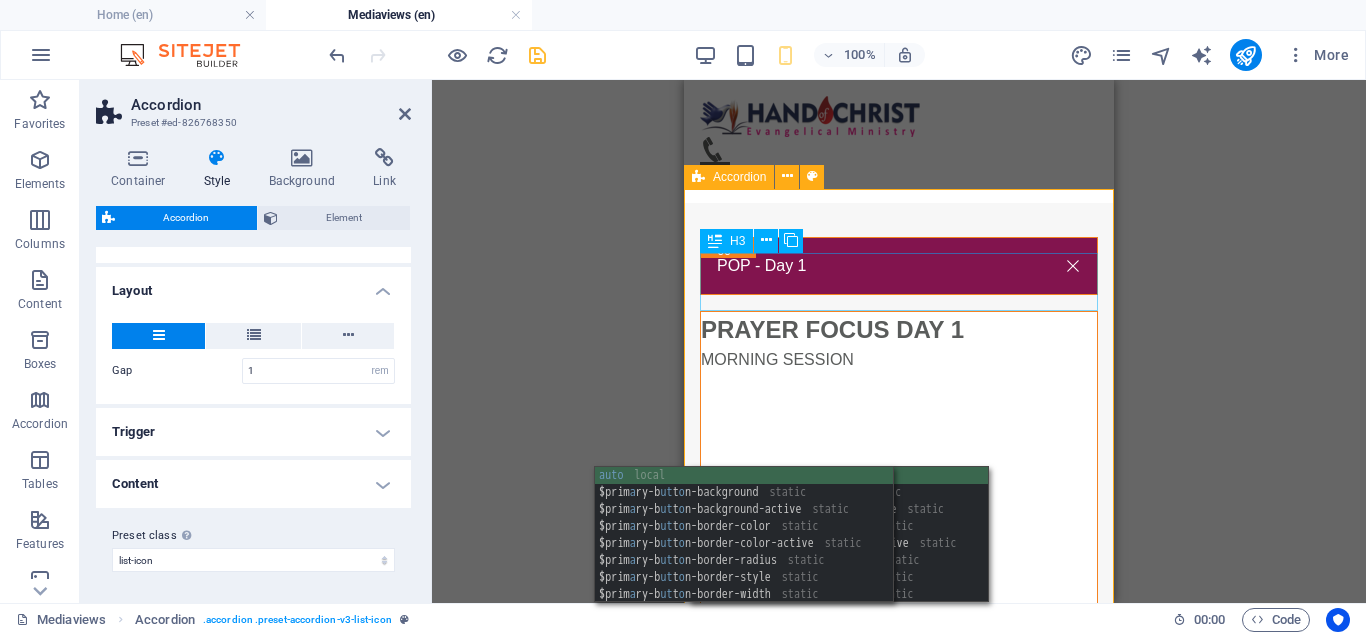 scroll, scrollTop: 203, scrollLeft: 0, axis: vertical 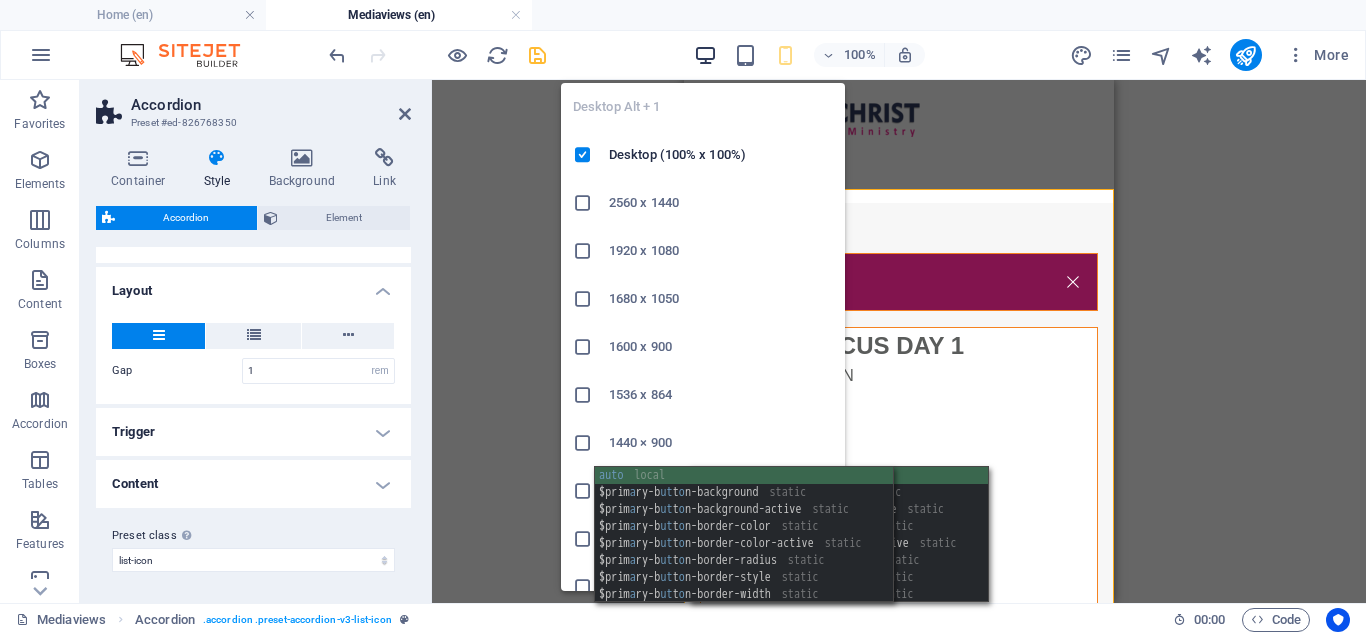 click at bounding box center [705, 55] 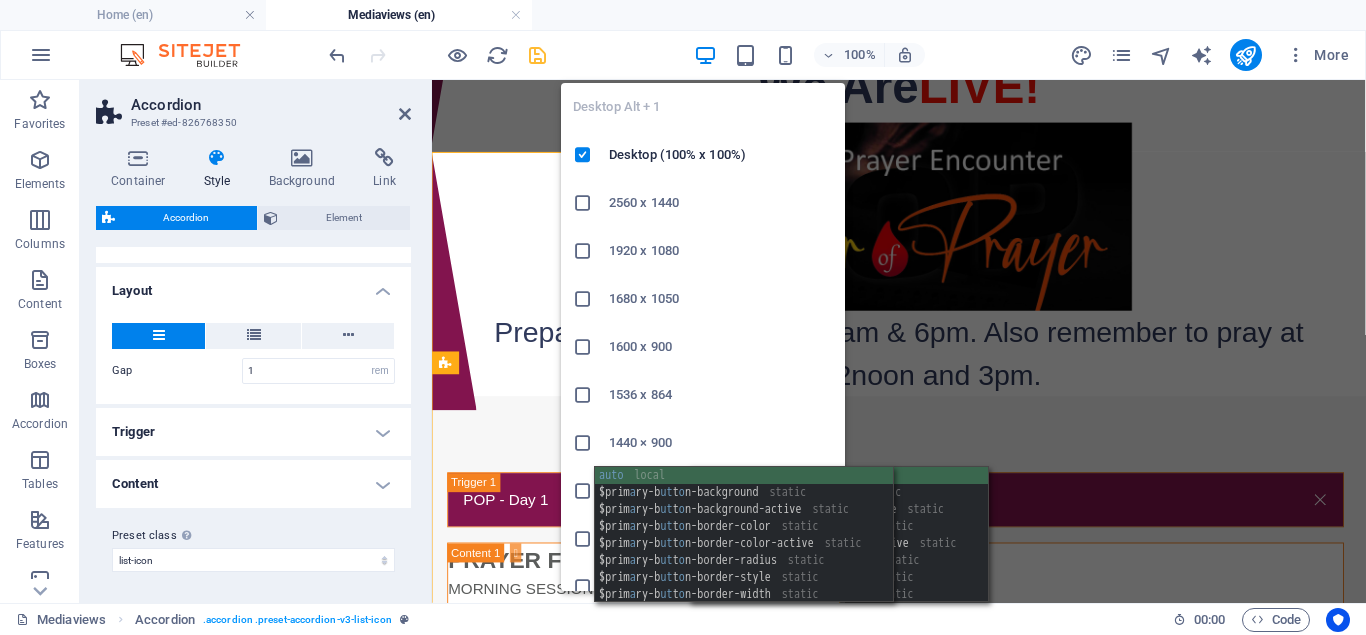 scroll, scrollTop: 236, scrollLeft: 0, axis: vertical 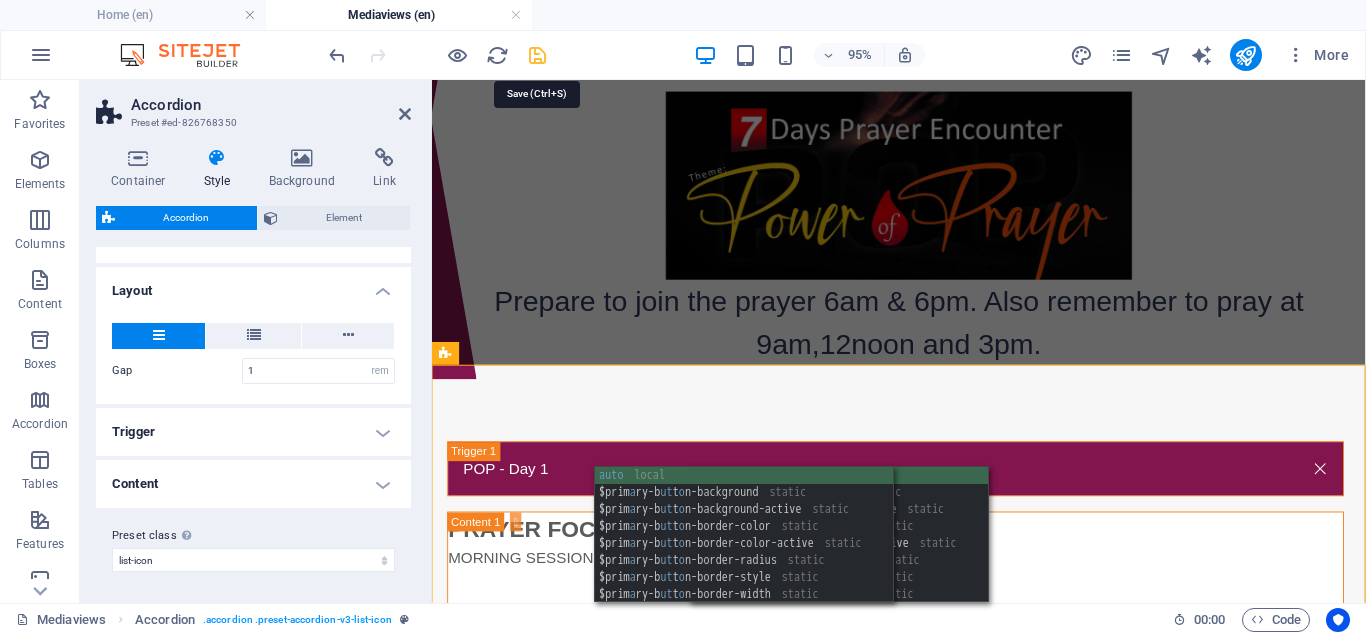 click at bounding box center [537, 55] 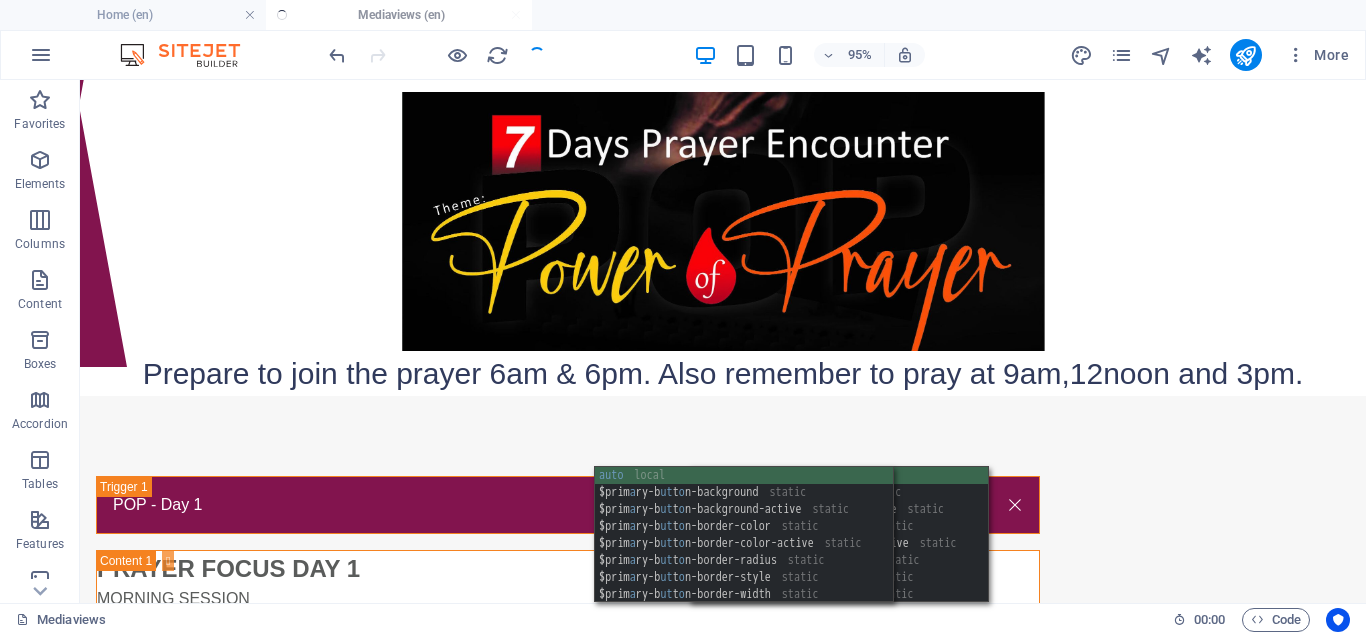 scroll, scrollTop: 195, scrollLeft: 0, axis: vertical 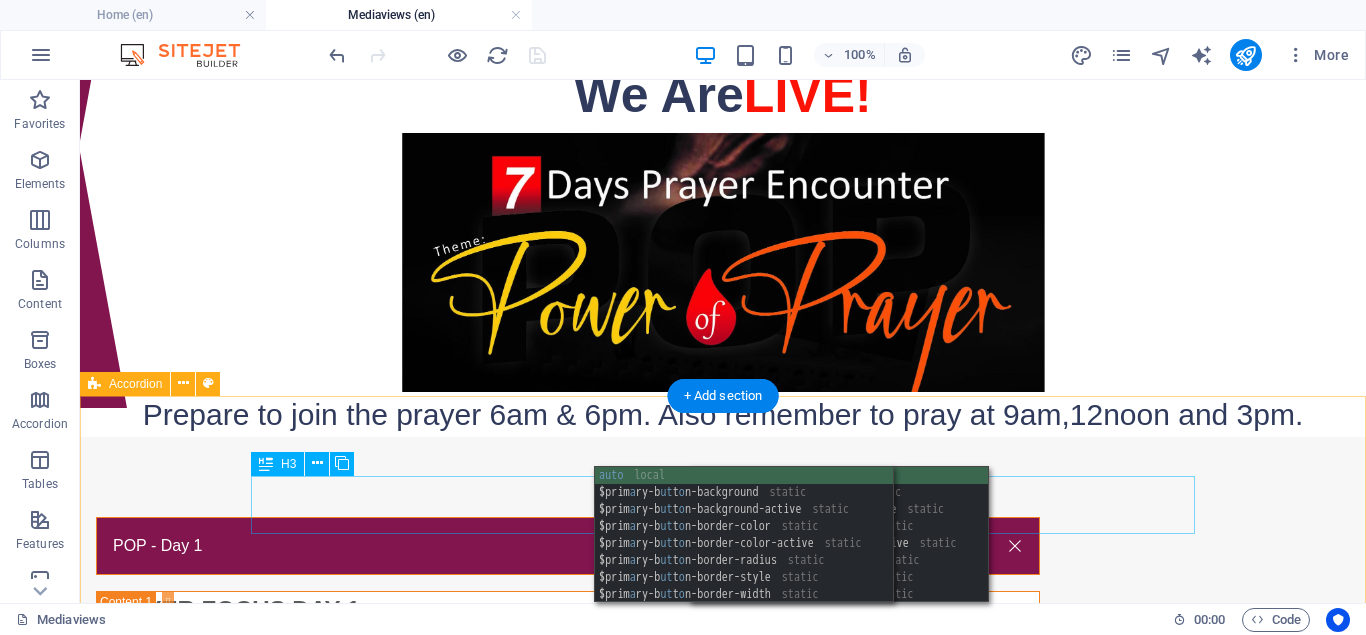 click on "POP - Day 1" at bounding box center [568, 546] 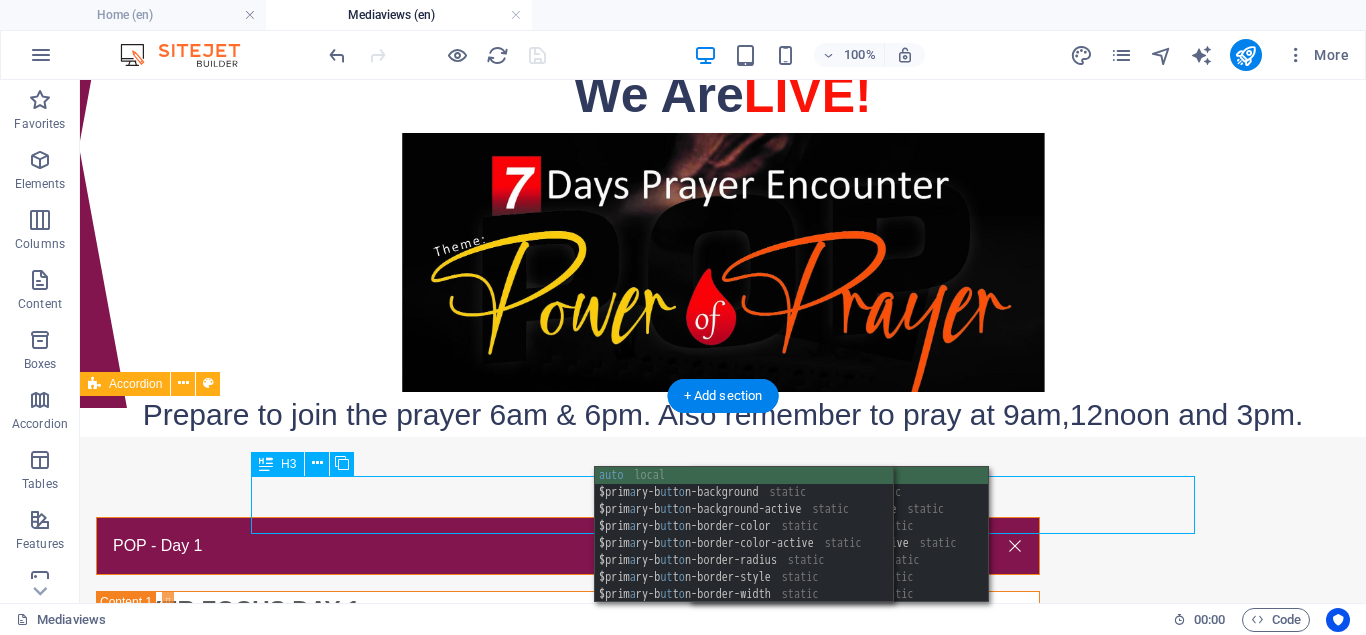 click on "POP - Day 1" at bounding box center [568, 546] 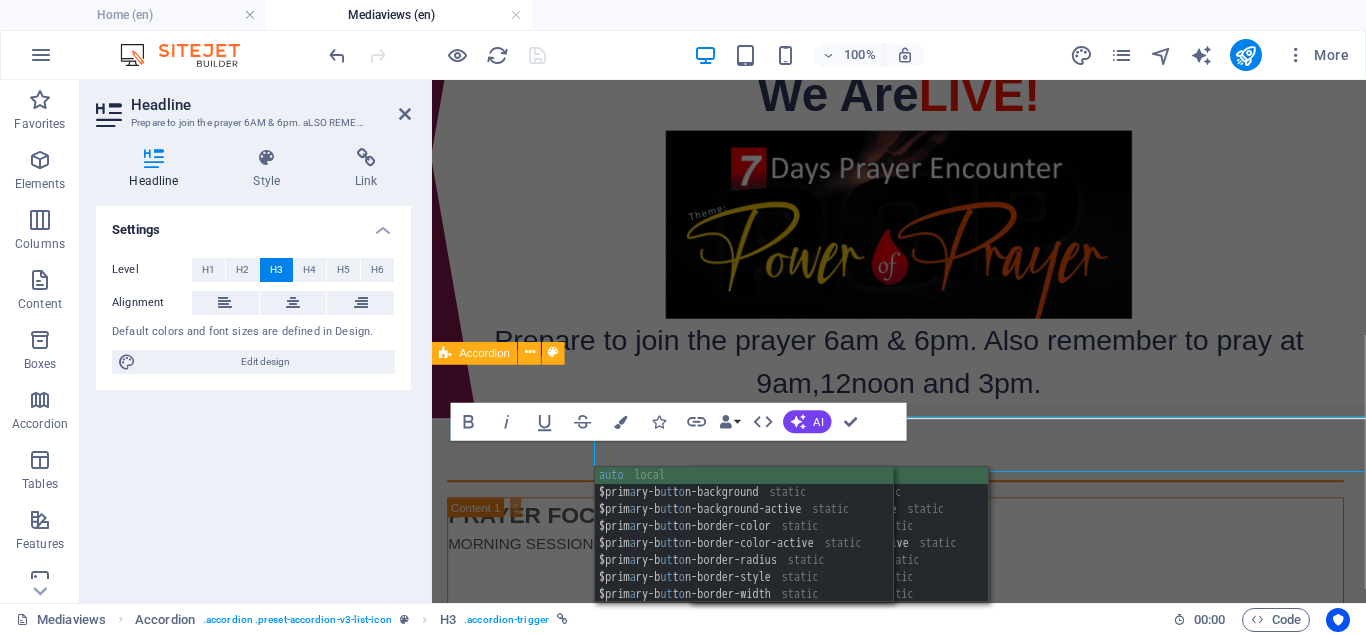 scroll, scrollTop: 236, scrollLeft: 0, axis: vertical 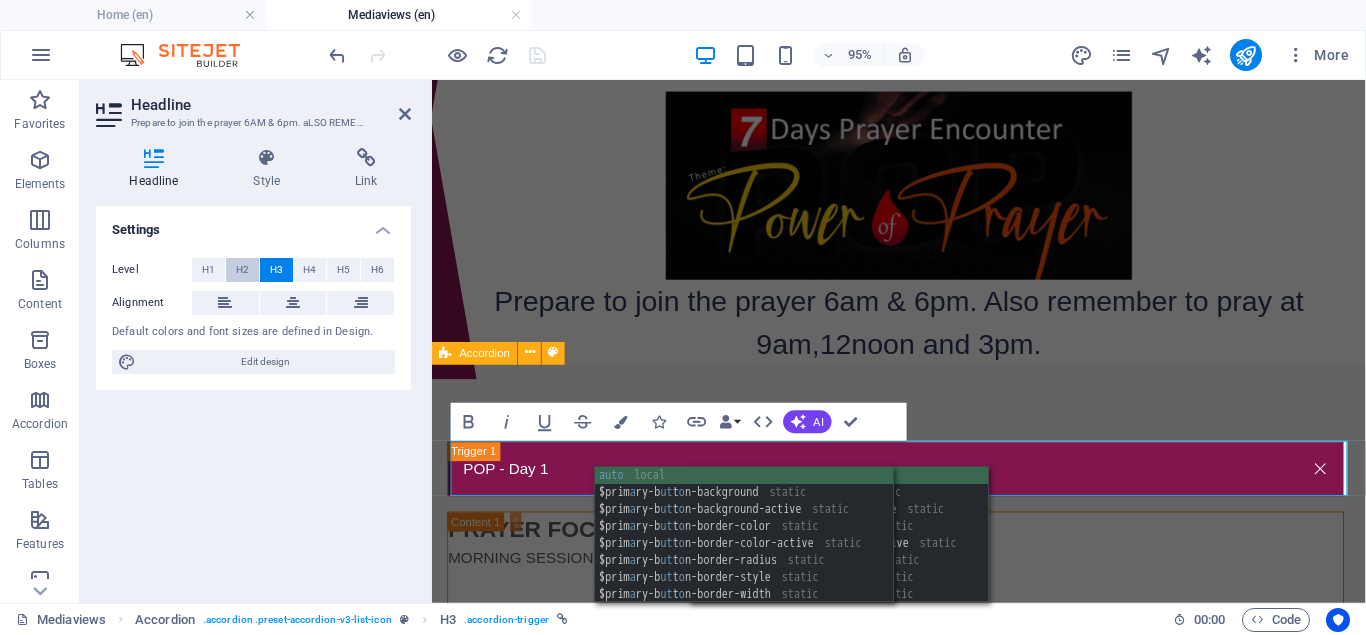 click on "H2" at bounding box center (242, 270) 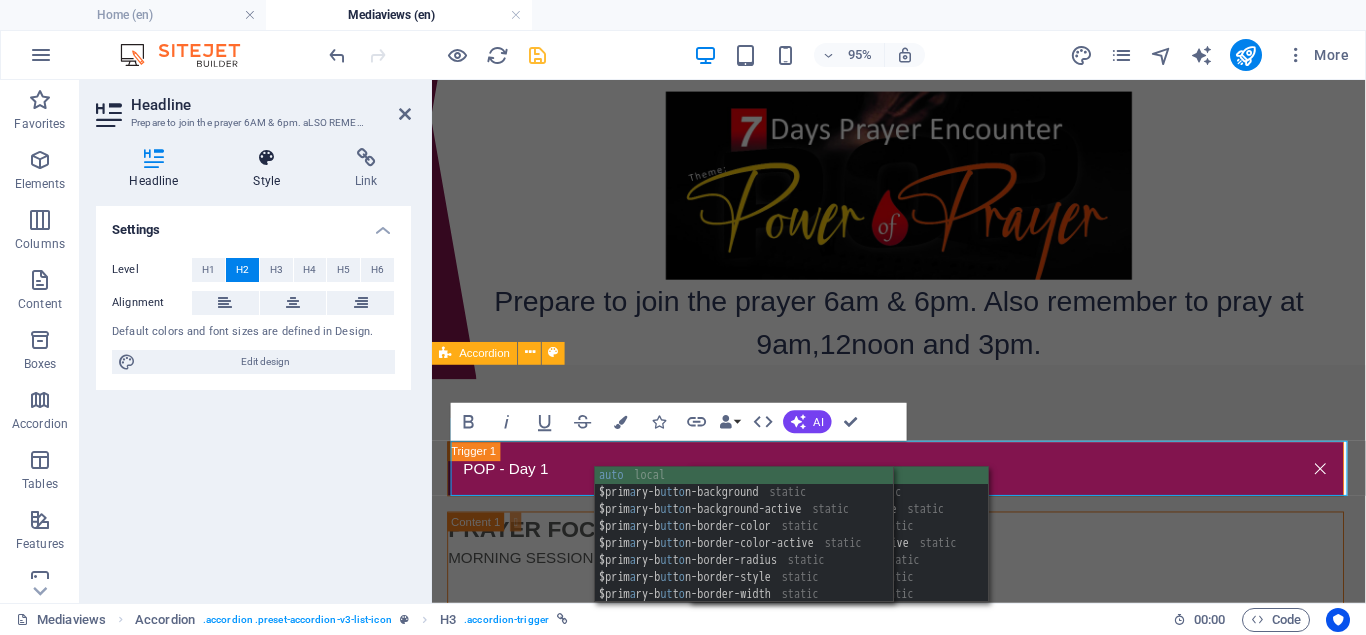 click on "Style" at bounding box center [271, 169] 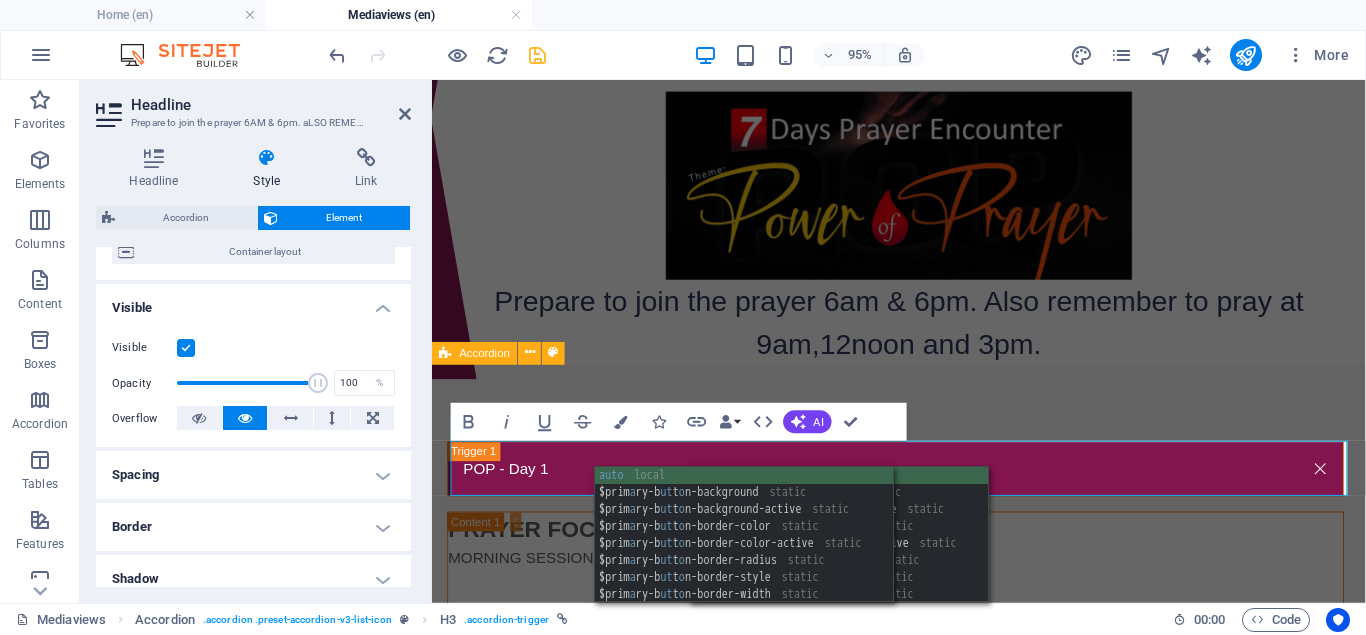 scroll, scrollTop: 180, scrollLeft: 0, axis: vertical 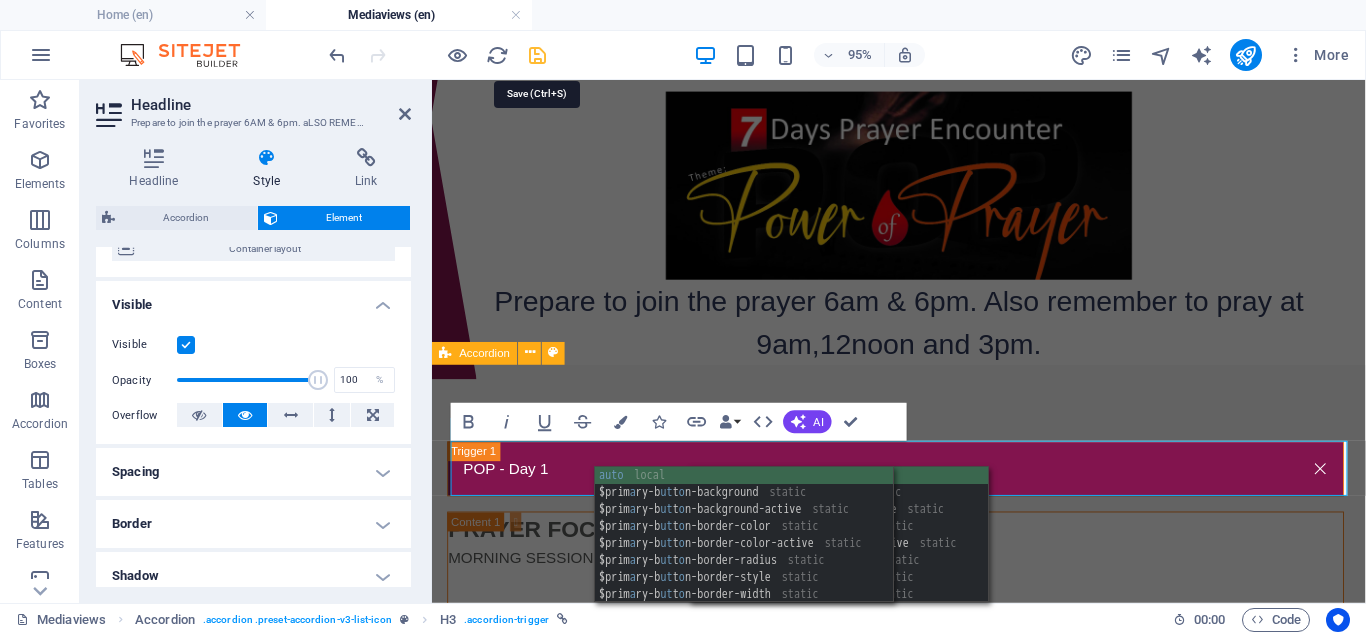 click at bounding box center [537, 55] 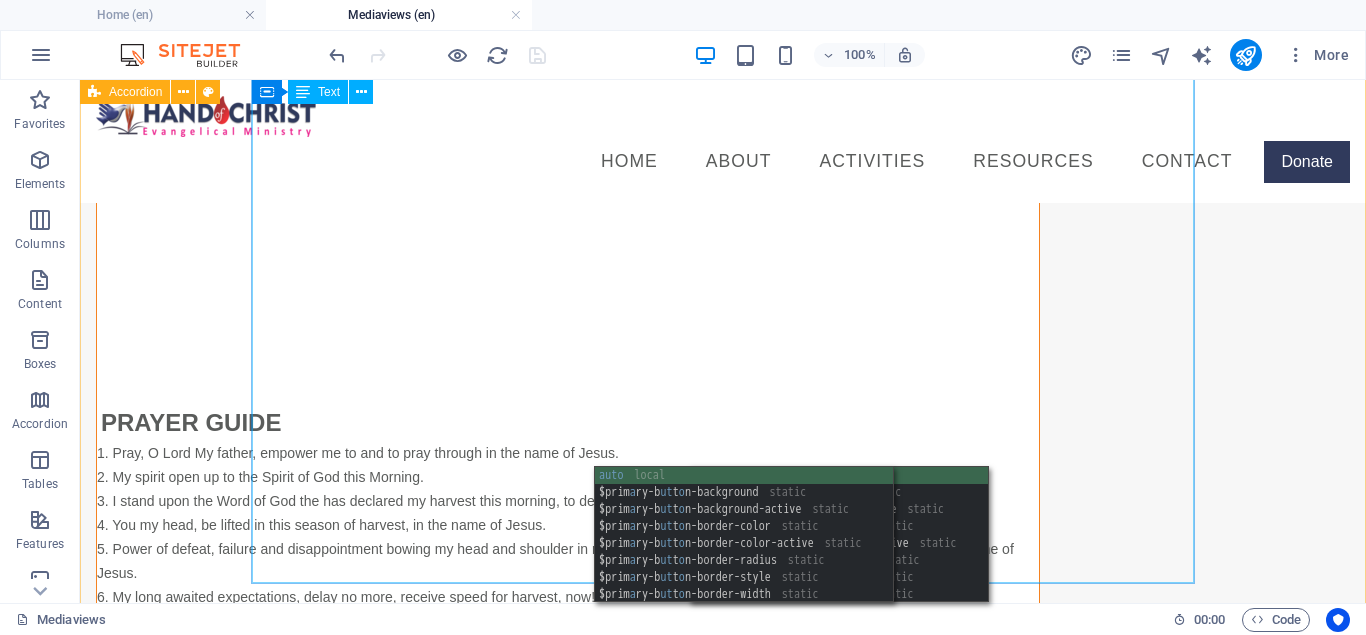 scroll, scrollTop: 705, scrollLeft: 0, axis: vertical 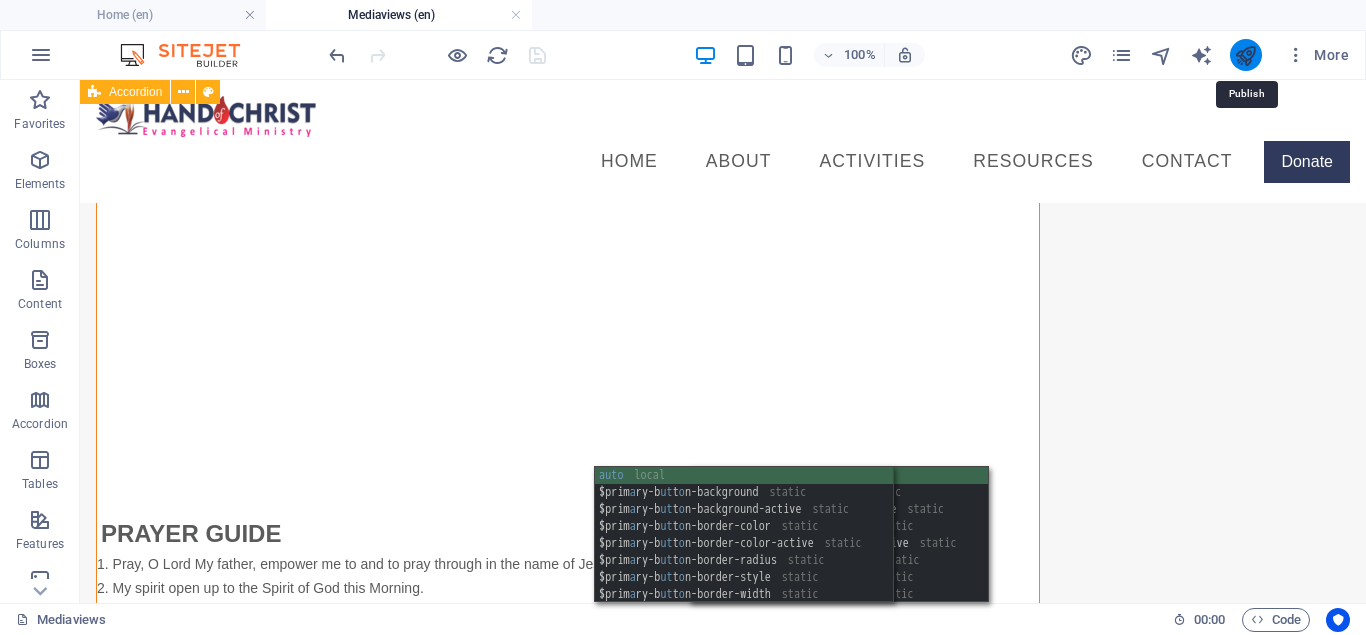 drag, startPoint x: 1247, startPoint y: 57, endPoint x: 915, endPoint y: 41, distance: 332.3853 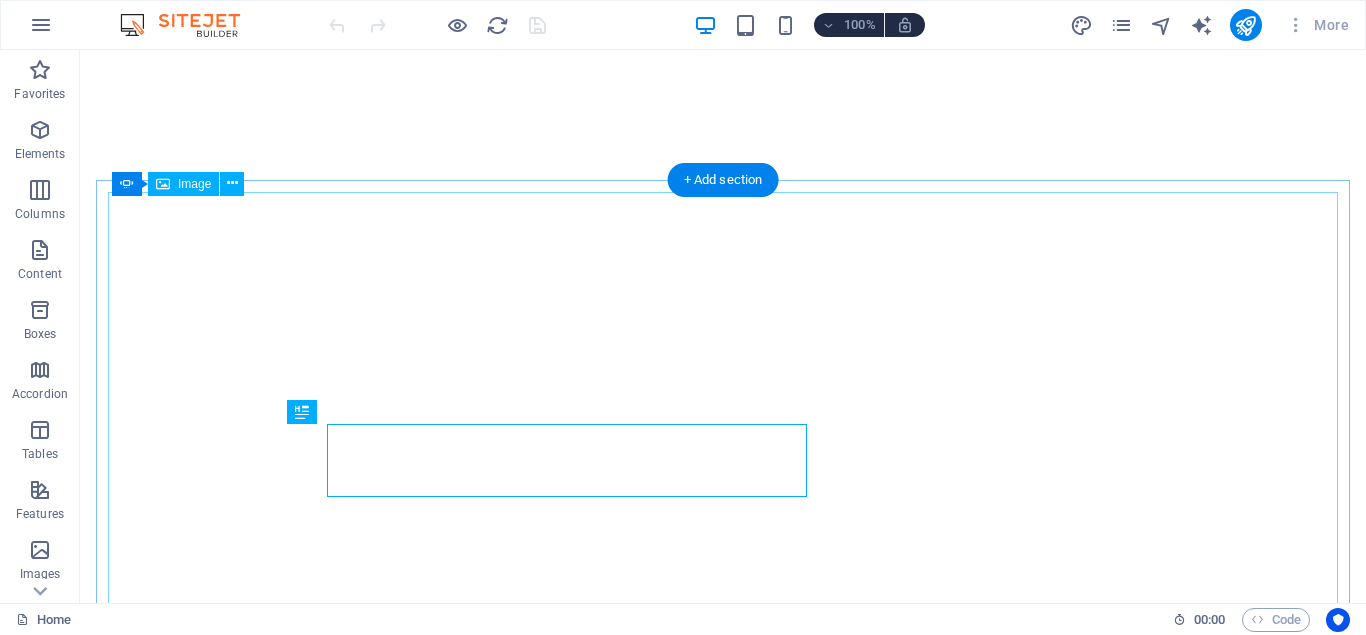 scroll, scrollTop: 0, scrollLeft: 0, axis: both 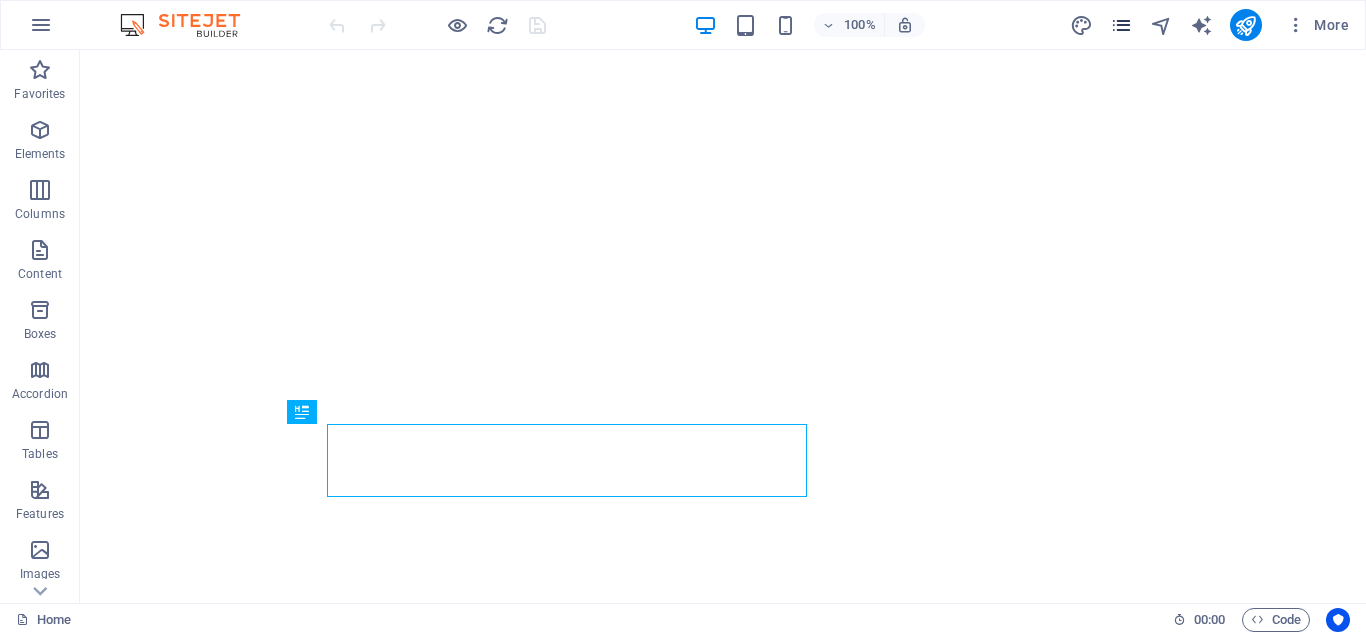 click at bounding box center (1121, 25) 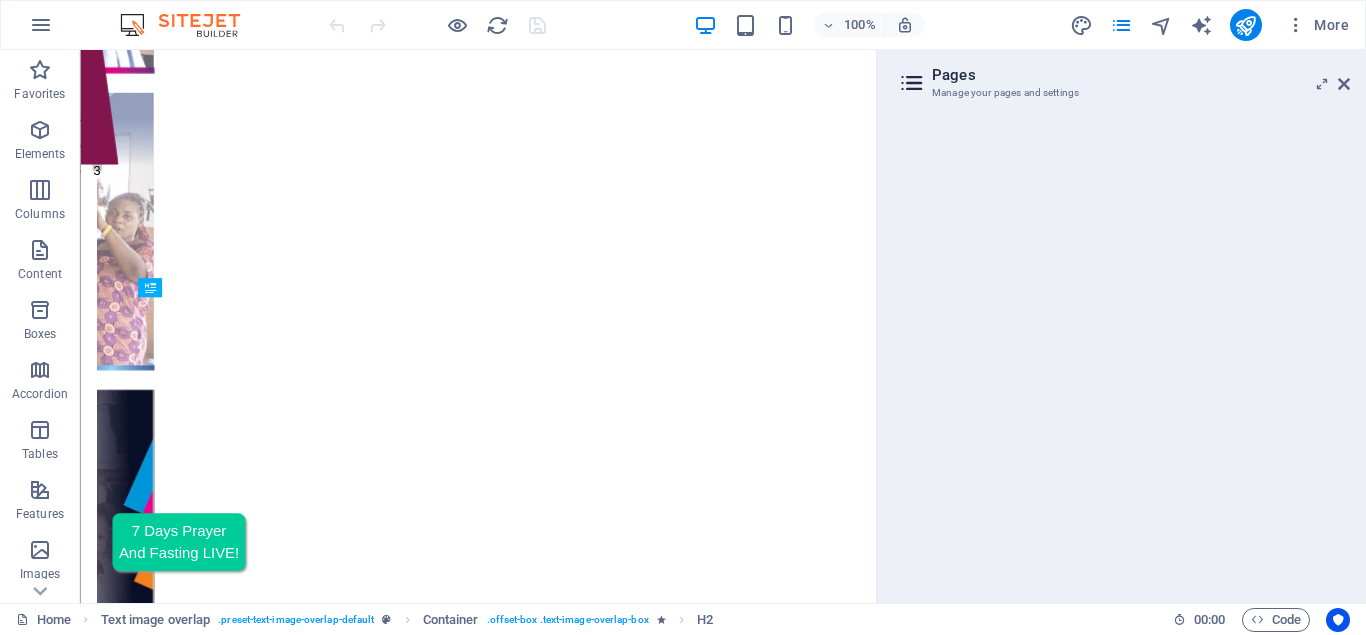 scroll, scrollTop: 548, scrollLeft: 0, axis: vertical 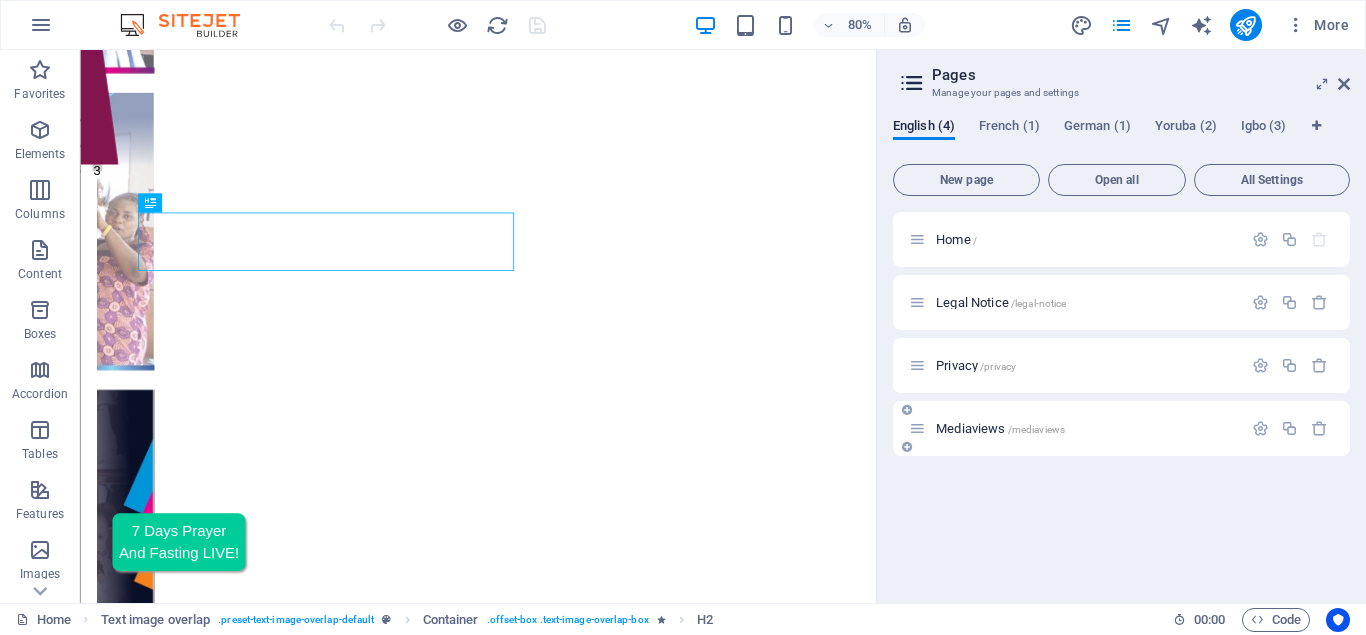 click on "Mediaviews /mediaviews" at bounding box center [1000, 428] 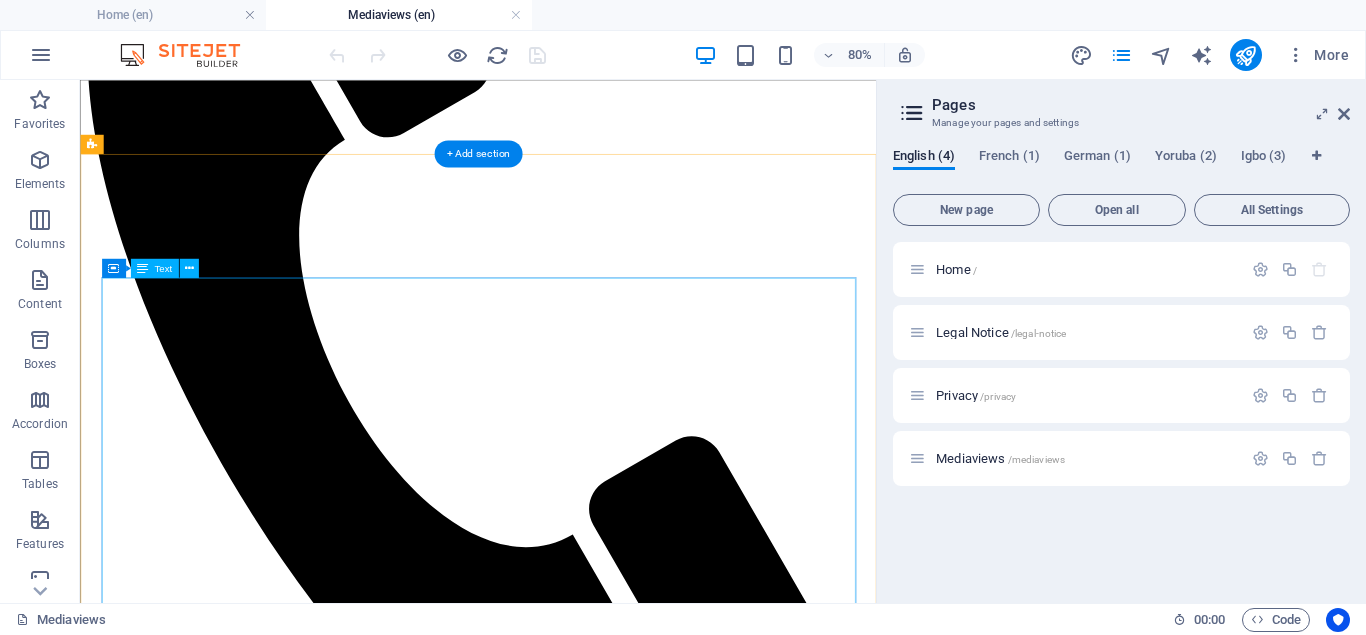 scroll, scrollTop: 510, scrollLeft: 0, axis: vertical 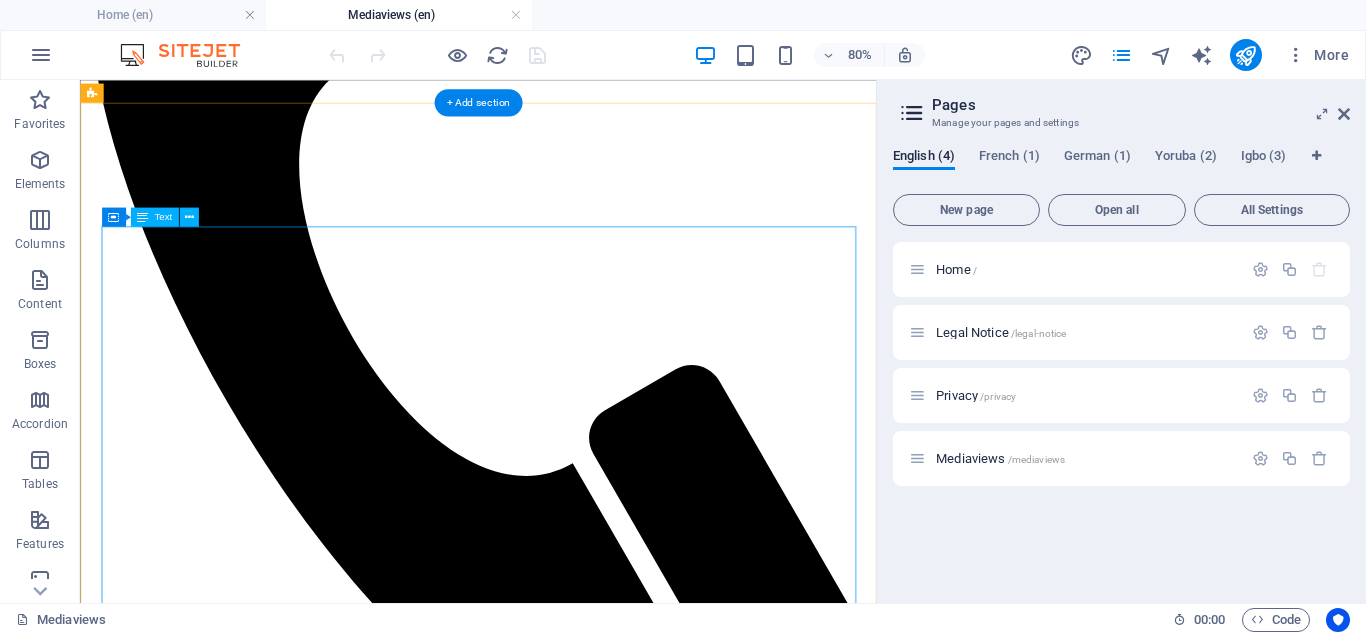click on "PRAYER FOCUS DAY 1
MORNING SESSION
PRAYER GUIDE
1. Pray, O Lord My father, empower me to and to pray through in the name of Jesus.
2. My spirit open up to the Spirit of God this Morning.
3. I stand upon the Word of God the has declared my harvest this morning, to declare my harvest is ripe and ready to harvest in Jesus name.
4. You my head, be lifted in this season of harvest, in the name of Jesus.
5. Power of defeat, failure and disappointment bowing my head and shoulder in my season of harvest be destroyed and be disgraced in the name of Jesus.
6. My long awaited expectations, delay no more, receive speed for harvest, now! In the name of Jesus.
7. You power frustrating my harvest, I arrest you in the name of Jesus. Be destroyed and be nullified in the name of Jesus.
8. Every warfare at the helm of my harvest, scatter and be destroyed in the name of Jesus.
9. You spoiler of my harvest, you shall not succeed over me, scatter and destroy! In the name of Jesus." at bounding box center (577, 2152) 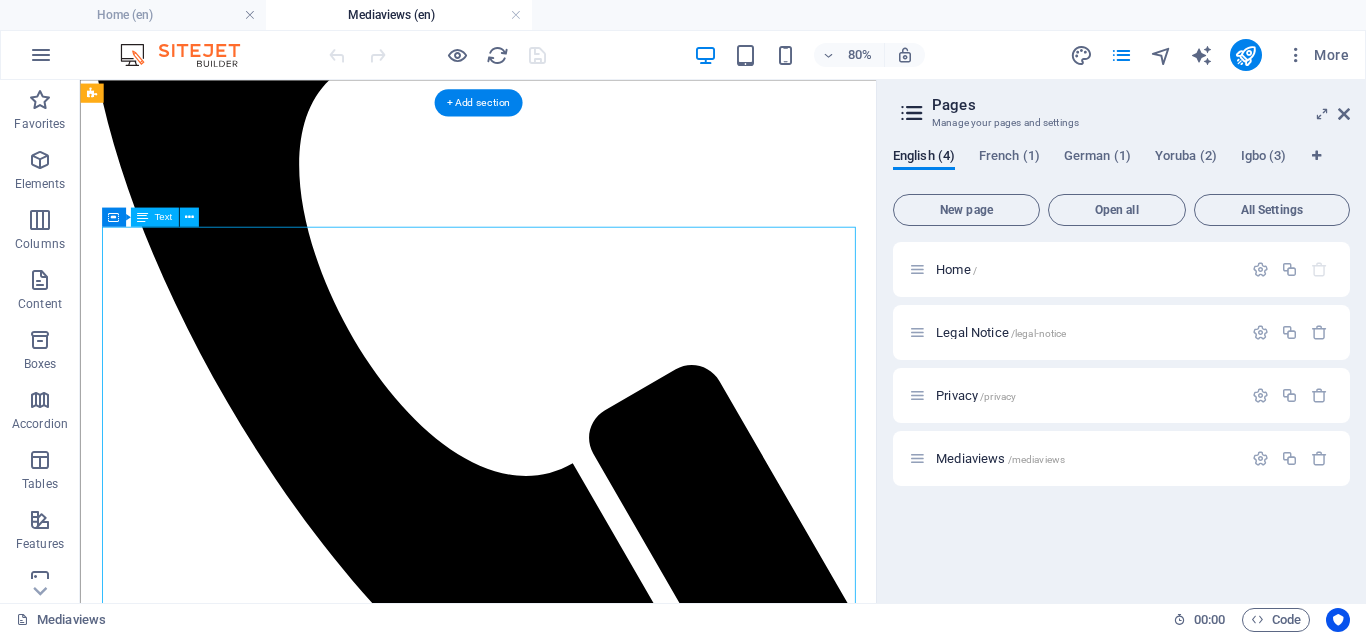 click on "PRAYER FOCUS DAY 1
MORNING SESSION
PRAYER GUIDE
1. Pray, O Lord My father, empower me to and to pray through in the name of Jesus.
2. My spirit open up to the Spirit of God this Morning.
3. I stand upon the Word of God the has declared my harvest this morning, to declare my harvest is ripe and ready to harvest in Jesus name.
4. You my head, be lifted in this season of harvest, in the name of Jesus.
5. Power of defeat, failure and disappointment bowing my head and shoulder in my season of harvest be destroyed and be disgraced in the name of Jesus.
6. My long awaited expectations, delay no more, receive speed for harvest, now! In the name of Jesus.
7. You power frustrating my harvest, I arrest you in the name of Jesus. Be destroyed and be nullified in the name of Jesus.
8. Every warfare at the helm of my harvest, scatter and be destroyed in the name of Jesus.
9. You spoiler of my harvest, you shall not succeed over me, scatter and destroy! In the name of Jesus." at bounding box center (577, 2152) 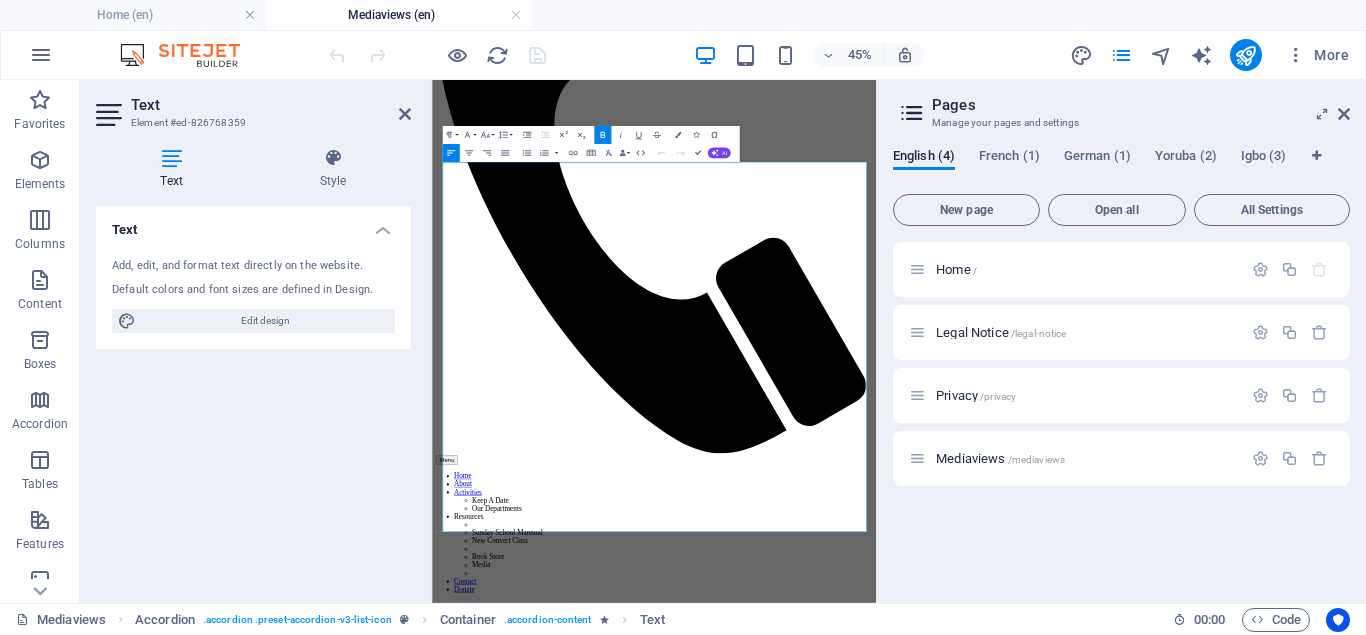 click 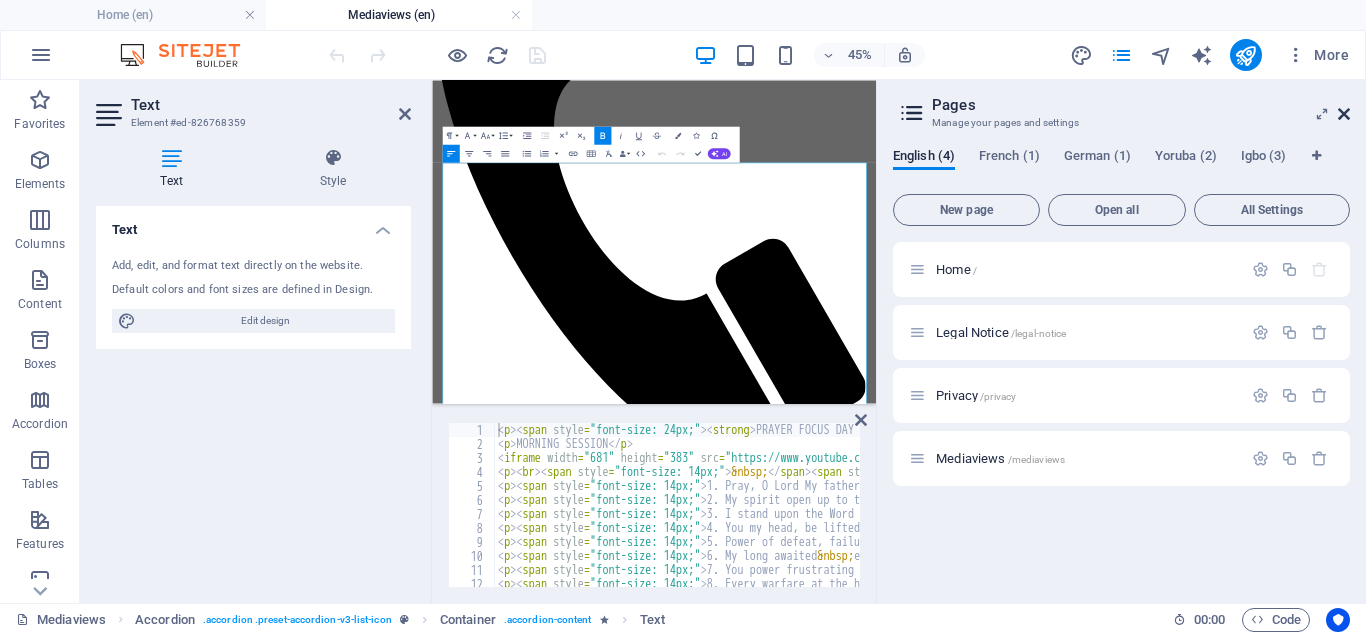 click at bounding box center (1344, 114) 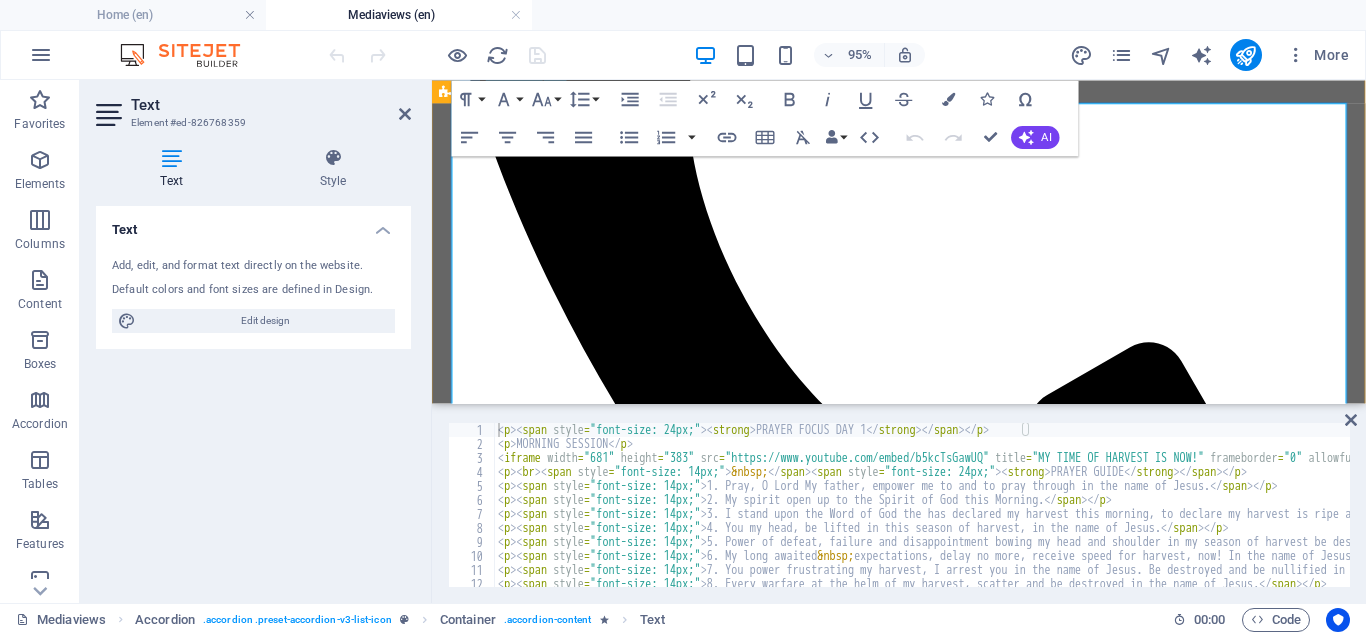 scroll, scrollTop: 711, scrollLeft: 0, axis: vertical 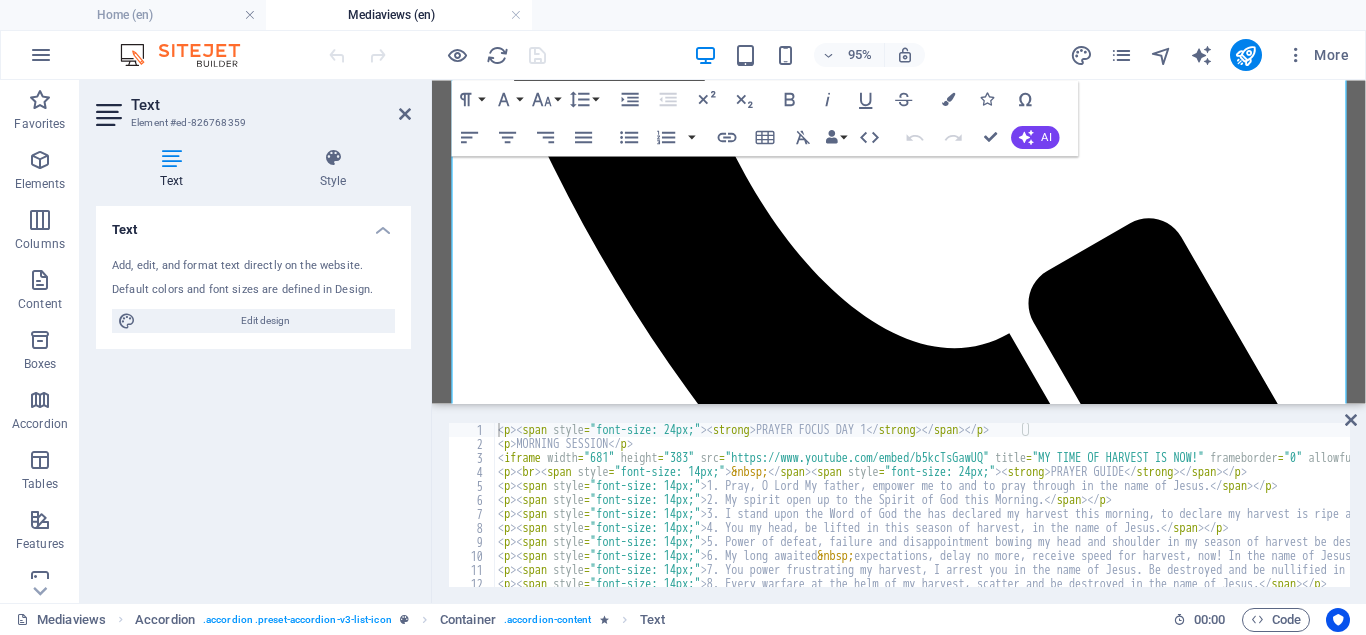 click on "< p > < span   style = "font-size: 24px;" > < strong > PRAYER FOCUS DAY 1 </ strong > </ span > </ p > < p > MORNING SESSION </ p > < iframe   width = "681"   height = "383"   src = "https://www.youtube.com/embed/b5kcTsGawUQ"   title = "MY TIME OF HARVEST IS NOW!"   frameborder = "0"   allowfullscreen = "" > </ iframe > < p > < br > < span   style = "font-size: 14px;" > &nbsp; </ span > < span   style = "font-size: 24px;" > < strong > PRAYER GUIDE </ strong > </ span > </ p > < p > < span   style = "font-size: 14px;" > 1. Pray, O Lord My father, empower me to and to pray through in the name of Jesus. </ span > </ p > < p > < span   style = "font-size: 14px;" > 2. My spirit open up to the Spirit of God this Morning. </ span > </ p > < p > < span   style = "font-size: 14px;" > 3. I stand upon the Word of God the has declared my harvest this morning, to declare my harvest is ripe and ready to harvest in Jesus name. </ span > </ p > < p > < span   style = "font-size: 14px;" > </ span > </ p > < p > < span   style" at bounding box center (1154, 519) 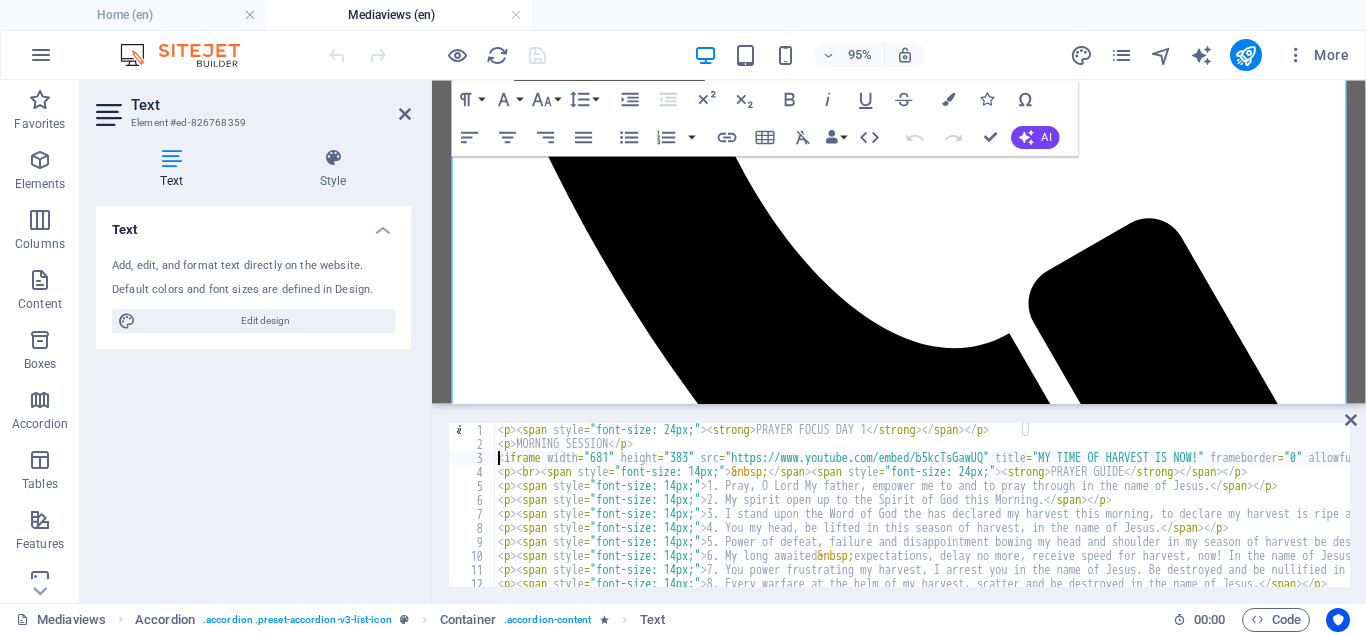 type on "<iframe width="681" height="383" src="https://www.youtube.com/embed/b5kcTsGawUQ" title="MY TIME OF HARVEST IS NOW!" frameborder="0" allowfullscreen=""></iframe>" 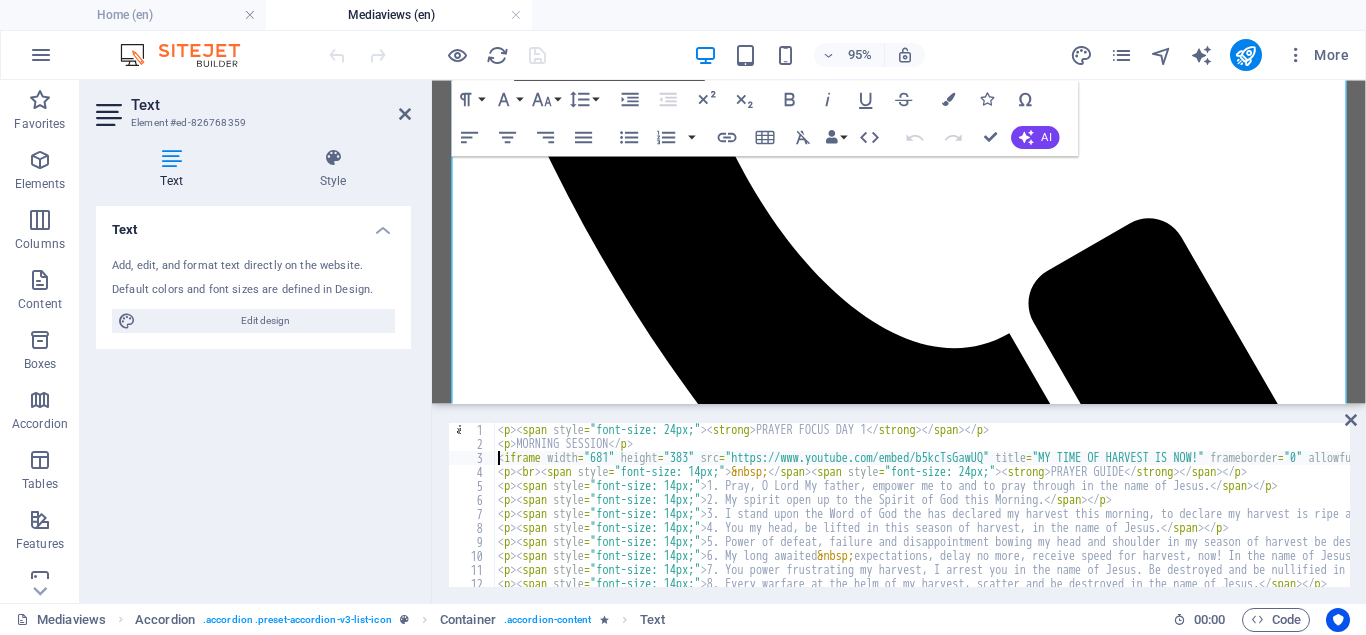 scroll, scrollTop: 0, scrollLeft: 465, axis: horizontal 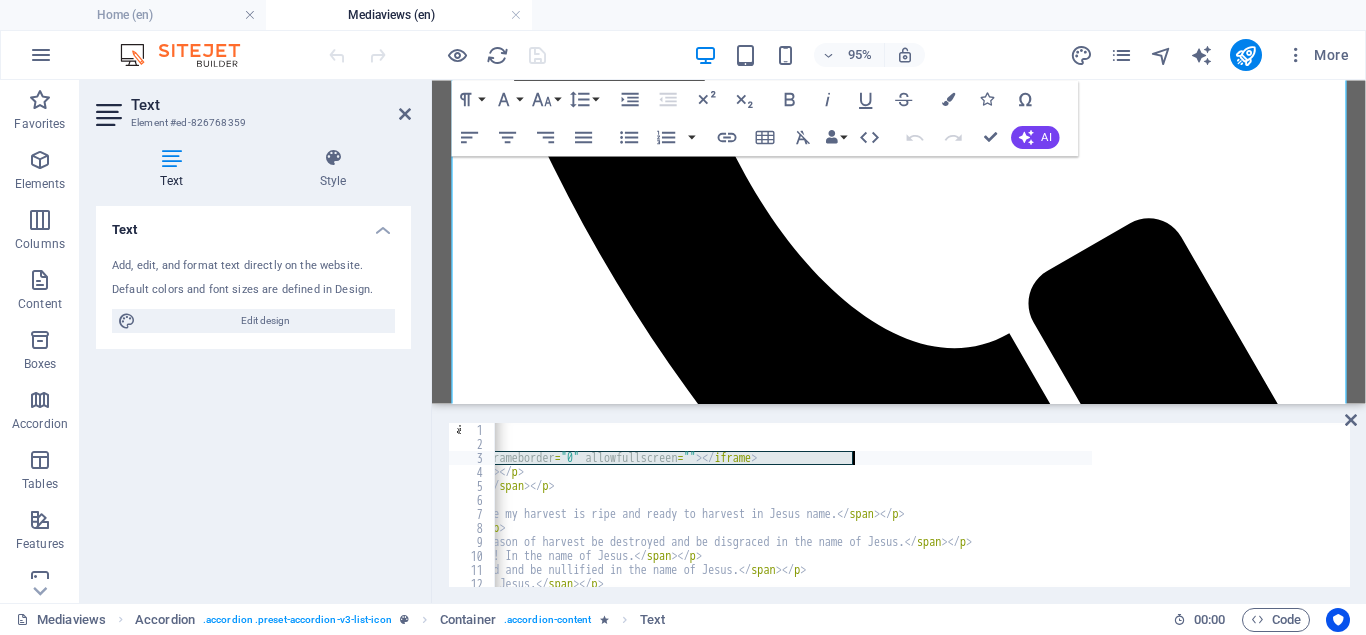 drag, startPoint x: 495, startPoint y: 458, endPoint x: 857, endPoint y: 460, distance: 362.00552 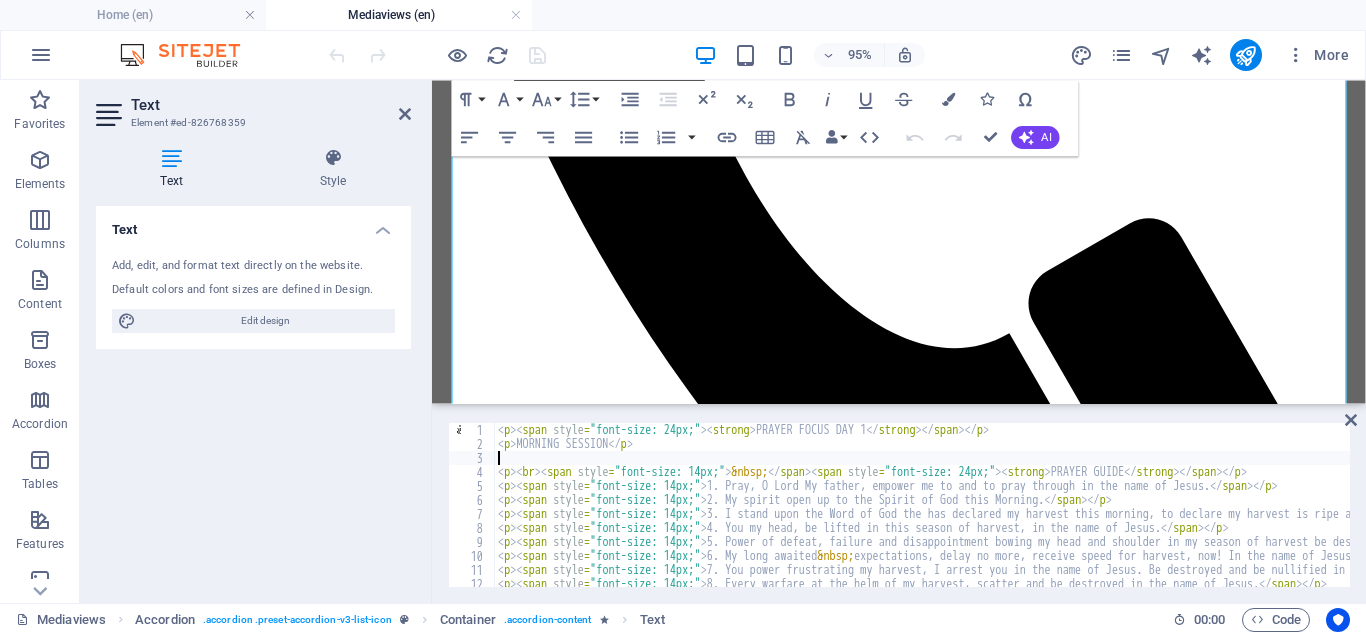 scroll, scrollTop: 0, scrollLeft: 0, axis: both 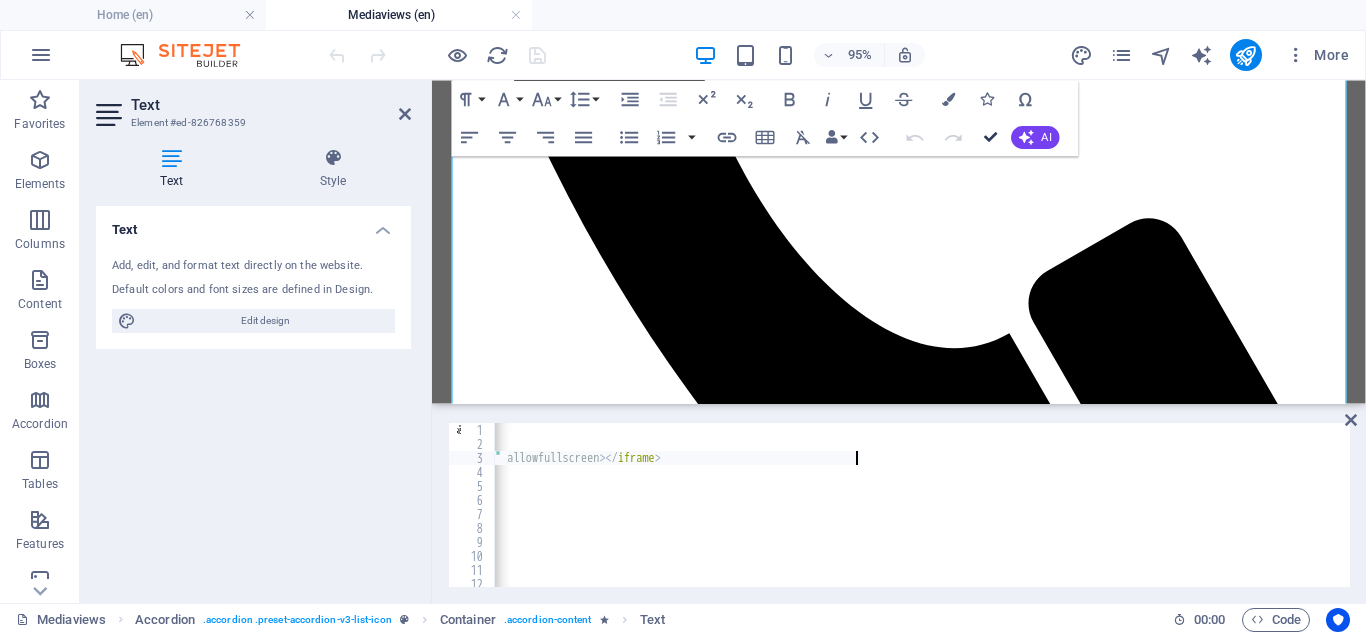 drag, startPoint x: 991, startPoint y: 137, endPoint x: 465, endPoint y: 184, distance: 528.09564 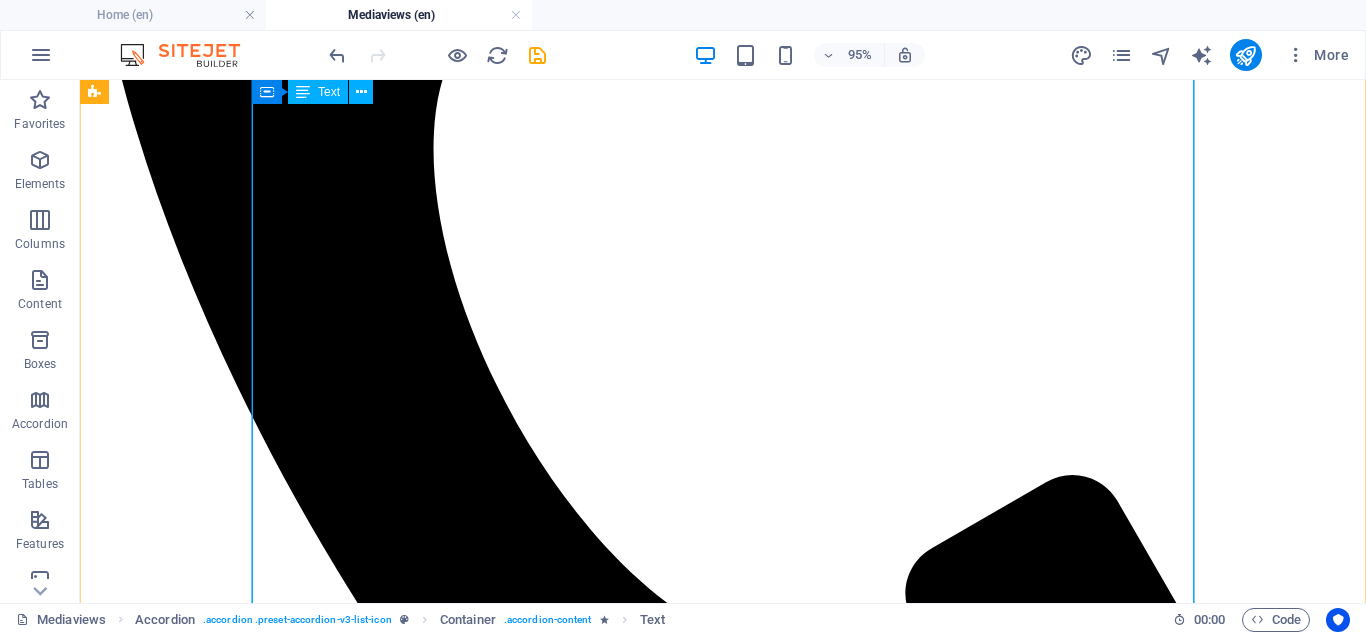 scroll, scrollTop: 686, scrollLeft: 0, axis: vertical 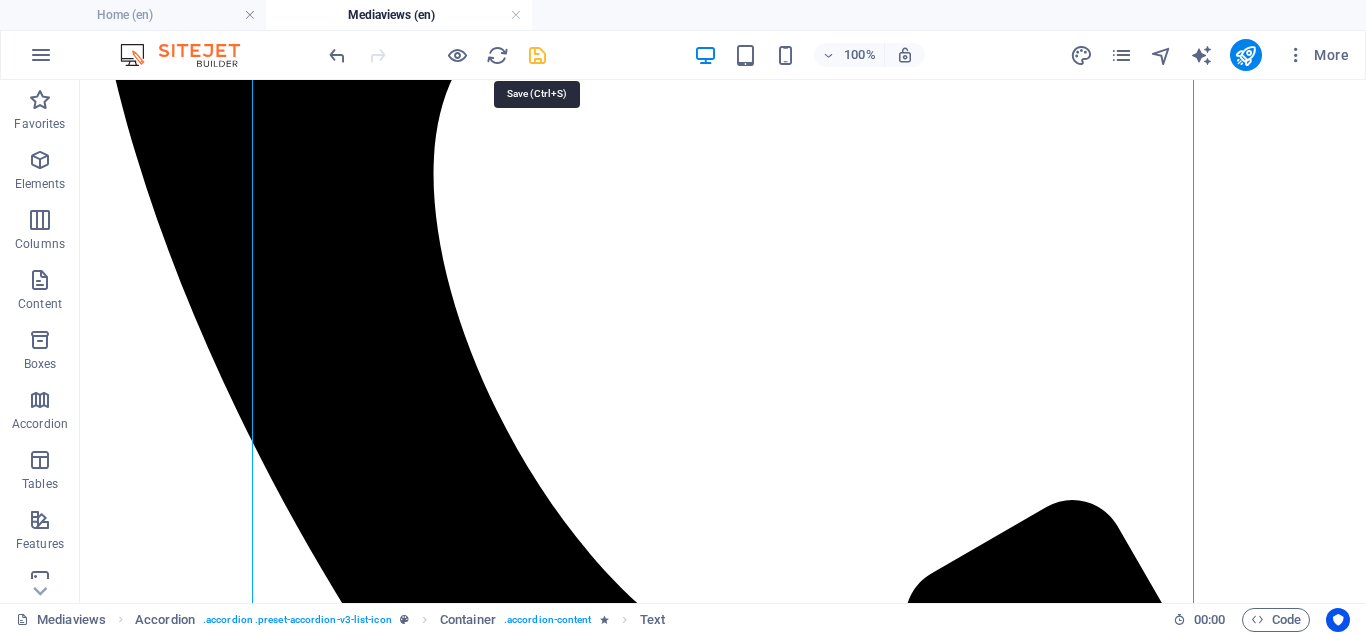 drag, startPoint x: 533, startPoint y: 56, endPoint x: 500, endPoint y: 16, distance: 51.855568 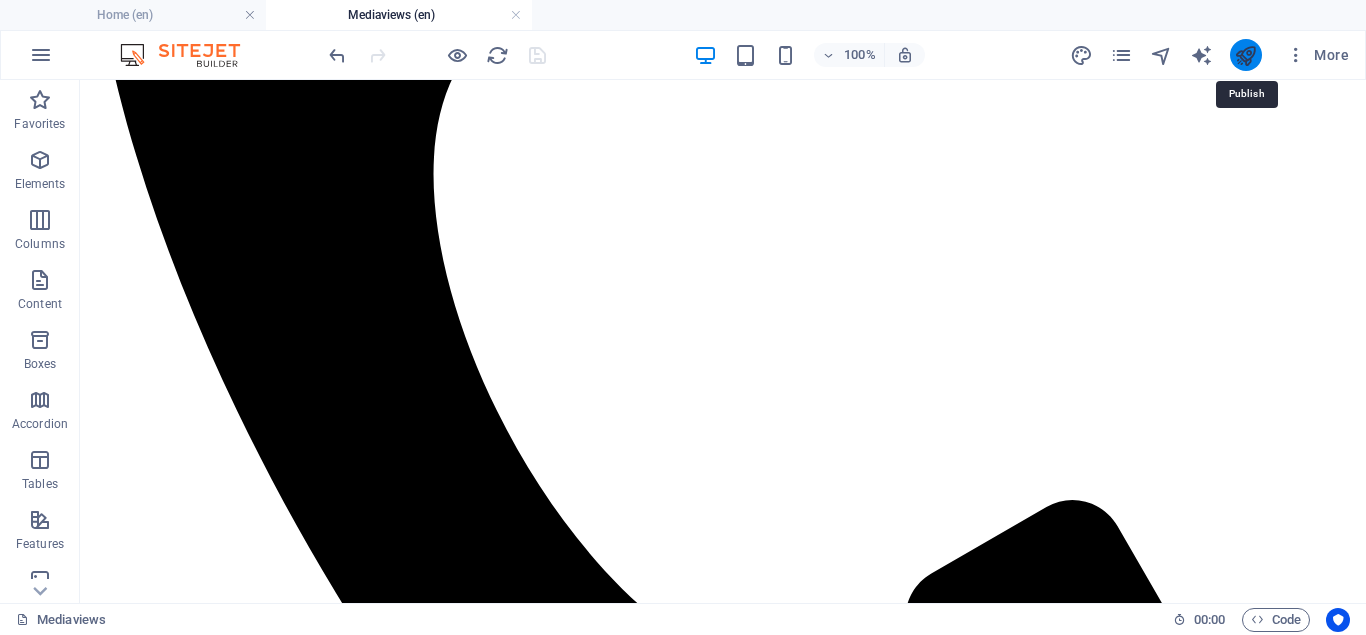 click at bounding box center (1245, 55) 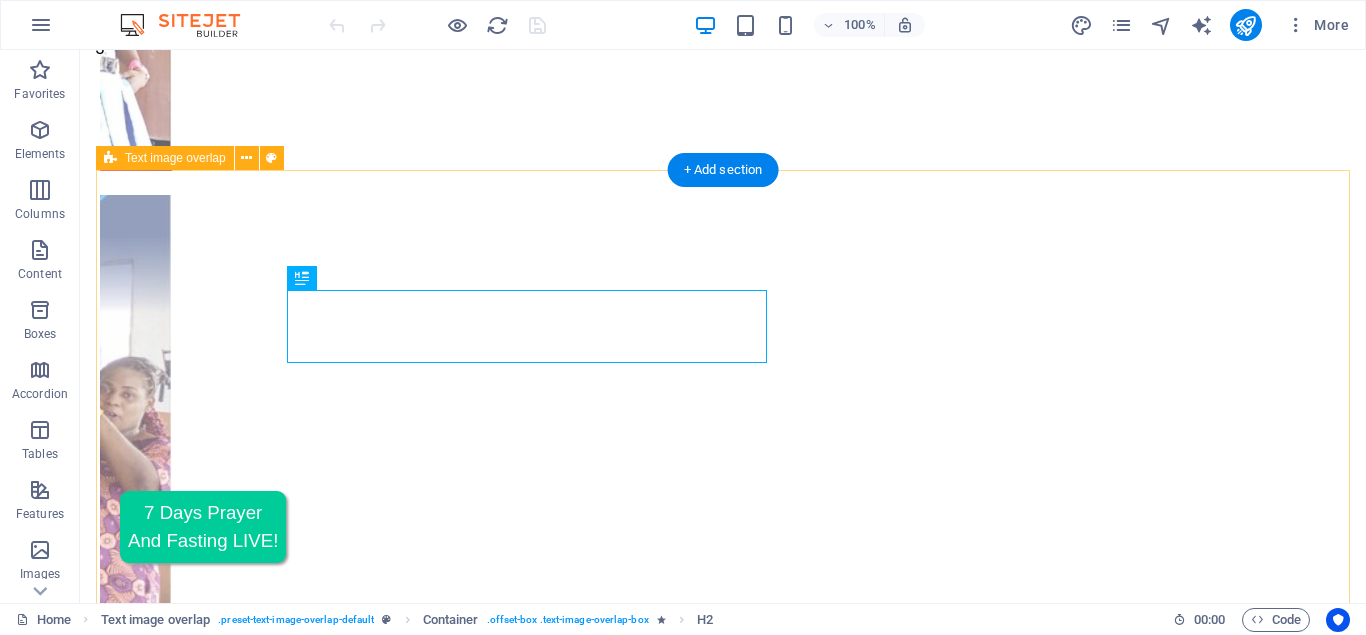 scroll, scrollTop: 562, scrollLeft: 0, axis: vertical 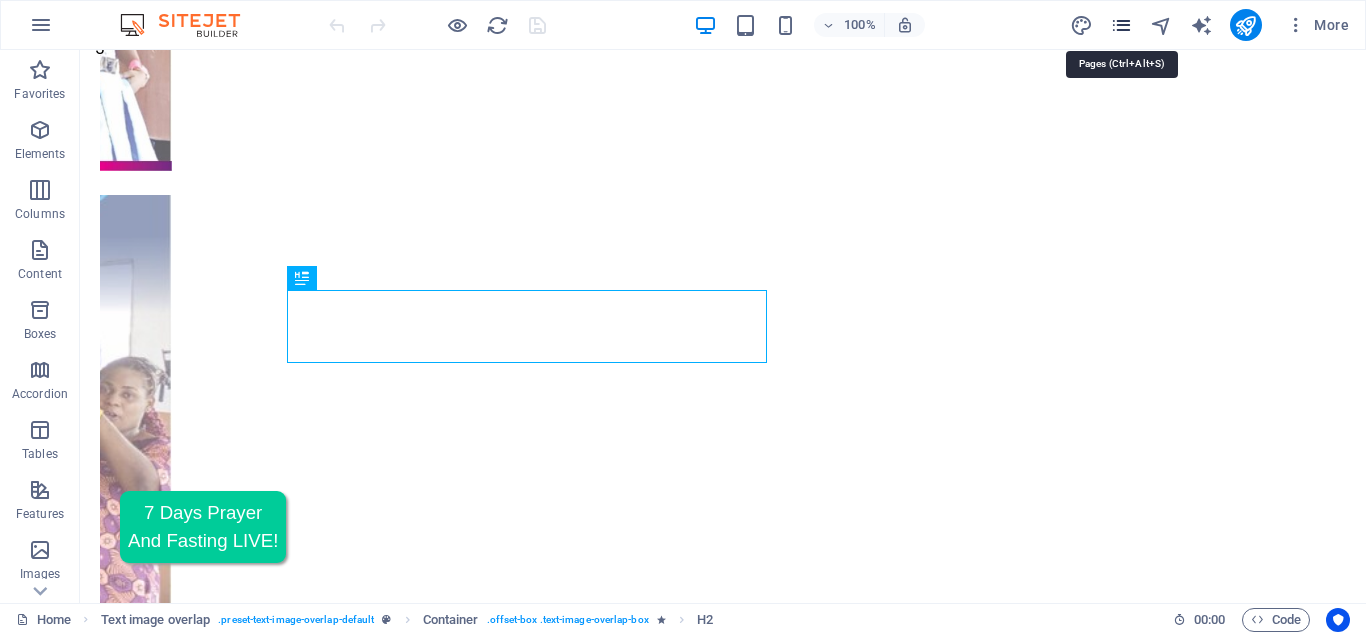 click at bounding box center (1121, 25) 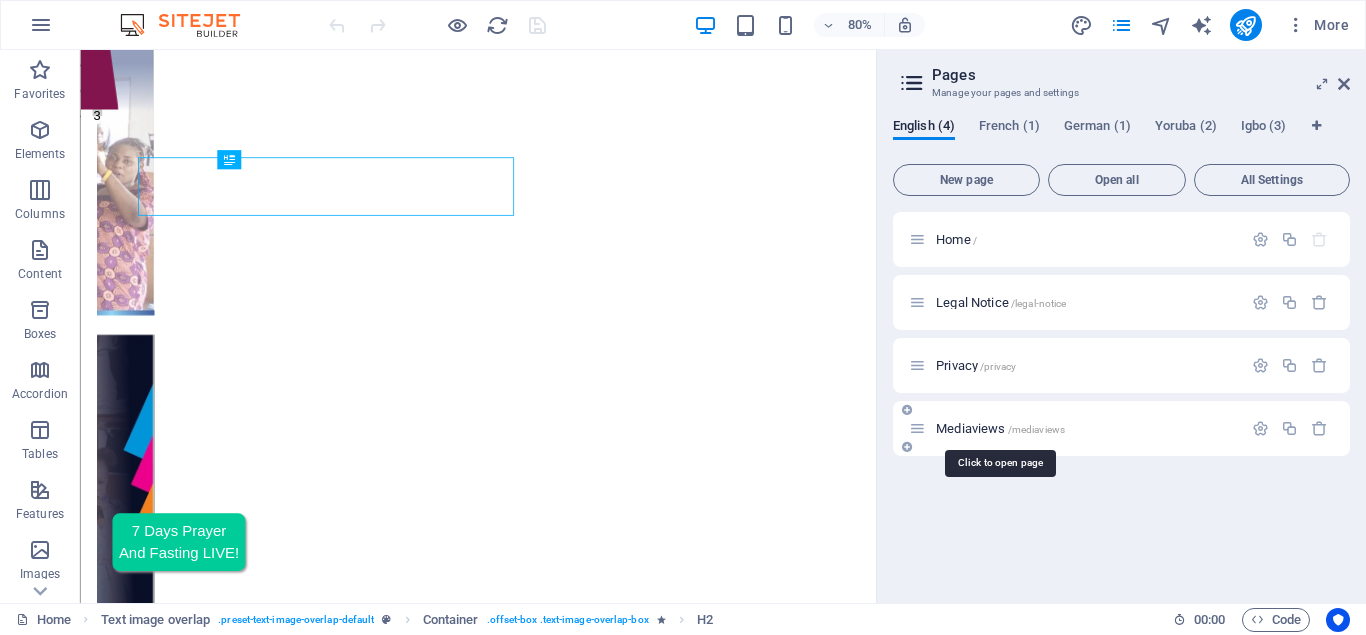 click on "Mediaviews /mediaviews" at bounding box center [1000, 428] 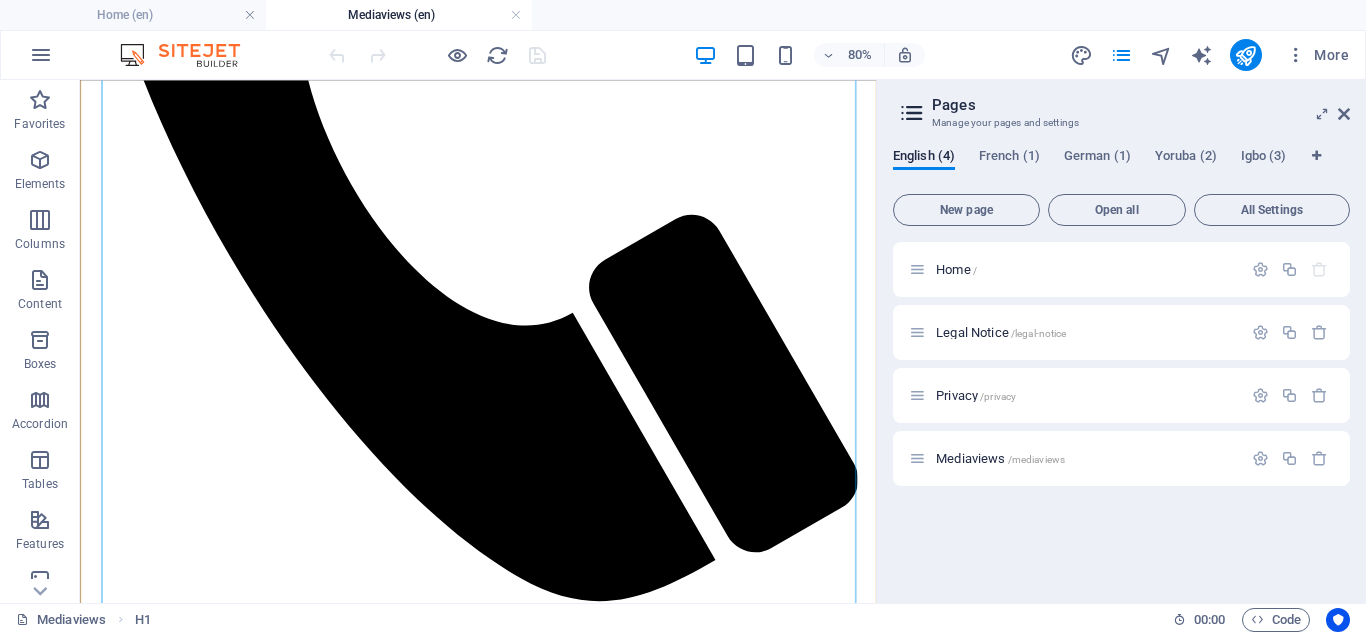 scroll, scrollTop: 713, scrollLeft: 0, axis: vertical 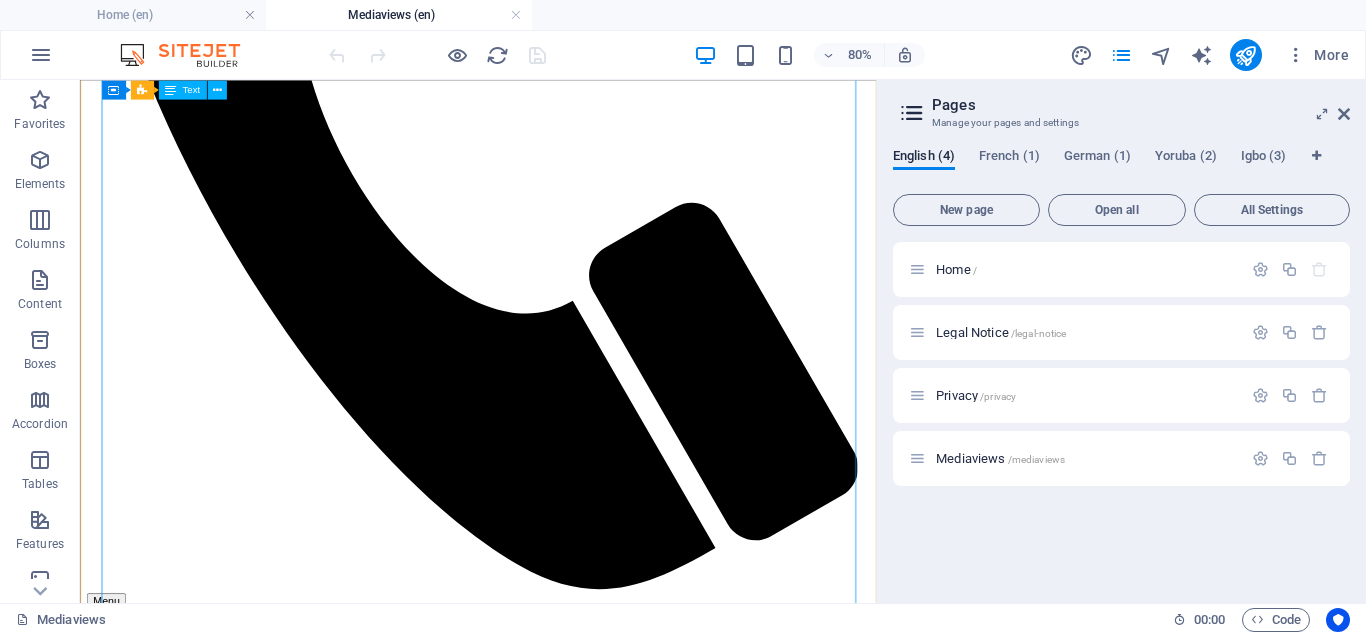 click on "PRAYER FOCUS DAY 1
MORNING SESSION
PRAYER GUIDE
1. Pray, O Lord My father, empower me to and to pray through in the name of Jesus.
2. My spirit open up to the Spirit of God this Morning.
3. I stand upon the Word of God the has declared my harvest this morning, to declare my harvest is ripe and ready to harvest in Jesus name.
4. You my head, be lifted in this season of harvest, in the name of Jesus.
5. Power of defeat, failure and disappointment bowing my head and shoulder in my season of harvest be destroyed and be disgraced in the name of Jesus.
6. My long awaited expectations, delay no more, receive speed for harvest, now! In the name of Jesus.
7. You power frustrating my harvest, I arrest you in the name of Jesus. Be destroyed and be nullified in the name of Jesus.
8. Every warfare at the helm of my harvest, scatter and be destroyed in the name of Jesus.
9. You spoiler of my harvest, you shall not succeed over me, scatter and destroy! In the name of Jesus." at bounding box center [577, 1915] 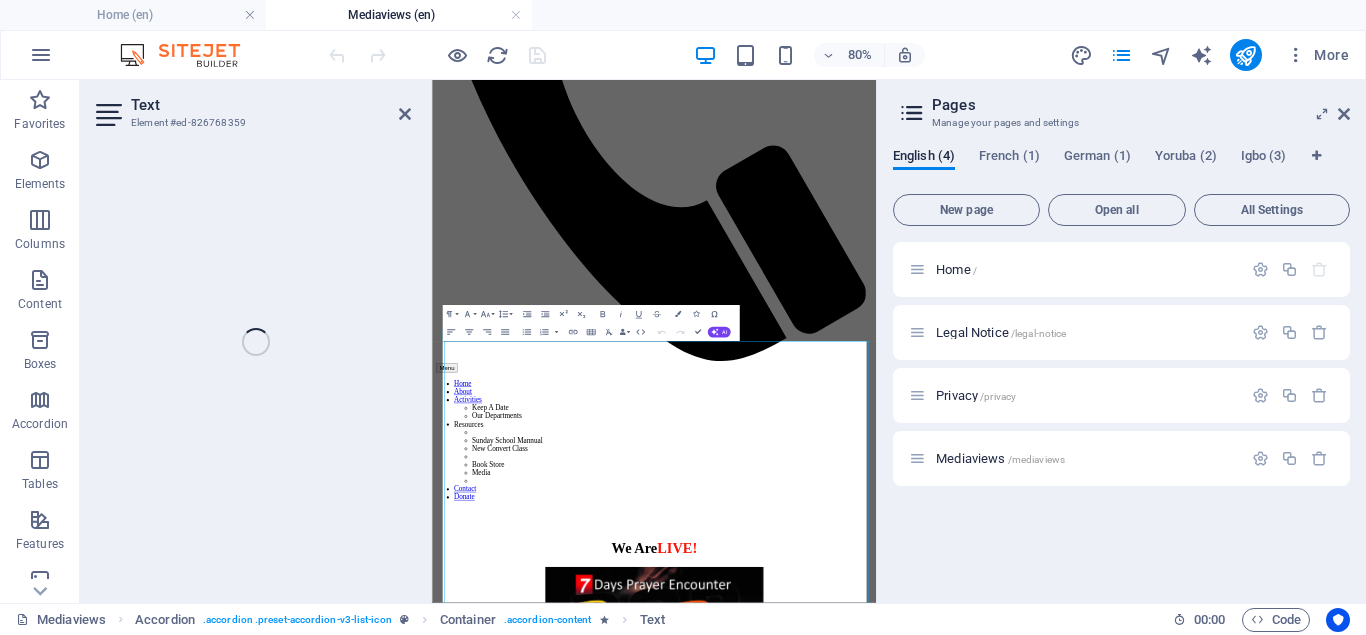 scroll, scrollTop: 110, scrollLeft: 0, axis: vertical 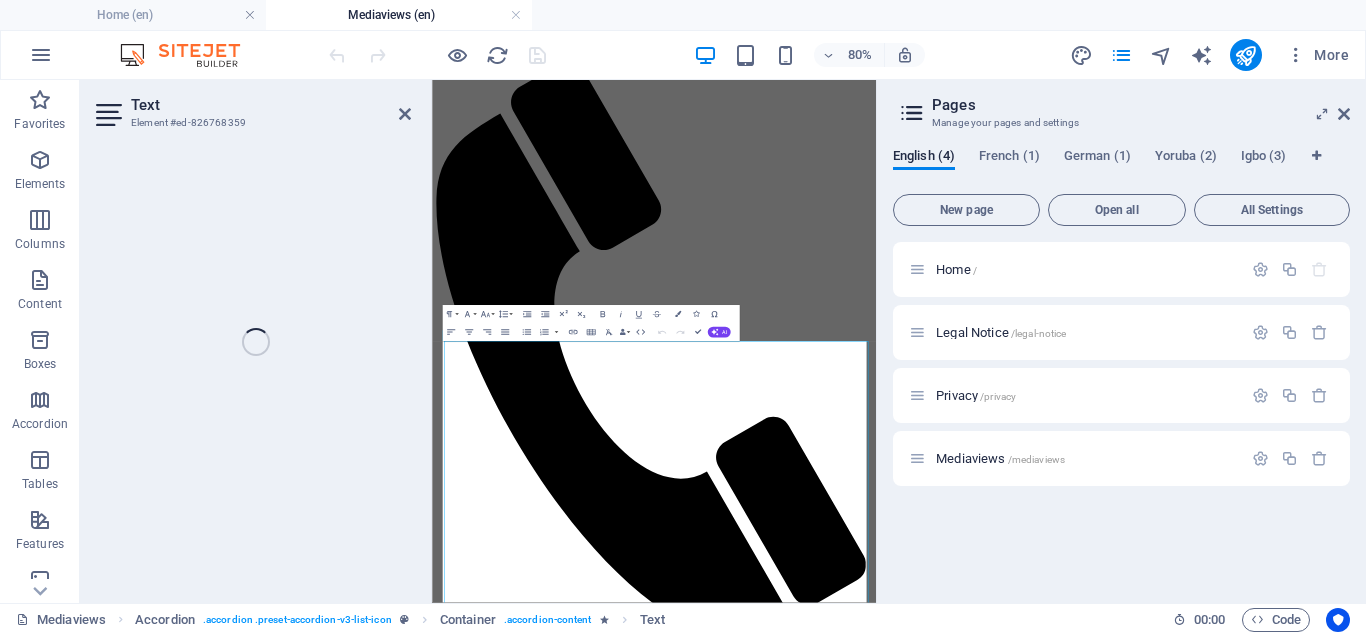 click on "PRAYER GUIDE" at bounding box center (535, 2516) 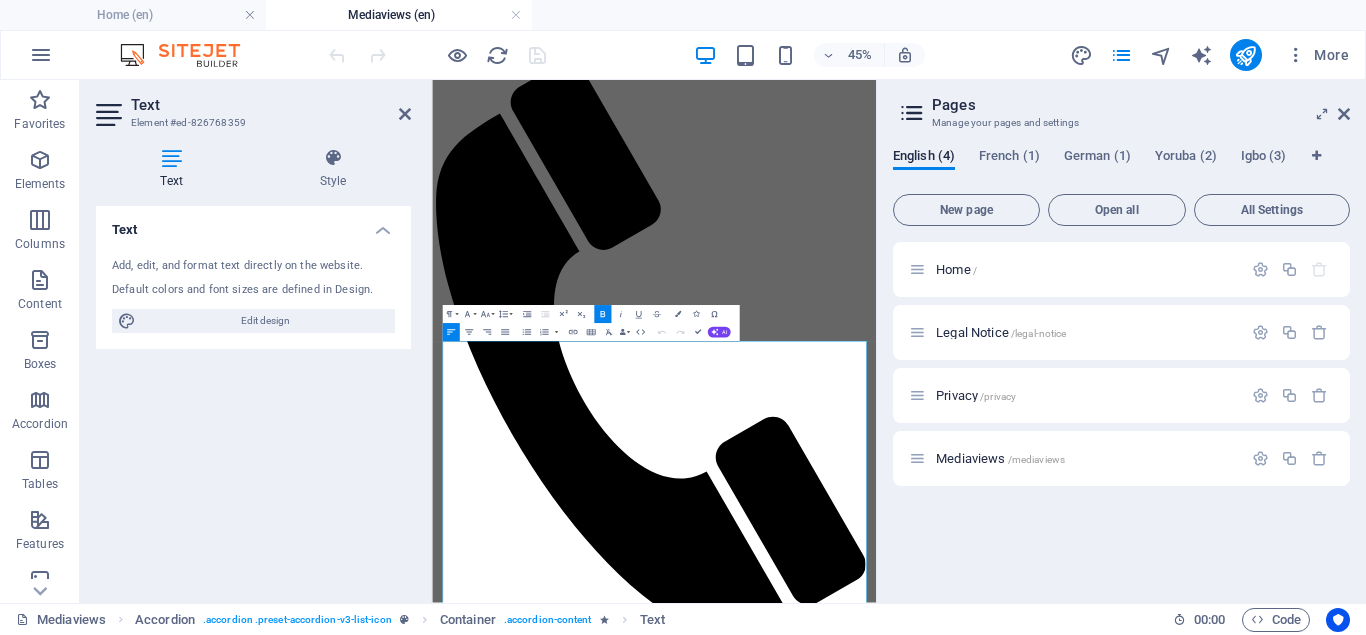 type 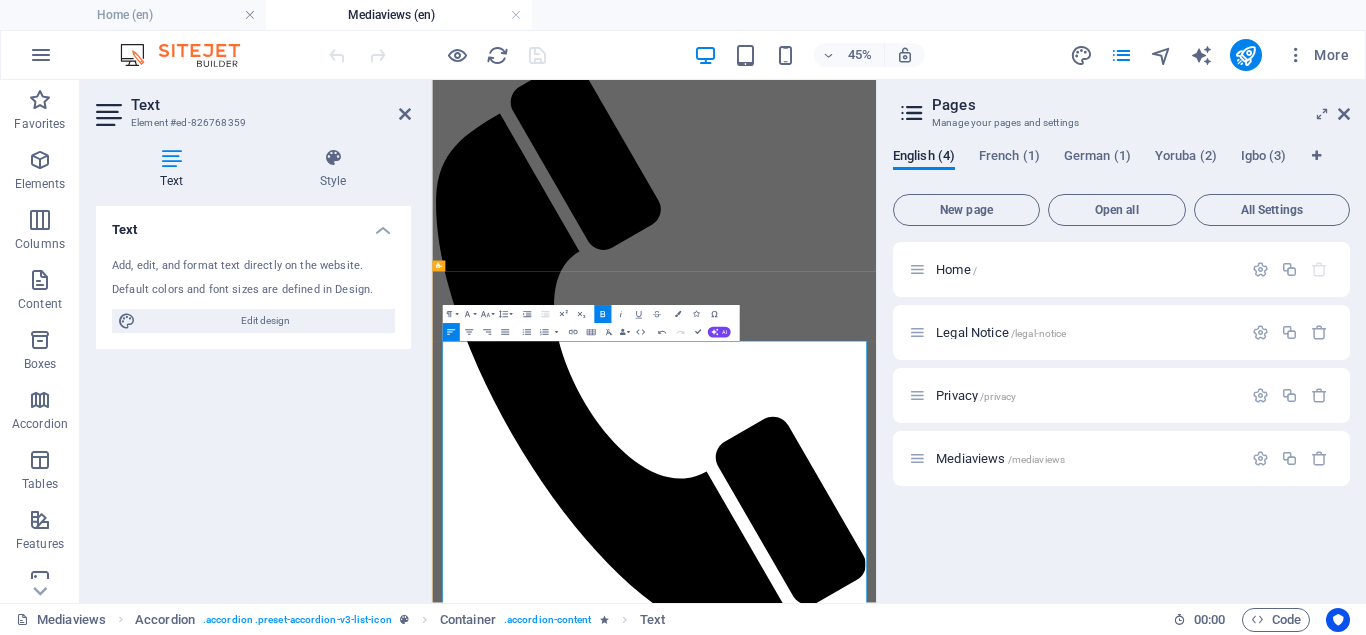 click on "Bible text - john 4"35" at bounding box center [575, 2516] 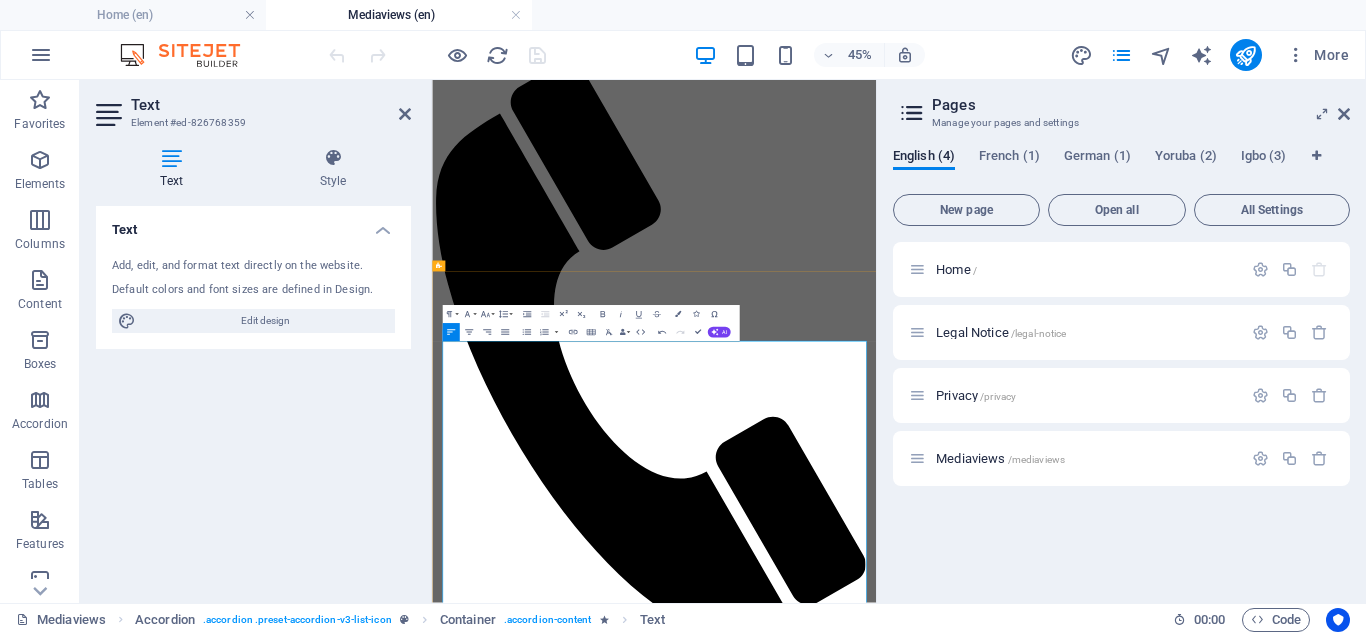 drag, startPoint x: 730, startPoint y: 1140, endPoint x: 430, endPoint y: 1118, distance: 300.80557 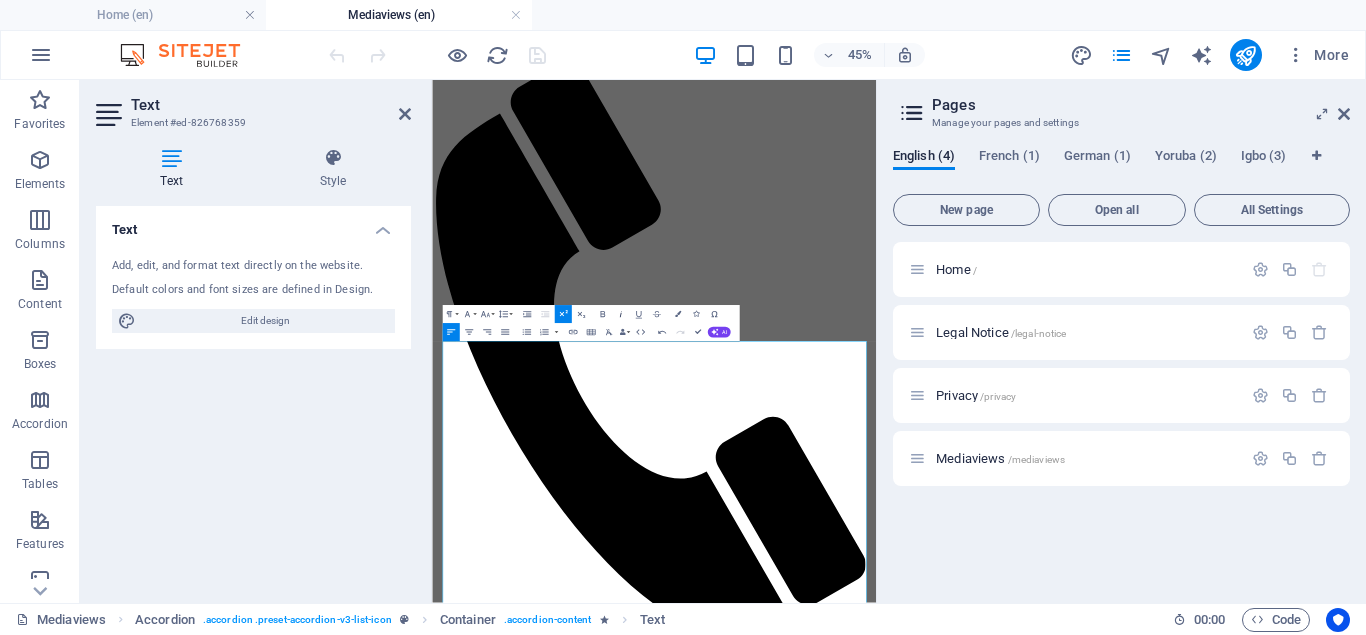 click 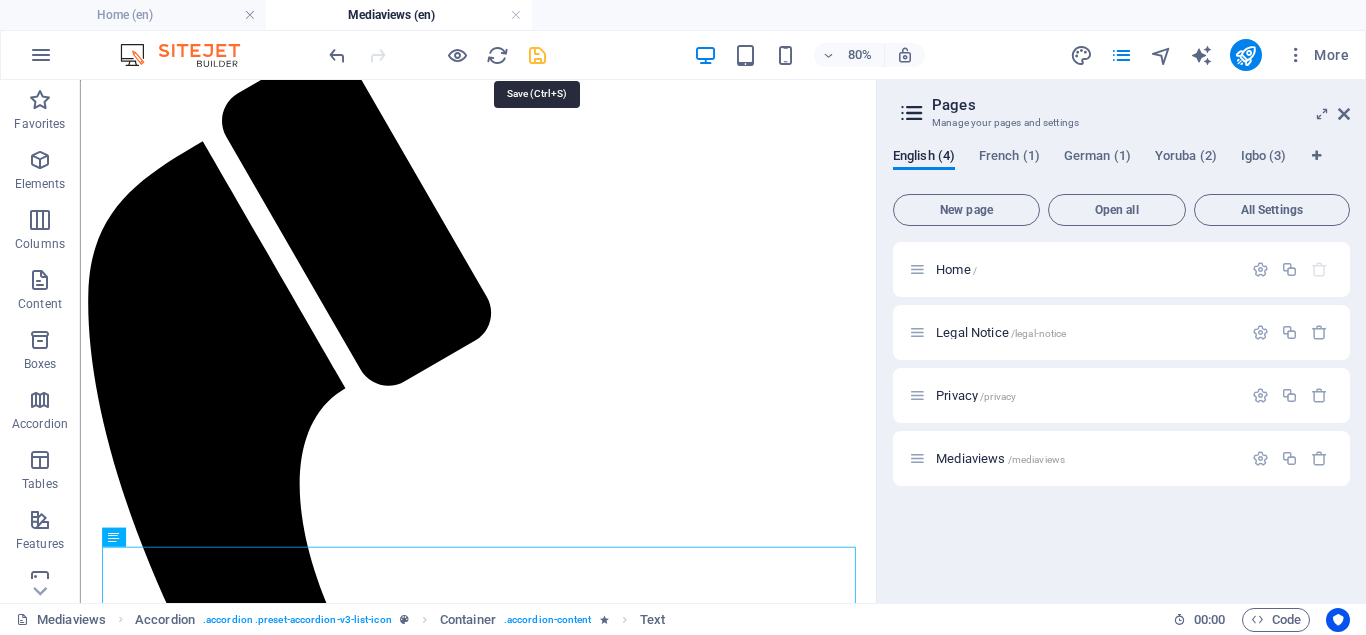 click at bounding box center (537, 55) 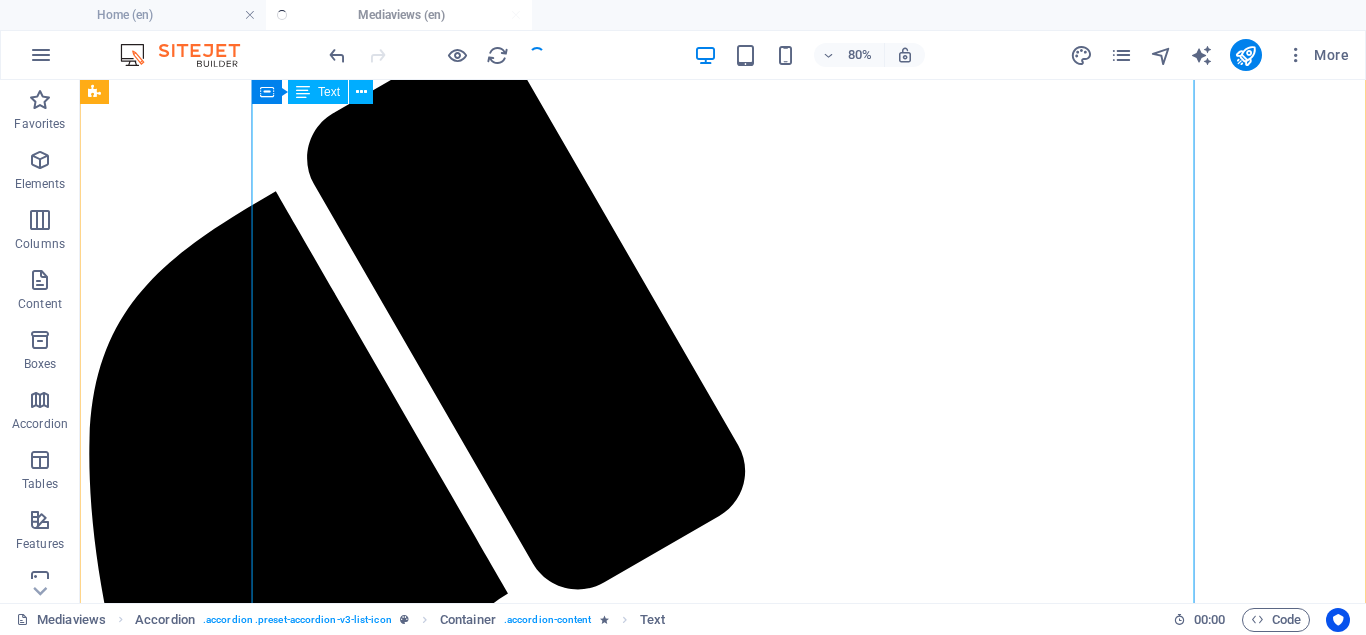 scroll, scrollTop: 674, scrollLeft: 0, axis: vertical 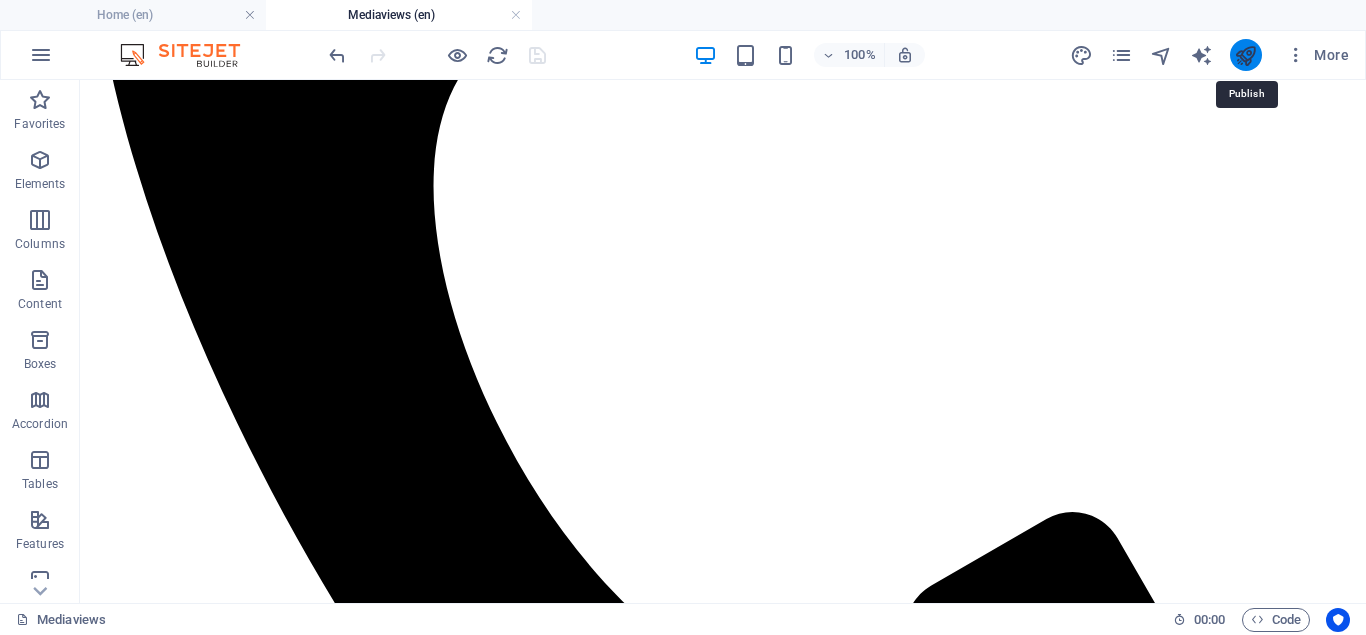 click at bounding box center [1245, 55] 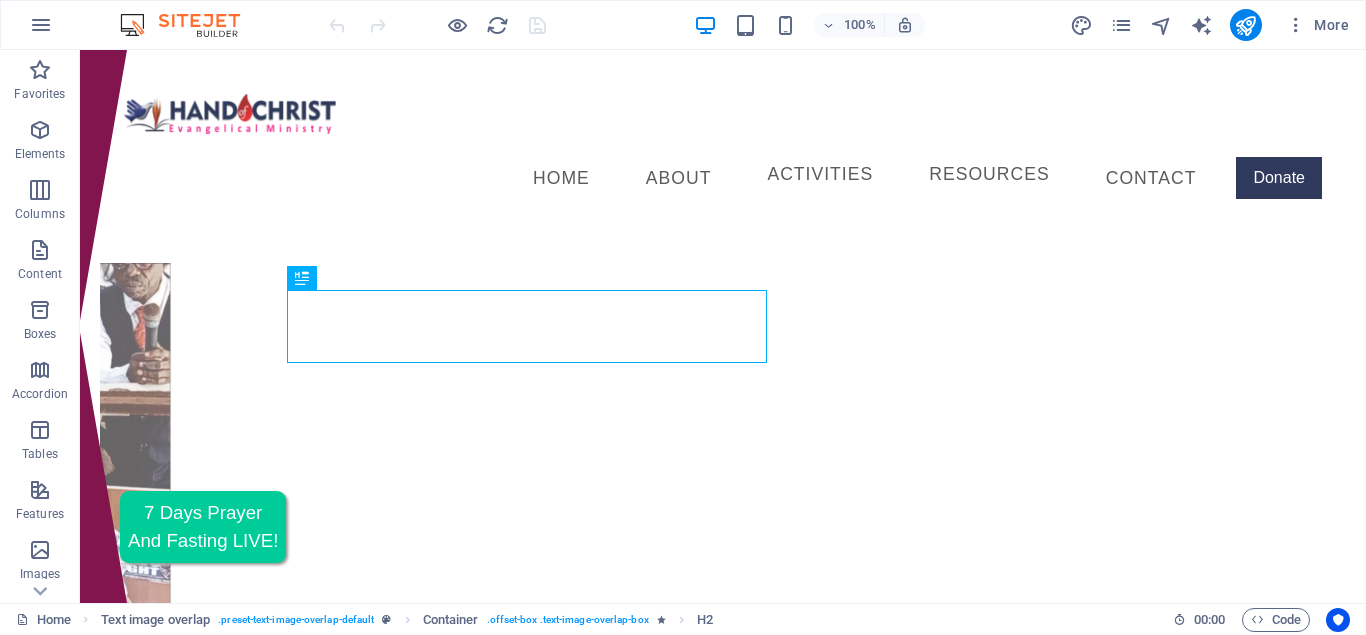 scroll, scrollTop: 562, scrollLeft: 0, axis: vertical 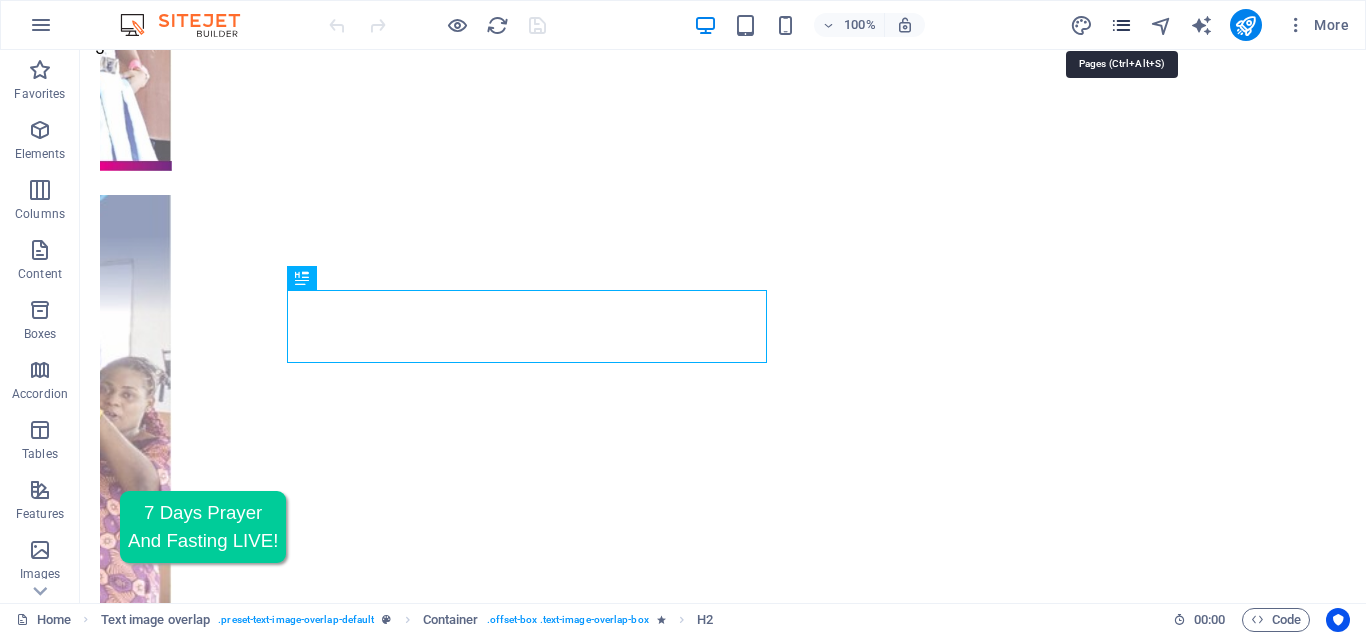 click at bounding box center [1121, 25] 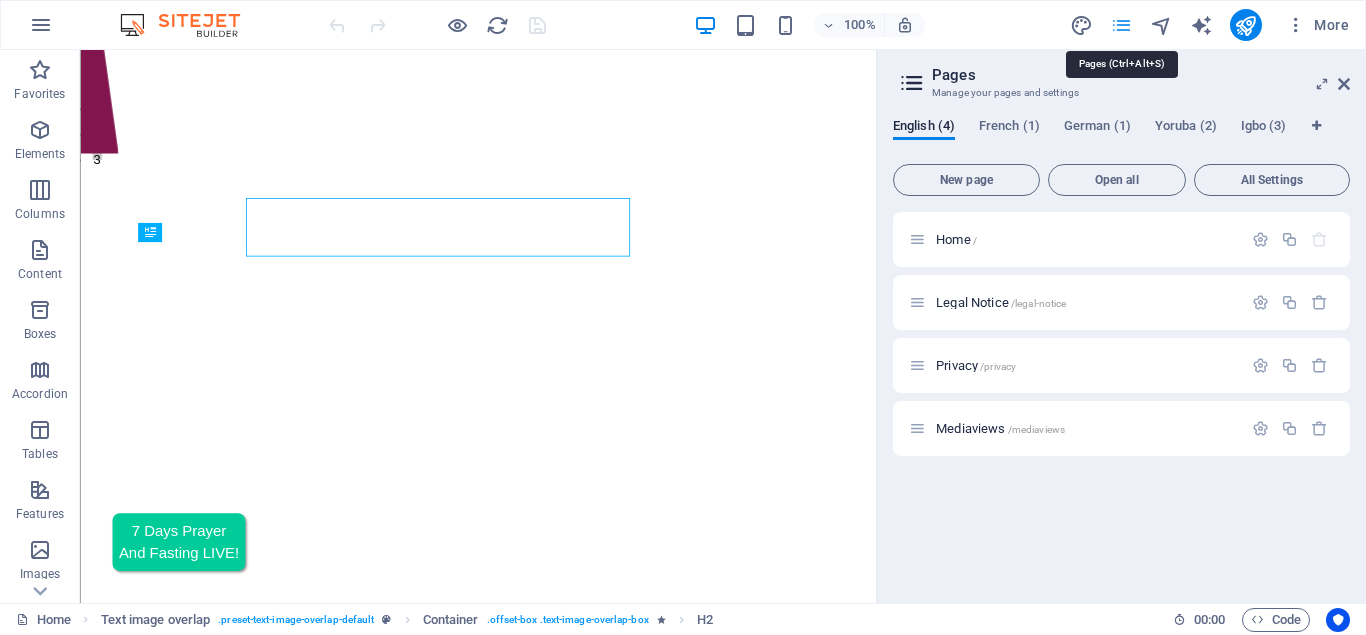 scroll, scrollTop: 617, scrollLeft: 0, axis: vertical 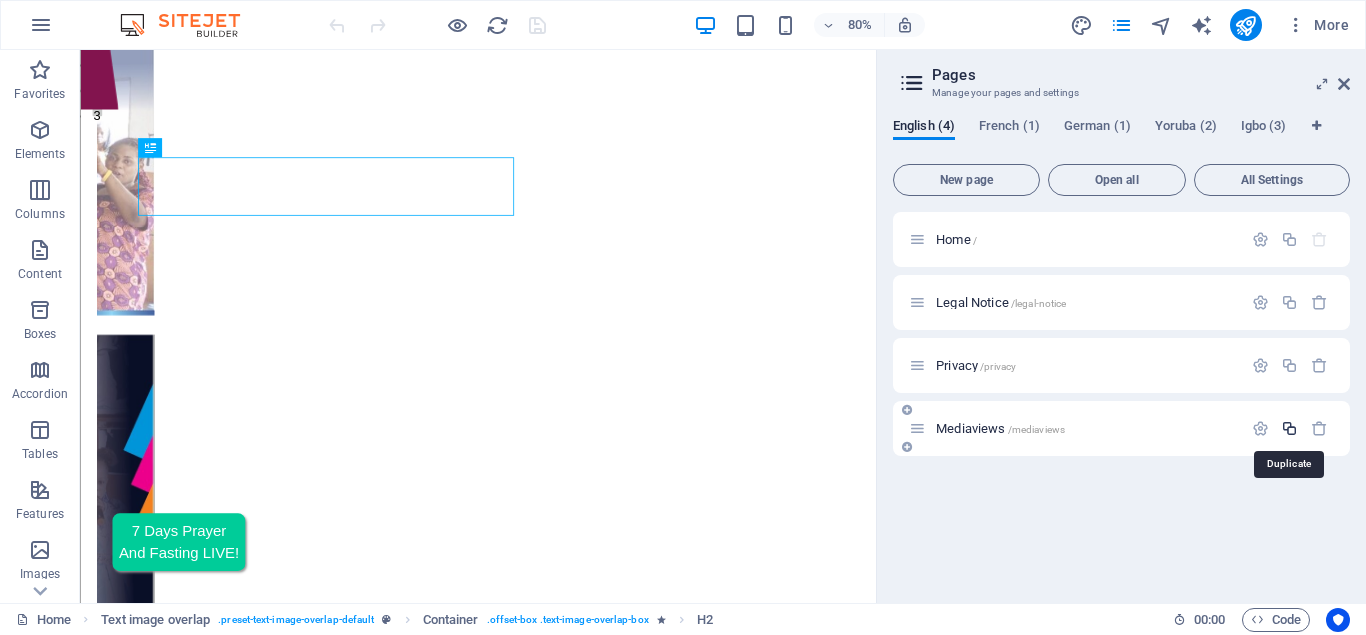 click at bounding box center (1289, 428) 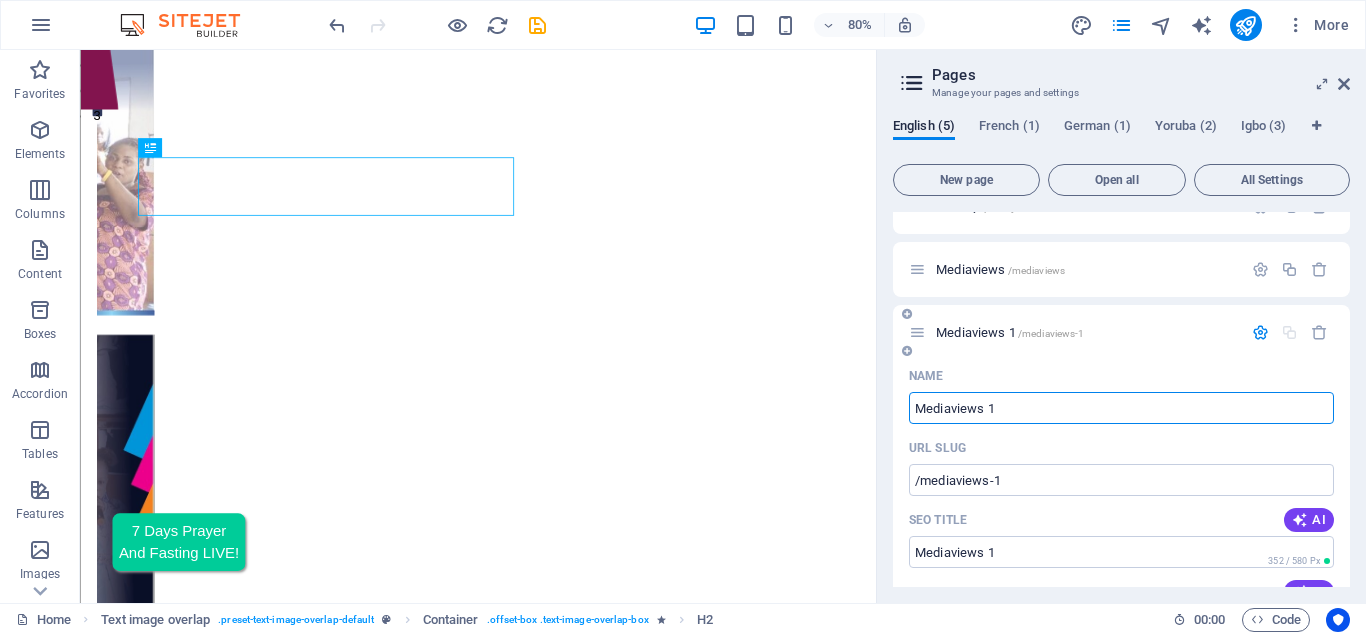 scroll, scrollTop: 180, scrollLeft: 0, axis: vertical 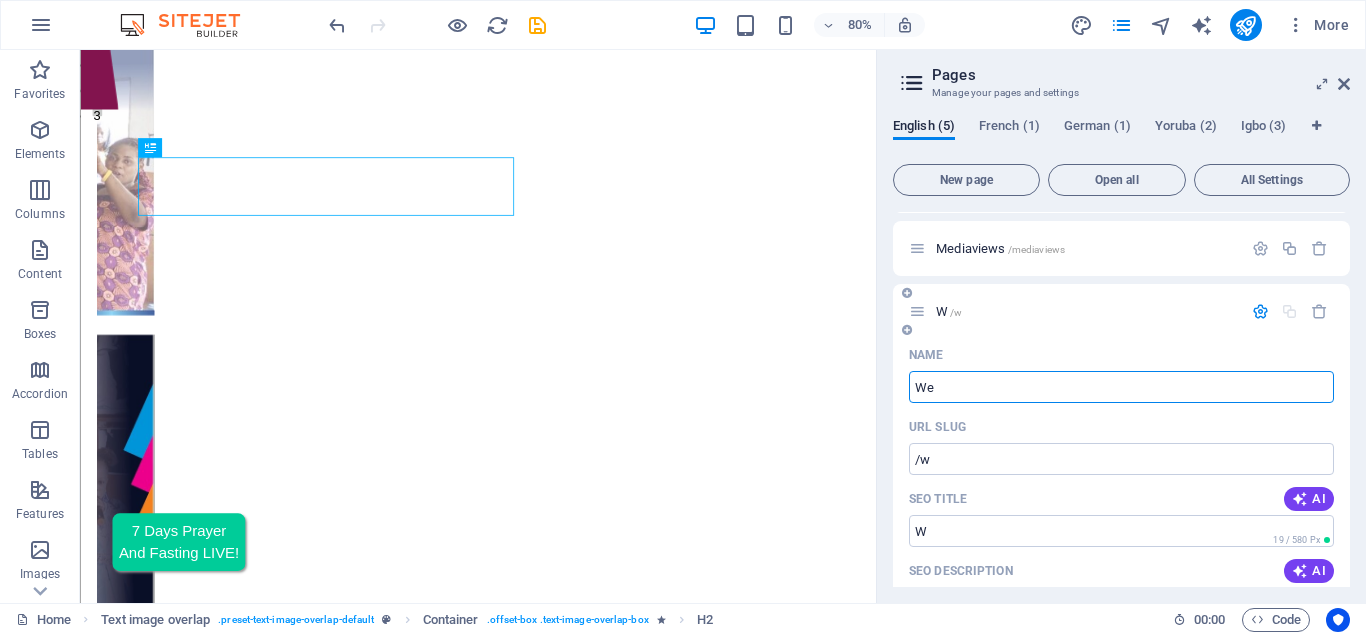 type on "Wee" 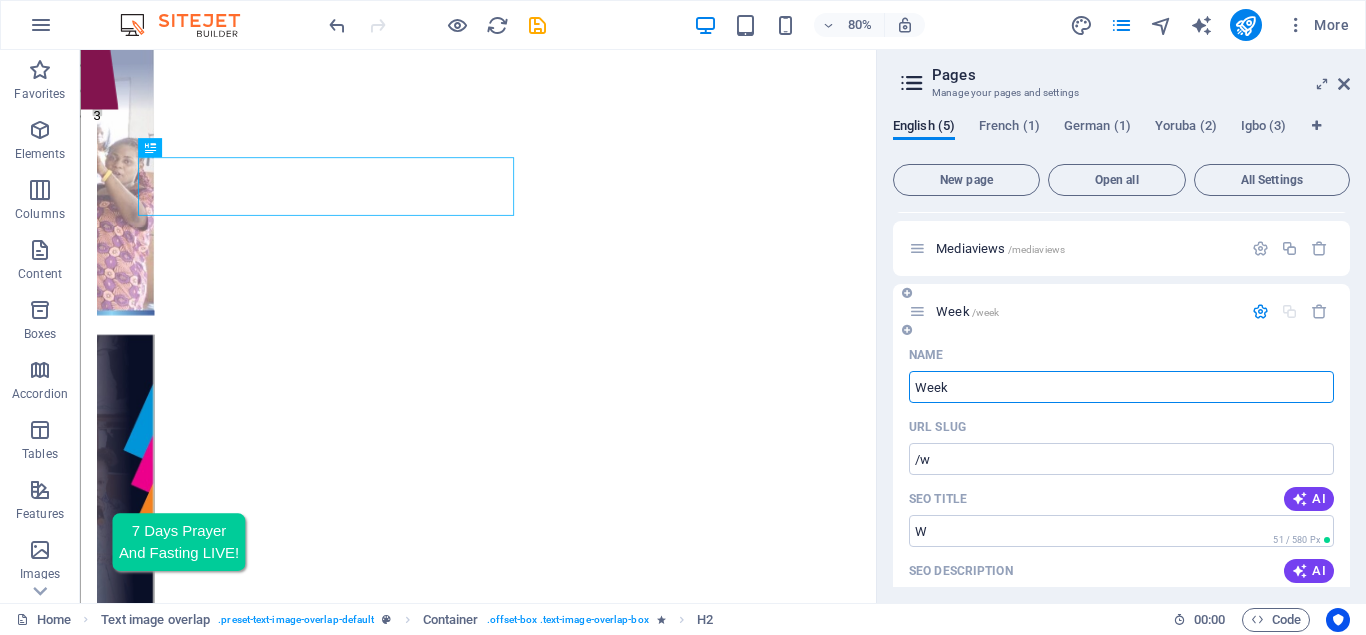 type on "Weekl" 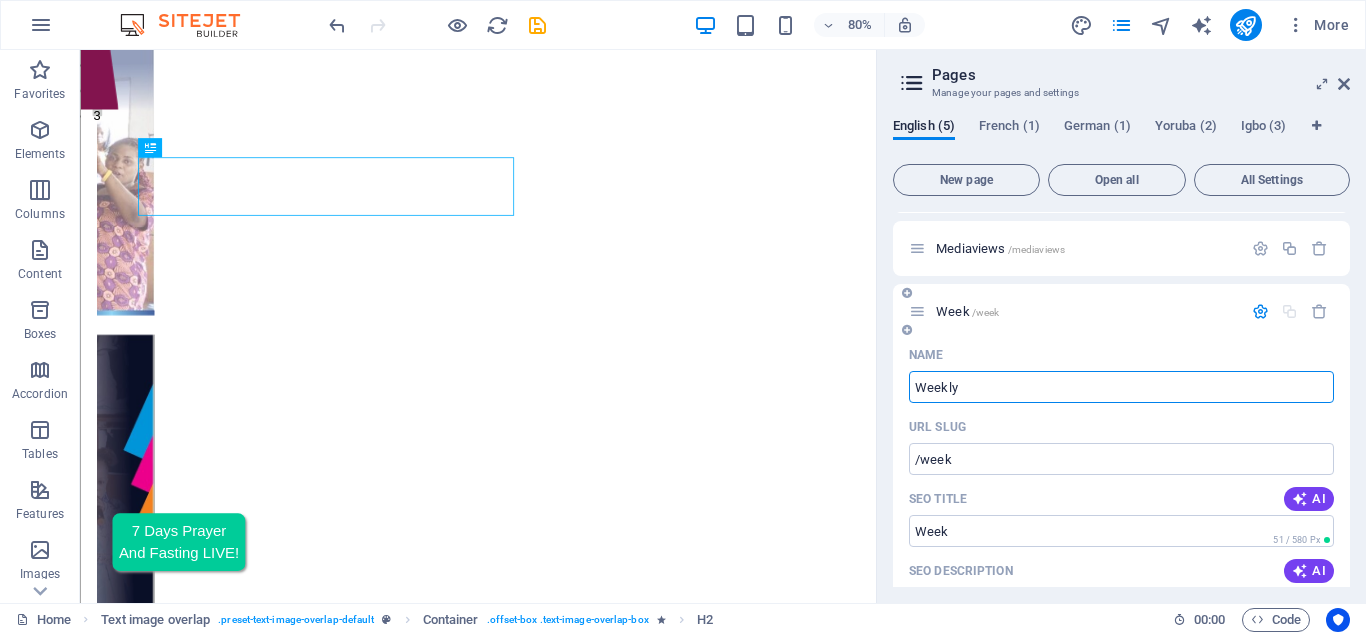 type on "Weekly" 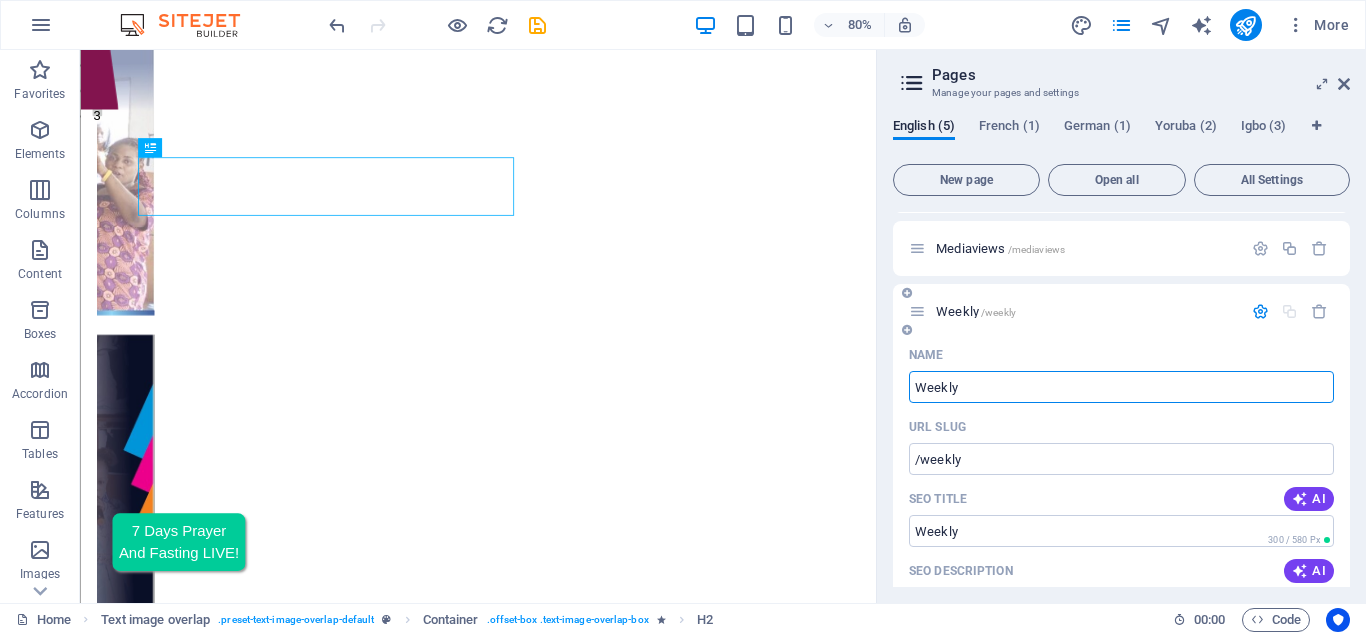 type on "Weekly" 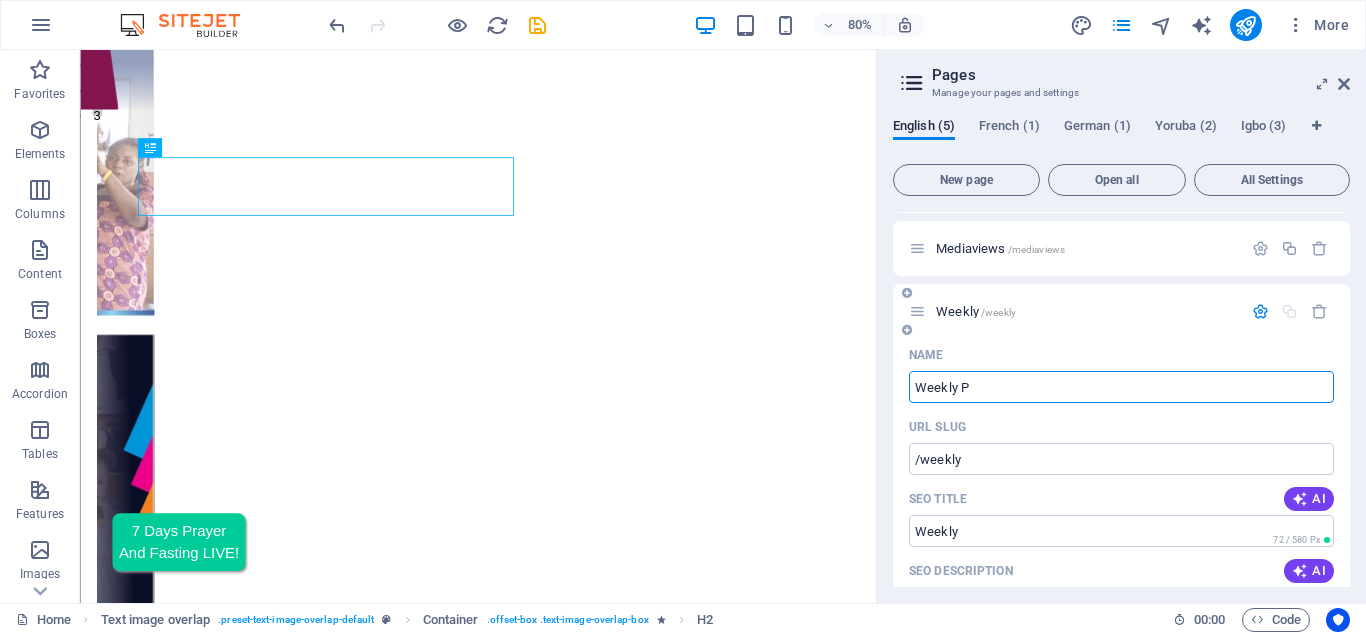 type on "Weekly Pr" 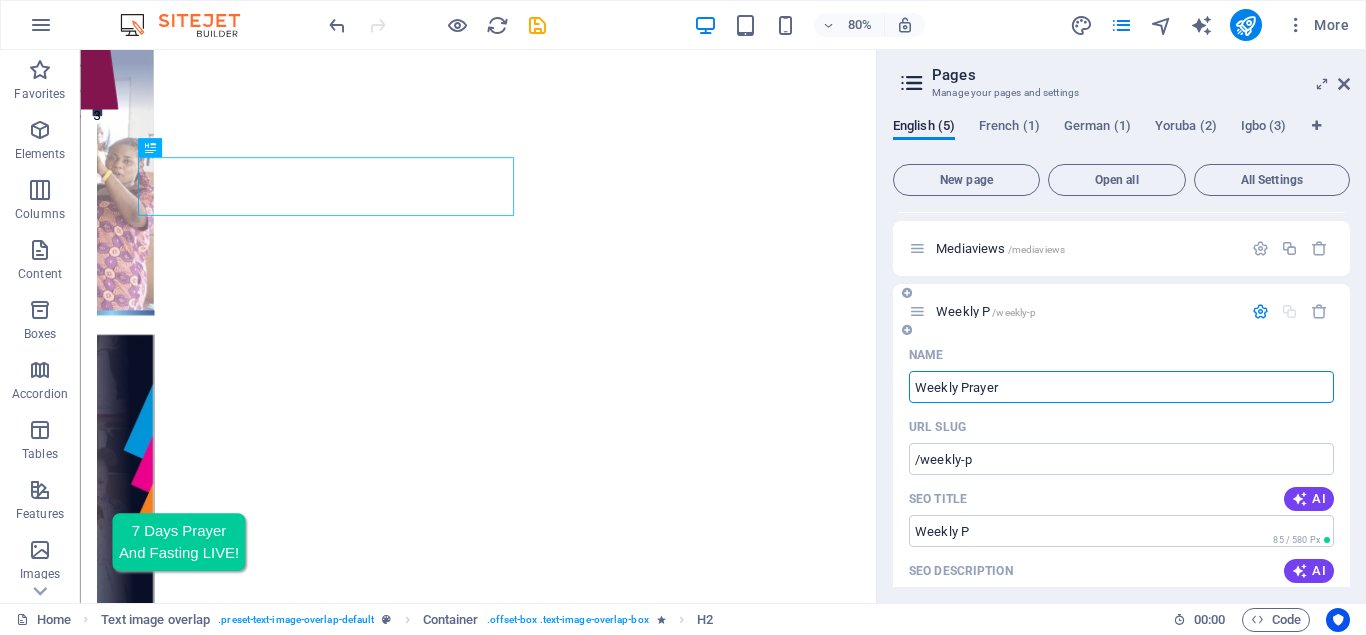 type on "Weekly Prayer" 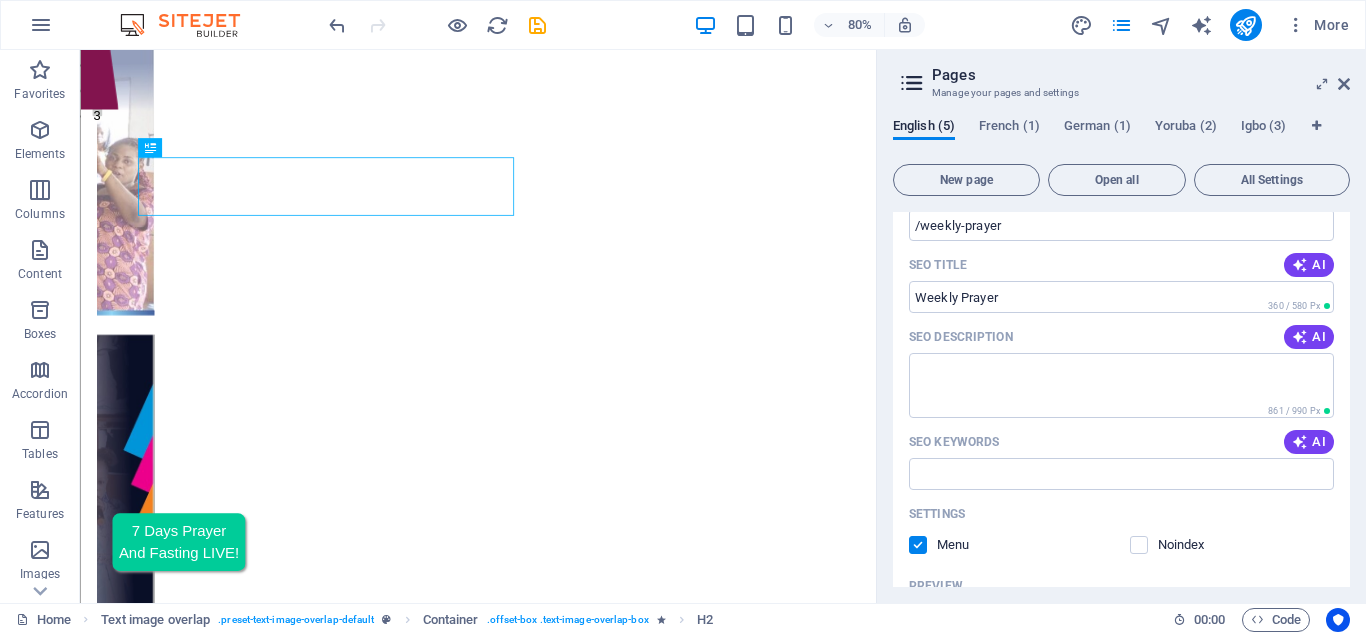 scroll, scrollTop: 450, scrollLeft: 0, axis: vertical 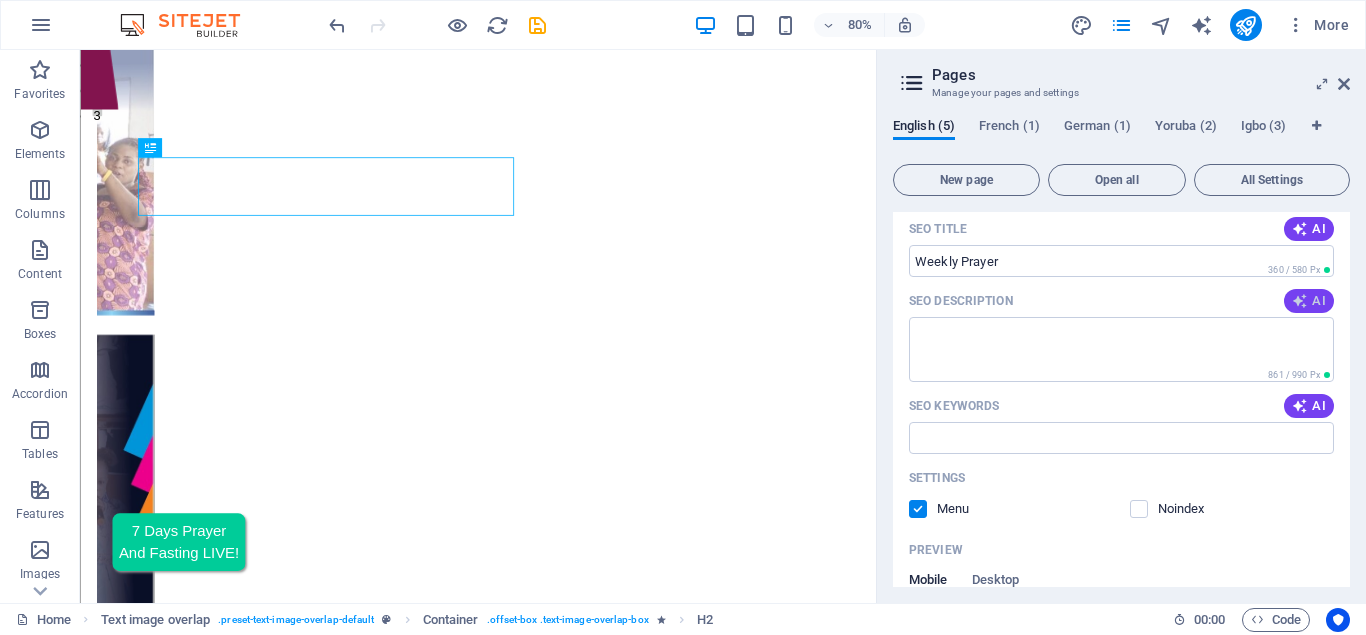 click at bounding box center (1300, 301) 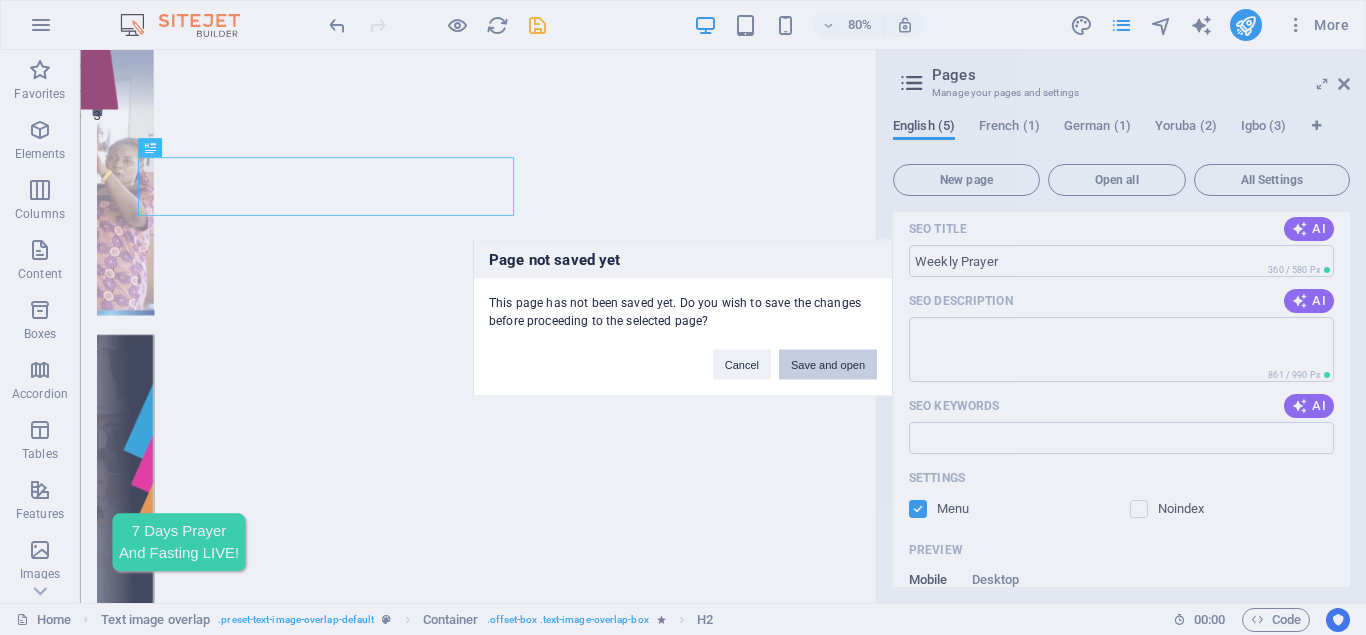 click on "Save and open" at bounding box center [828, 364] 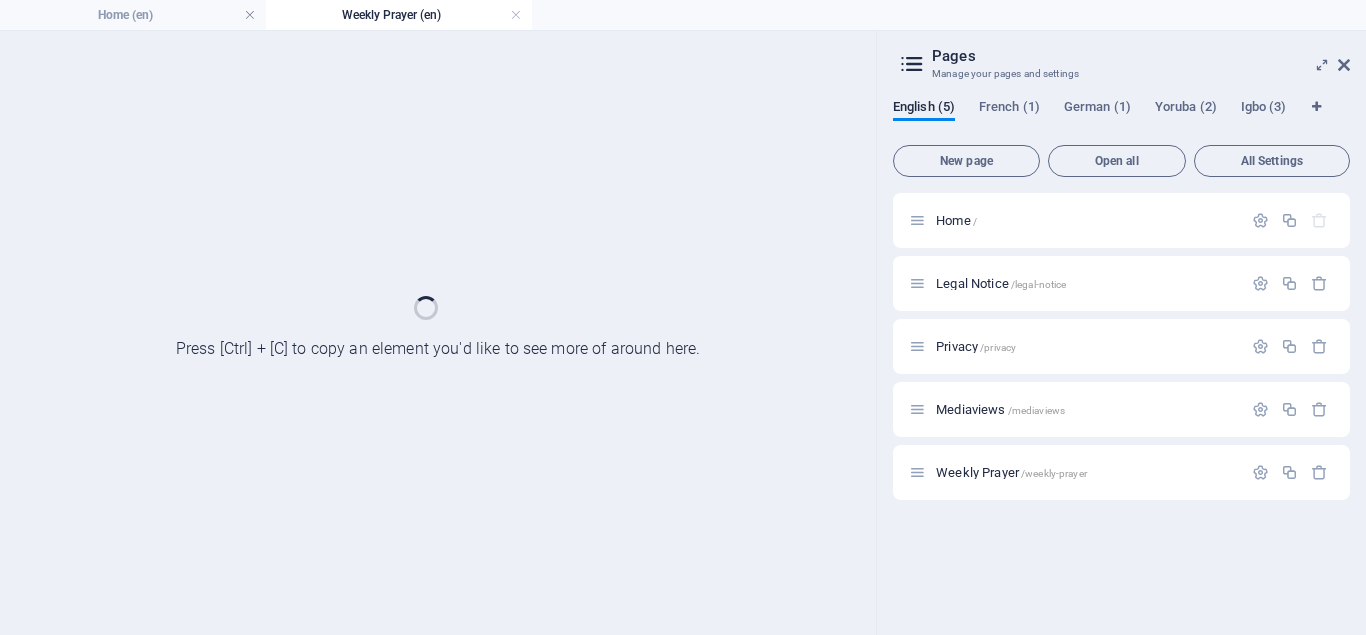 scroll, scrollTop: 0, scrollLeft: 0, axis: both 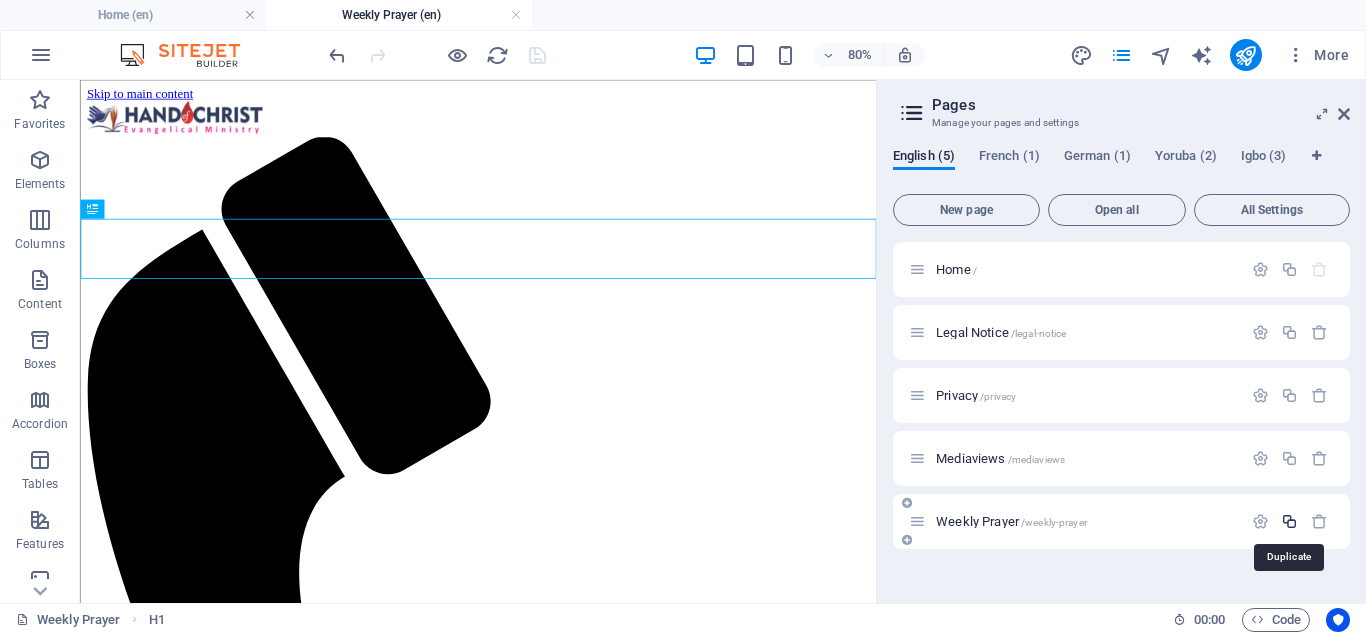 click at bounding box center (1289, 521) 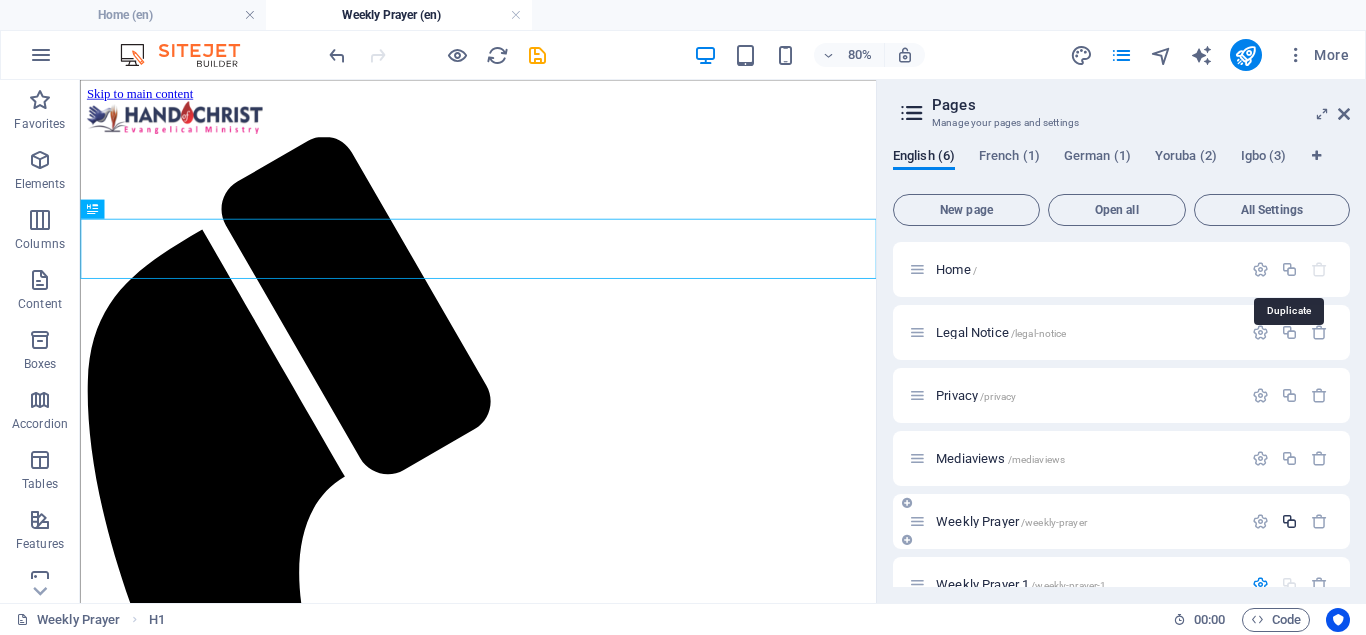 scroll, scrollTop: 246, scrollLeft: 0, axis: vertical 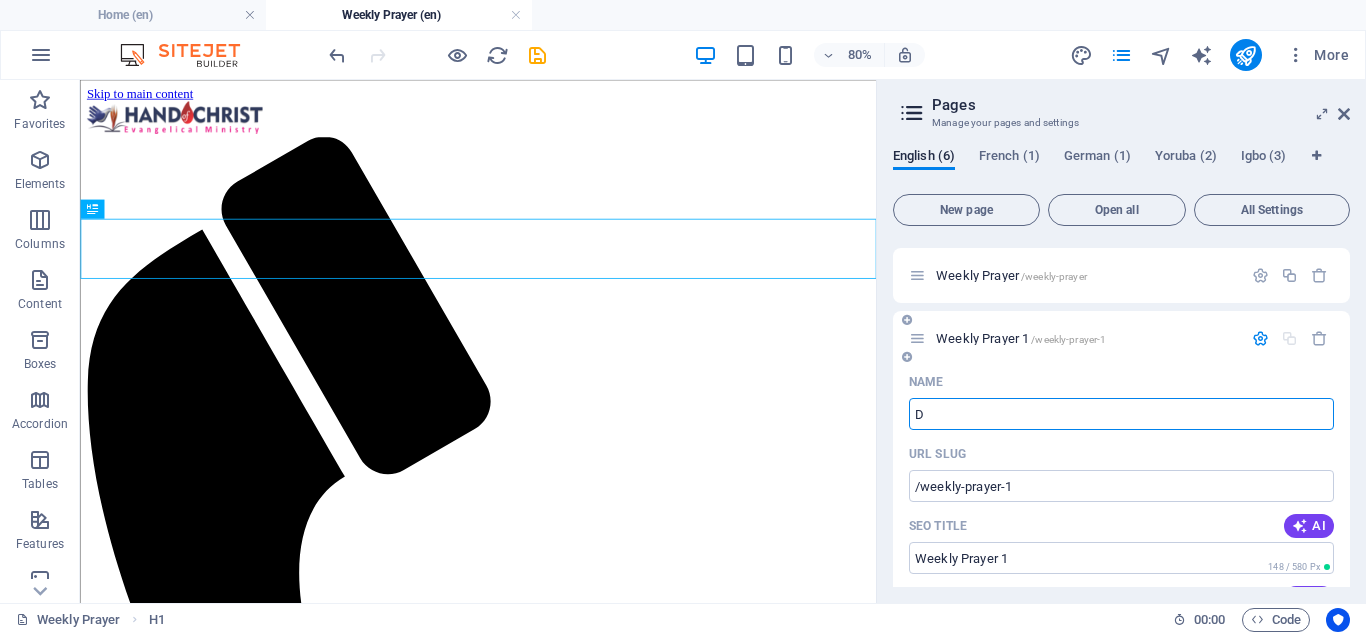 type on "Da" 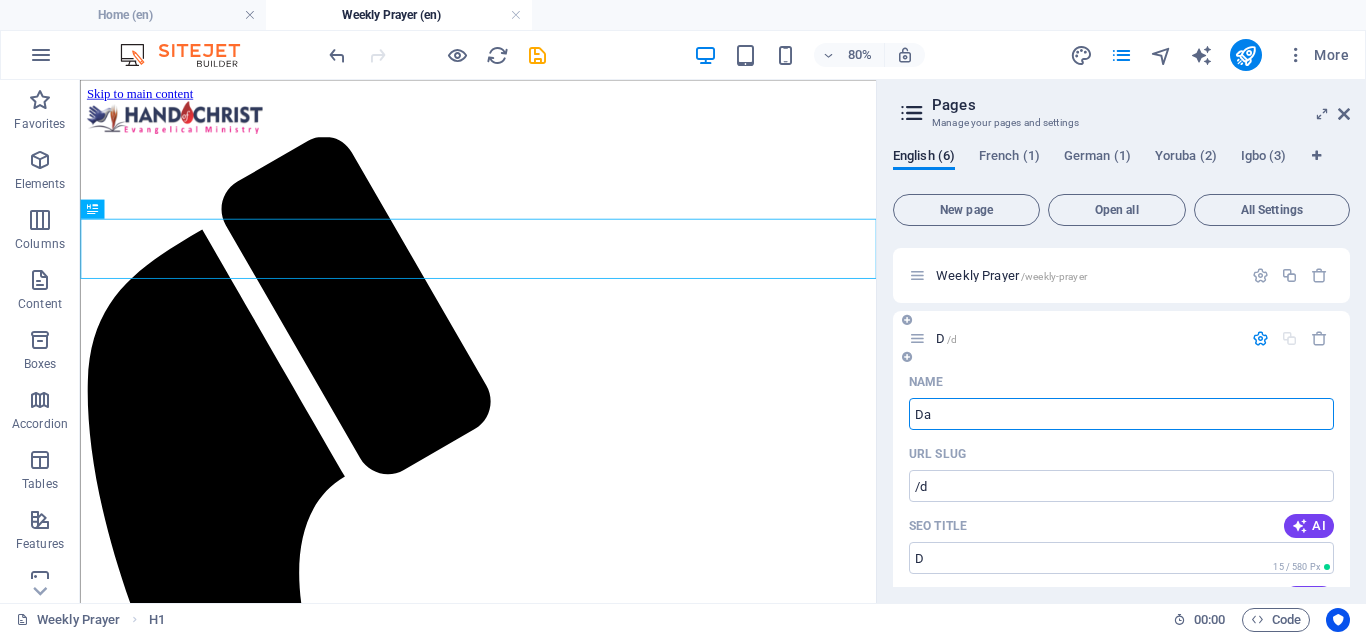type on "/d" 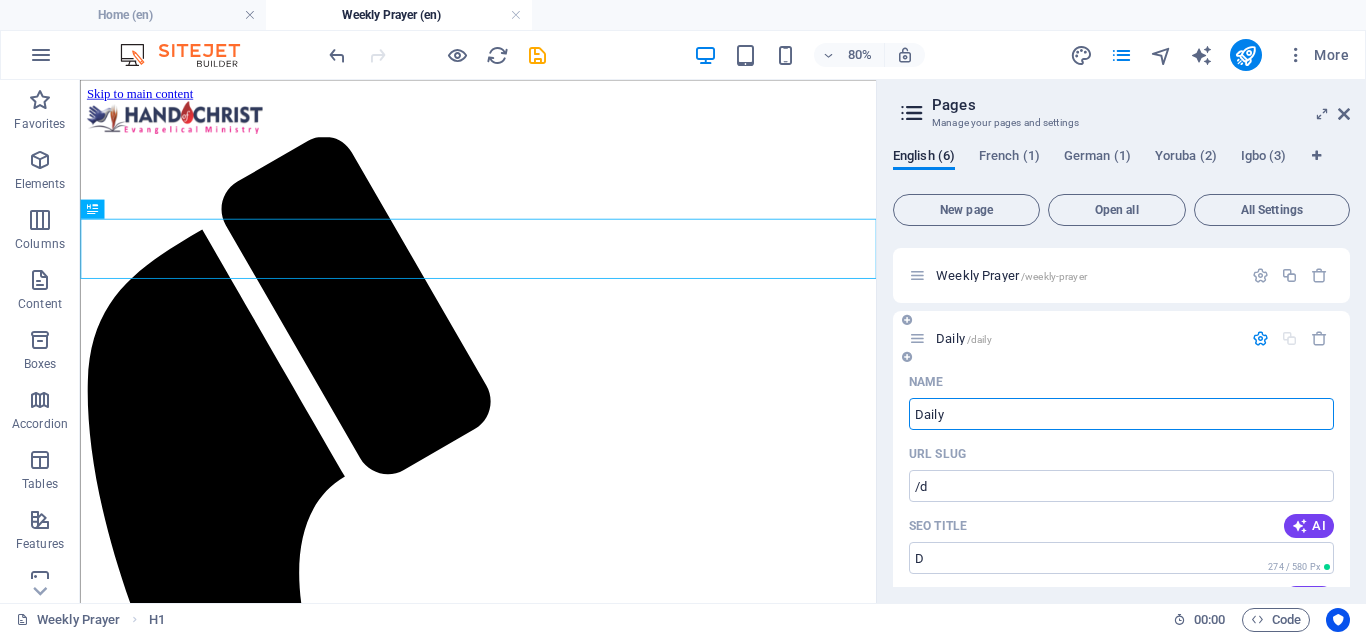 type on "Daily" 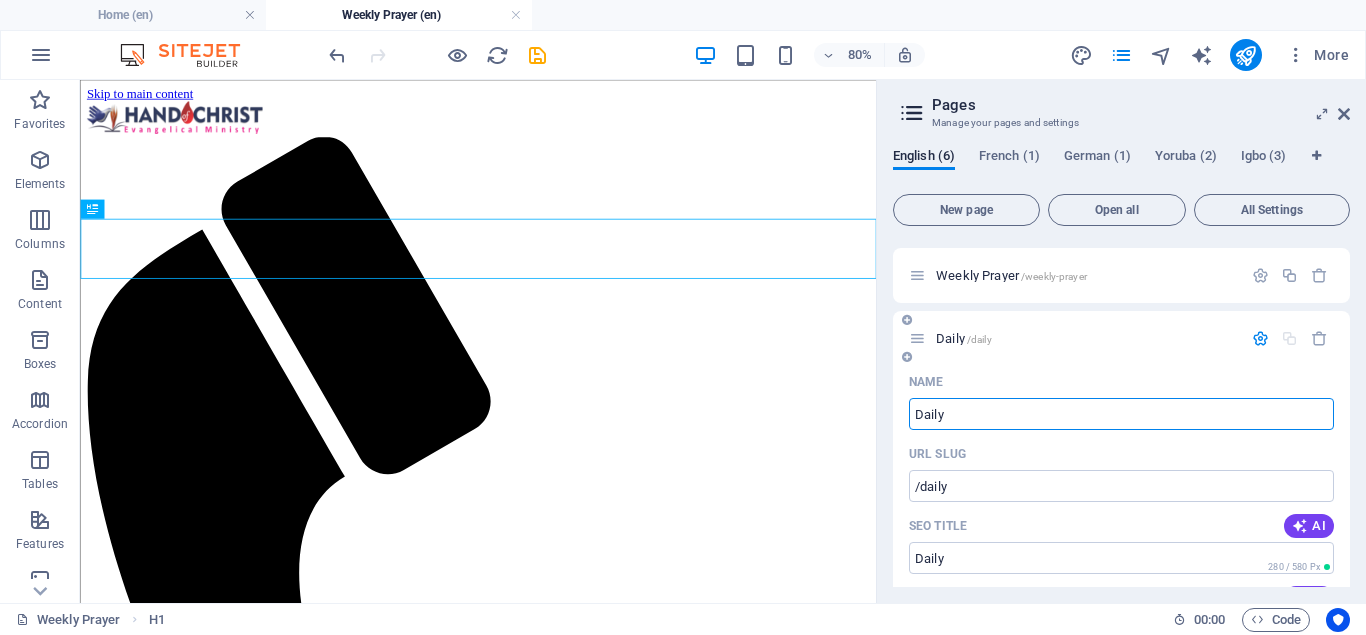 type on "Daily" 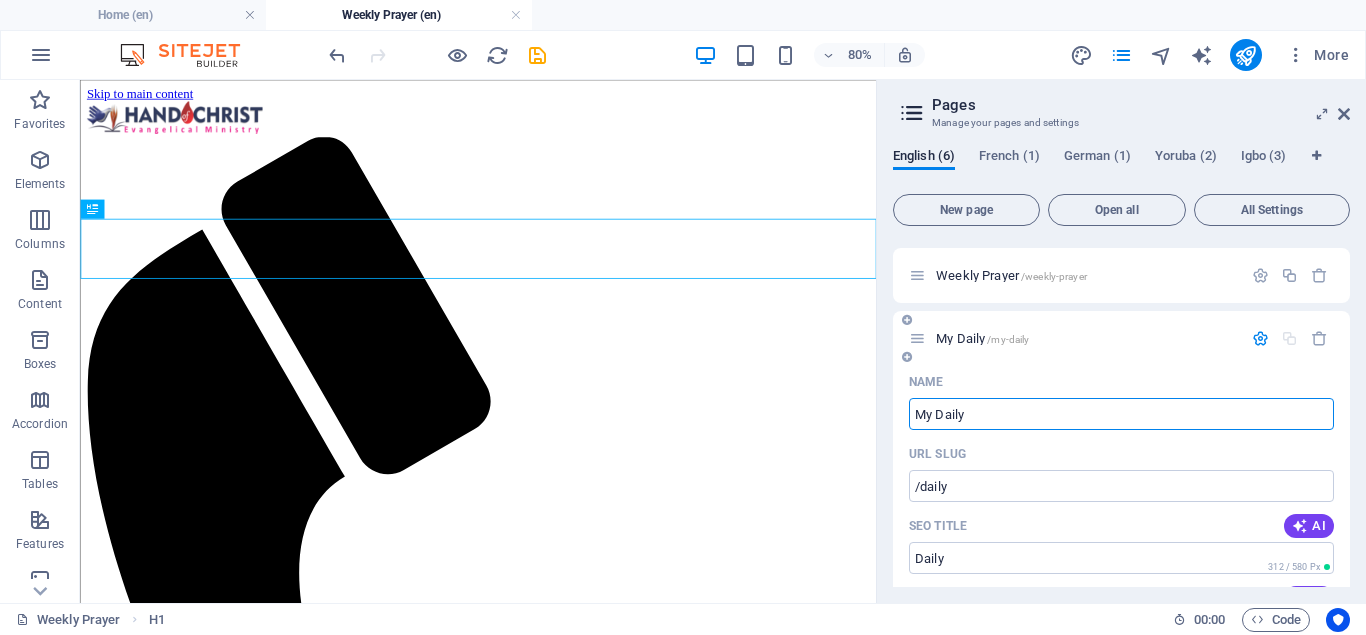 type on "My Daily" 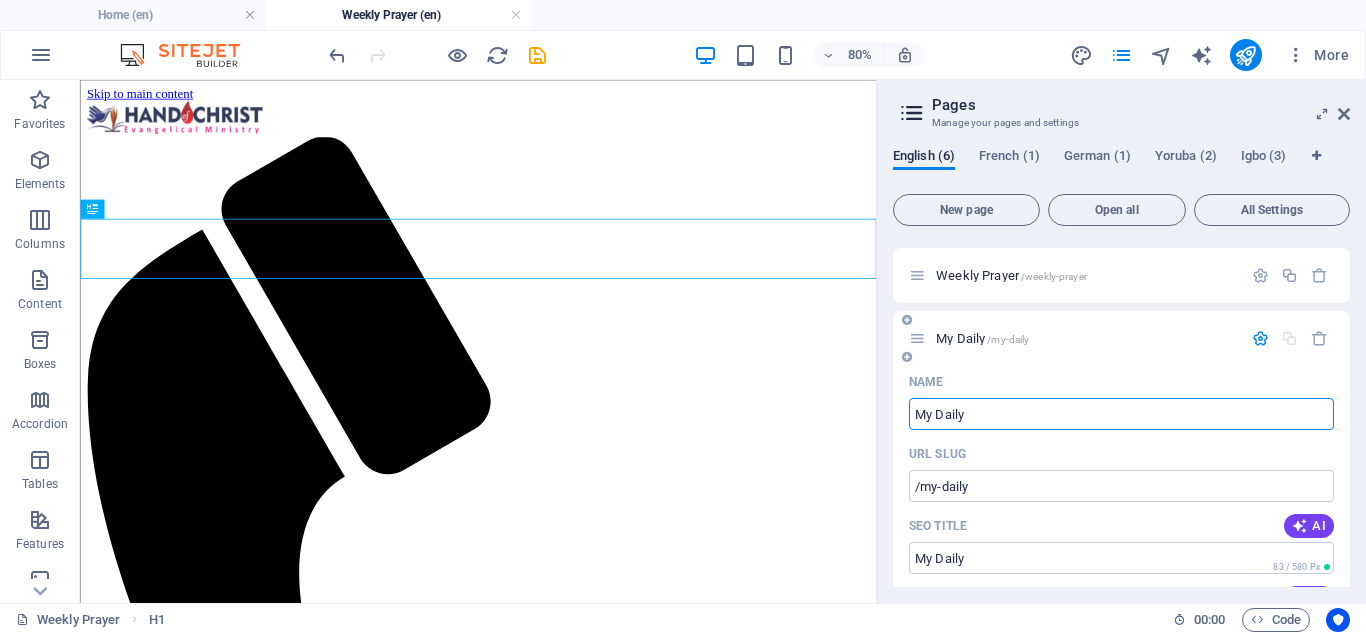 type on "My Daily P" 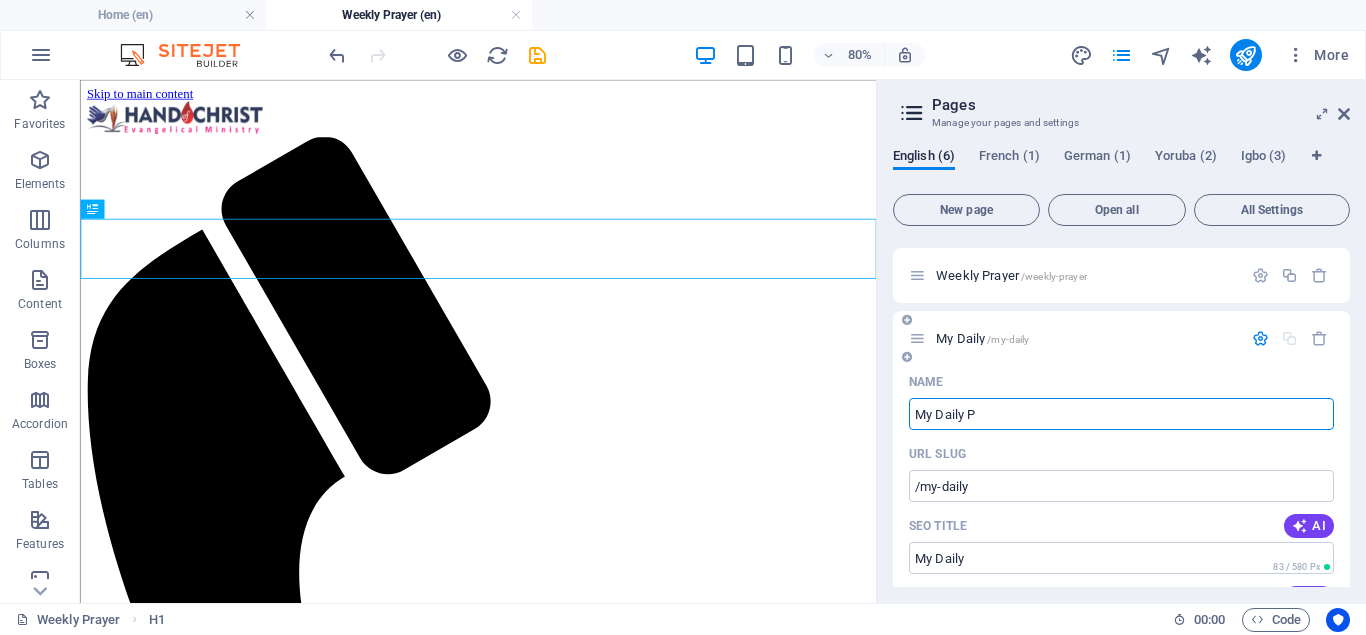 type on "My Daily" 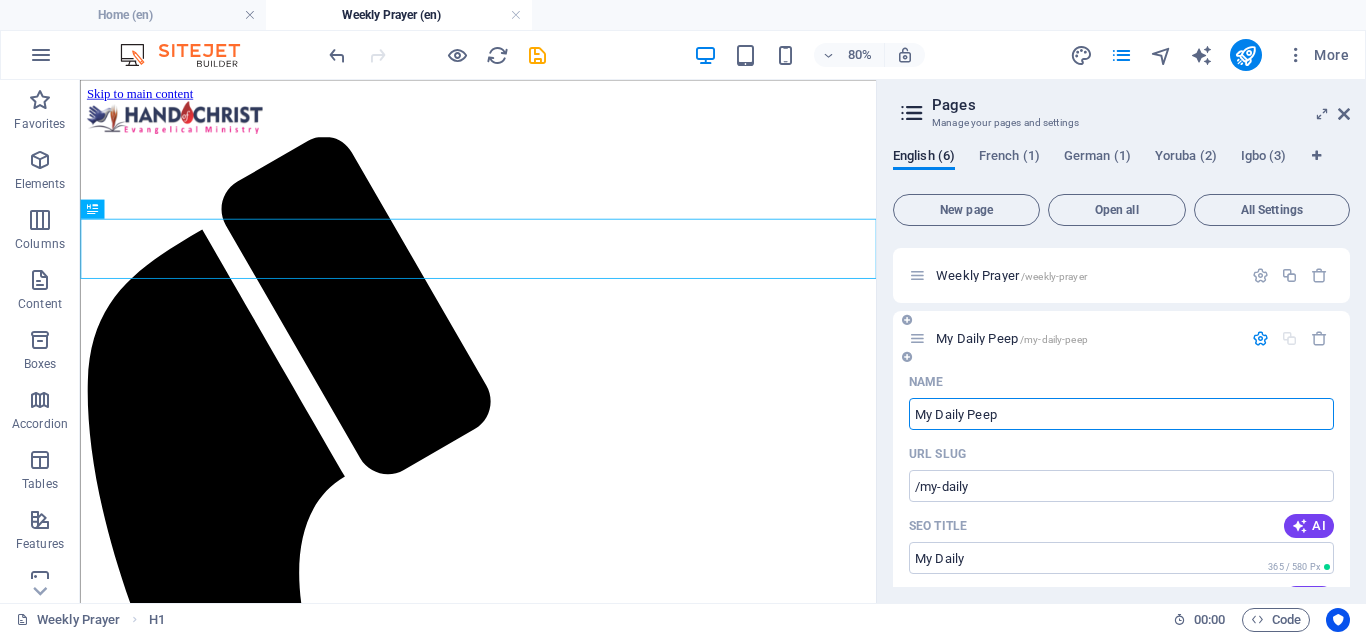type on "My Daily Peep" 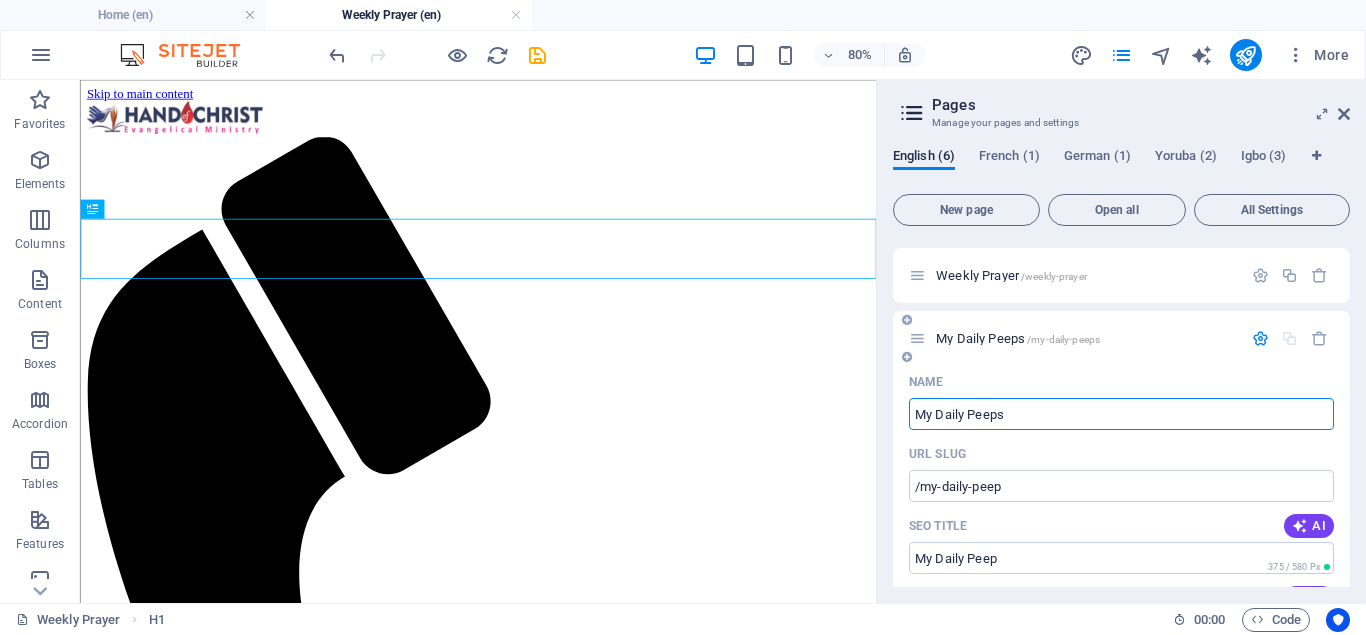 type on "My Daily Peeps" 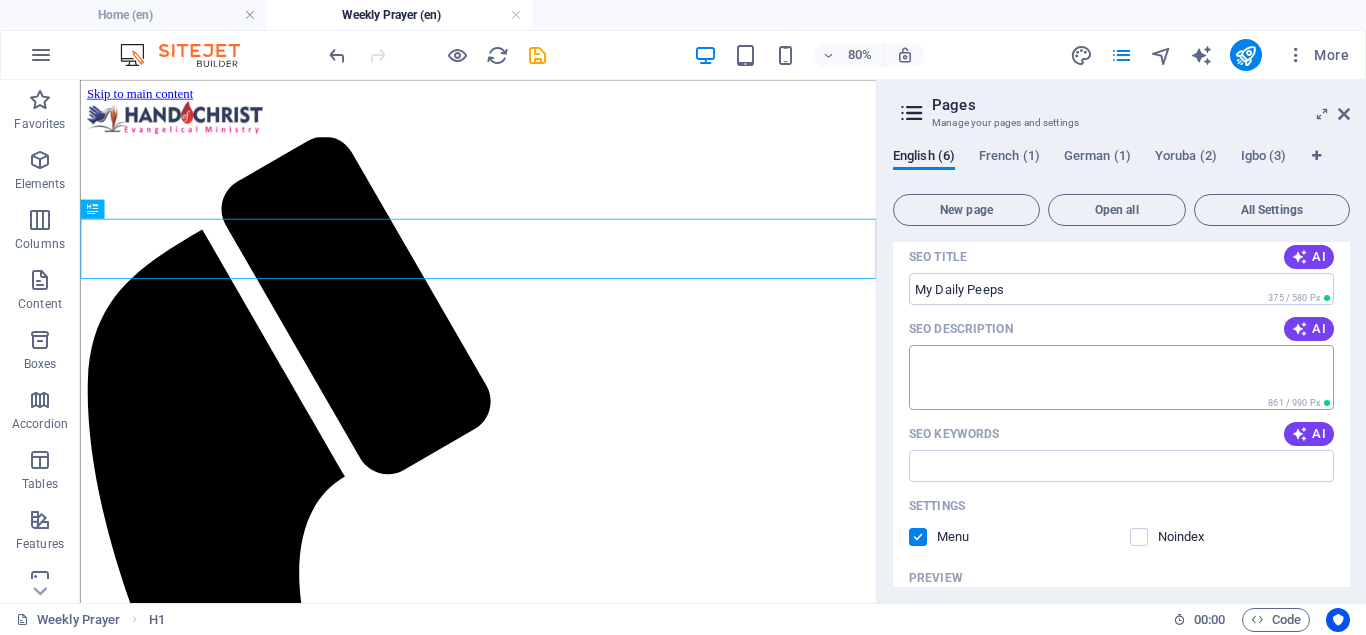 scroll, scrollTop: 516, scrollLeft: 0, axis: vertical 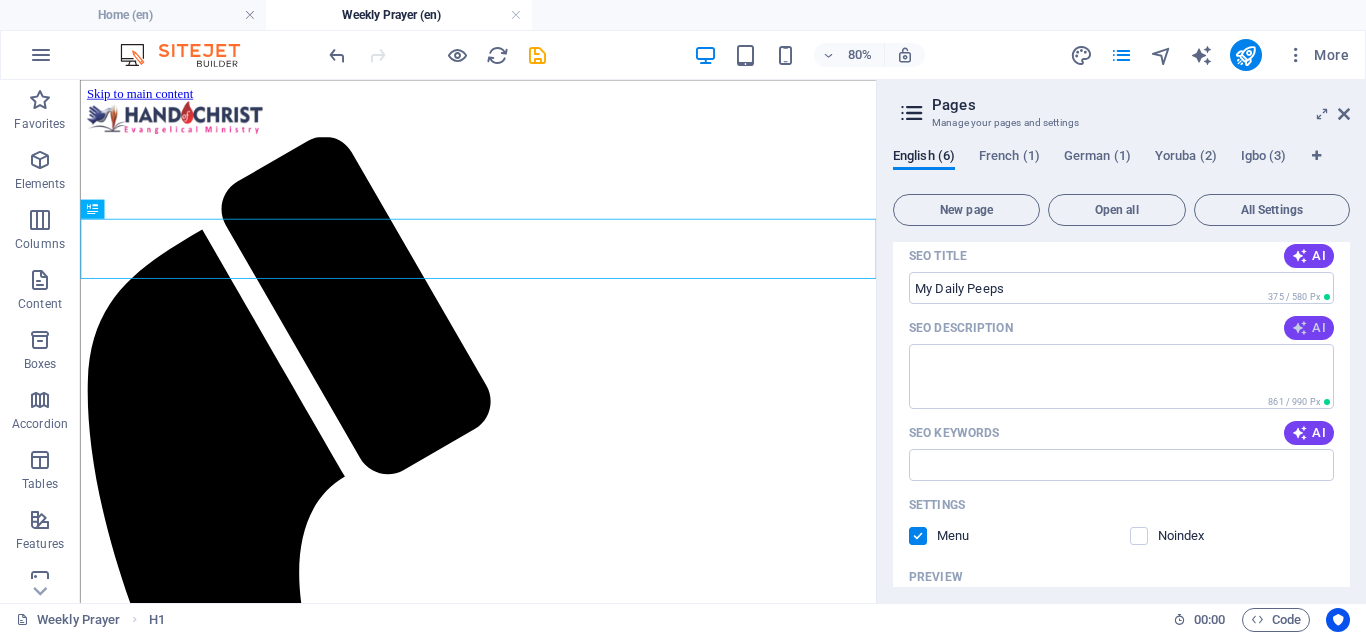click on "AI" at bounding box center (1309, 328) 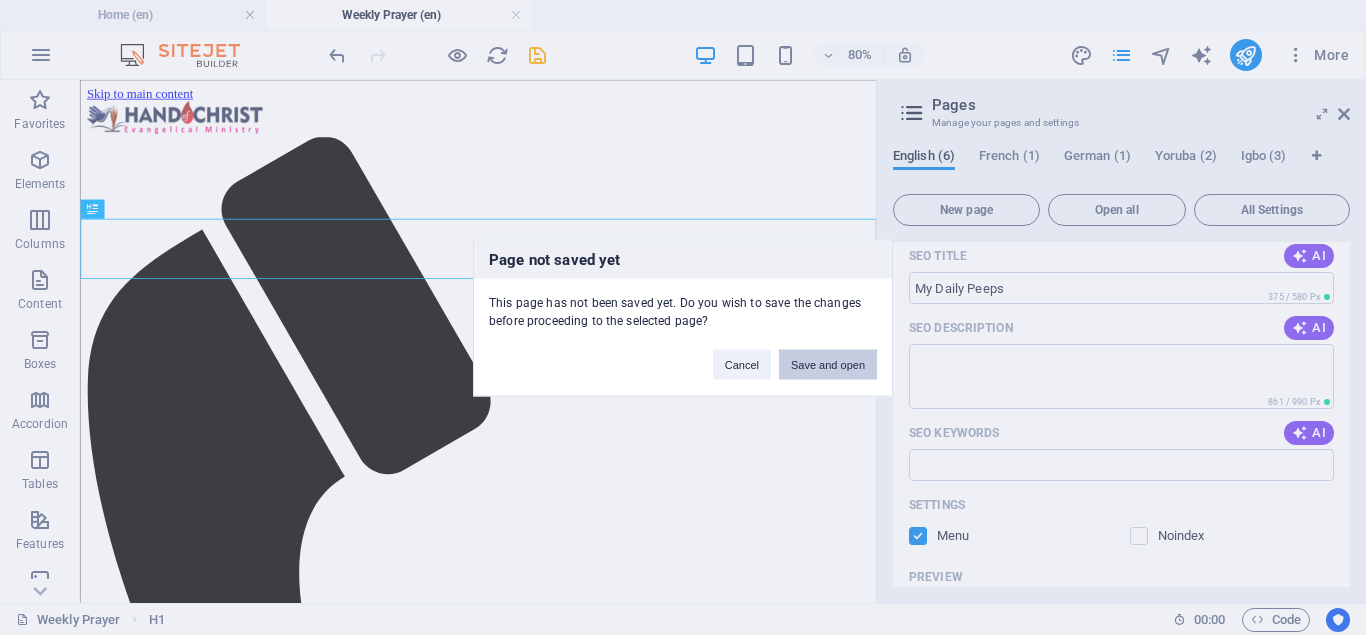 click on "Save and open" at bounding box center [828, 364] 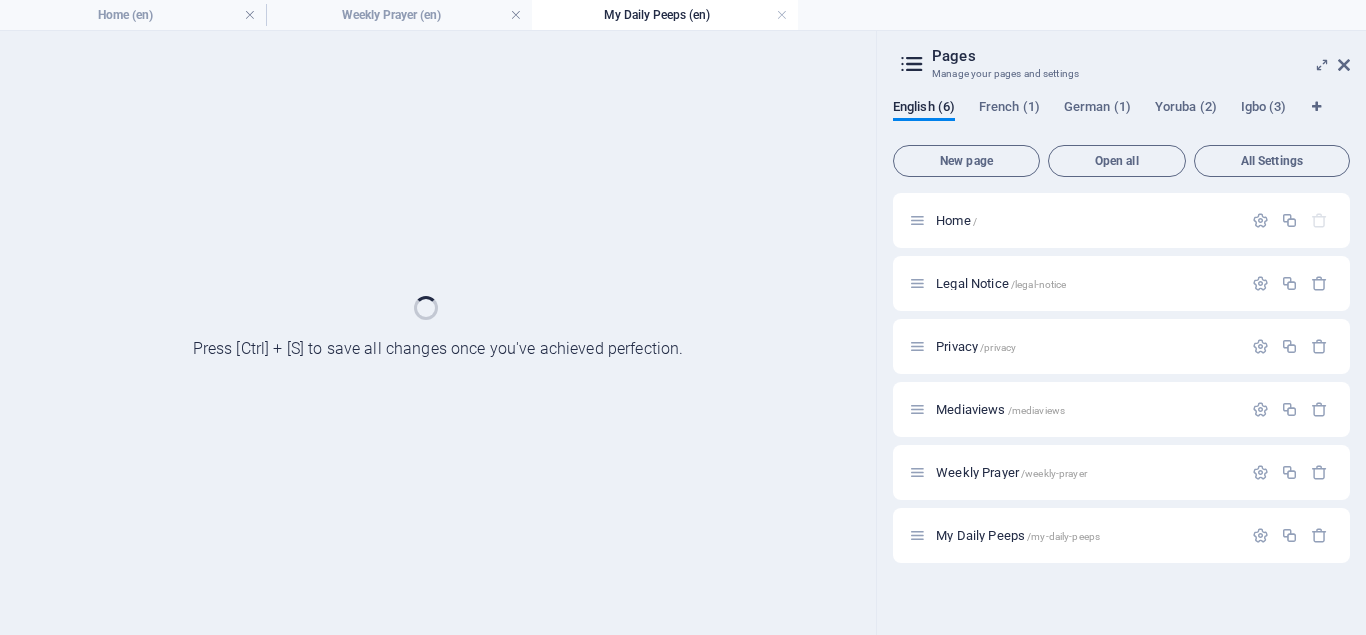 scroll, scrollTop: 0, scrollLeft: 0, axis: both 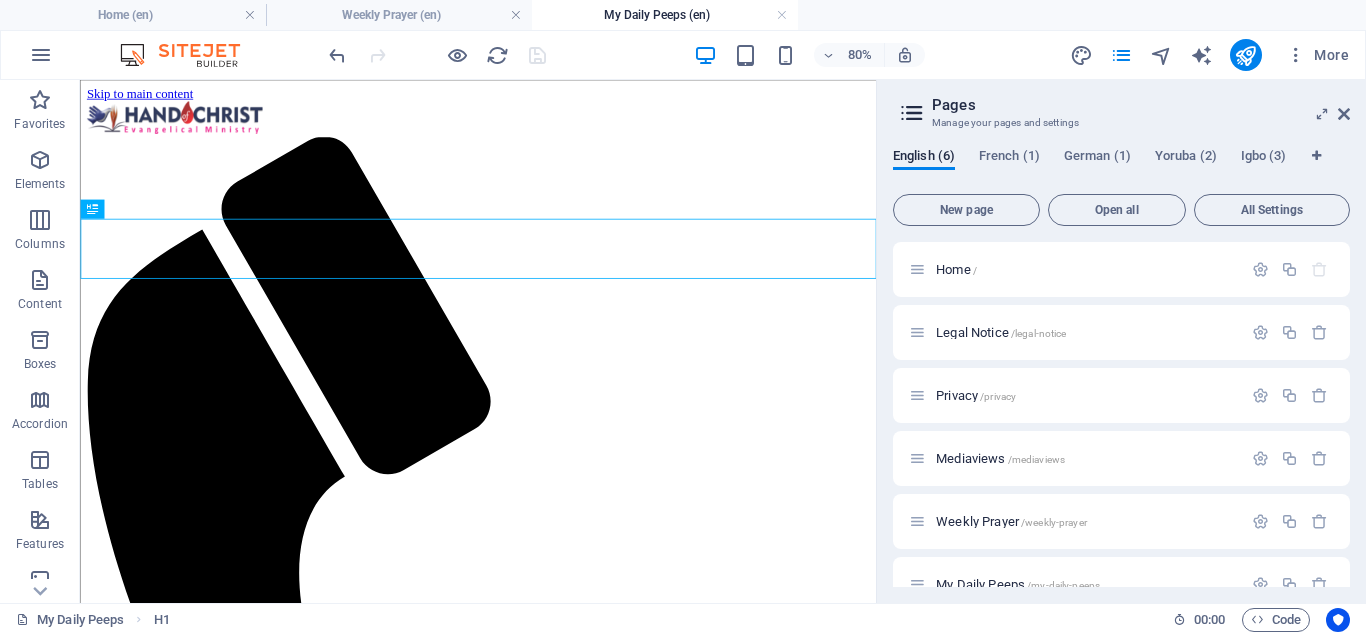 click on "Pages Manage your pages and settings English (6) French (1) German (1) Yoruba (2) Igbo (3) New page Open all All Settings Home / Legal Notice /legal-notice Privacy /privacy Mediaviews /mediaviews Weekly Prayer /weekly-prayer My Daily Peeps  /my-daily-peeps" at bounding box center (1121, 341) 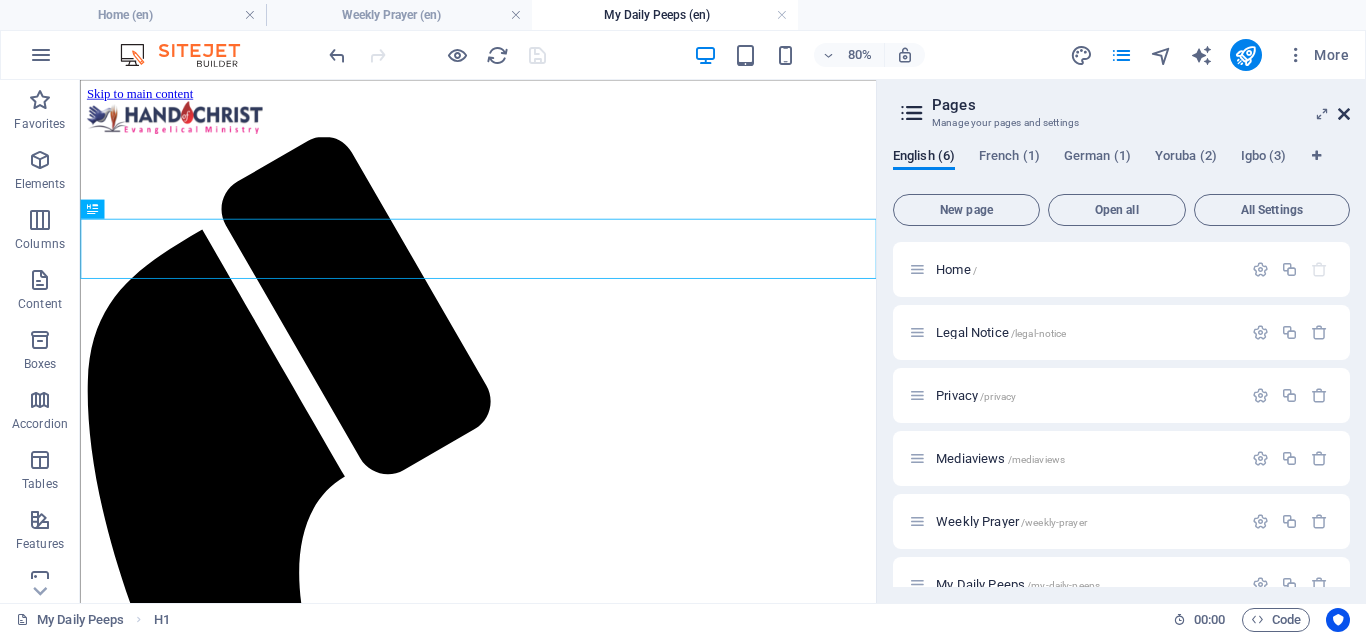 click at bounding box center [1344, 114] 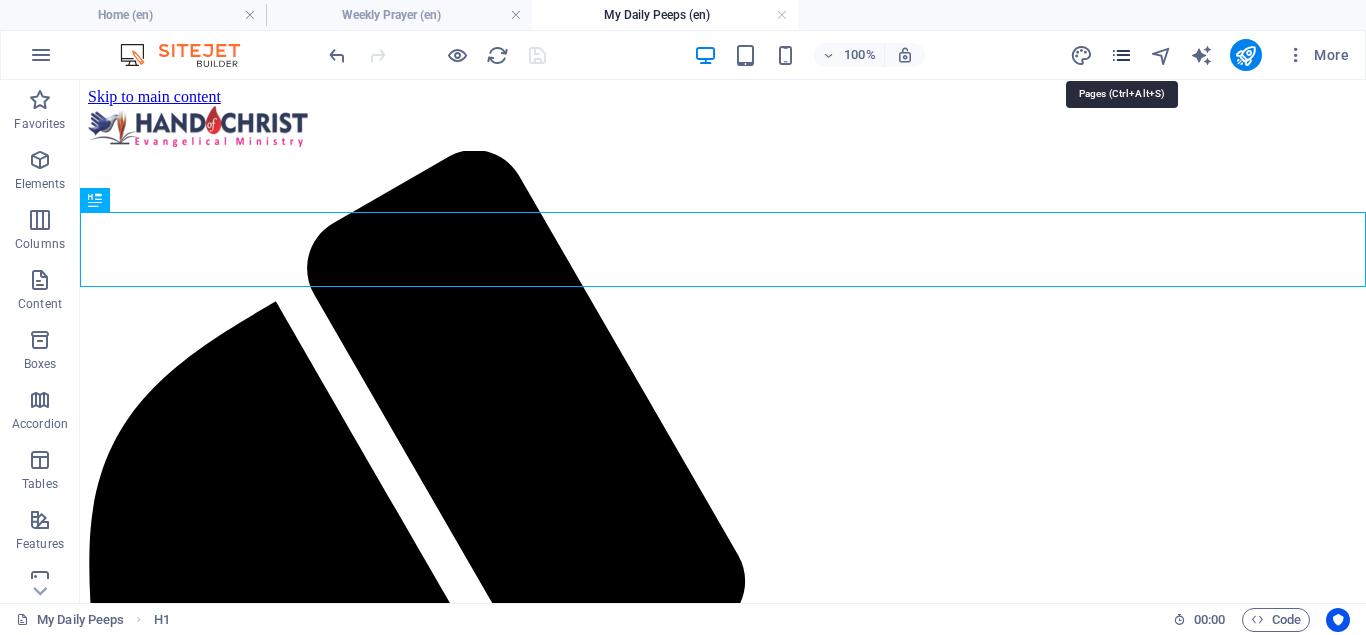 click at bounding box center (1121, 55) 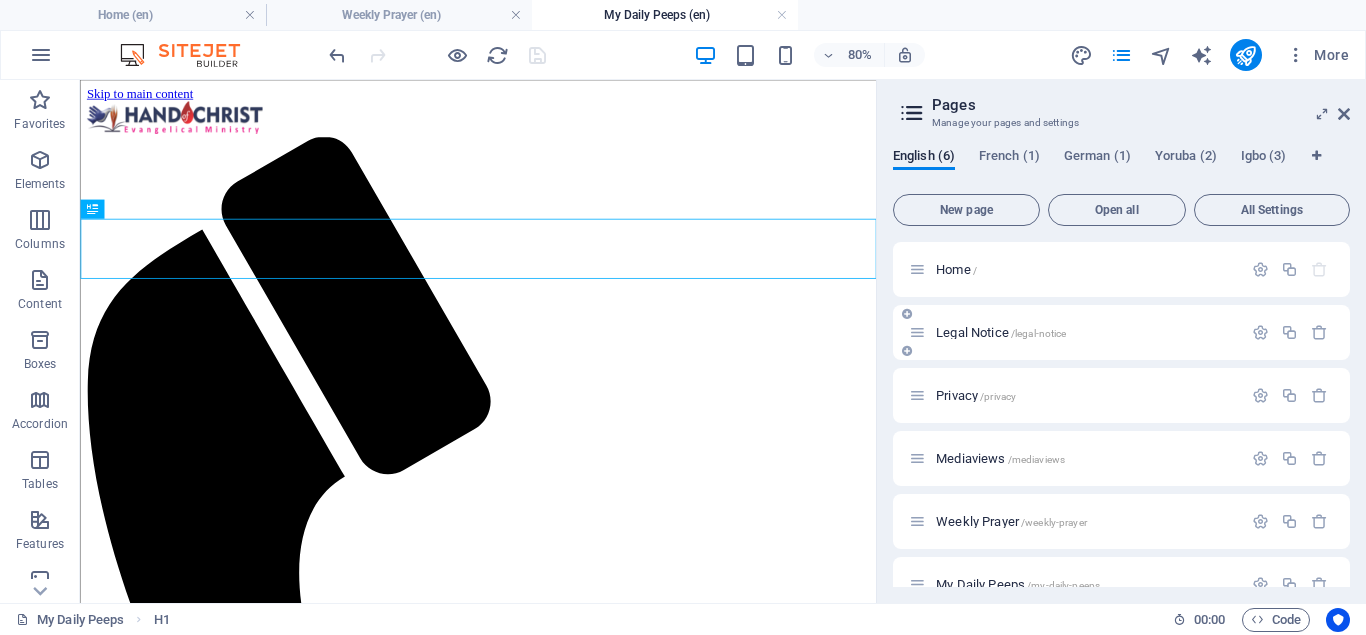 scroll, scrollTop: 33, scrollLeft: 0, axis: vertical 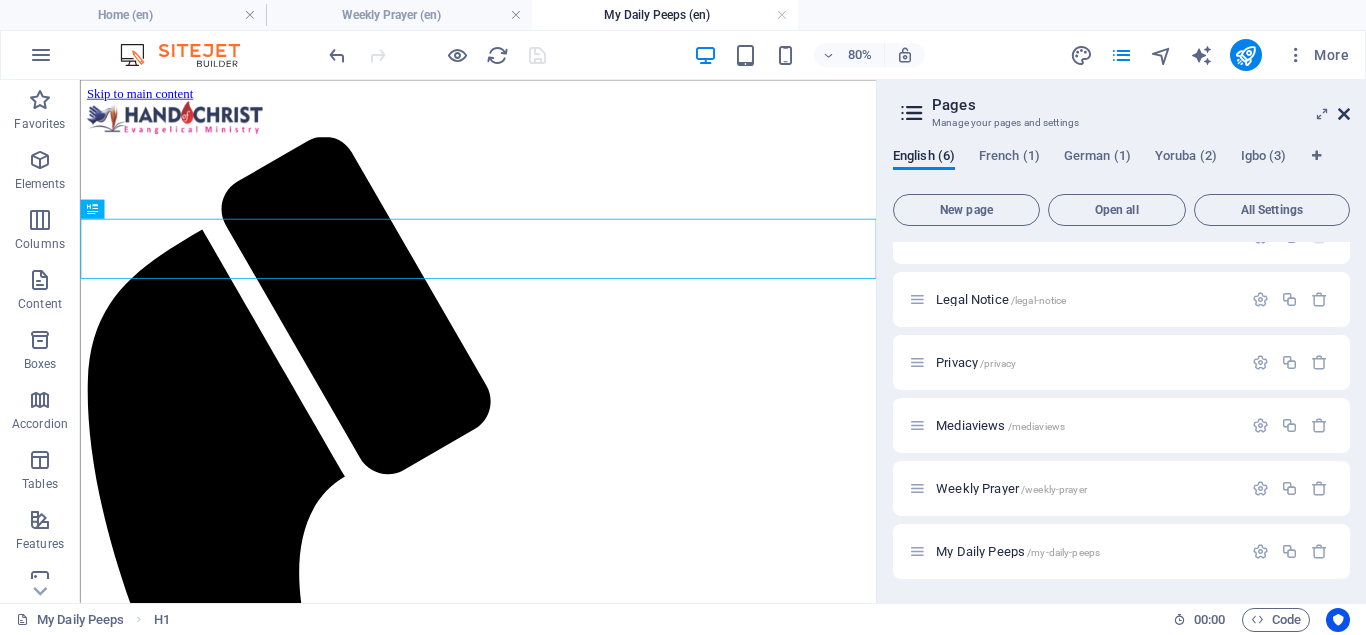 click at bounding box center (1344, 114) 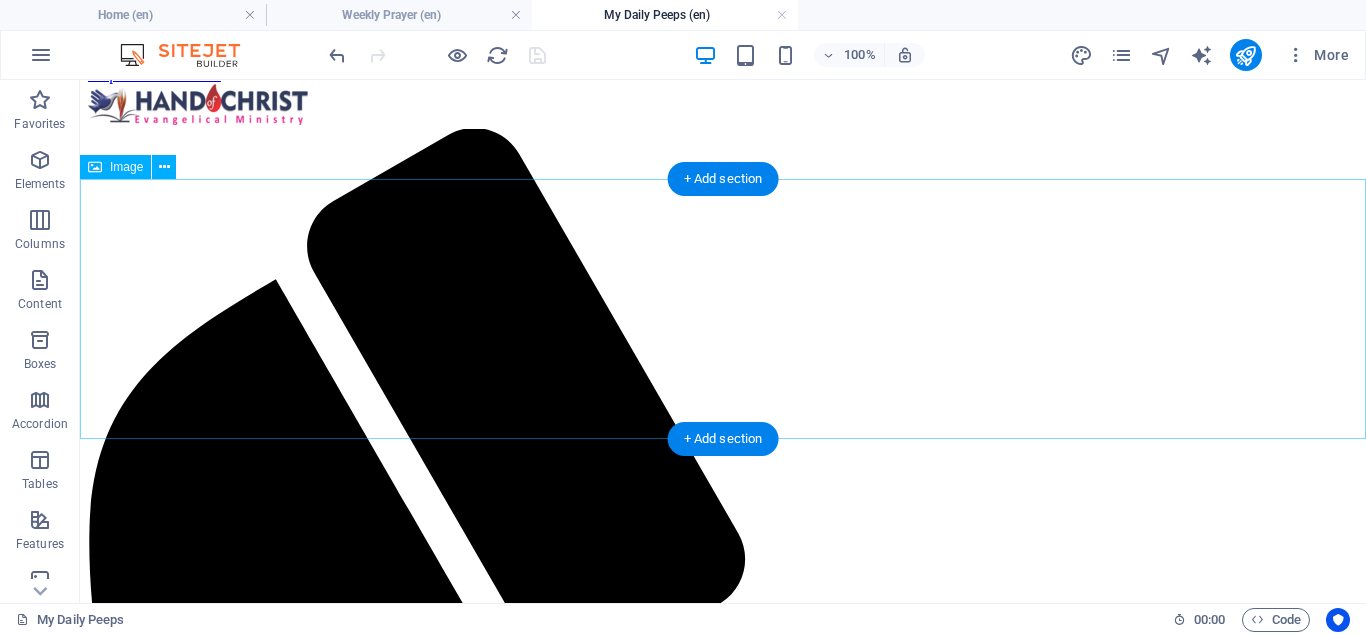 scroll, scrollTop: 0, scrollLeft: 0, axis: both 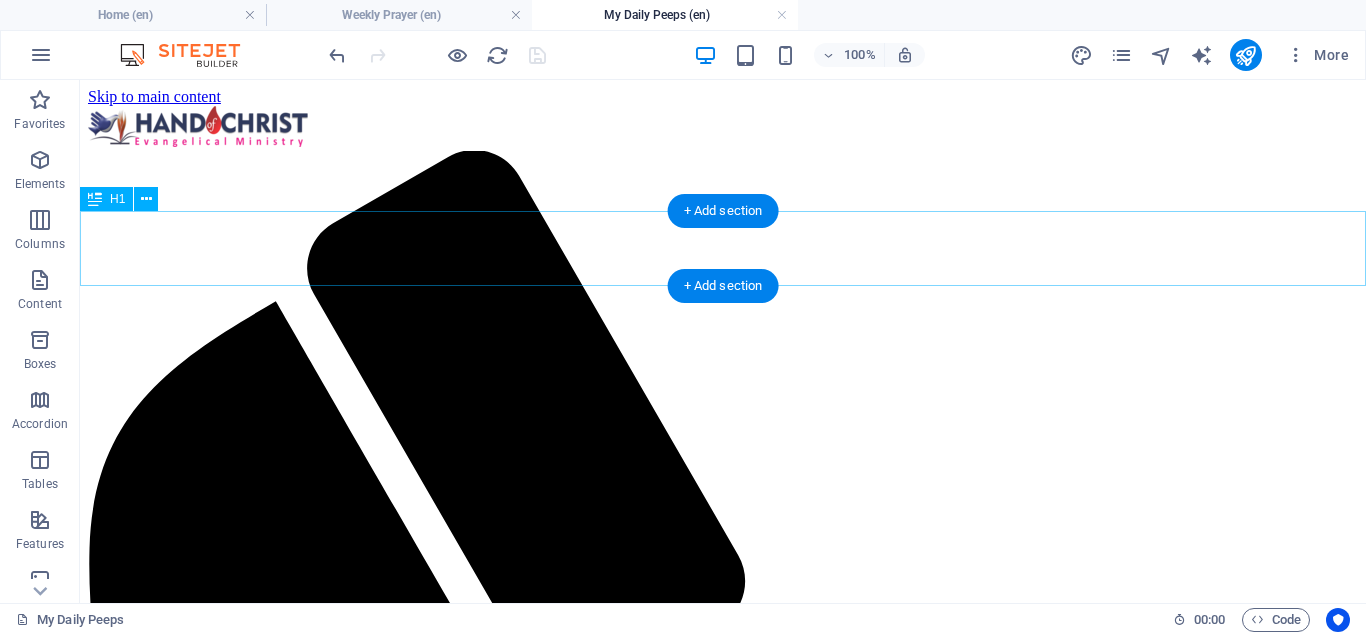 click on "We Are  LIVE!" at bounding box center [723, 2232] 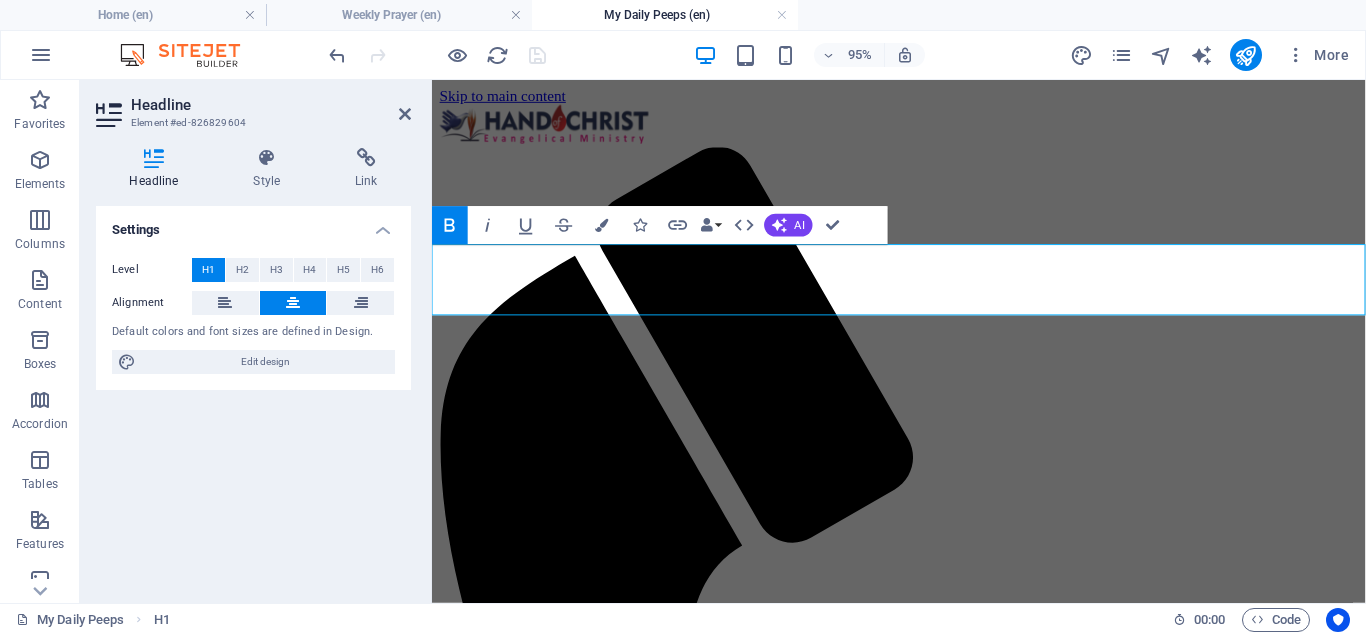 type 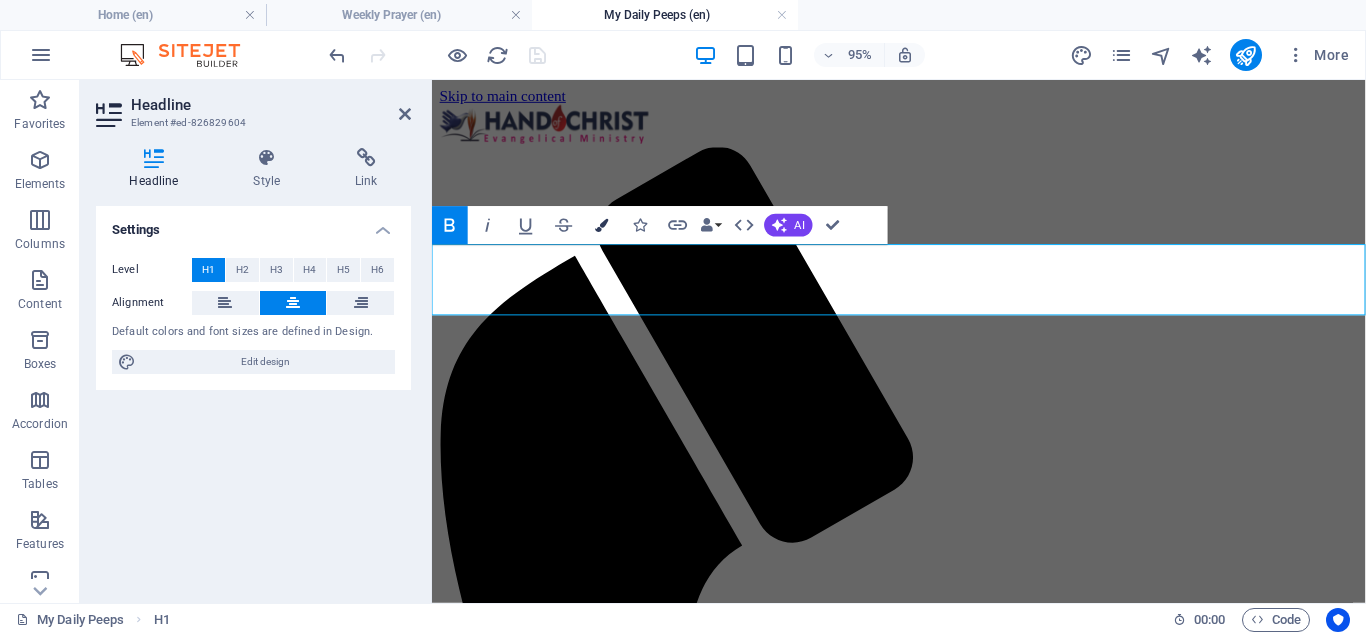 click at bounding box center [601, 224] 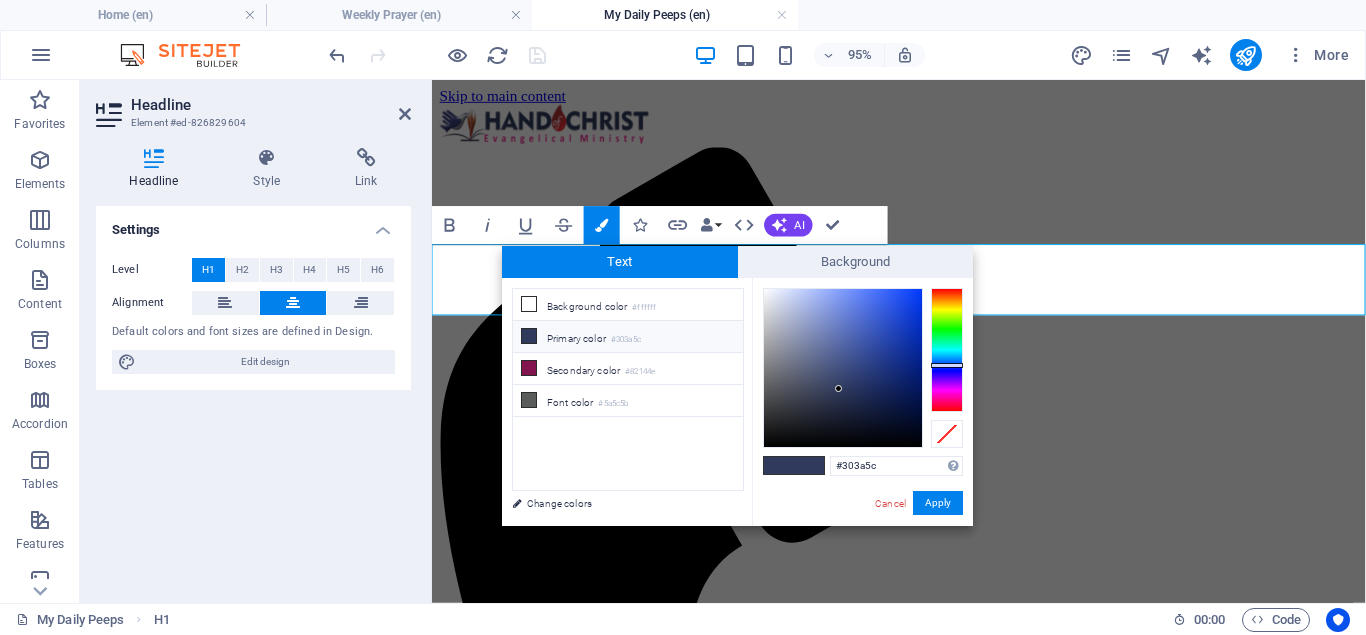 click at bounding box center [843, 368] 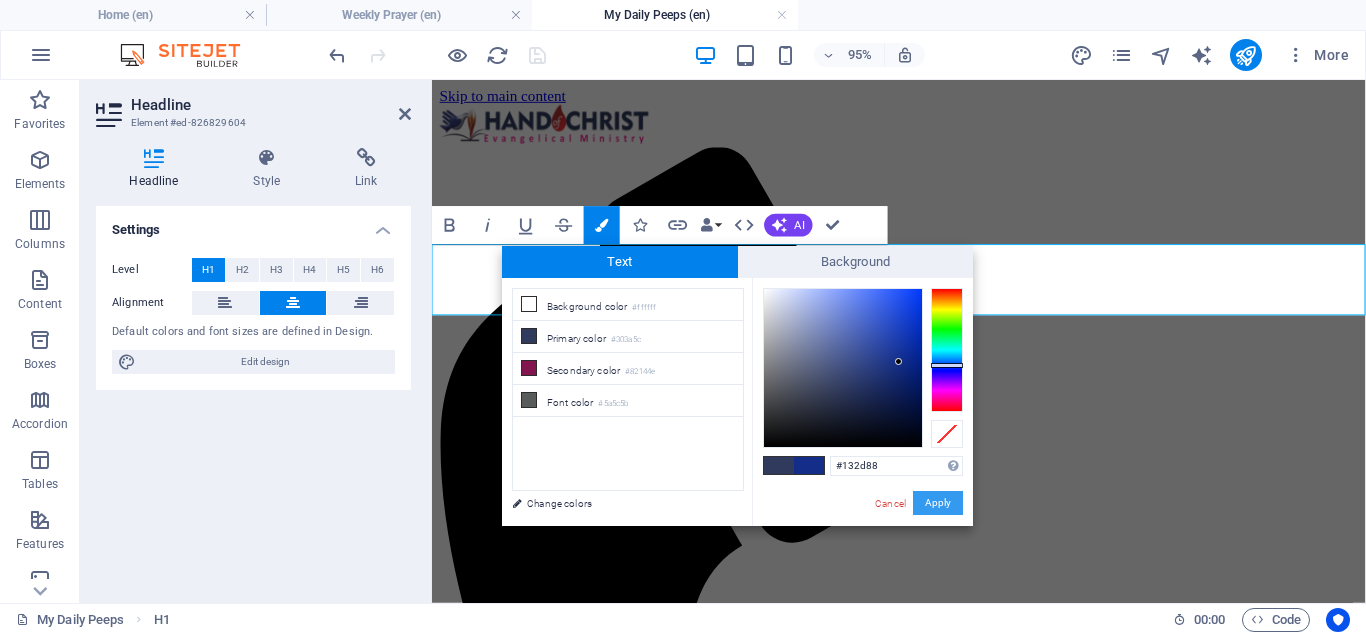 click on "Apply" at bounding box center [938, 503] 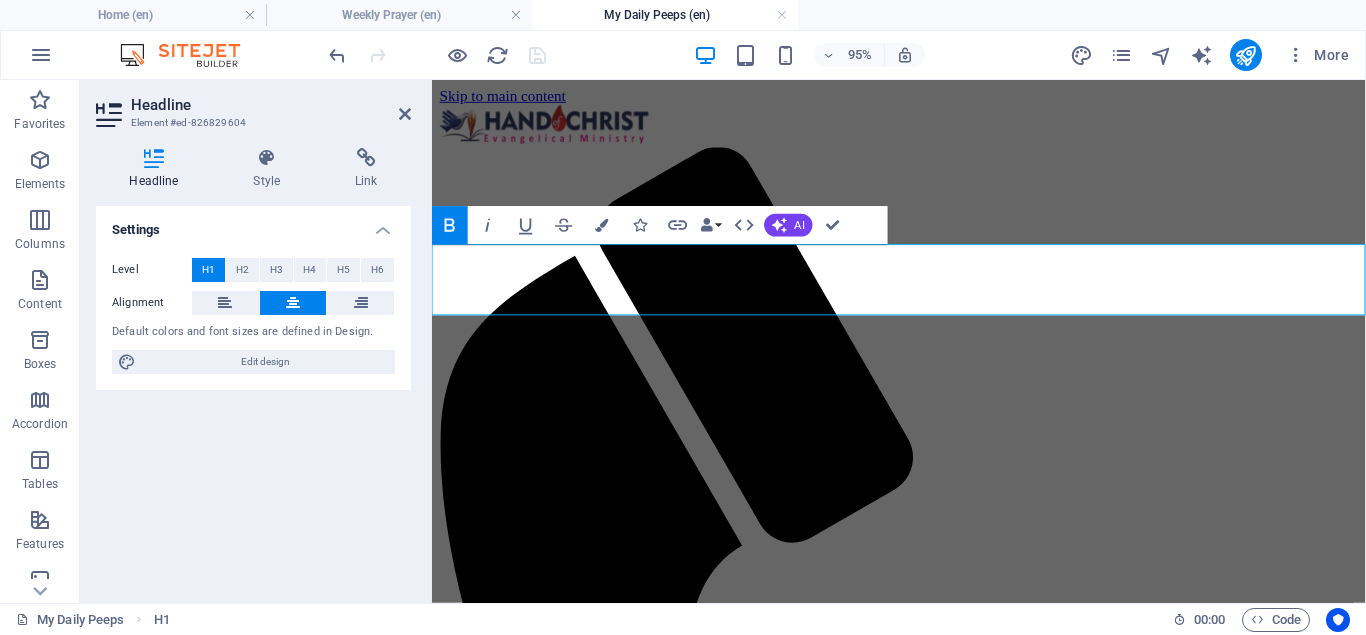 drag, startPoint x: 896, startPoint y: 297, endPoint x: 1028, endPoint y: 292, distance: 132.09467 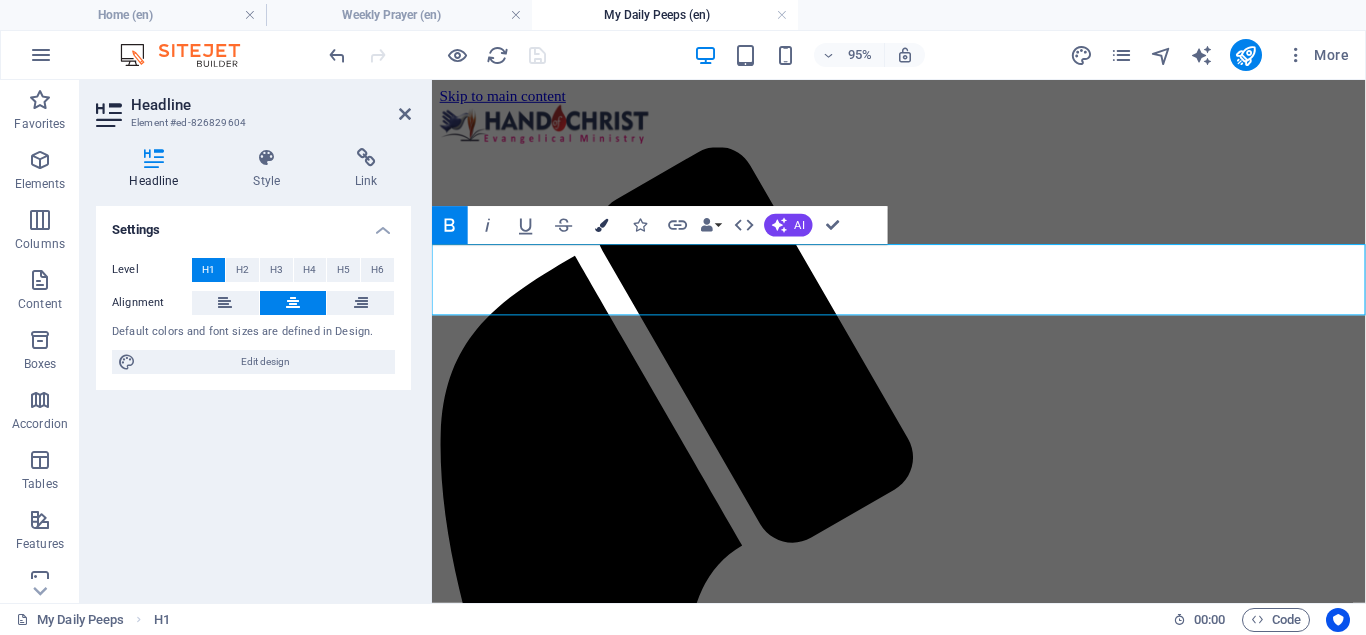 click at bounding box center [601, 224] 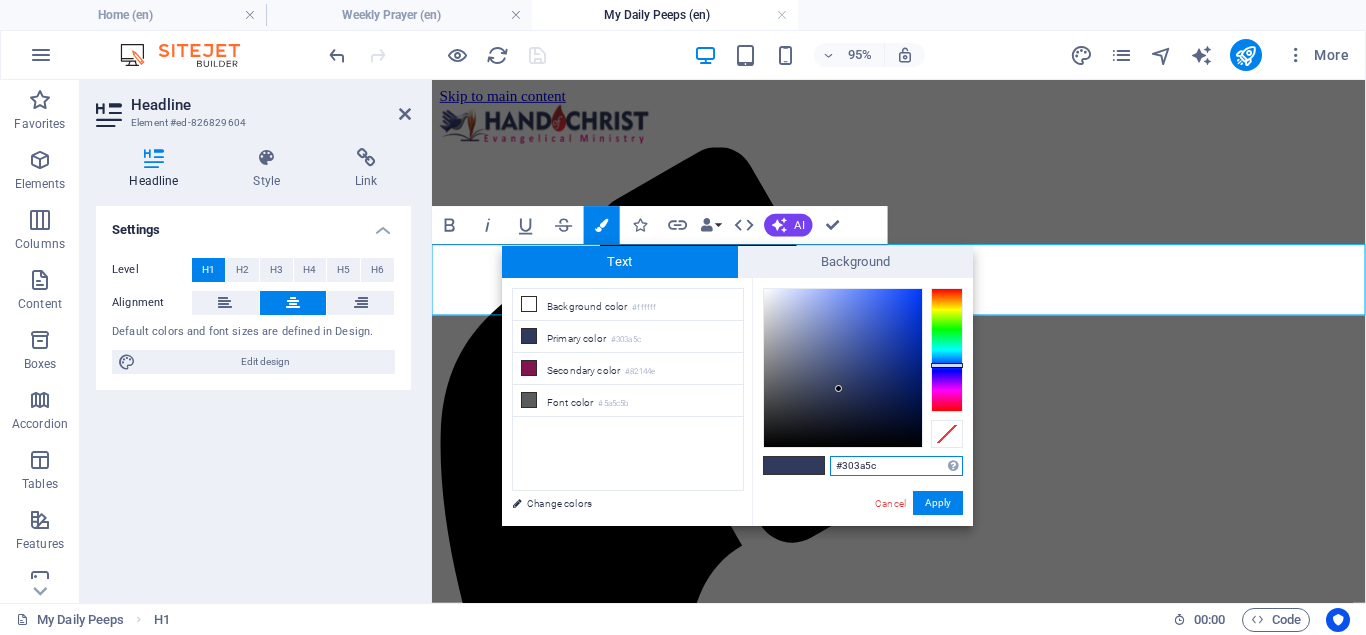 click at bounding box center (947, 350) 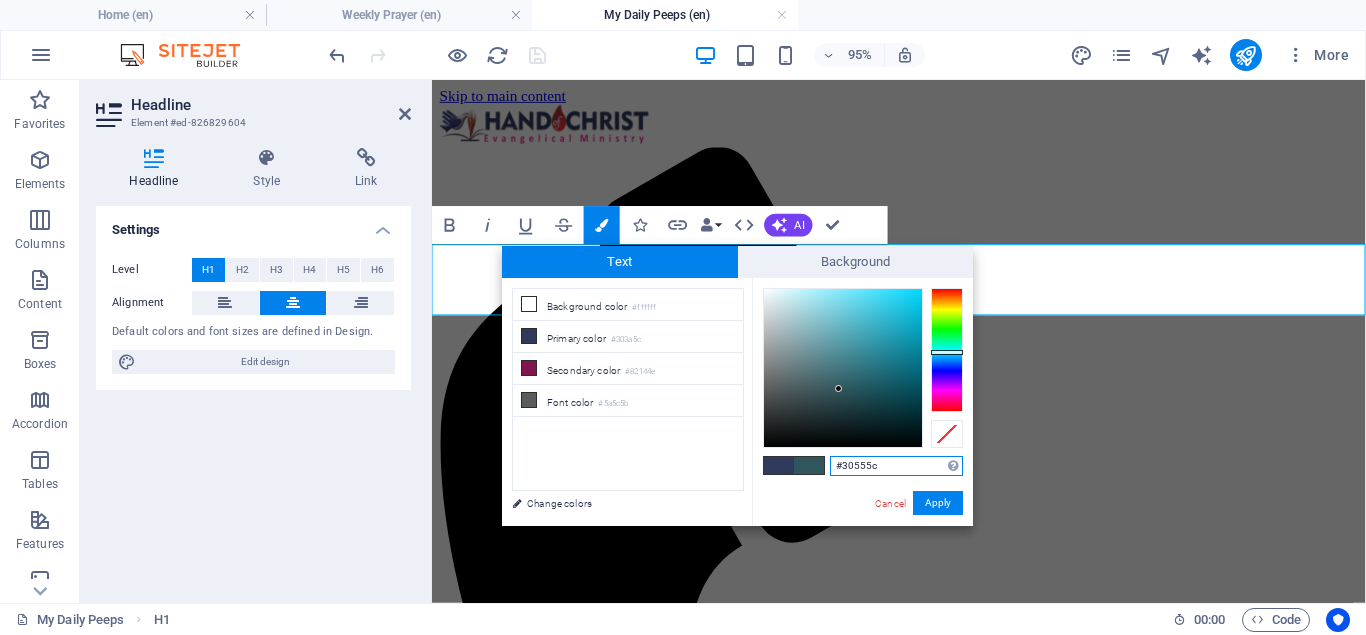 type on "#24bfda" 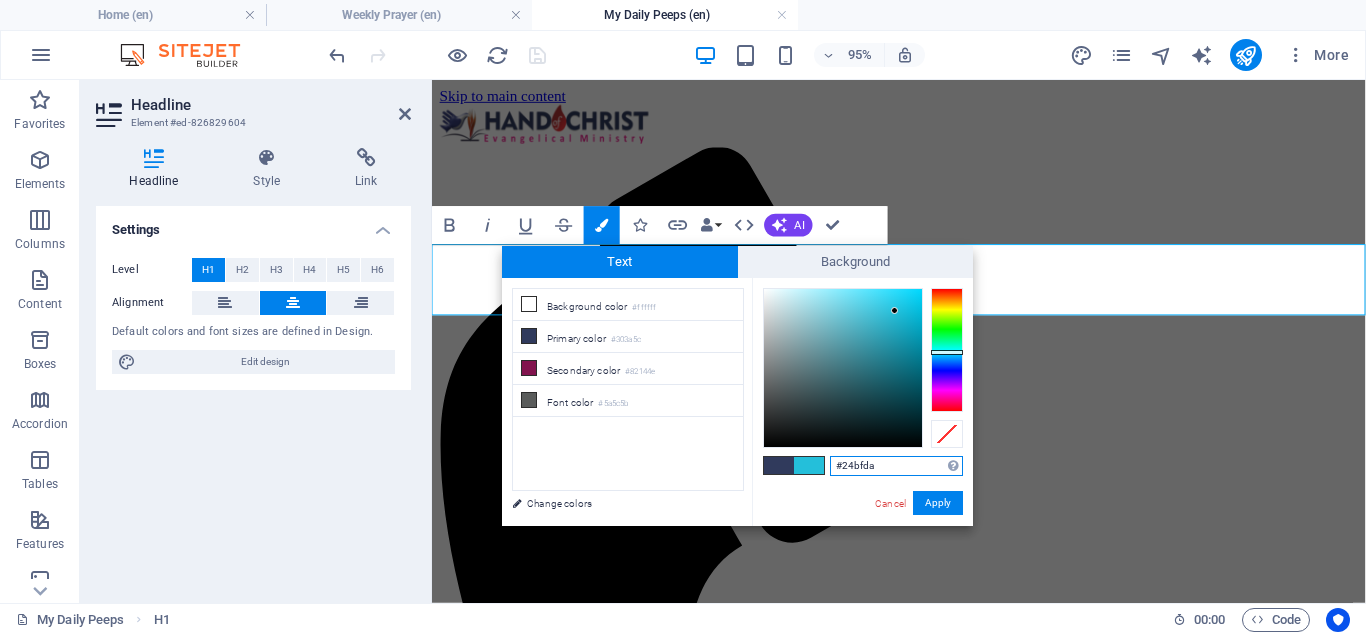 click at bounding box center [843, 368] 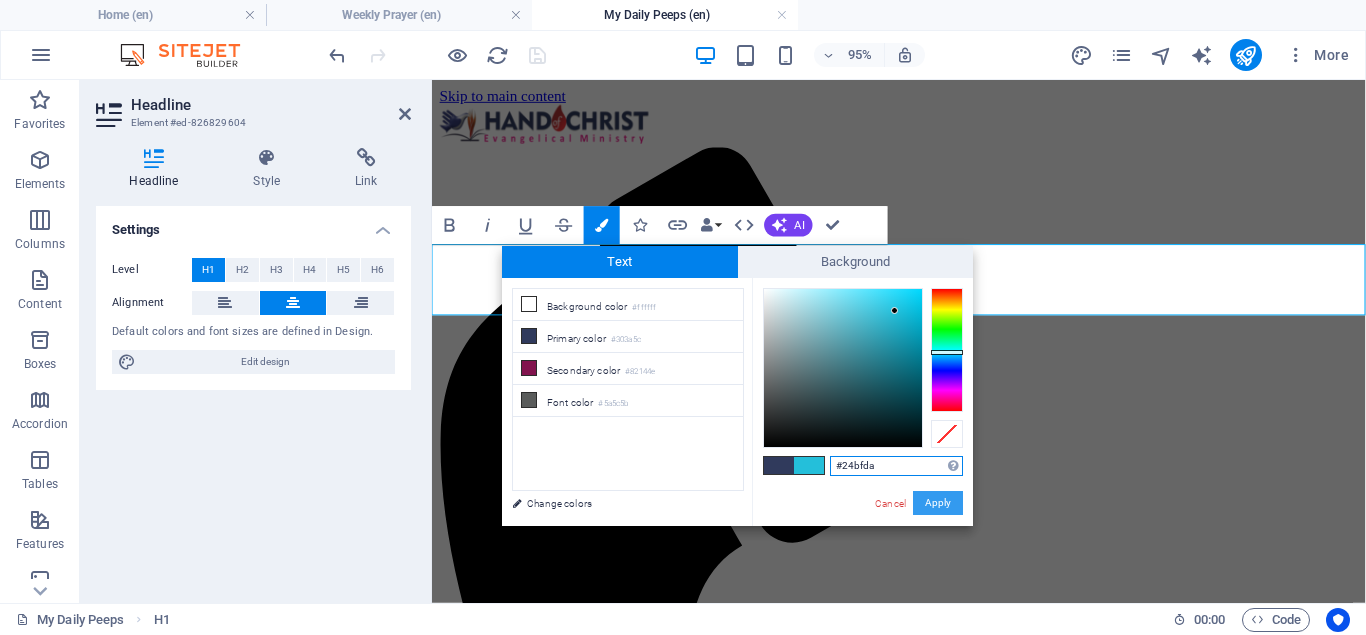 drag, startPoint x: 935, startPoint y: 497, endPoint x: 314, endPoint y: 282, distance: 657.1651 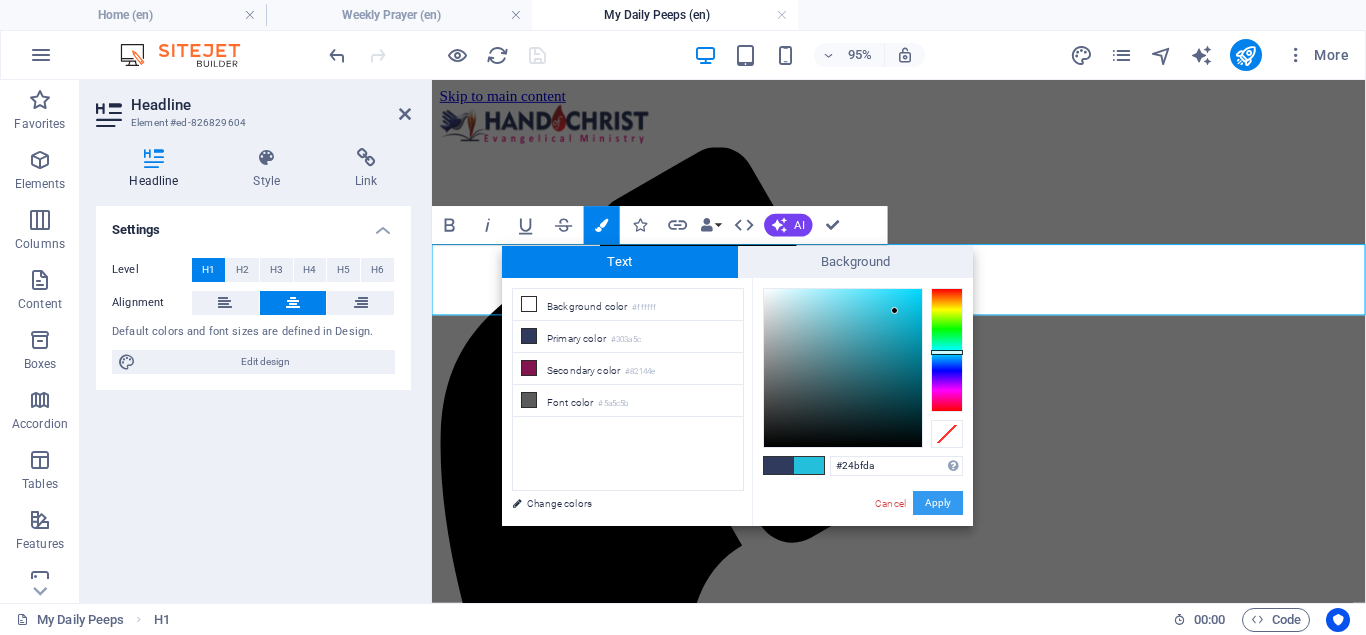 click on "Apply" at bounding box center (938, 503) 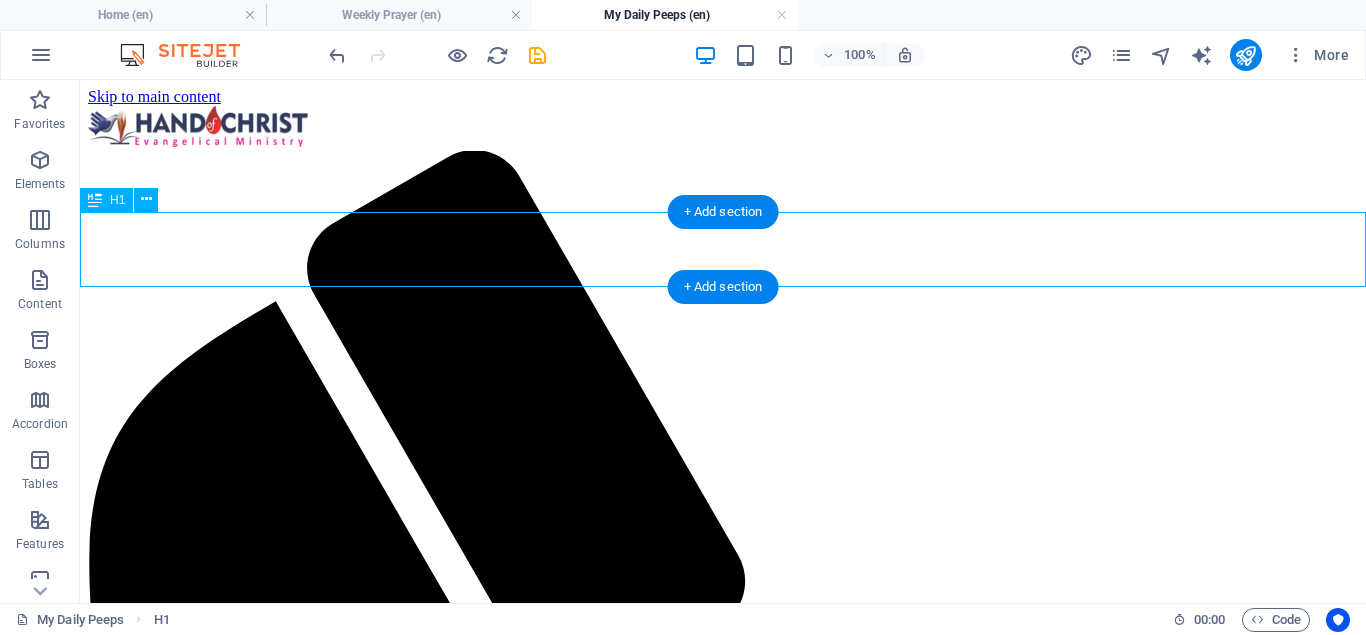 click on "My Daily  Word Peeps" at bounding box center [723, 2232] 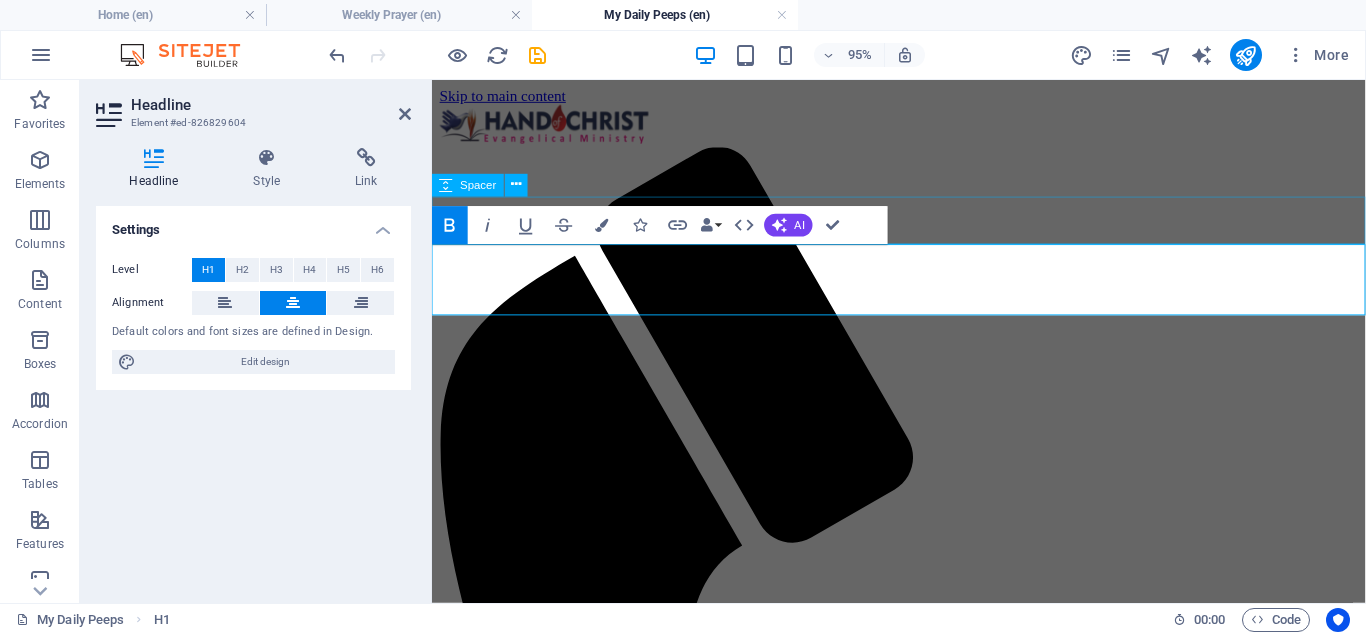 type 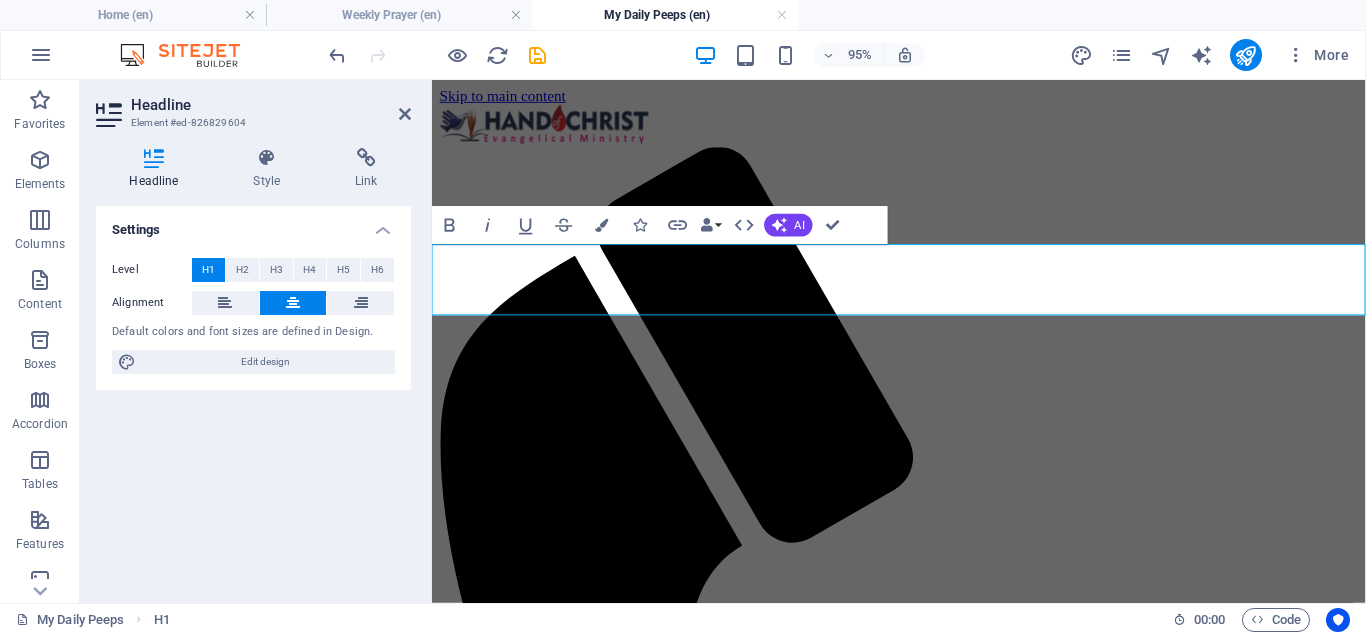 drag, startPoint x: 1056, startPoint y: 286, endPoint x: 1319, endPoint y: 292, distance: 263.06842 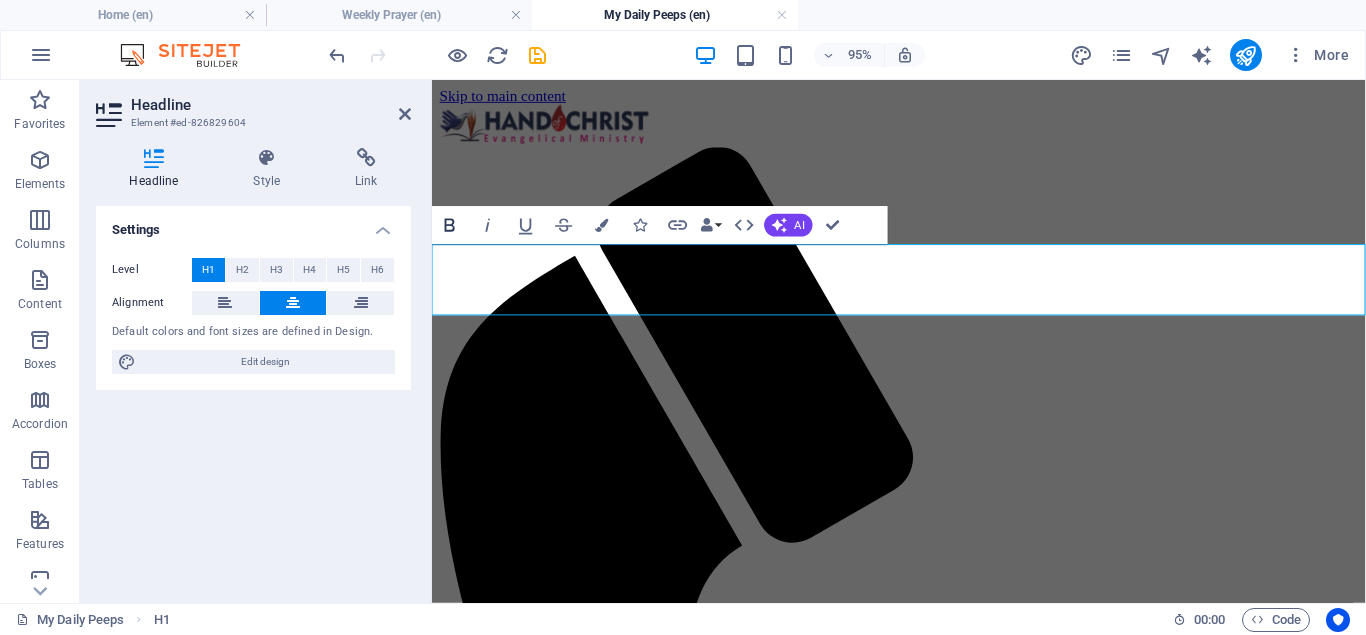 click 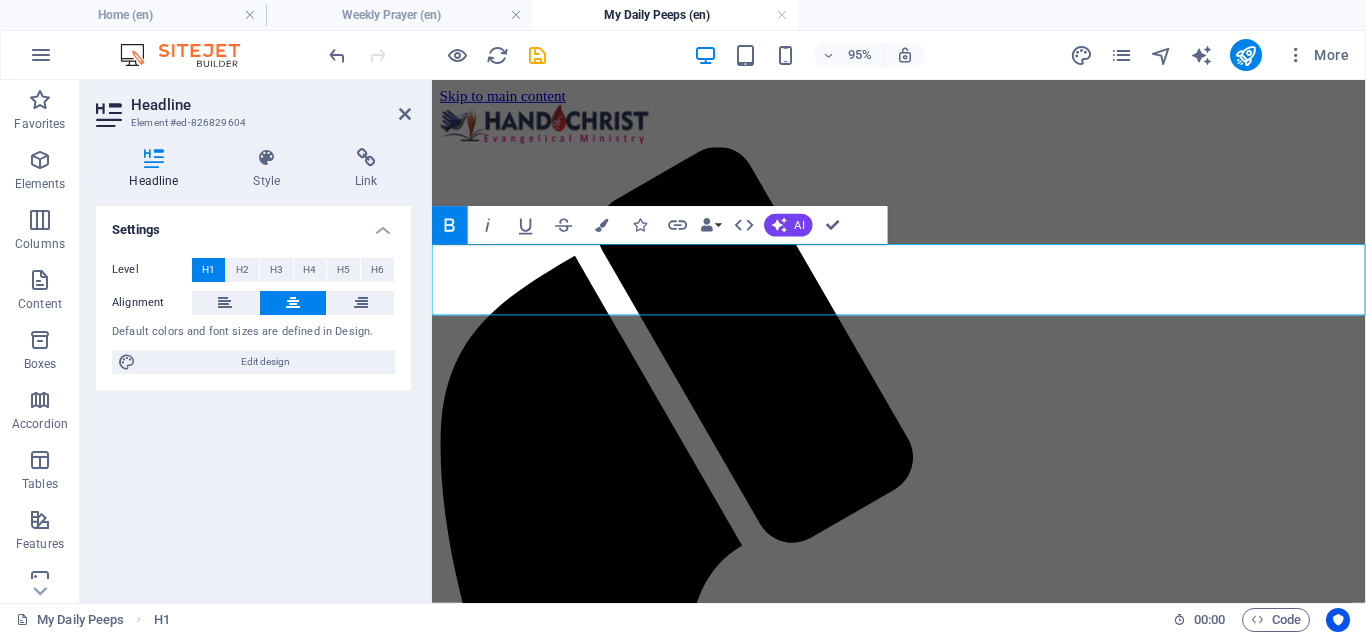 click on "My Daily  Word Peeps" at bounding box center (840, 1830) 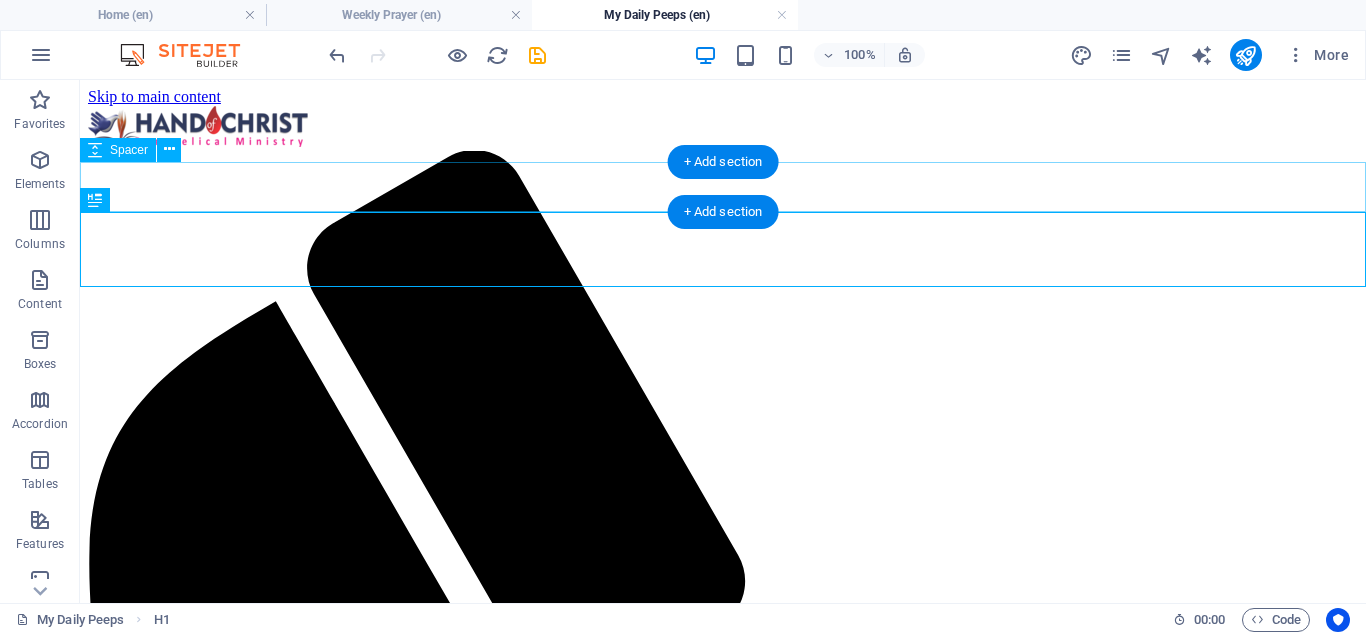click at bounding box center (723, 2168) 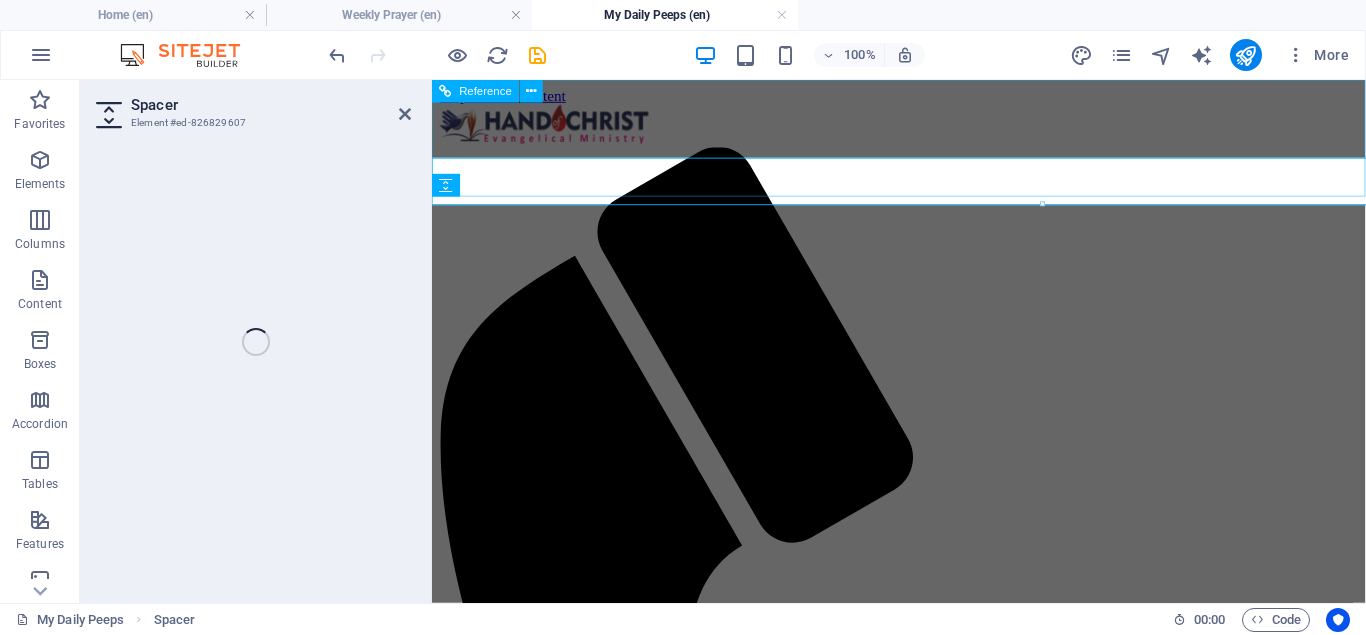 select on "px" 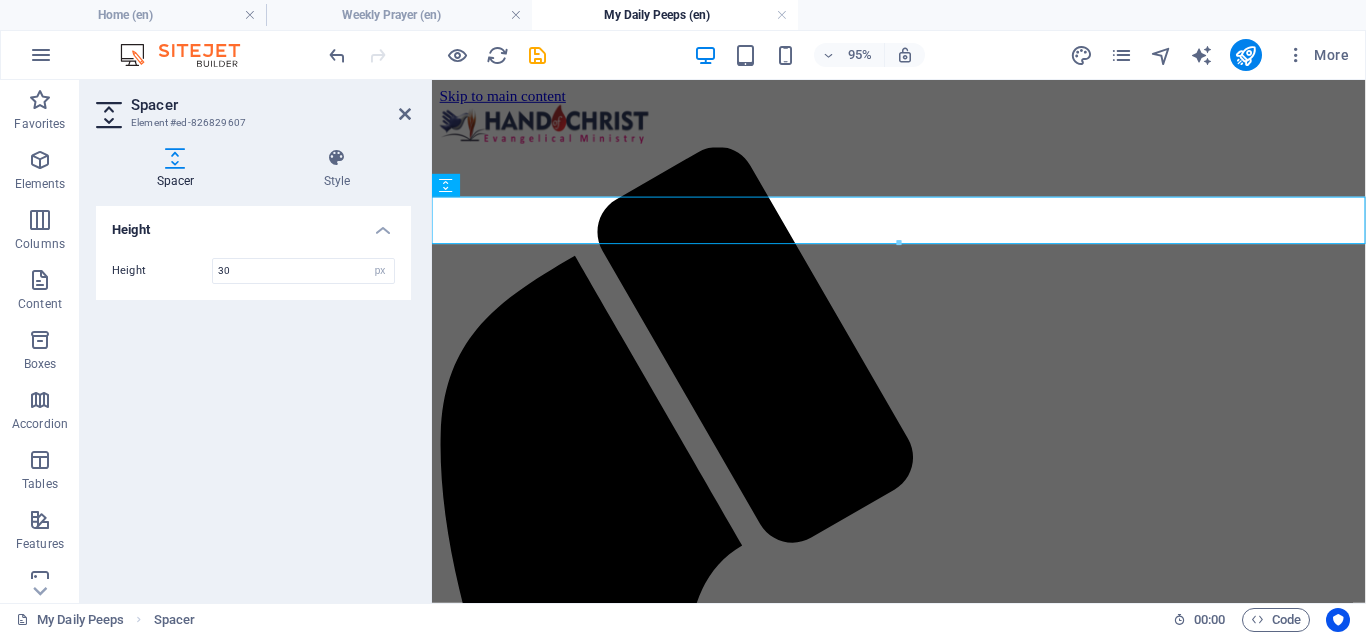 type on "30" 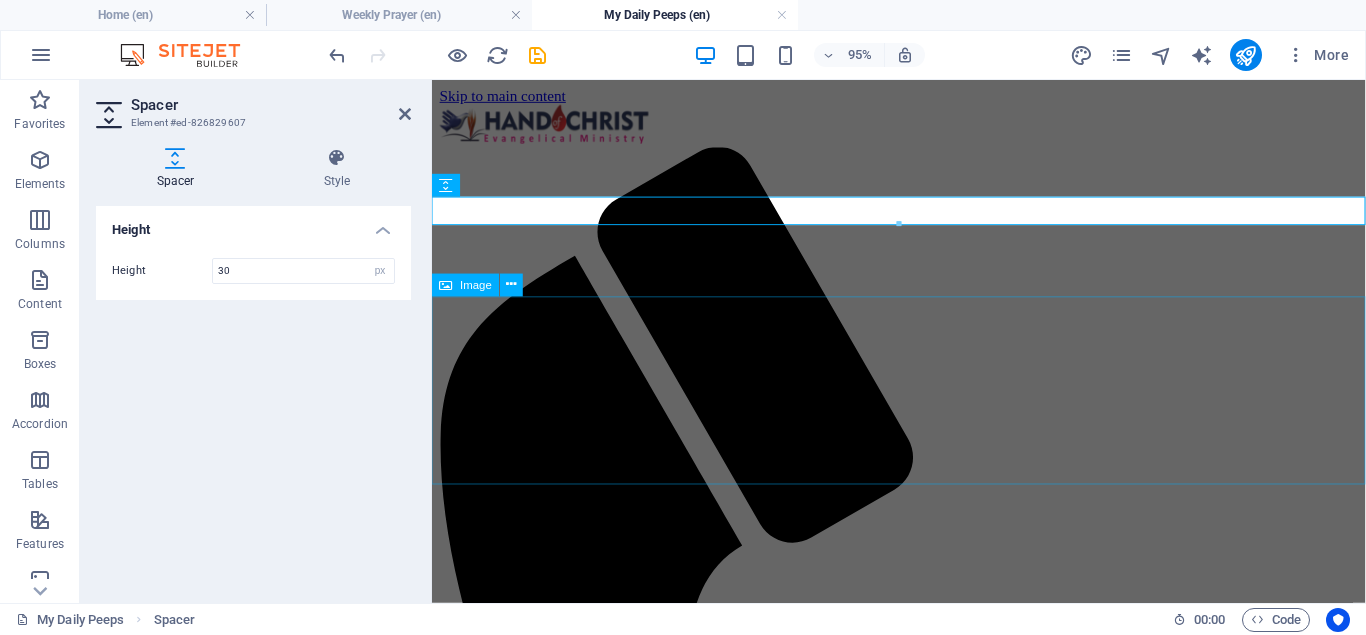 click at bounding box center [923, 1950] 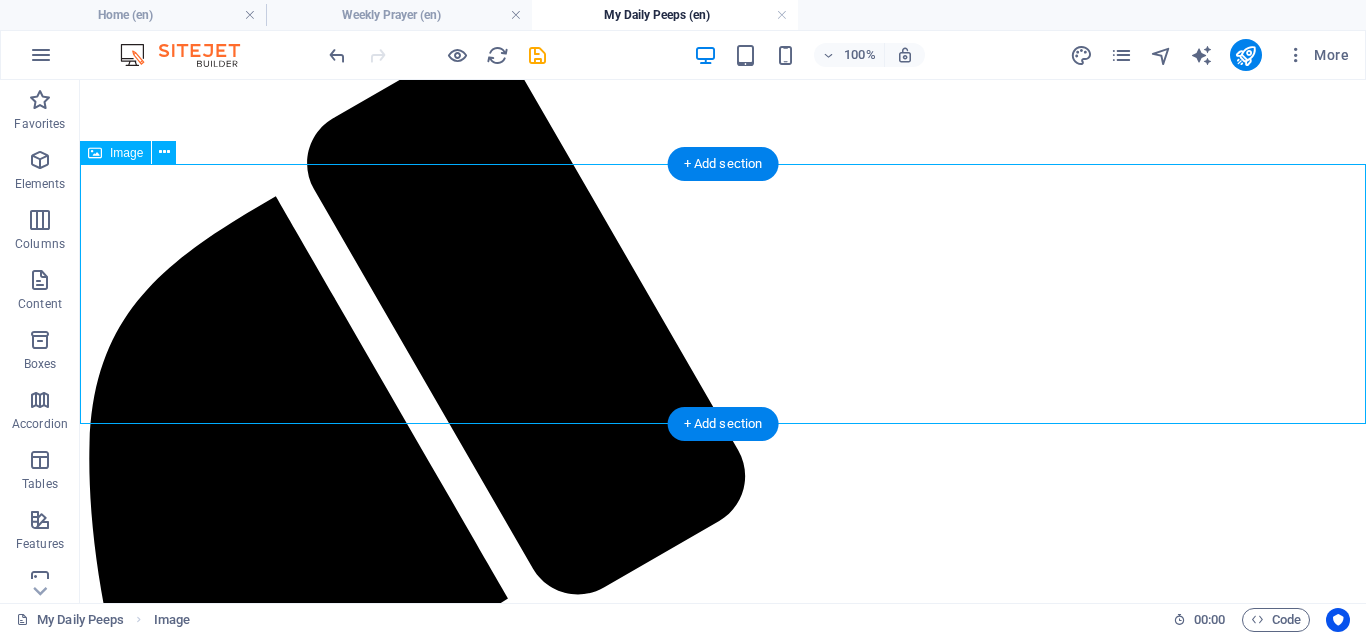 scroll, scrollTop: 102, scrollLeft: 0, axis: vertical 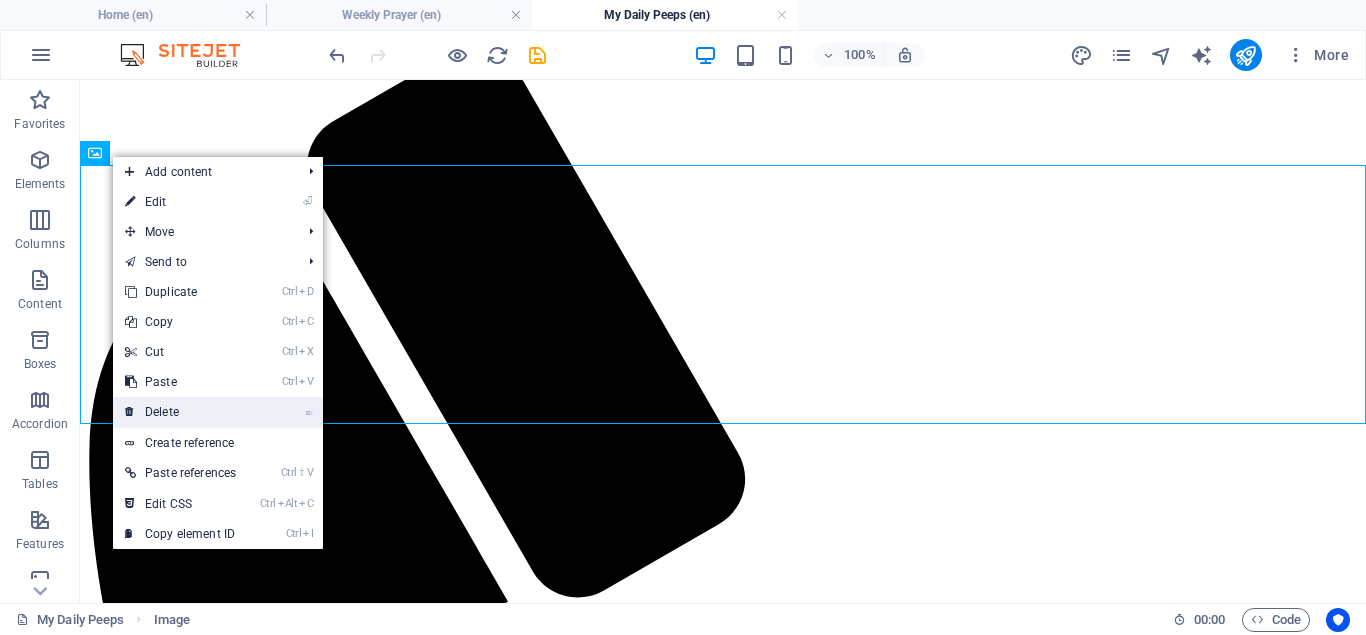 click on "⌦  Delete" at bounding box center (180, 412) 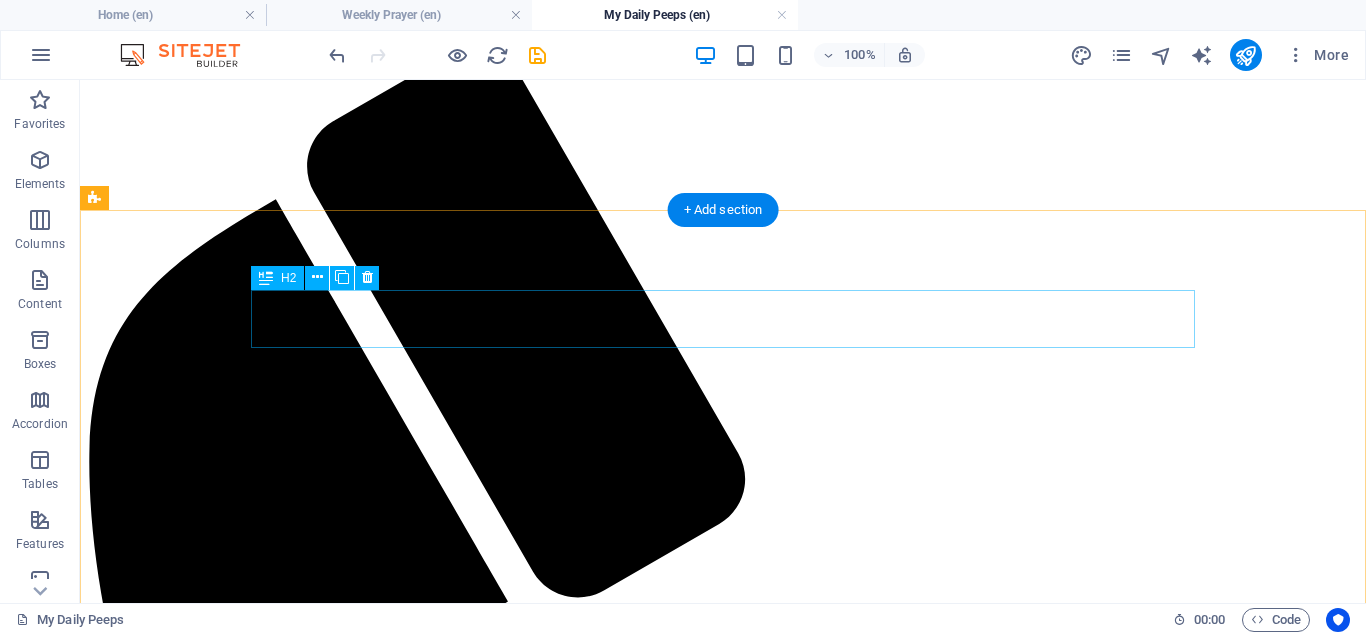 scroll, scrollTop: 0, scrollLeft: 0, axis: both 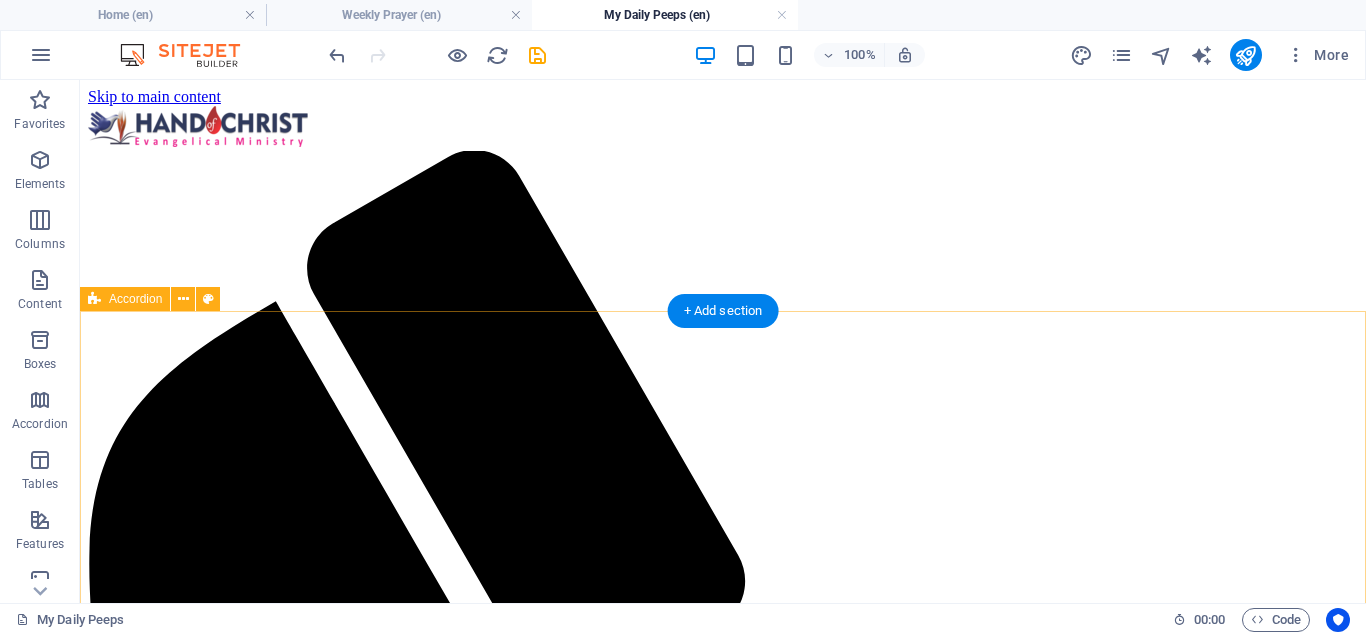 click on "POP - Day 1 PRAYER FOCUS DAY 1
MORNING SESSION
Bible text - john 4:35 3 5  Say not ye, There are yet four months, and then cometh harvest? behold, I say unto you, Lift up your eyes, and look on the fields; for they are white already to harvest. PRAYER GUIDE
1. Pray, O Lord My father, empower me to and to pray through in the name of Jesus.
2. My spirit open up to the Spirit of God this Morning.
3. I stand upon the Word of God the has declared my harvest this morning, to declare my harvest is ripe and ready to harvest in Jesus name.
4. You my head, be lifted in this season of harvest, in the name of Jesus.
5. Power of defeat, failure and disappointment bowing my head and shoulder in my season of harvest be destroyed and be disgraced in the name of Jesus.
6. My long awaited expectations, delay no more, receive speed for harvest, now! In the name of Jesus.
7. You power frustrating my harvest, I arrest you in the name of Jesus. Be destroyed and be nullified in the name of Jesus." at bounding box center [723, 2900] 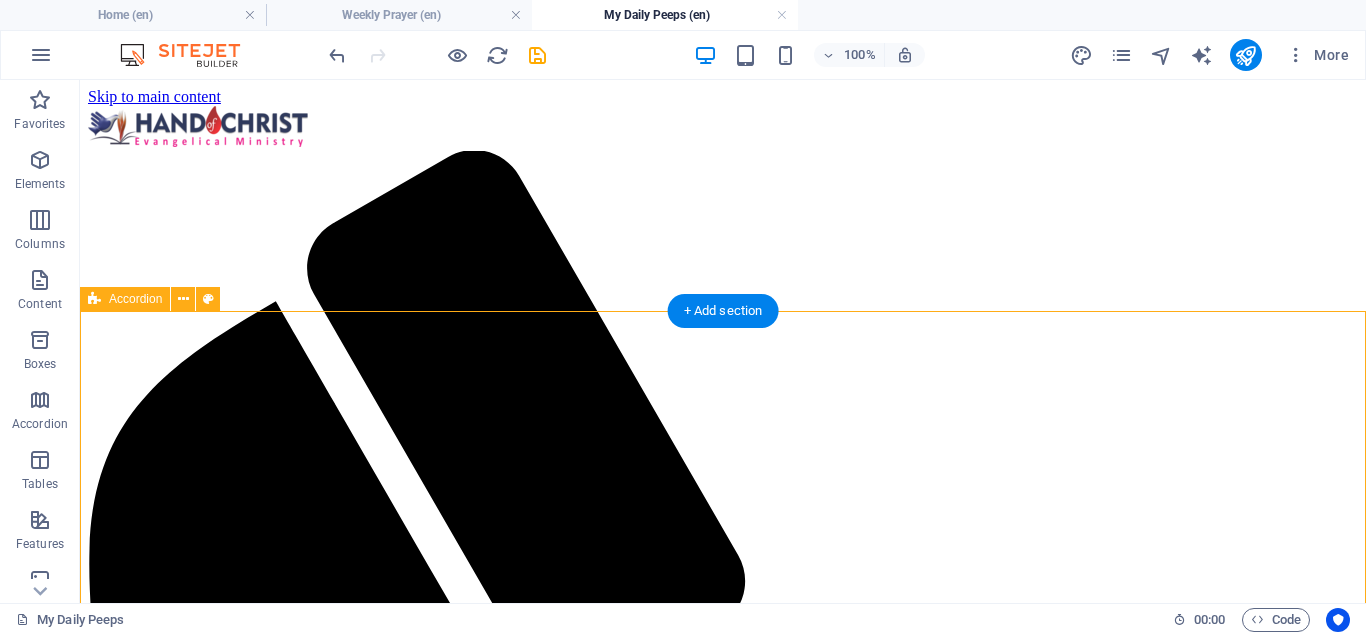 click on "POP - Day 1 PRAYER FOCUS DAY 1
MORNING SESSION
Bible text - john 4:35 3 5  Say not ye, There are yet four months, and then cometh harvest? behold, I say unto you, Lift up your eyes, and look on the fields; for they are white already to harvest. PRAYER GUIDE
1. Pray, O Lord My father, empower me to and to pray through in the name of Jesus.
2. My spirit open up to the Spirit of God this Morning.
3. I stand upon the Word of God the has declared my harvest this morning, to declare my harvest is ripe and ready to harvest in Jesus name.
4. You my head, be lifted in this season of harvest, in the name of Jesus.
5. Power of defeat, failure and disappointment bowing my head and shoulder in my season of harvest be destroyed and be disgraced in the name of Jesus.
6. My long awaited expectations, delay no more, receive speed for harvest, now! In the name of Jesus.
7. You power frustrating my harvest, I arrest you in the name of Jesus. Be destroyed and be nullified in the name of Jesus." at bounding box center (723, 2900) 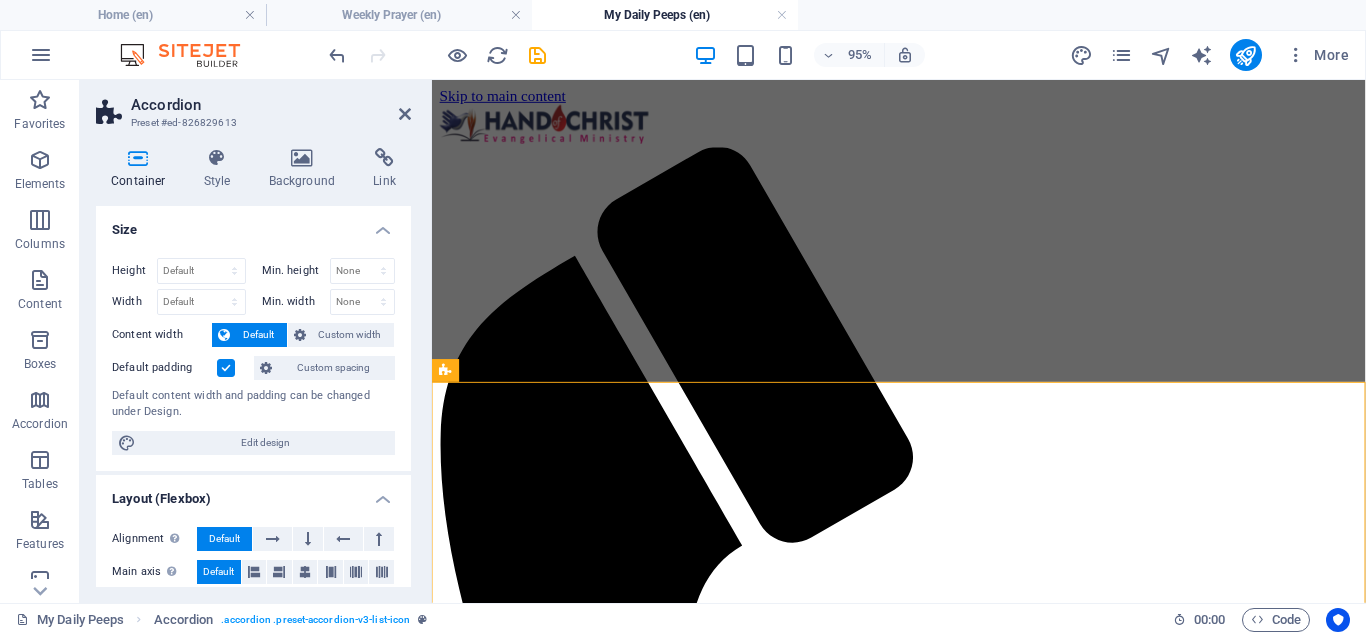 click on "Background" at bounding box center (306, 169) 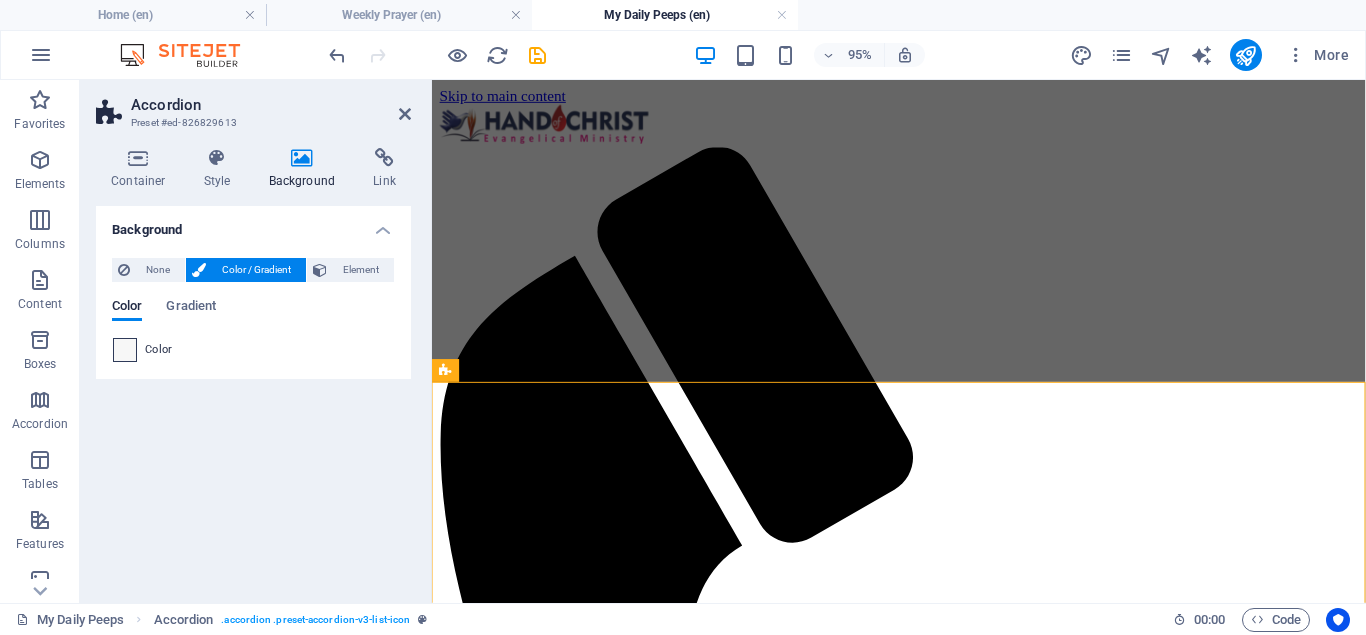 click at bounding box center (125, 350) 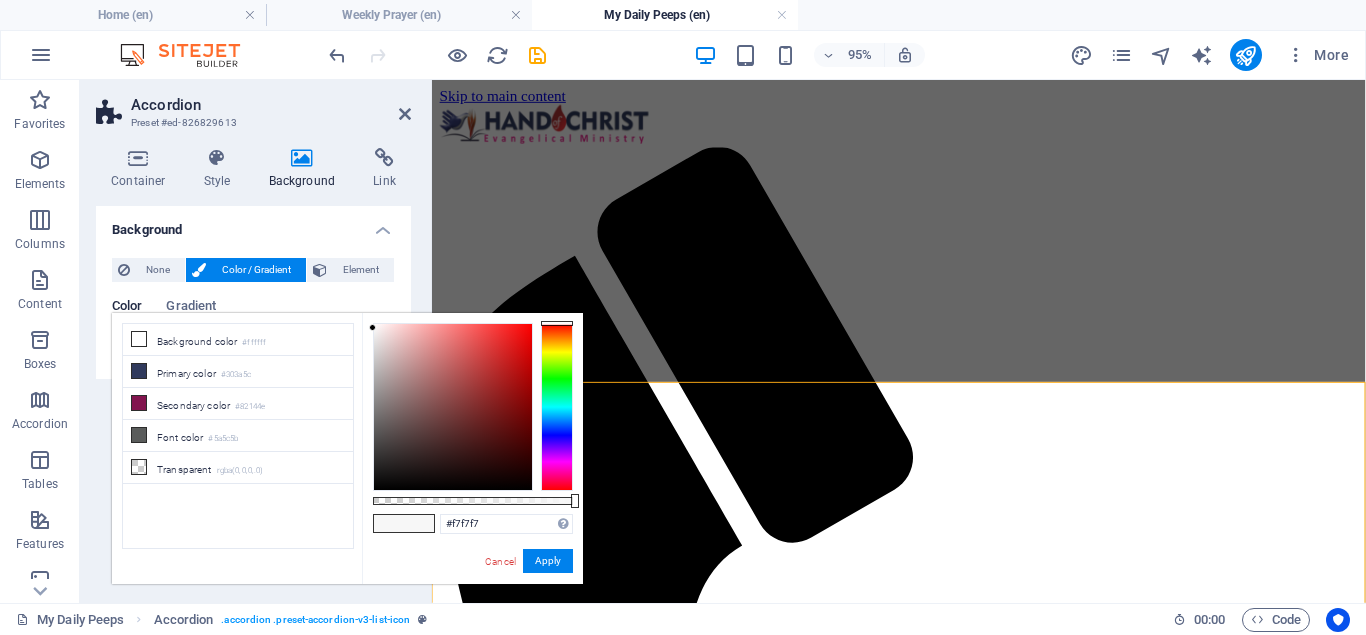 click at bounding box center (557, 407) 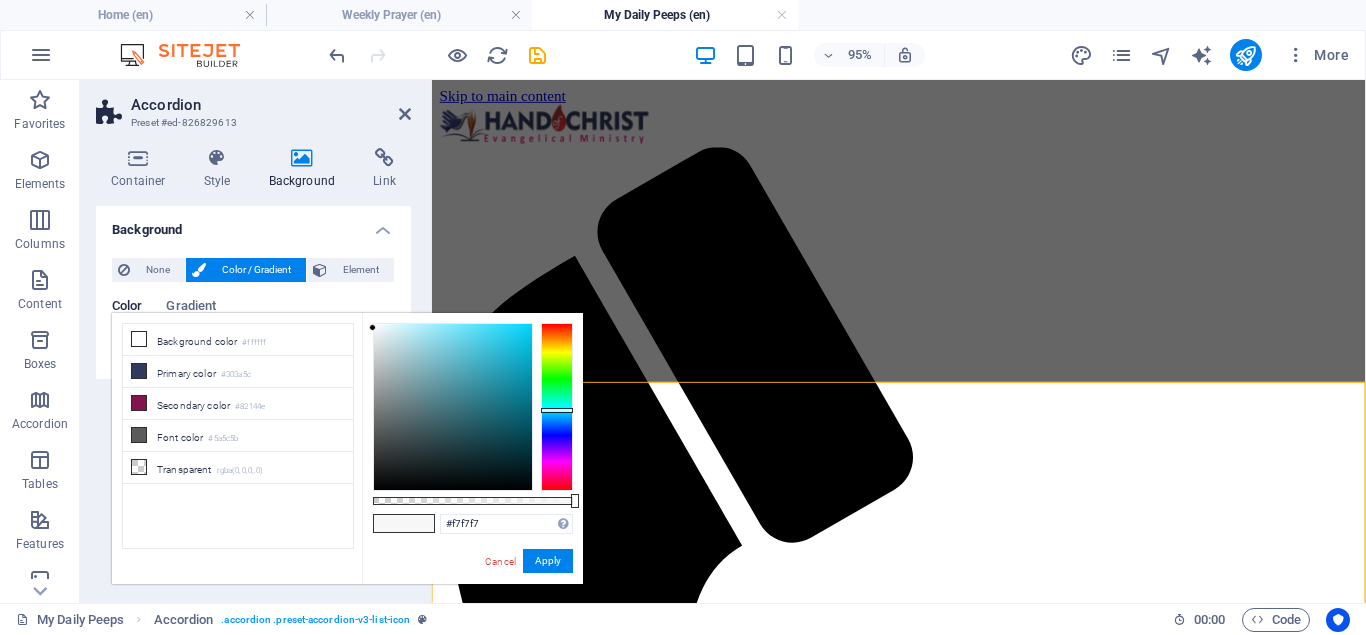 click at bounding box center (453, 407) 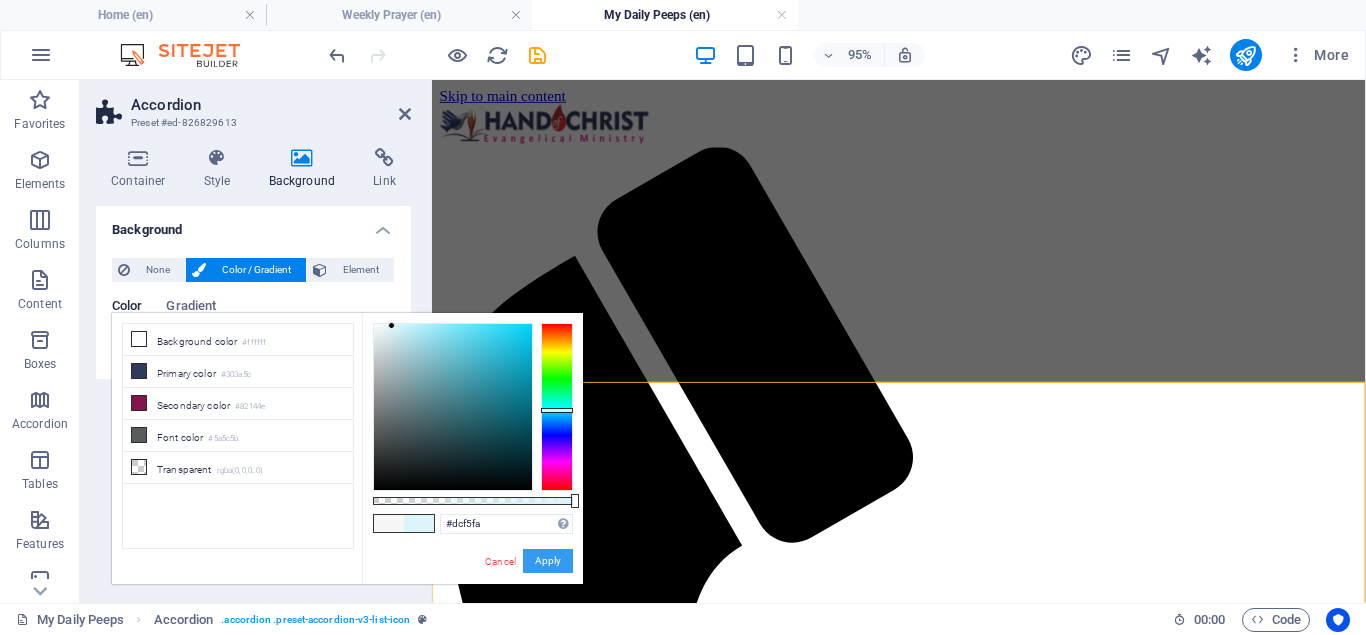 drag, startPoint x: 269, startPoint y: 333, endPoint x: 552, endPoint y: 554, distance: 359.06824 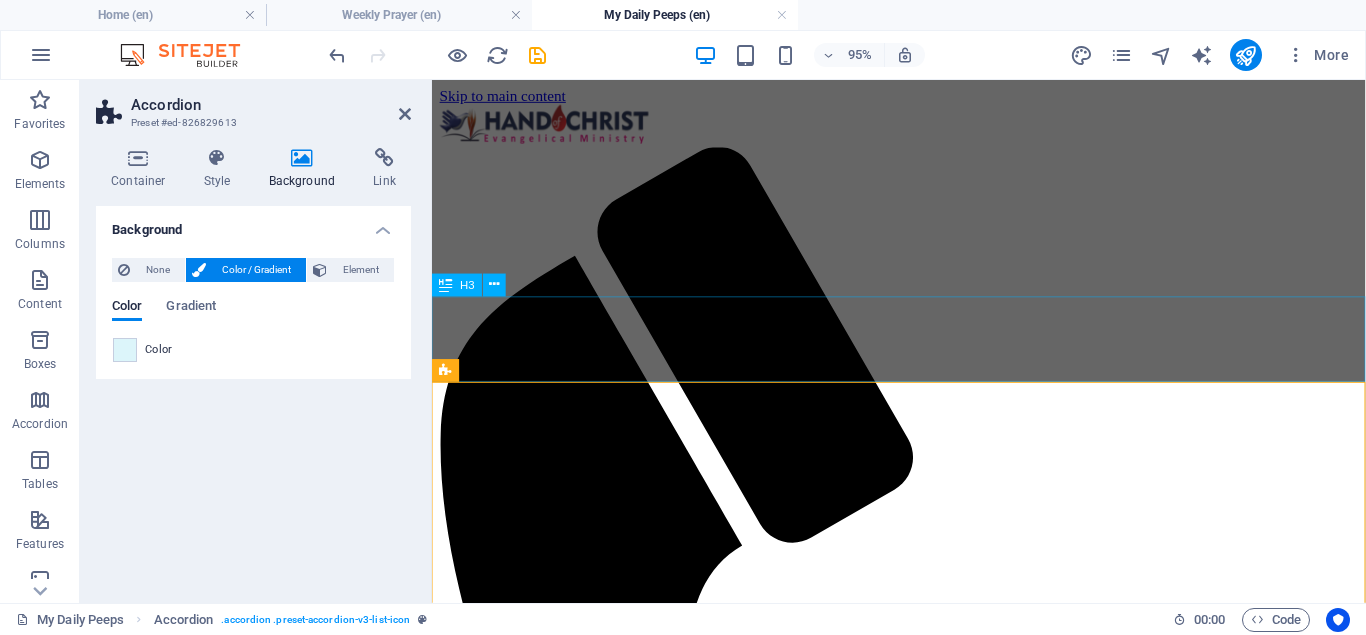 click on "Prepare to join the prayer 6am & 6pm. Also remember to pray at 9am,12noon and 3pm." at bounding box center (923, 1862) 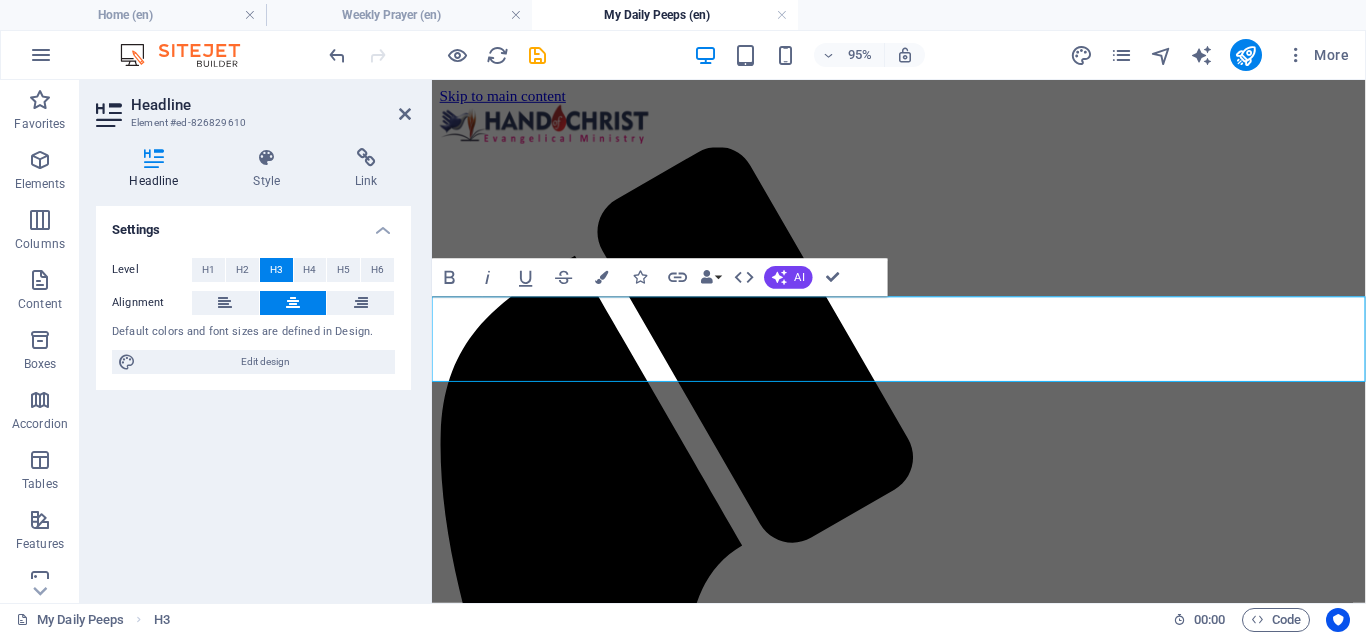 type 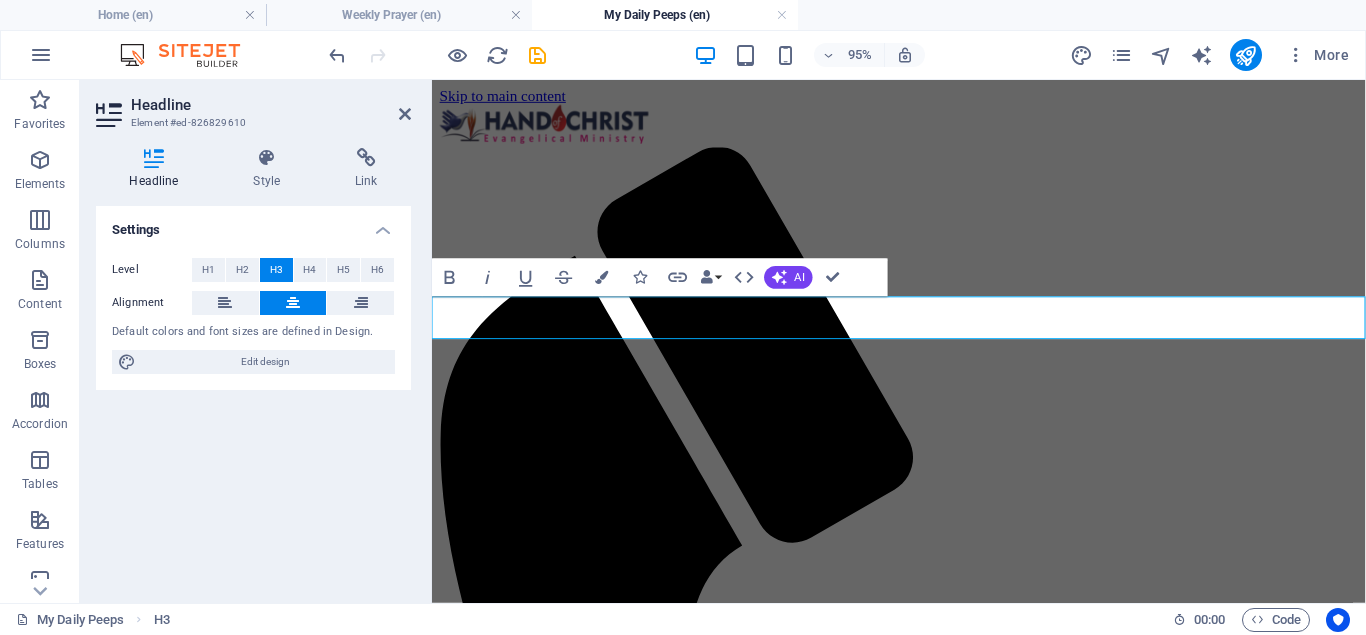 click on "Good morning Holy Spirit, I beleive it's going to be a wonderful day today" at bounding box center [923, 1862] 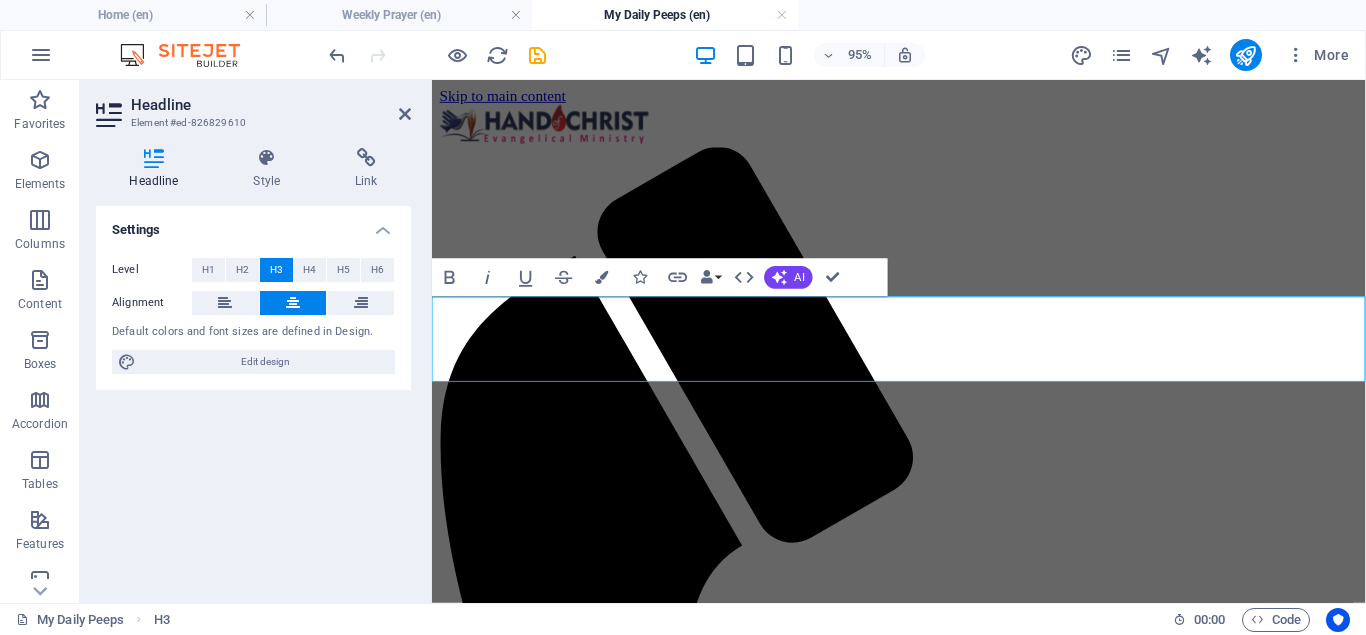 click on "Good morning Holy Spirit, with WordPeeps I beleive it's going to be a wonderful day today" at bounding box center [923, 1862] 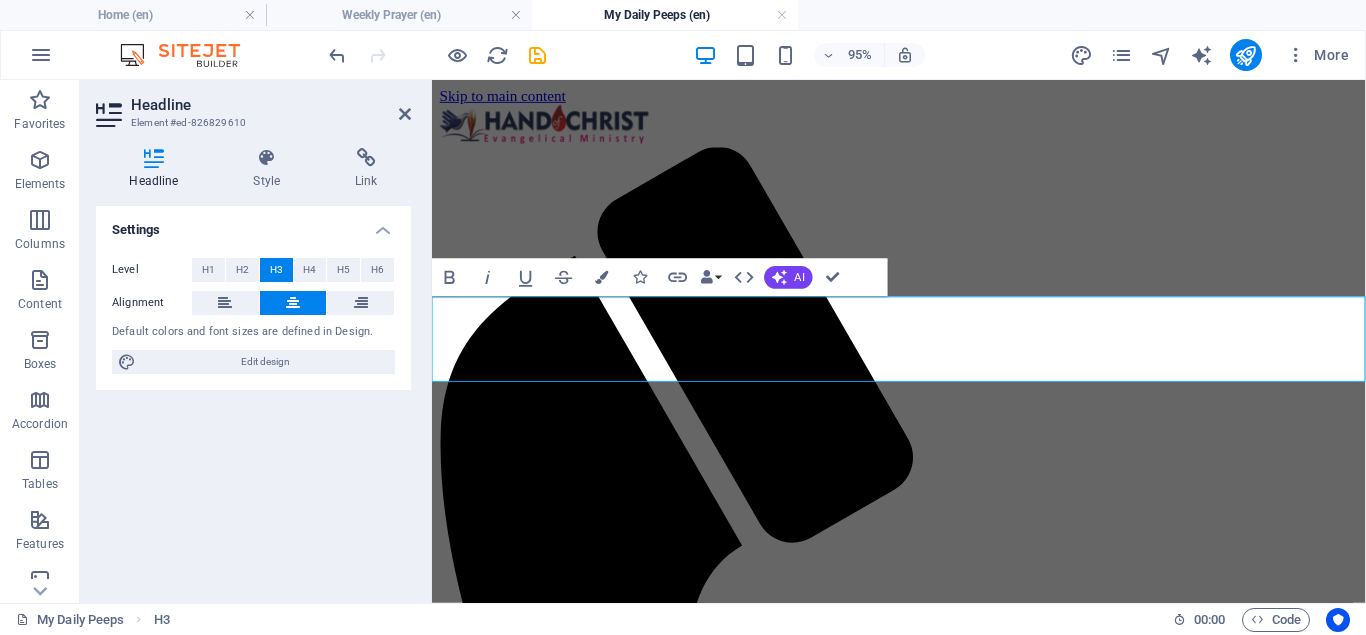 click on "ie" 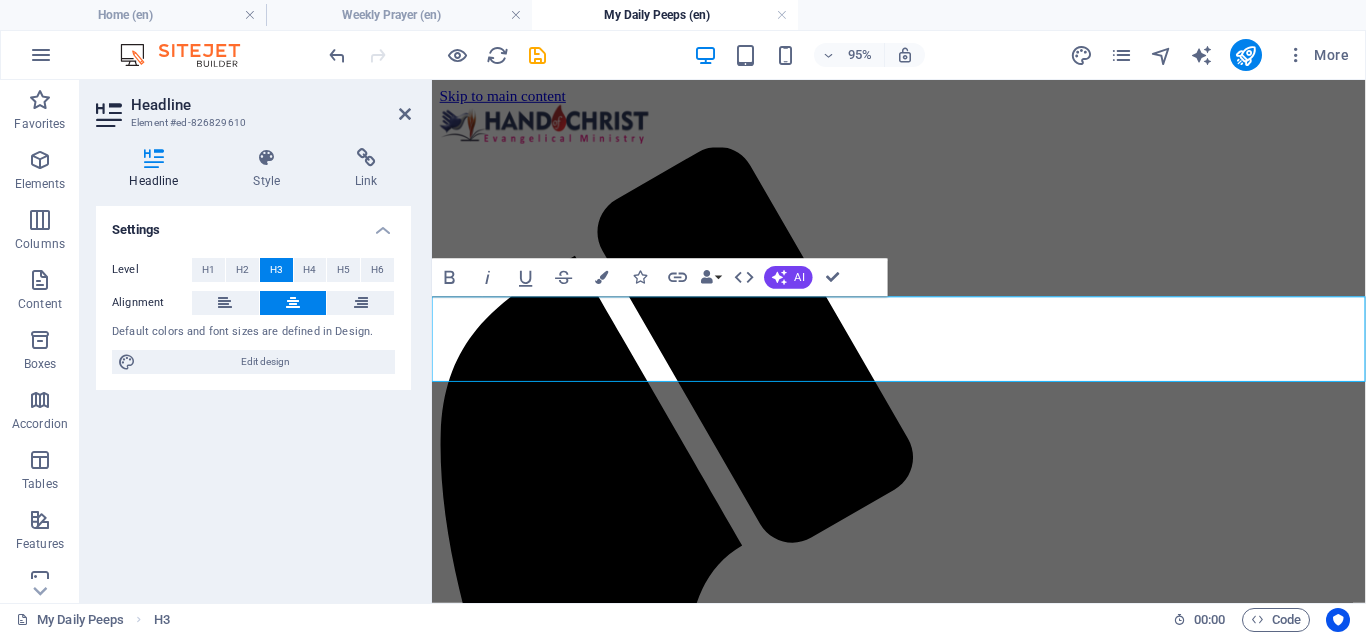 click on "Good morning Holy Spirit, with WordPeeps I believe it's going to be a wonderful day today" at bounding box center [923, 1862] 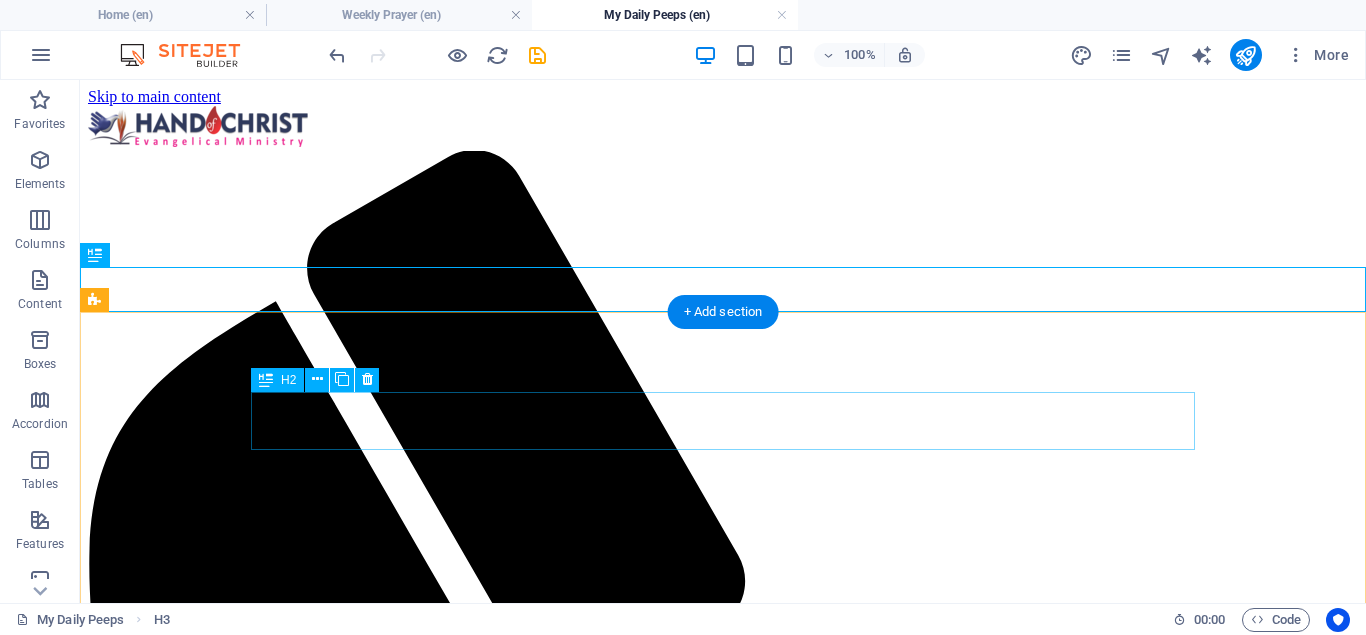 click on "POP - Day 1" at bounding box center [723, 2308] 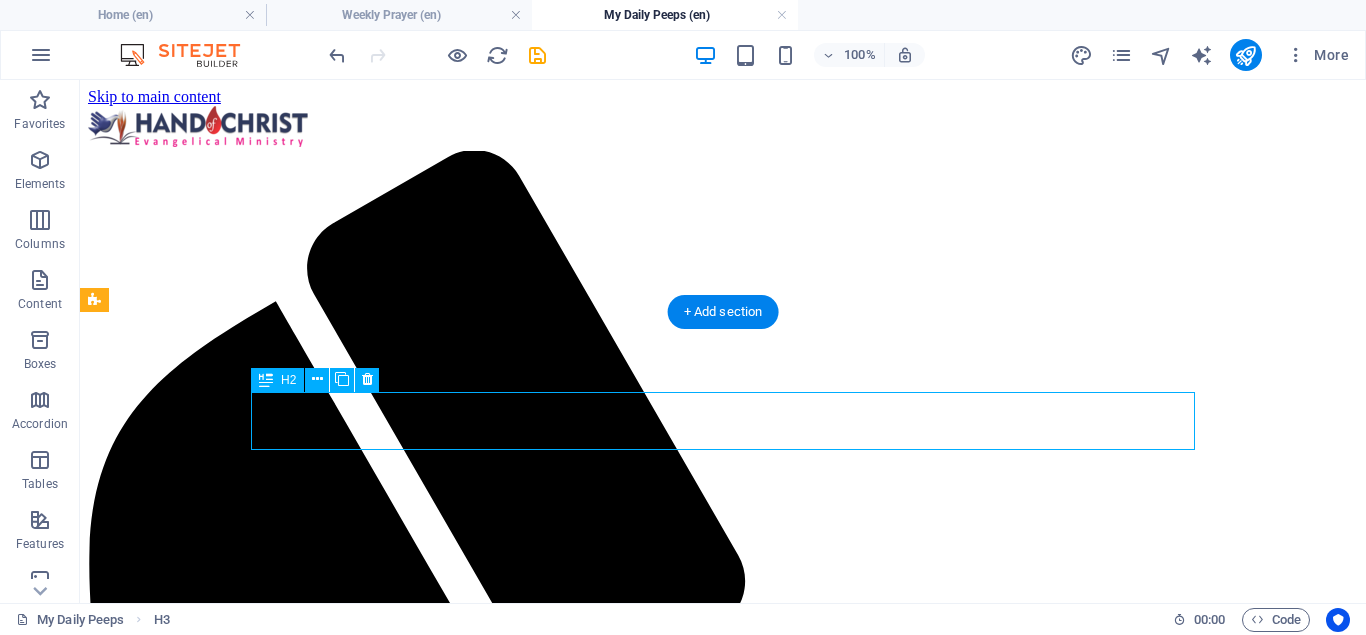 click on "POP - Day 1" at bounding box center (723, 2308) 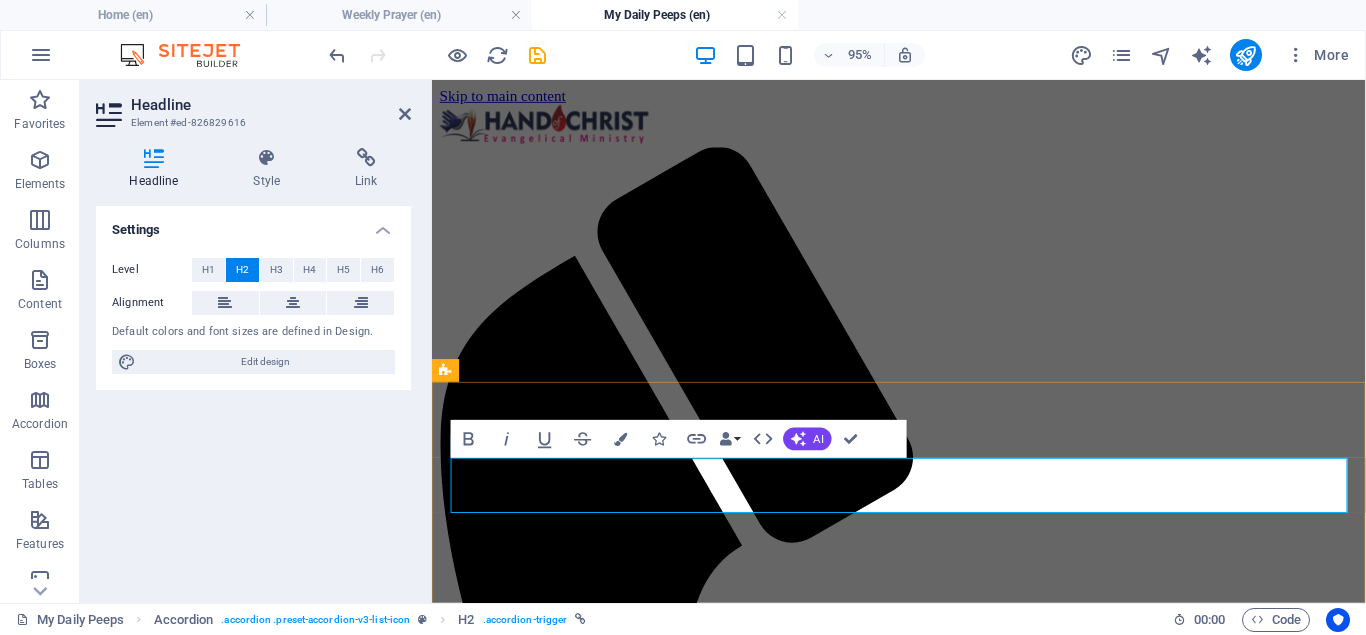 type 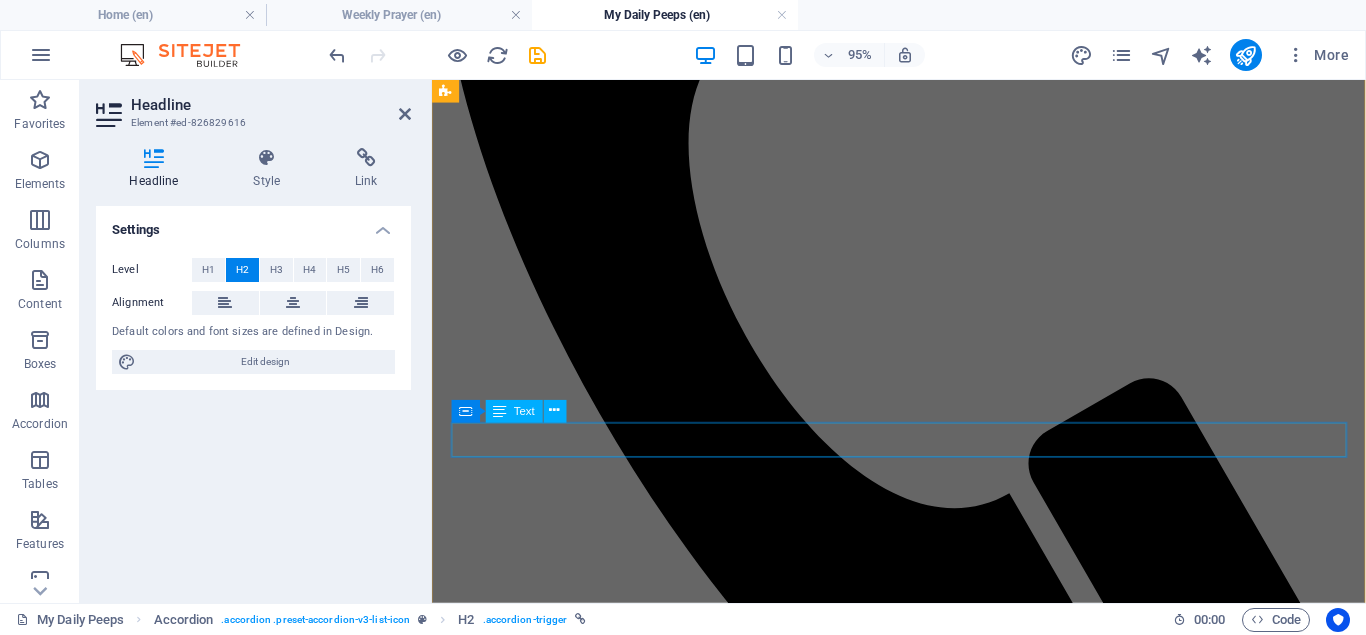 scroll, scrollTop: 815, scrollLeft: 0, axis: vertical 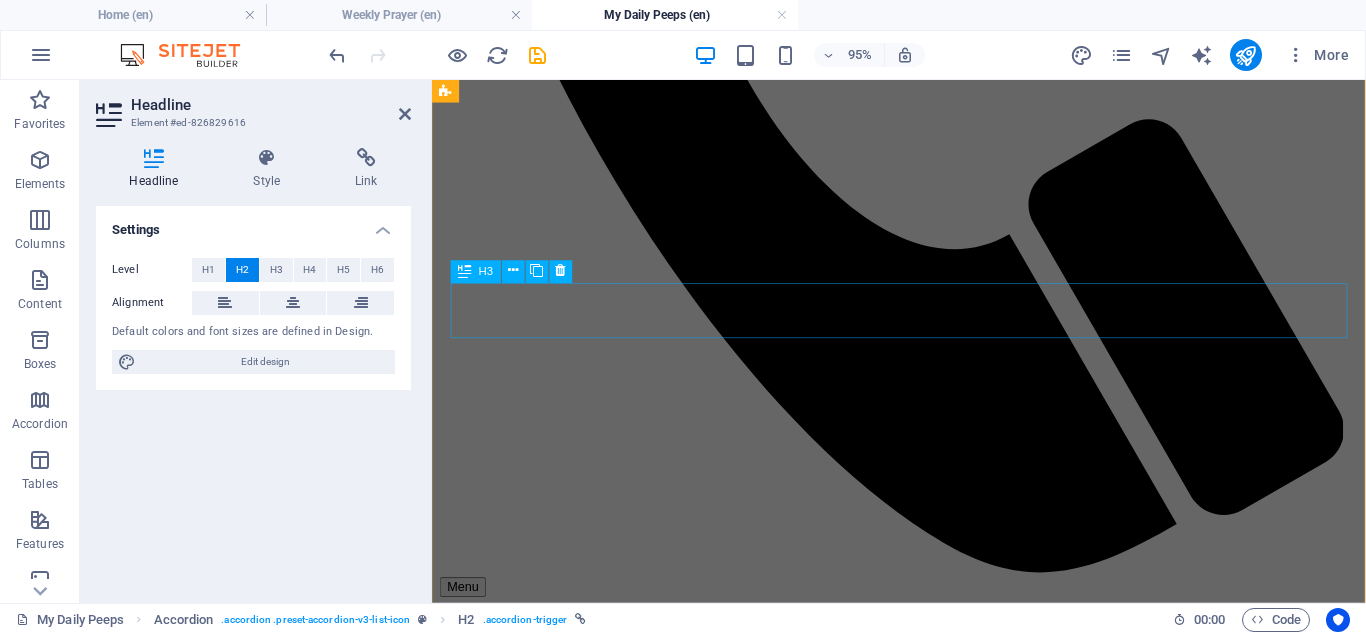 click on "POP - Day 2" at bounding box center [923, 1817] 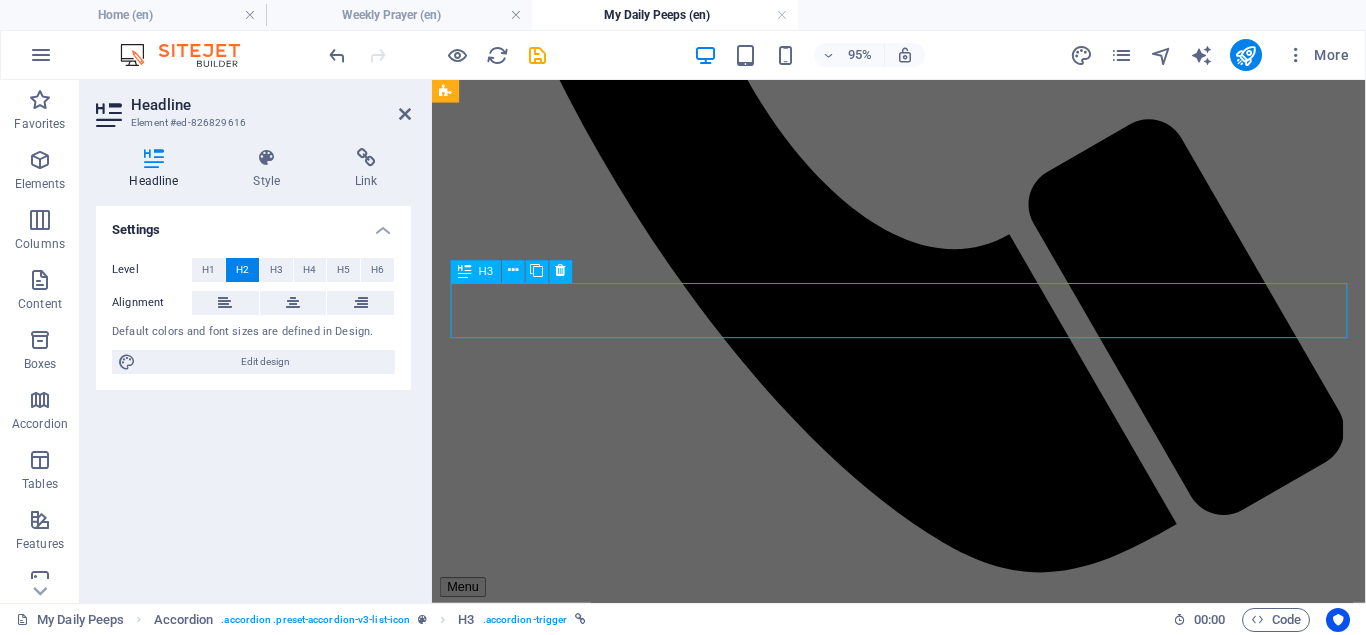 click on "POP - Day 2" at bounding box center (923, 1817) 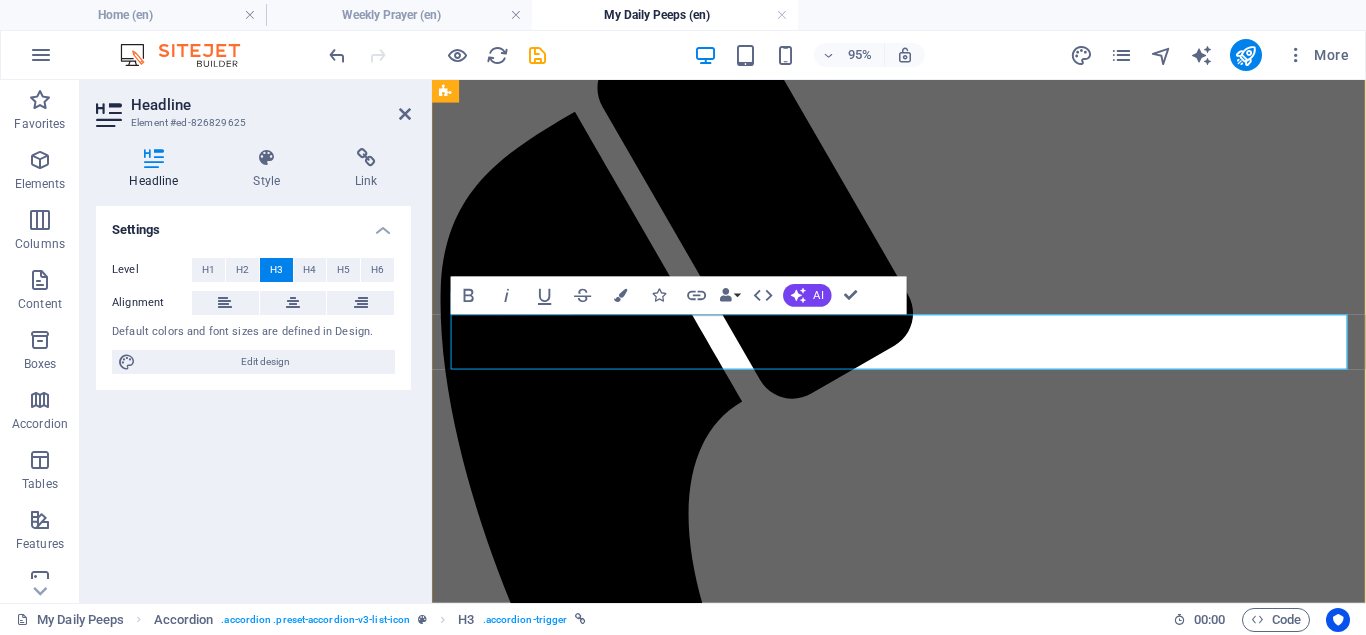 scroll, scrollTop: 782, scrollLeft: 0, axis: vertical 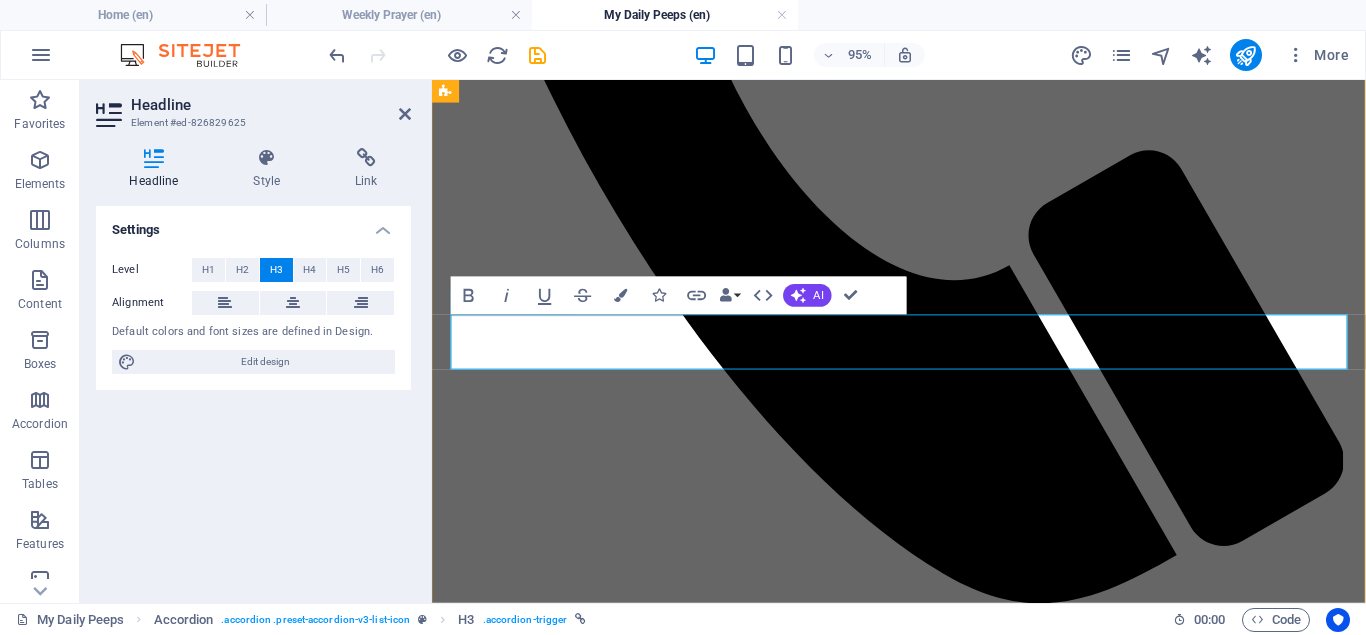 type 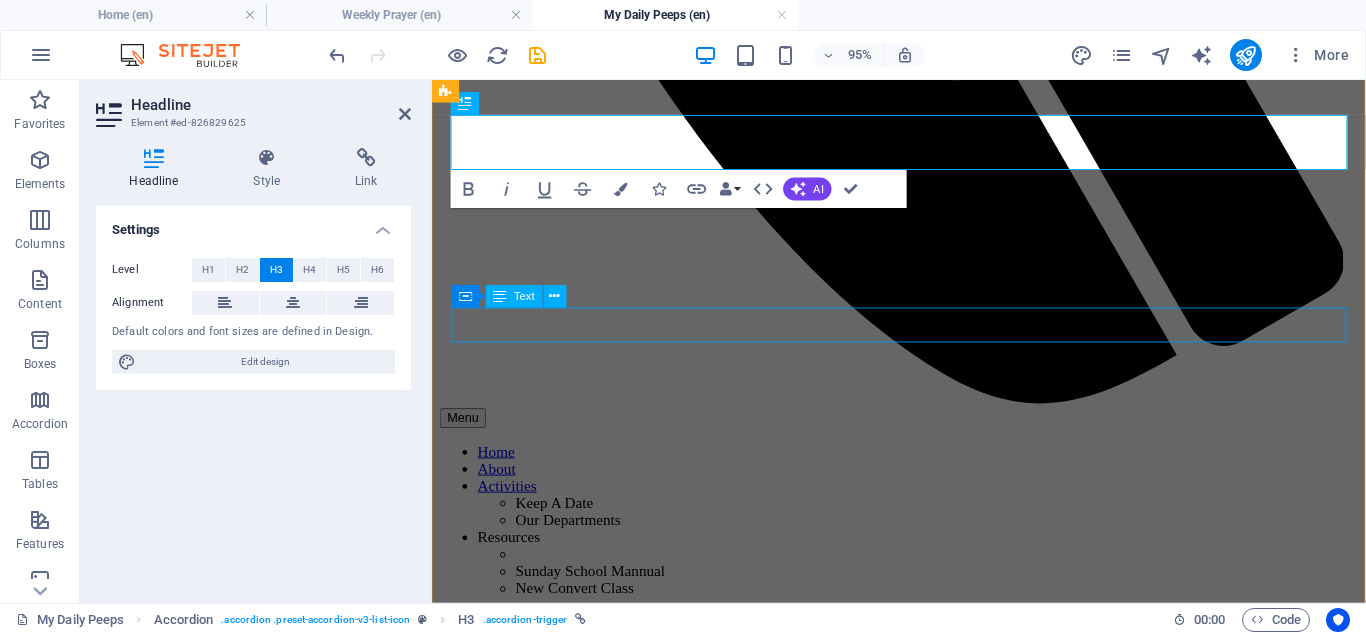 scroll, scrollTop: 1089, scrollLeft: 0, axis: vertical 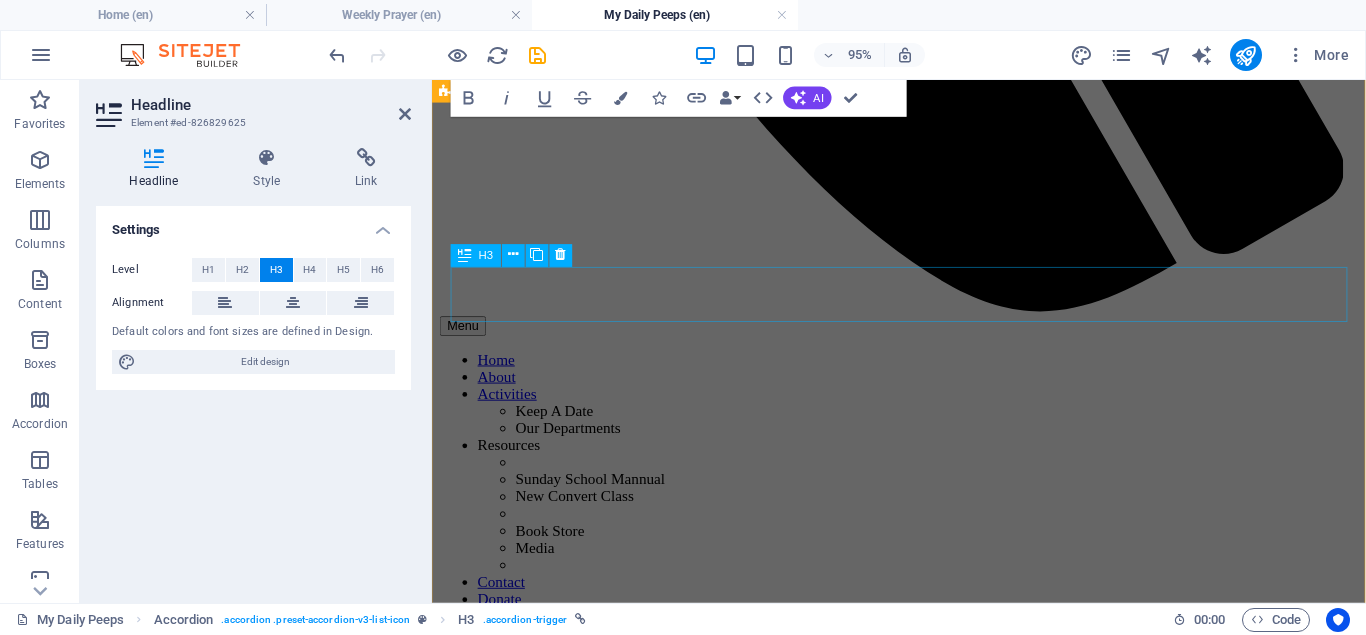 click on "POP - Day 4" at bounding box center (923, 1716) 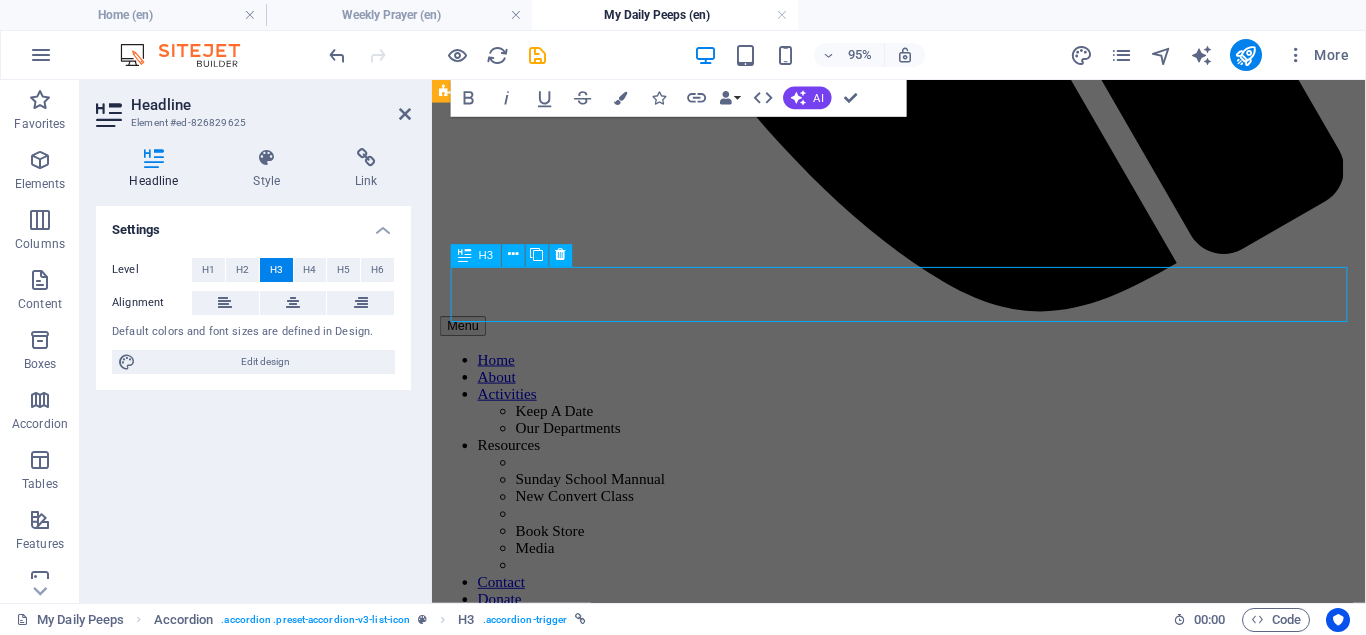 click on "POP - Day 4" at bounding box center [923, 1716] 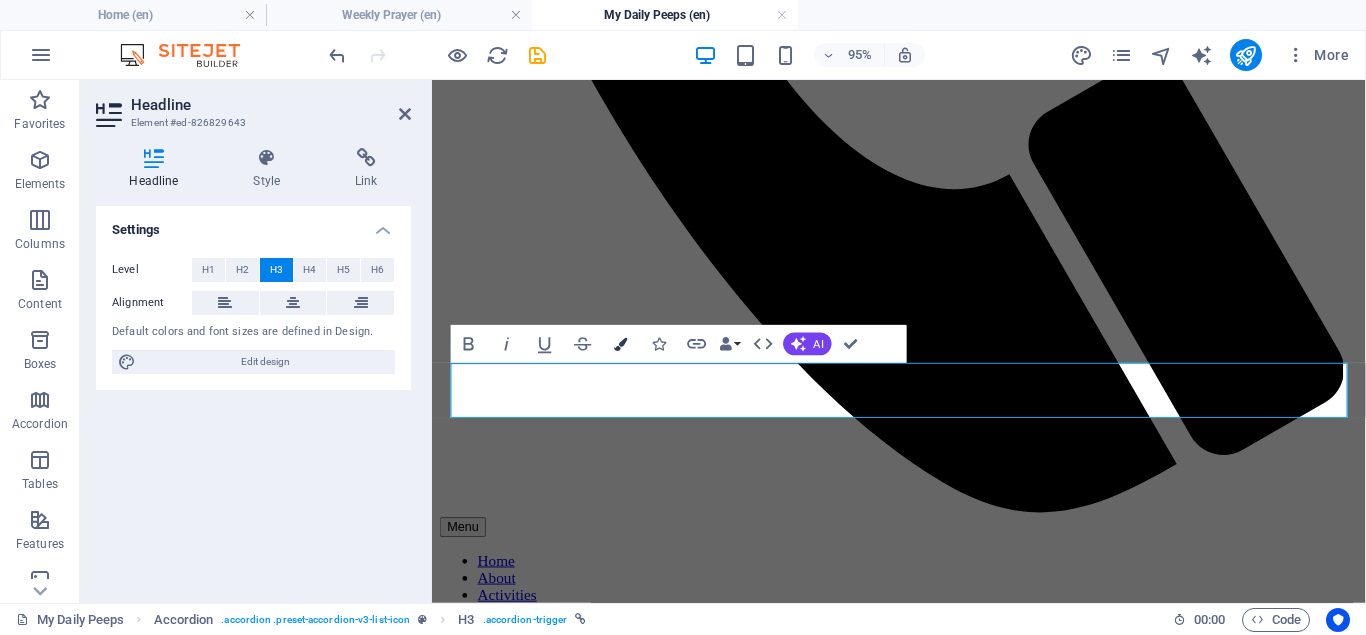 scroll, scrollTop: 987, scrollLeft: 0, axis: vertical 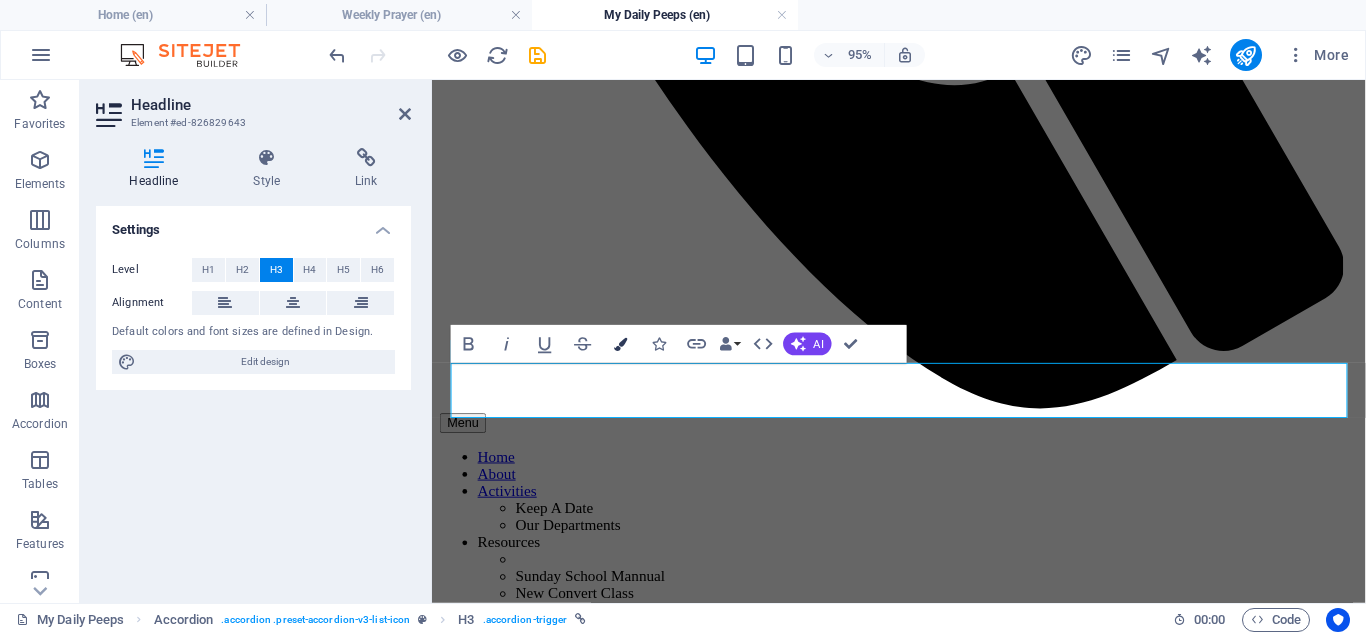type 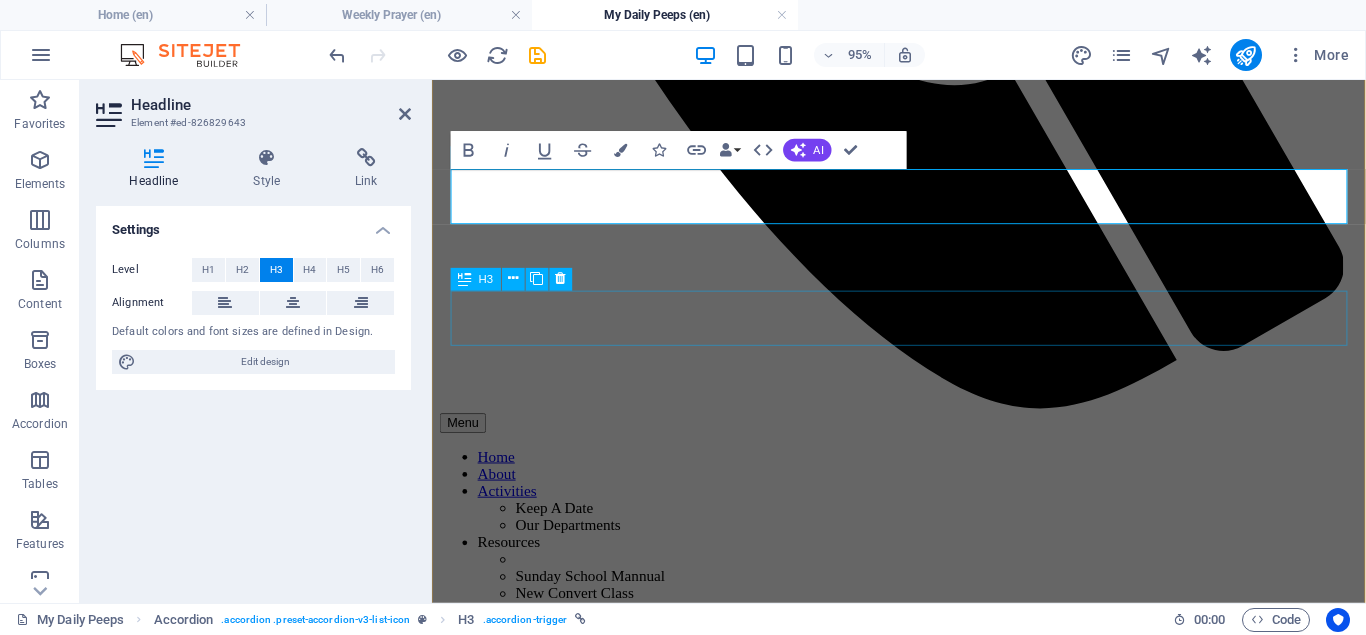 scroll, scrollTop: 1192, scrollLeft: 0, axis: vertical 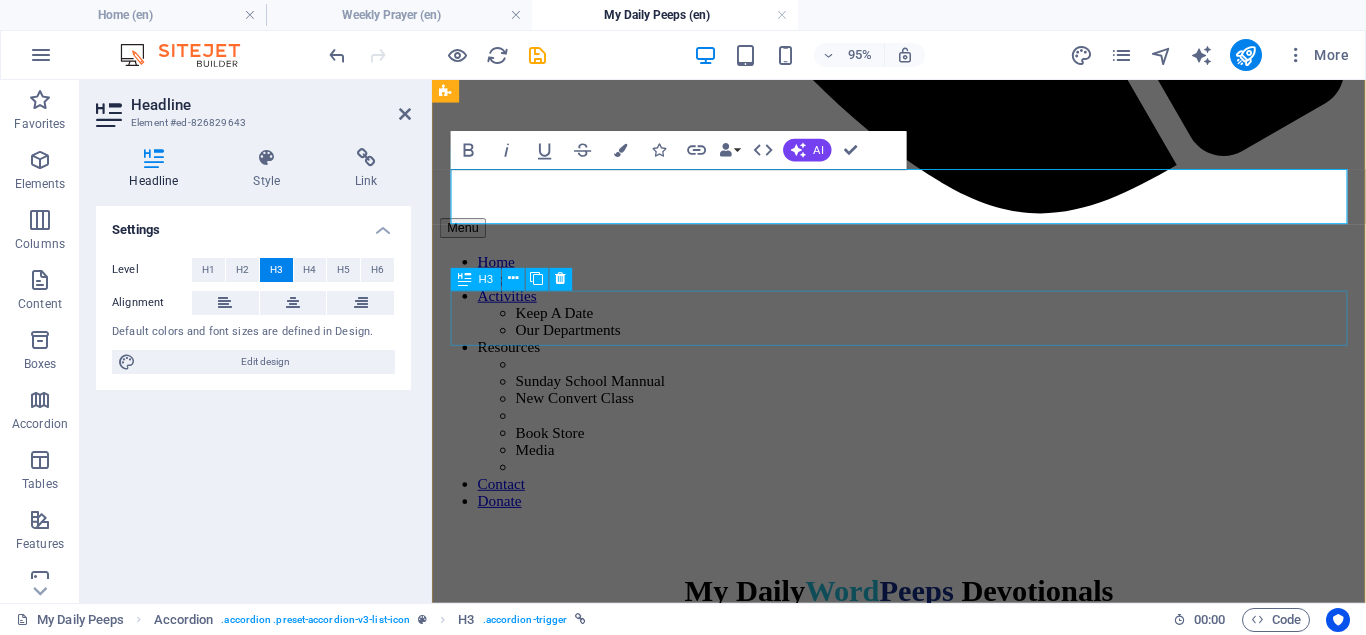 click on "POP - Day 5" at bounding box center [923, 1700] 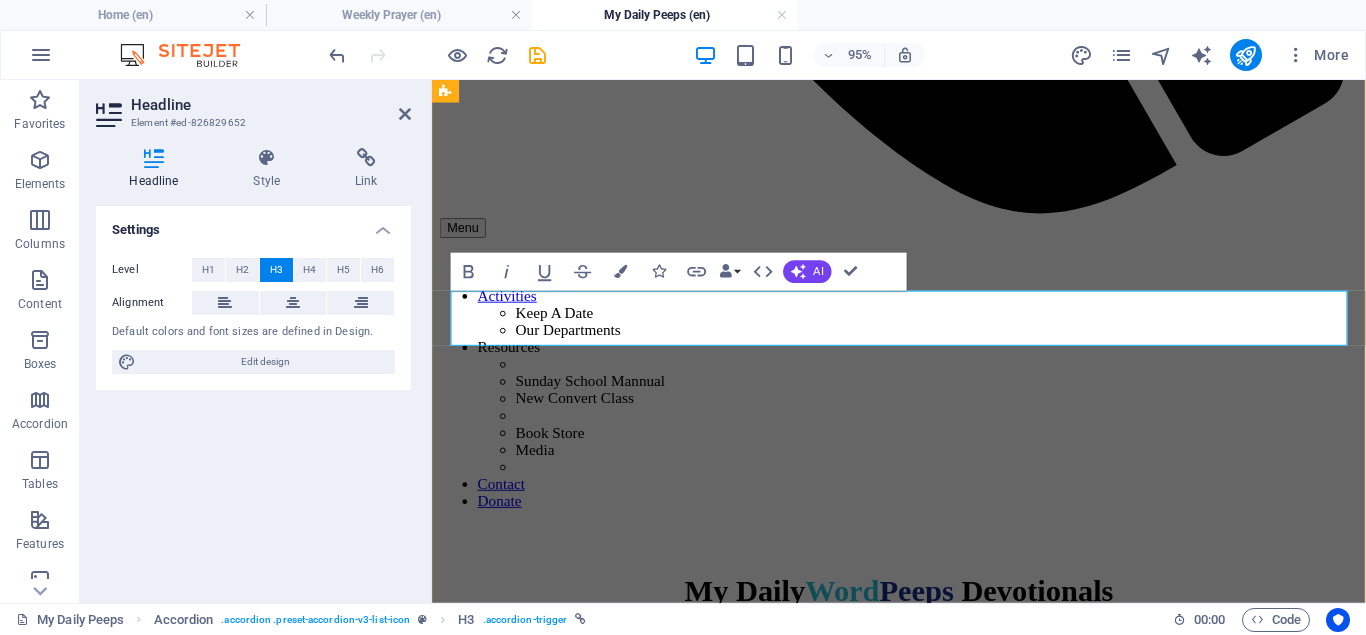 type 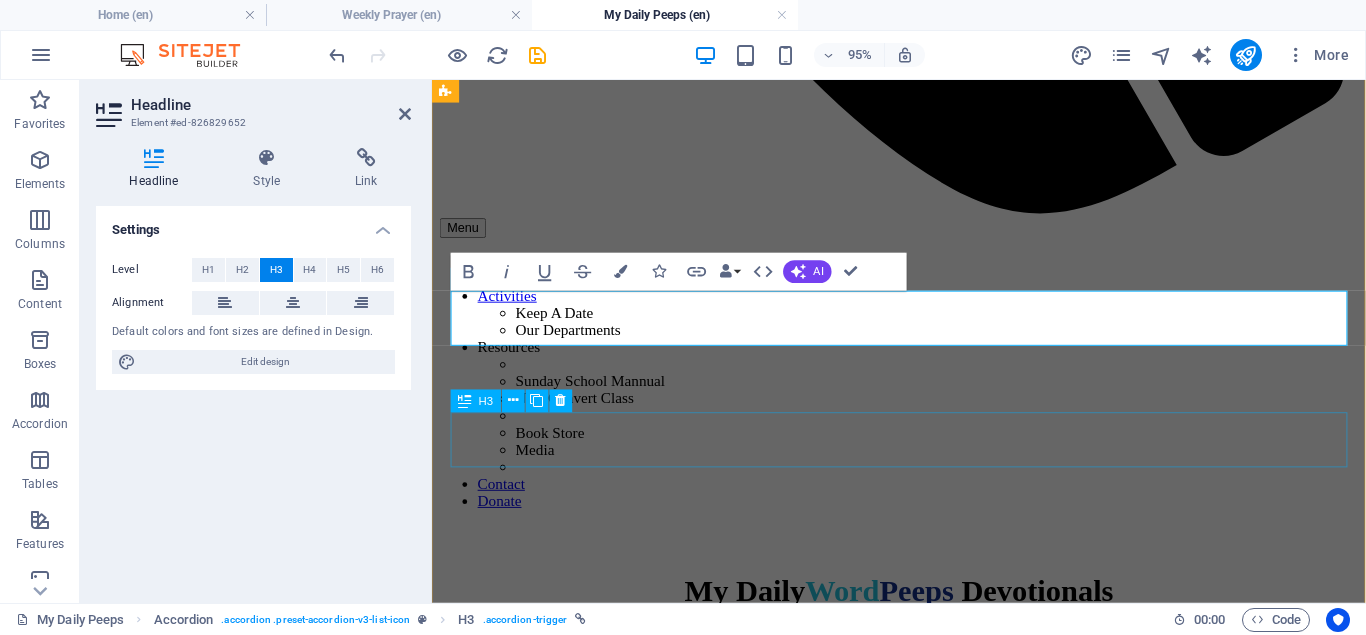 click on "POP - Day 6" at bounding box center [923, 1786] 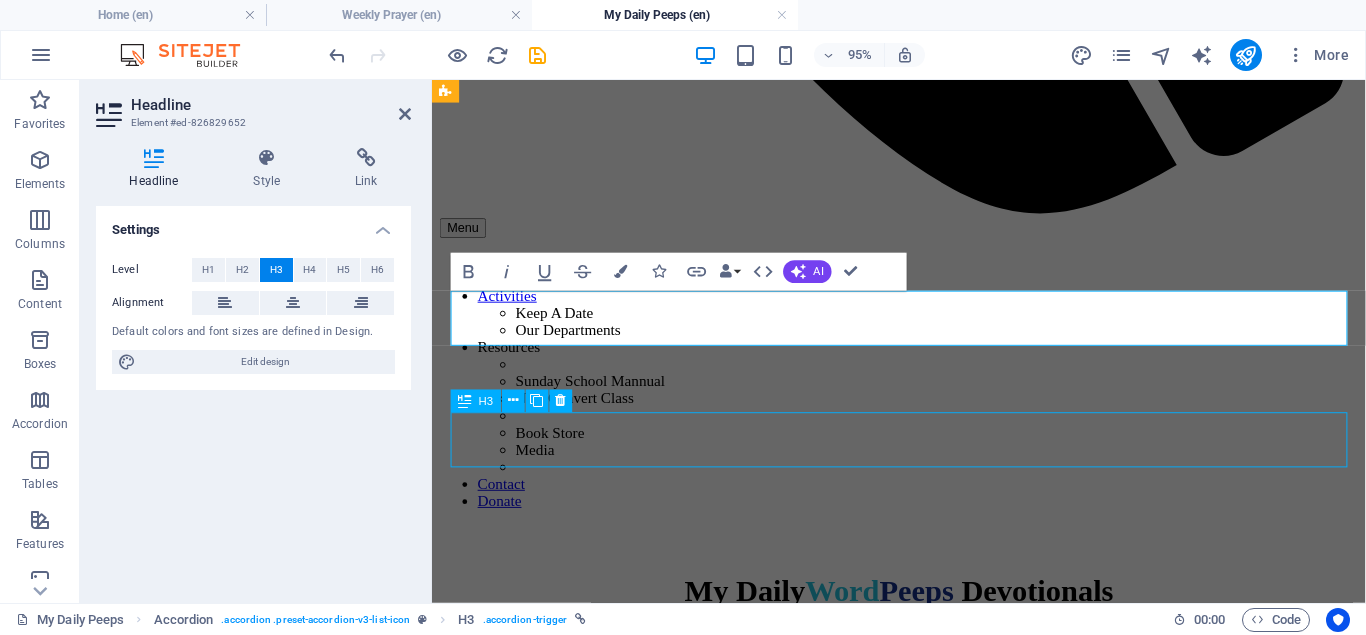 click on "POP - Day 6" at bounding box center (923, 1786) 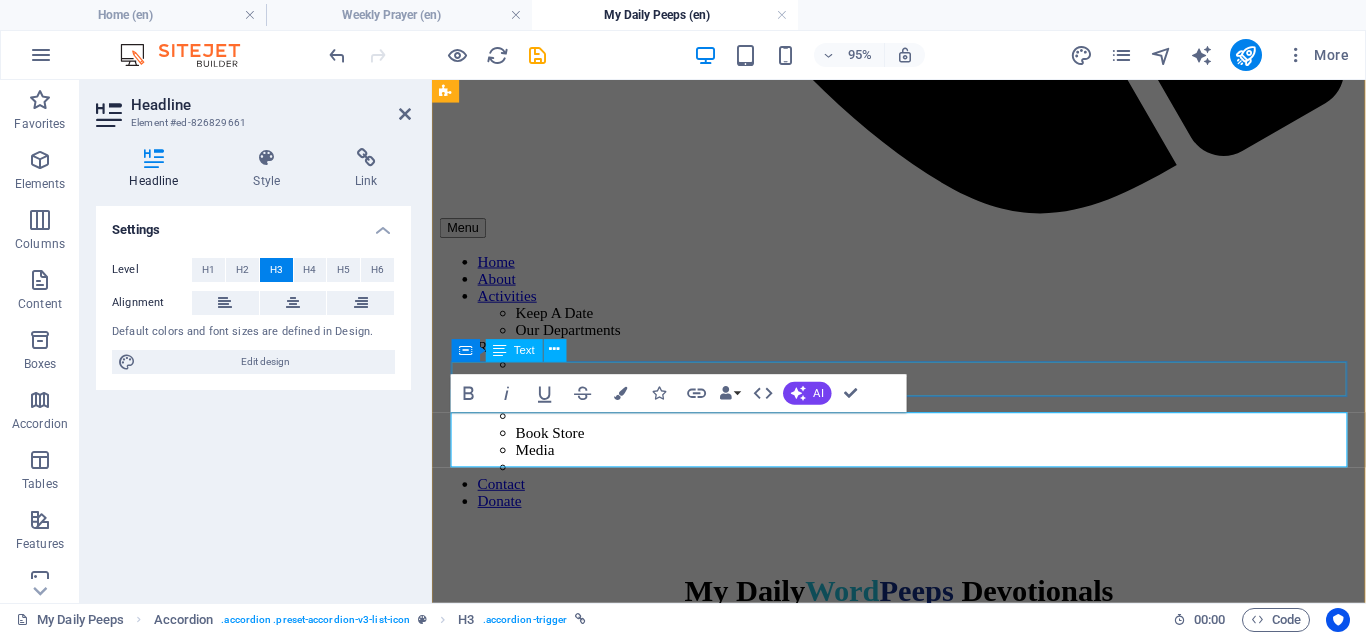 type 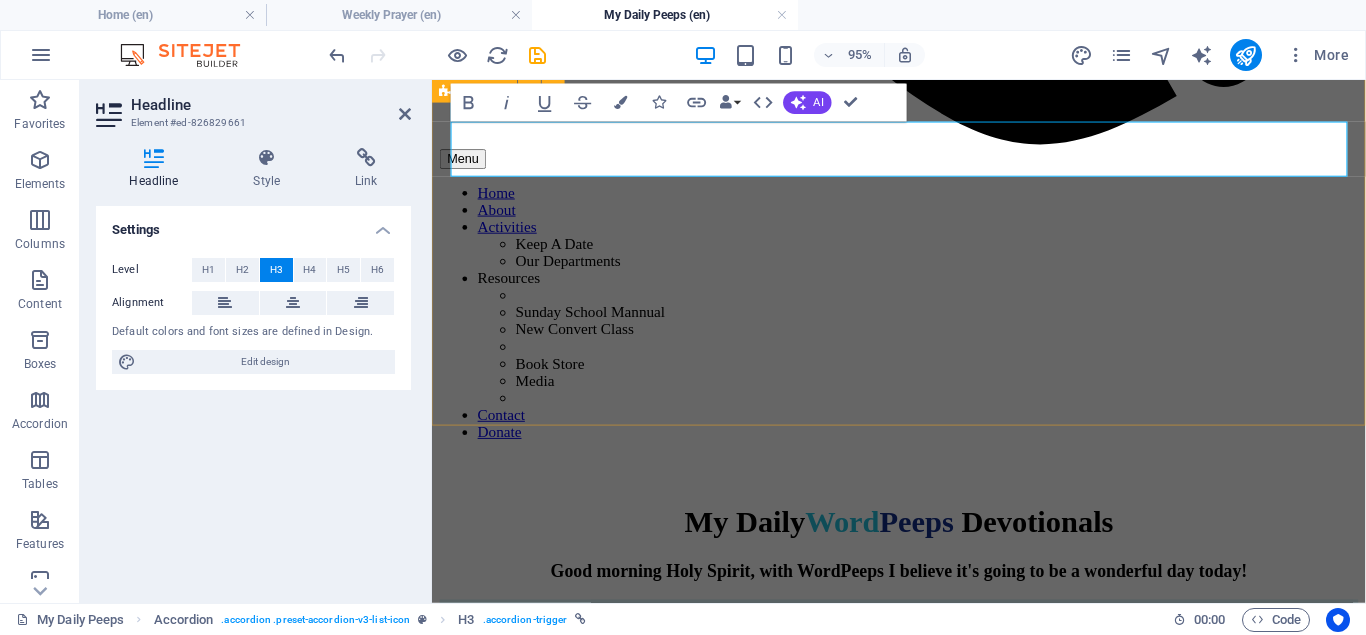 scroll, scrollTop: 1497, scrollLeft: 0, axis: vertical 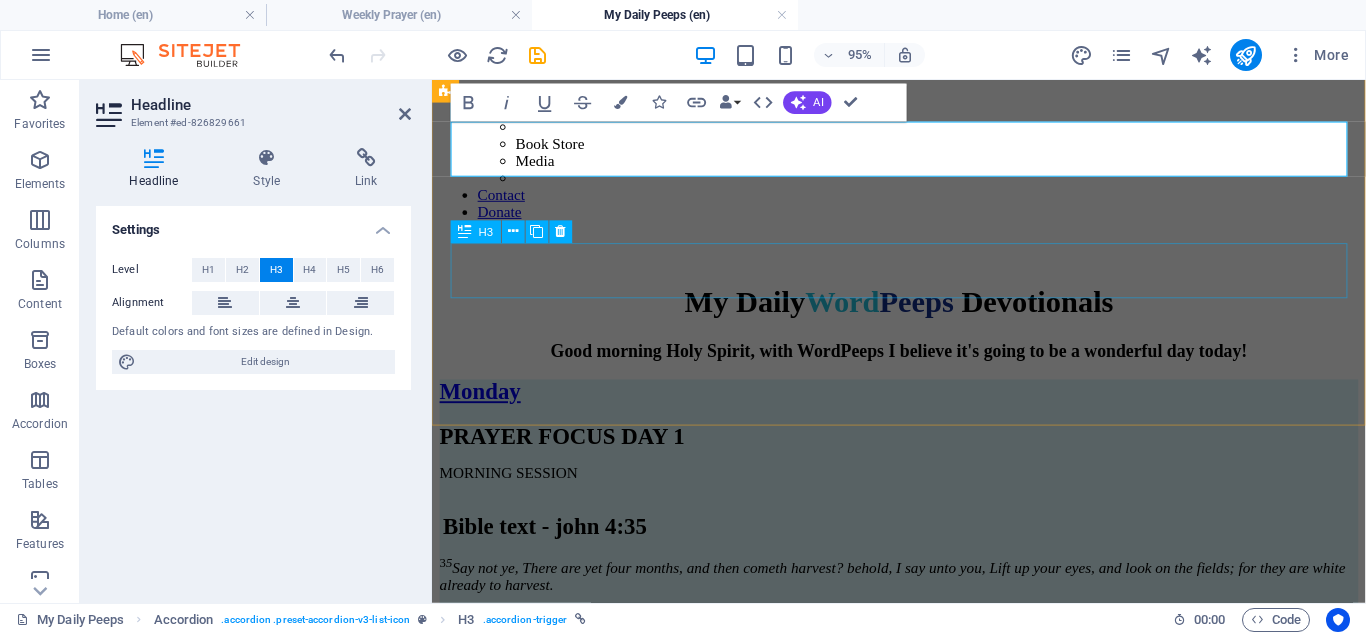 click on "POP - Day 7" at bounding box center (923, 1568) 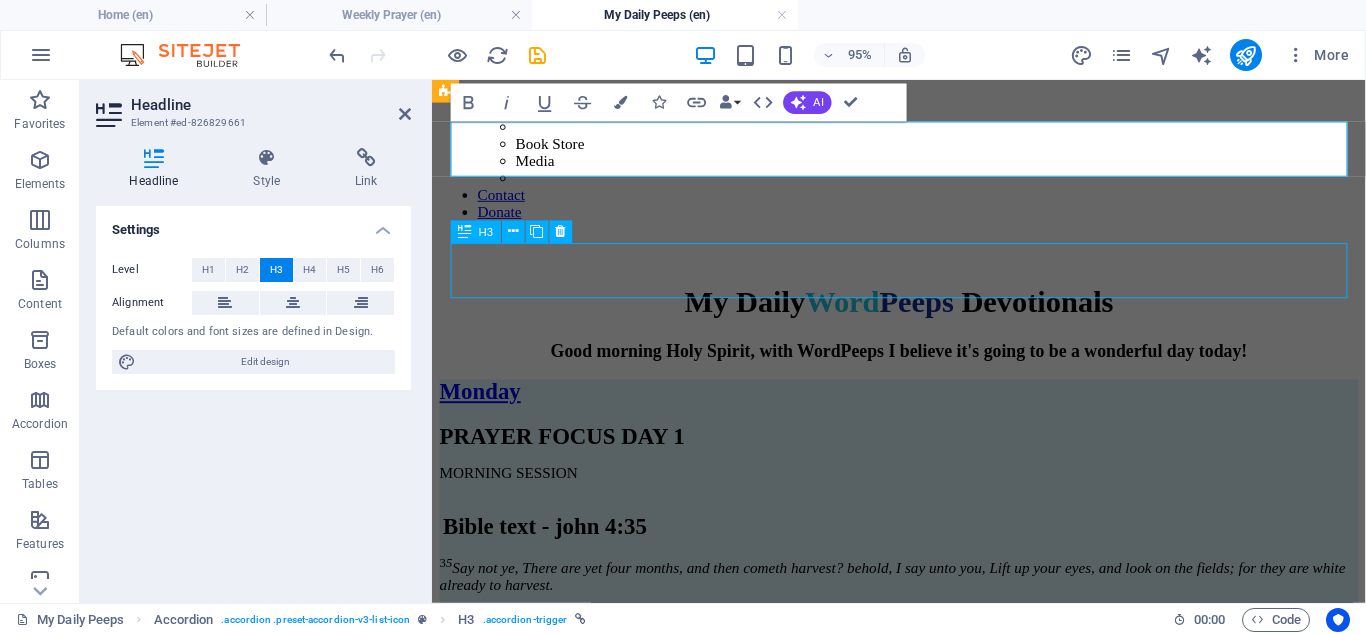 click on "POP - Day 7" at bounding box center (923, 1568) 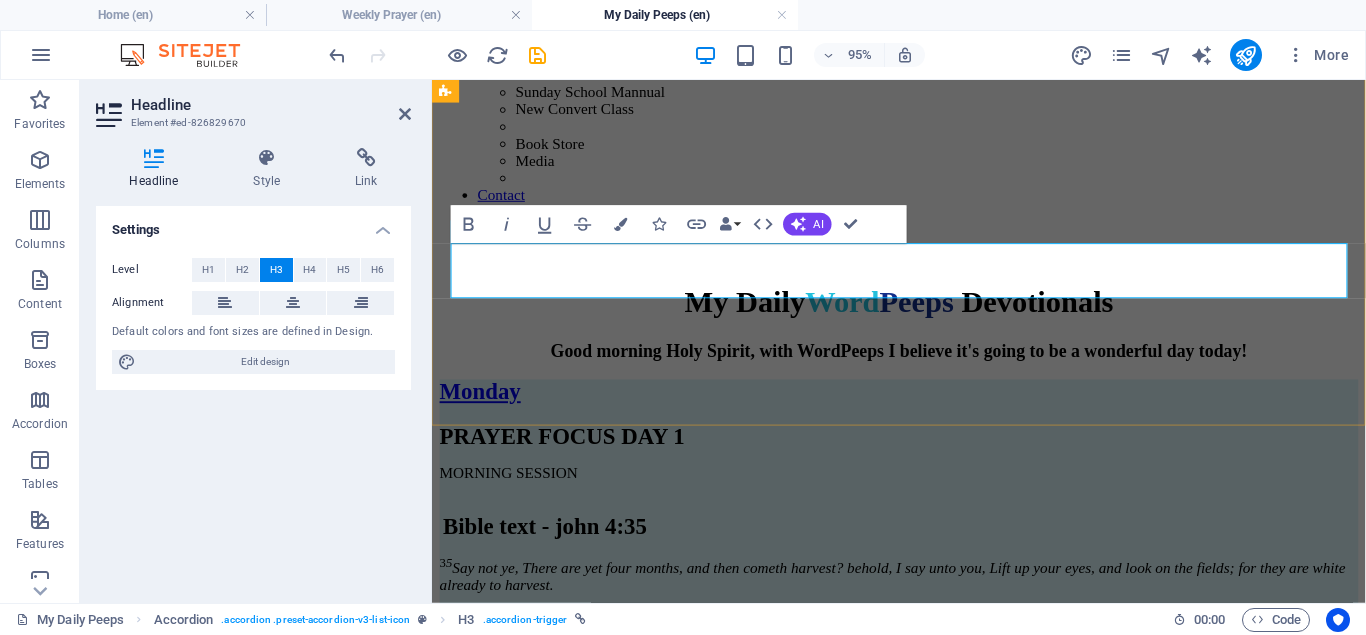 type 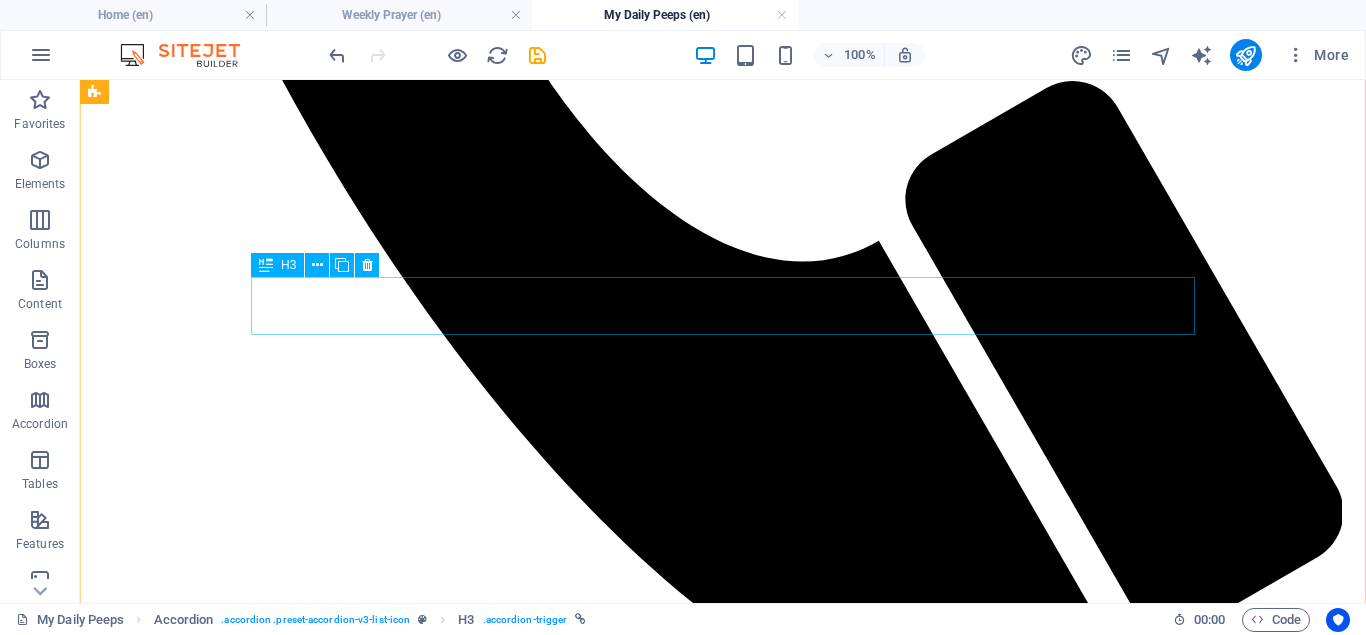 scroll, scrollTop: 901, scrollLeft: 0, axis: vertical 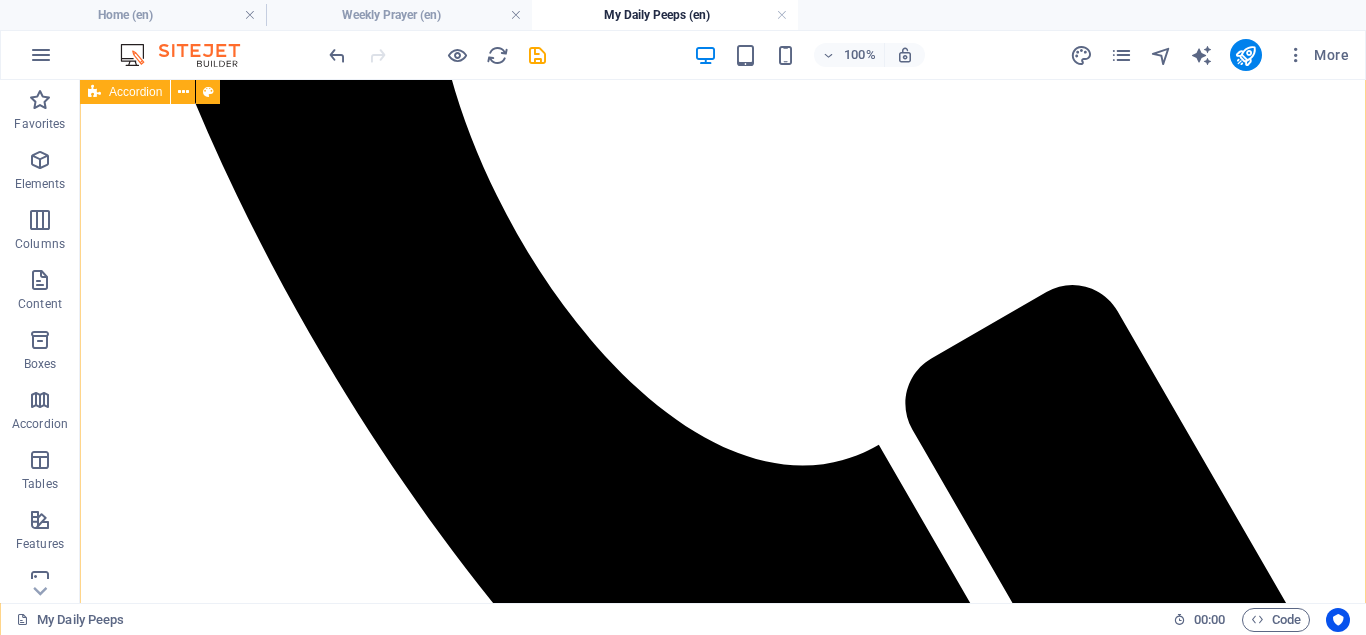 drag, startPoint x: 359, startPoint y: 319, endPoint x: 243, endPoint y: 487, distance: 204.1568 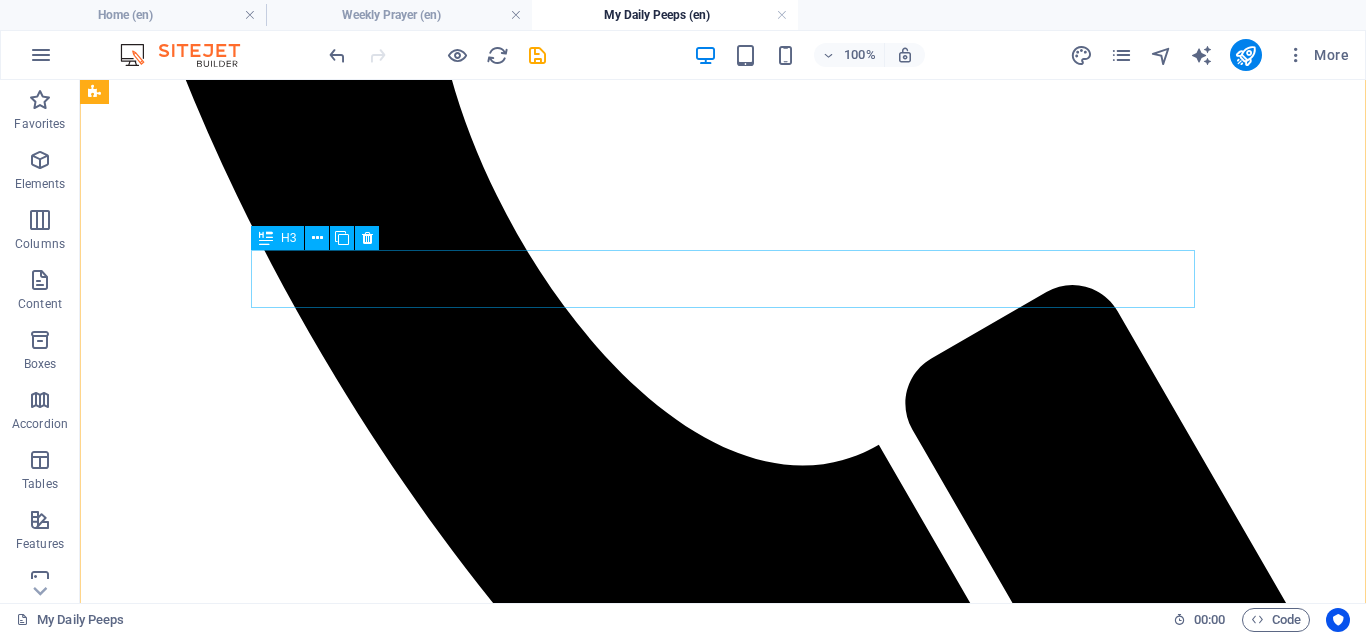click on "POP - Day 3" at bounding box center (723, 2202) 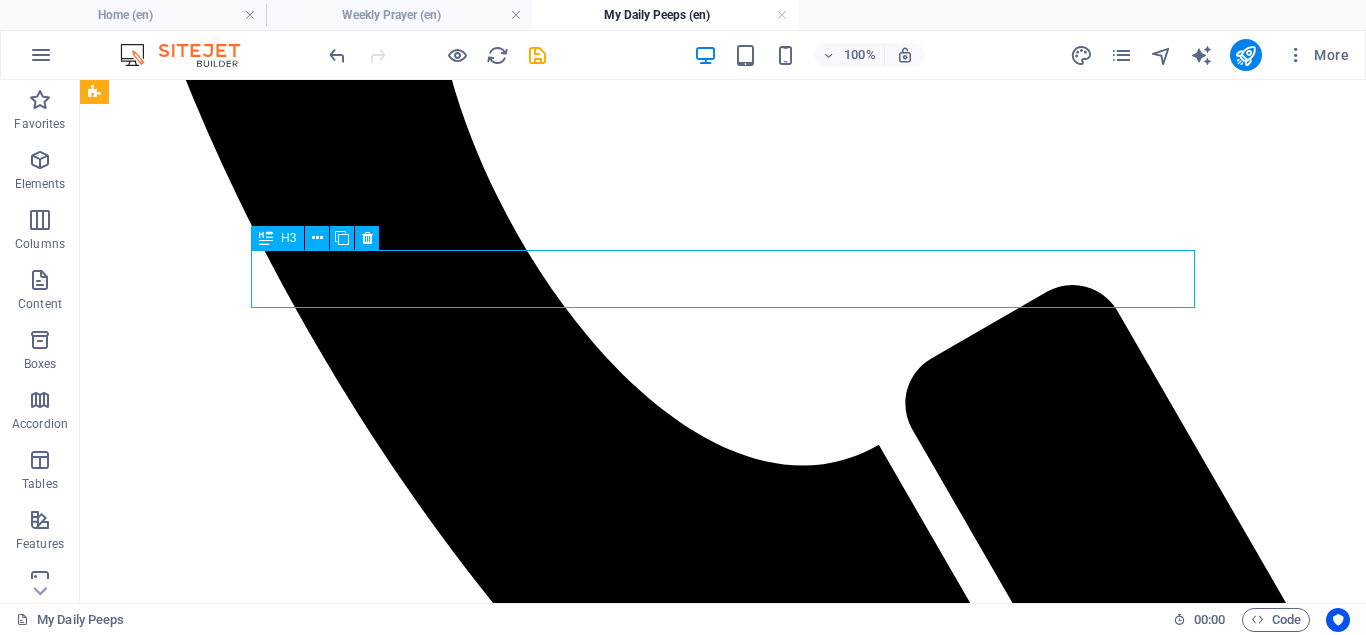 click on "POP - Day 3" at bounding box center (723, 2202) 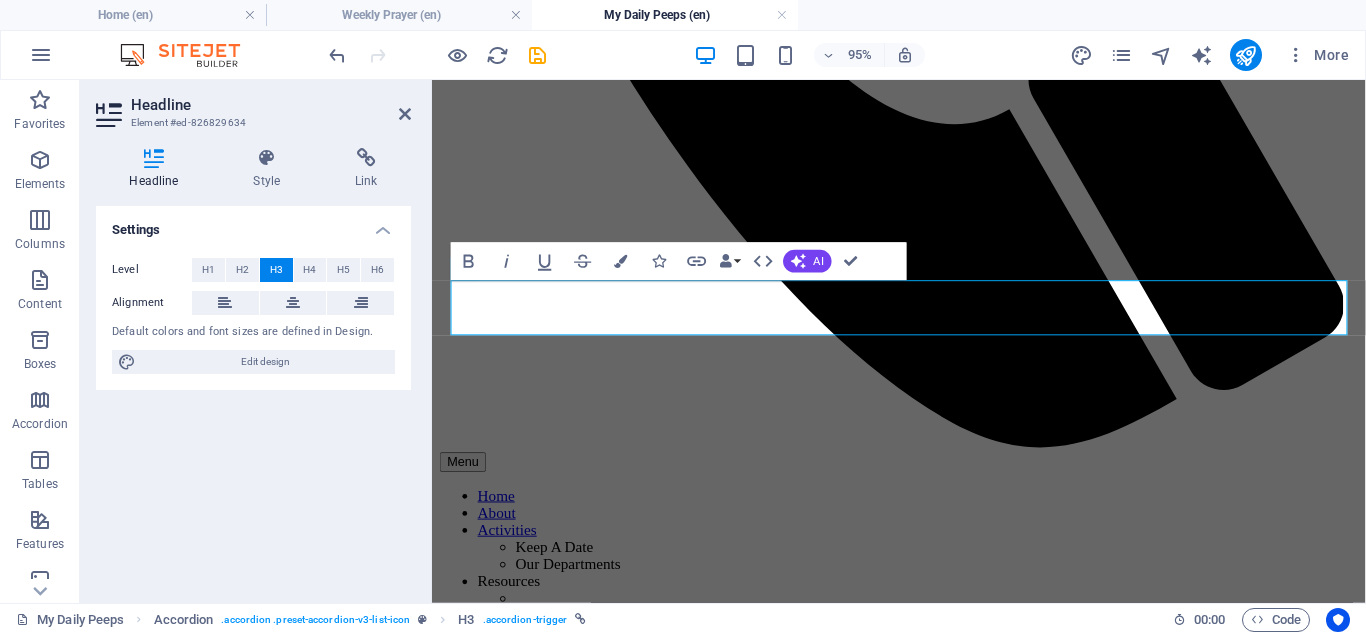 type 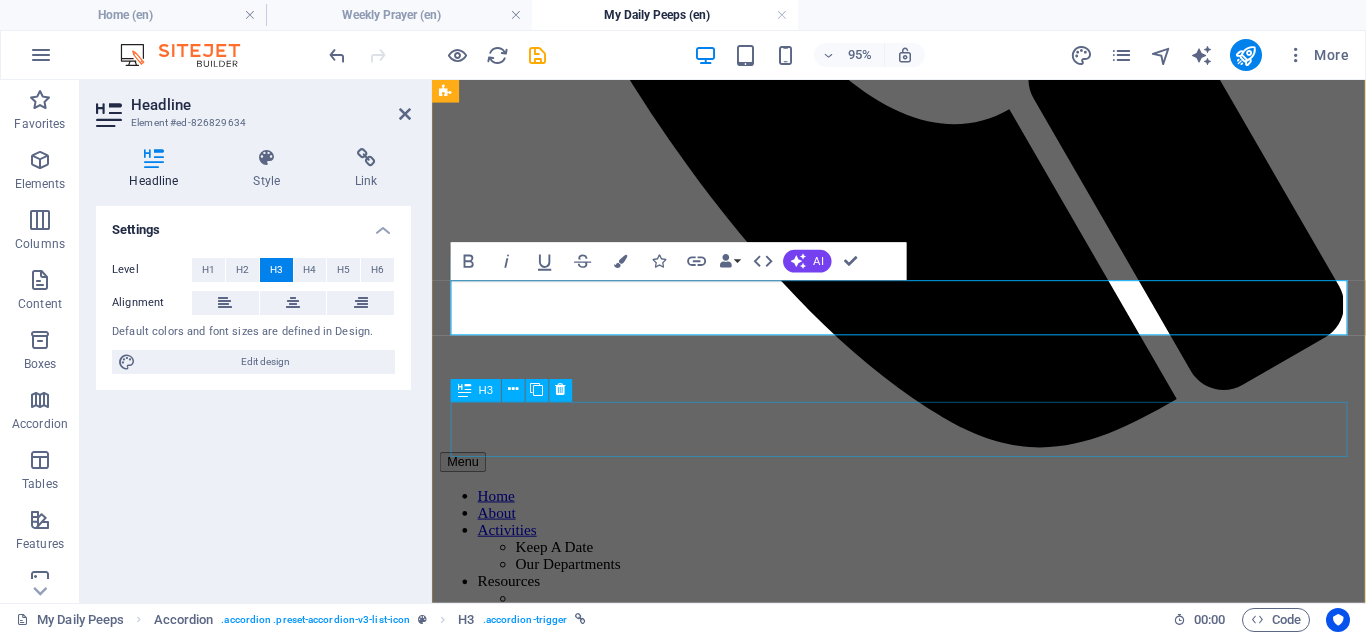 click on "Wednesday" at bounding box center [923, 1859] 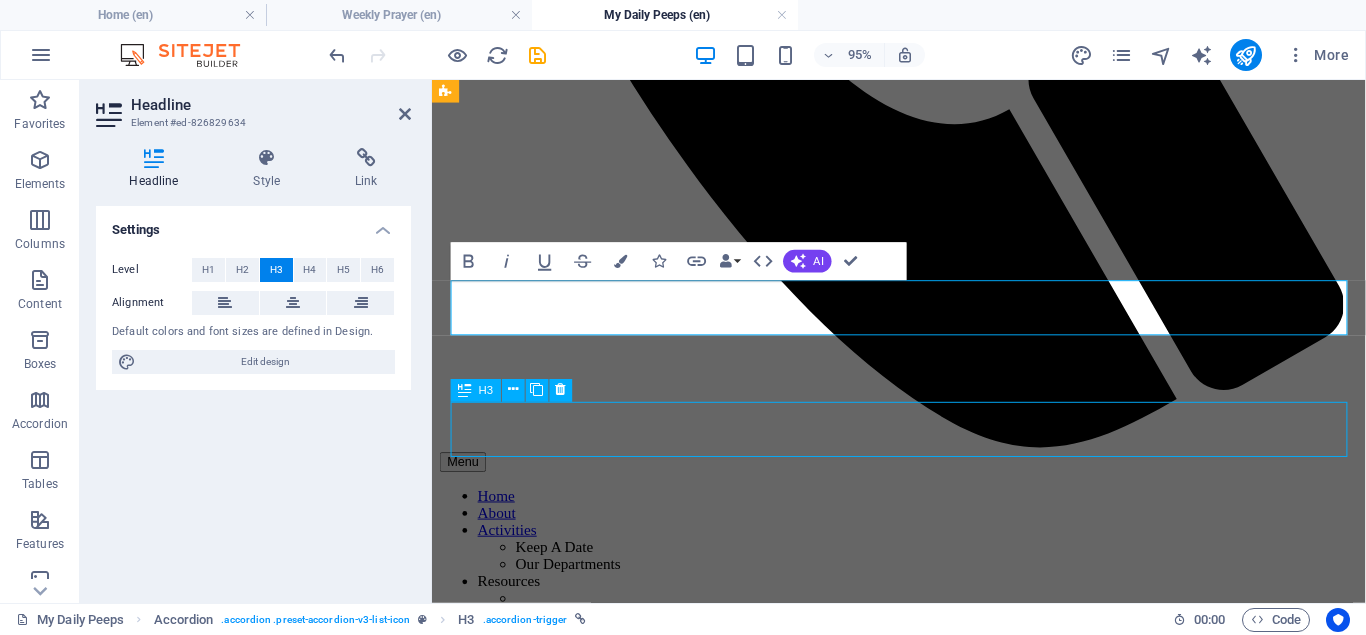 click on "Wednesday" at bounding box center [923, 1859] 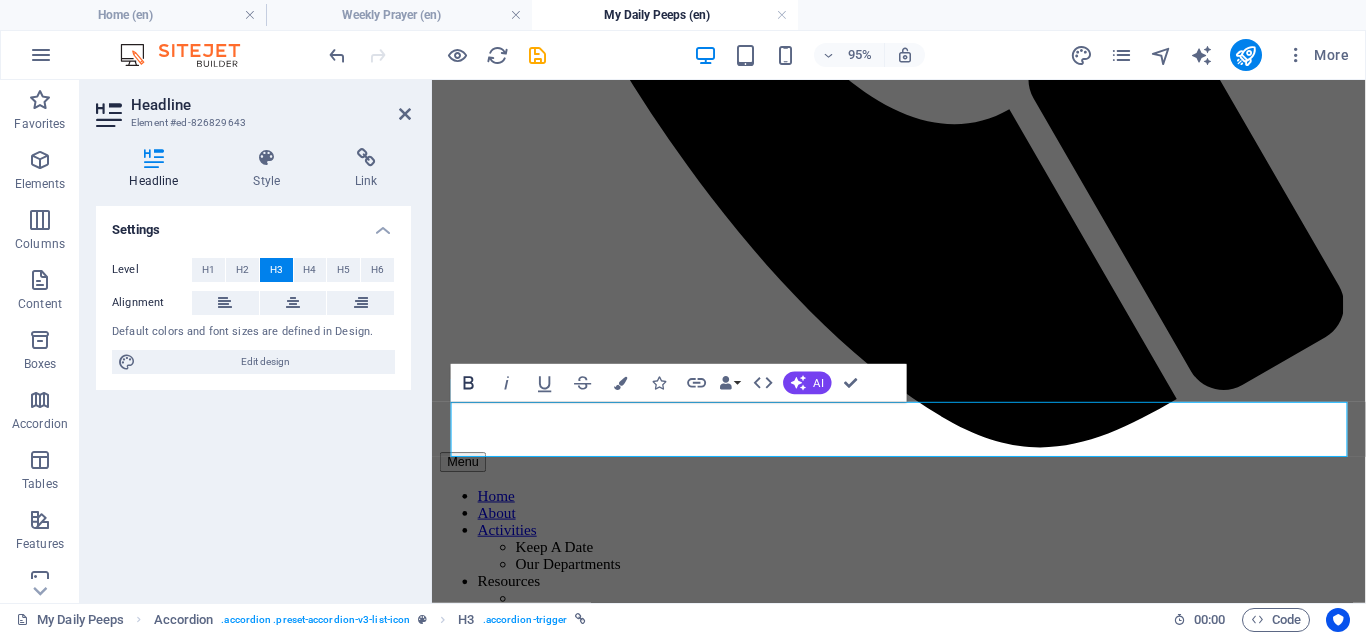 type 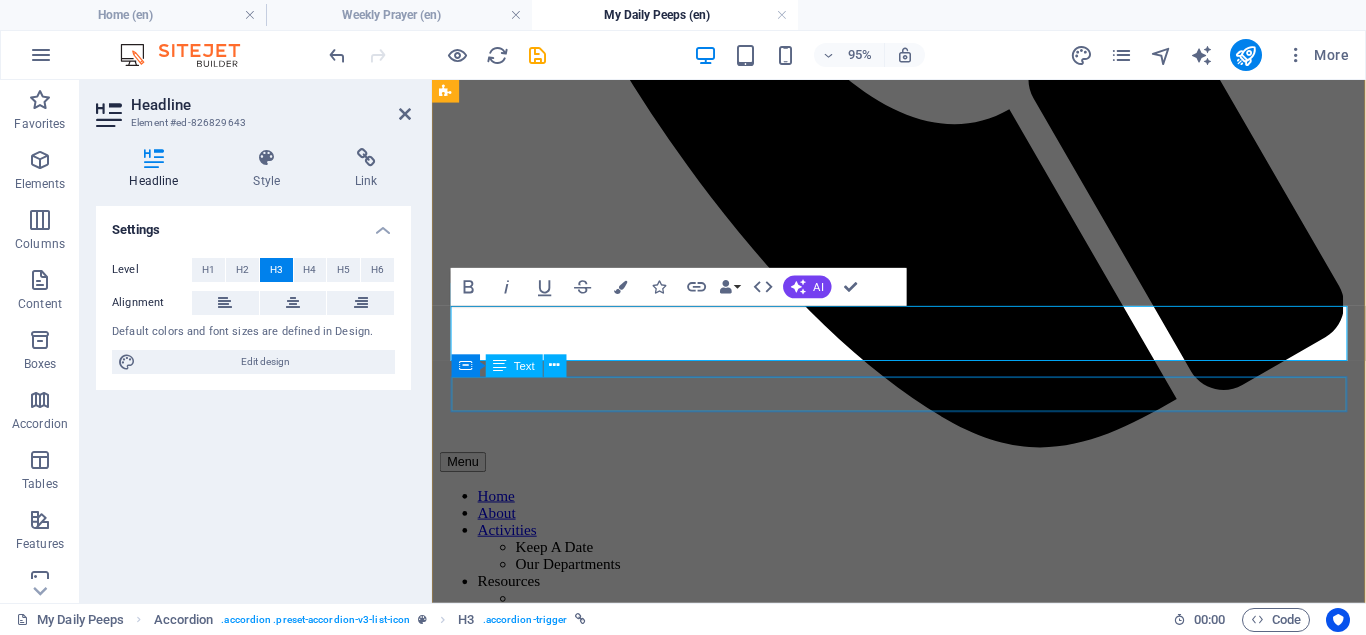 scroll, scrollTop: 1150, scrollLeft: 0, axis: vertical 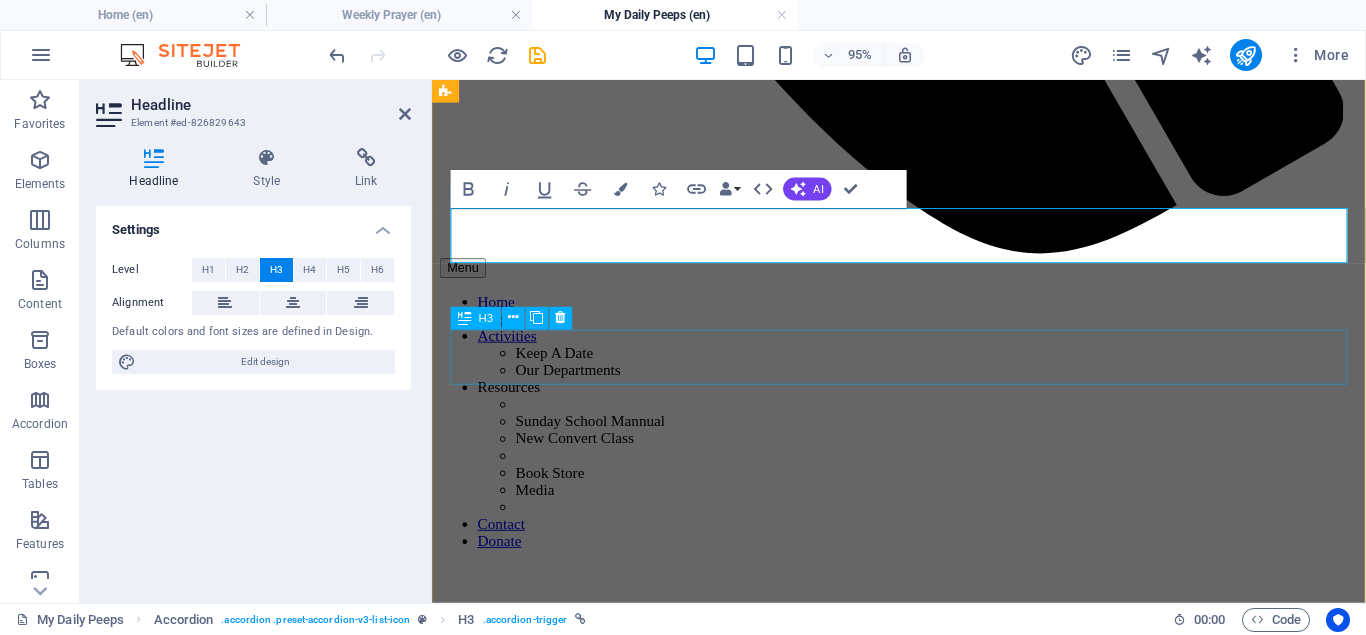 click on "Thursday" at bounding box center [923, 1742] 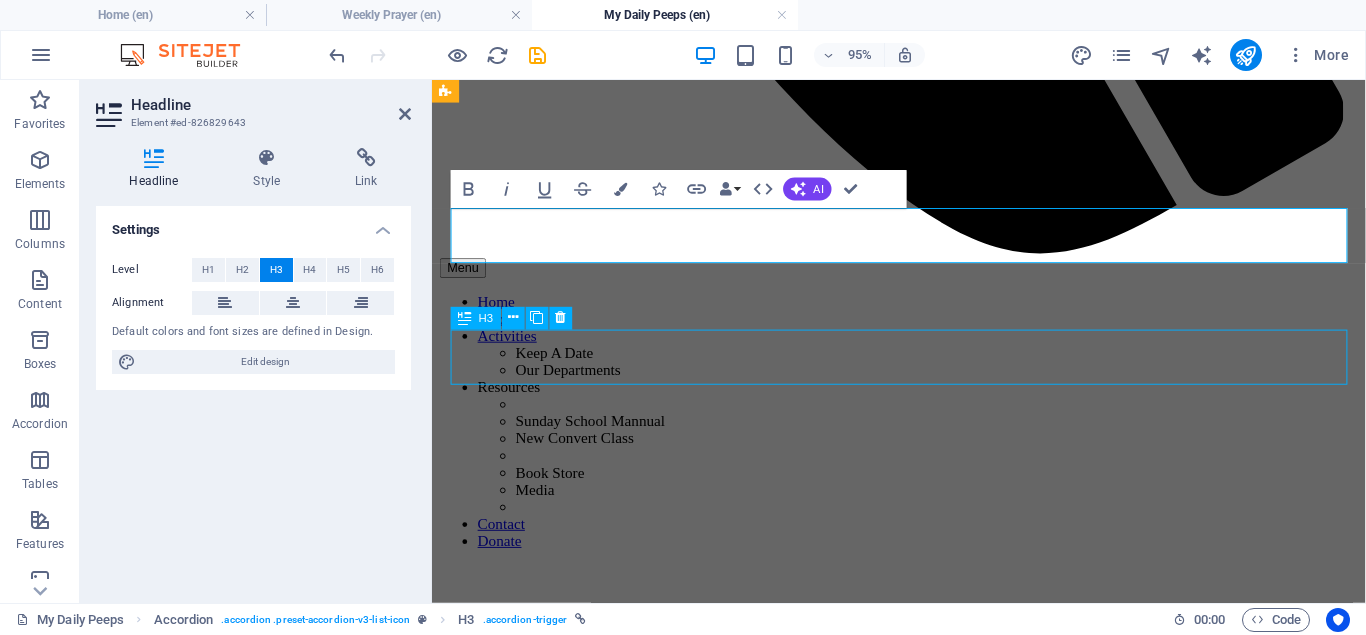 click on "Thursday" at bounding box center [923, 1742] 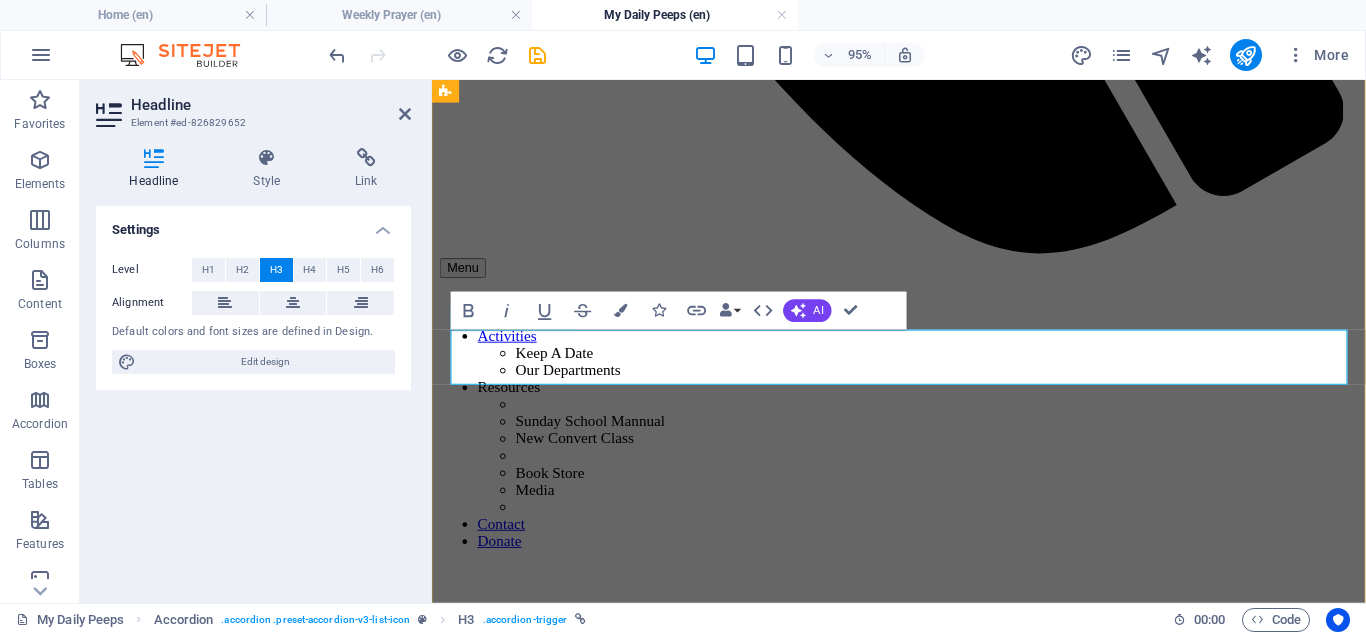 type 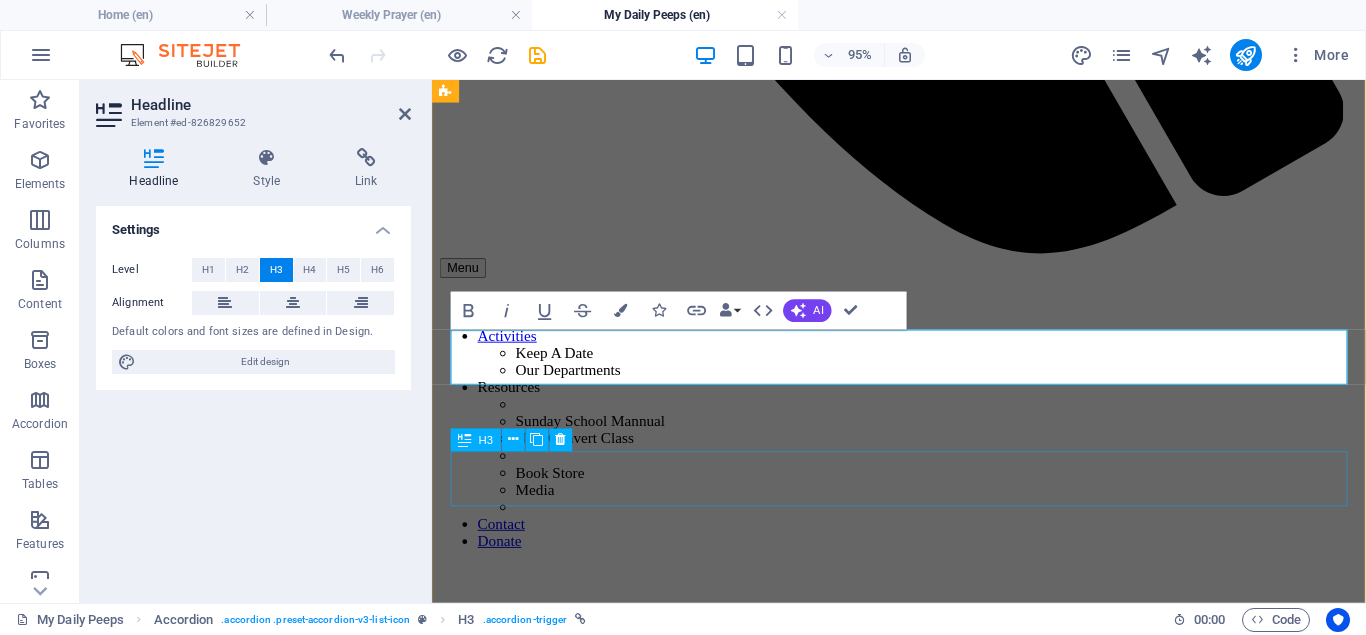 click on "Friday" at bounding box center [923, 1828] 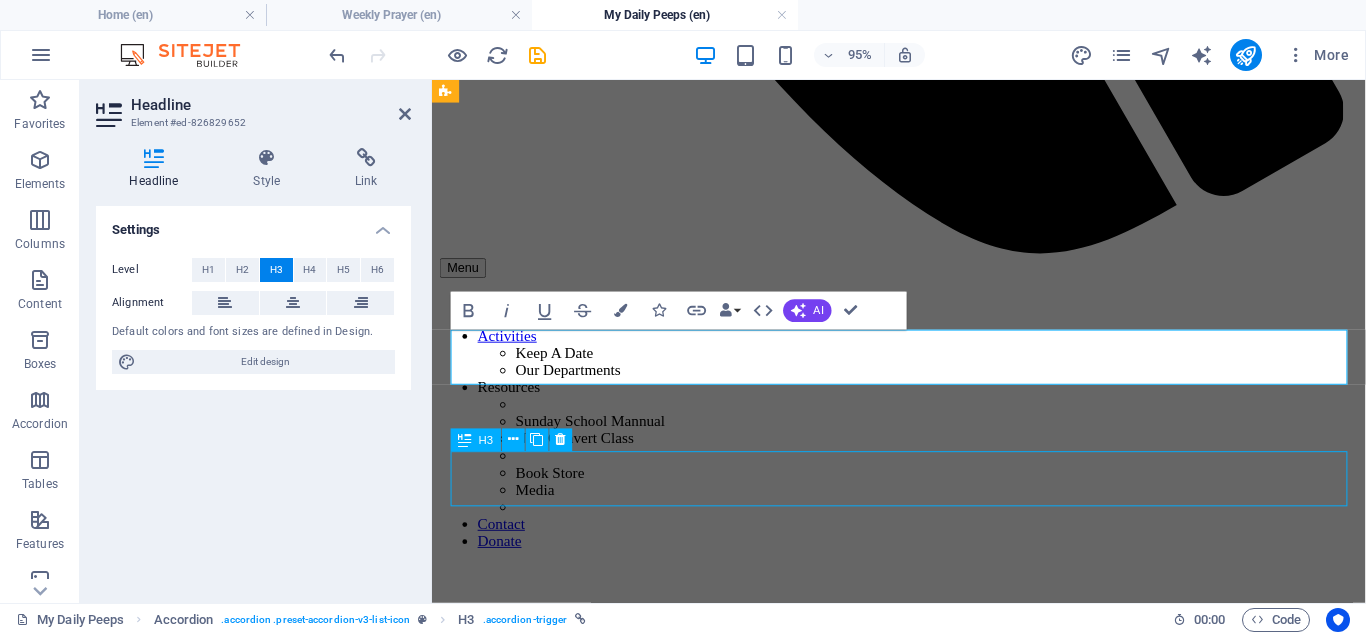 click on "Friday" at bounding box center (923, 1828) 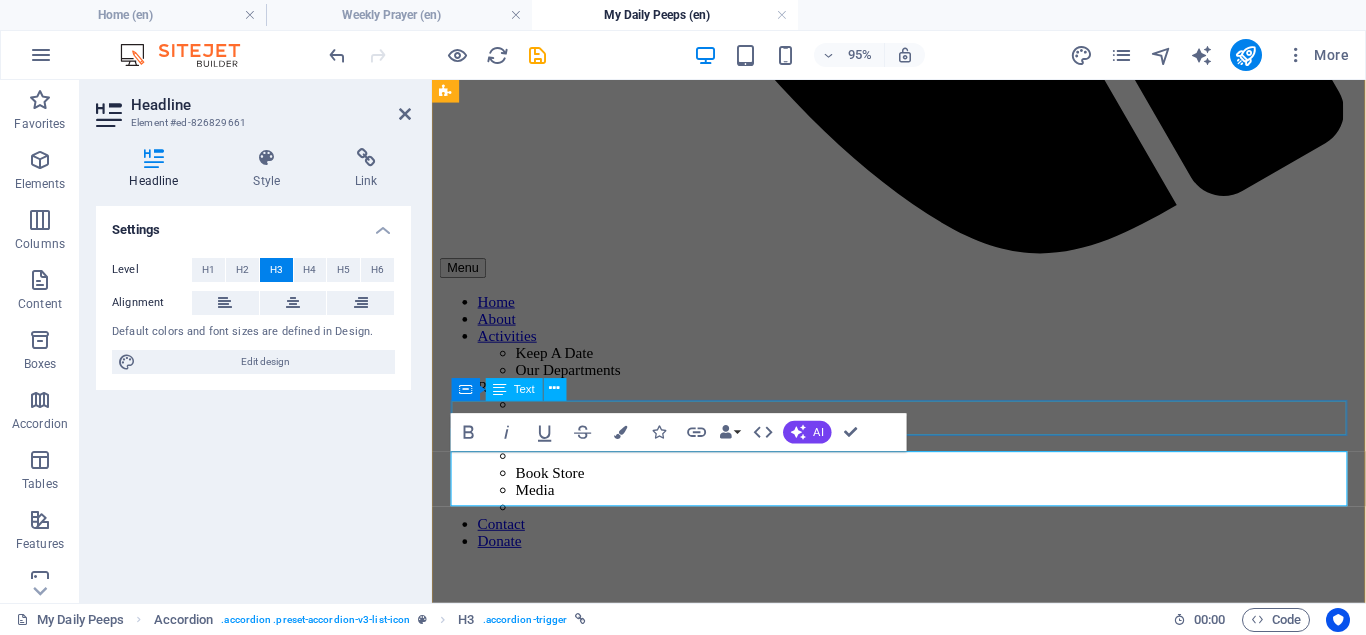 type 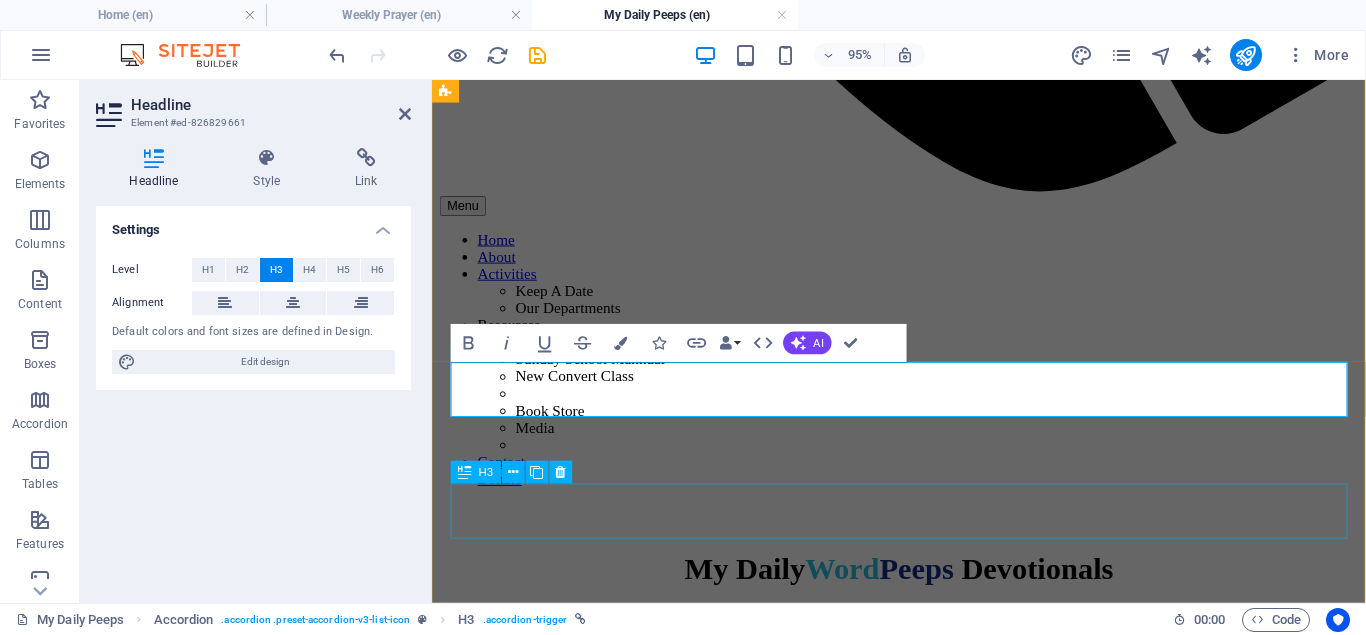 scroll, scrollTop: 1252, scrollLeft: 0, axis: vertical 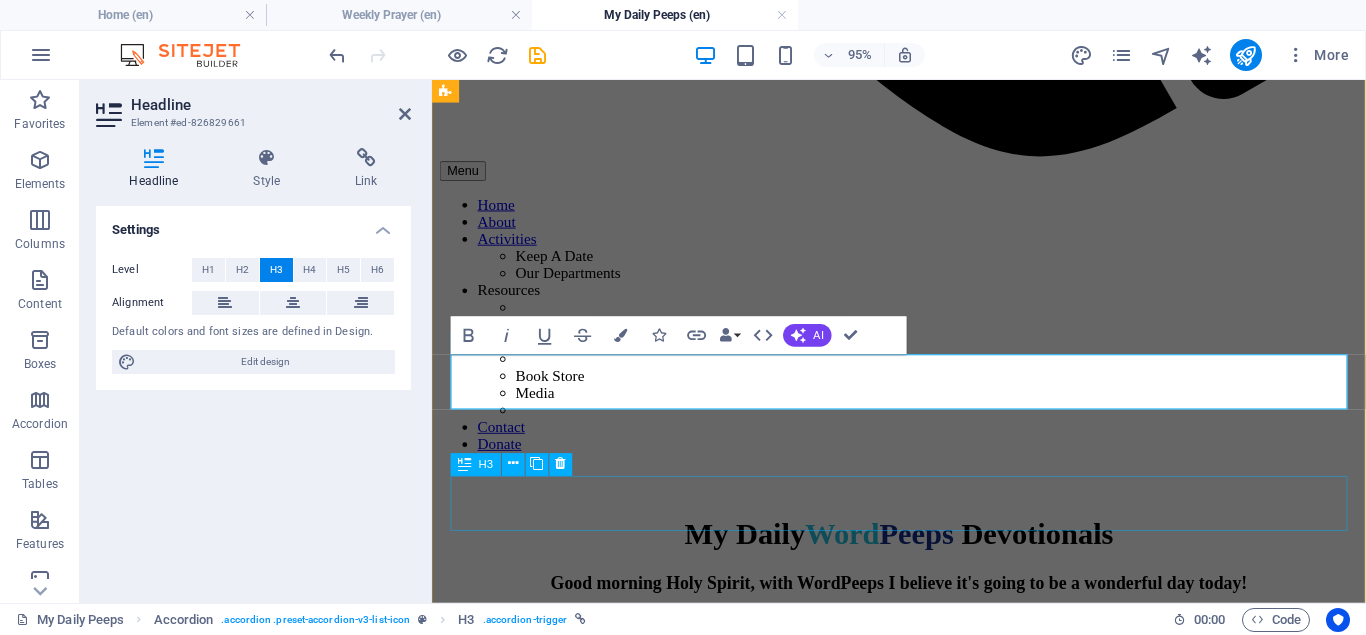 click on "Saturday" at bounding box center (923, 1813) 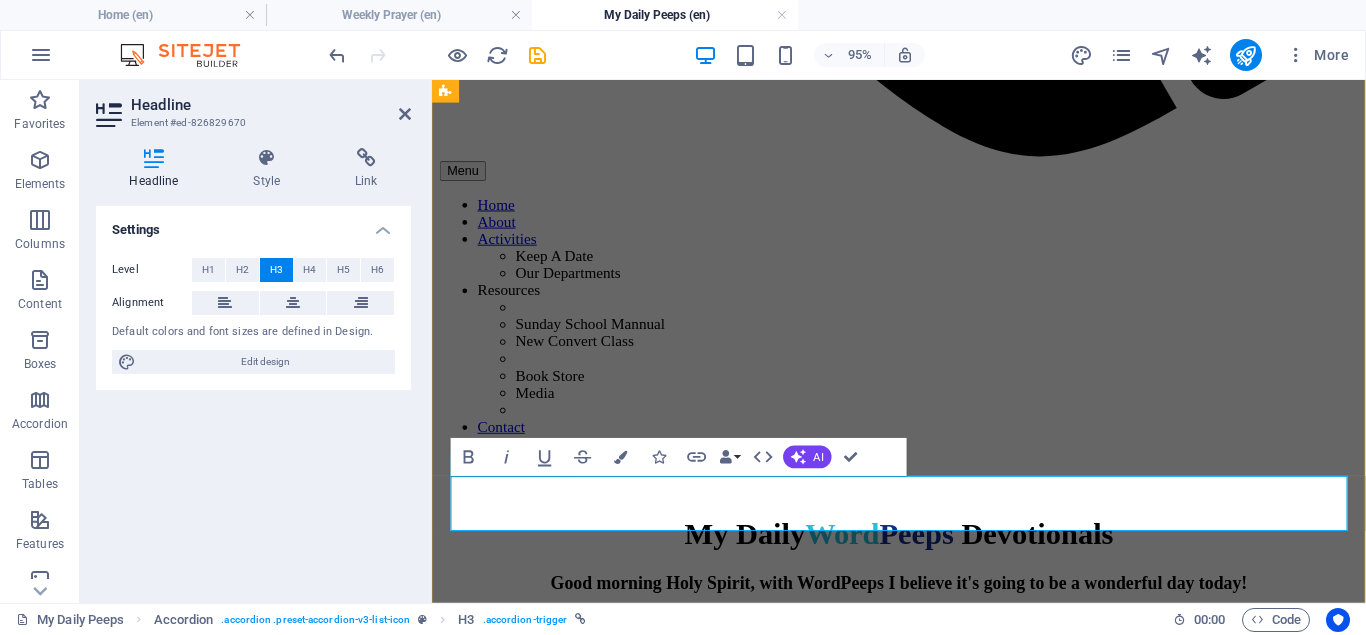 type 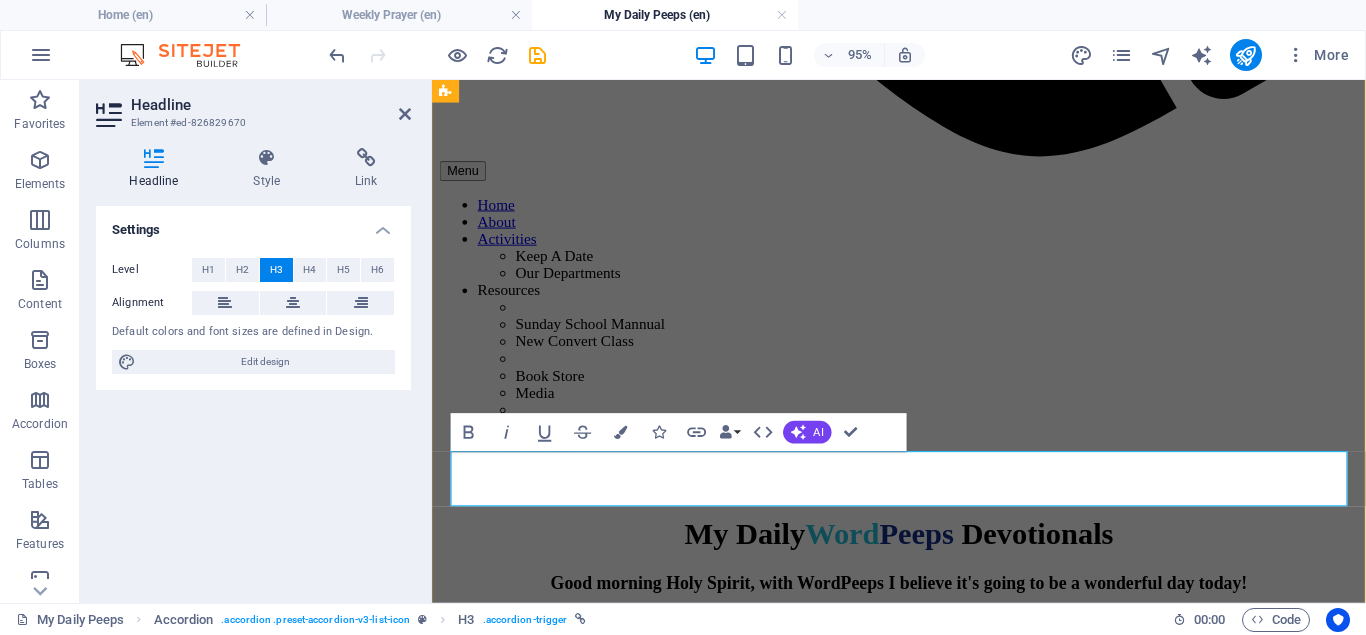 scroll, scrollTop: 1559, scrollLeft: 0, axis: vertical 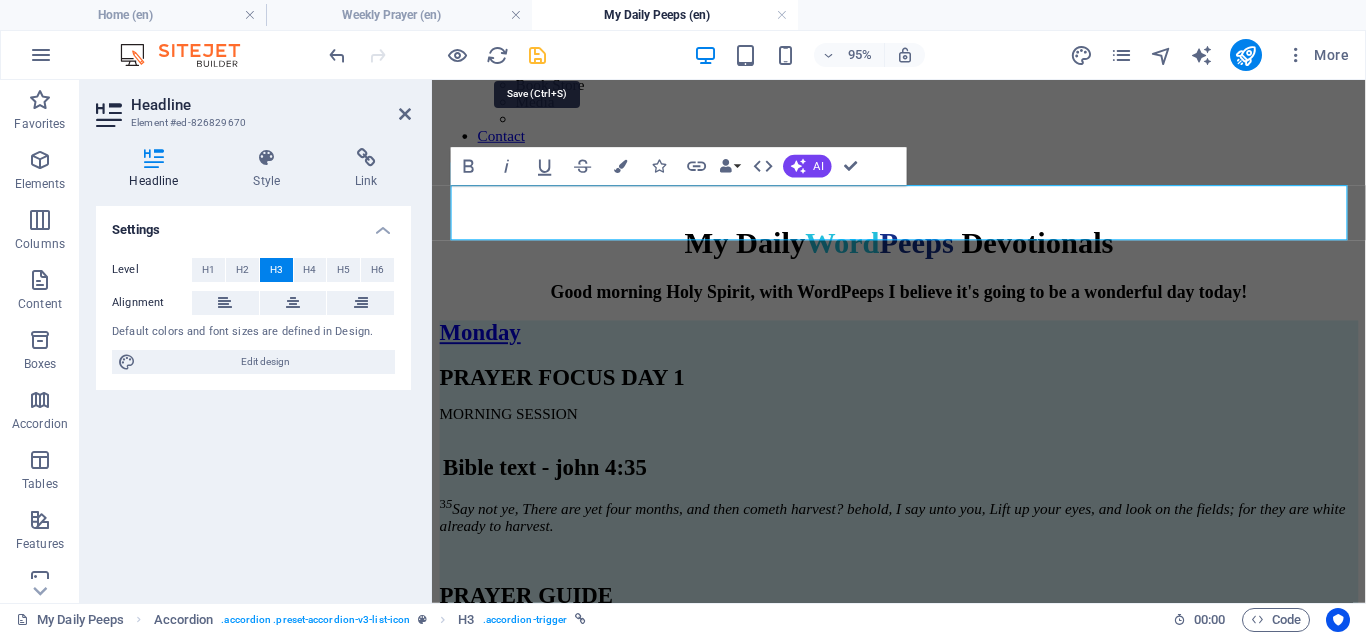 drag, startPoint x: 530, startPoint y: 57, endPoint x: 276, endPoint y: 293, distance: 346.71603 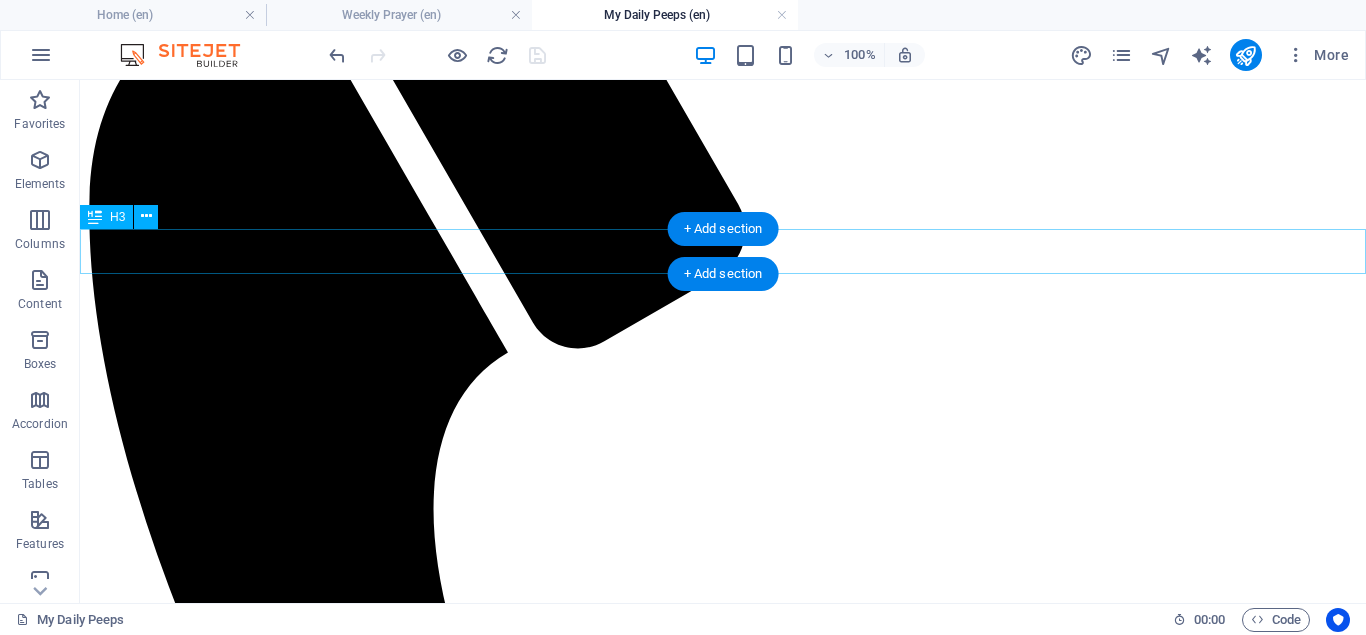 scroll, scrollTop: 0, scrollLeft: 0, axis: both 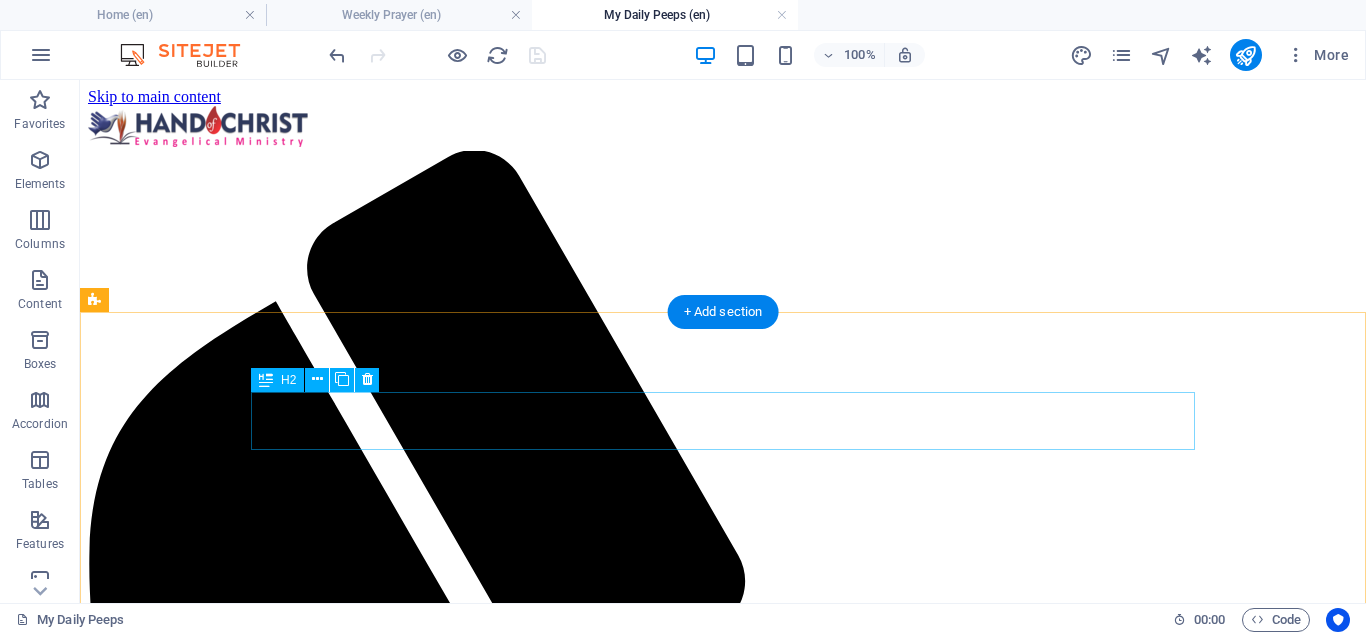 click on "Monday" at bounding box center [723, 2308] 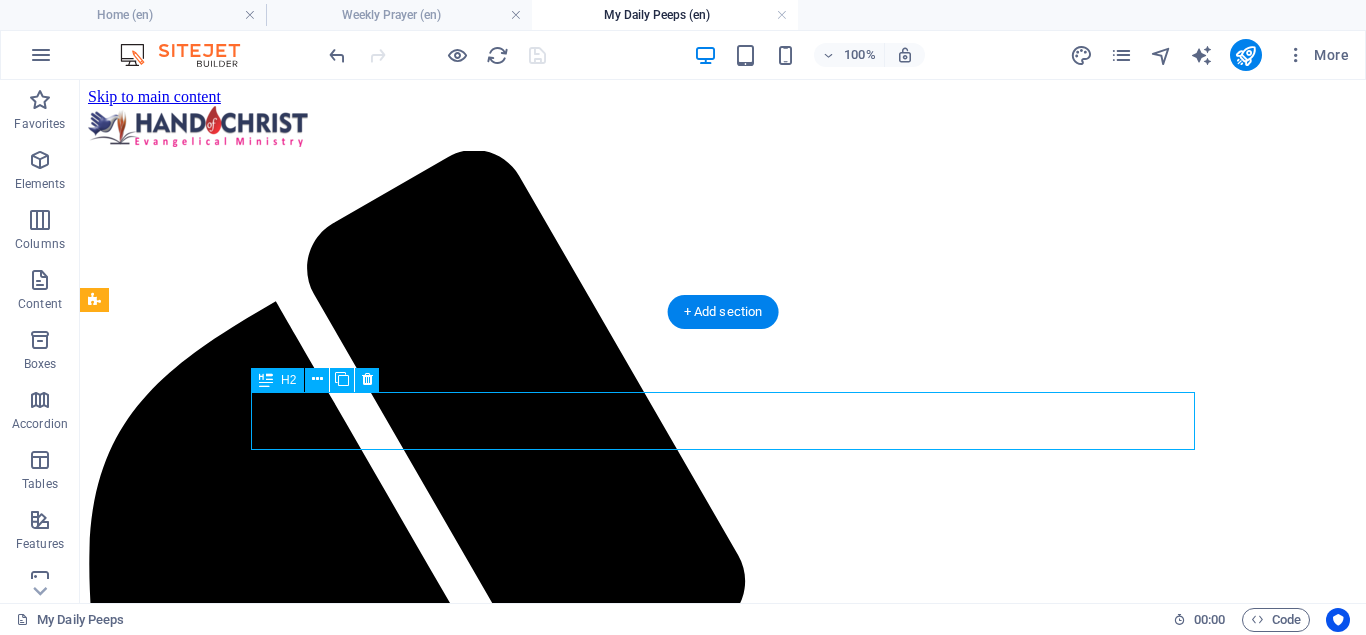 click on "Monday" at bounding box center [723, 2308] 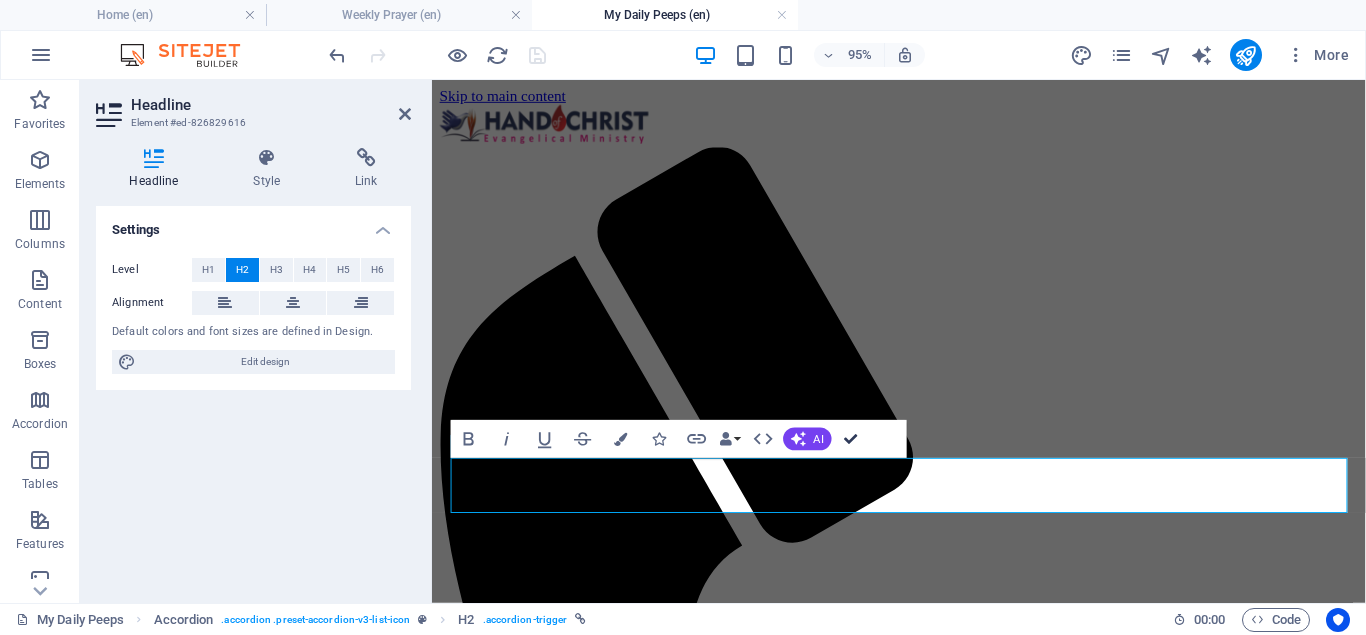 drag, startPoint x: 851, startPoint y: 437, endPoint x: 528, endPoint y: 90, distance: 474.0654 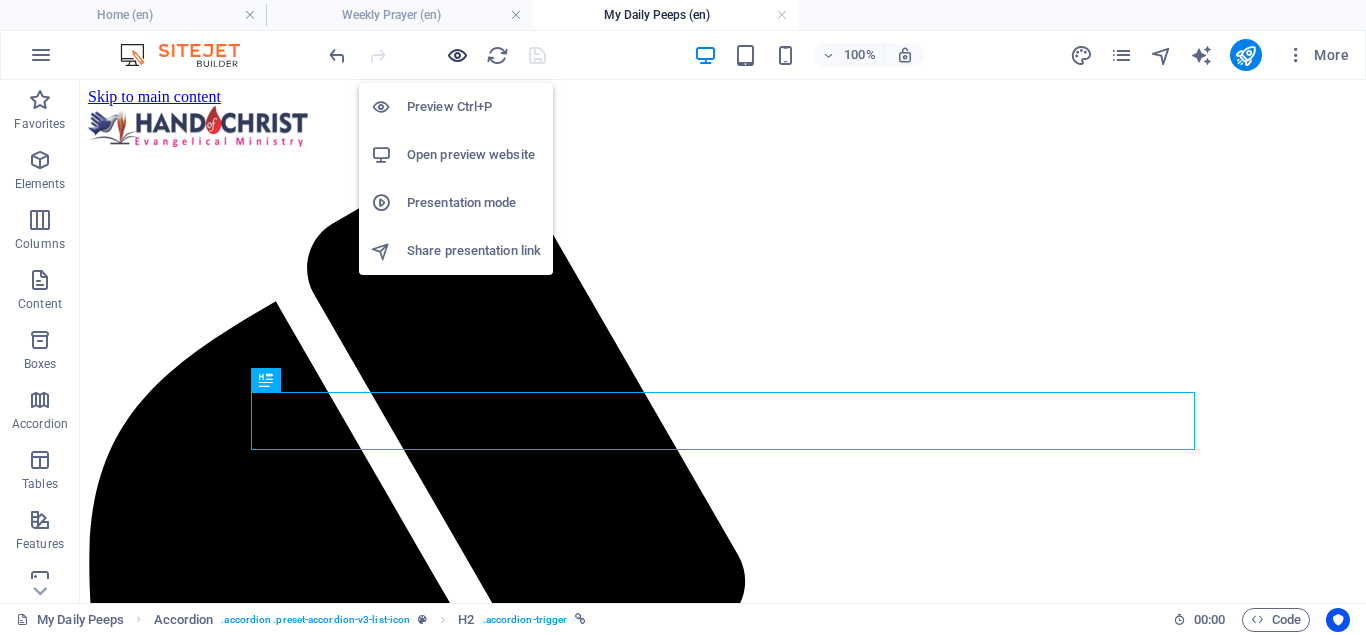click at bounding box center [457, 55] 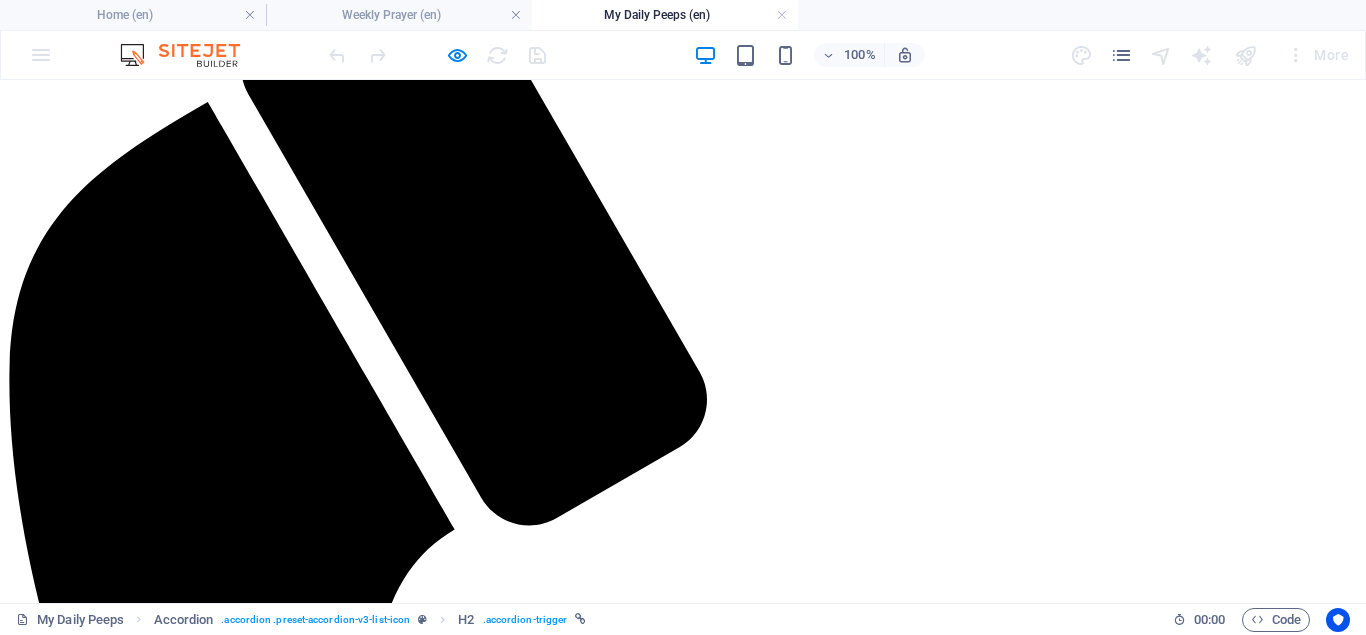 scroll, scrollTop: 306, scrollLeft: 0, axis: vertical 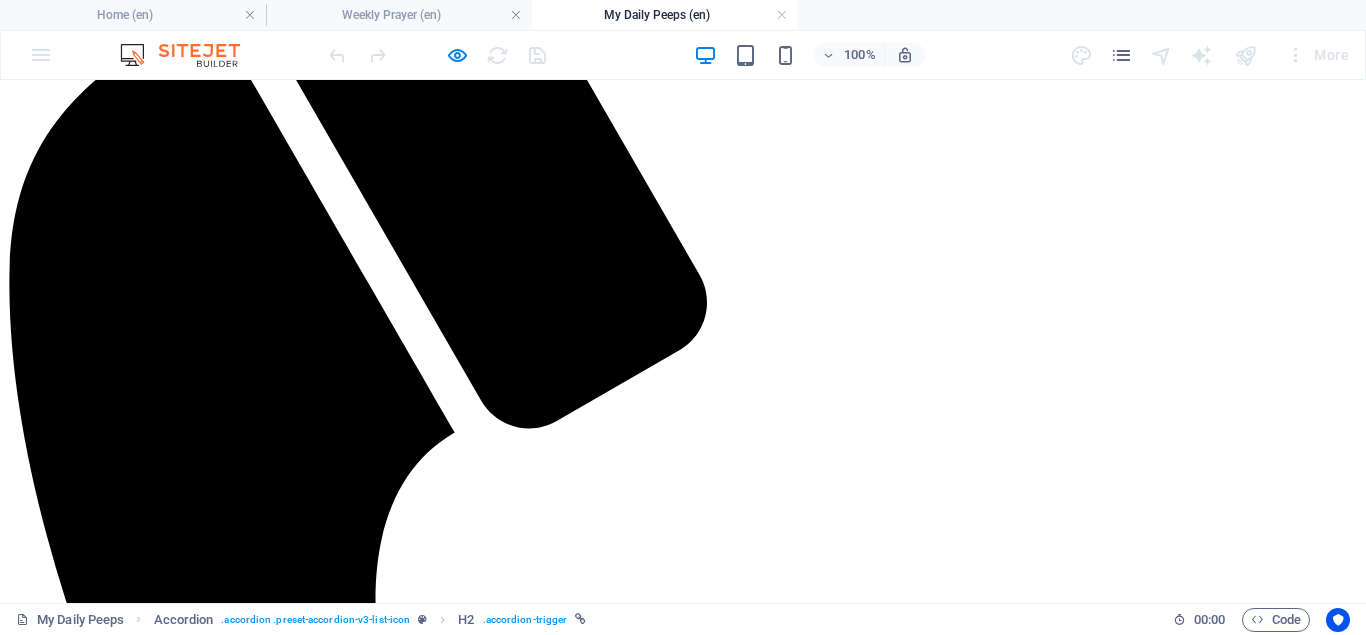 click on "Monday PRAYER FOCUS DAY 1
MORNING SESSION
Bible text - john 4:35 3 5  Say not ye, There are yet four months, and then cometh harvest? behold, I say unto you, Lift up your eyes, and look on the fields; for they are white already to harvest. PRAYER GUIDE
1. Pray, O Lord My father, empower me to and to pray through in the name of Jesus.
2. My spirit open up to the Spirit of God this Morning.
3. I stand upon the Word of God the has declared my harvest this morning, to declare my harvest is ripe and ready to harvest in Jesus name.
4. You my head, be lifted in this season of harvest, in the name of Jesus.
5. Power of defeat, failure and disappointment bowing my head and shoulder in my season of harvest be destroyed and be disgraced in the name of Jesus.
6. My long awaited expectations, delay no more, receive speed for harvest, now! In the name of Jesus.
7. You power frustrating my harvest, I arrest you in the name of Jesus. Be destroyed and be nullified in the name of Jesus.
Friday" at bounding box center [683, 2563] 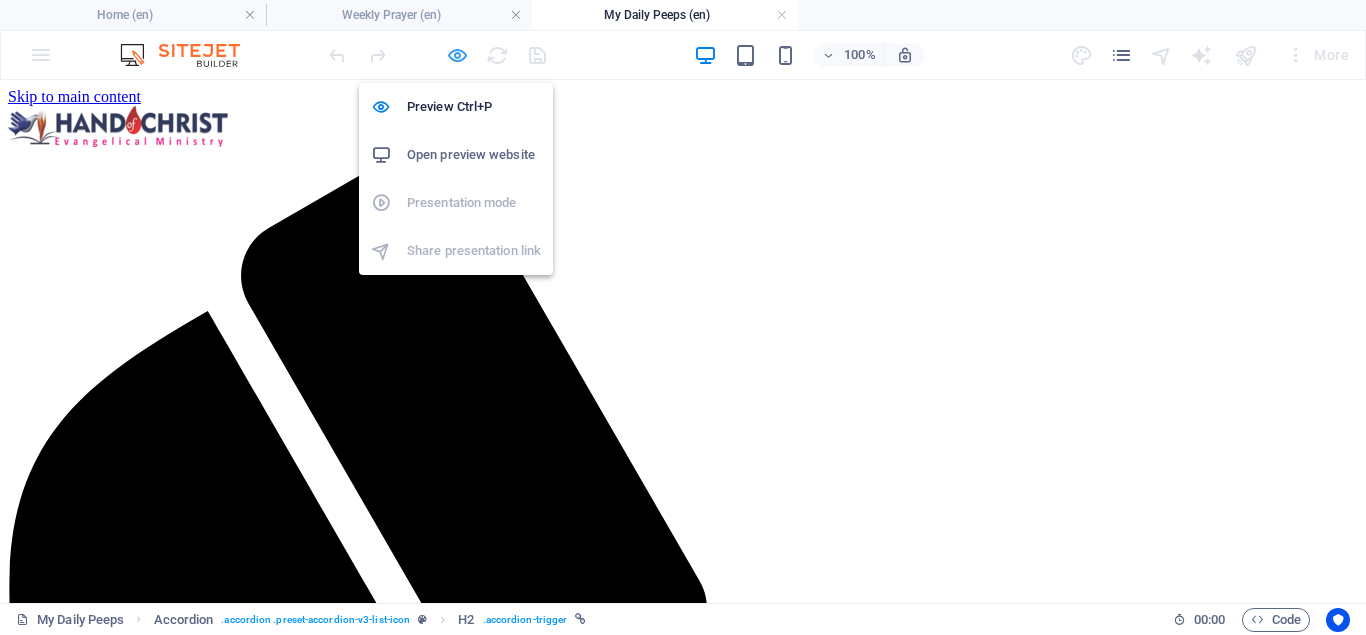 click at bounding box center [457, 55] 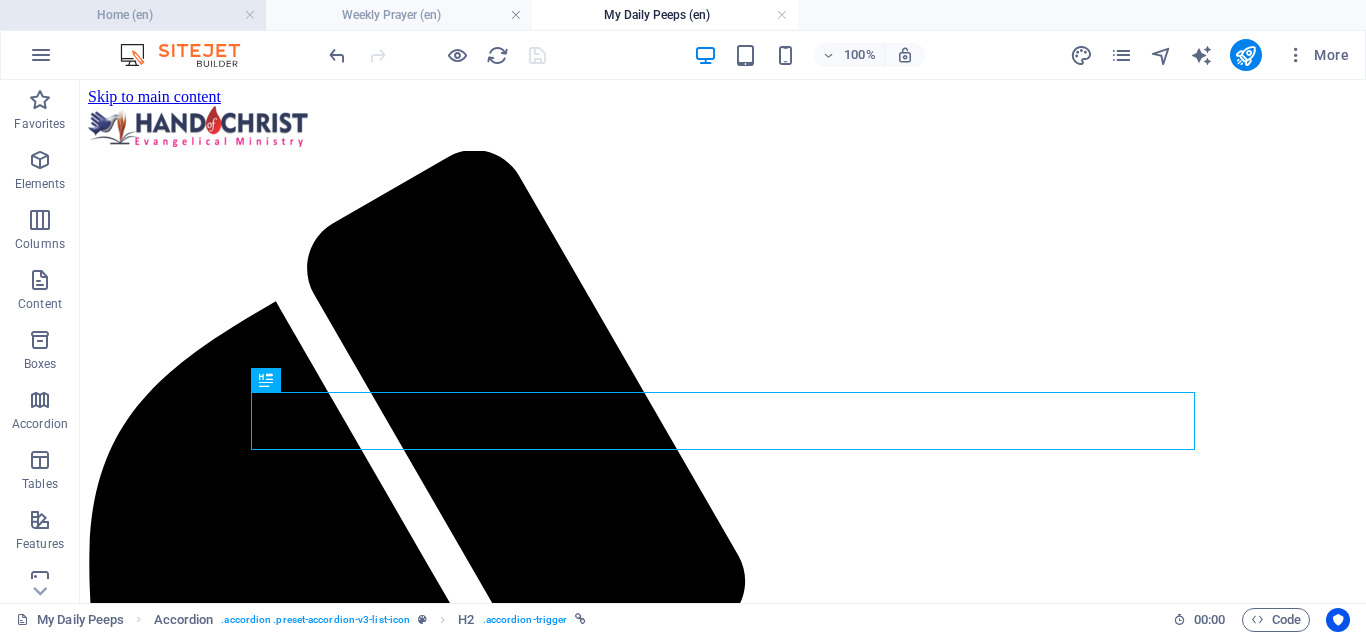 click on "Home (en)" at bounding box center (133, 15) 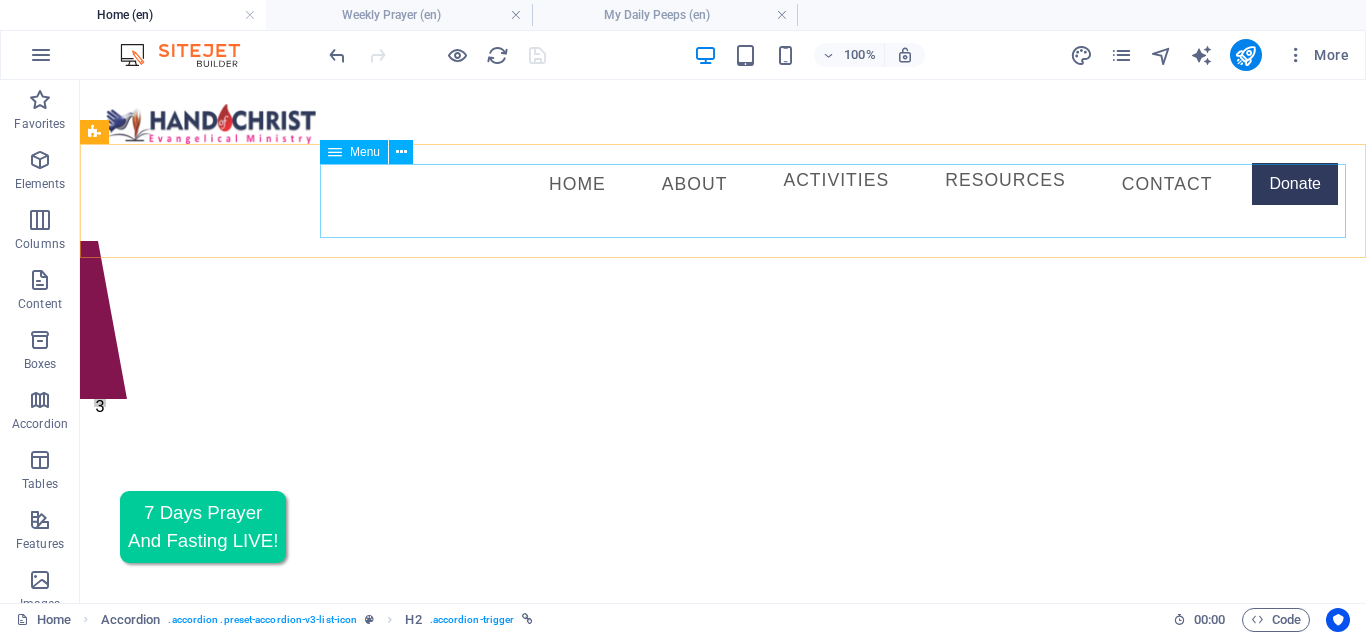 scroll, scrollTop: 0, scrollLeft: 0, axis: both 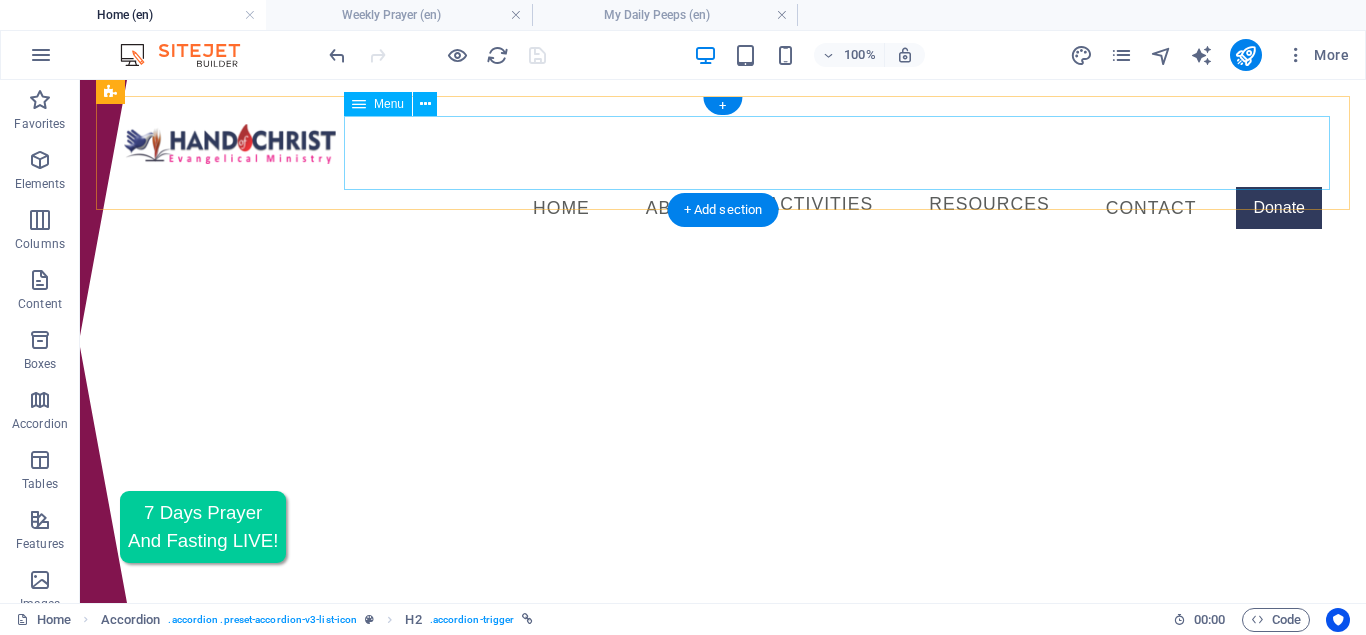 click on "Home About Activities Keep A Date Our Departments Resources Sunday School Mannual New Convert Class Book Store Media Contact Donate" at bounding box center (723, 209) 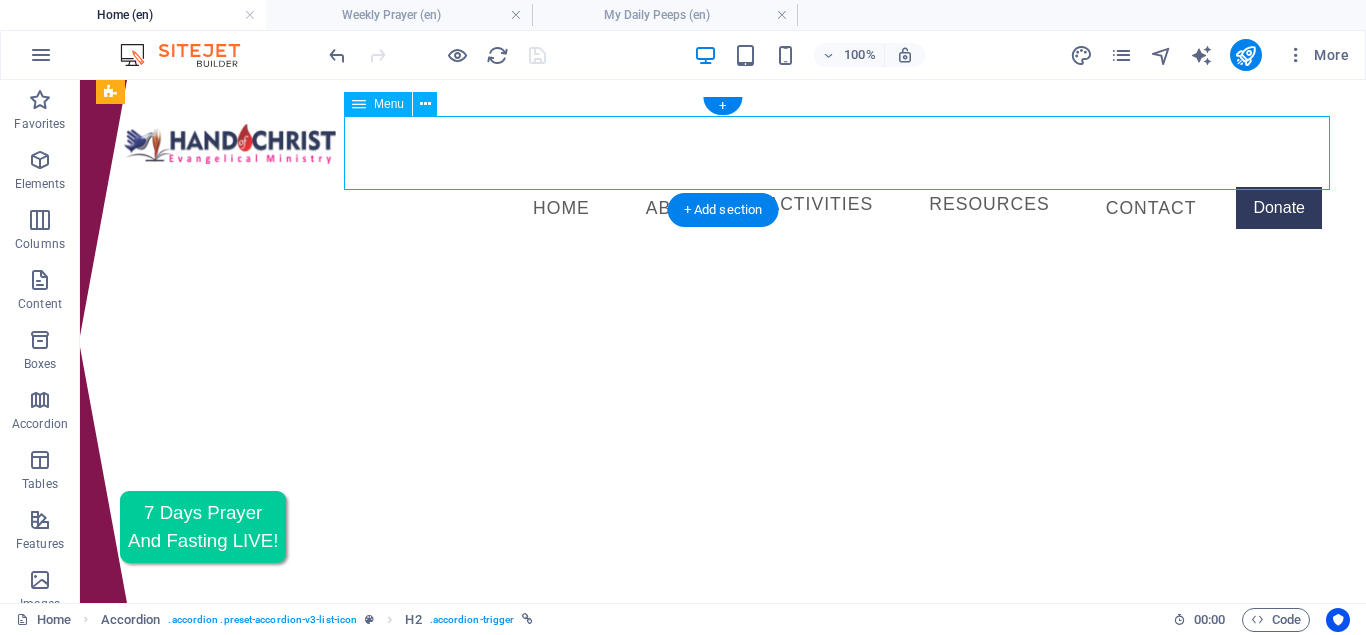 click on "Home About Activities Keep A Date Our Departments Resources Sunday School Mannual New Convert Class Book Store Media Contact Donate" at bounding box center [723, 209] 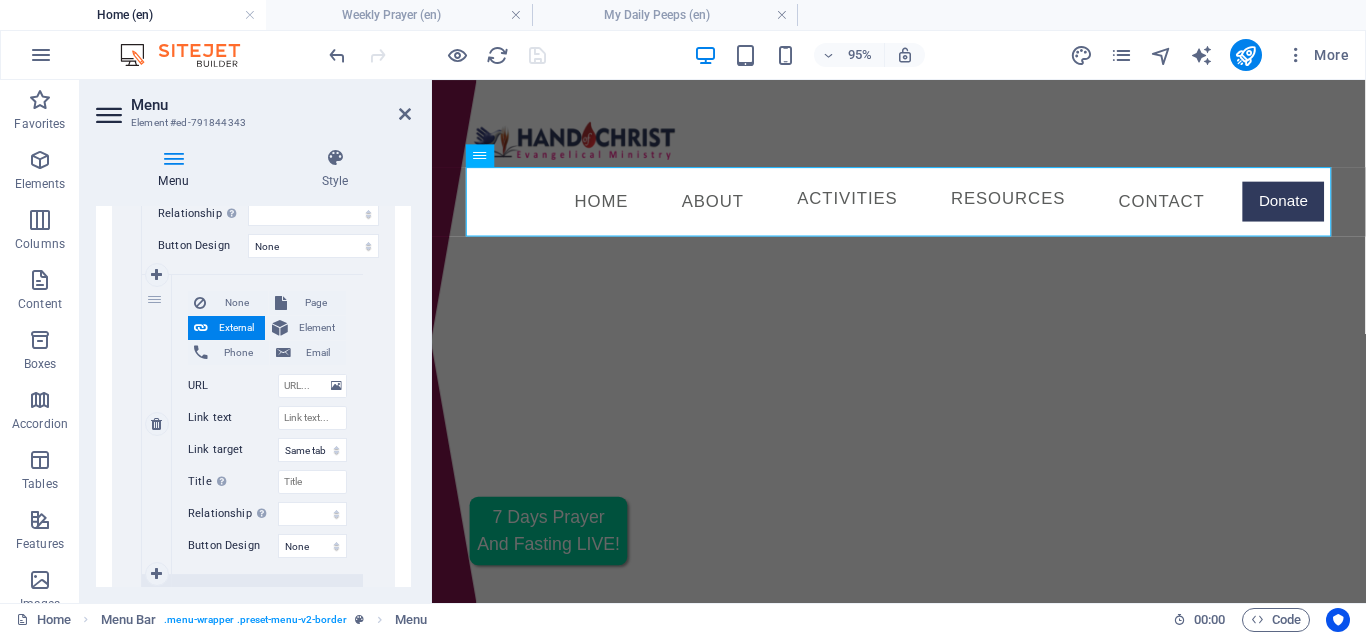 scroll, scrollTop: 1800, scrollLeft: 0, axis: vertical 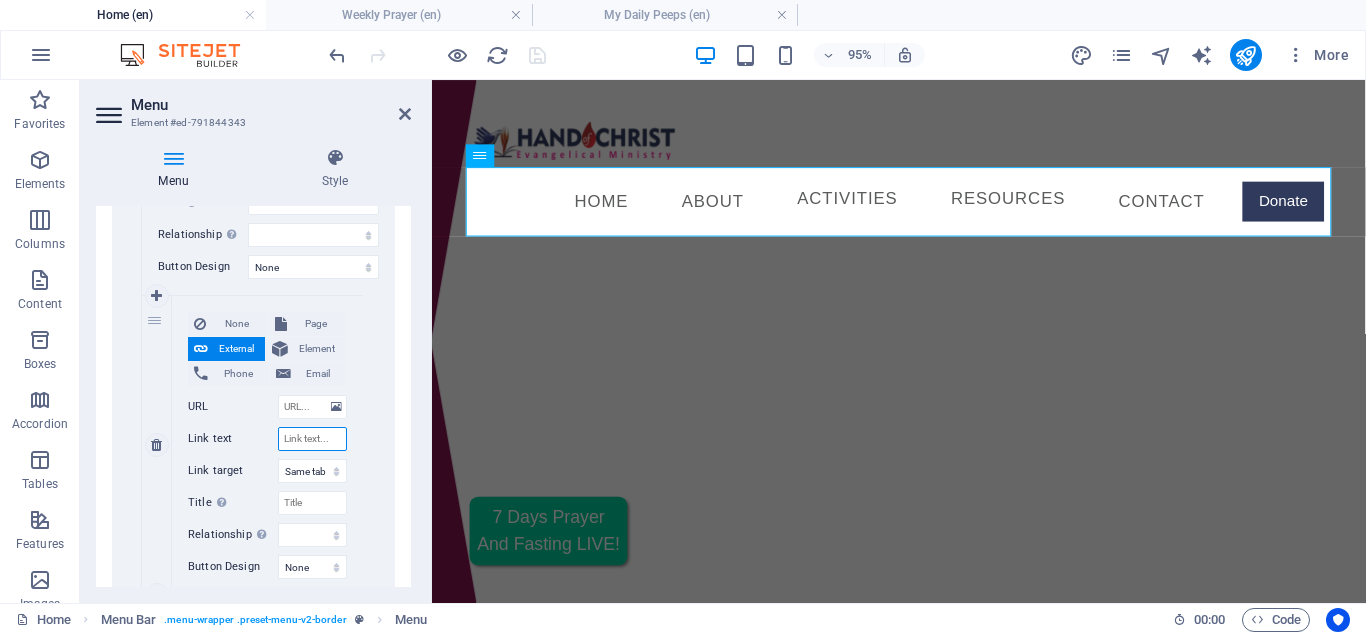 click on "Link text" at bounding box center [312, 439] 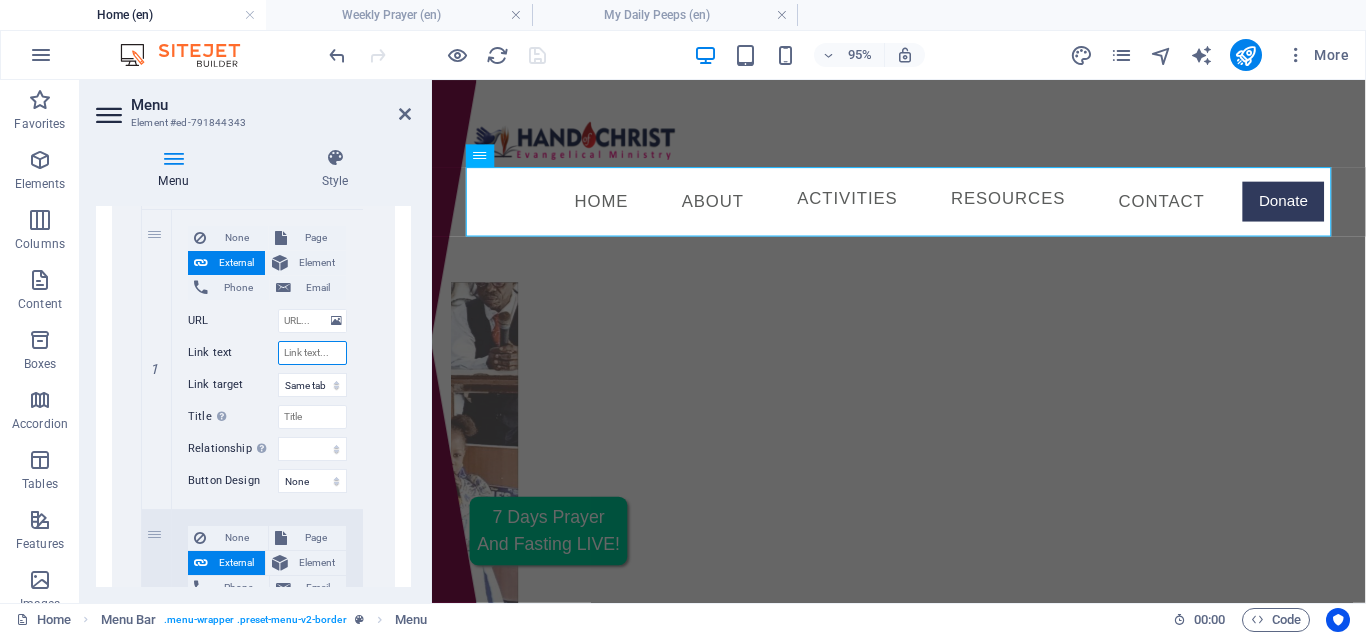 scroll, scrollTop: 1890, scrollLeft: 0, axis: vertical 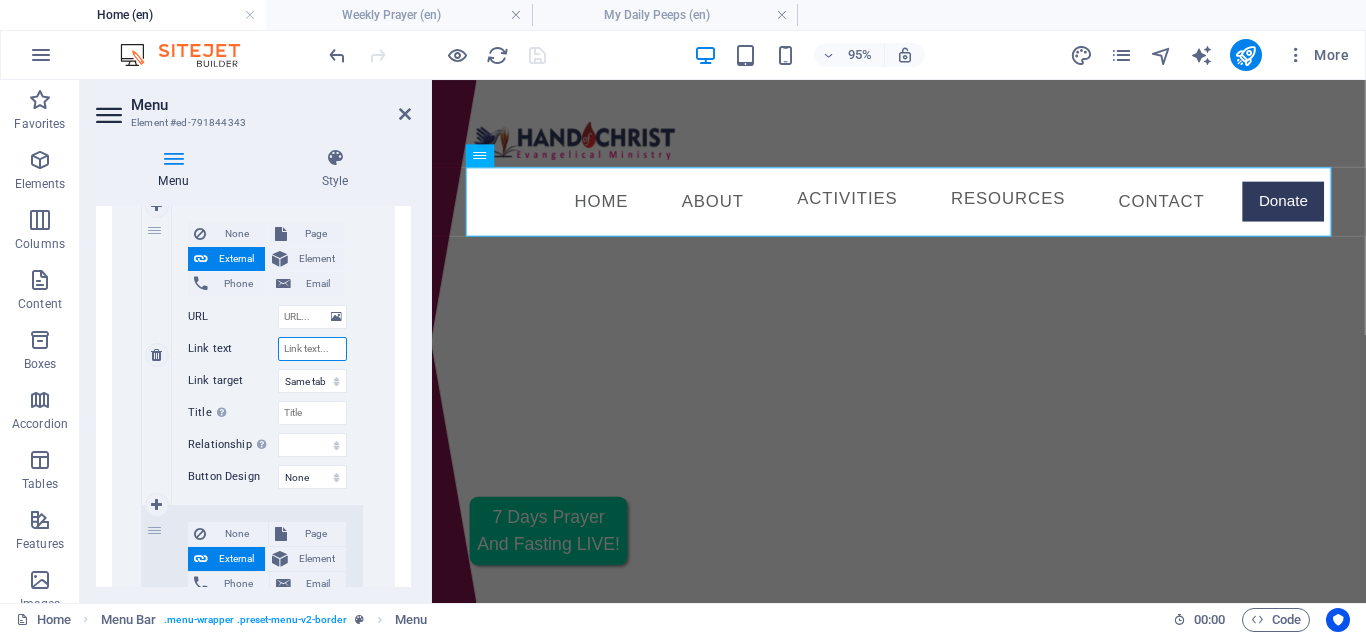 click on "Link text" at bounding box center (312, 349) 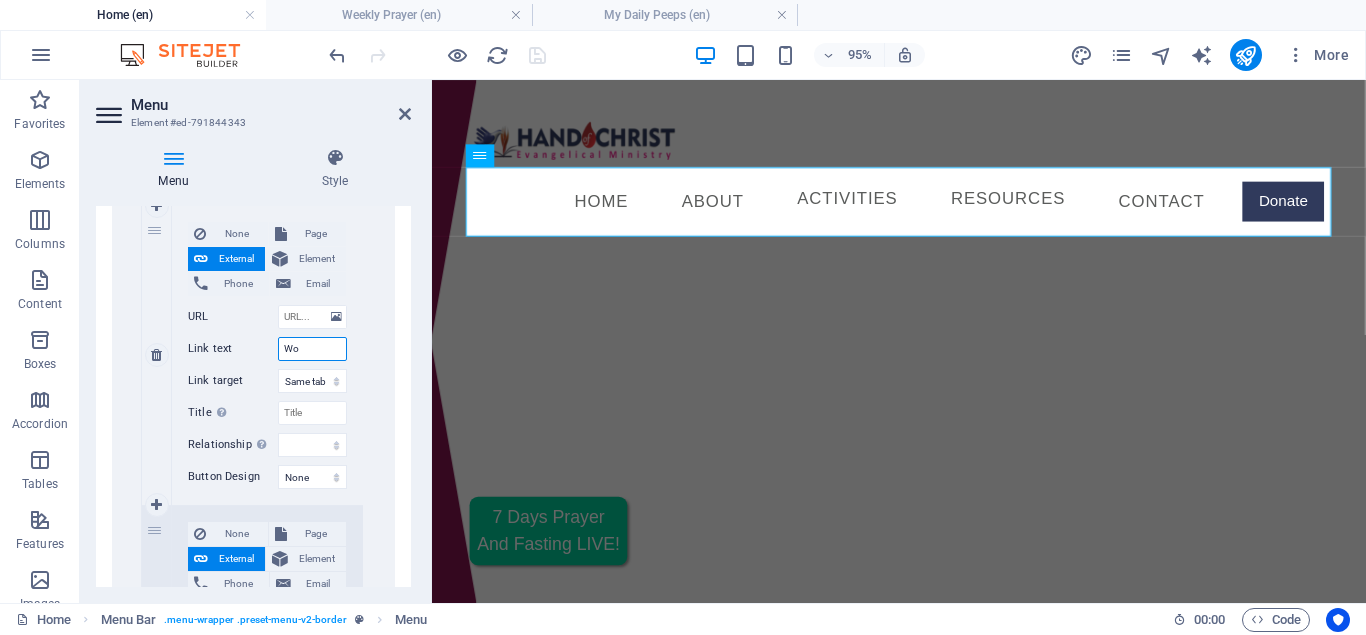 type on "Wor" 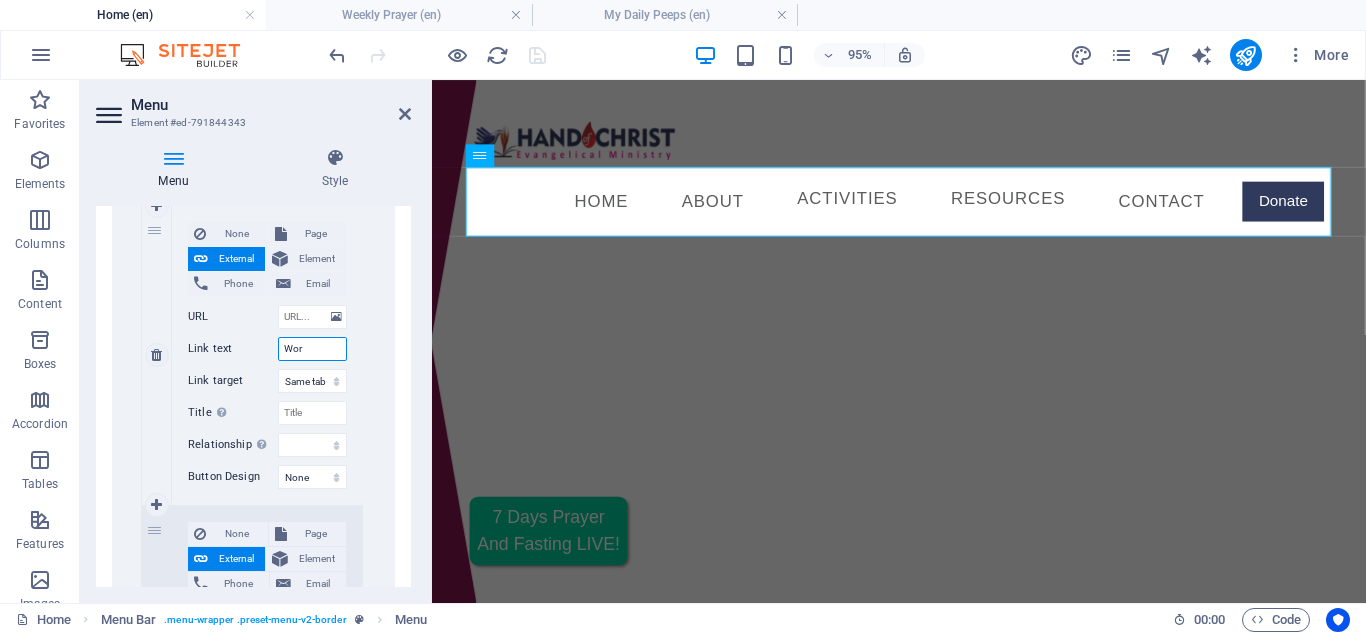 select 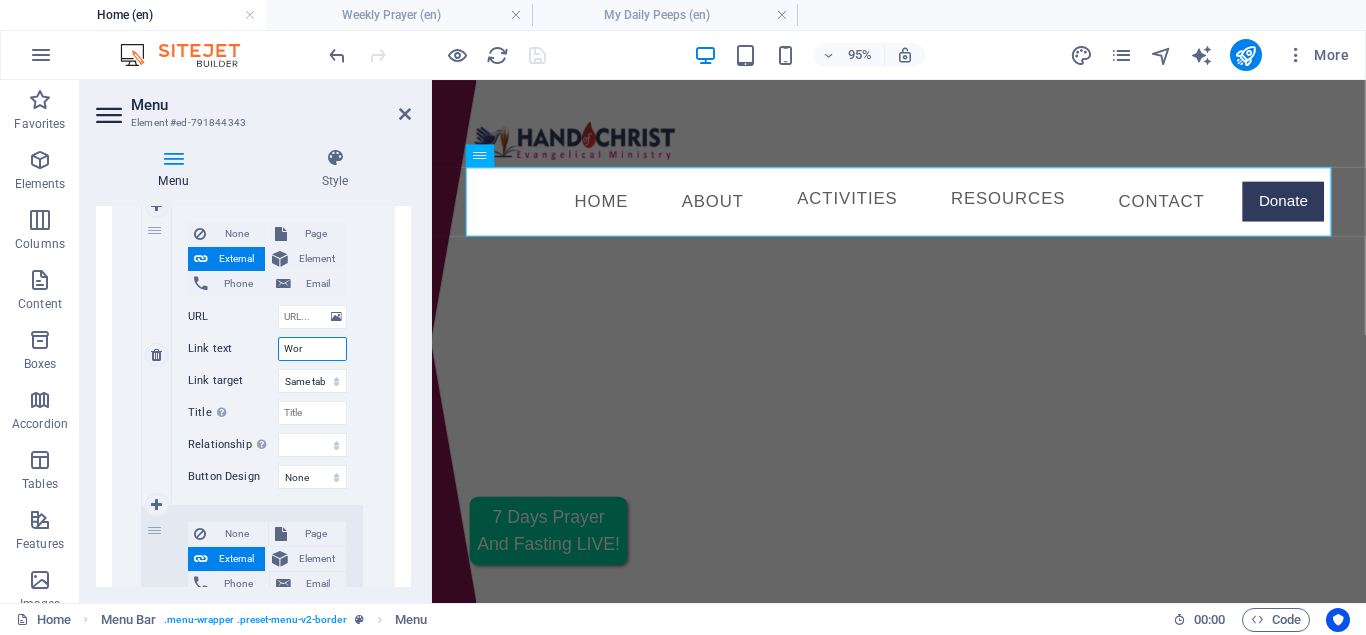 select 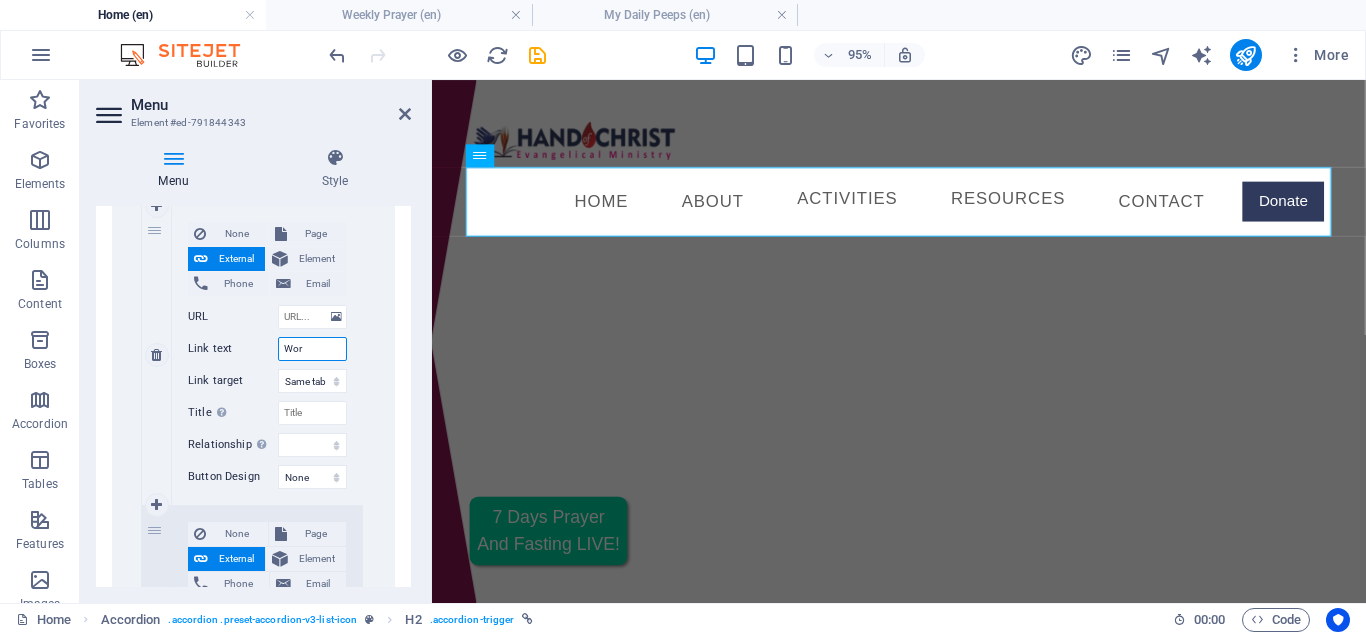 select 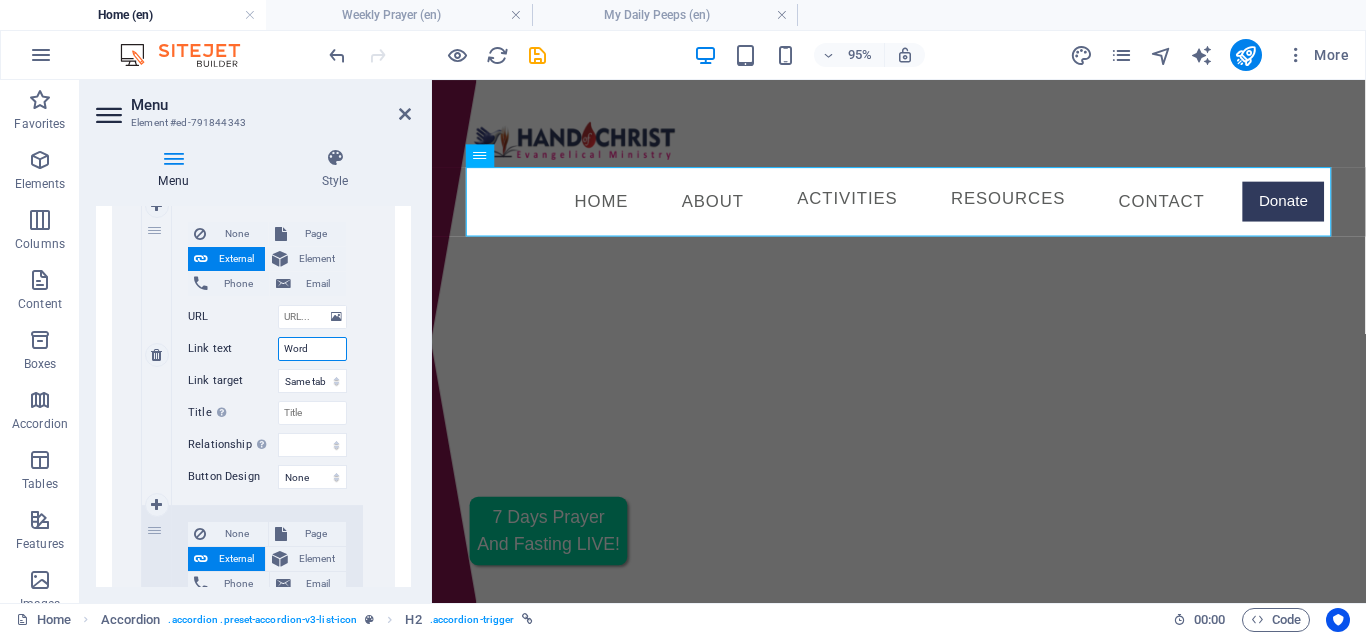 type on "WordO" 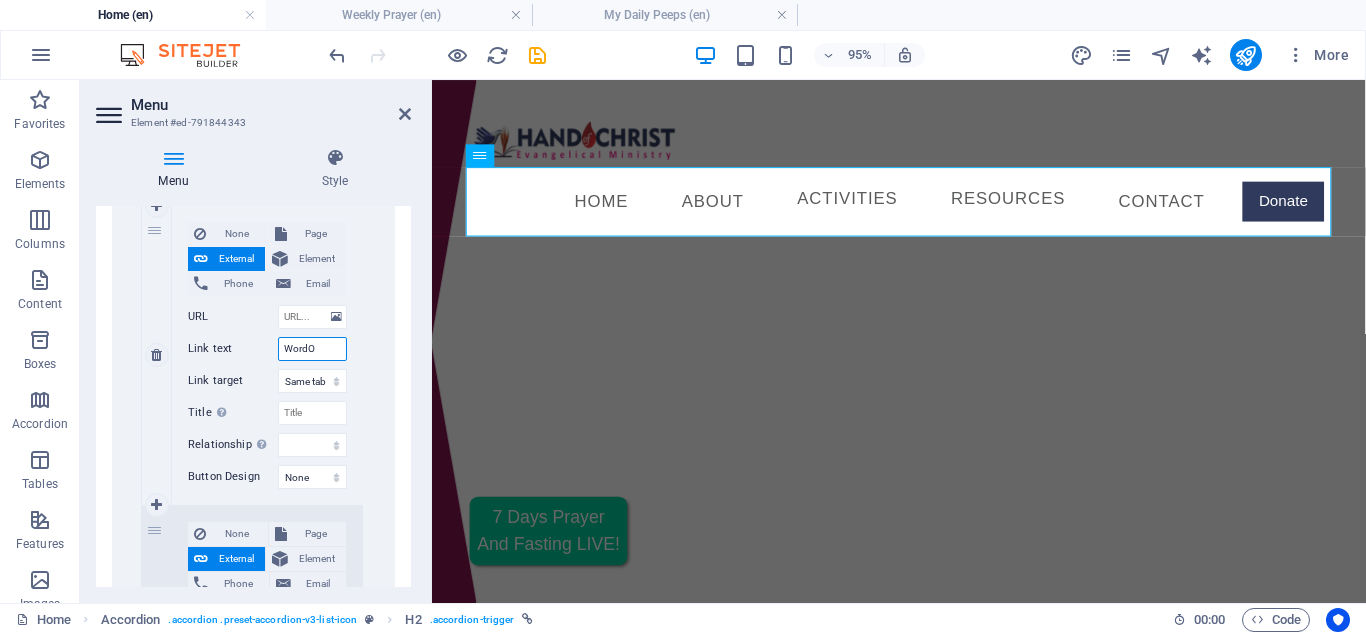 select 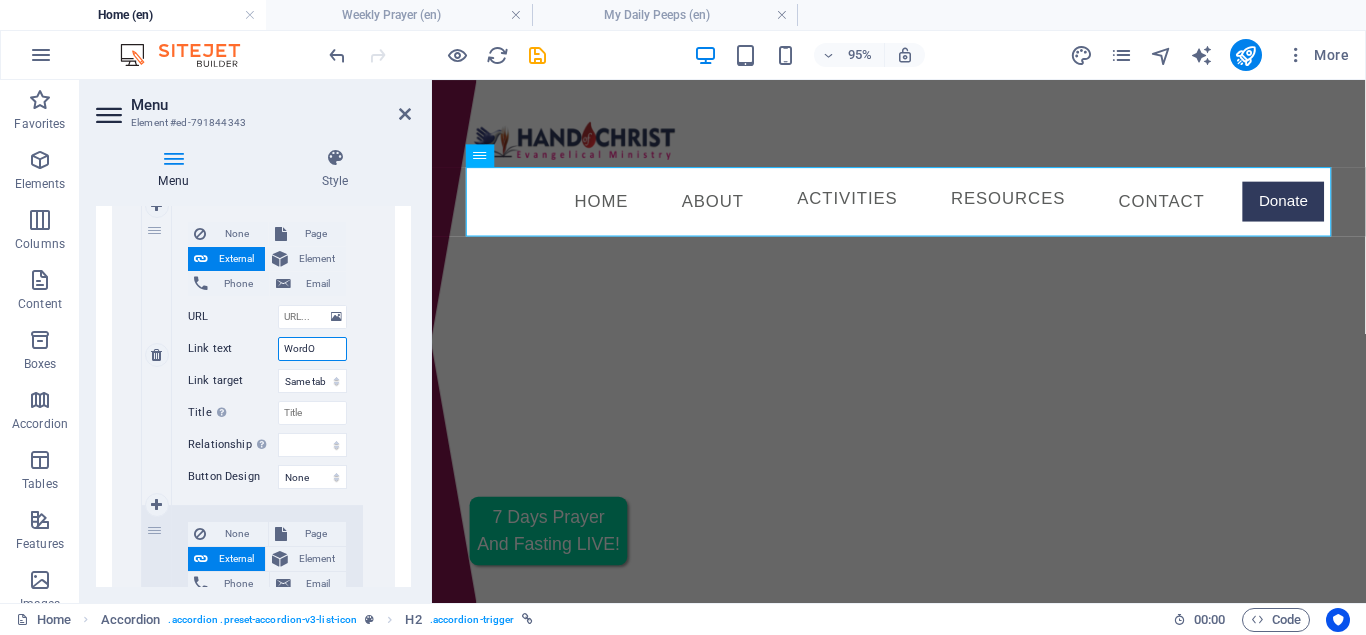 type on "Word" 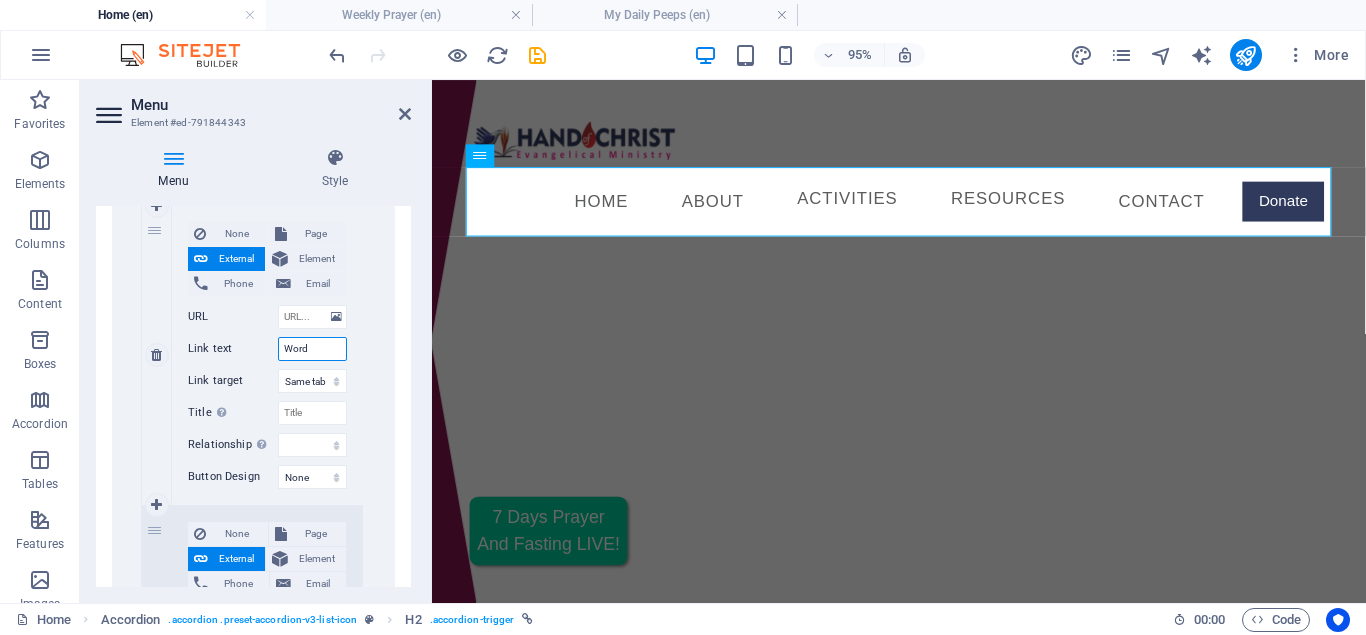 select 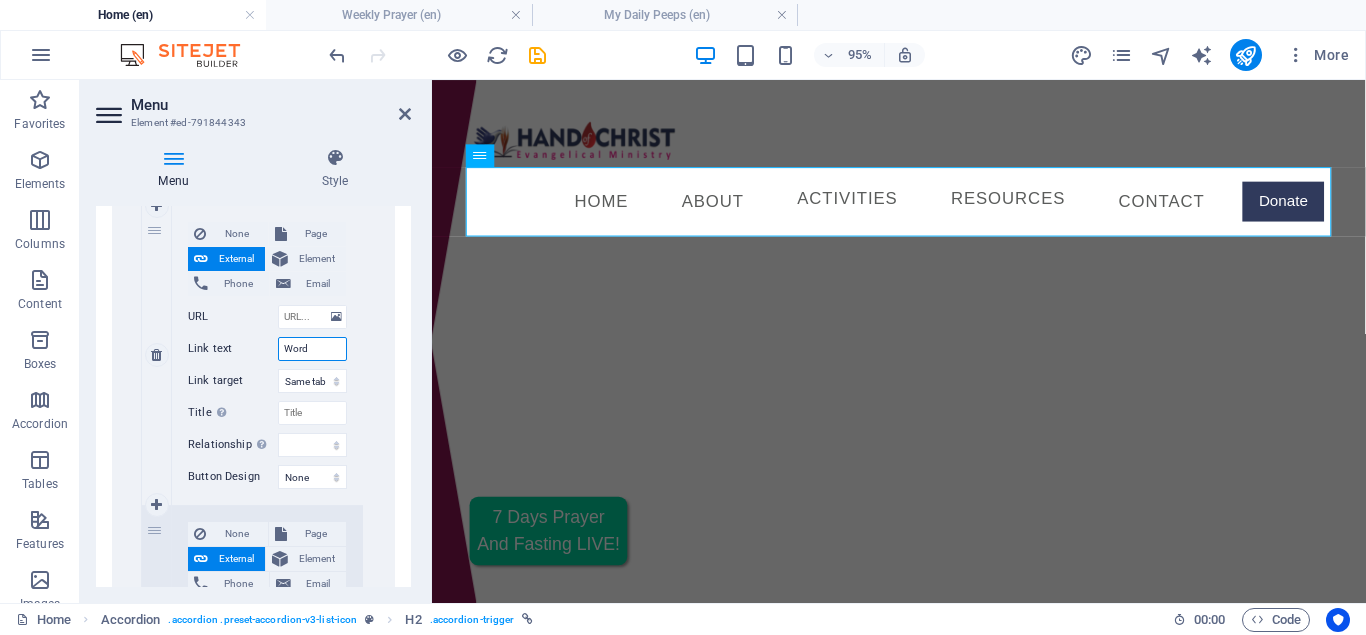 select 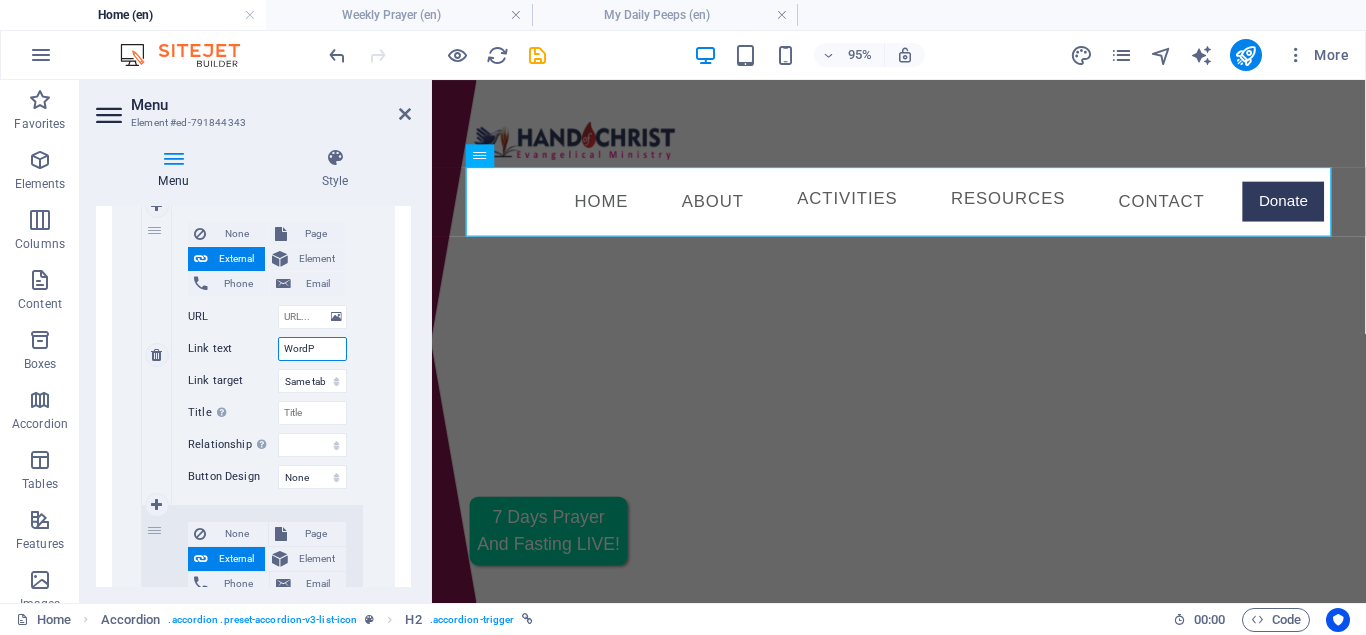 type on "WordPe" 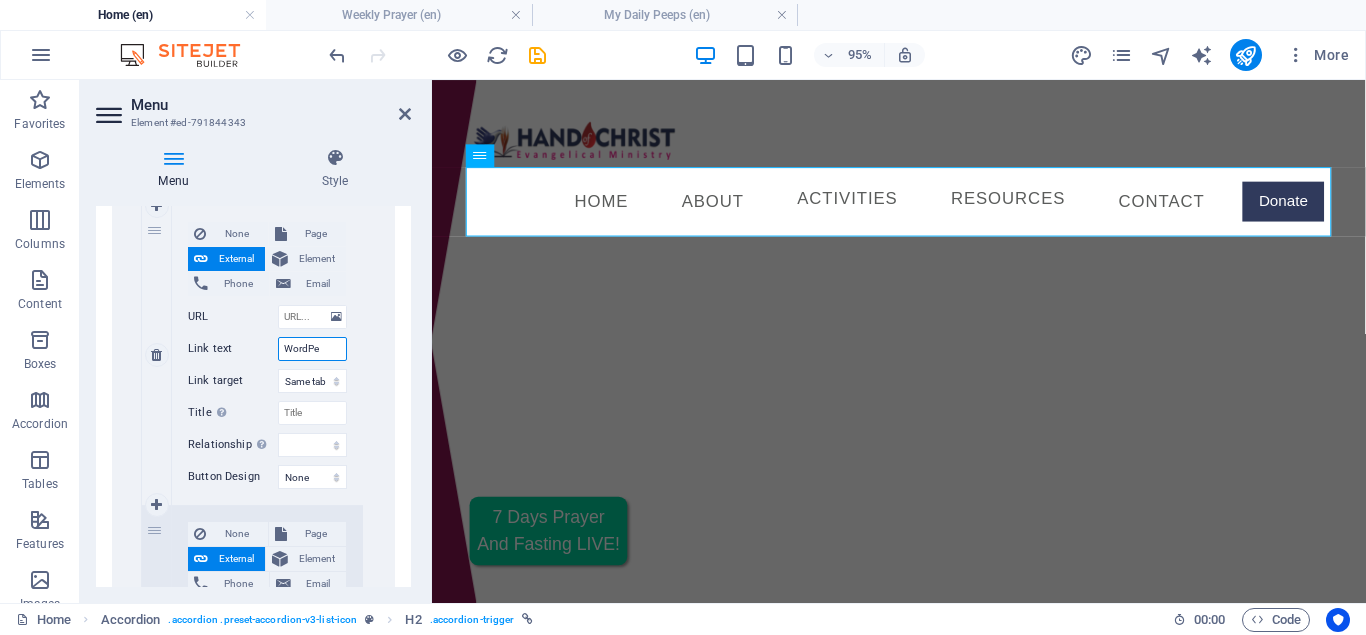 select 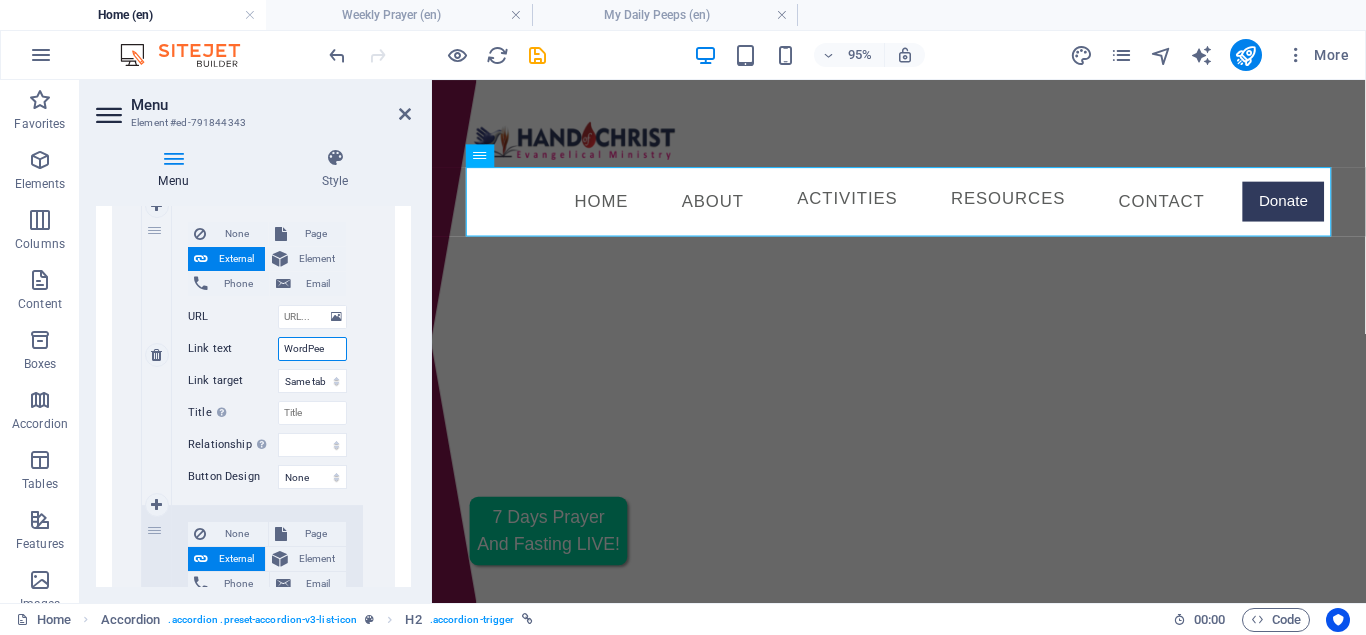 select 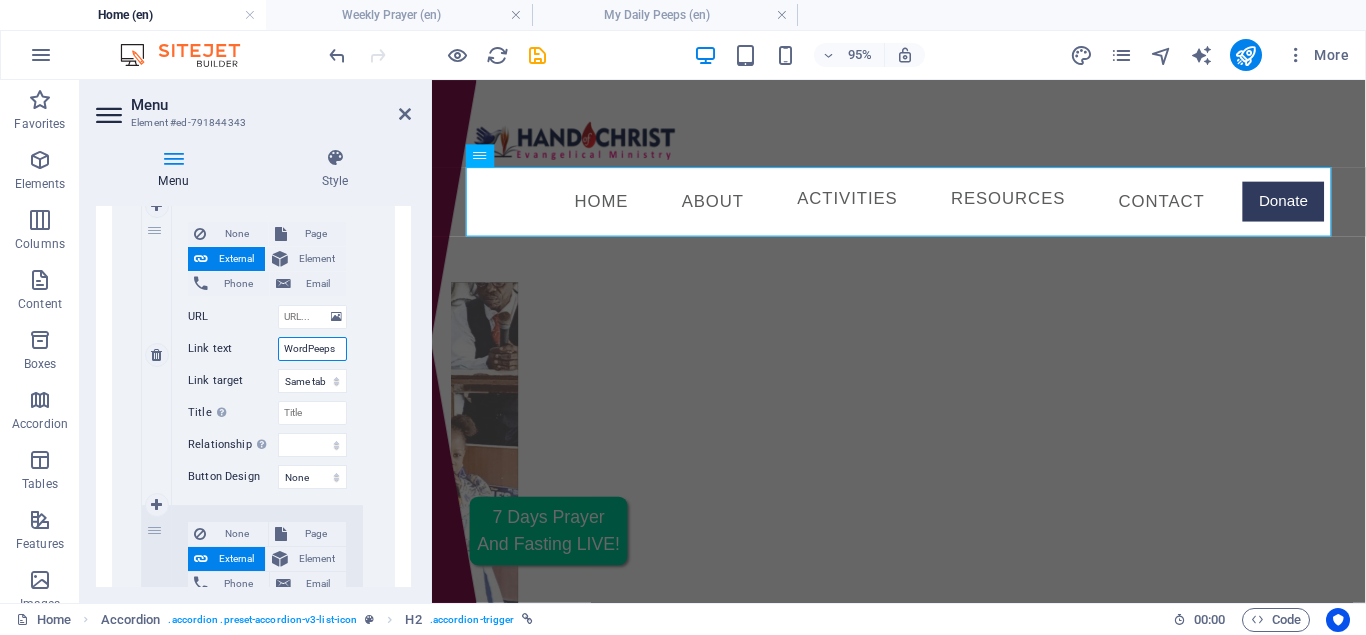 type on "WordPeeps" 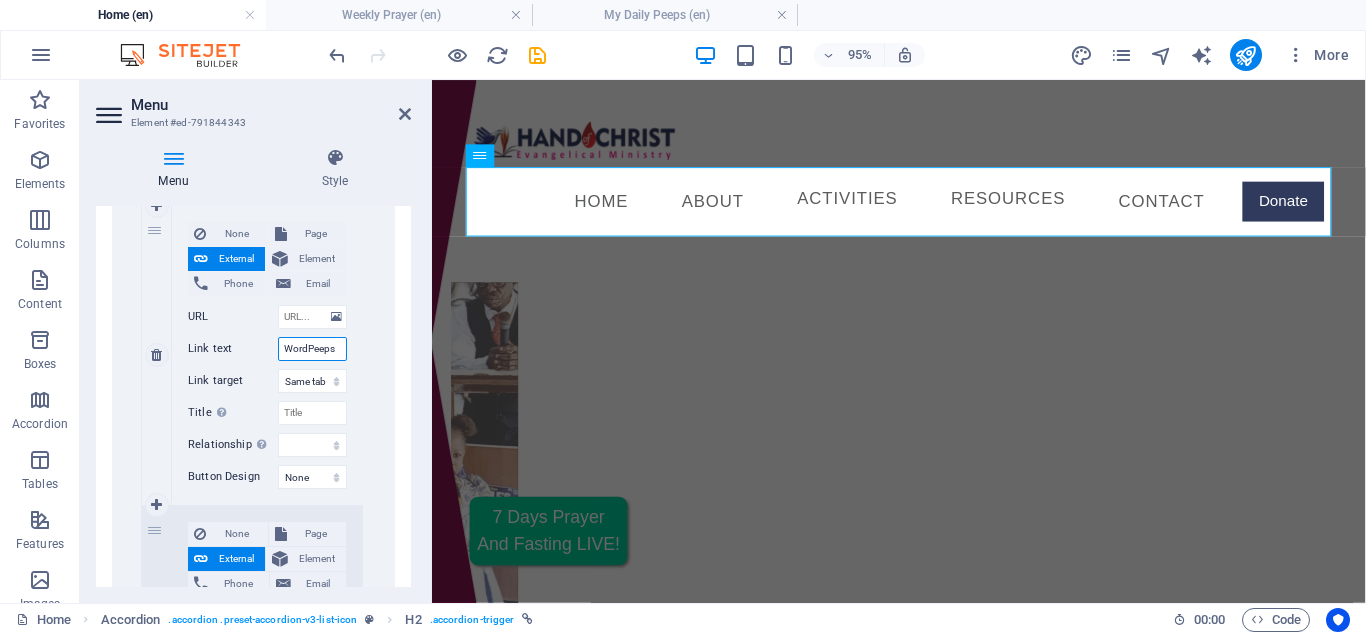 select 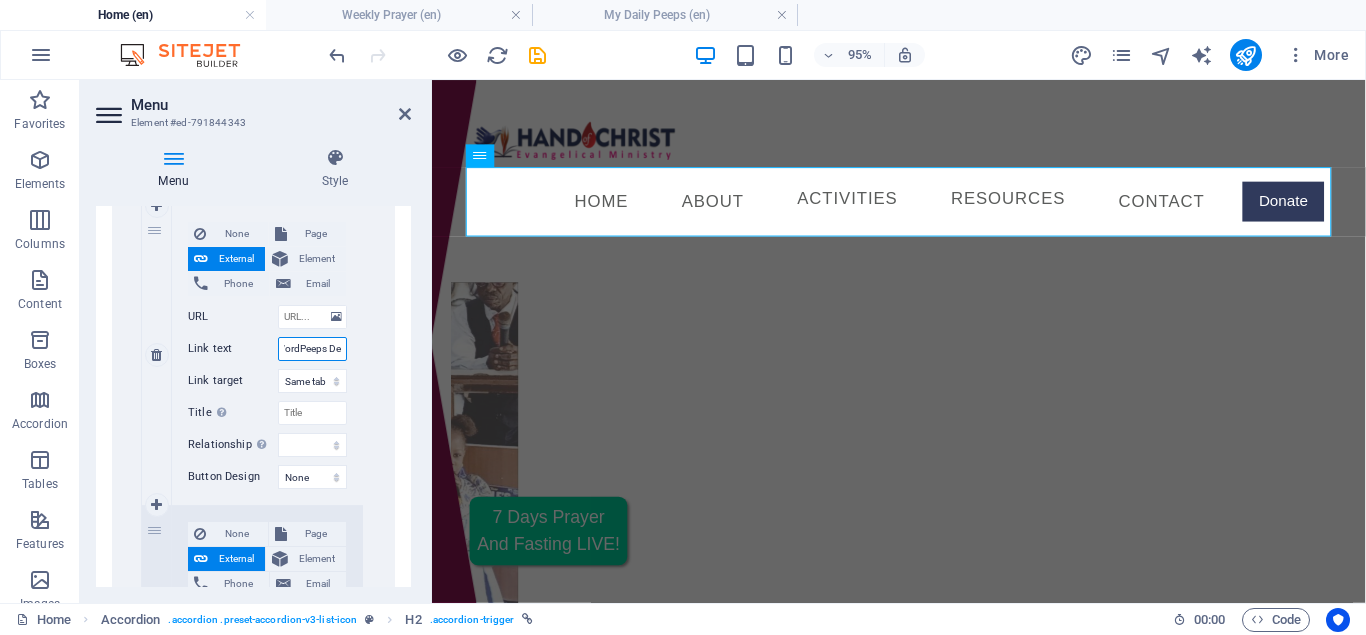 type on "WordPeeps Dev" 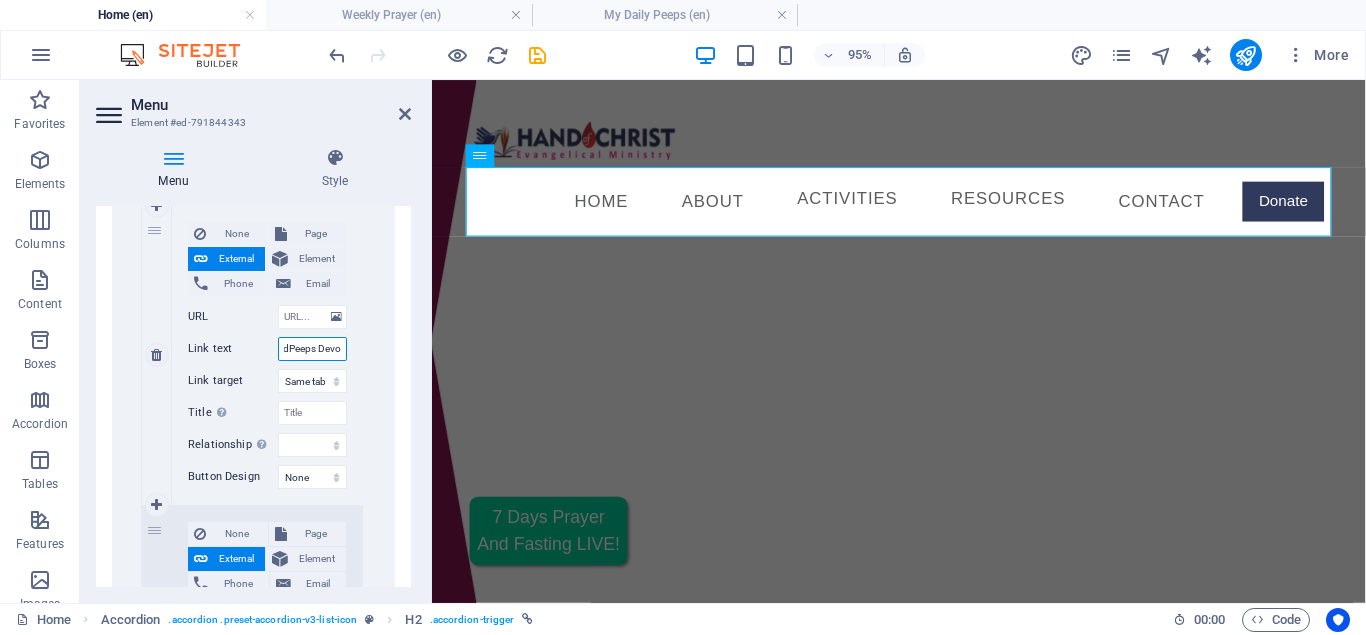 type on "WordPeeps Devot" 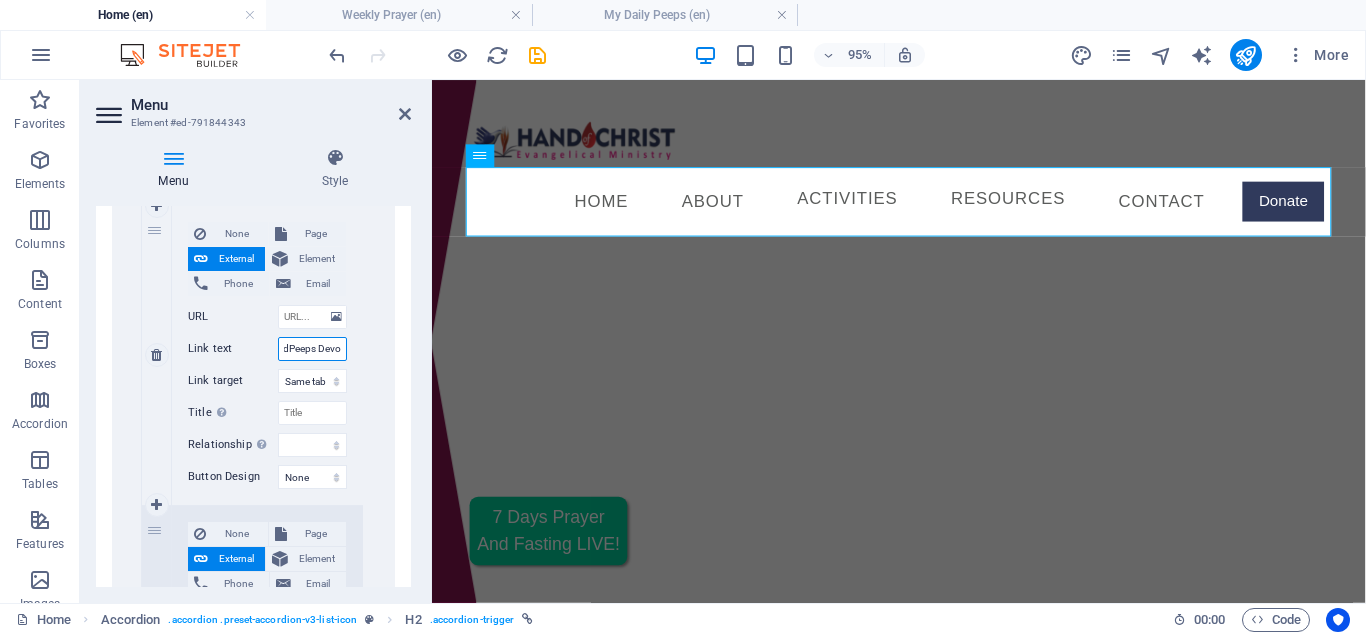 select 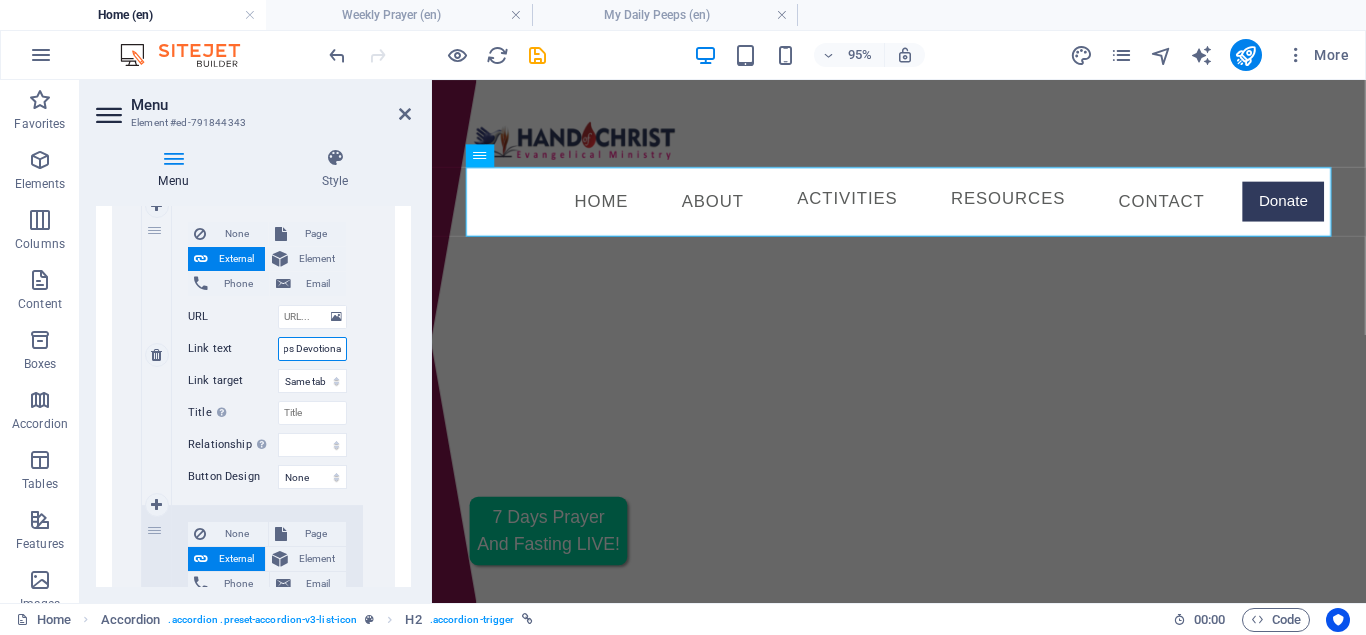 scroll, scrollTop: 0, scrollLeft: 44, axis: horizontal 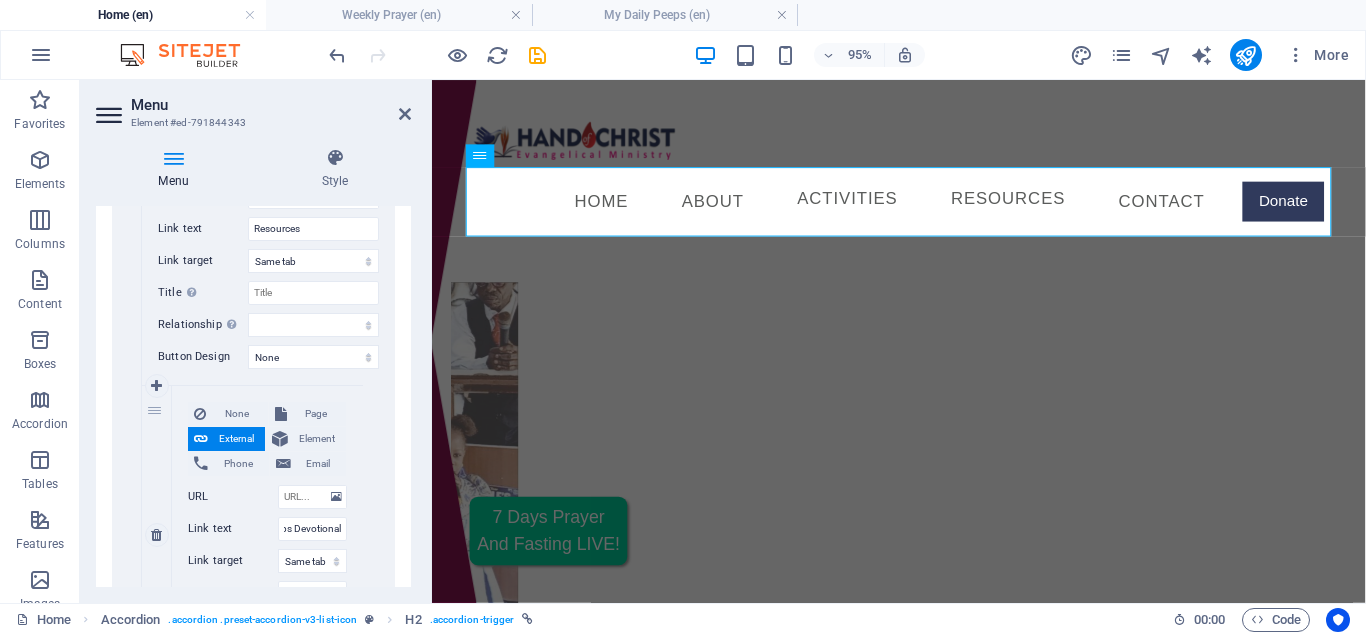 drag, startPoint x: 130, startPoint y: 392, endPoint x: 143, endPoint y: 425, distance: 35.468296 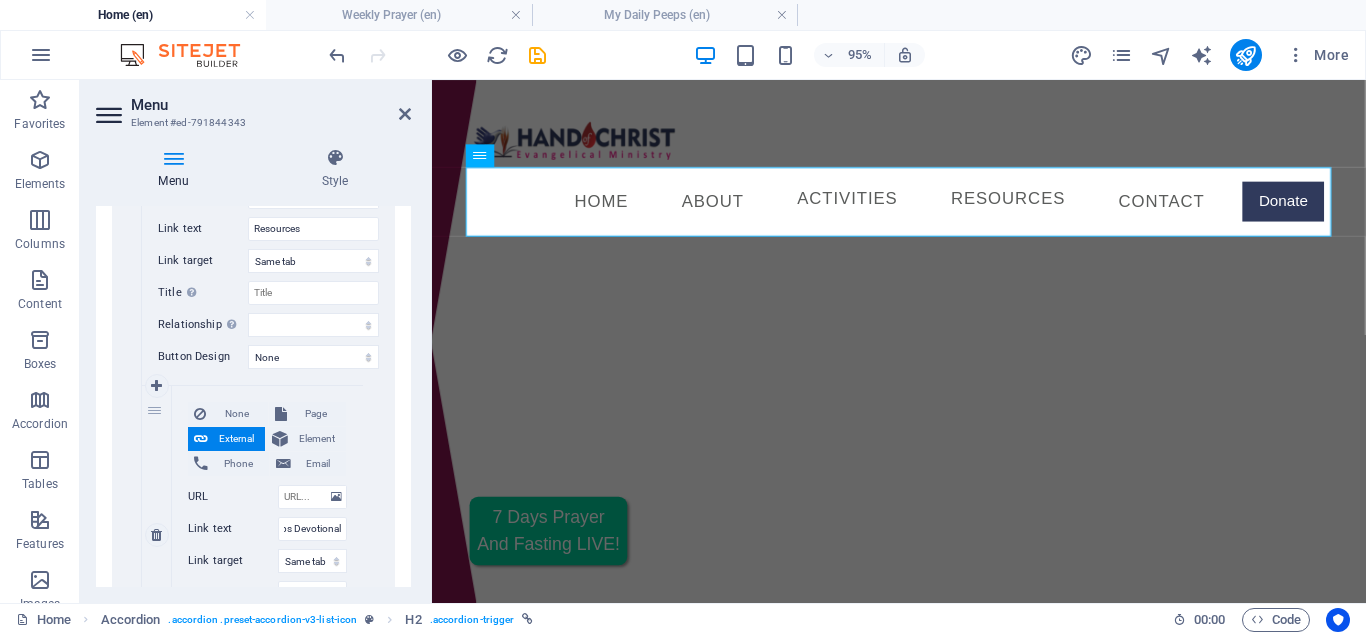 drag, startPoint x: 154, startPoint y: 412, endPoint x: 258, endPoint y: 387, distance: 106.96261 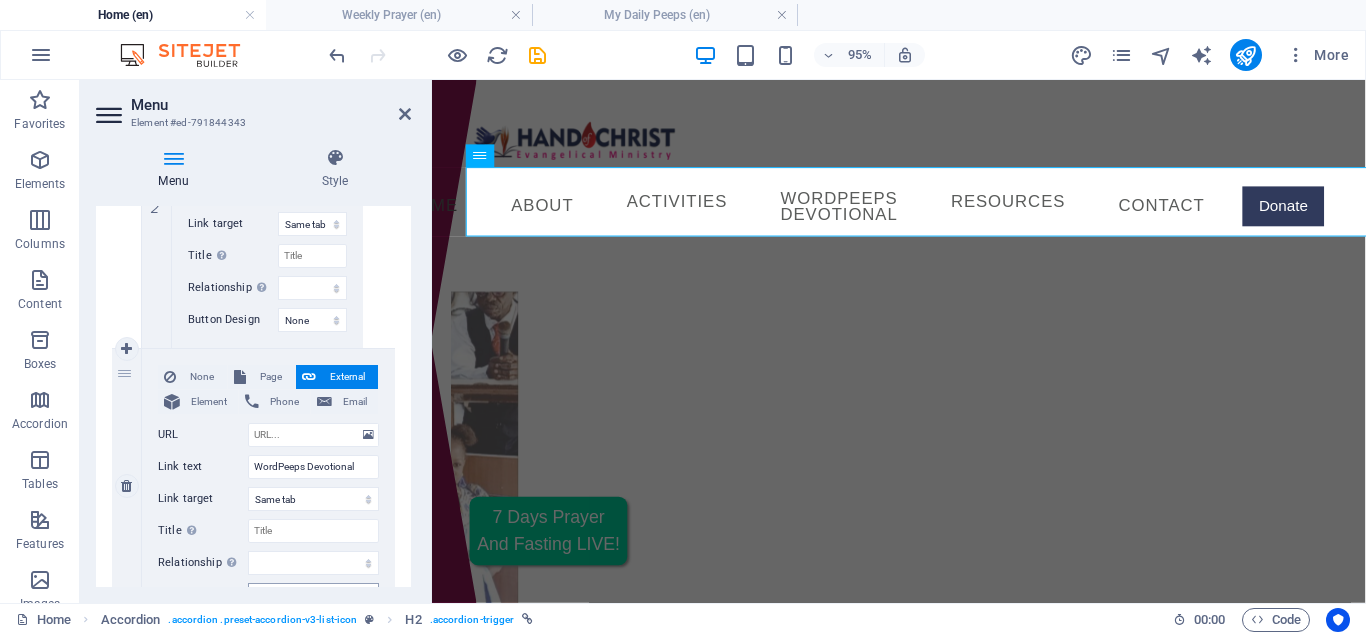 scroll, scrollTop: 1440, scrollLeft: 0, axis: vertical 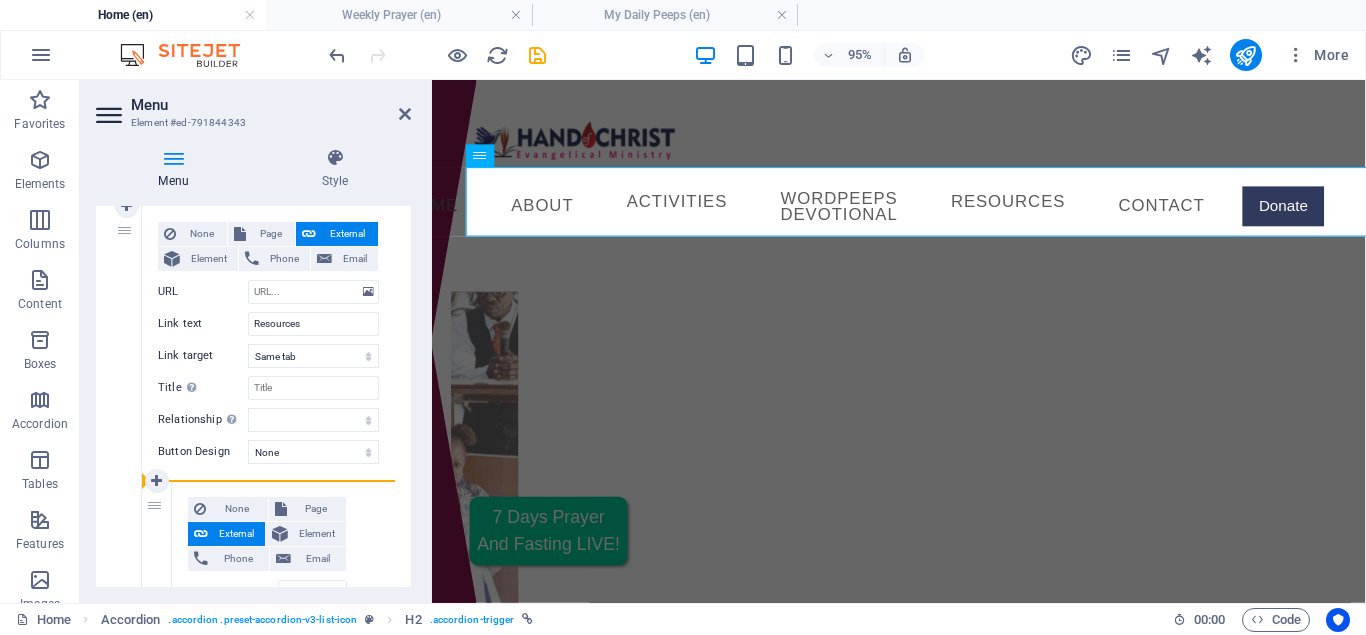 drag, startPoint x: 126, startPoint y: 402, endPoint x: 276, endPoint y: 482, distance: 170 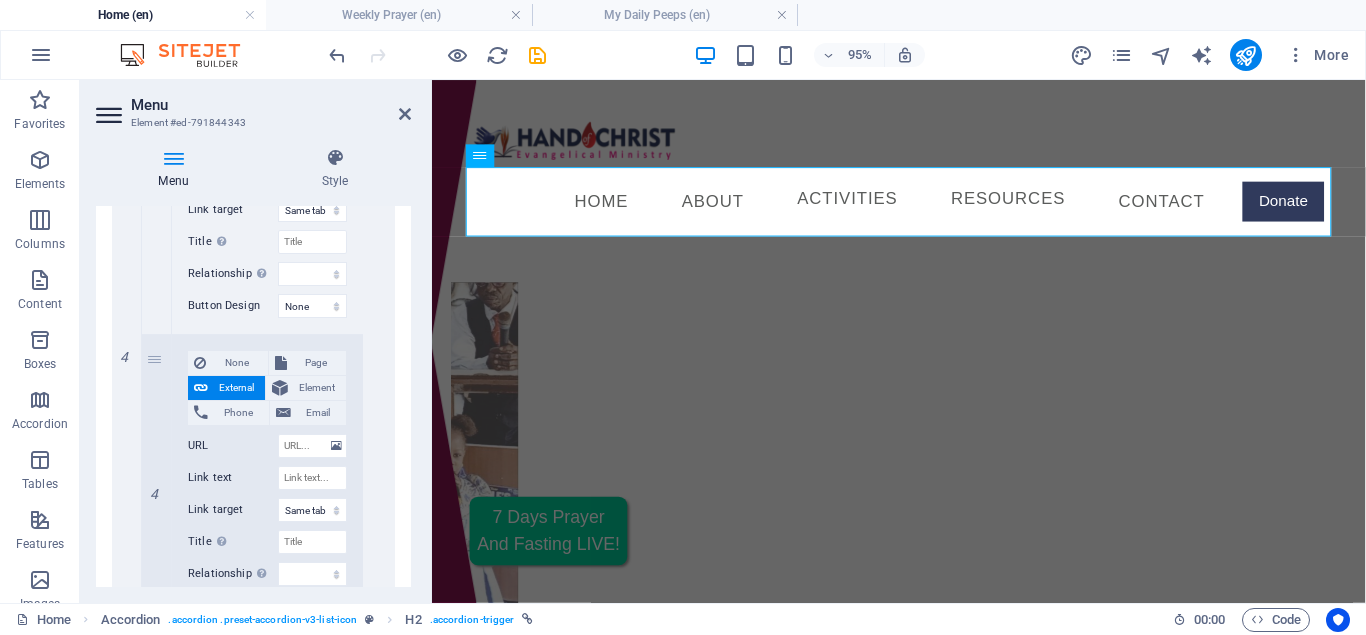 scroll, scrollTop: 2610, scrollLeft: 0, axis: vertical 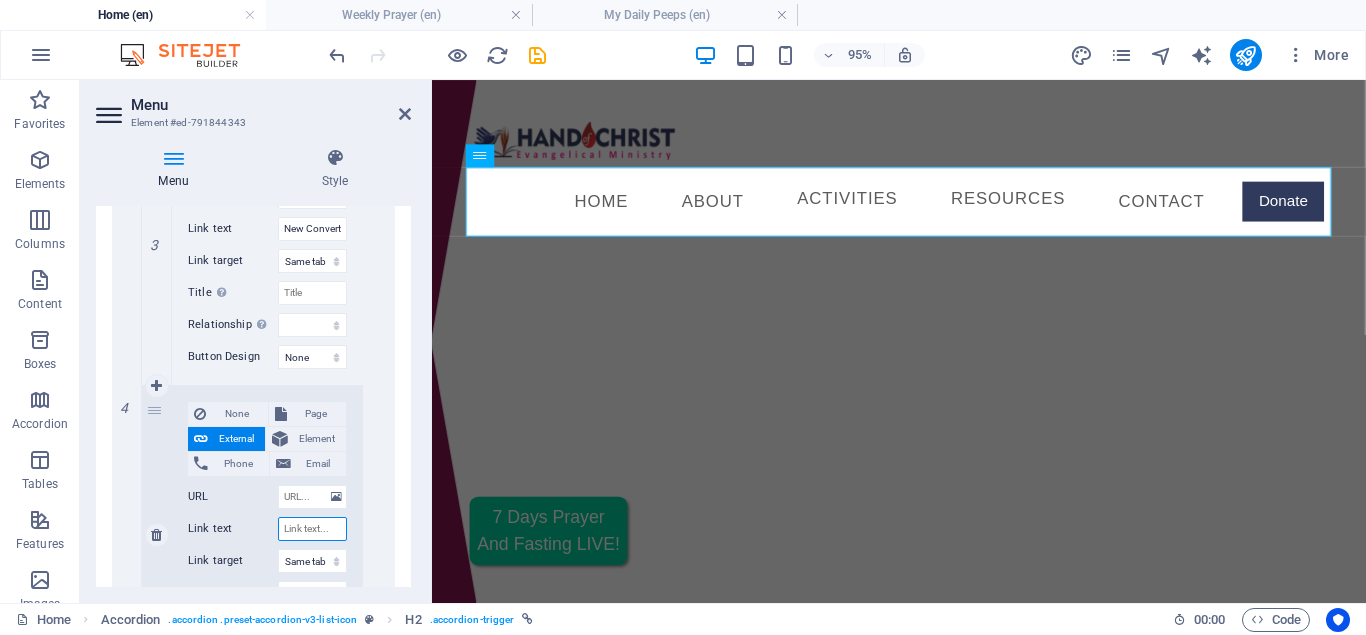 click on "Link text" at bounding box center (312, 529) 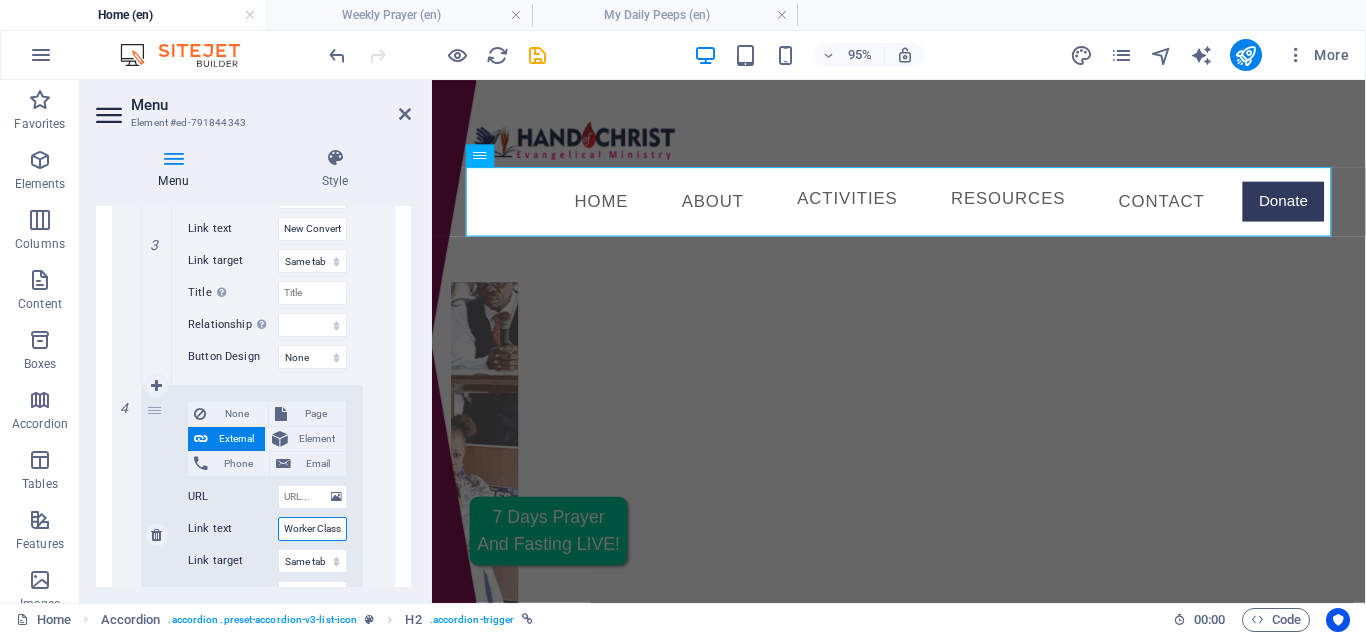 scroll, scrollTop: 0, scrollLeft: 4, axis: horizontal 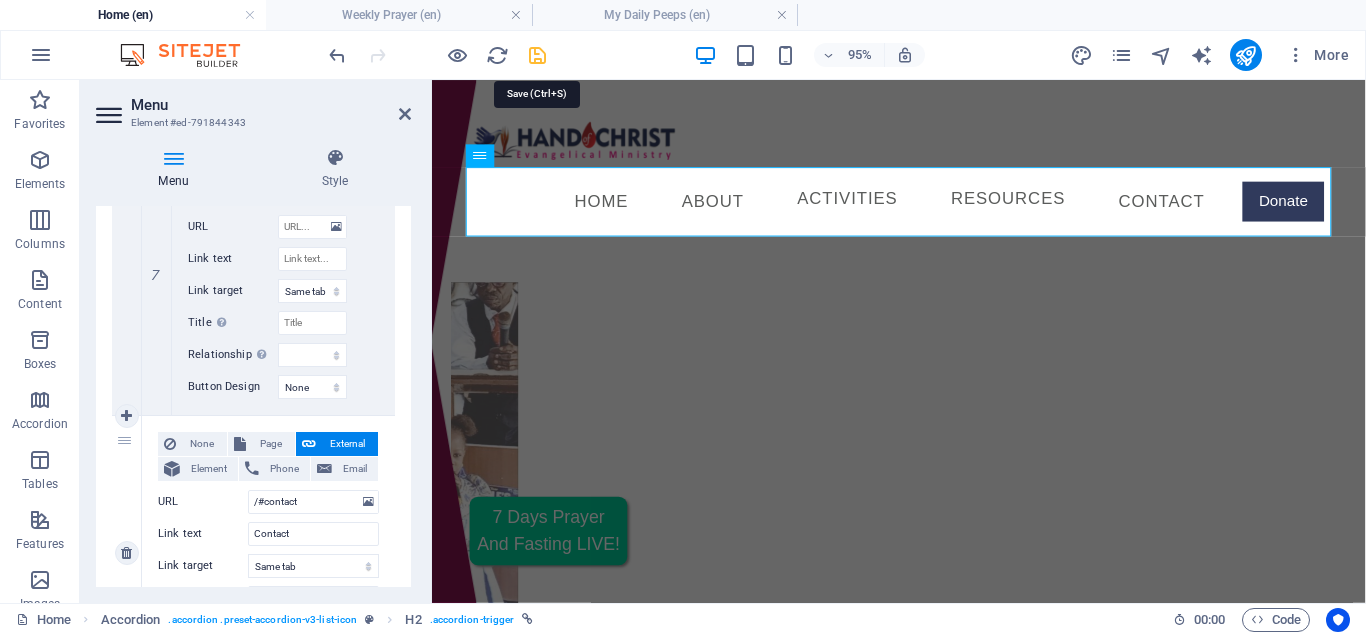 drag, startPoint x: 538, startPoint y: 56, endPoint x: 275, endPoint y: 191, distance: 295.62476 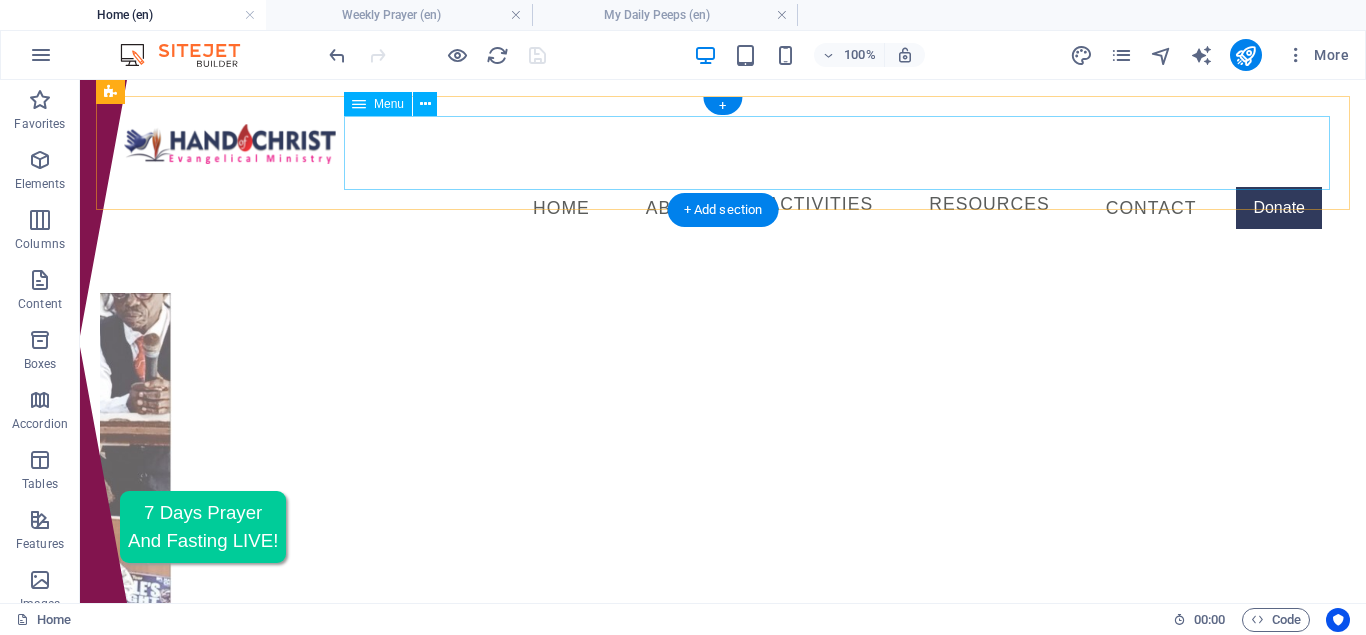click on "Home About Activities Keep A Date Our Departments Resources WordPeeps Devotional Sunday School Mannual New Convert Class Worker Class  Book Store Media Contact Donate" at bounding box center (723, 209) 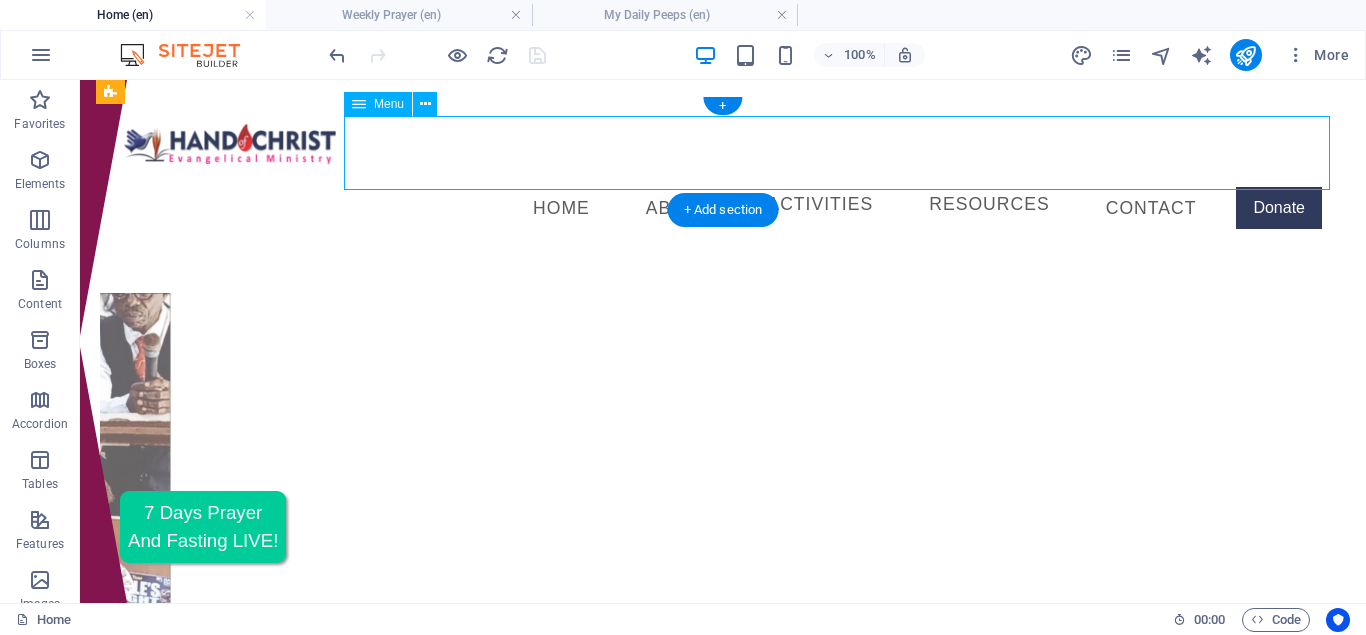 click on "Home About Activities Keep A Date Our Departments Resources WordPeeps Devotional Sunday School Mannual New Convert Class Worker Class  Book Store Media Contact Donate" at bounding box center (723, 209) 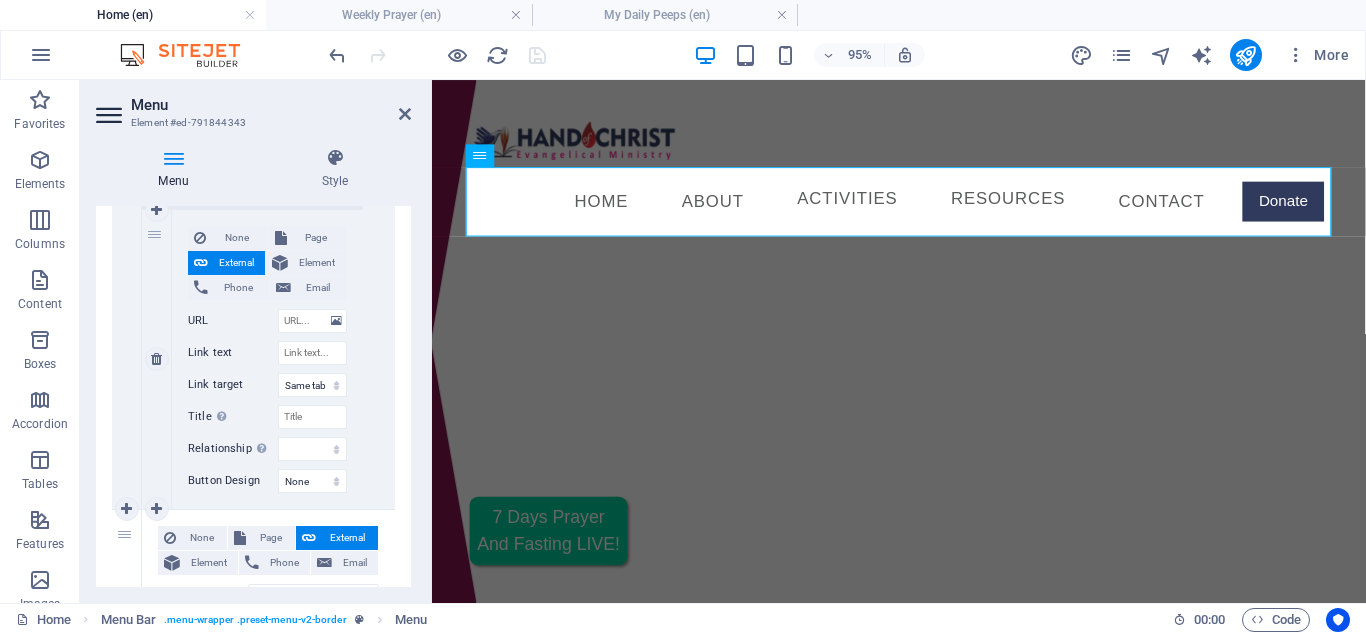 scroll, scrollTop: 3596, scrollLeft: 0, axis: vertical 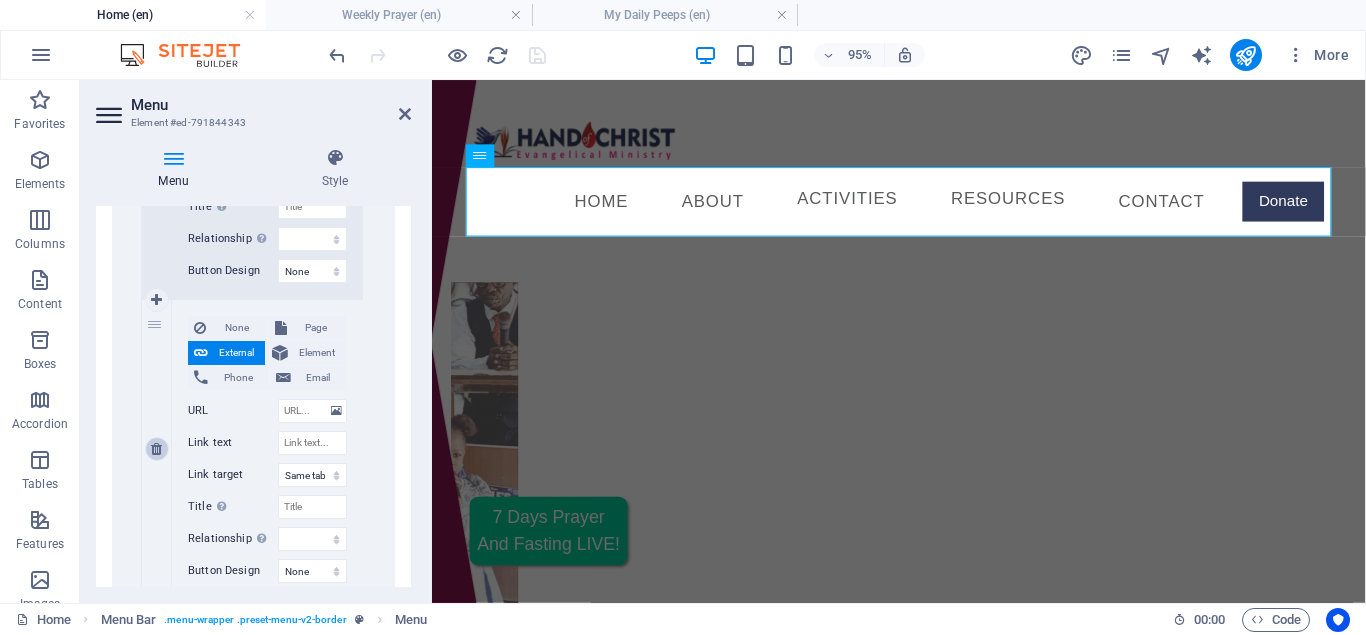 click at bounding box center (156, 449) 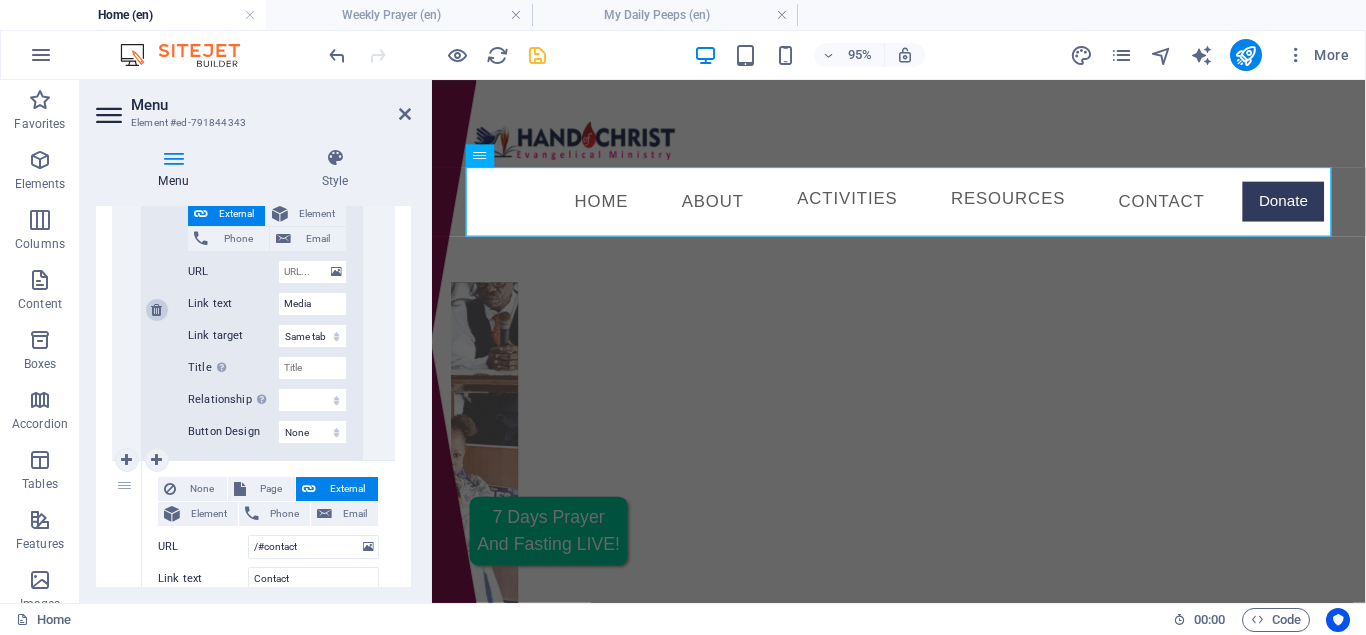 scroll, scrollTop: 3566, scrollLeft: 0, axis: vertical 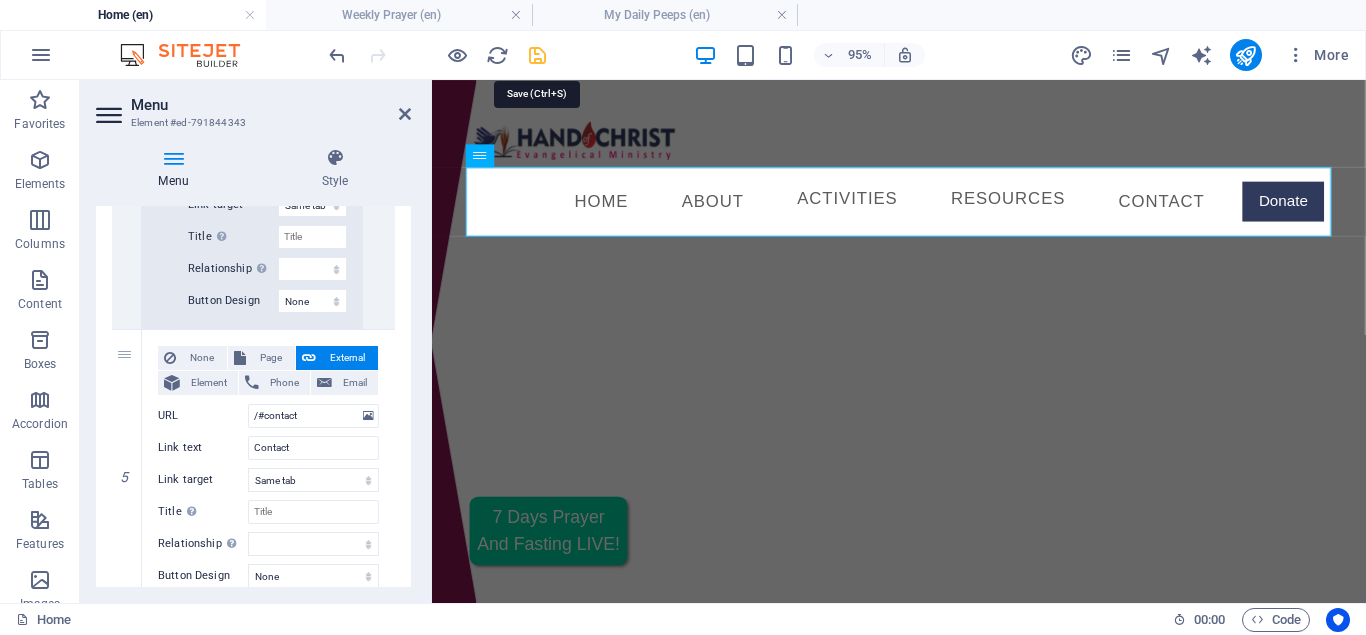 click at bounding box center [537, 55] 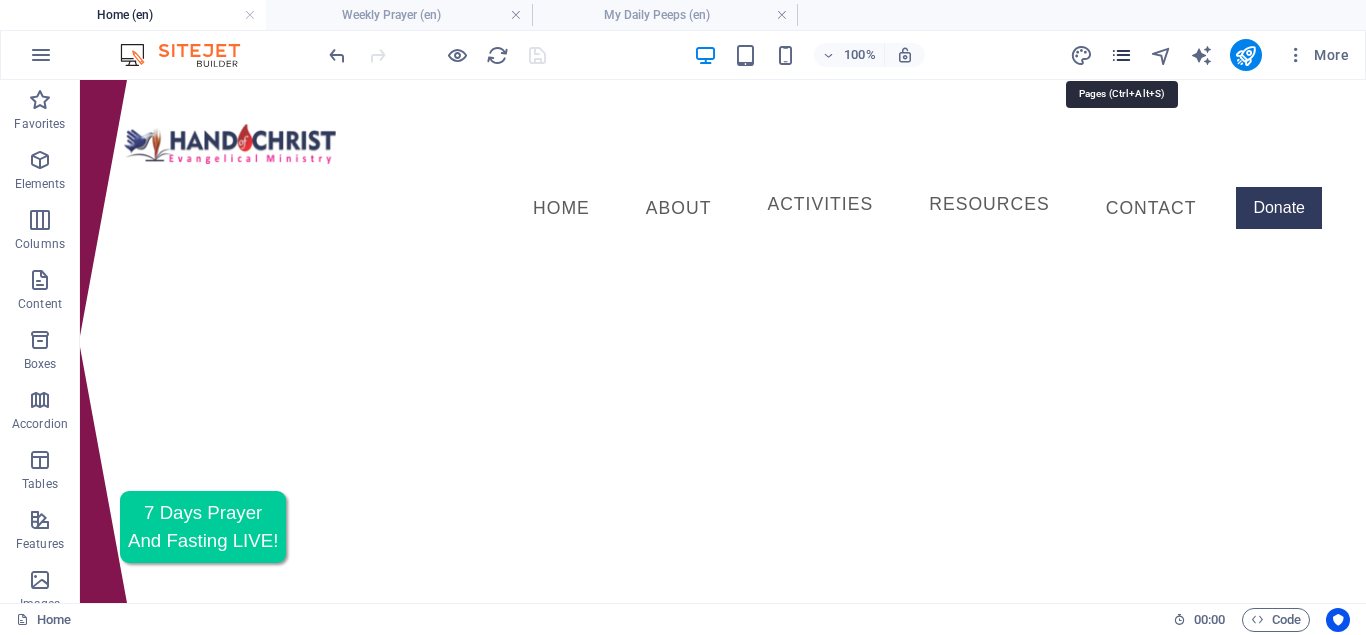 click at bounding box center [1121, 55] 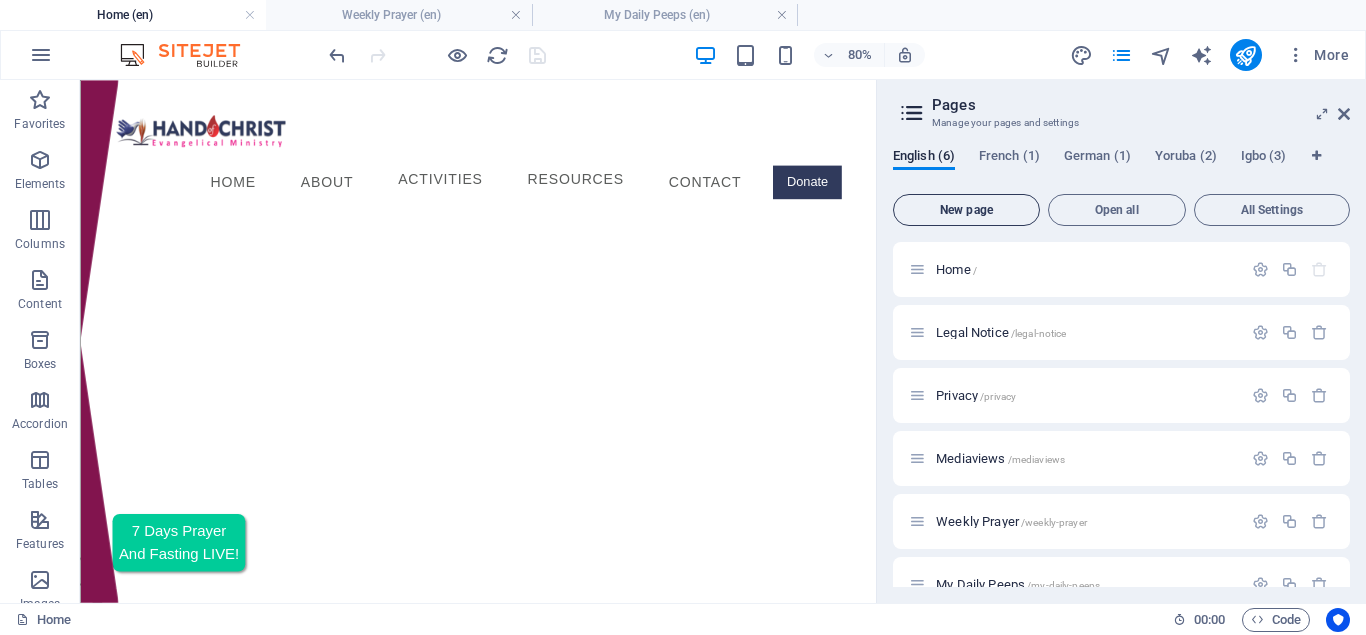 click on "New page" at bounding box center (966, 210) 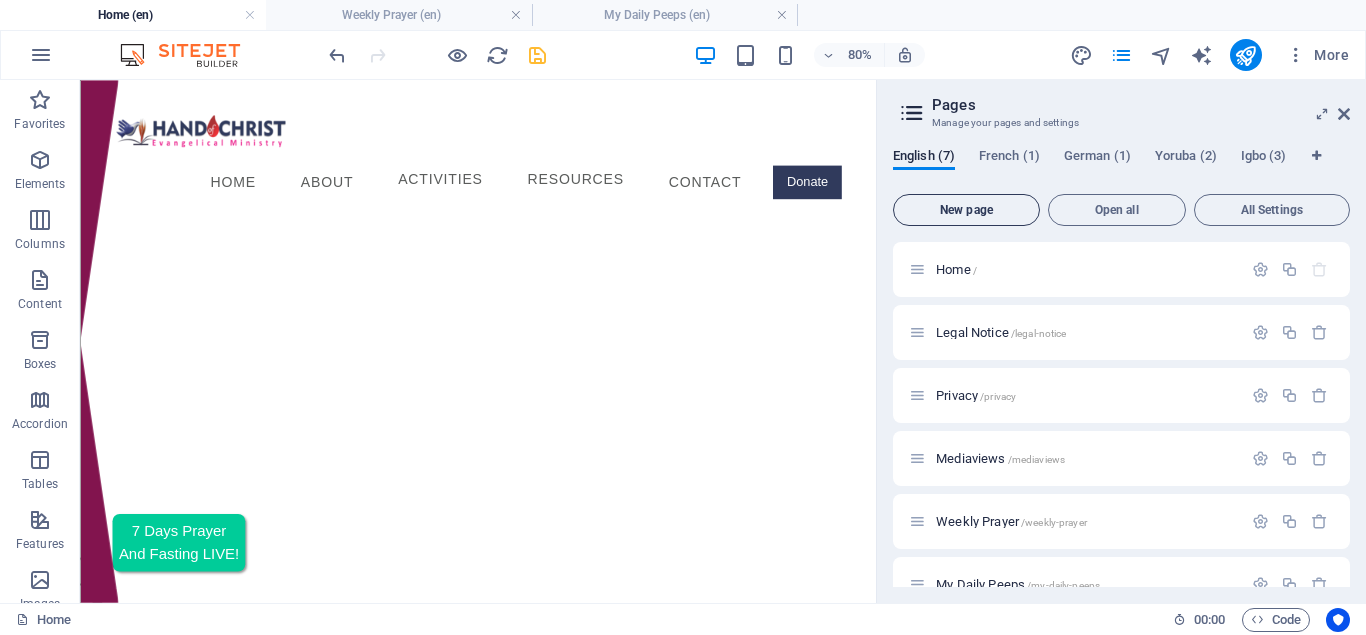 scroll, scrollTop: 309, scrollLeft: 0, axis: vertical 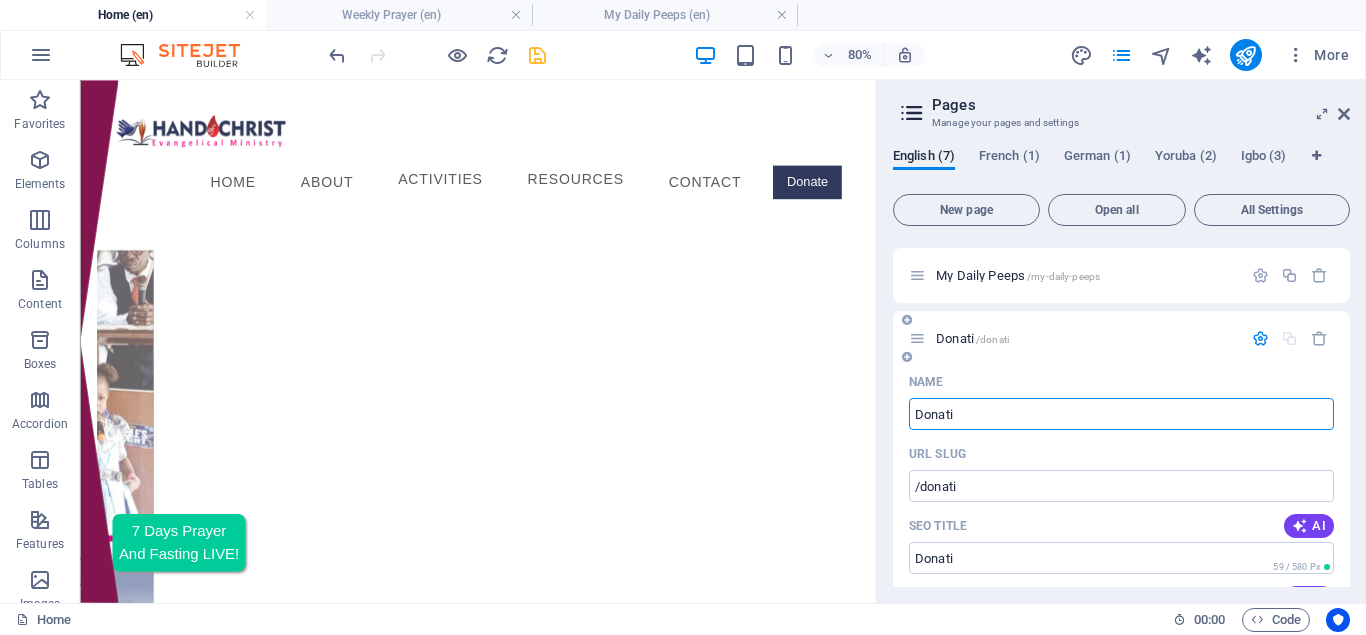 drag, startPoint x: 969, startPoint y: 416, endPoint x: 876, endPoint y: 410, distance: 93.193344 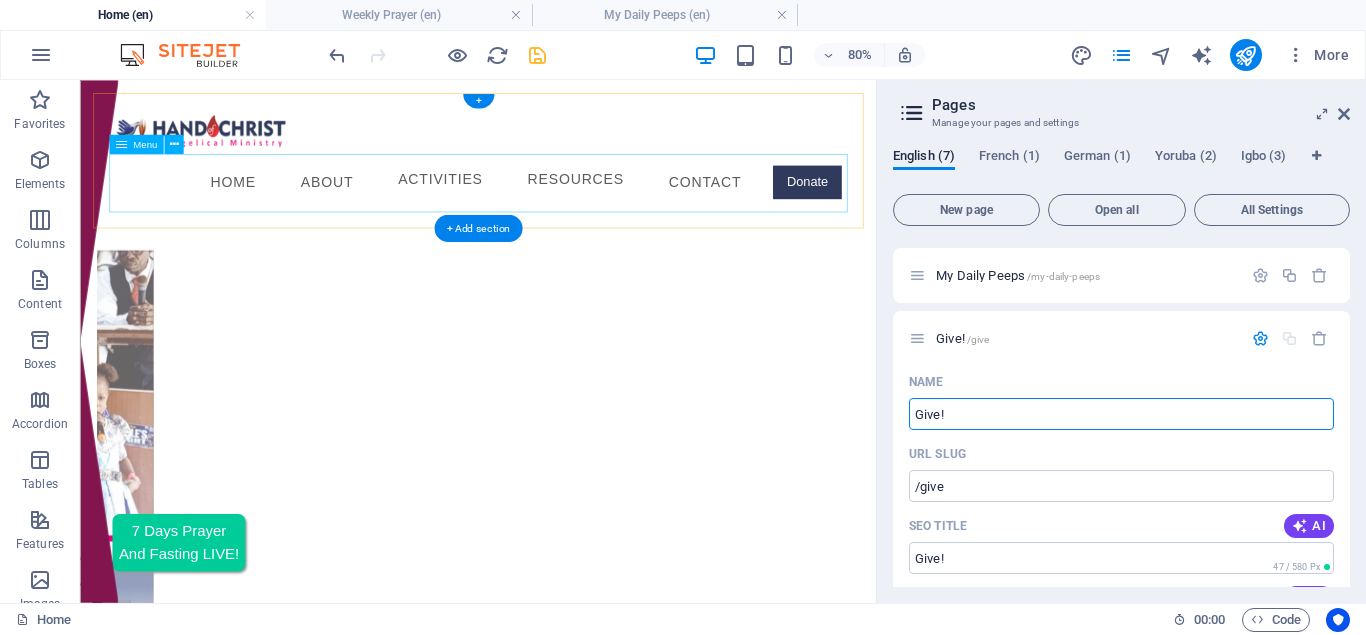 click on "Home About Activities Keep A Date Our Departments Resources WordPeeps Devotional Sunday School Mannual New Convert Class Worker Class  Book Store Media Contact Donate" at bounding box center [577, 209] 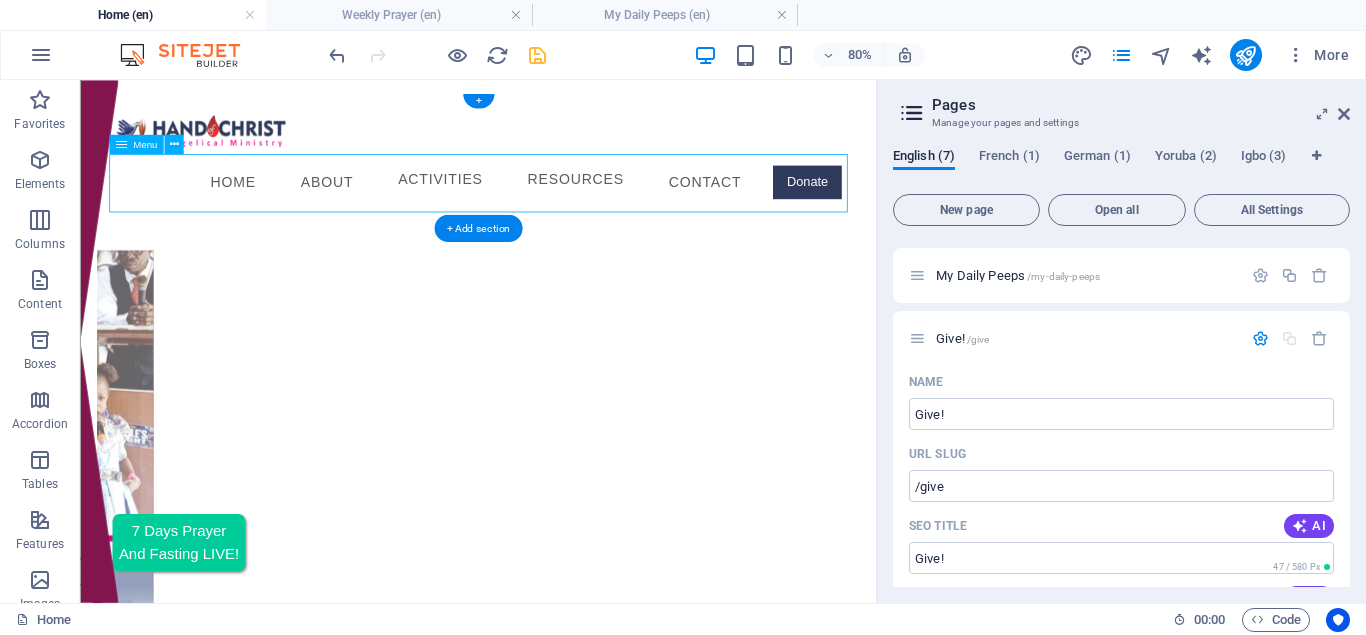 click on "Home About Activities Keep A Date Our Departments Resources WordPeeps Devotional Sunday School Mannual New Convert Class Worker Class  Book Store Media Contact Donate" at bounding box center [577, 209] 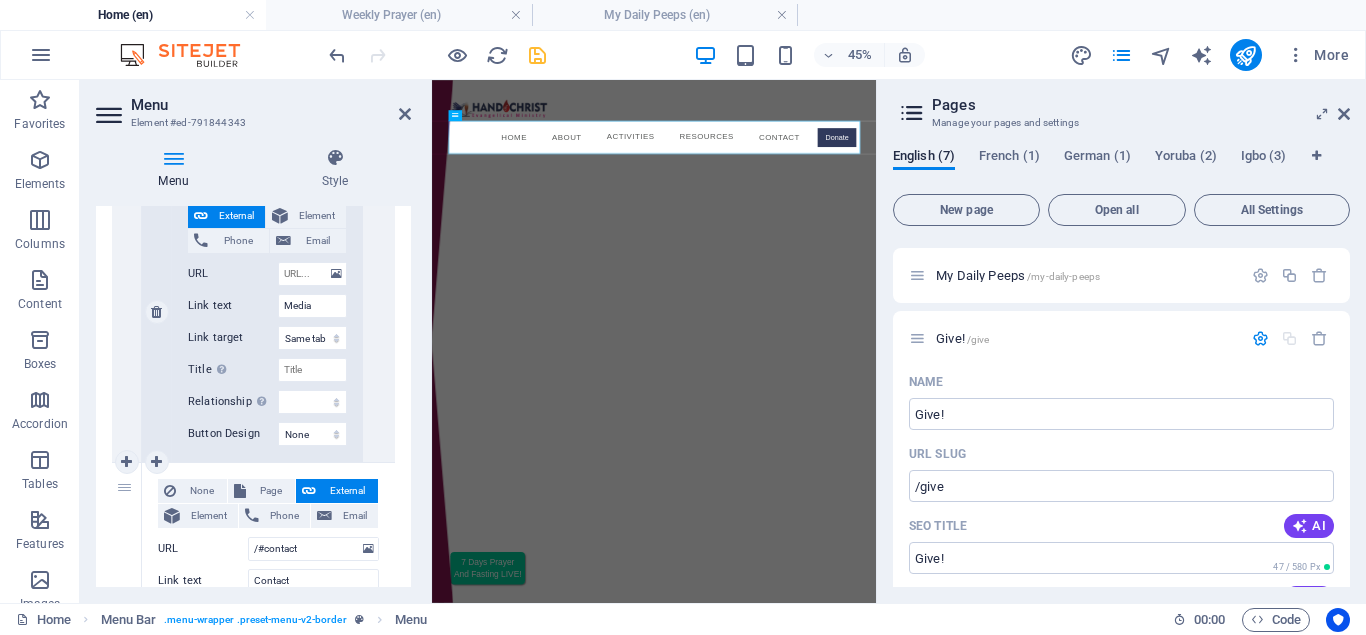 scroll, scrollTop: 3746, scrollLeft: 0, axis: vertical 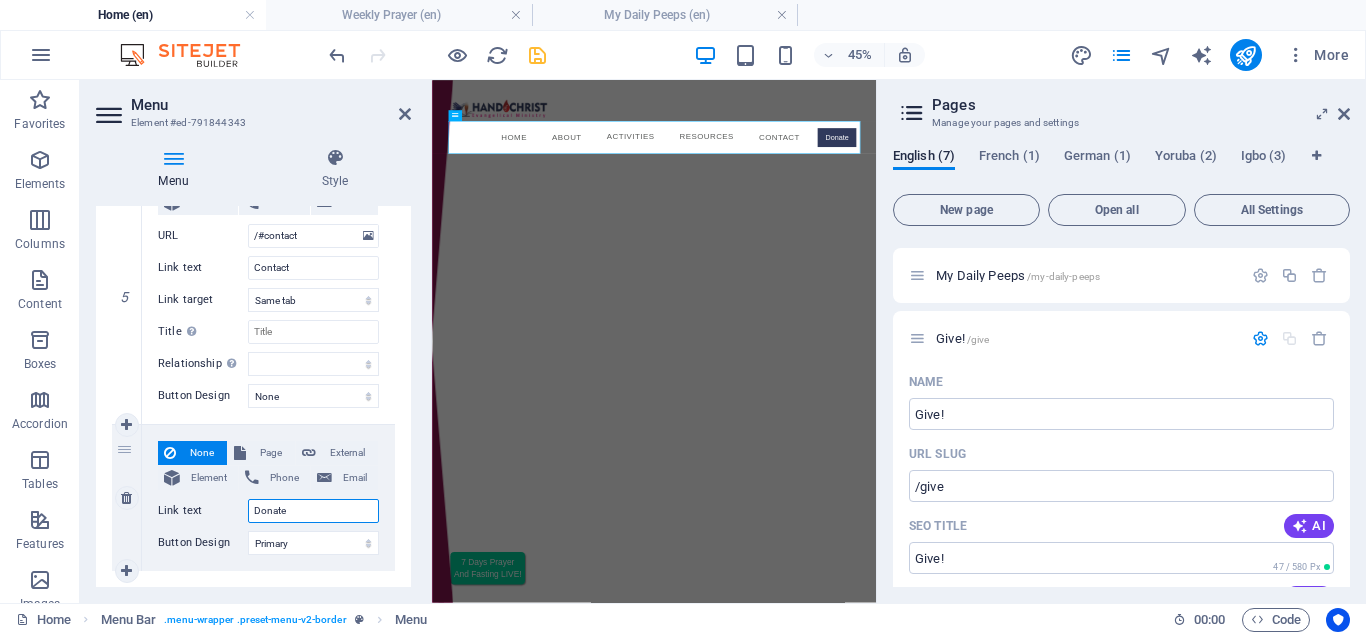 drag, startPoint x: 295, startPoint y: 512, endPoint x: 233, endPoint y: 498, distance: 63.560993 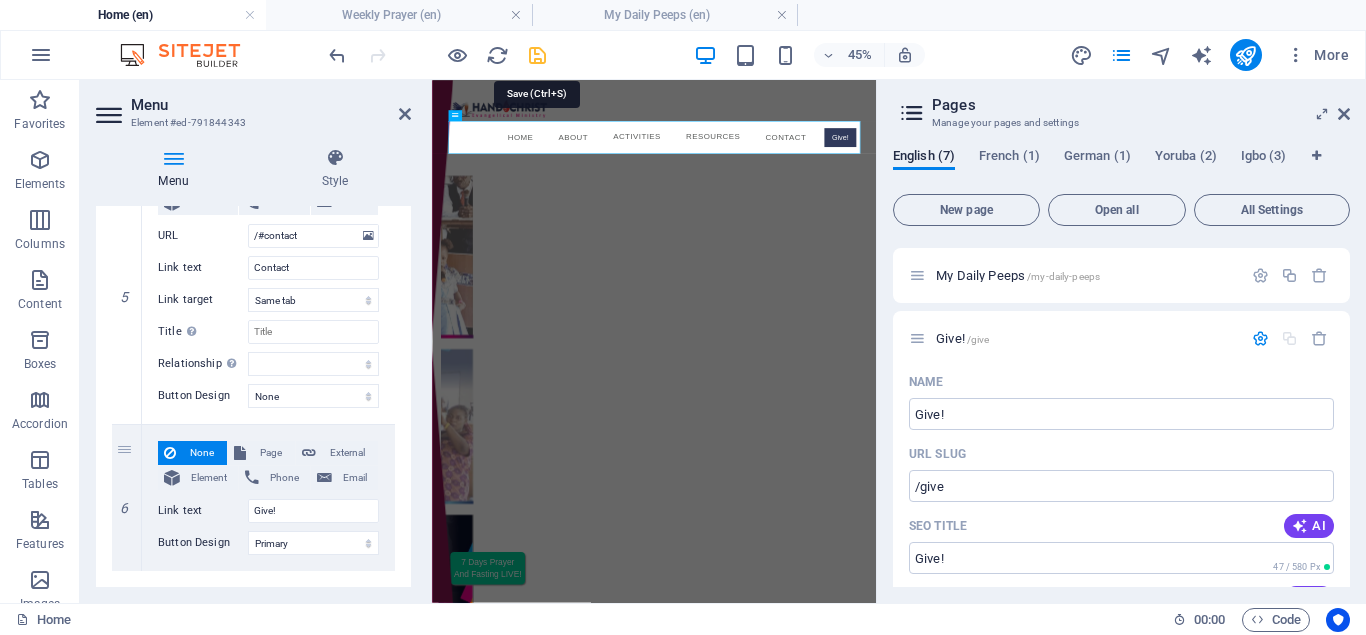 click at bounding box center [537, 55] 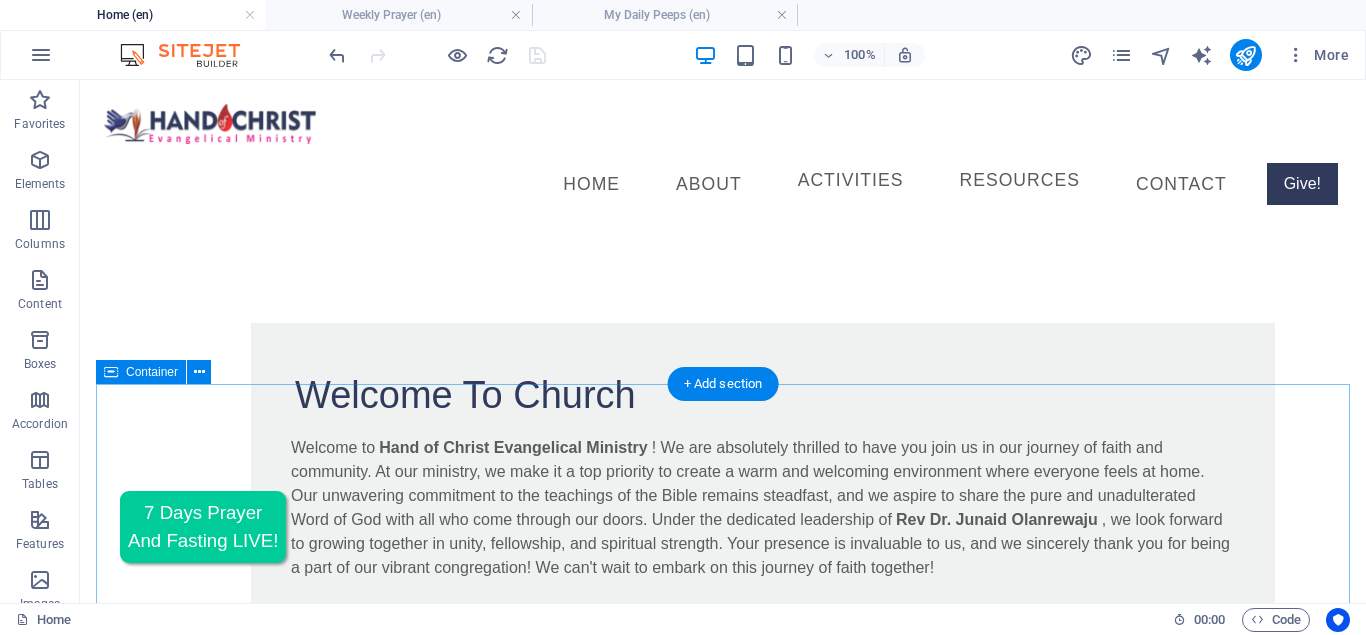 scroll, scrollTop: 2448, scrollLeft: 0, axis: vertical 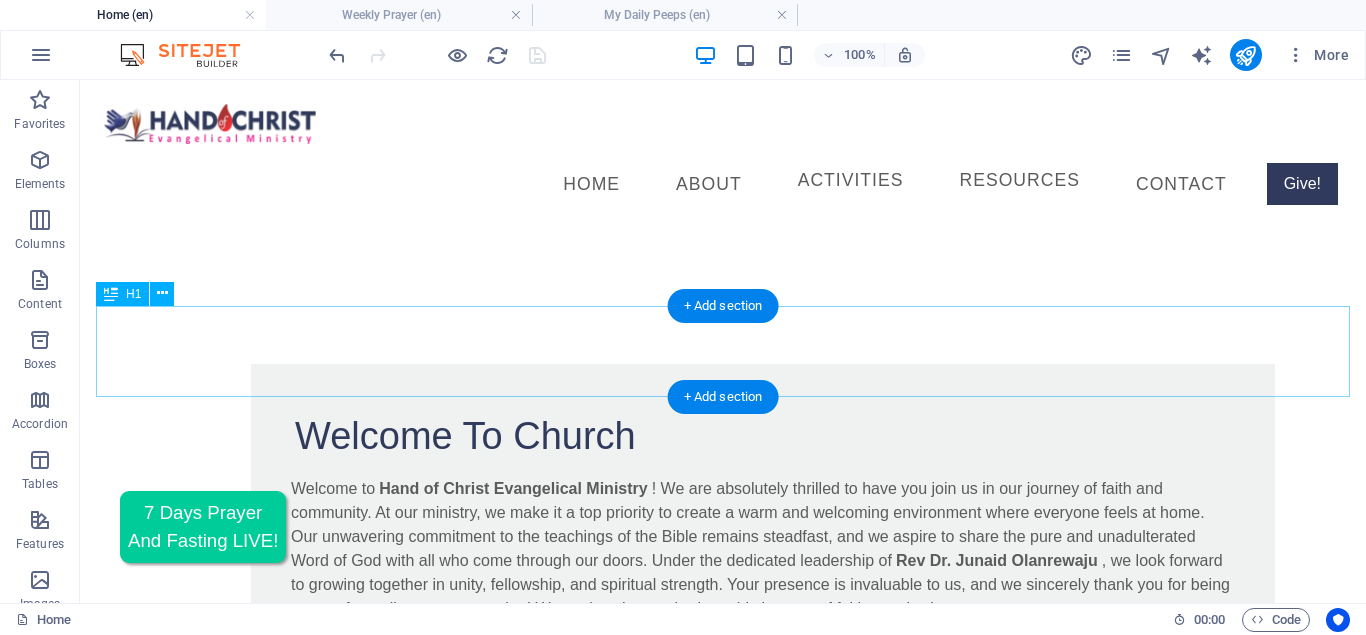 click on "Spiritual  Prayer And Counseling" at bounding box center [723, 3753] 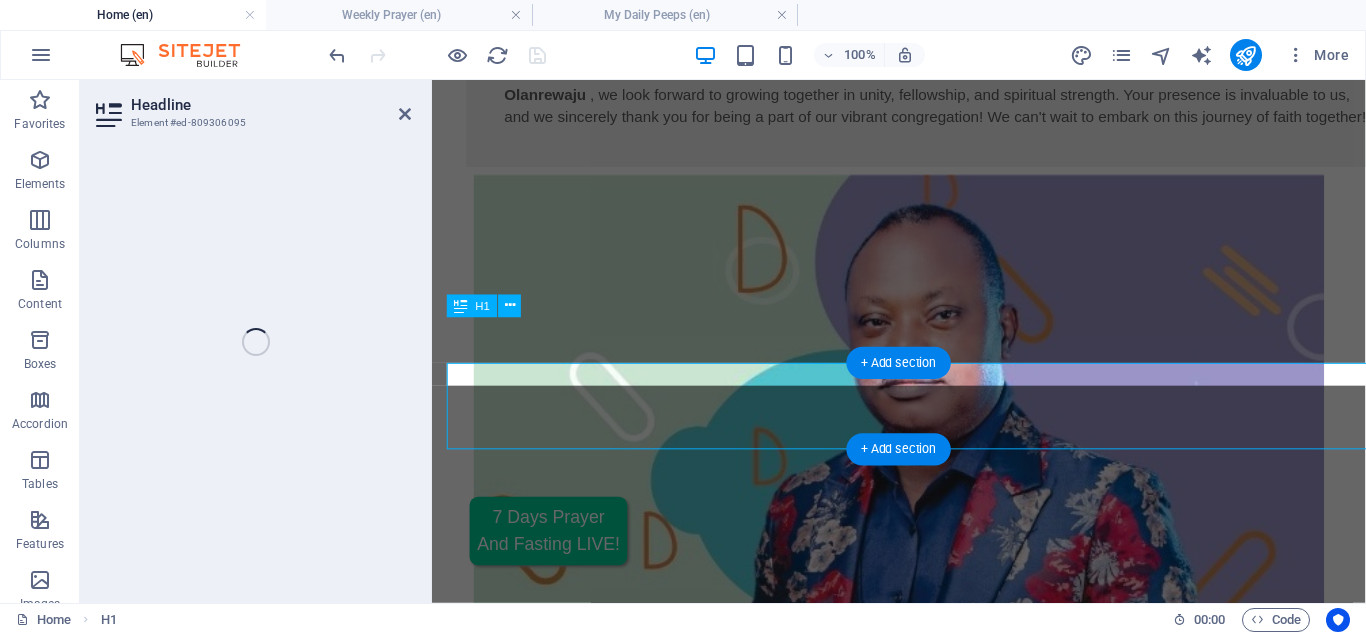 scroll, scrollTop: 2264, scrollLeft: 0, axis: vertical 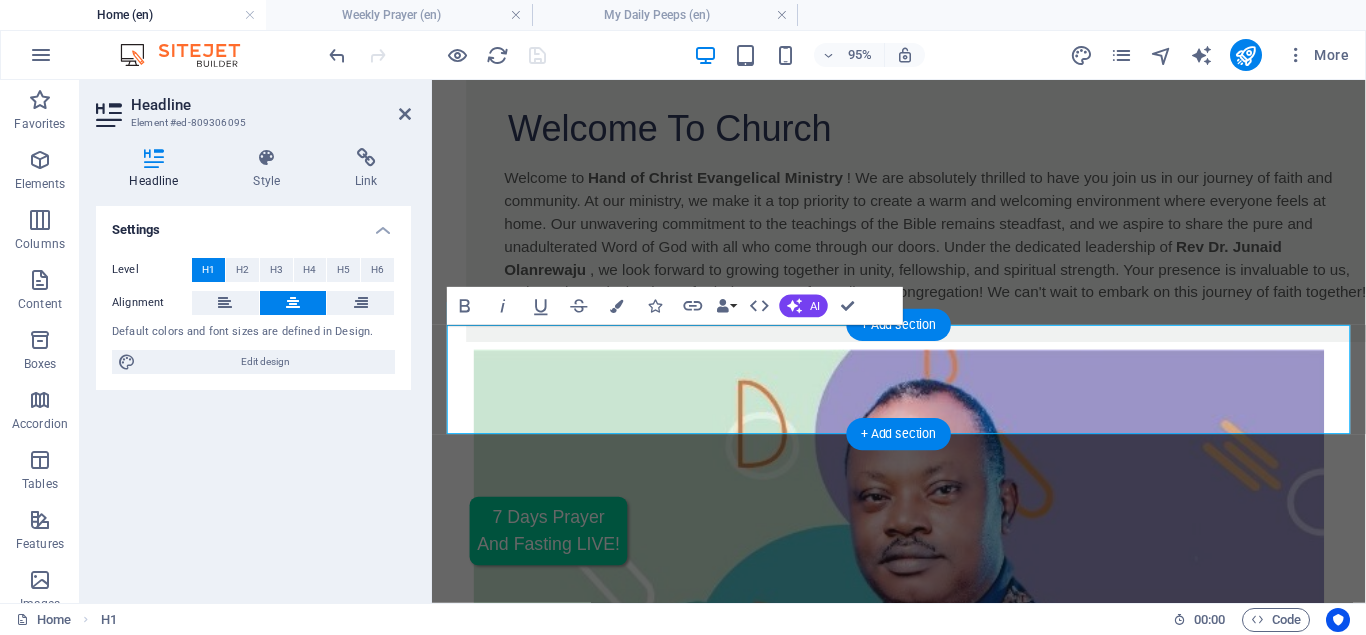 click on "Spiritual  Prayer And Counseling" at bounding box center [923, 3220] 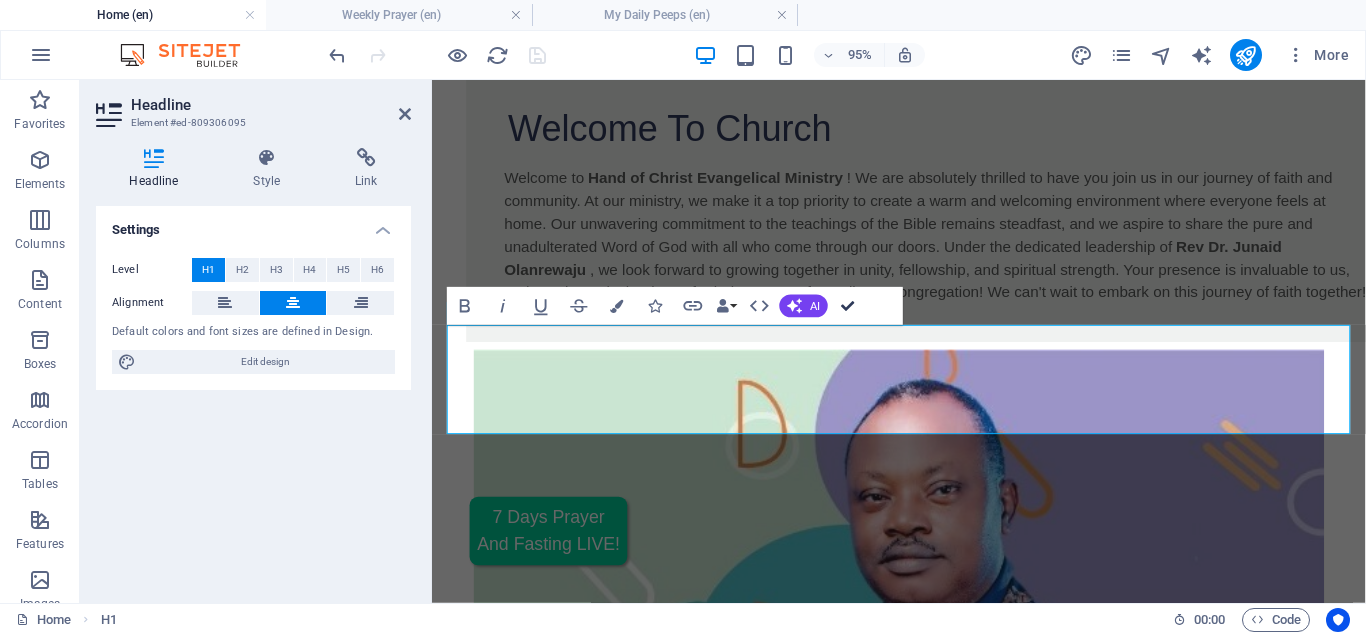 drag, startPoint x: 846, startPoint y: 303, endPoint x: 716, endPoint y: 223, distance: 152.64337 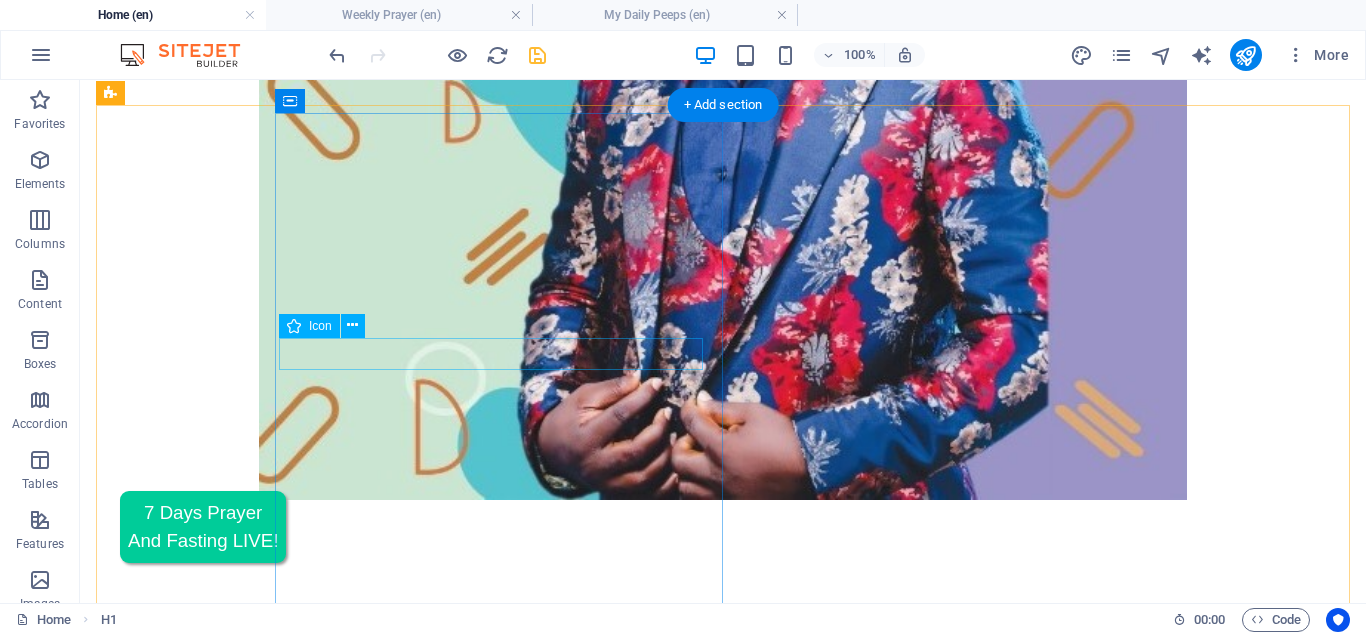 scroll, scrollTop: 3969, scrollLeft: 0, axis: vertical 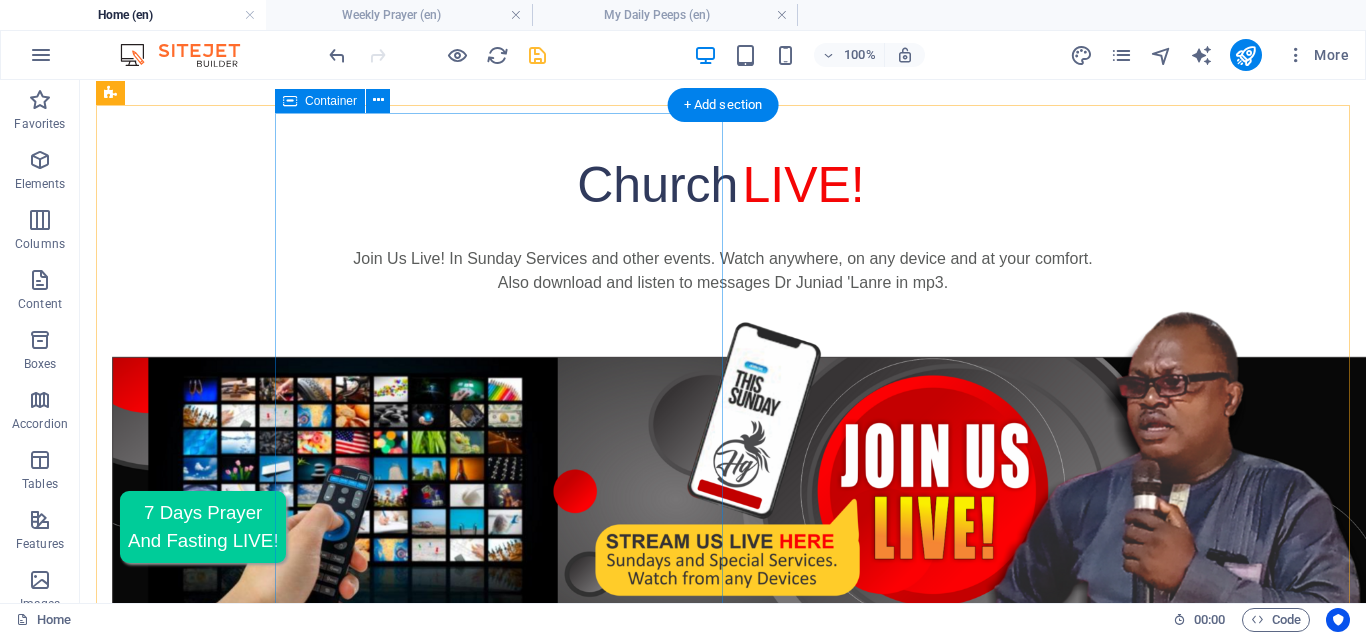 click on "Connect with us [DOMAIN] [NUMBER], [STREET] Street, Off [STREET_NAME] Down , [POSTAL_CODE]   [NEIGHBORHOOD], [CITY] [PHONE] Connect@[EMAIL] Legal Notice  |  Privacy Policy" at bounding box center [808, 4539] 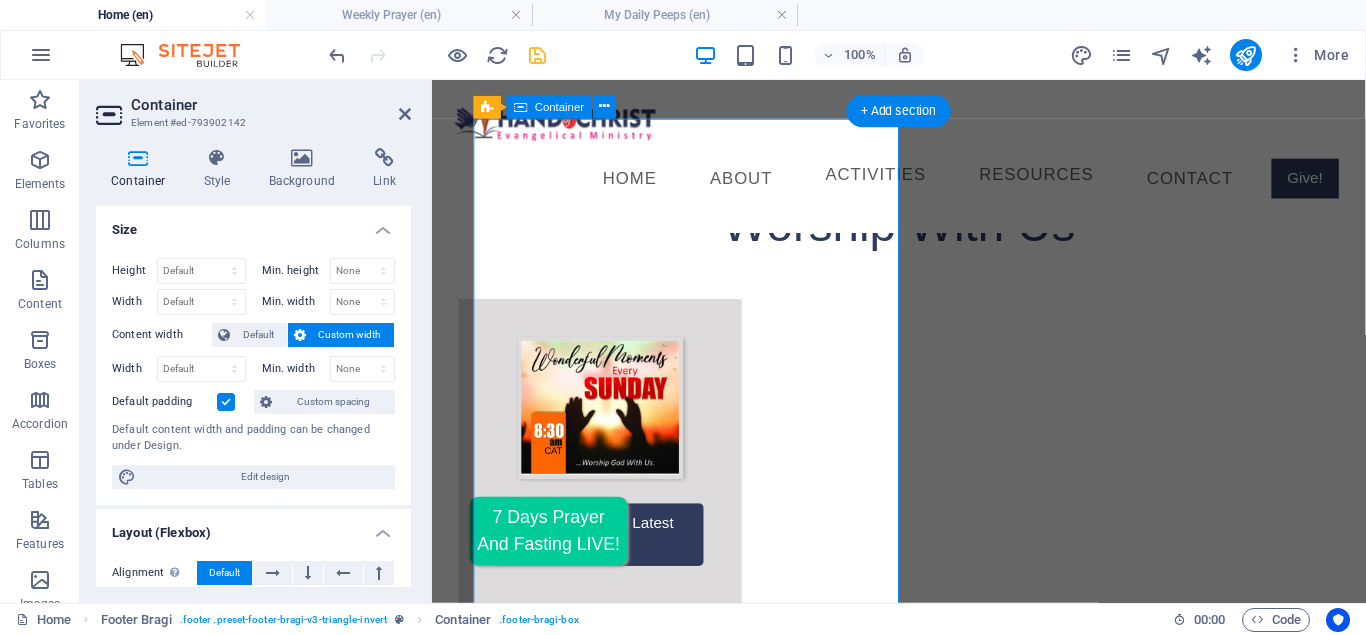 scroll, scrollTop: 3834, scrollLeft: 0, axis: vertical 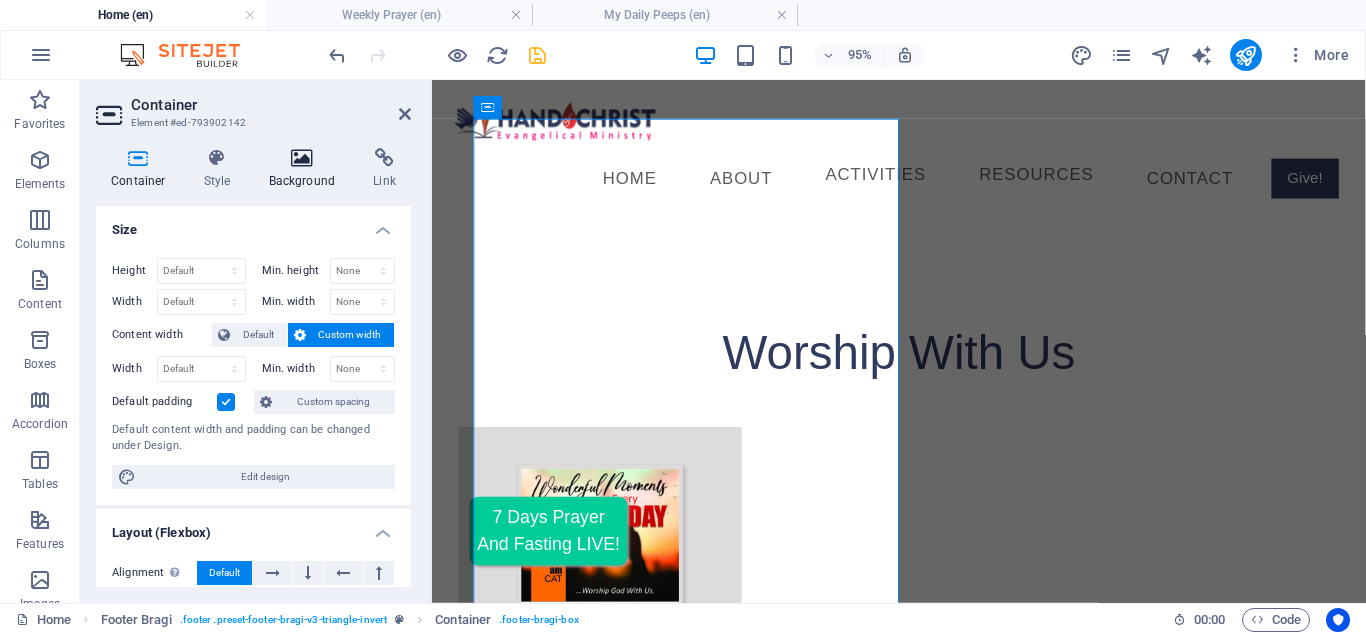 click on "Background" at bounding box center (306, 169) 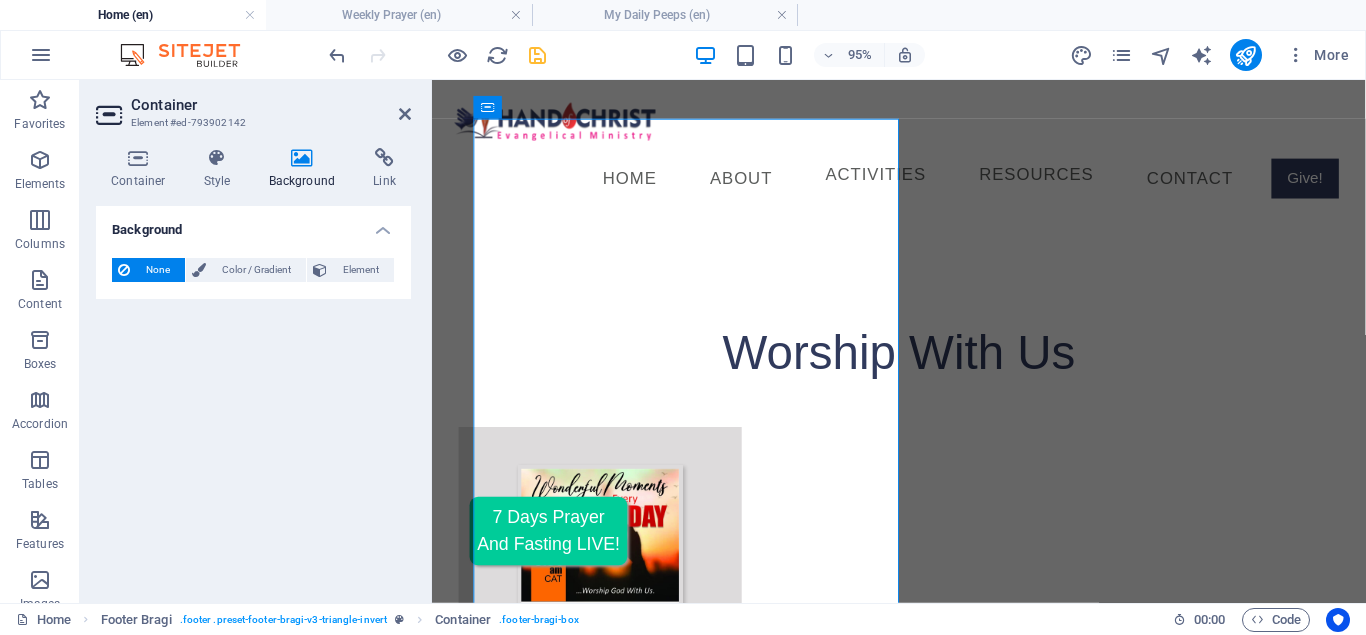 click on "None" at bounding box center (157, 270) 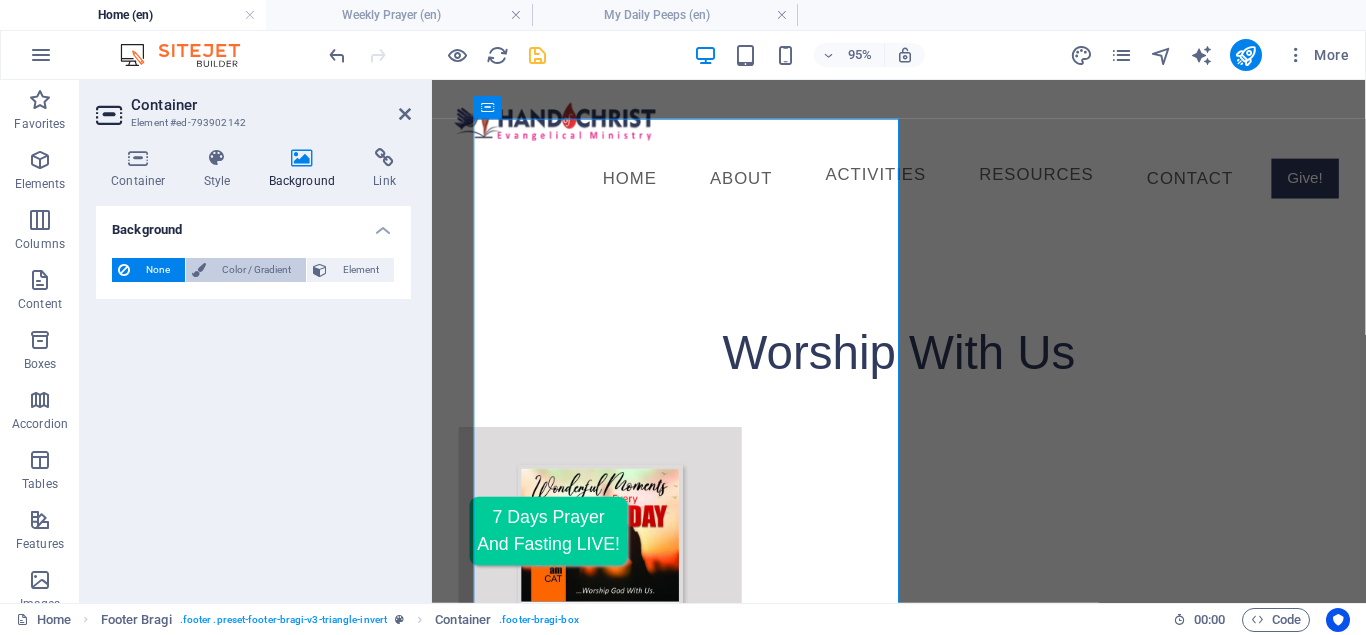 click at bounding box center [199, 270] 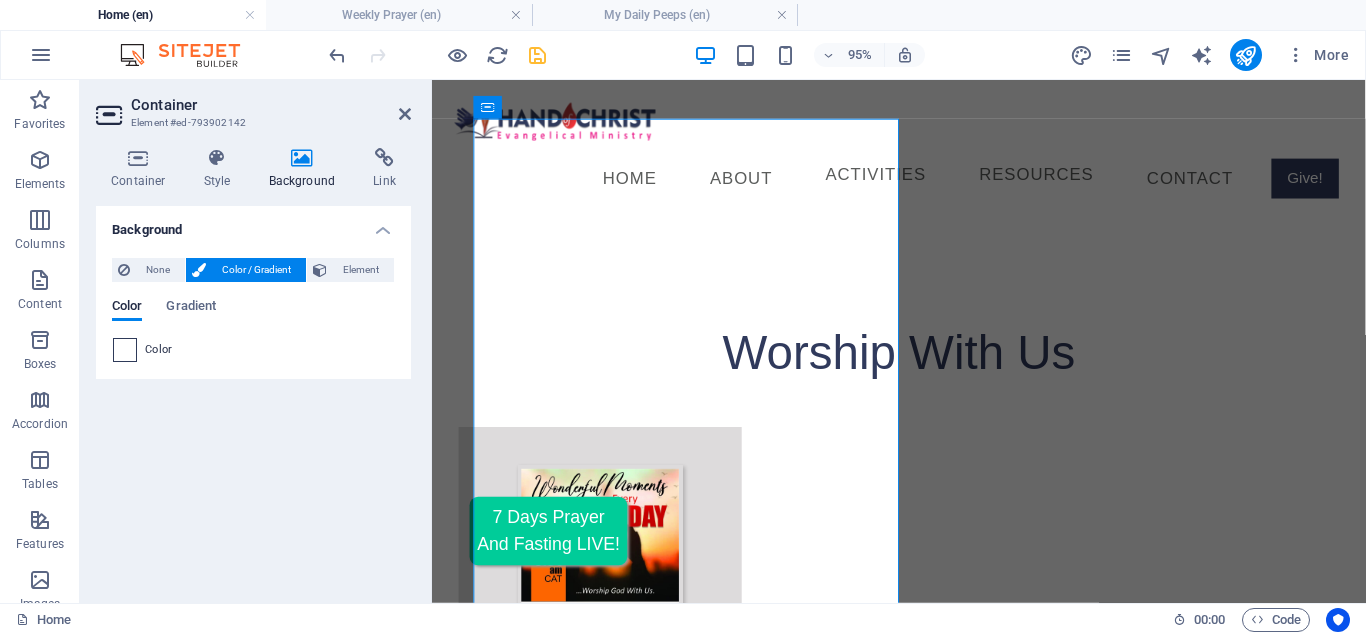 click at bounding box center [125, 350] 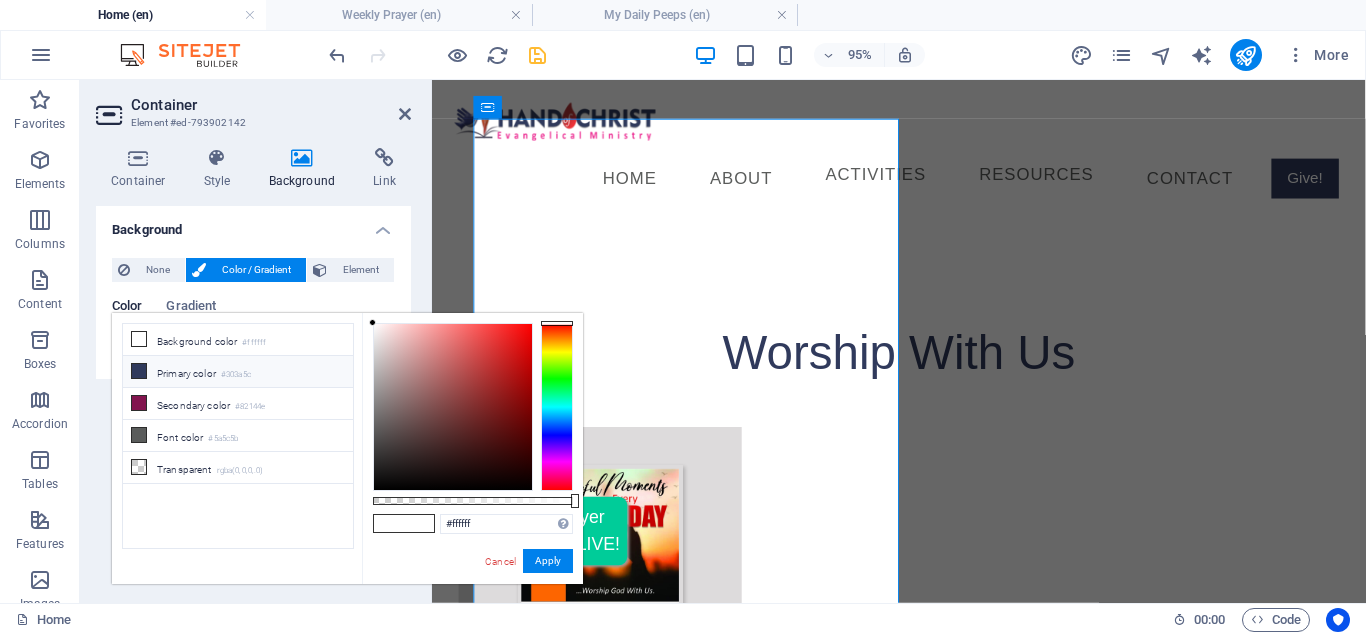 click on "#303a5c" at bounding box center (236, 375) 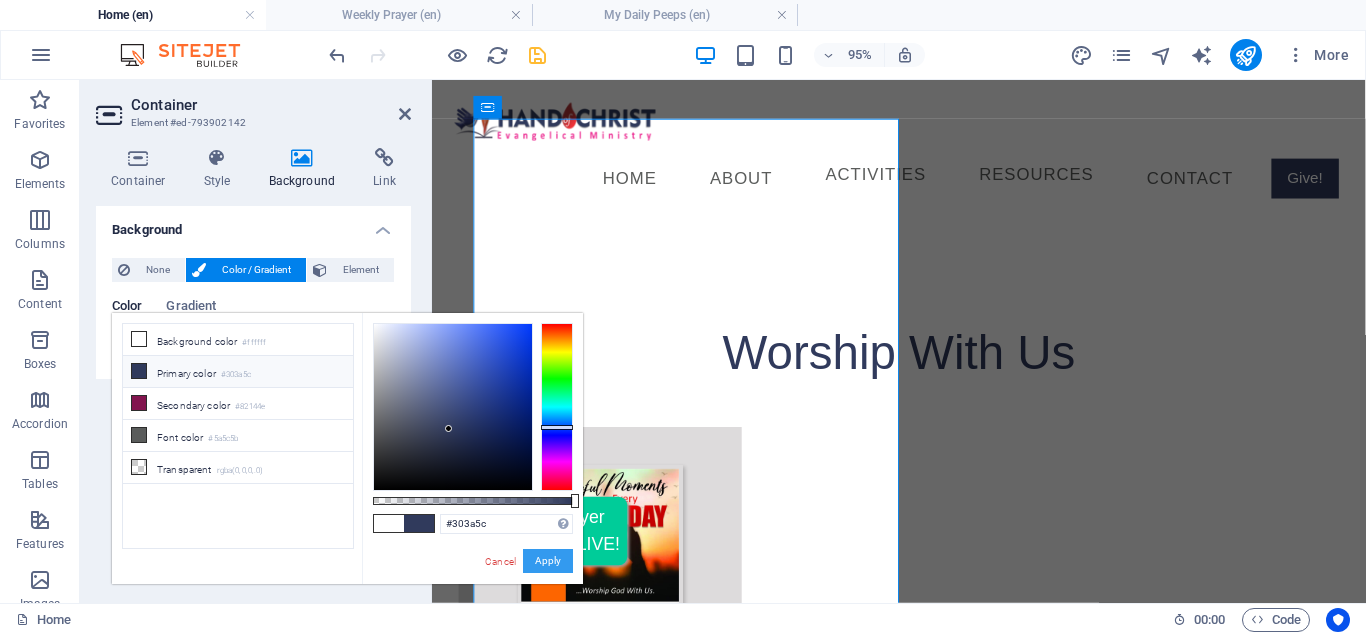drag, startPoint x: 552, startPoint y: 558, endPoint x: 114, endPoint y: 500, distance: 441.8235 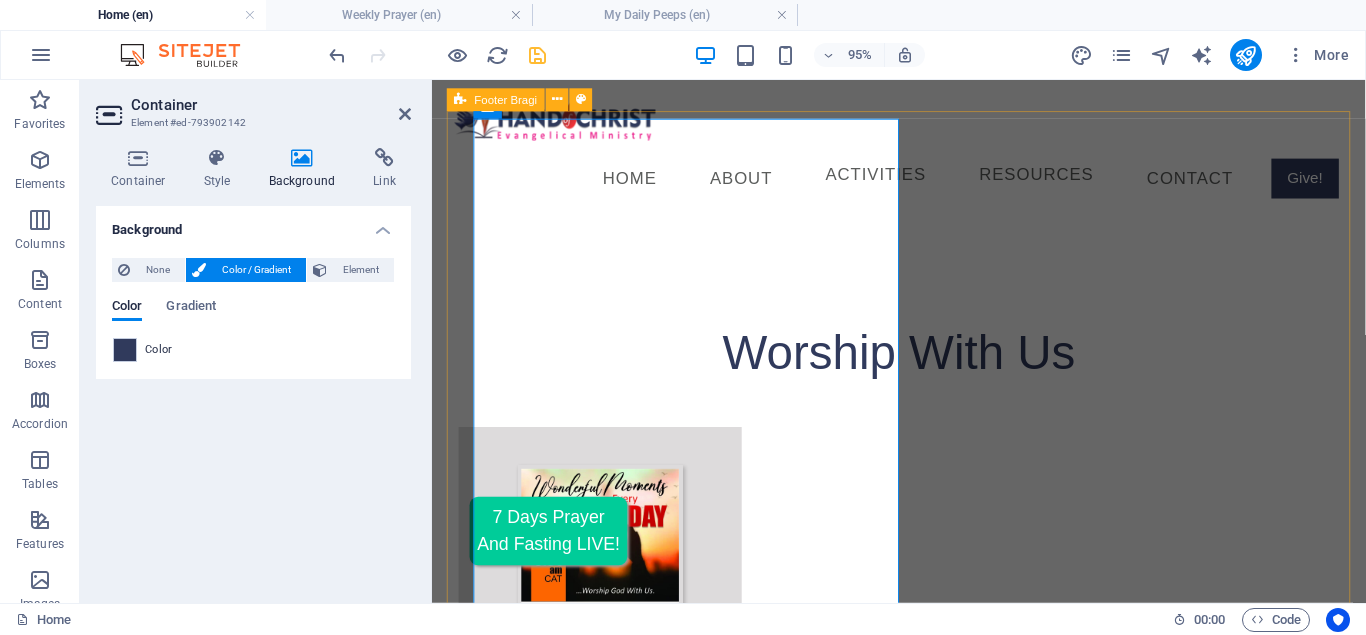 click on "Connect with us [DOMAIN] [NUMBER], [STREET] Street, Off [STREET_NAME] Down , [POSTAL_CODE]   [NEIGHBORHOOD], [CITY] [PHONE] Connect@[EMAIL] Legal Notice  |  Privacy Policy" at bounding box center (923, 4422) 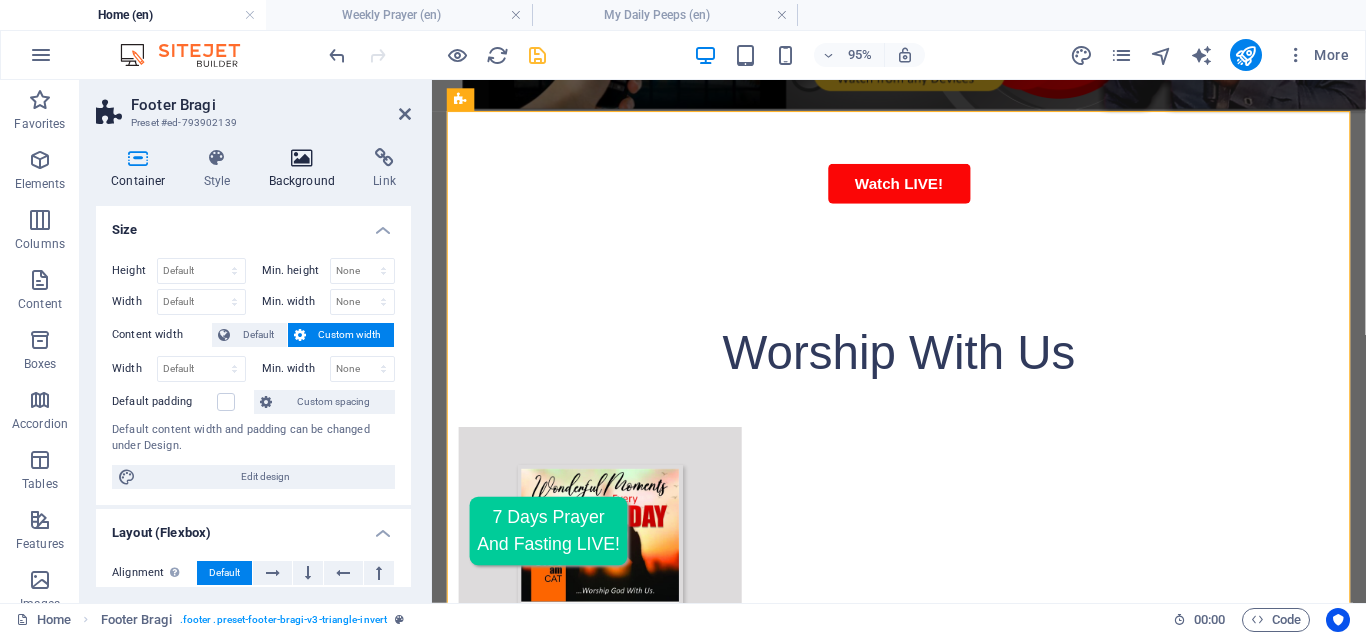 click on "Background" at bounding box center [306, 169] 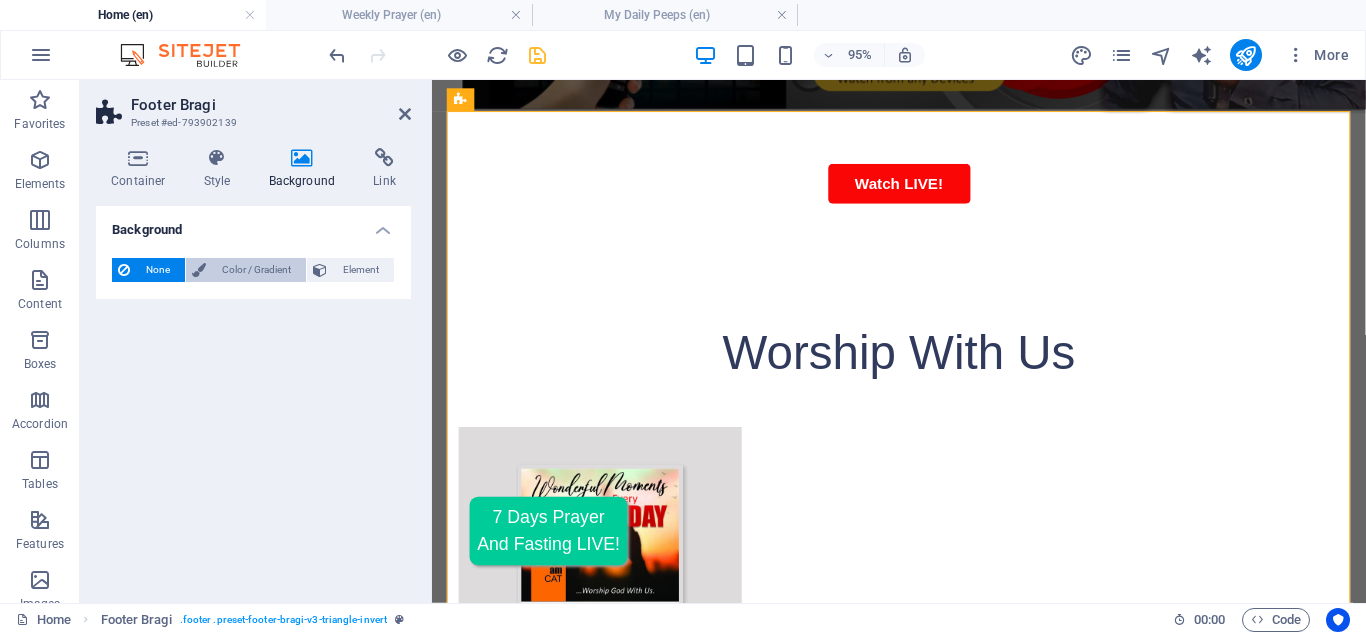 click on "Color / Gradient" at bounding box center (256, 270) 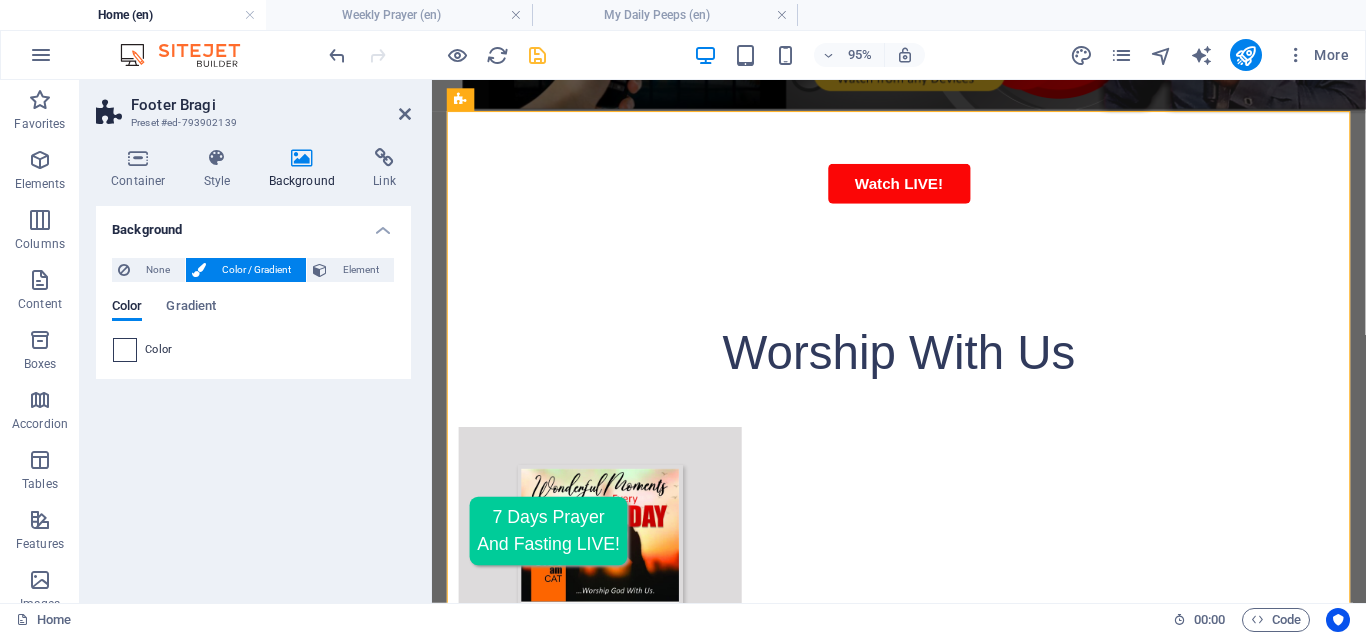 click at bounding box center [125, 350] 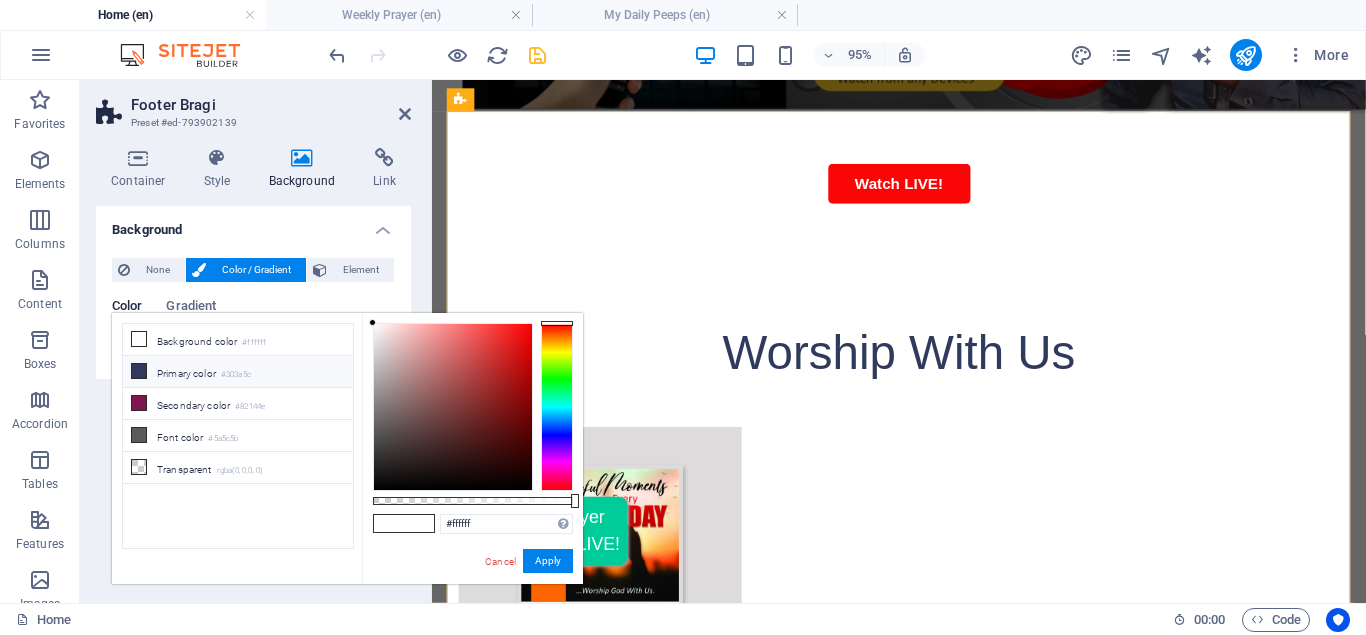 click on "Primary color
#303a5c" at bounding box center (238, 372) 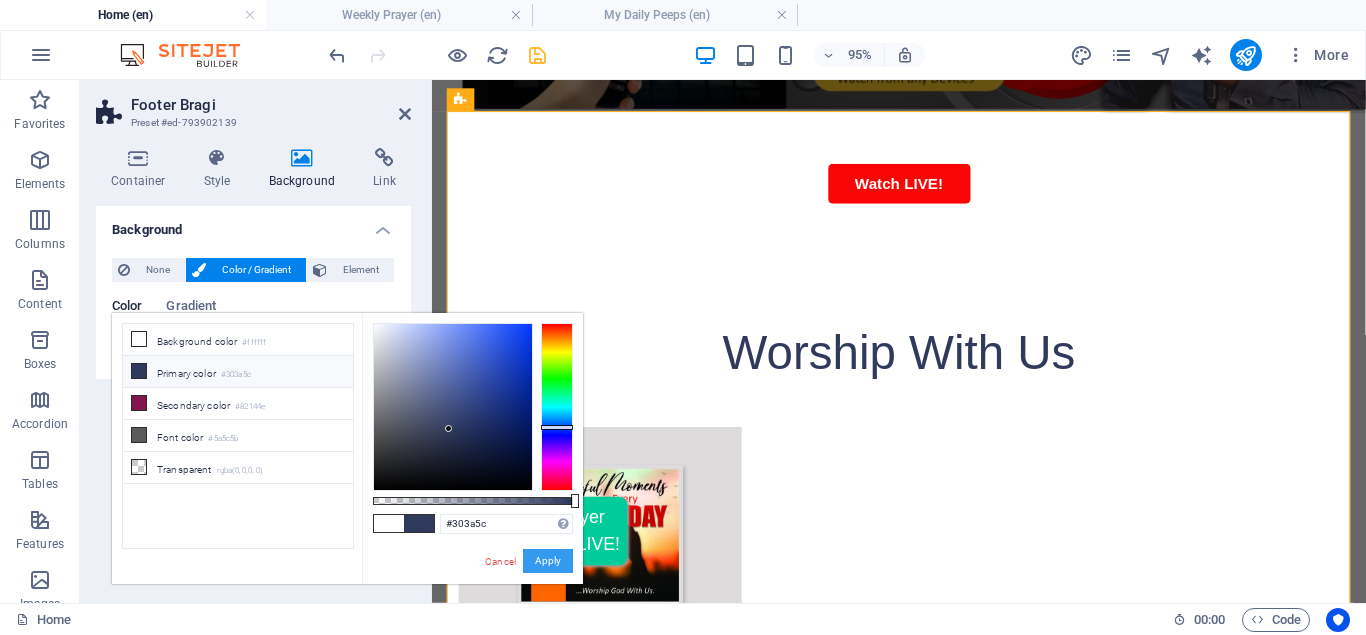 click on "Apply" at bounding box center [548, 561] 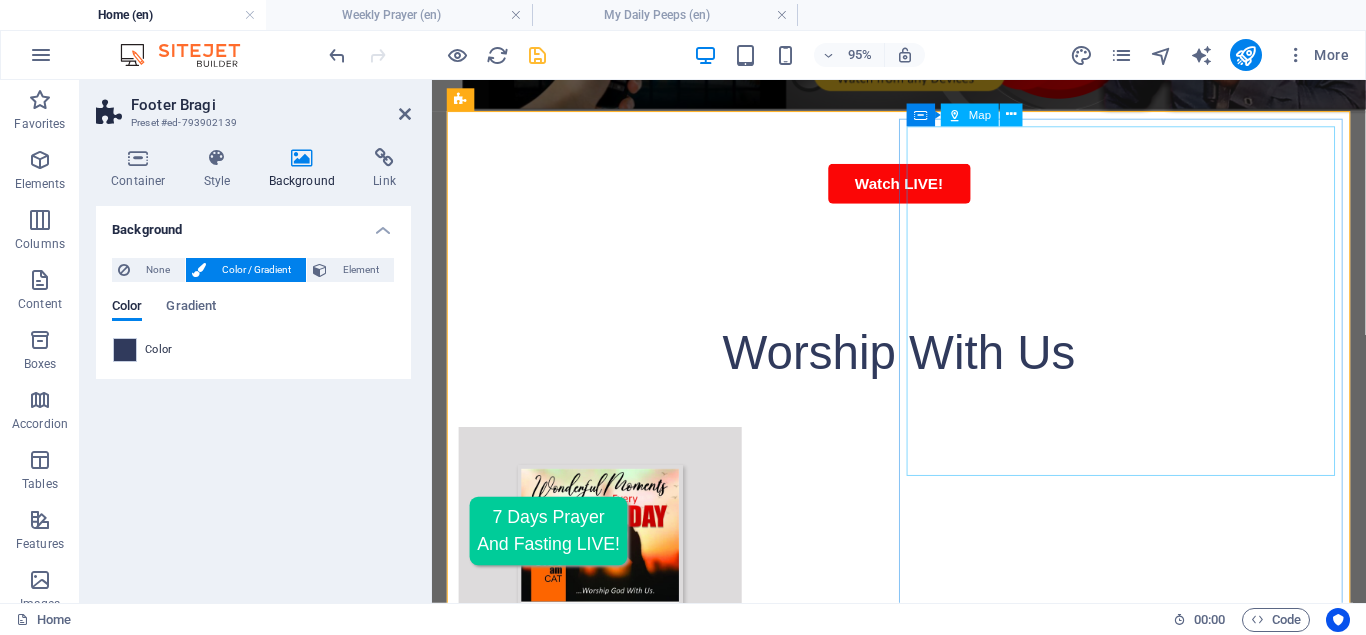 click at bounding box center (923, 5048) 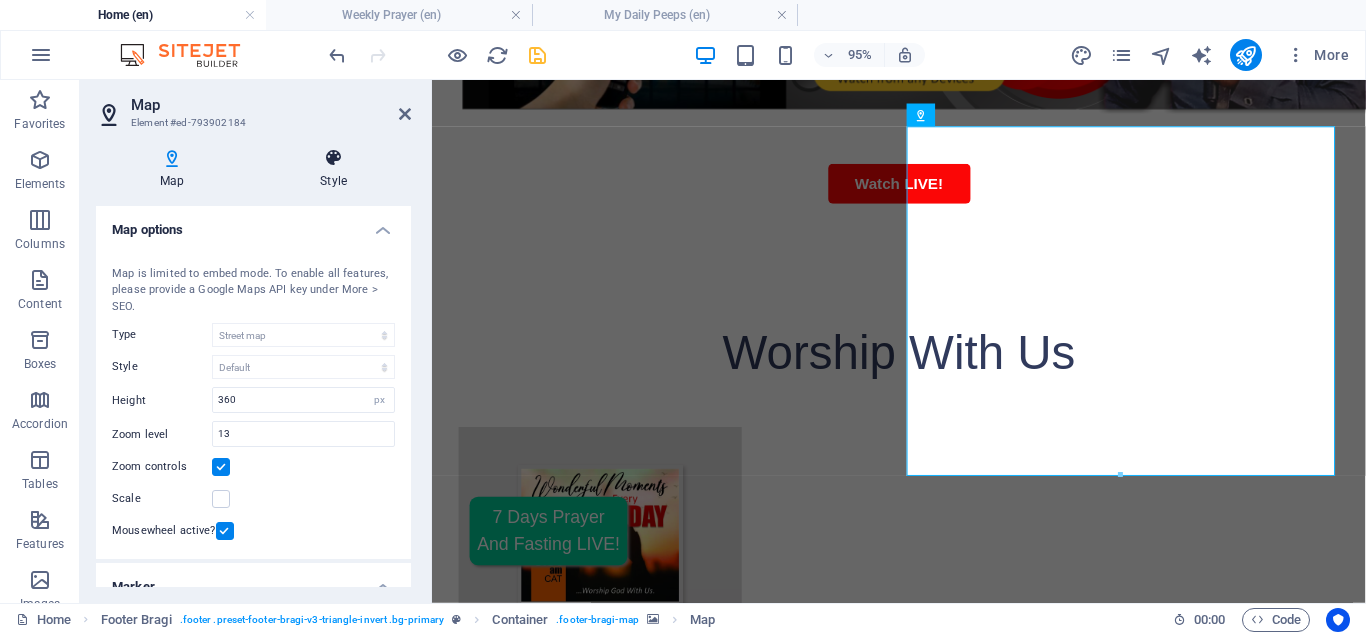 click on "Style" at bounding box center (333, 169) 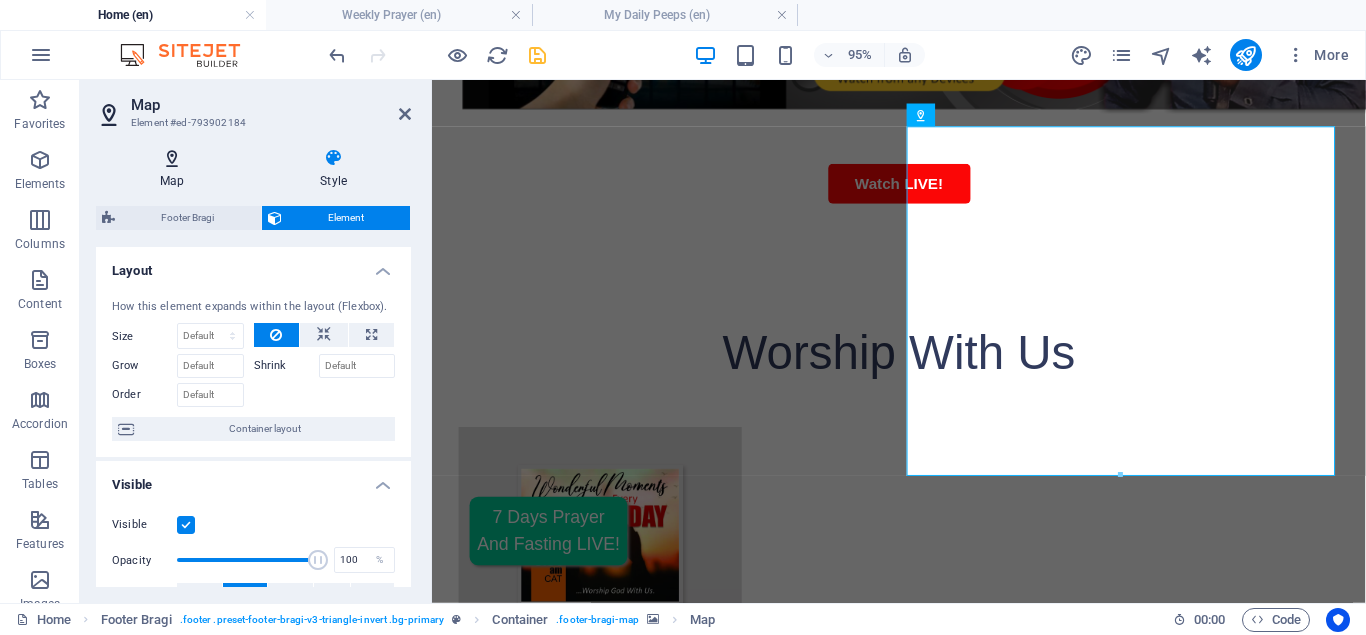 click at bounding box center [172, 158] 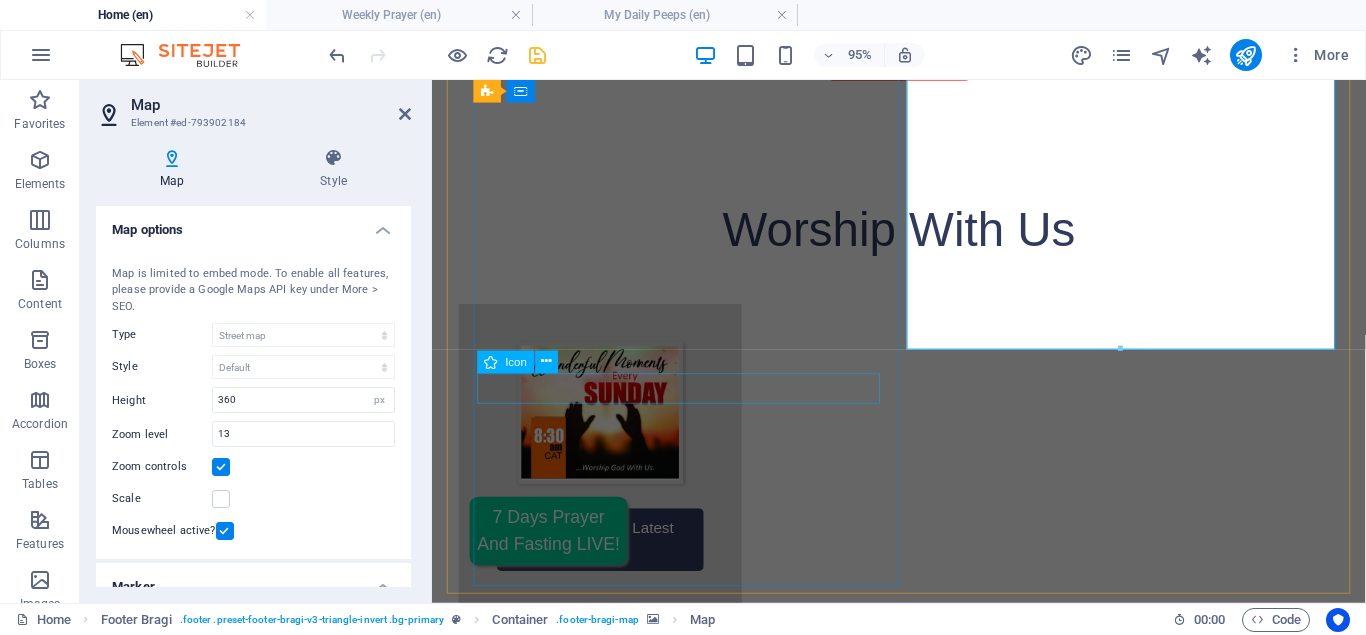 scroll, scrollTop: 3974, scrollLeft: 0, axis: vertical 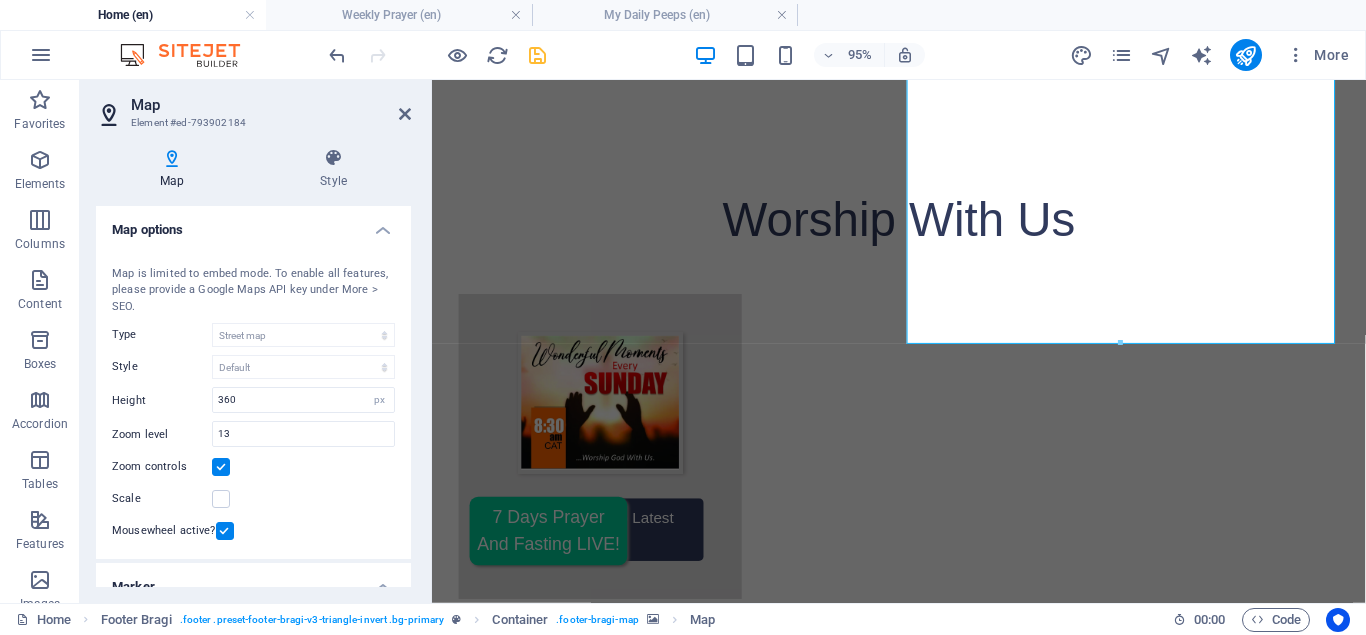 click at bounding box center (927, 4411) 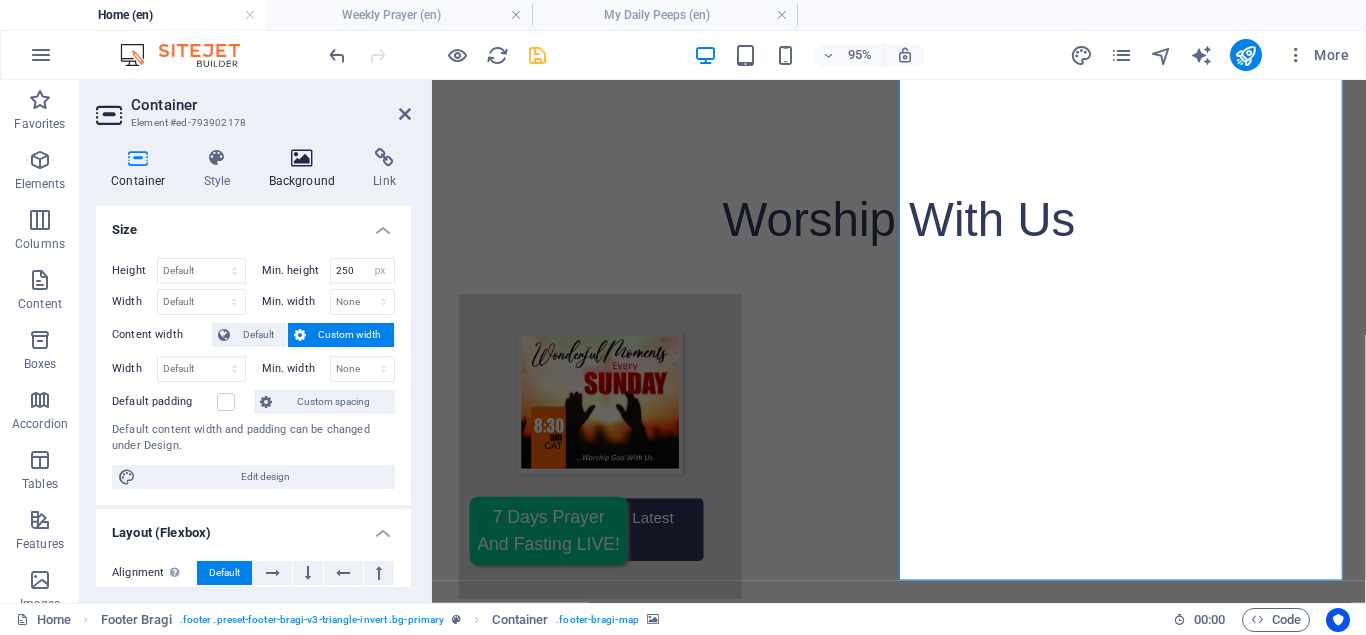 click on "Background" at bounding box center [306, 169] 